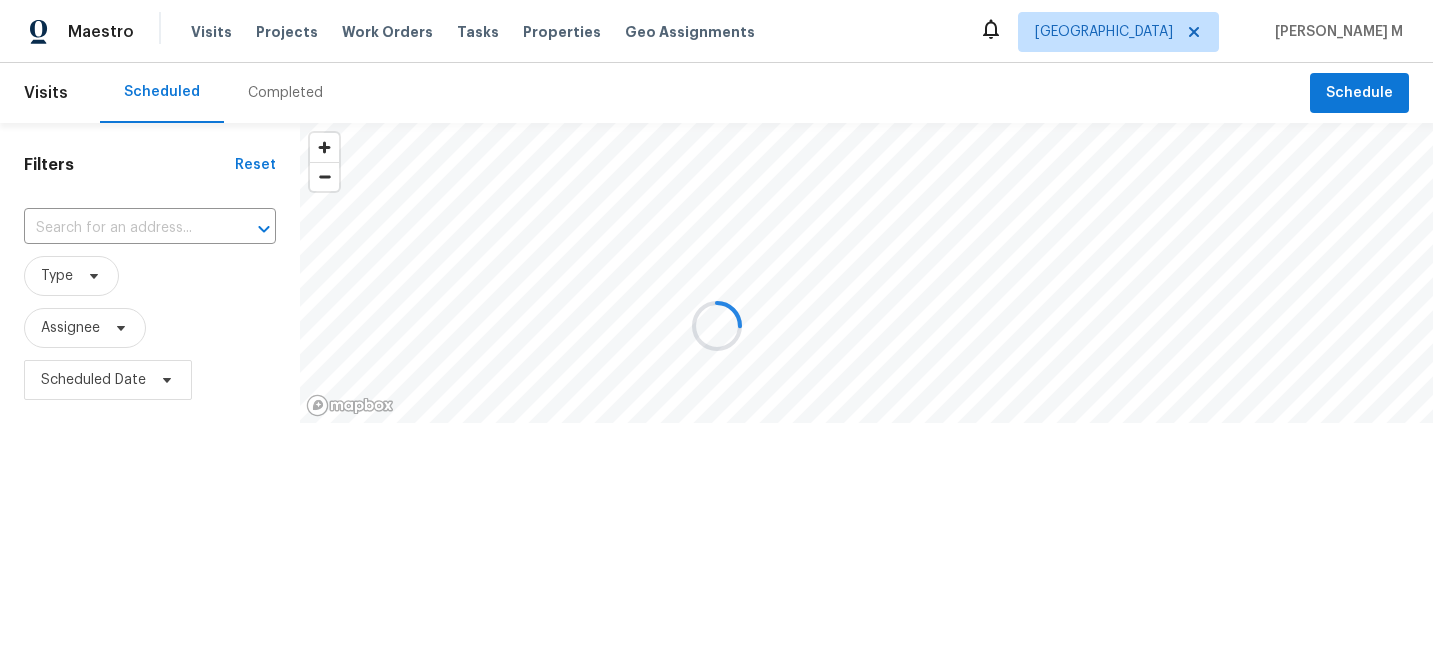 scroll, scrollTop: 0, scrollLeft: 0, axis: both 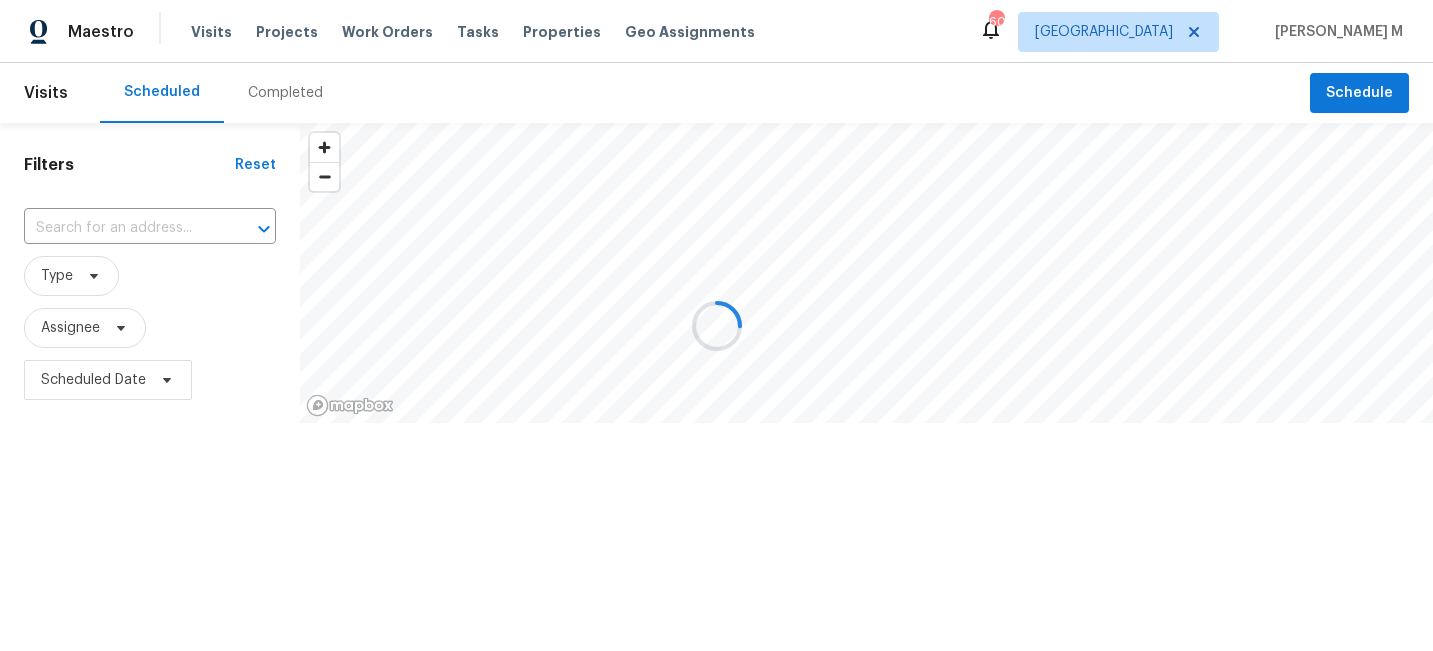 click at bounding box center (716, 325) 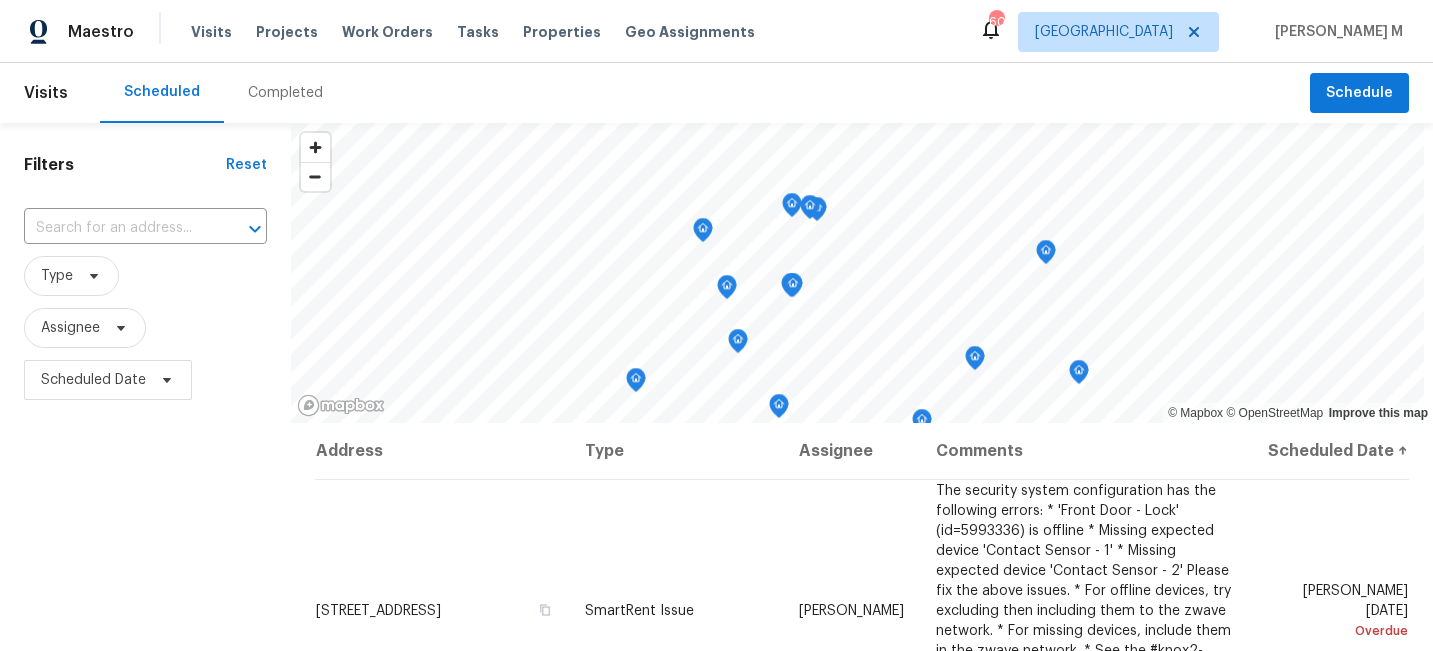 click on "Work Orders" at bounding box center [387, 32] 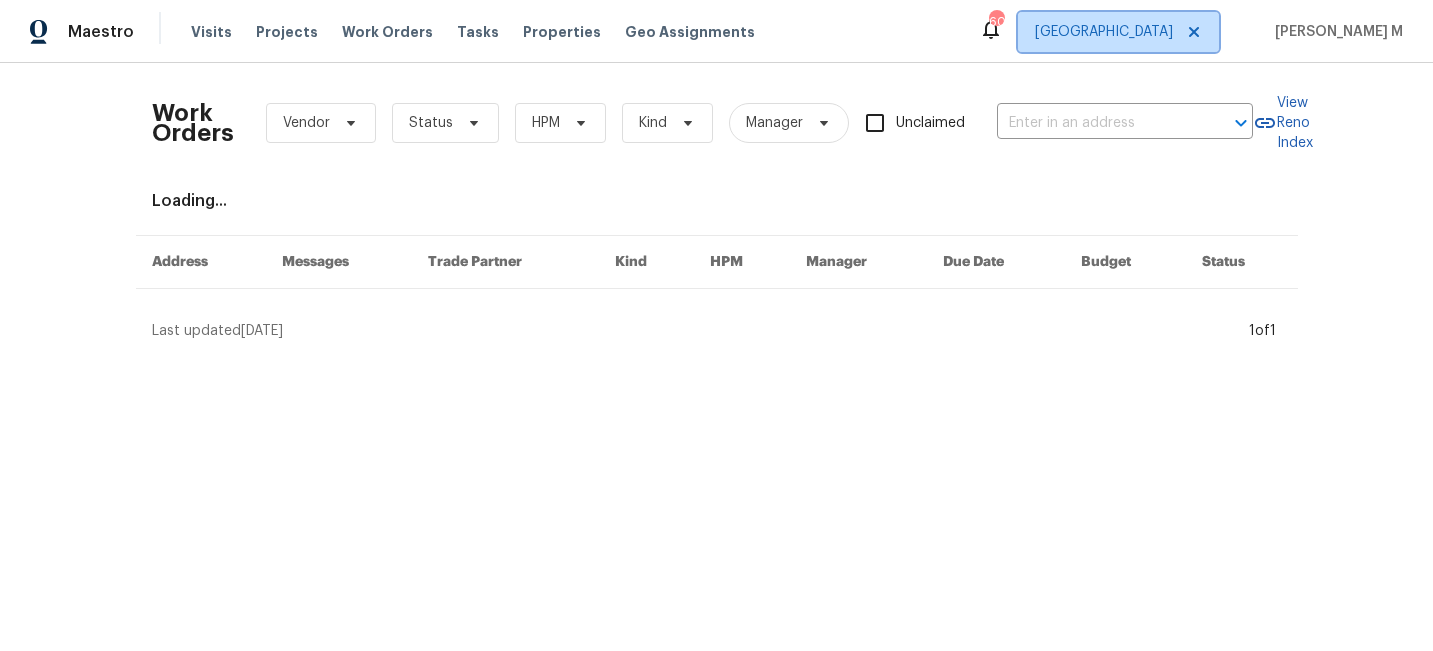 click on "Dallas" at bounding box center [1104, 32] 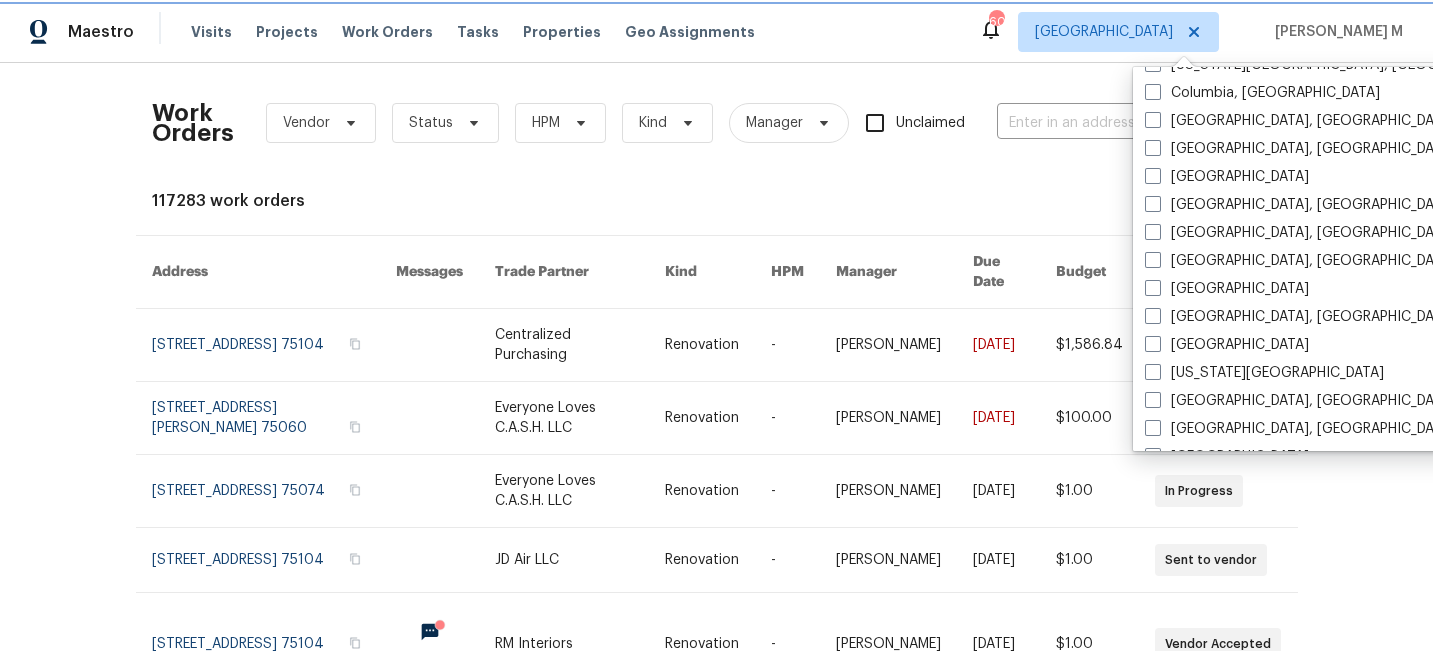 scroll, scrollTop: 529, scrollLeft: 0, axis: vertical 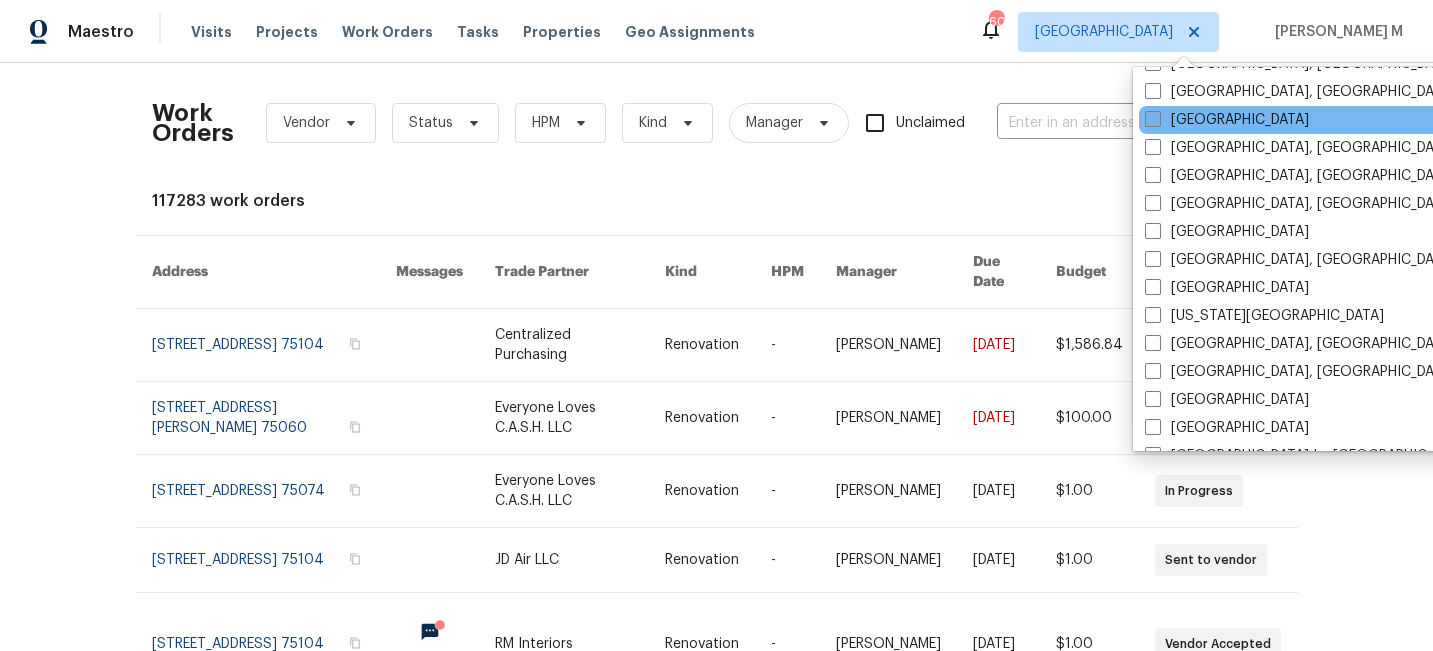 click on "Denver" at bounding box center (1227, 120) 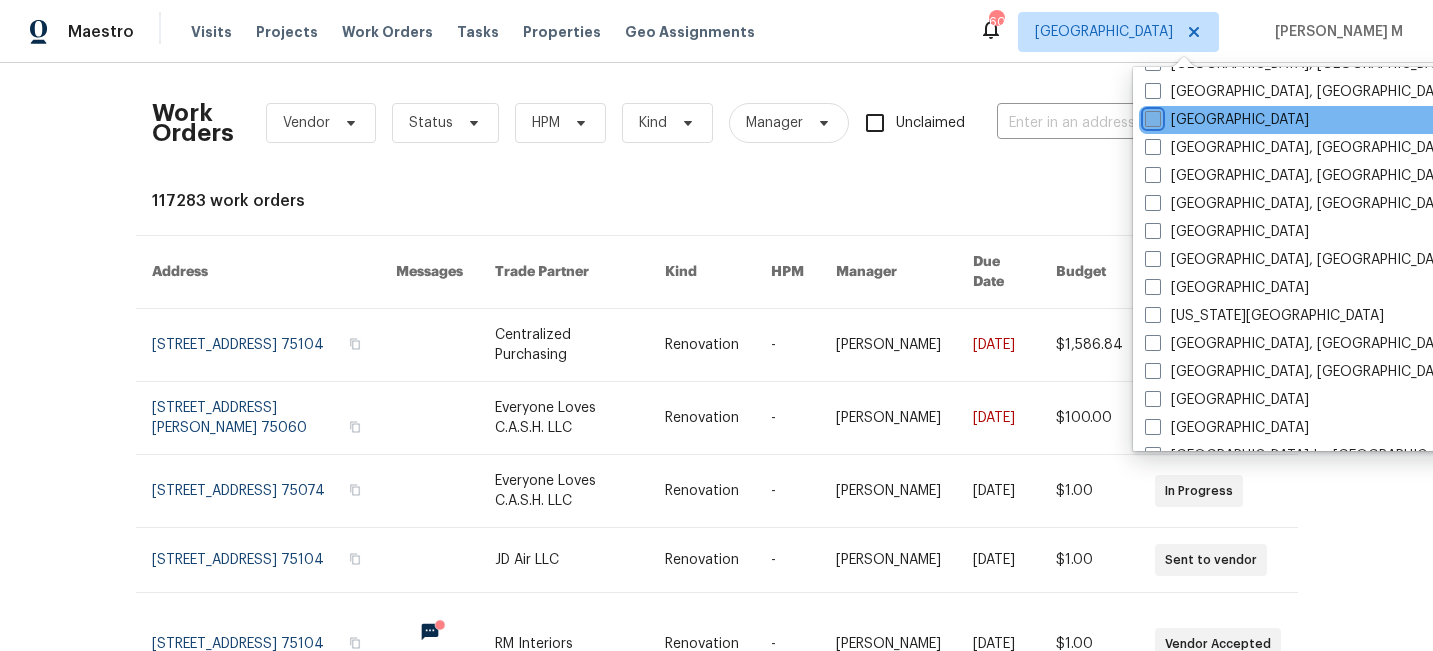 click on "Denver" at bounding box center (1151, 116) 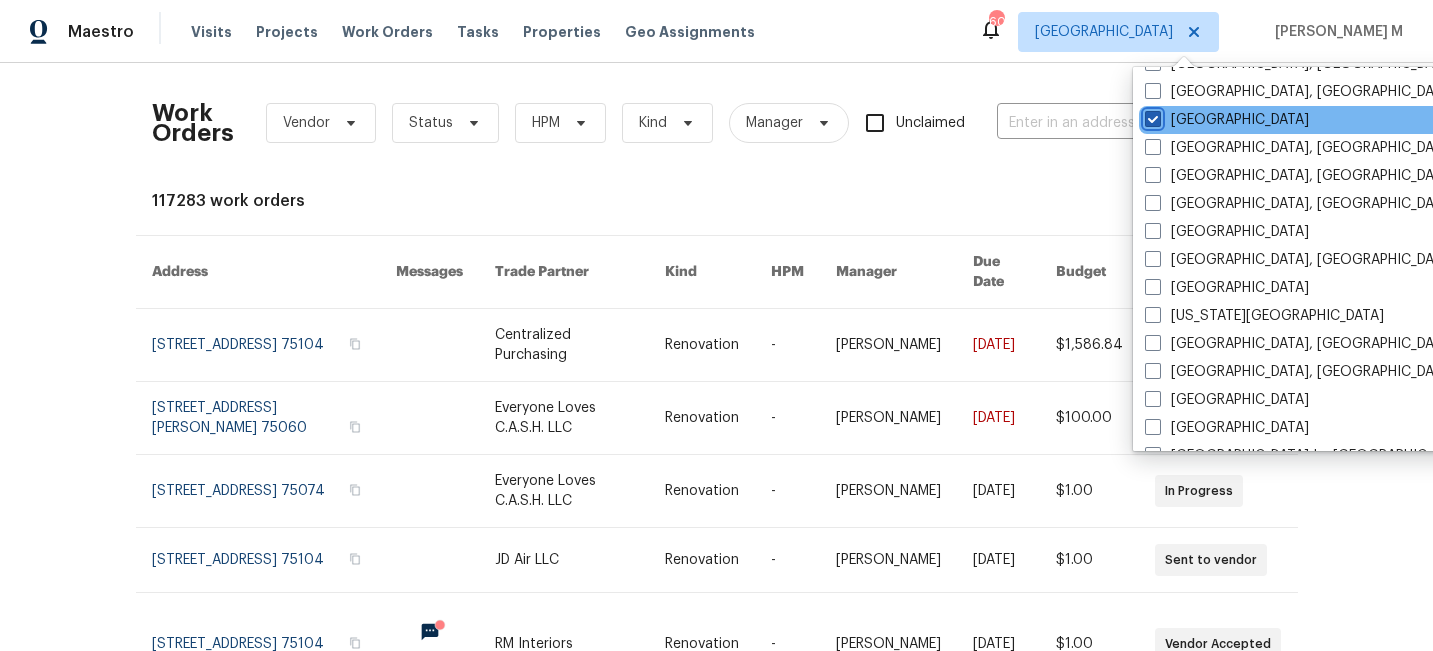 checkbox on "true" 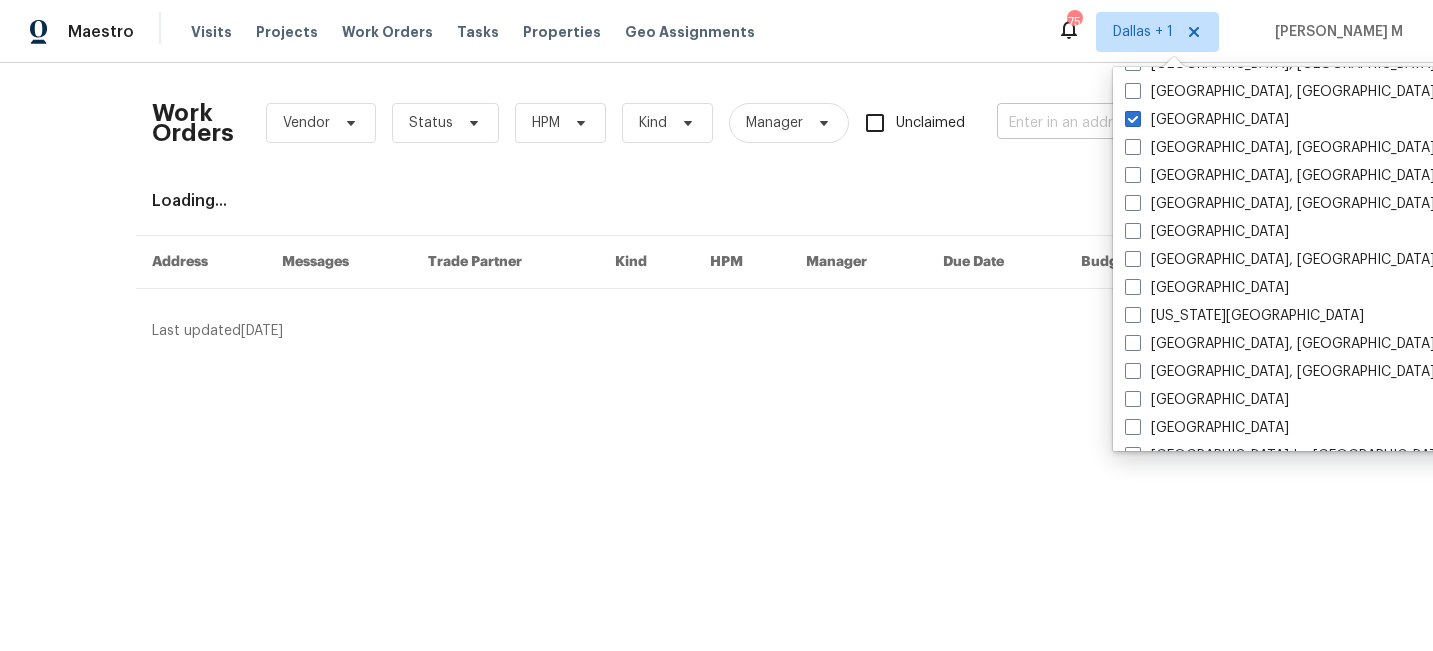 click at bounding box center (1097, 123) 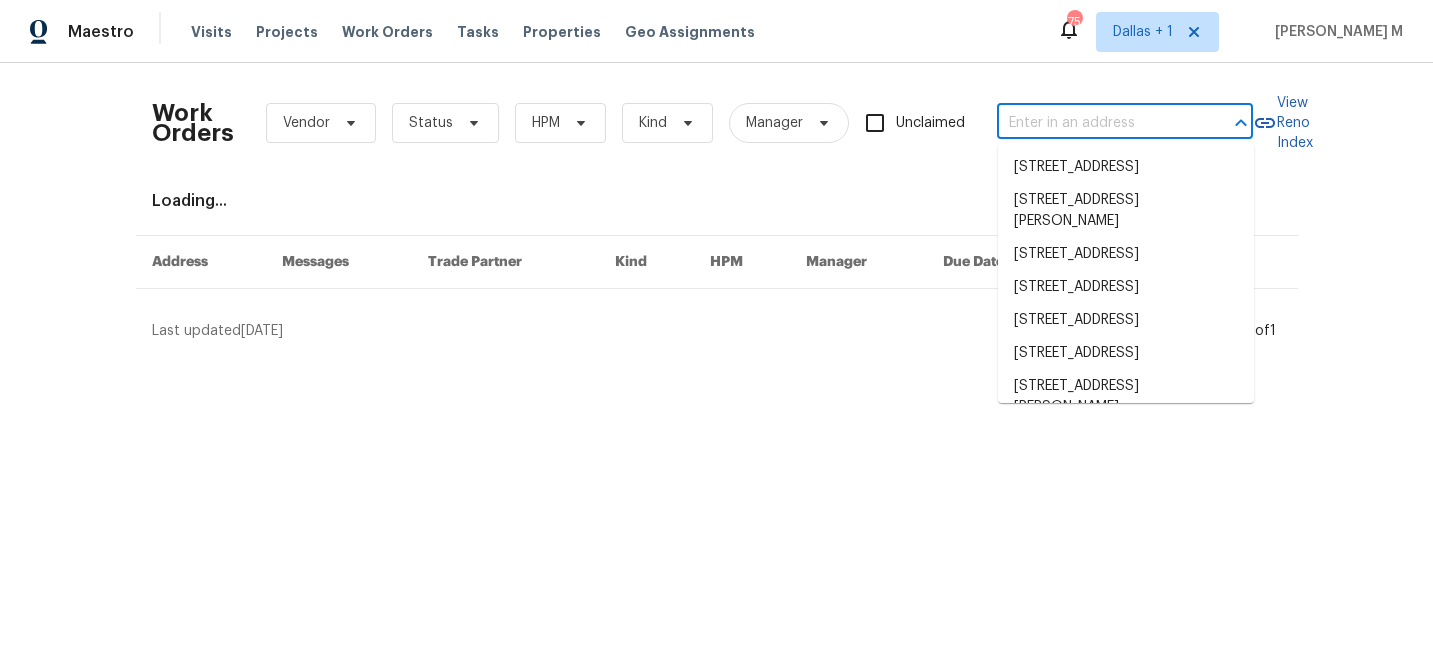 paste on "442 S Kalispell Way Aurora true C, CO 80017" 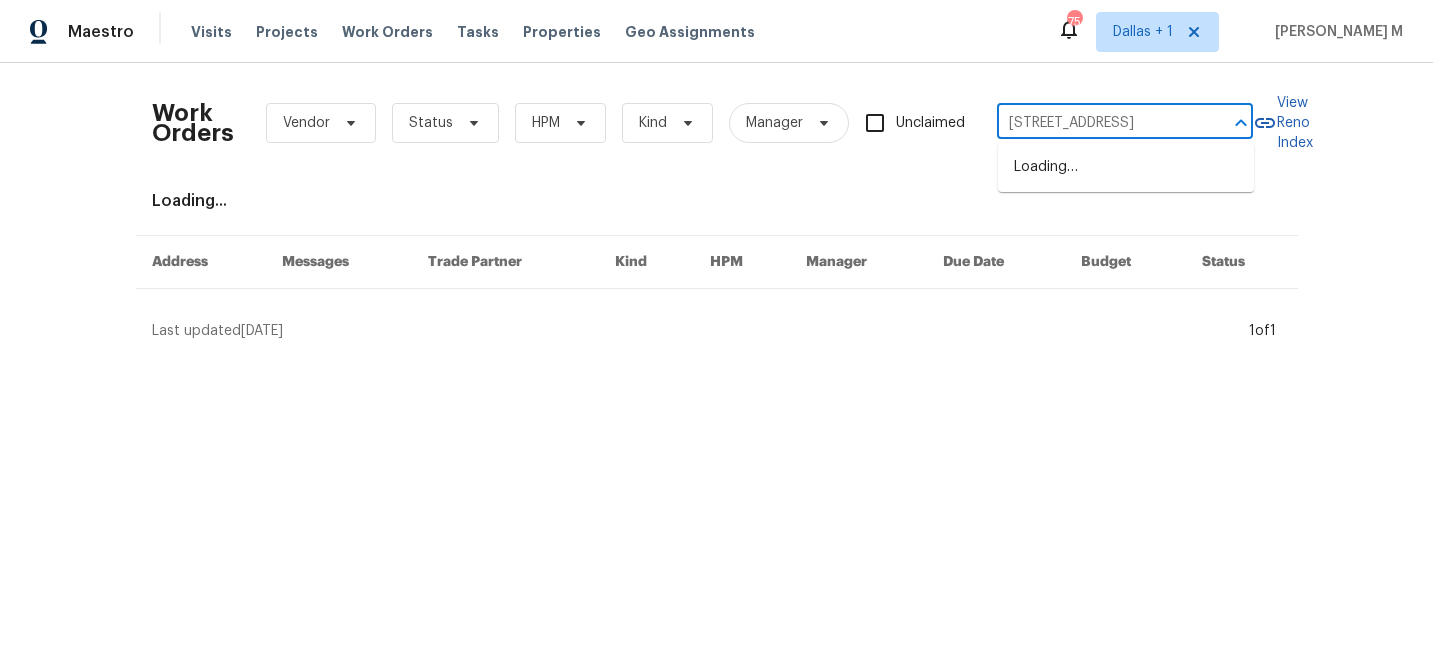 scroll, scrollTop: 0, scrollLeft: 102, axis: horizontal 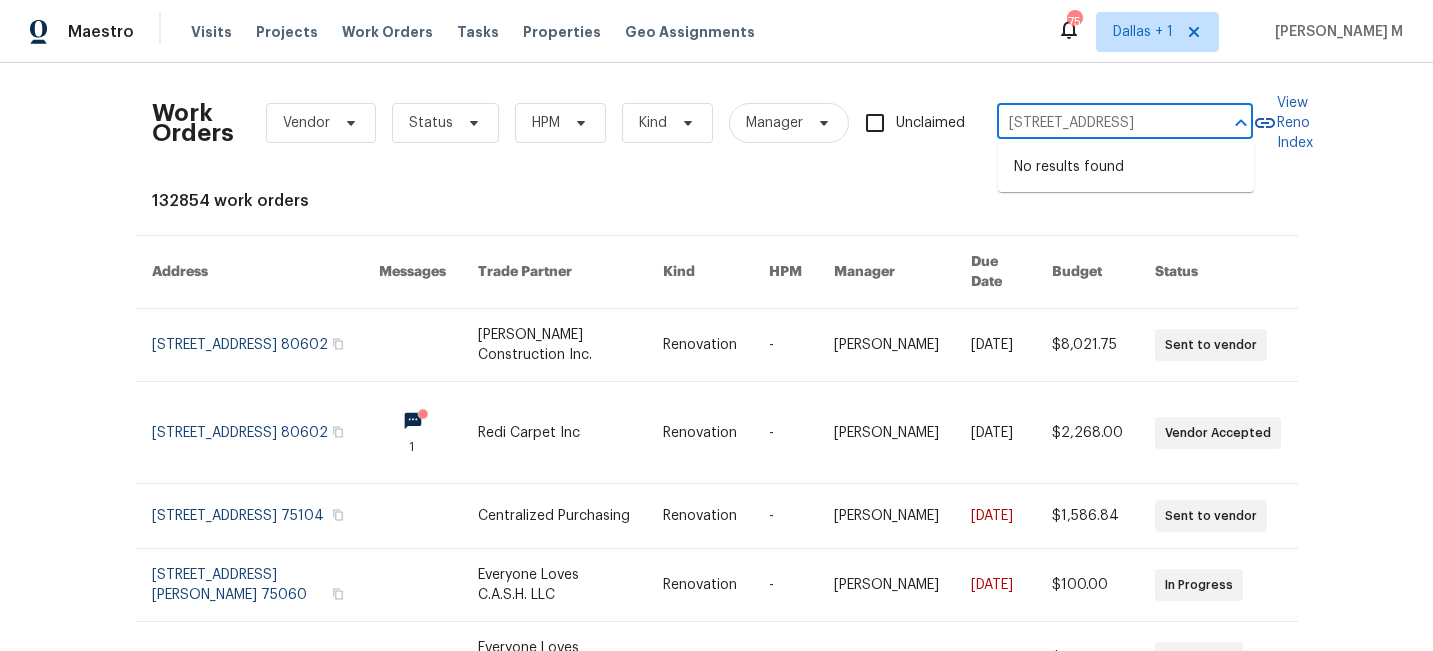 click on "442 S Kalispell Way Aurora true C, CO 80017" at bounding box center [1097, 123] 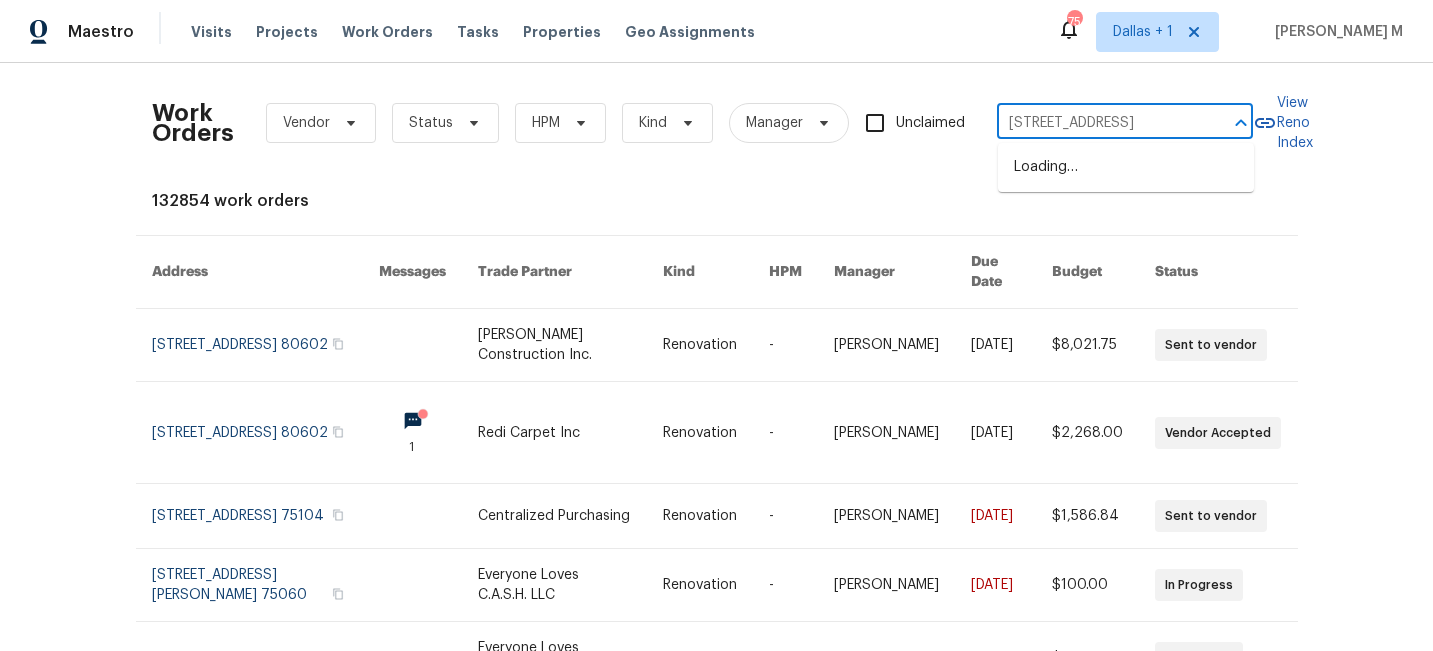type on "442 S Kalispell Way Aurora, CO 80017" 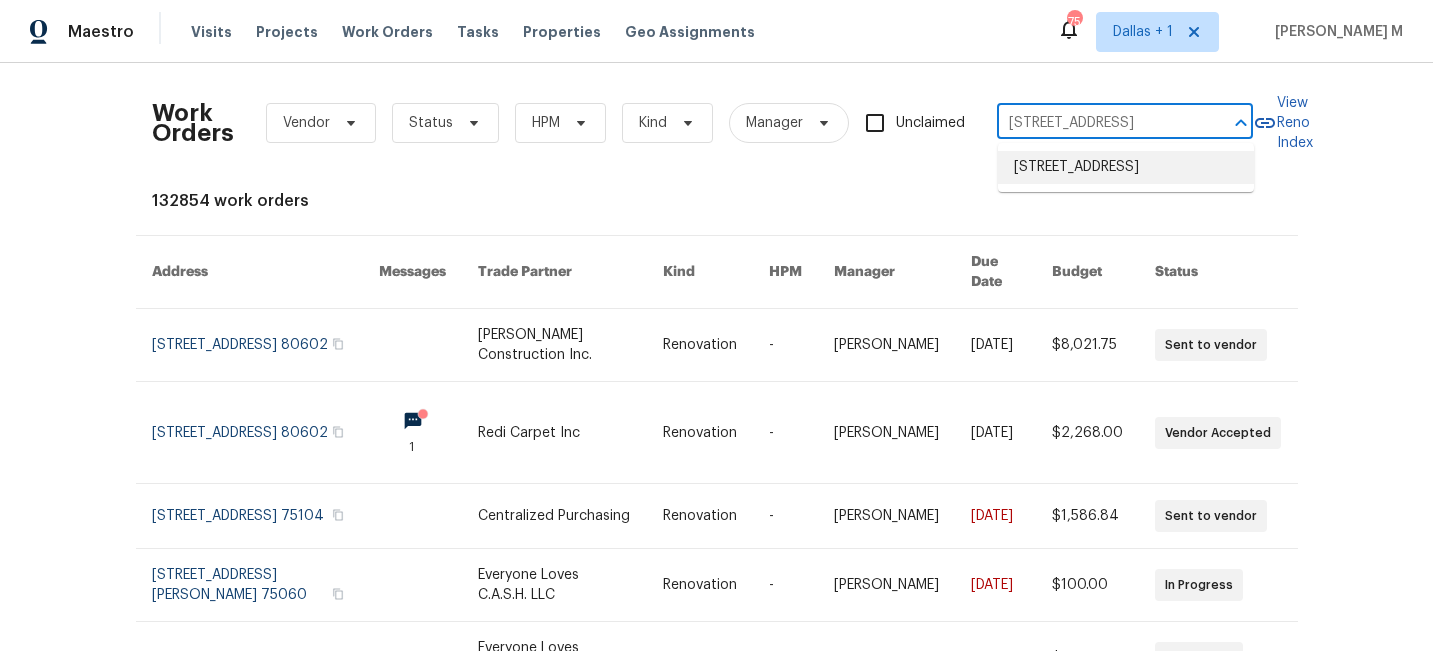 click on "442 S Kalispell Way Apt C, Aurora, CO 80017" at bounding box center [1126, 167] 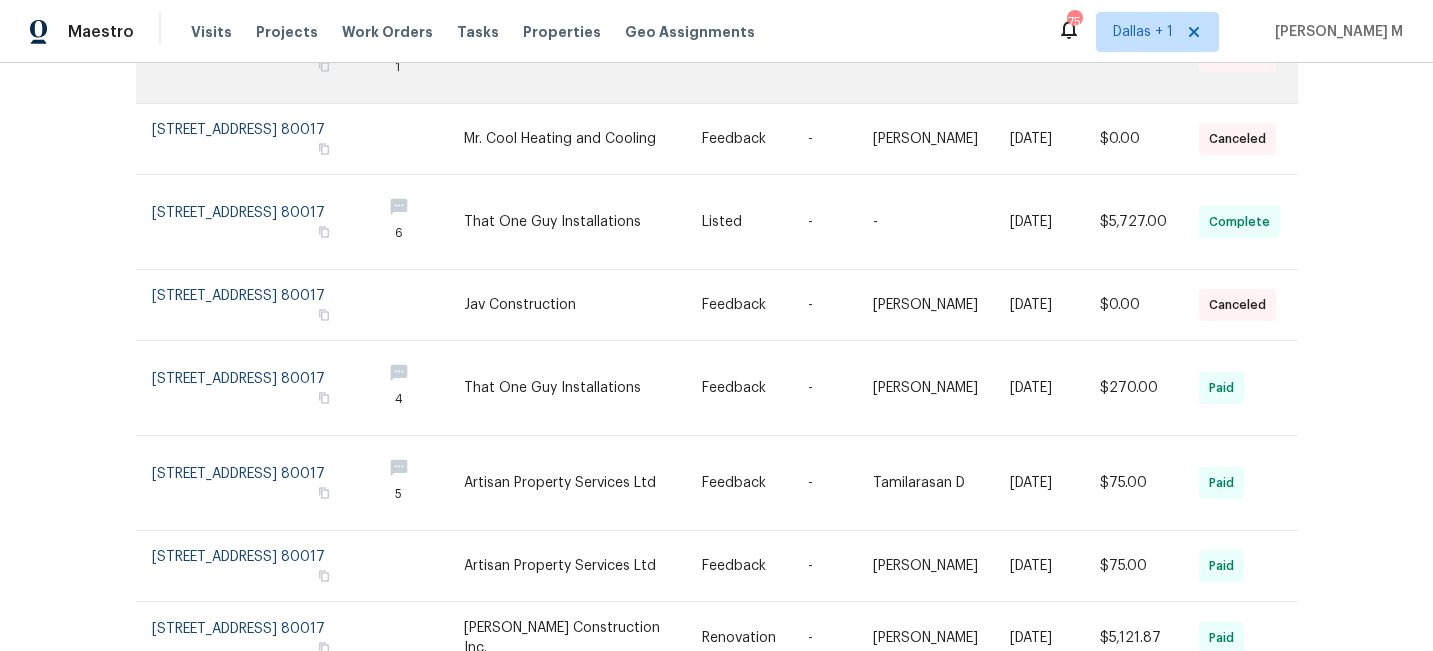 scroll, scrollTop: 0, scrollLeft: 0, axis: both 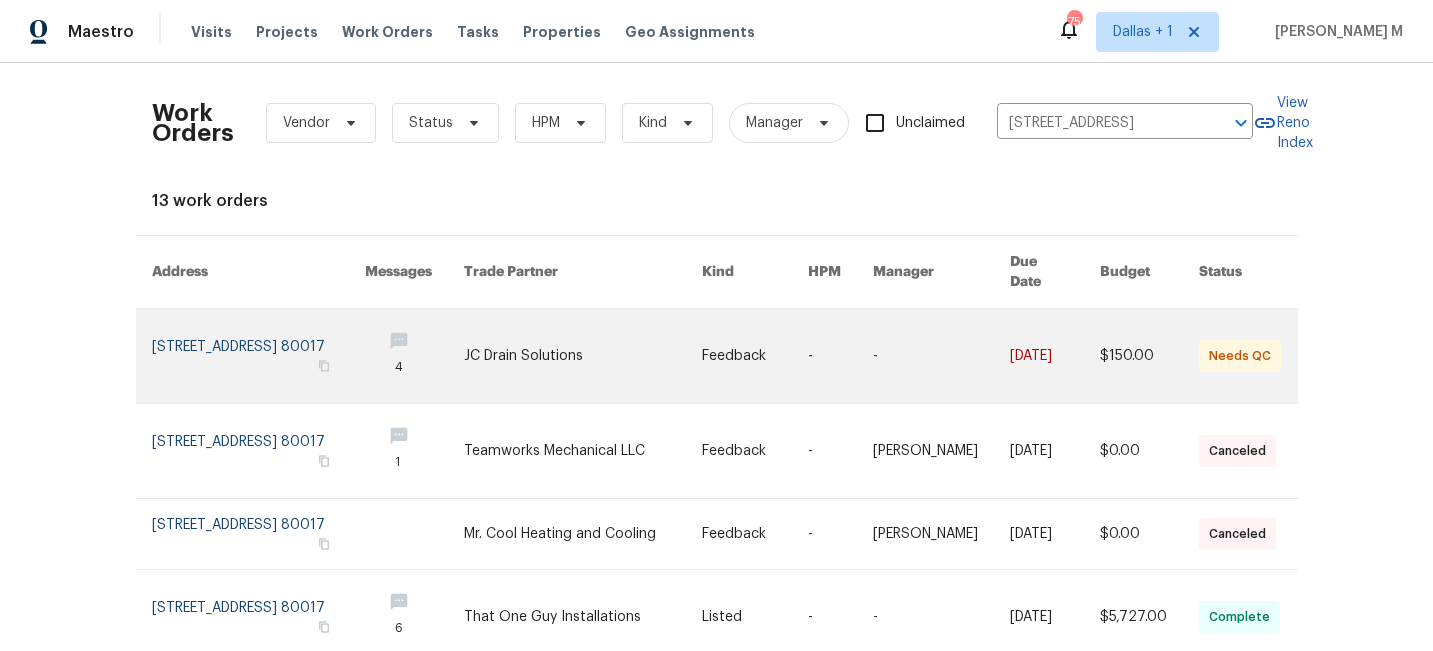 click at bounding box center (941, 356) 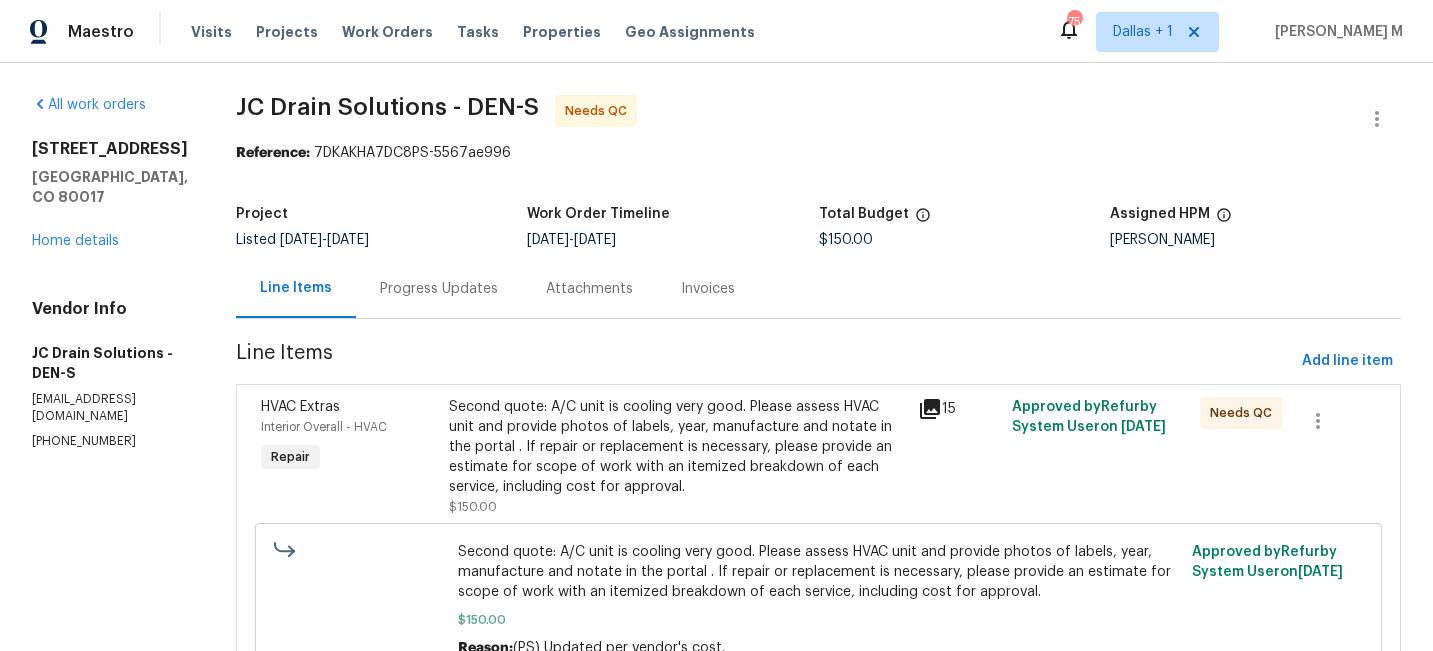 click on "442 S Kalispell Way Apt C Aurora, CO 80017 Home details" at bounding box center [110, 195] 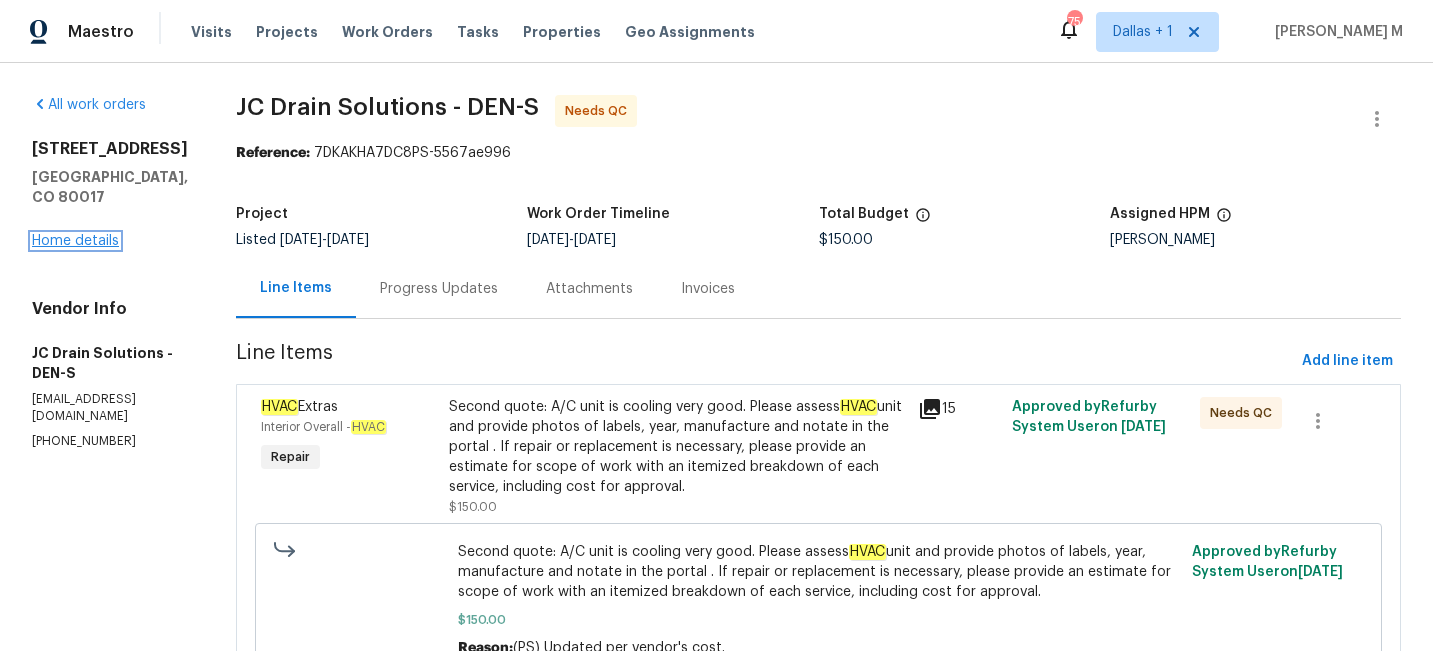 click on "Home details" at bounding box center [75, 241] 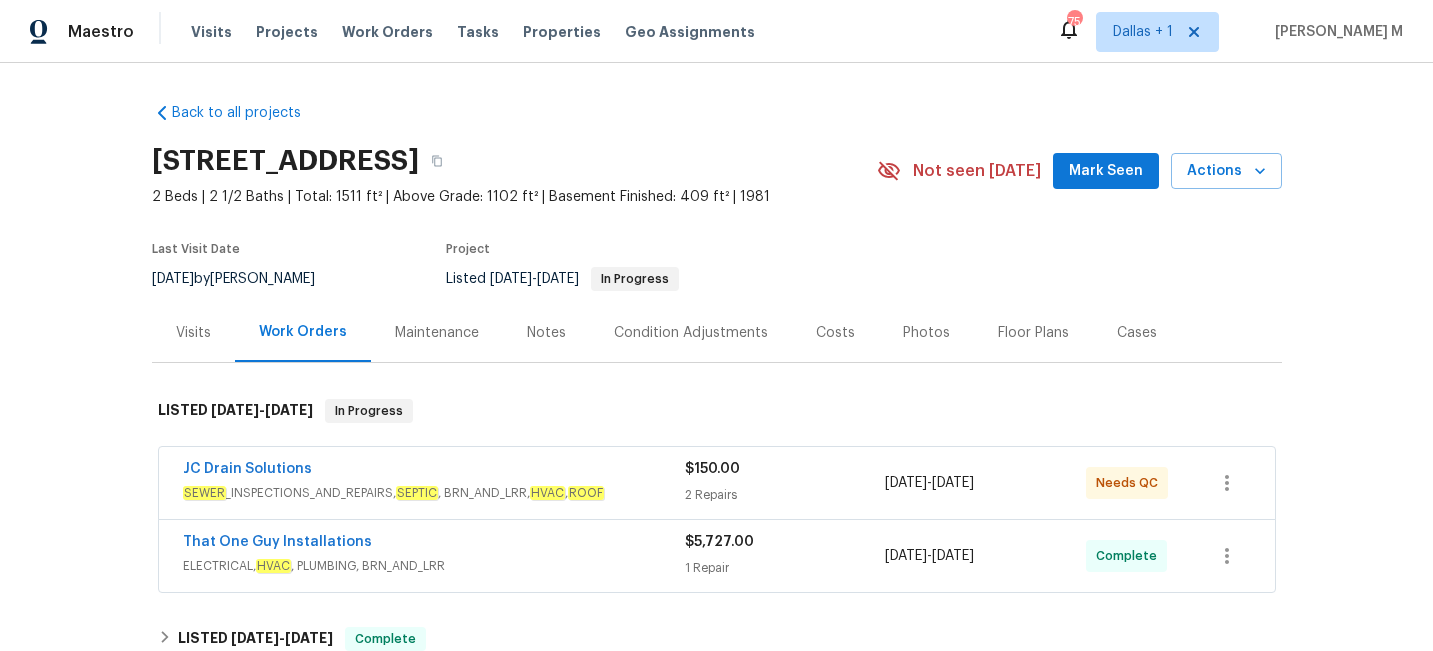 click on "Maintenance" at bounding box center (437, 333) 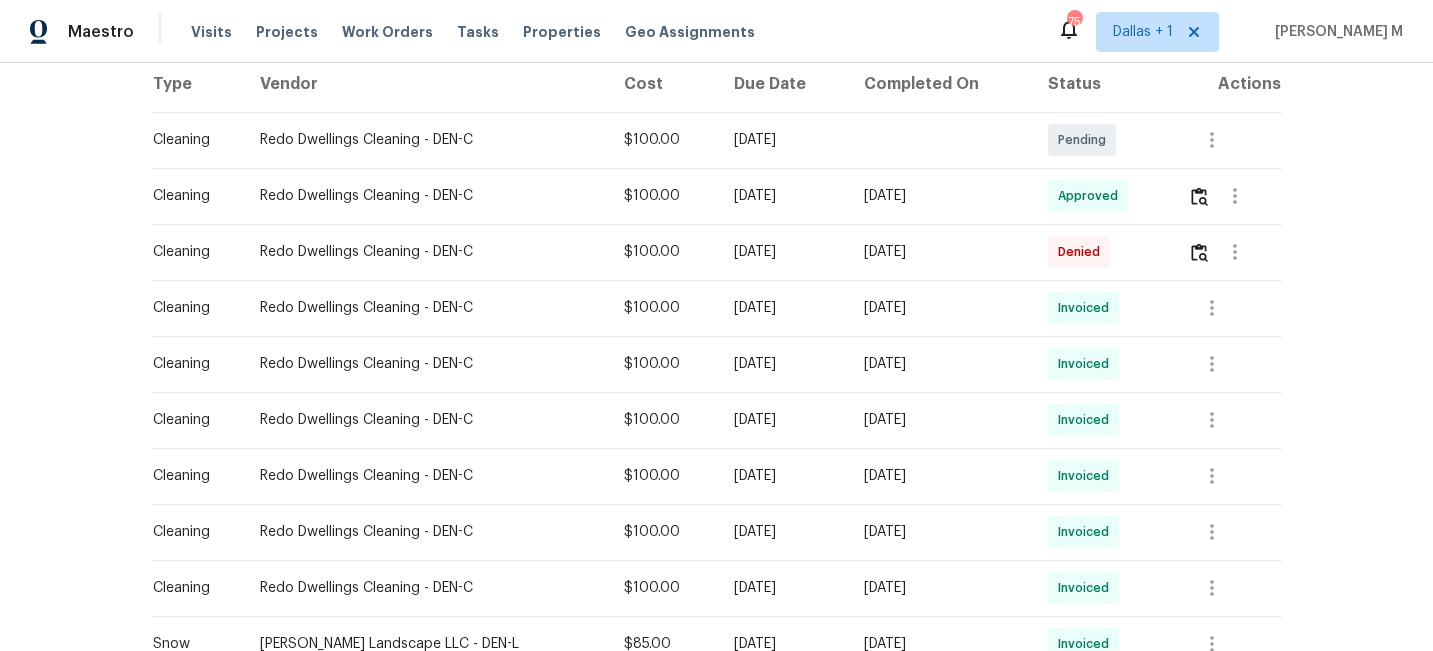 scroll, scrollTop: 218, scrollLeft: 0, axis: vertical 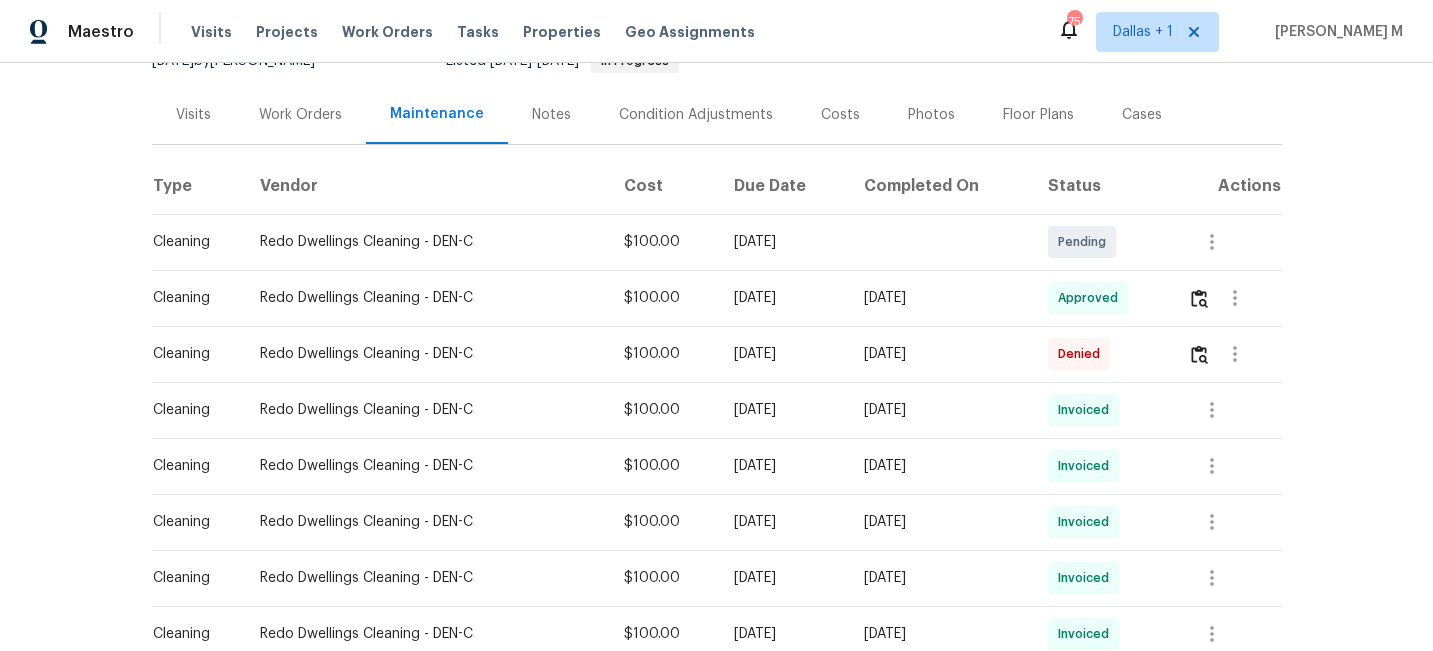 click on "Visits" at bounding box center (193, 114) 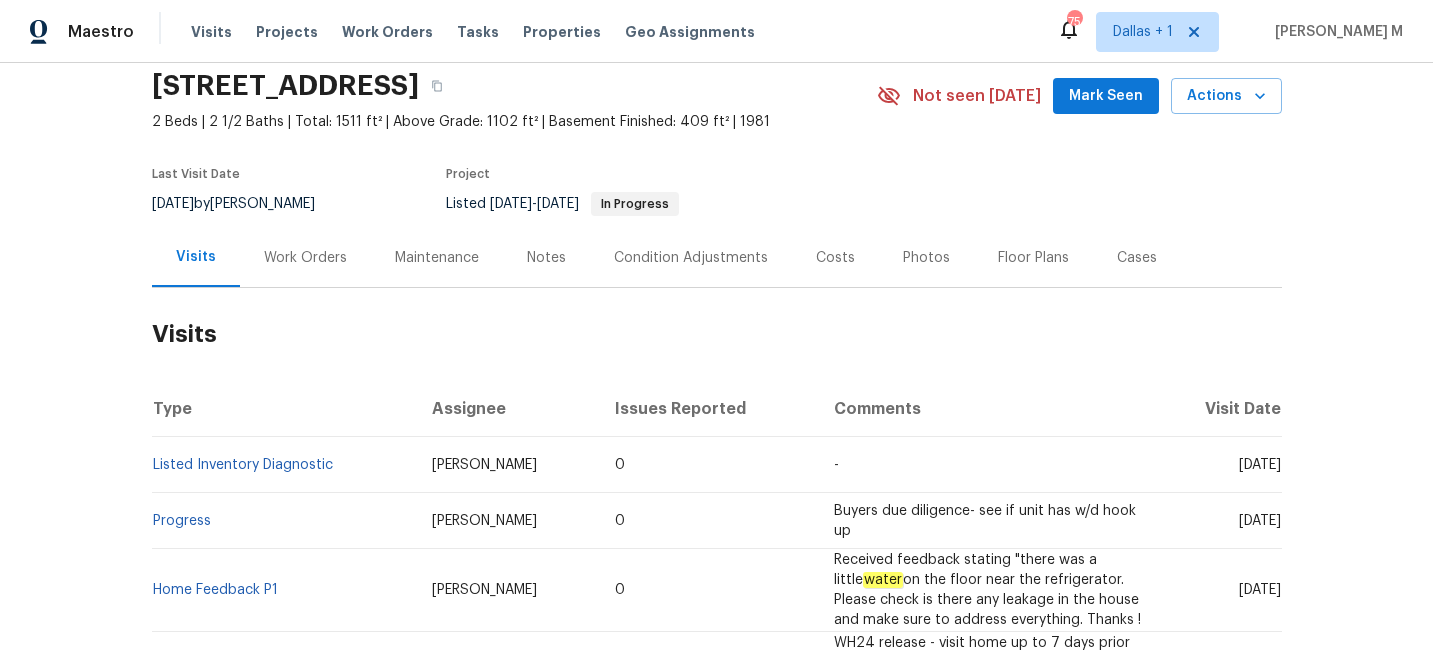 scroll, scrollTop: 0, scrollLeft: 0, axis: both 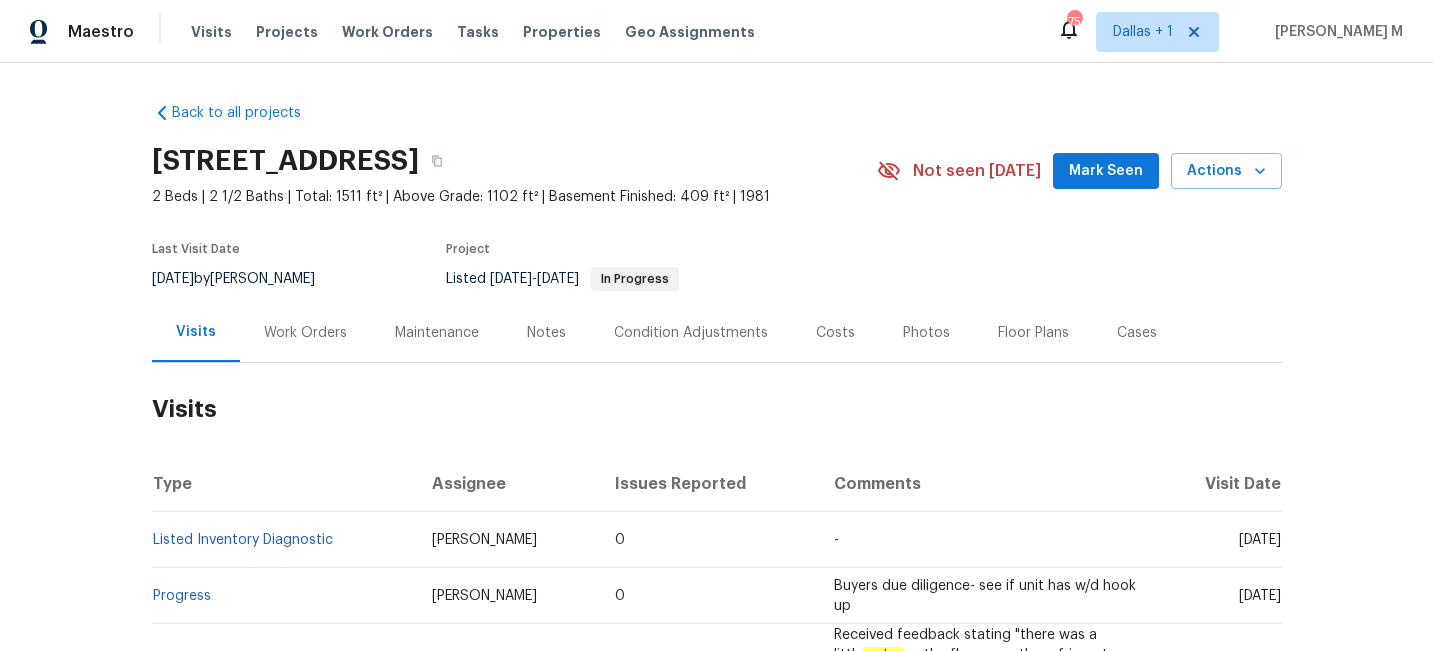 click on "Work Orders" at bounding box center [305, 333] 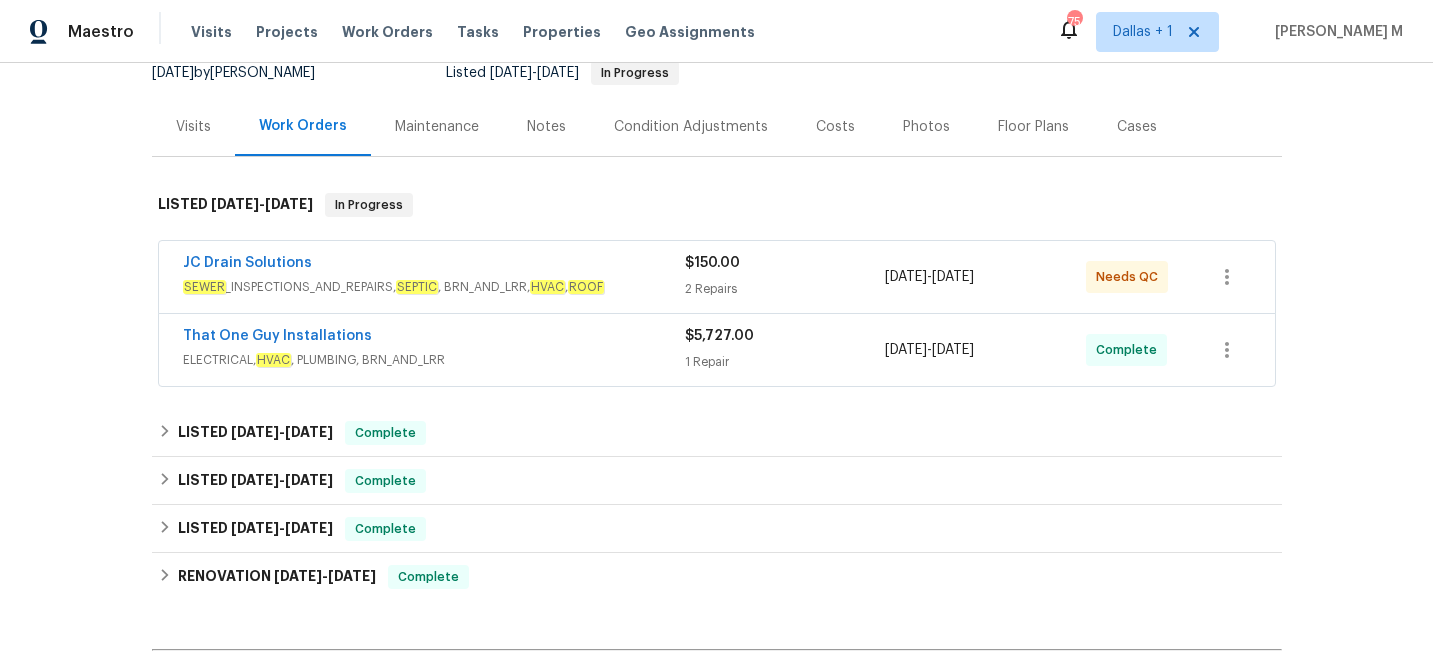 scroll, scrollTop: 218, scrollLeft: 0, axis: vertical 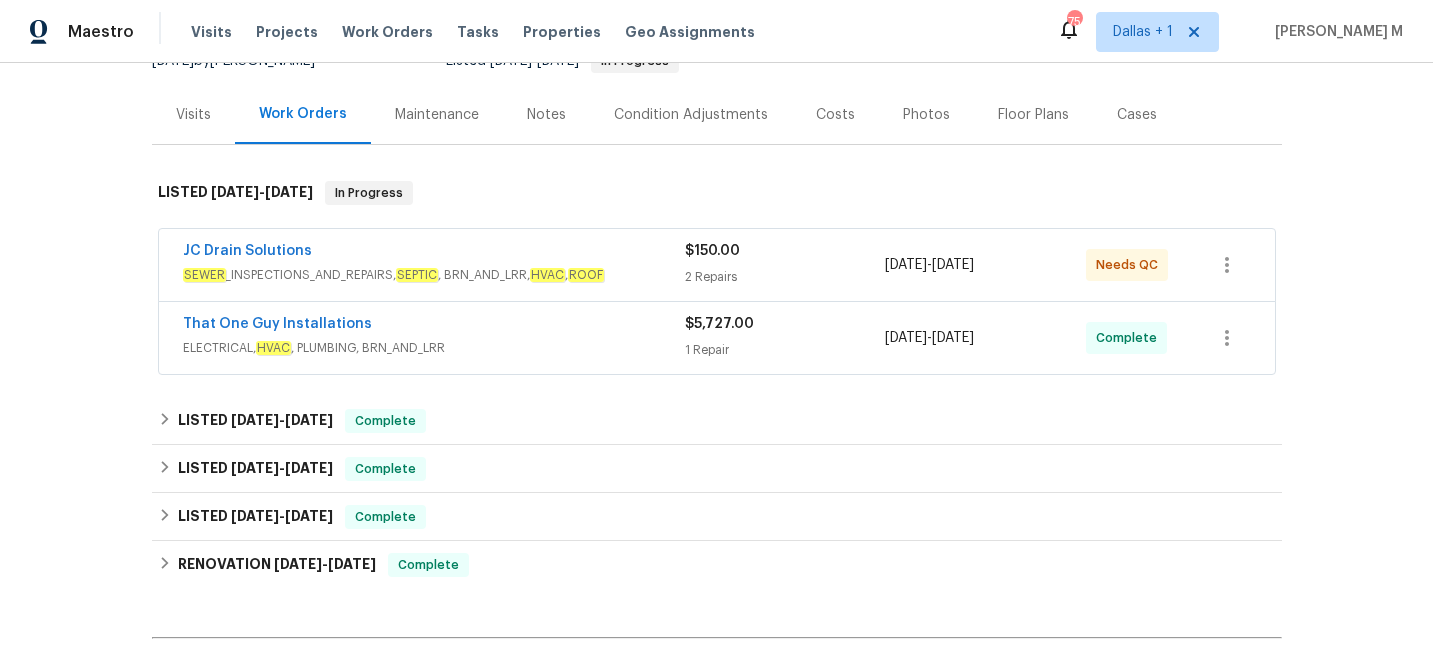 click on "2 Repairs" at bounding box center [785, 277] 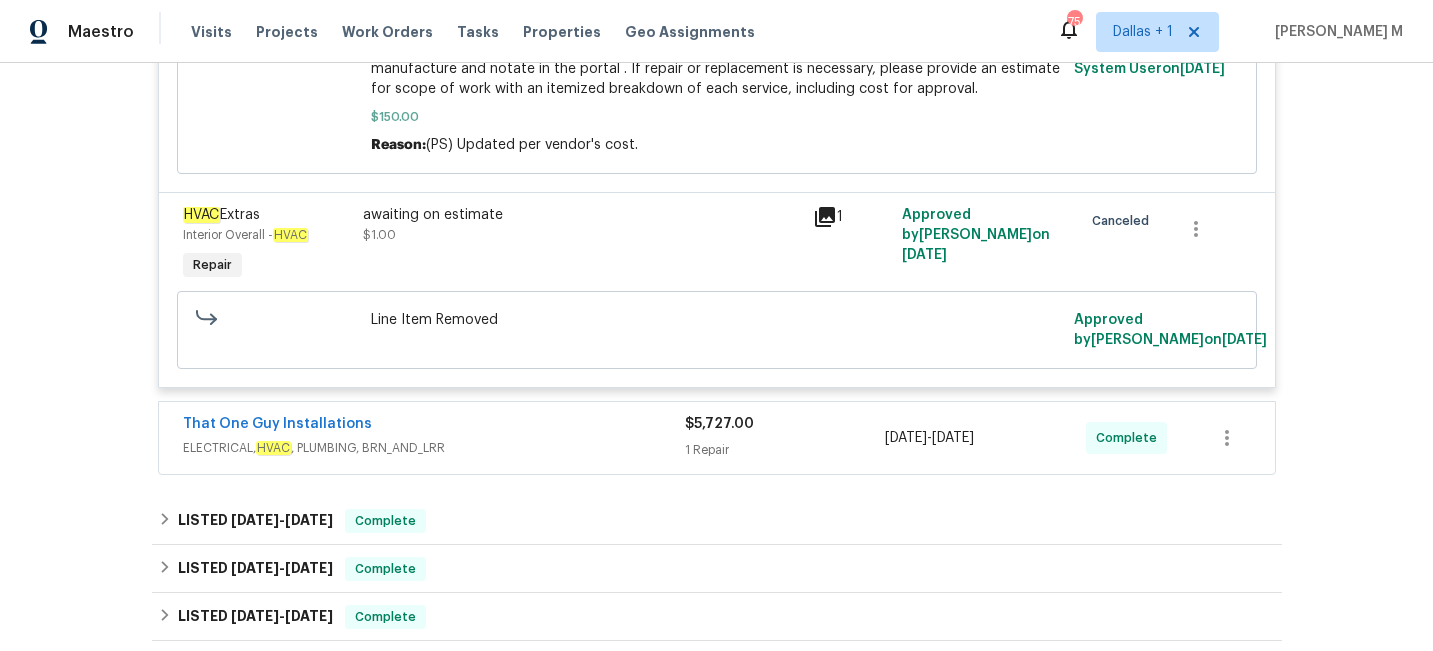 scroll, scrollTop: 710, scrollLeft: 0, axis: vertical 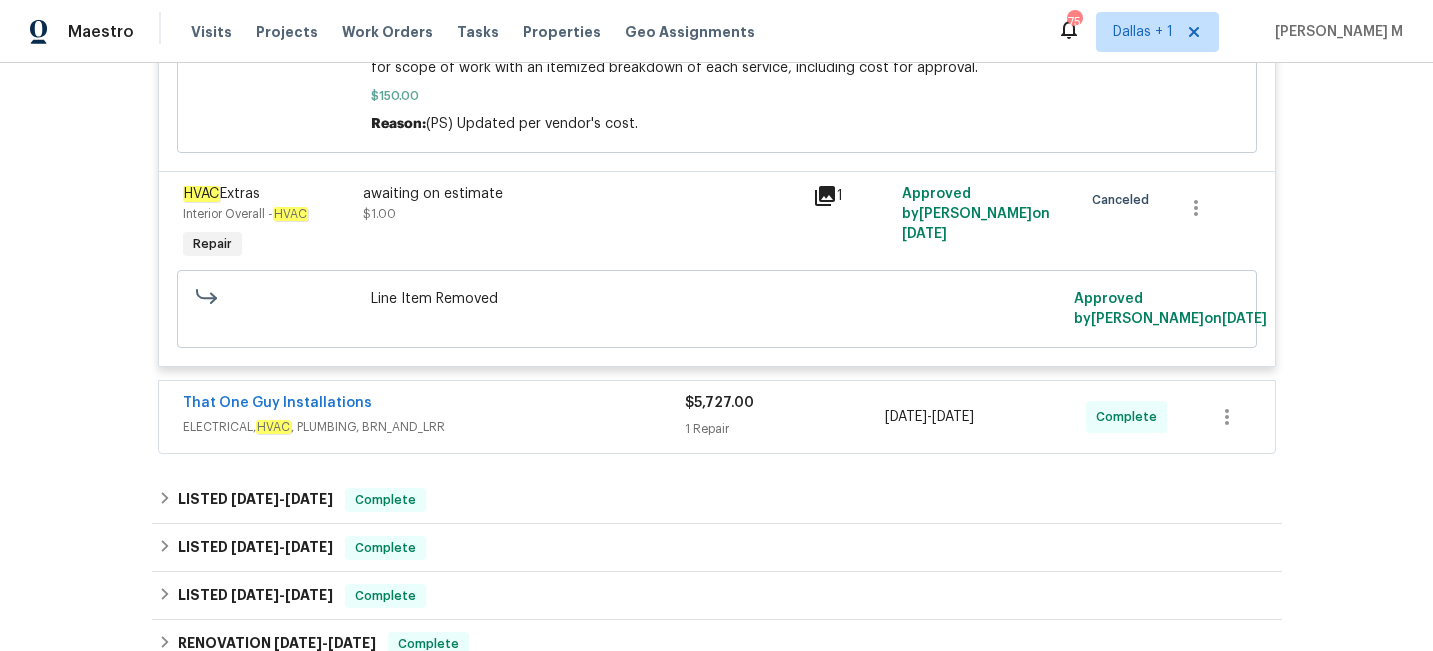 click on "ELECTRICAL,  HVAC , PLUMBING, BRN_AND_LRR" at bounding box center (434, 427) 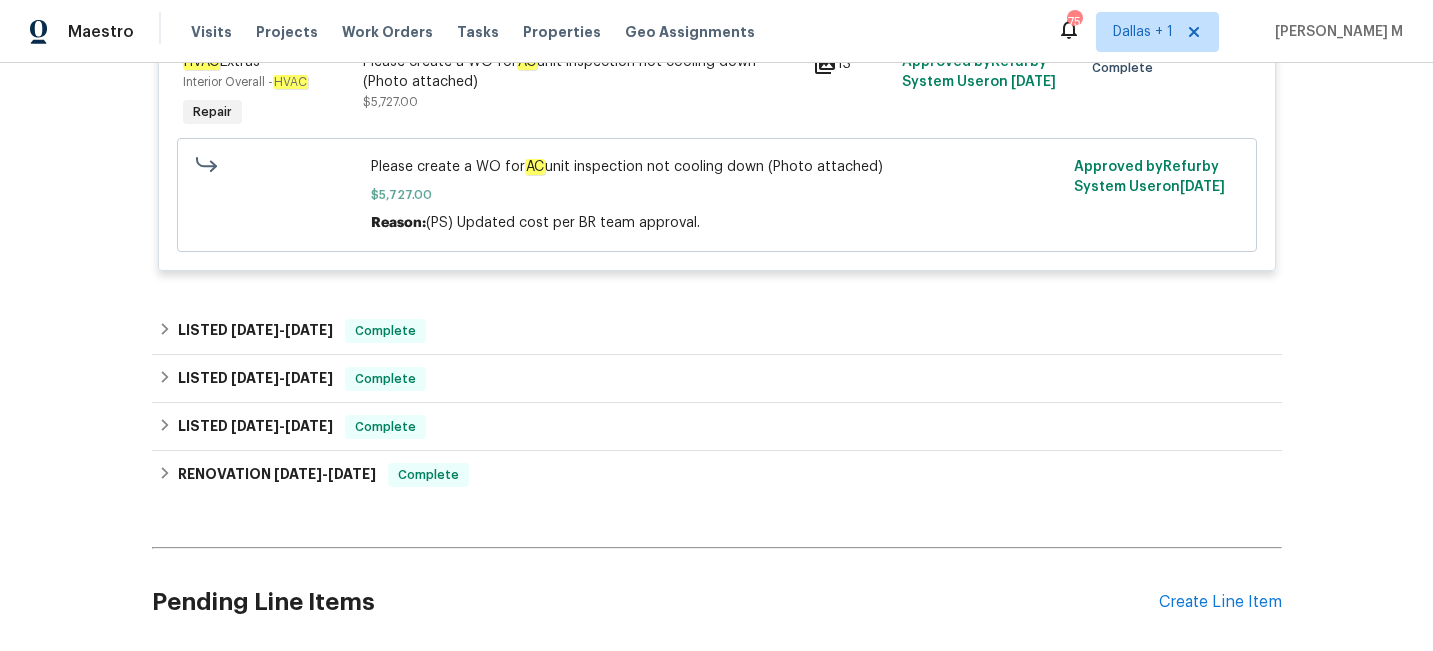 scroll, scrollTop: 1186, scrollLeft: 0, axis: vertical 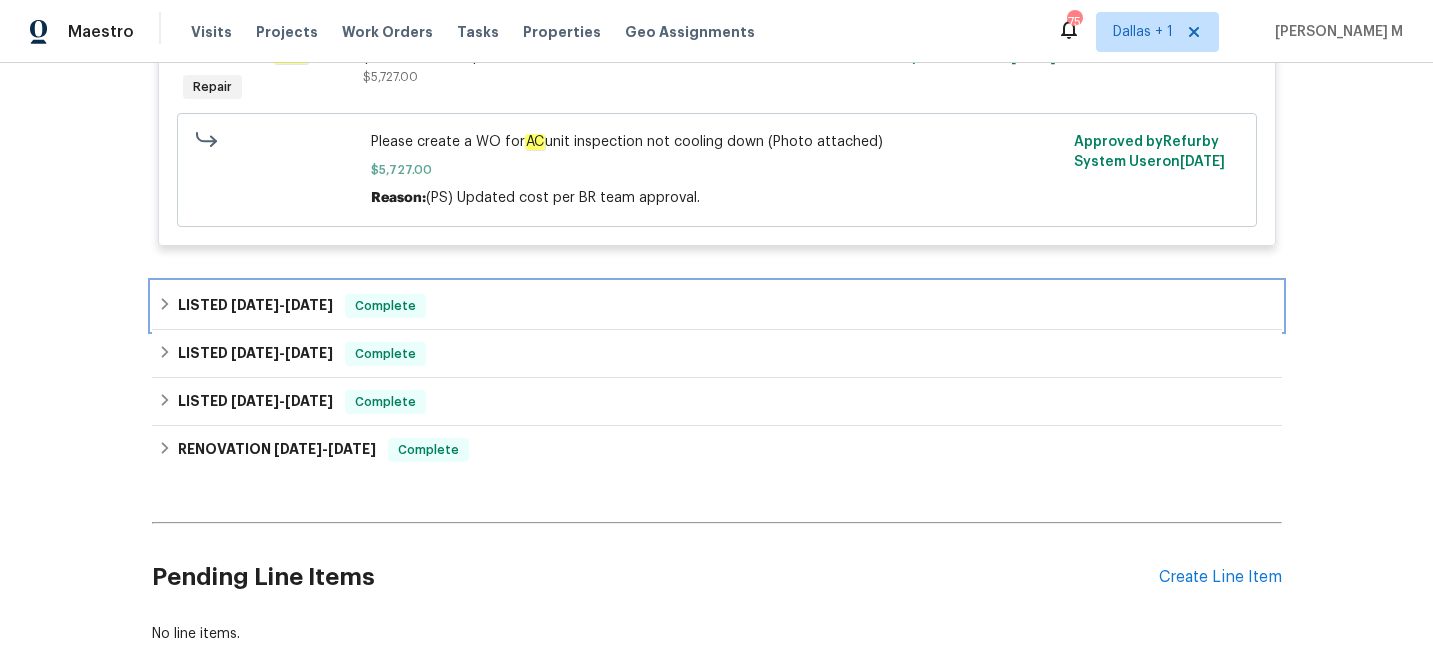 click on "LISTED   5/27/25  -  5/30/25 Complete" at bounding box center (717, 306) 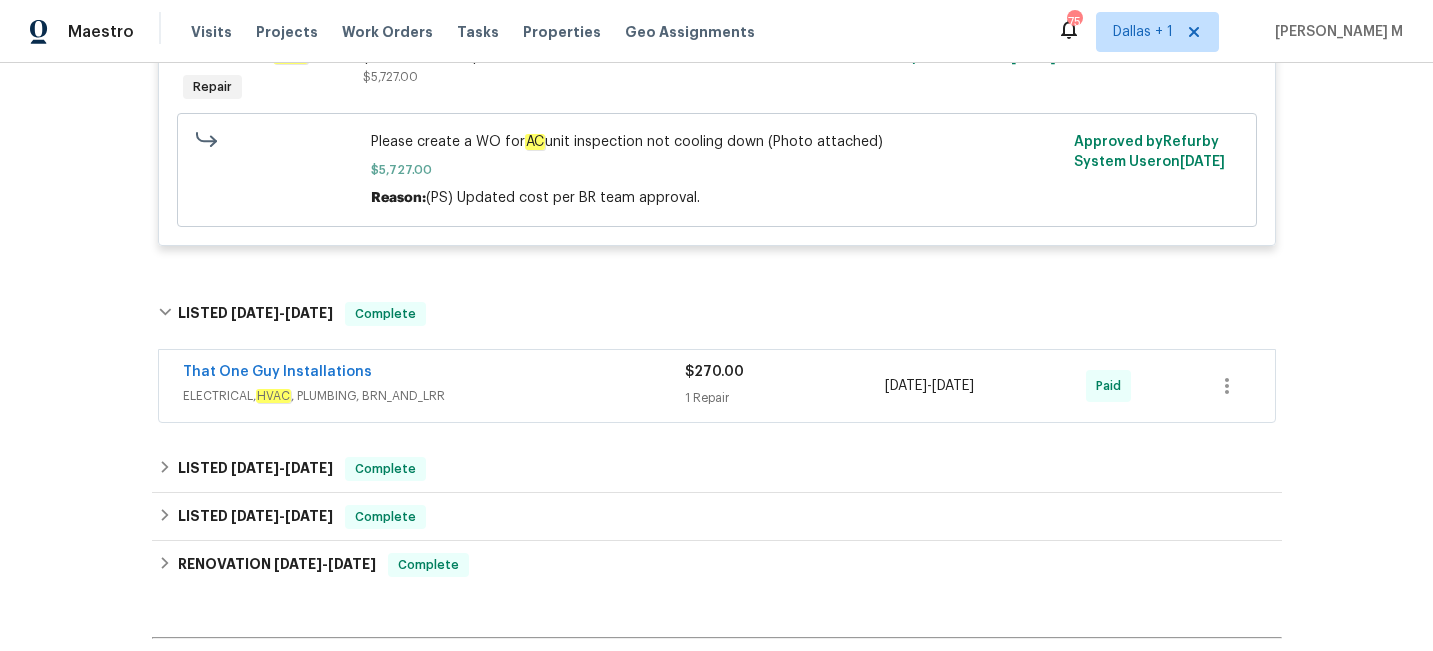 click on "That One Guy Installations" at bounding box center (434, 374) 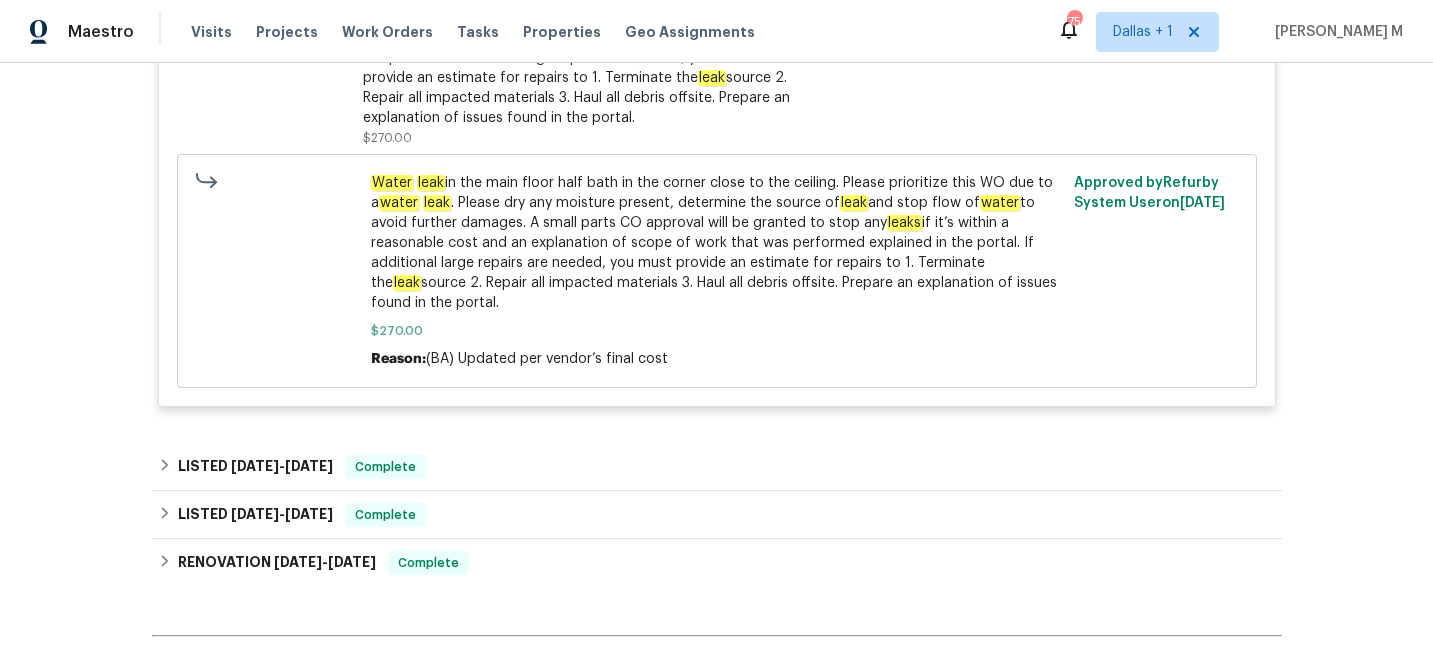 scroll, scrollTop: 1806, scrollLeft: 0, axis: vertical 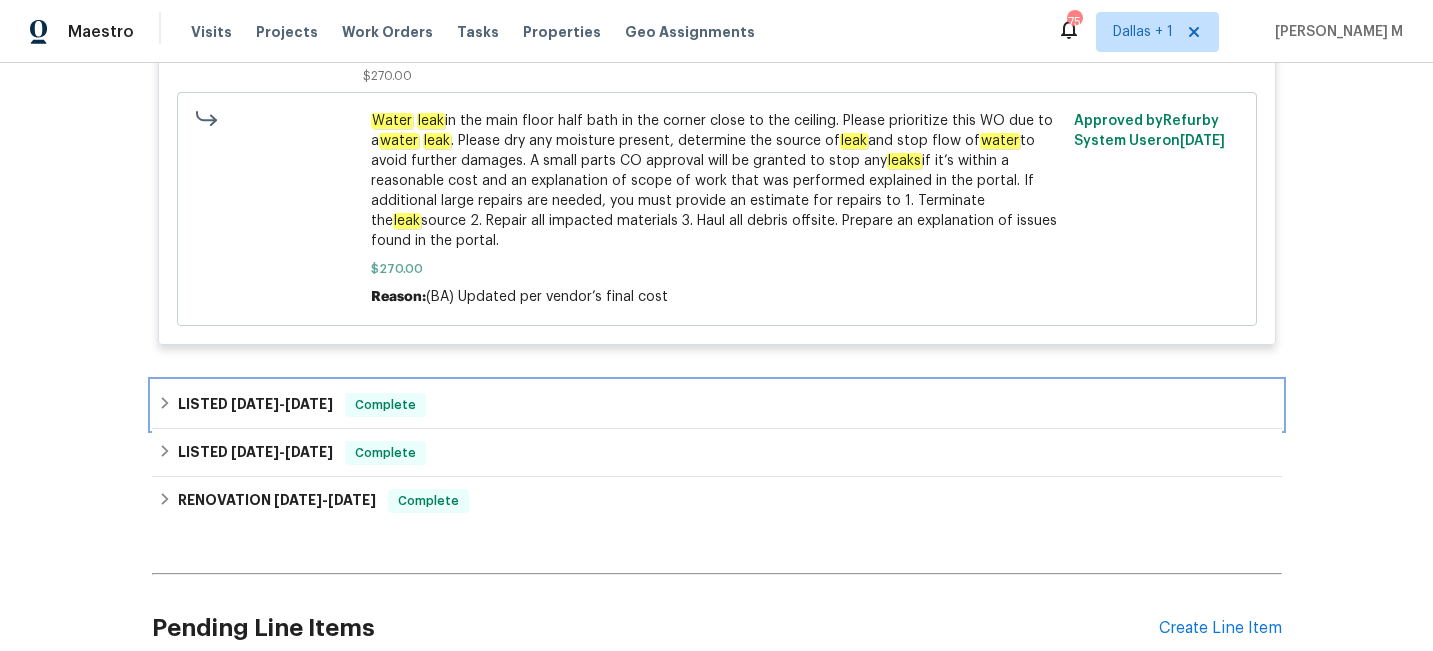 click on "LISTED   5/13/25  -  5/21/25 Complete" at bounding box center (717, 405) 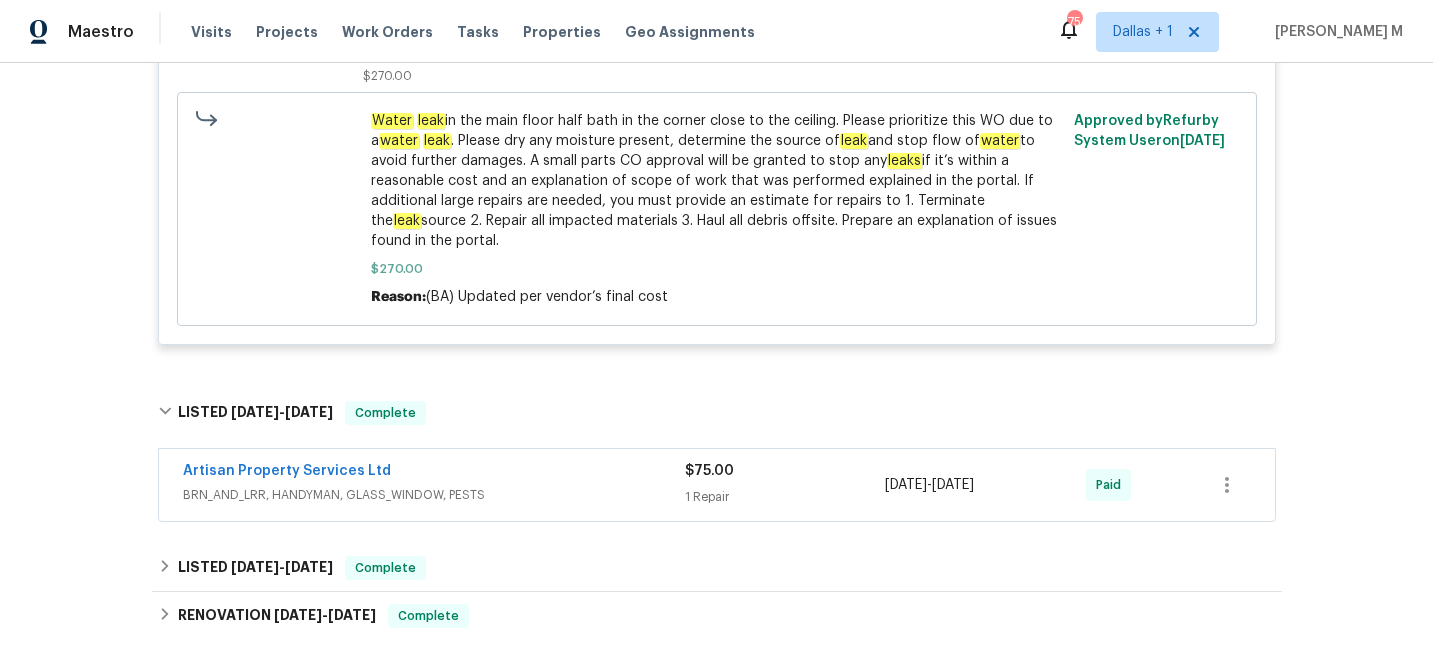 click on "Artisan Property Services Ltd" at bounding box center [434, 473] 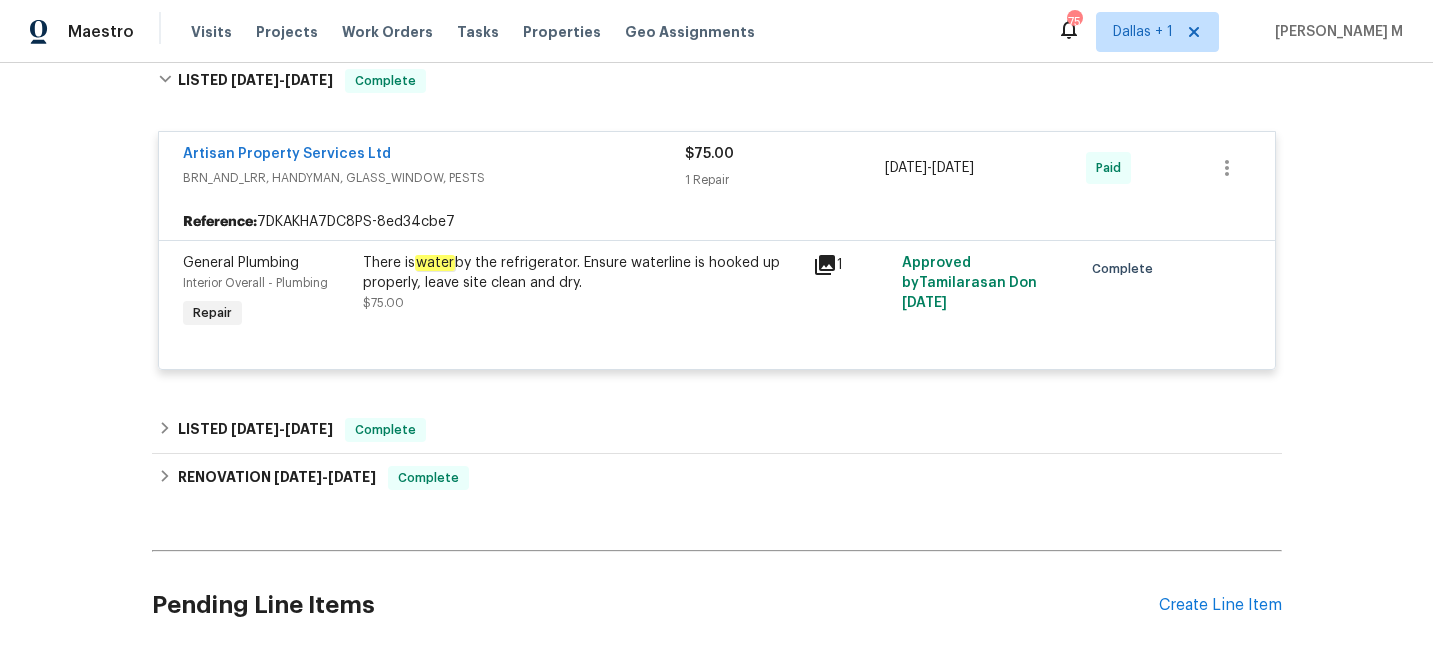 scroll, scrollTop: 2147, scrollLeft: 0, axis: vertical 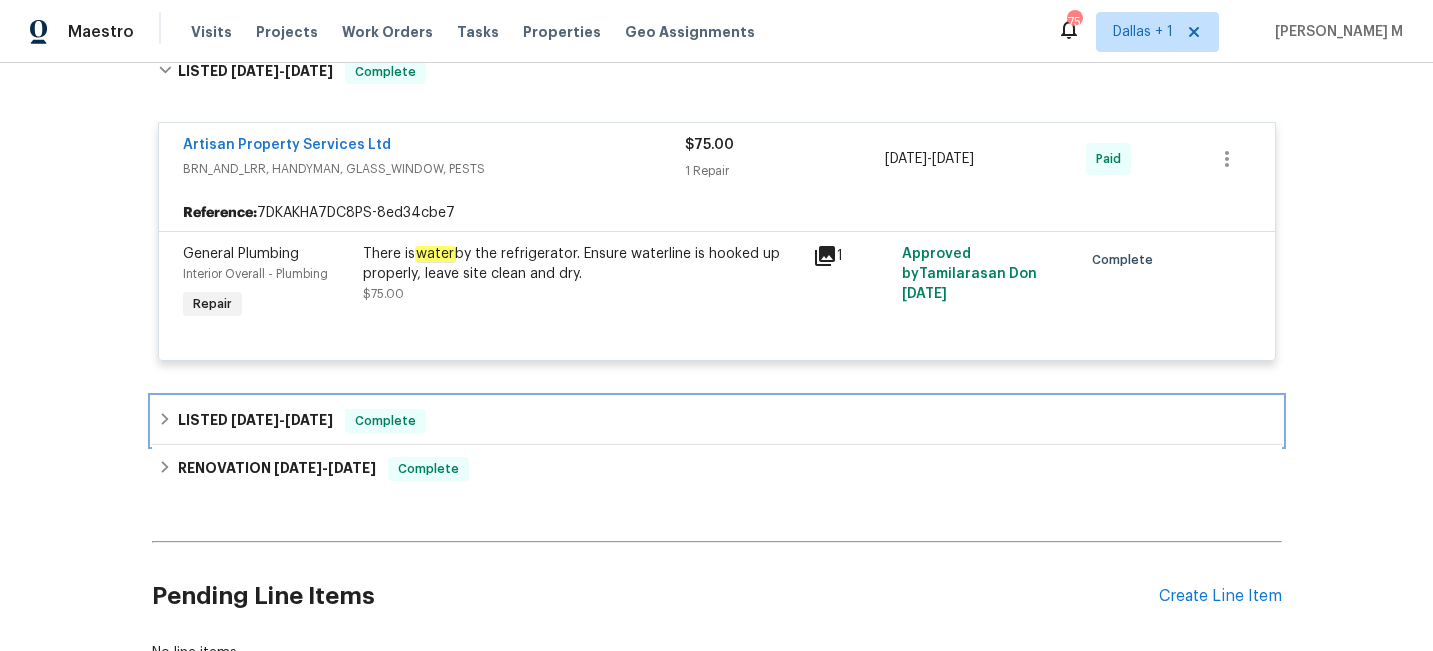 click on "LISTED   5/5/25  -  5/7/25 Complete" at bounding box center [717, 421] 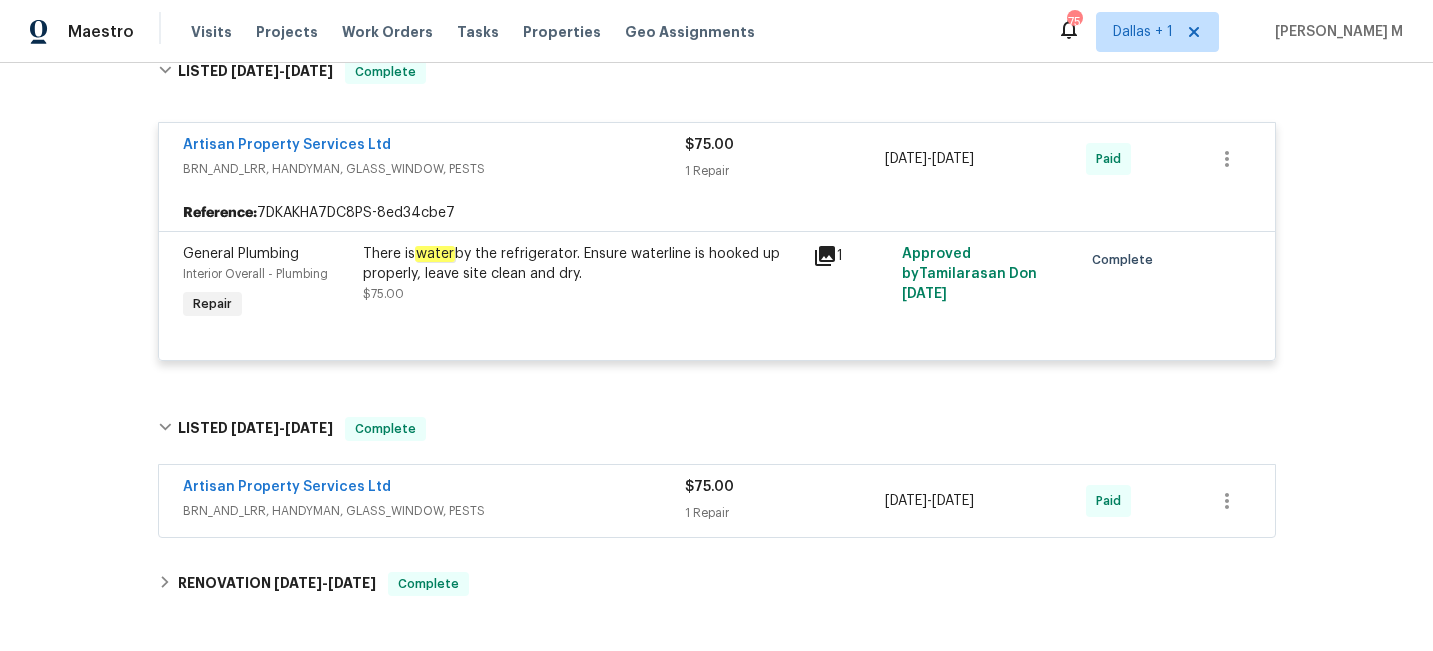 click on "BRN_AND_LRR, HANDYMAN, GLASS_WINDOW, PESTS" at bounding box center [434, 511] 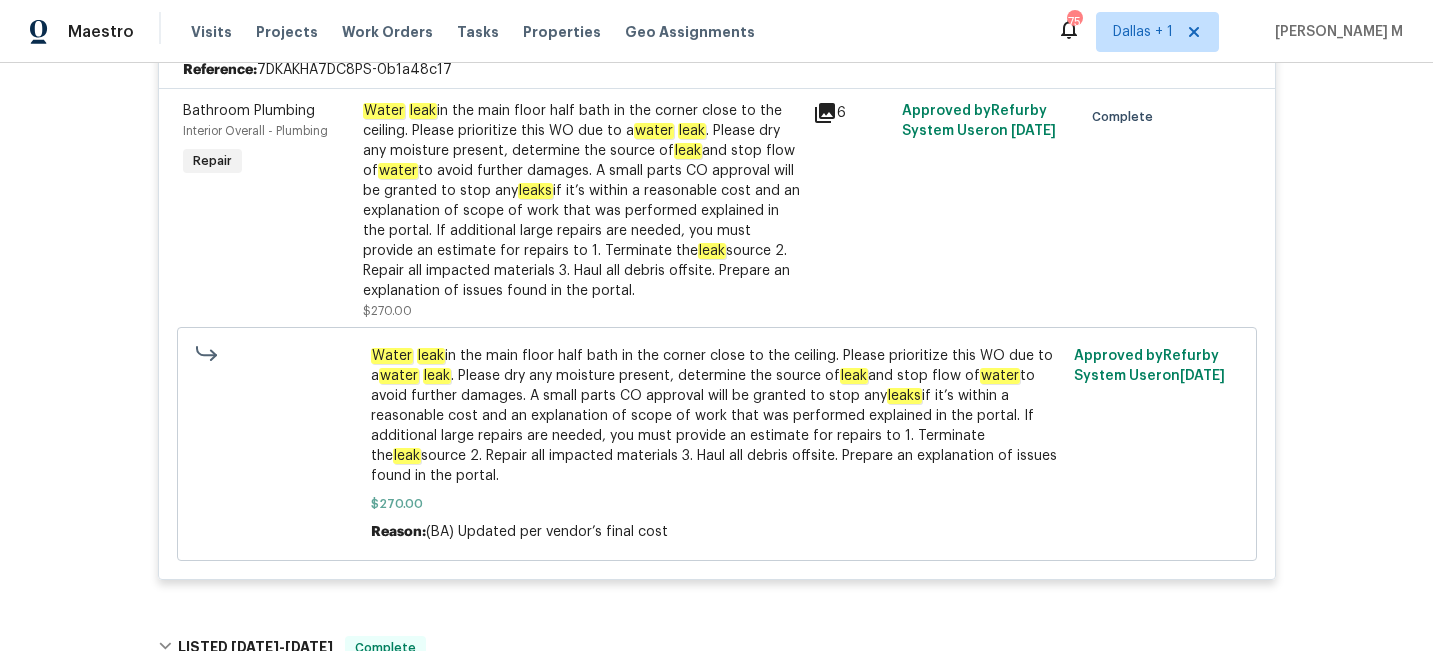 scroll, scrollTop: 1382, scrollLeft: 0, axis: vertical 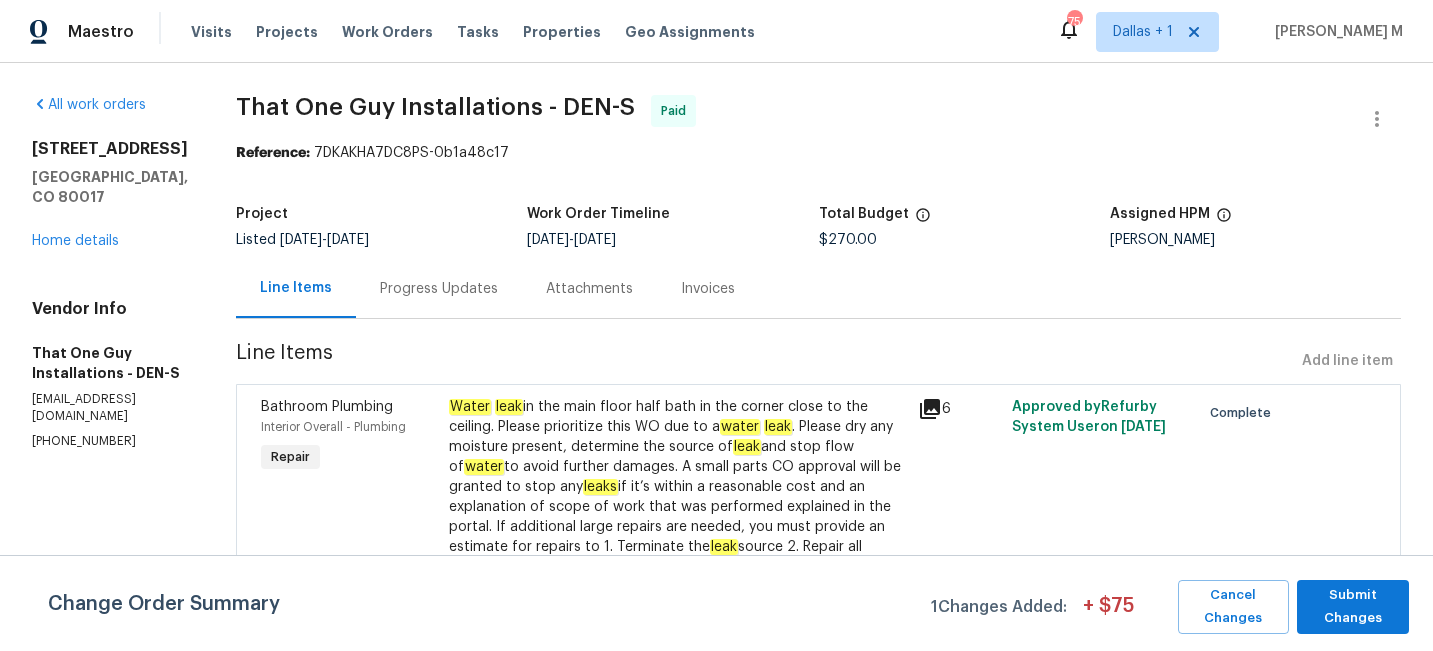 click on "Progress Updates" at bounding box center (439, 288) 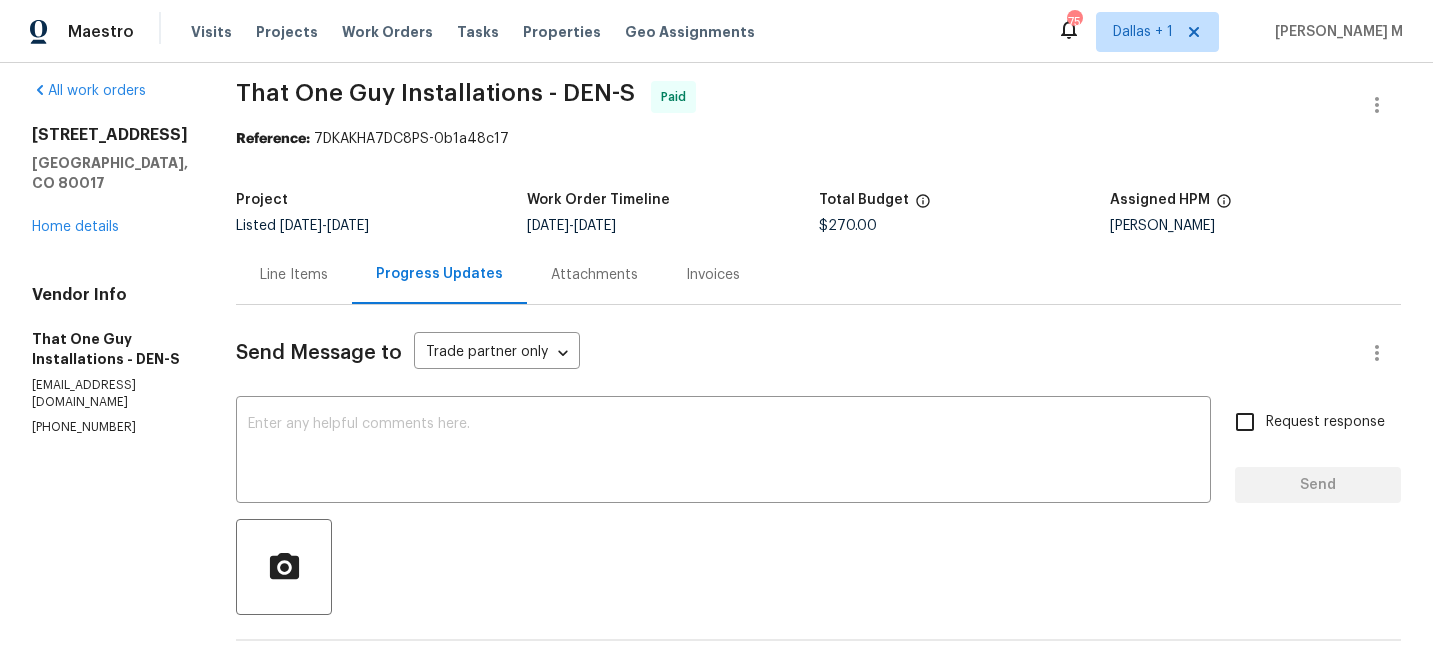 scroll, scrollTop: 0, scrollLeft: 0, axis: both 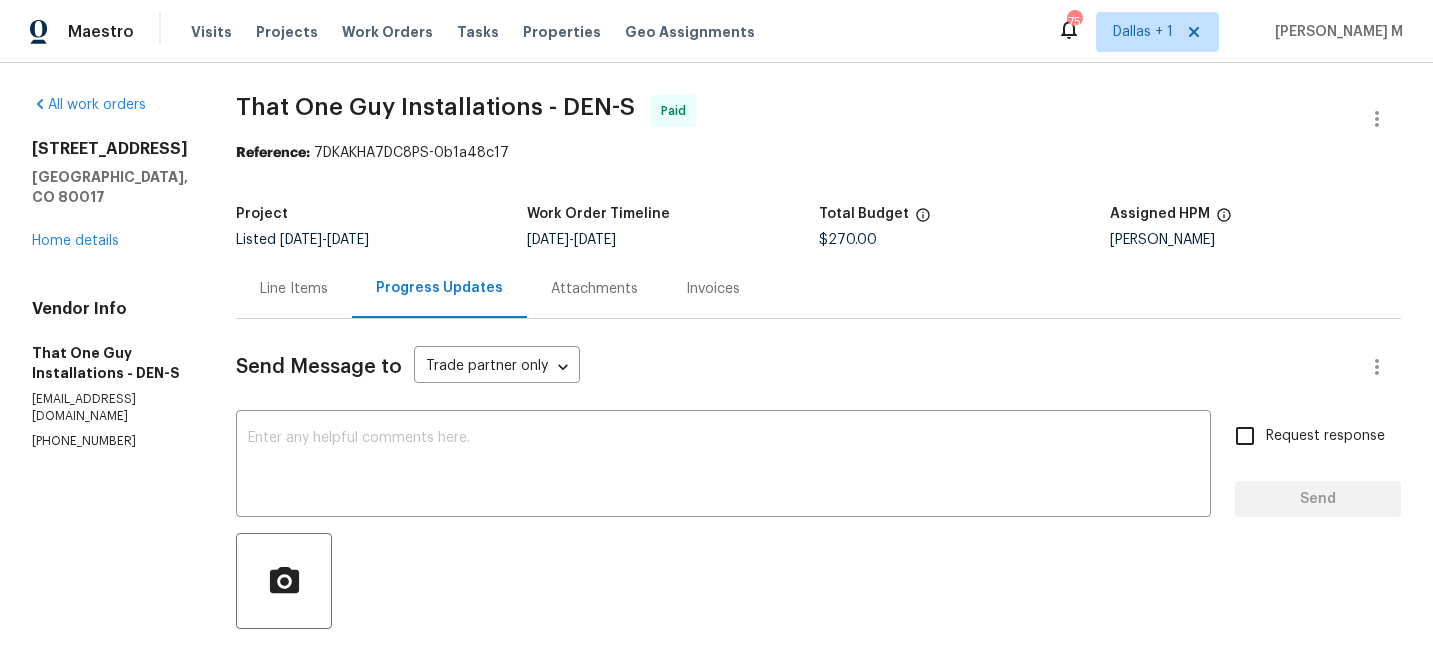 click on "Project Listed   5/27/2025  -  5/30/2025 Work Order Timeline 5/28/2025  -  5/30/2025 Total Budget $270.00 Assigned HPM David Page" at bounding box center (818, 227) 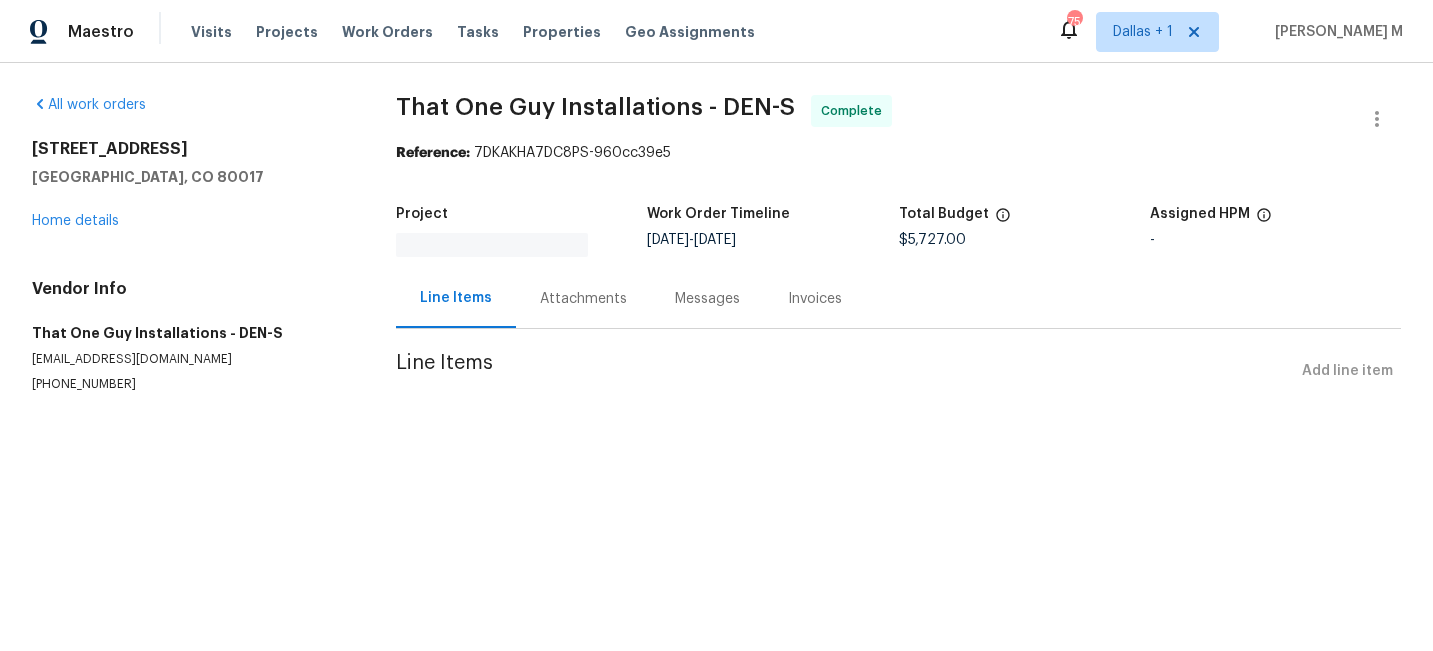 scroll, scrollTop: 0, scrollLeft: 0, axis: both 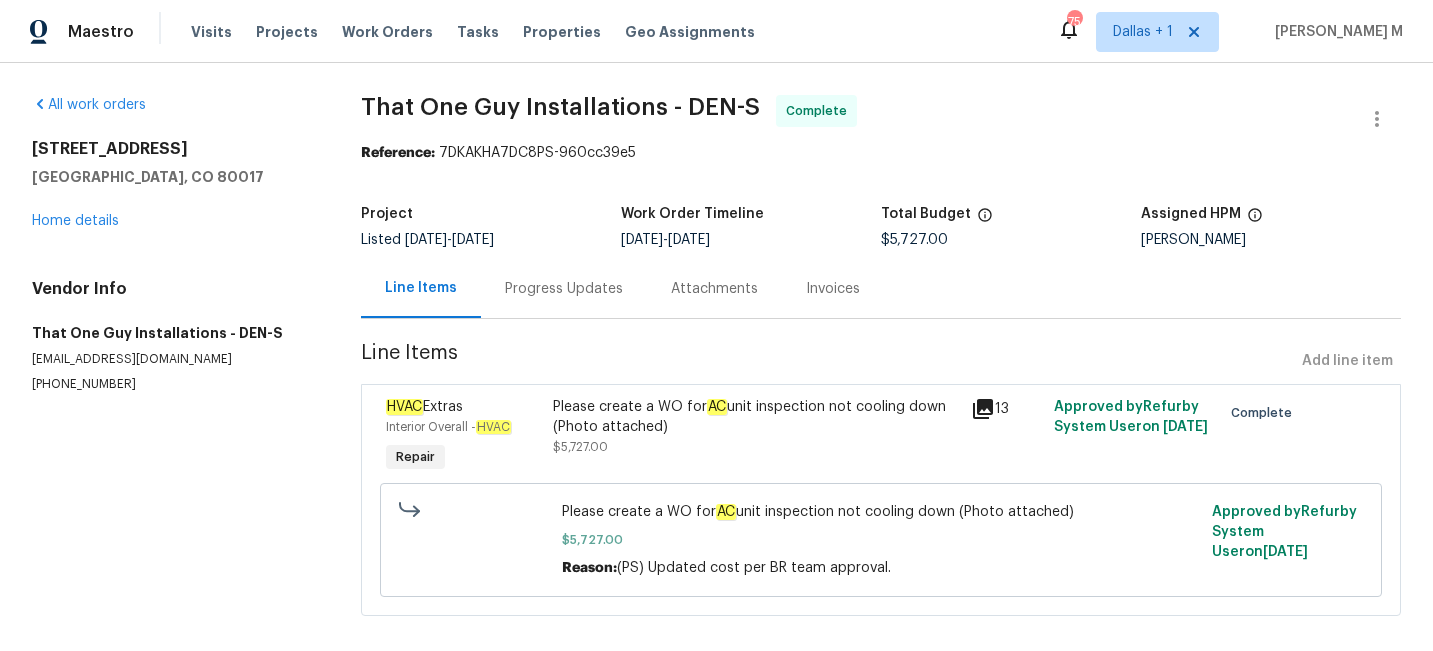 click on "Progress Updates" at bounding box center [564, 289] 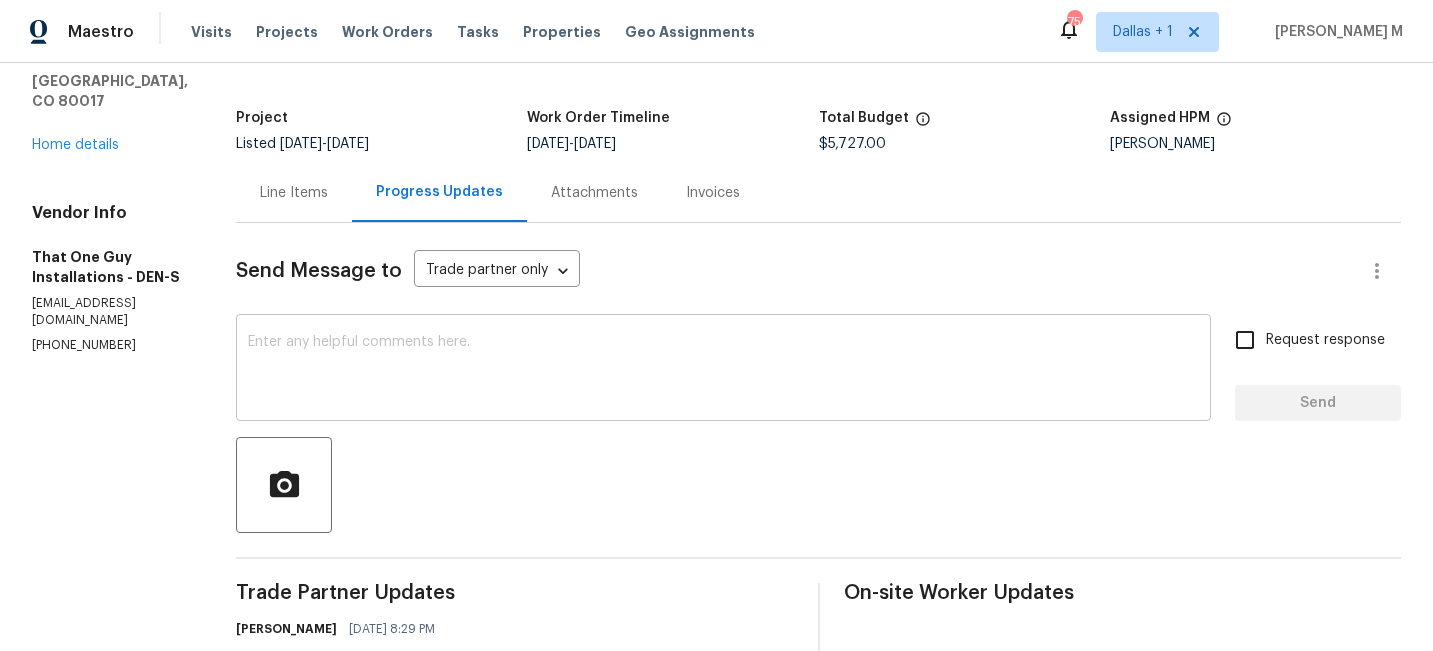 scroll, scrollTop: 47, scrollLeft: 0, axis: vertical 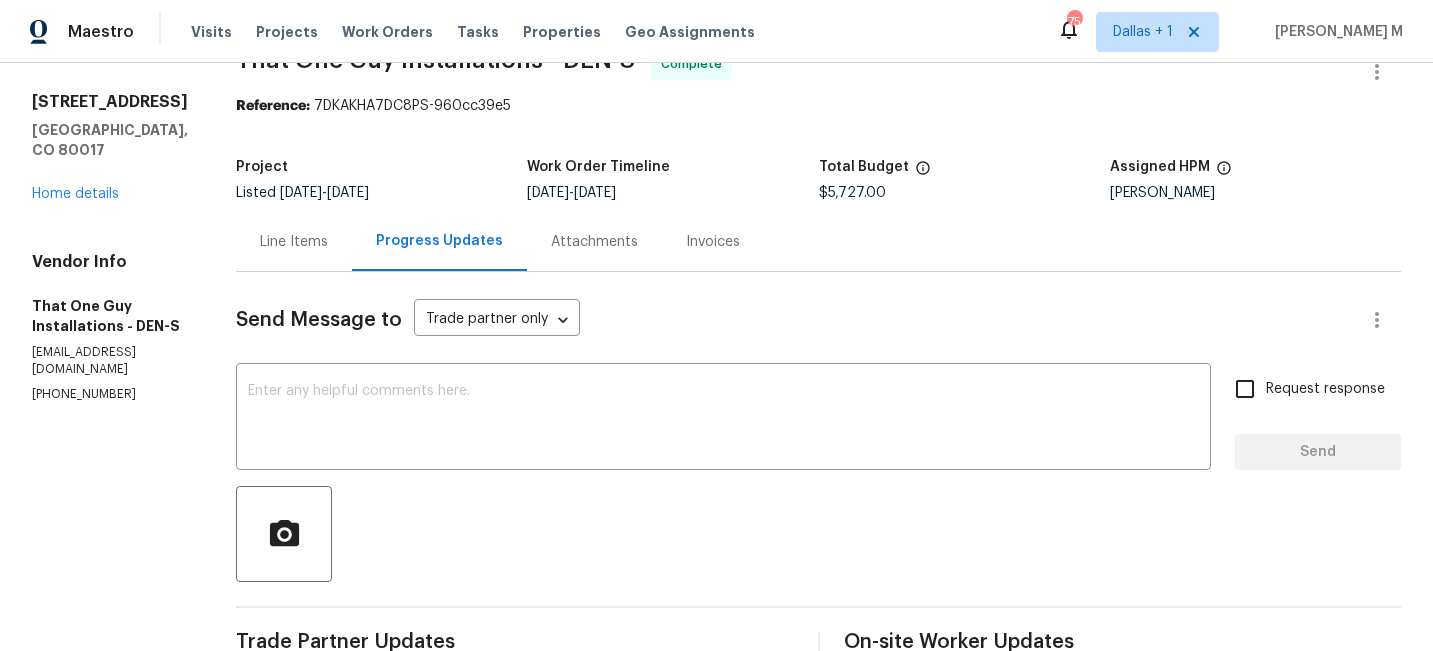 click on "Invoices" at bounding box center (713, 241) 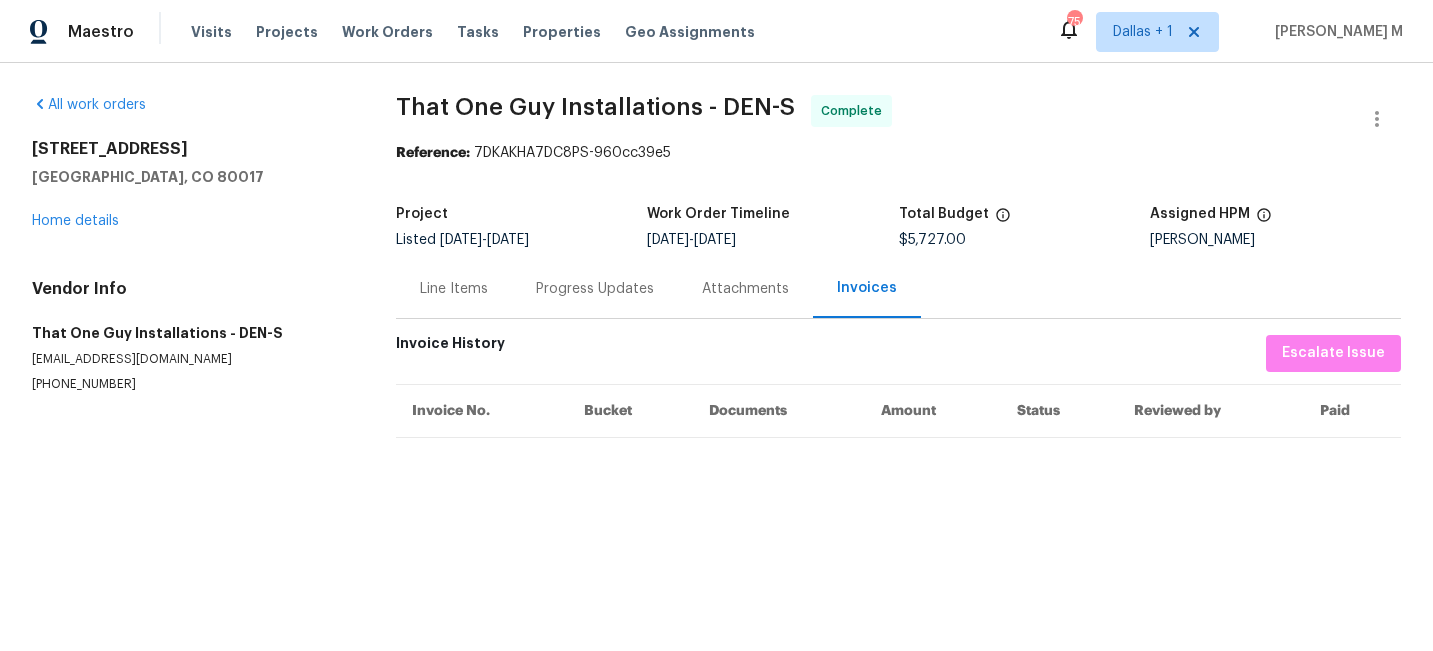 click on "Attachments" at bounding box center (745, 289) 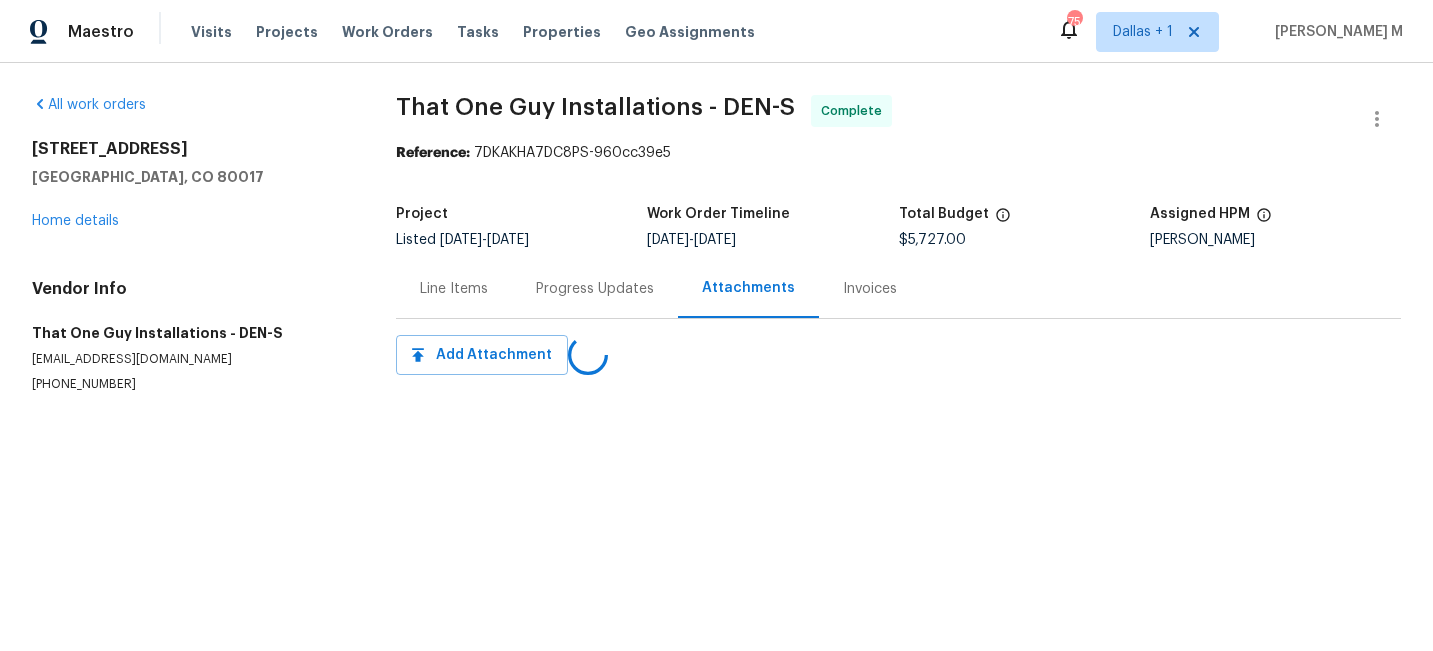 click on "Progress Updates" at bounding box center (595, 289) 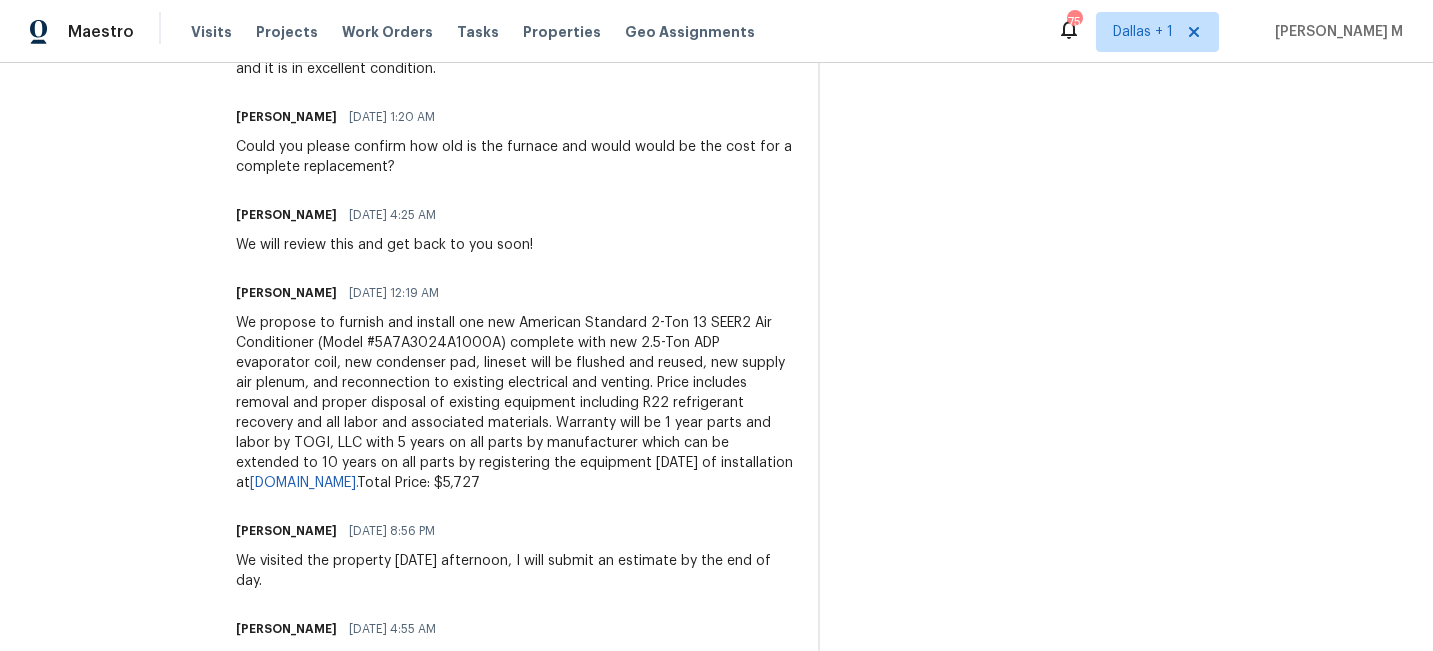 scroll, scrollTop: 1294, scrollLeft: 0, axis: vertical 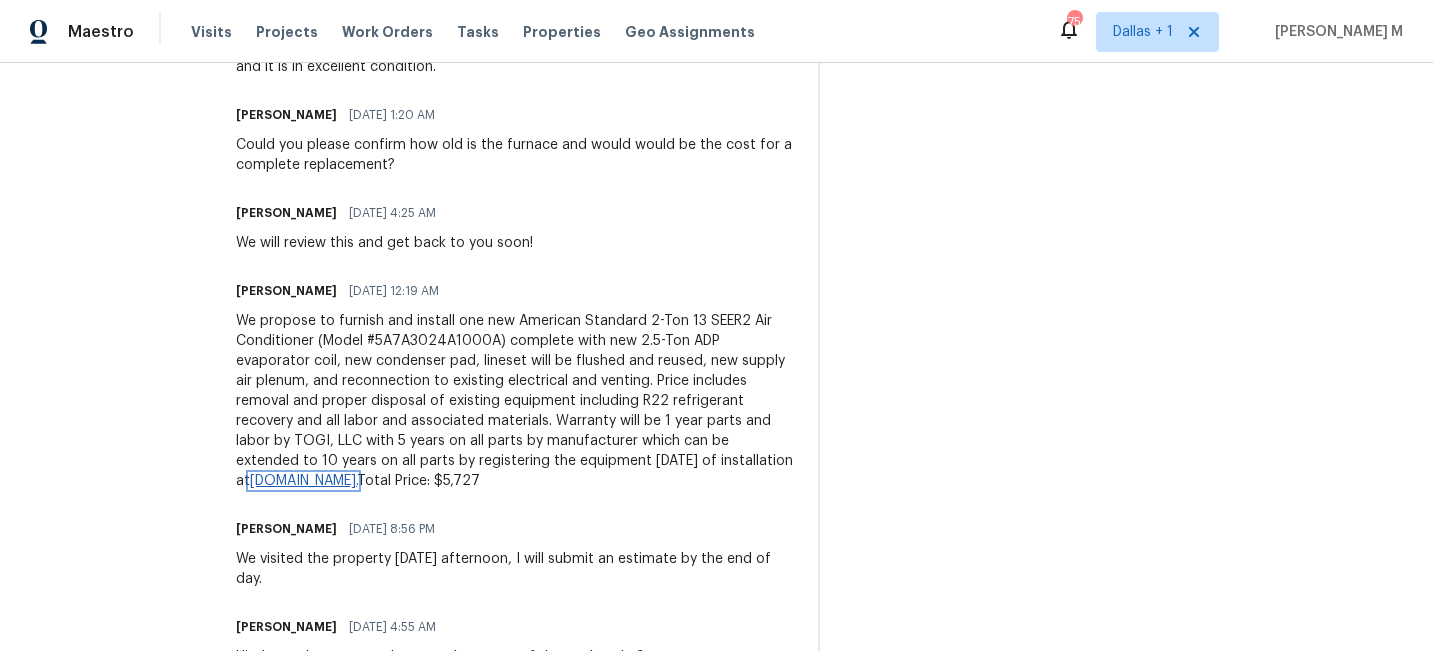 click on "www.AmericanStandardAir.com." at bounding box center (303, 481) 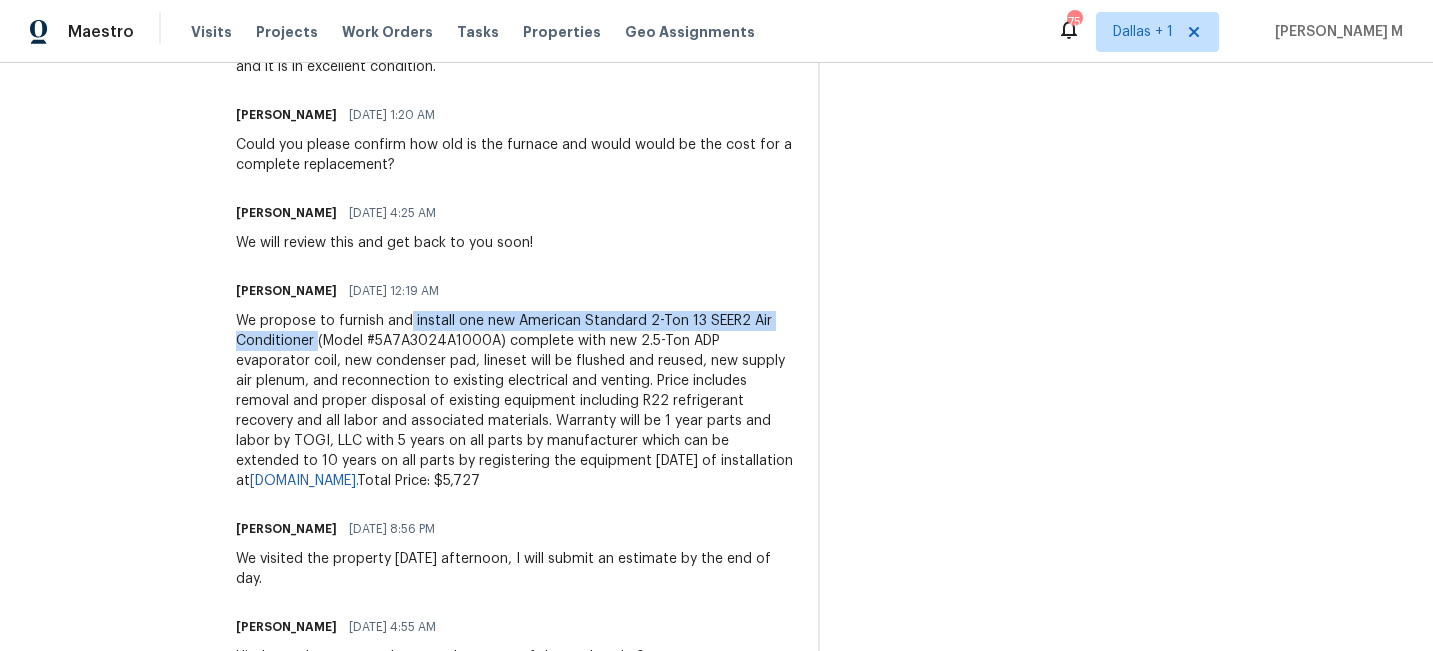 drag, startPoint x: 370, startPoint y: 321, endPoint x: 276, endPoint y: 340, distance: 95.90099 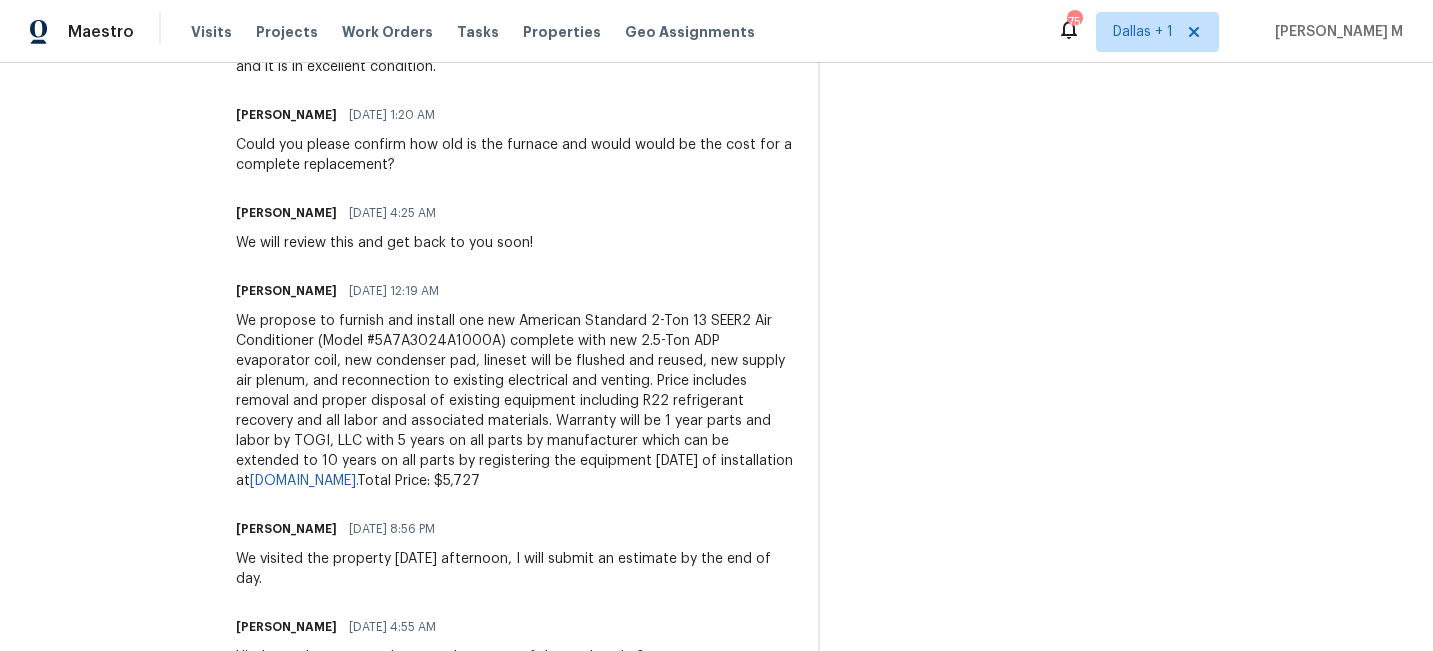 click on "We propose to furnish and install one new American Standard 2-Ton 13 SEER2 Air Conditioner (Model #5A7A3024A1000A) complete with new 2.5-Ton ADP evaporator coil, new condenser pad, lineset will be flushed and reused, new supply air plenum, and reconnection to existing electrical and venting.
Price includes removal and proper disposal of existing equipment including R22 refrigerant recovery and all labor and associated materials.
Warranty will be 1 year parts and labor by TOGI, LLC with 5 years on all parts by manufacturer which can be extended to 10 years on all parts by registering the equipment within 60 days of installation at  www.AmericanStandardAir.com.
Total Price: $5,727" at bounding box center [515, 401] 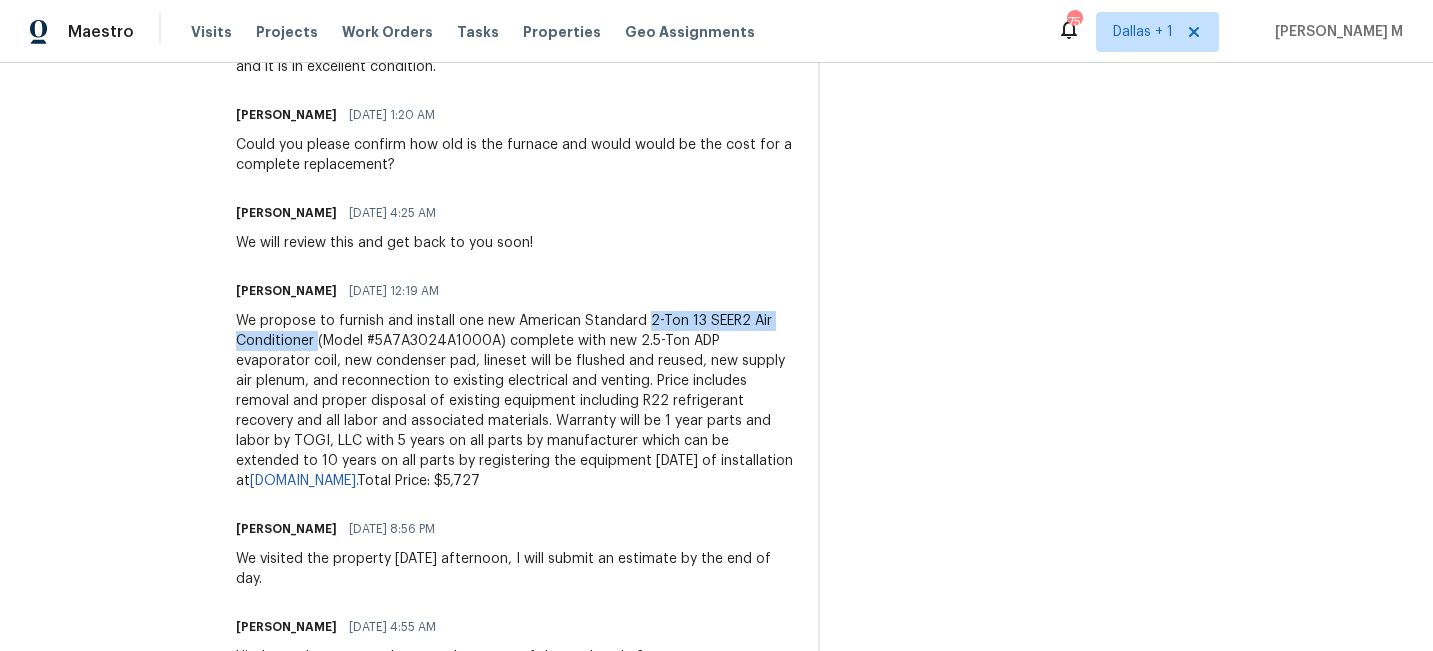 drag, startPoint x: 605, startPoint y: 320, endPoint x: 278, endPoint y: 342, distance: 327.73923 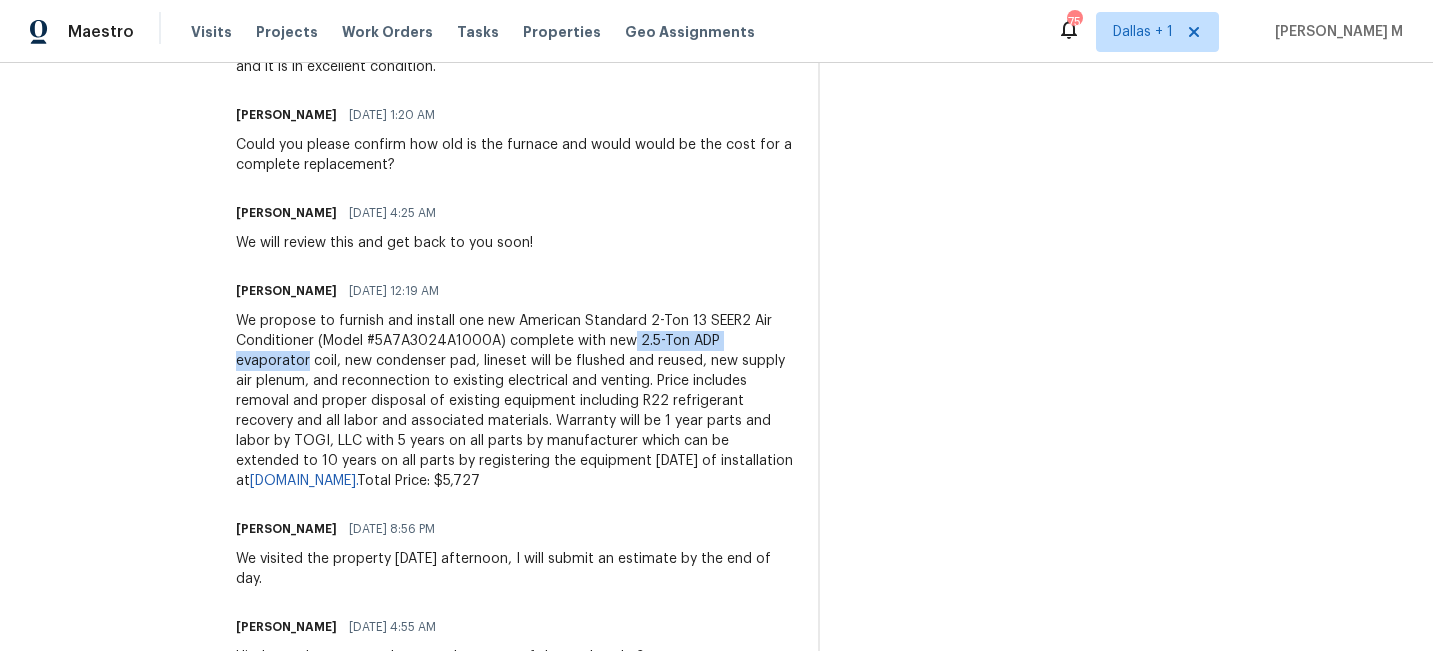 drag, startPoint x: 585, startPoint y: 343, endPoint x: 752, endPoint y: 338, distance: 167.07483 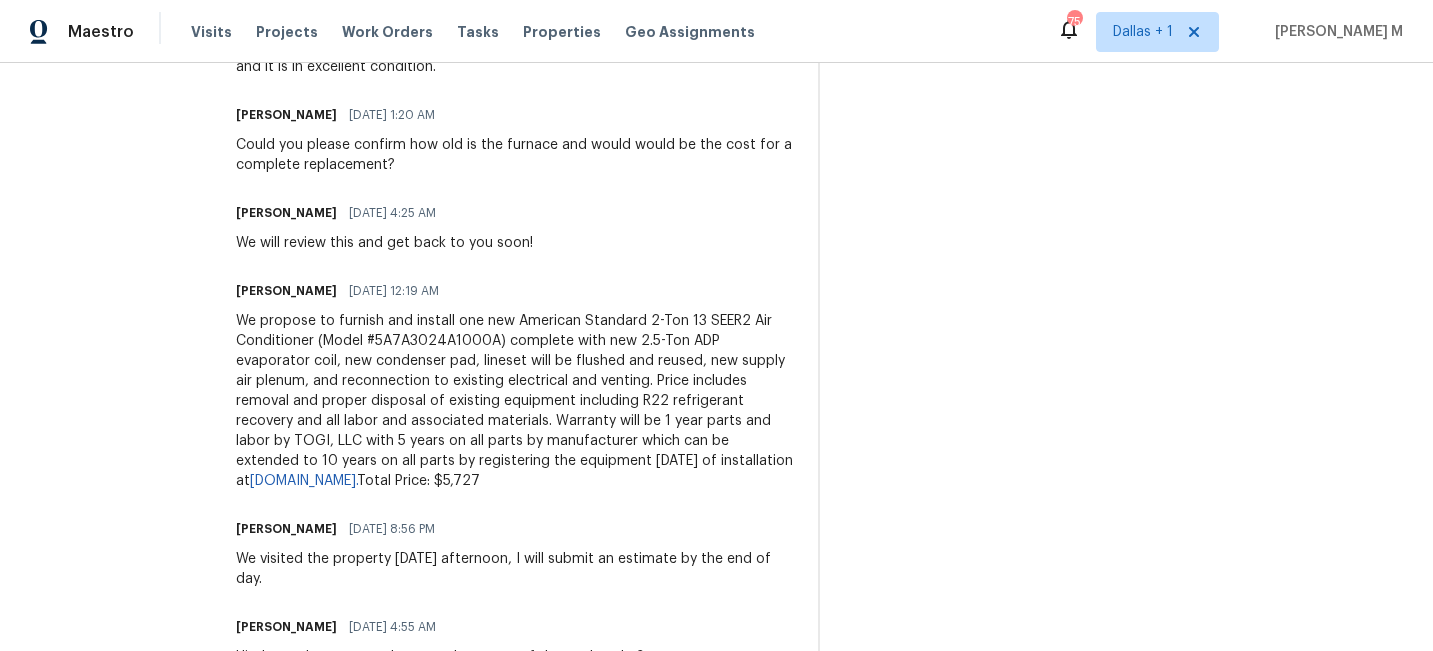 click on "We propose to furnish and install one new American Standard 2-Ton 13 SEER2 Air Conditioner (Model #5A7A3024A1000A) complete with new 2.5-Ton ADP evaporator coil, new condenser pad, lineset will be flushed and reused, new supply air plenum, and reconnection to existing electrical and venting.
Price includes removal and proper disposal of existing equipment including R22 refrigerant recovery and all labor and associated materials.
Warranty will be 1 year parts and labor by TOGI, LLC with 5 years on all parts by manufacturer which can be extended to 10 years on all parts by registering the equipment within 60 days of installation at  www.AmericanStandardAir.com.
Total Price: $5,727" at bounding box center (515, 401) 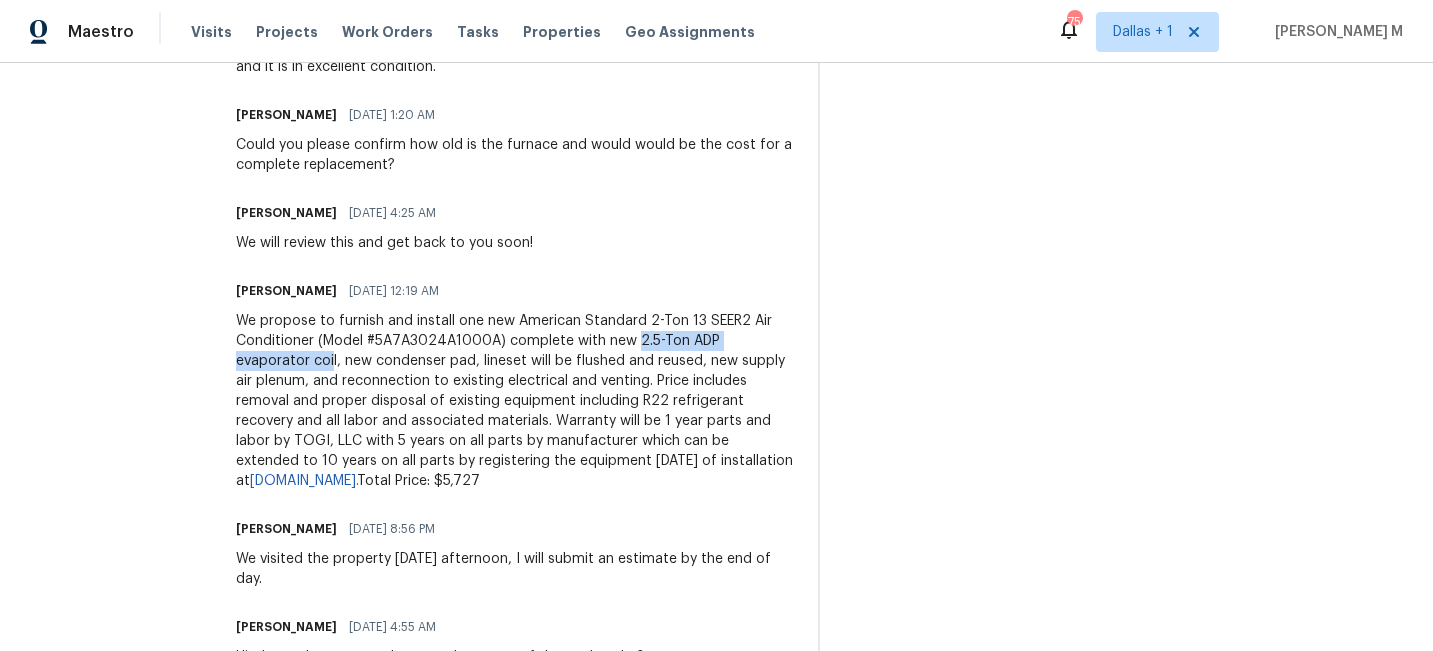 drag, startPoint x: 595, startPoint y: 341, endPoint x: 217, endPoint y: 362, distance: 378.5829 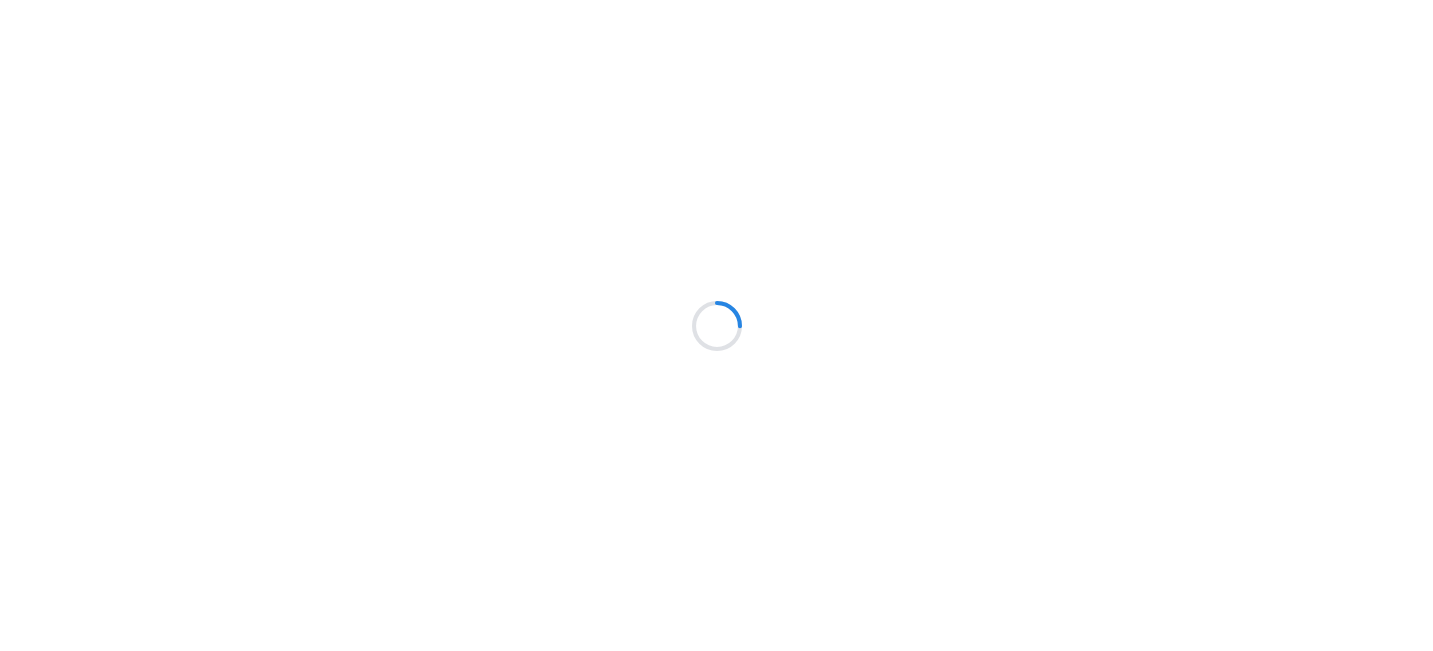 scroll, scrollTop: 0, scrollLeft: 0, axis: both 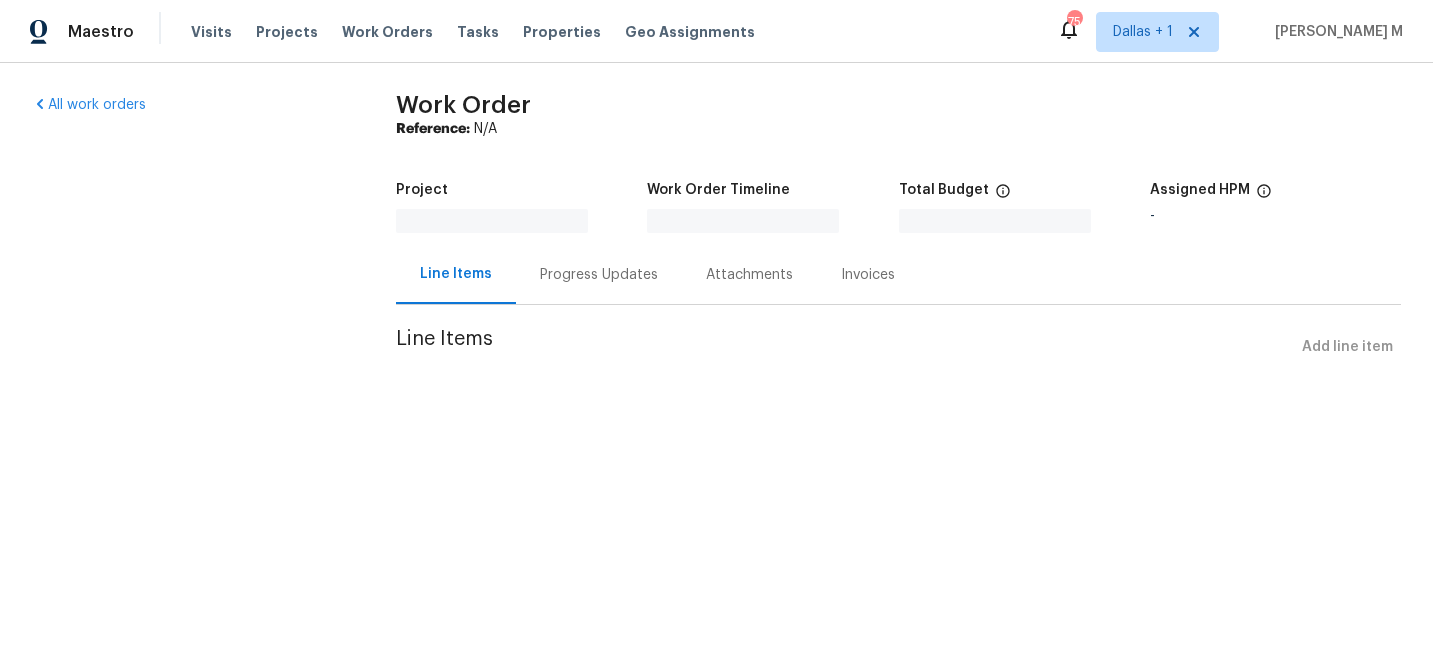 click on "Progress Updates" at bounding box center (599, 274) 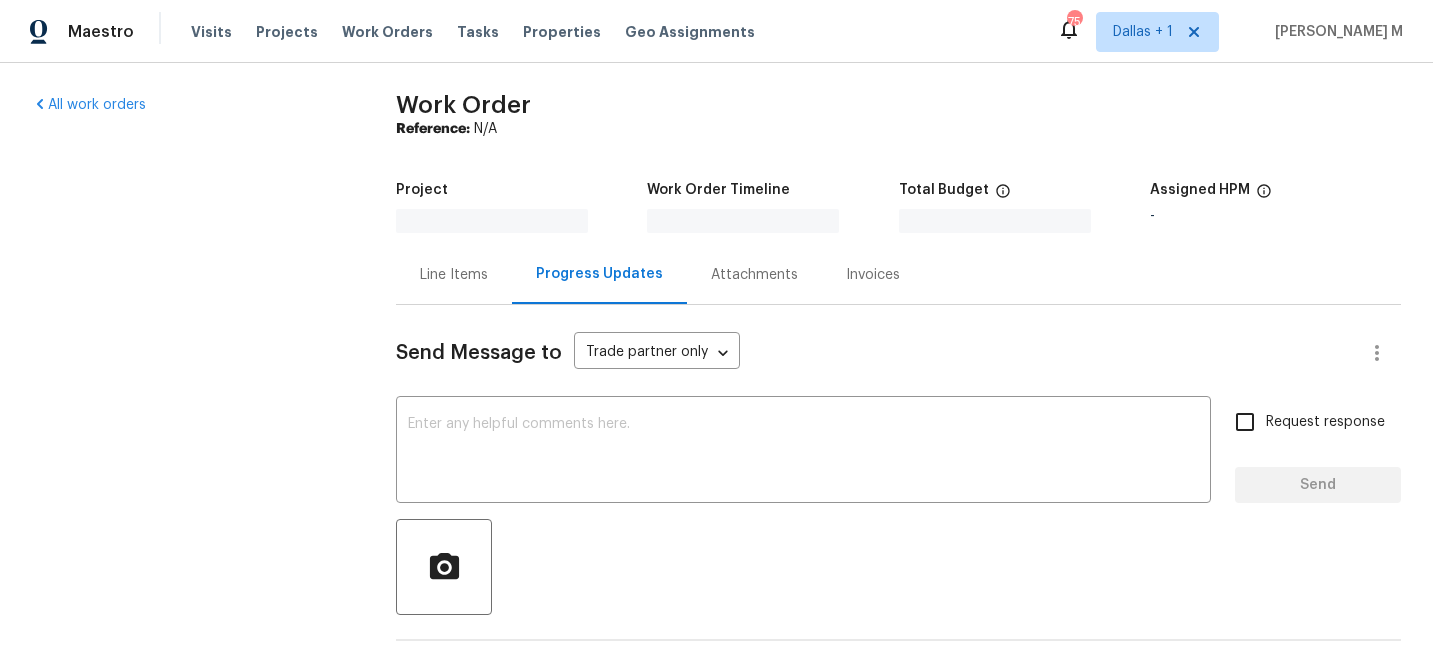 click on "Line Items" at bounding box center (454, 275) 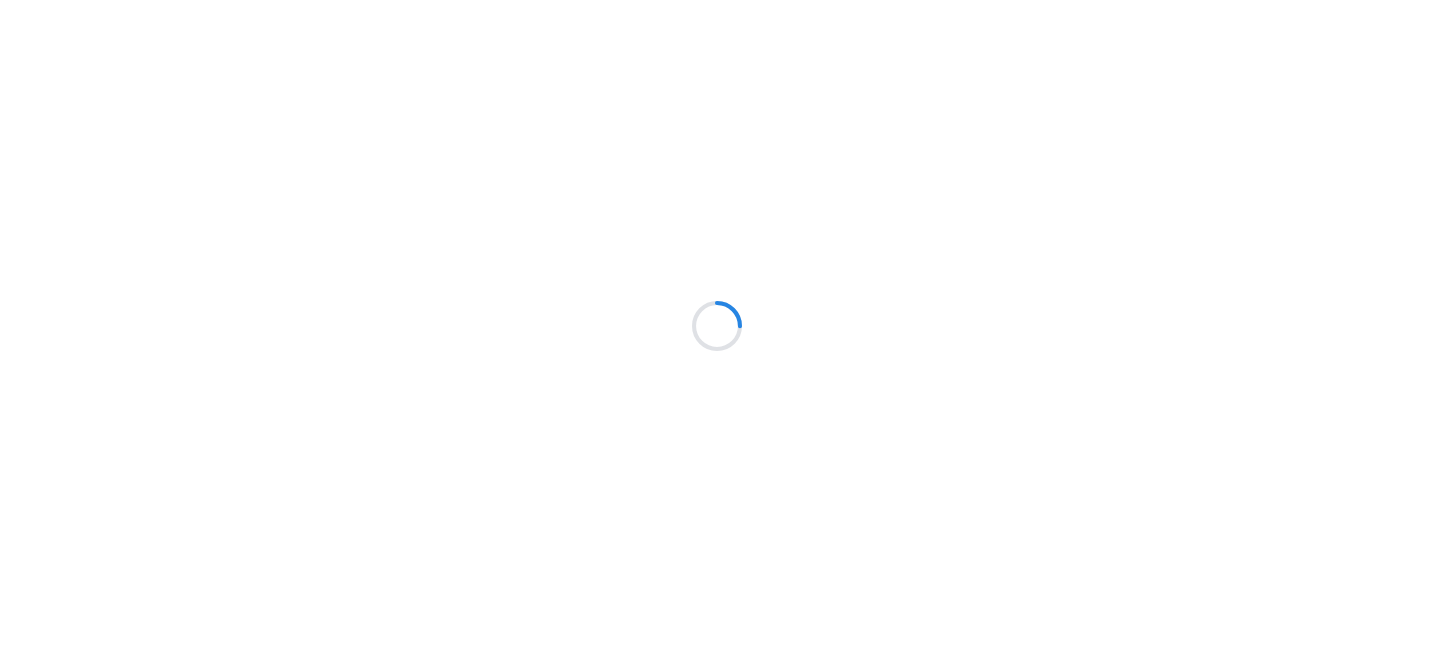 scroll, scrollTop: 0, scrollLeft: 0, axis: both 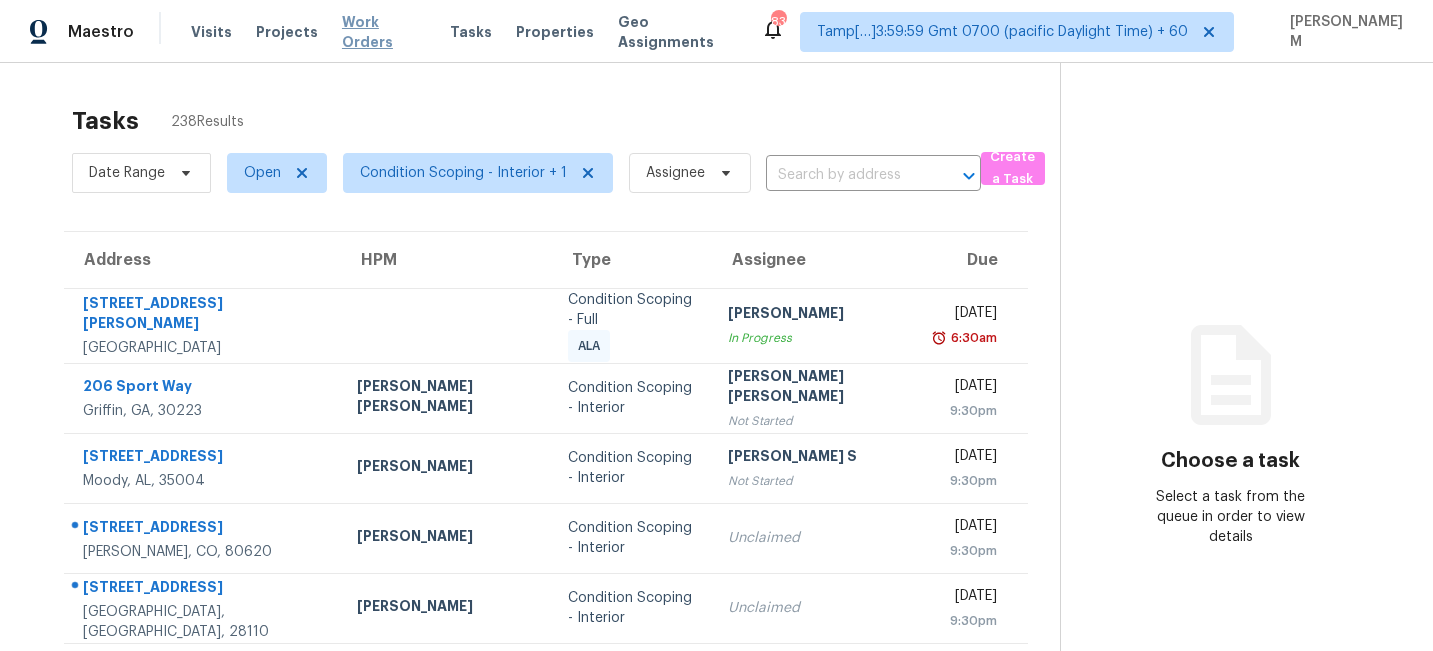 click on "Work Orders" at bounding box center [384, 32] 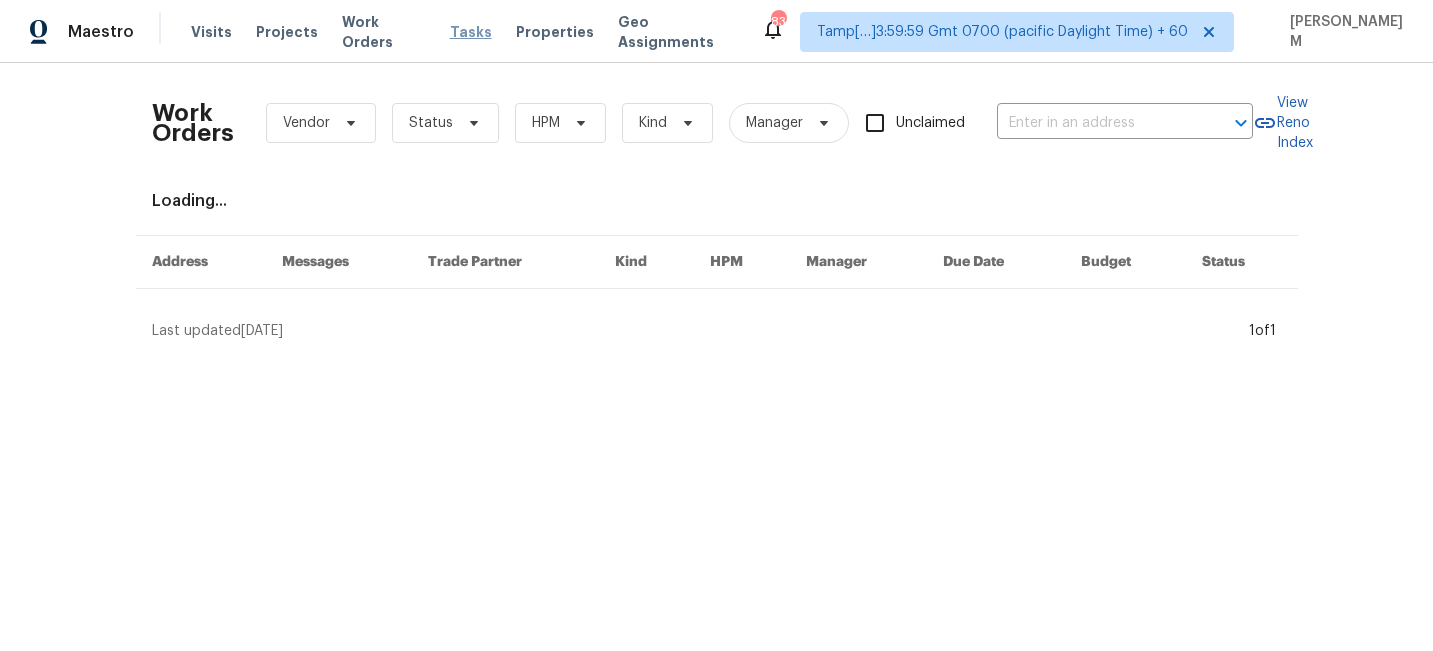 click on "Tasks" at bounding box center (471, 32) 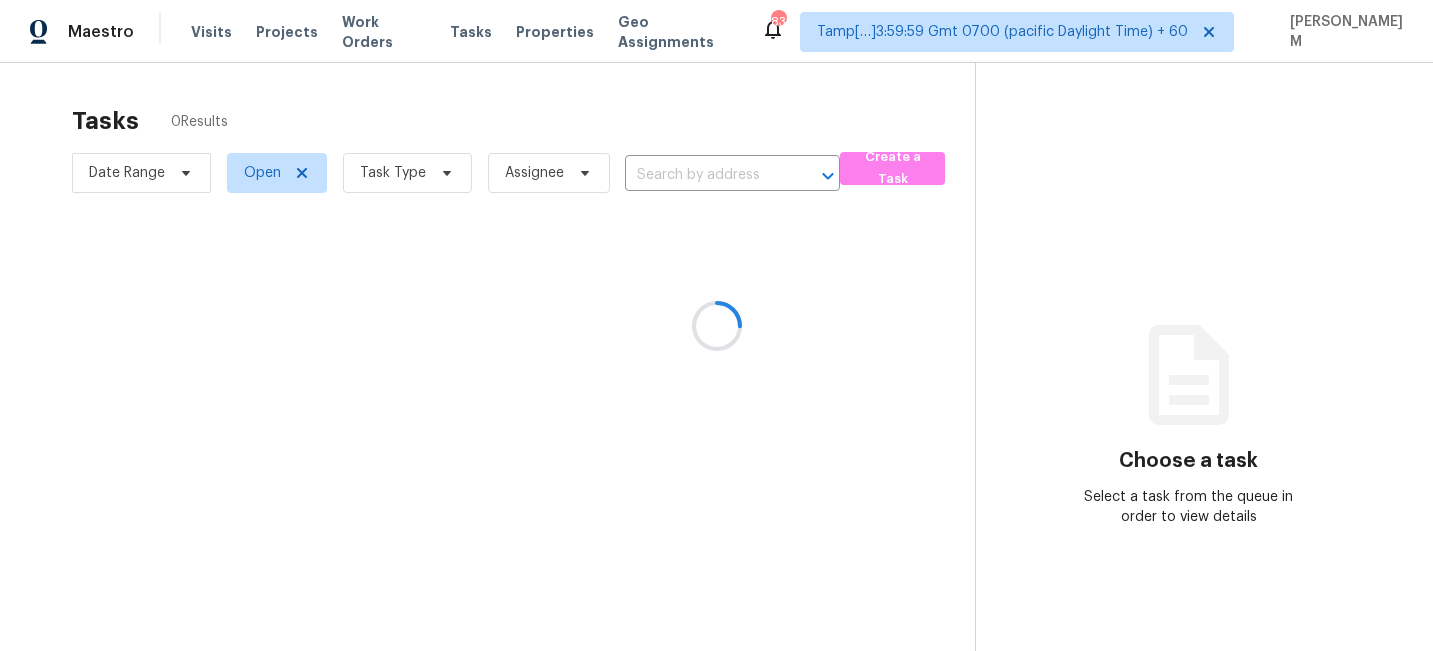 click at bounding box center [716, 325] 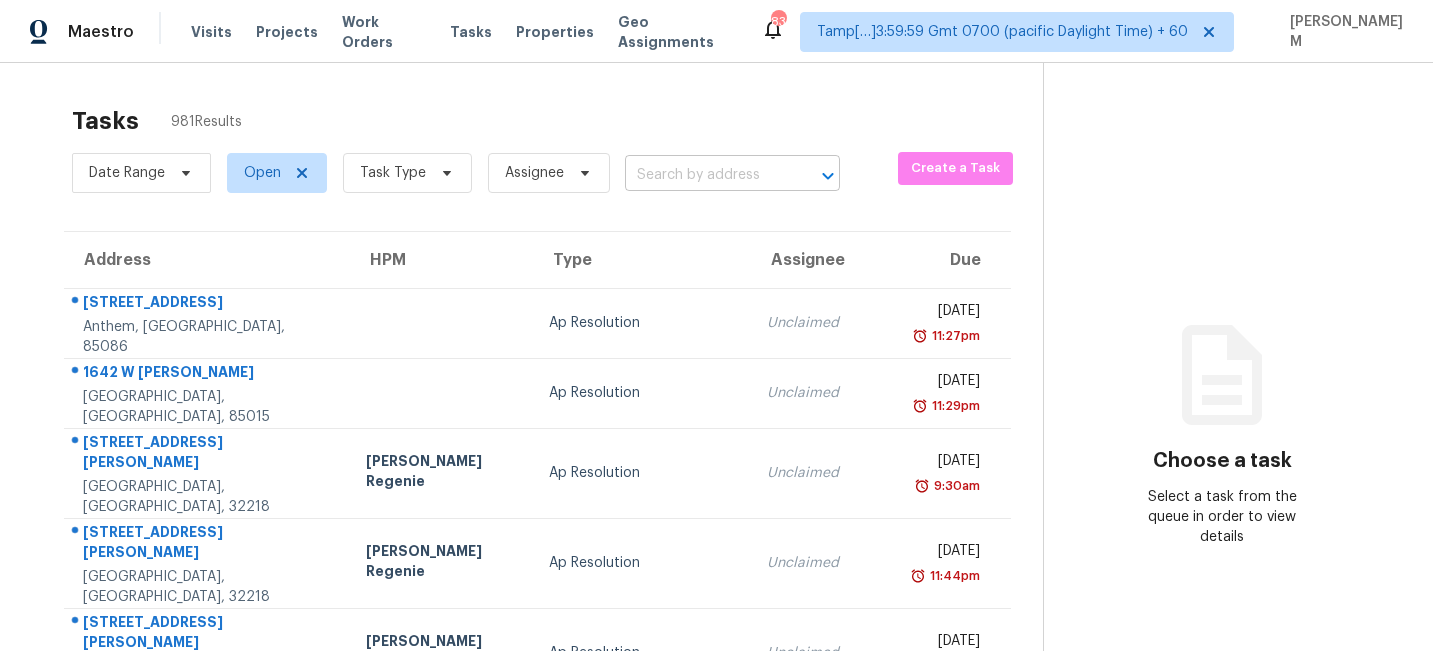 click at bounding box center [704, 175] 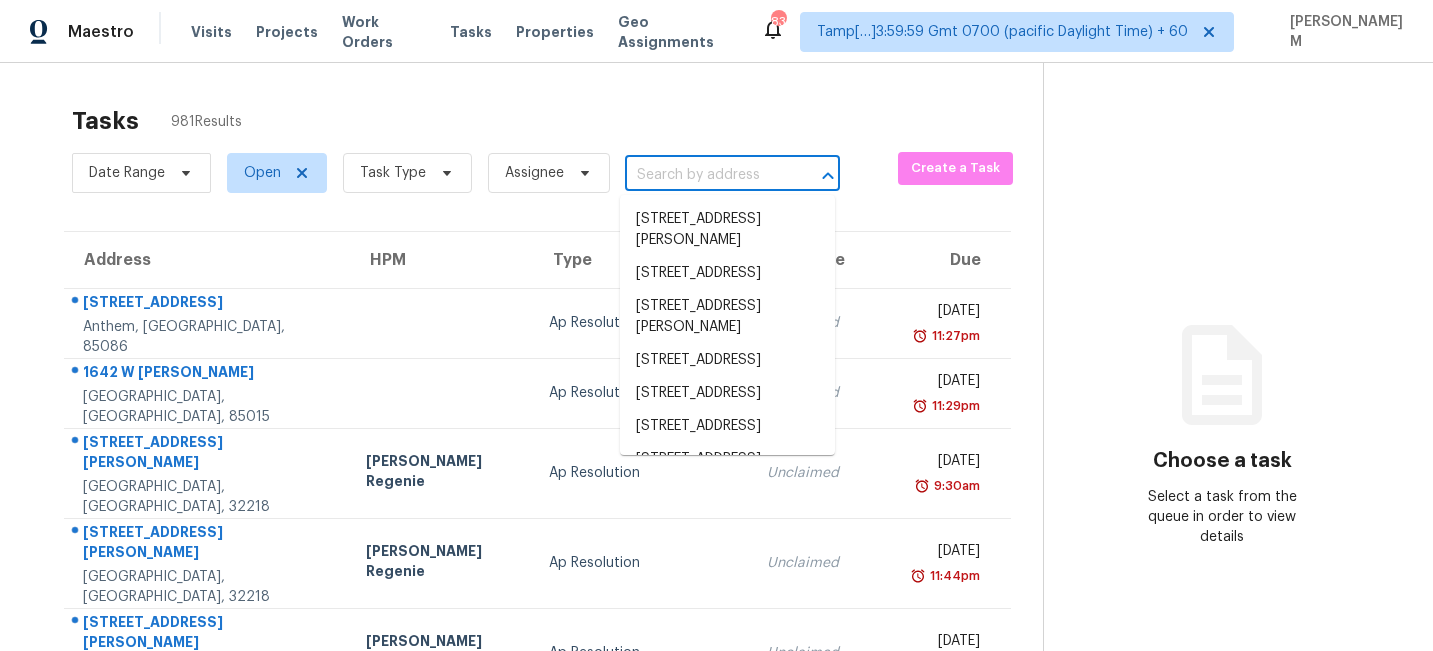 paste on "[STREET_ADDRESS][PERSON_NAME]" 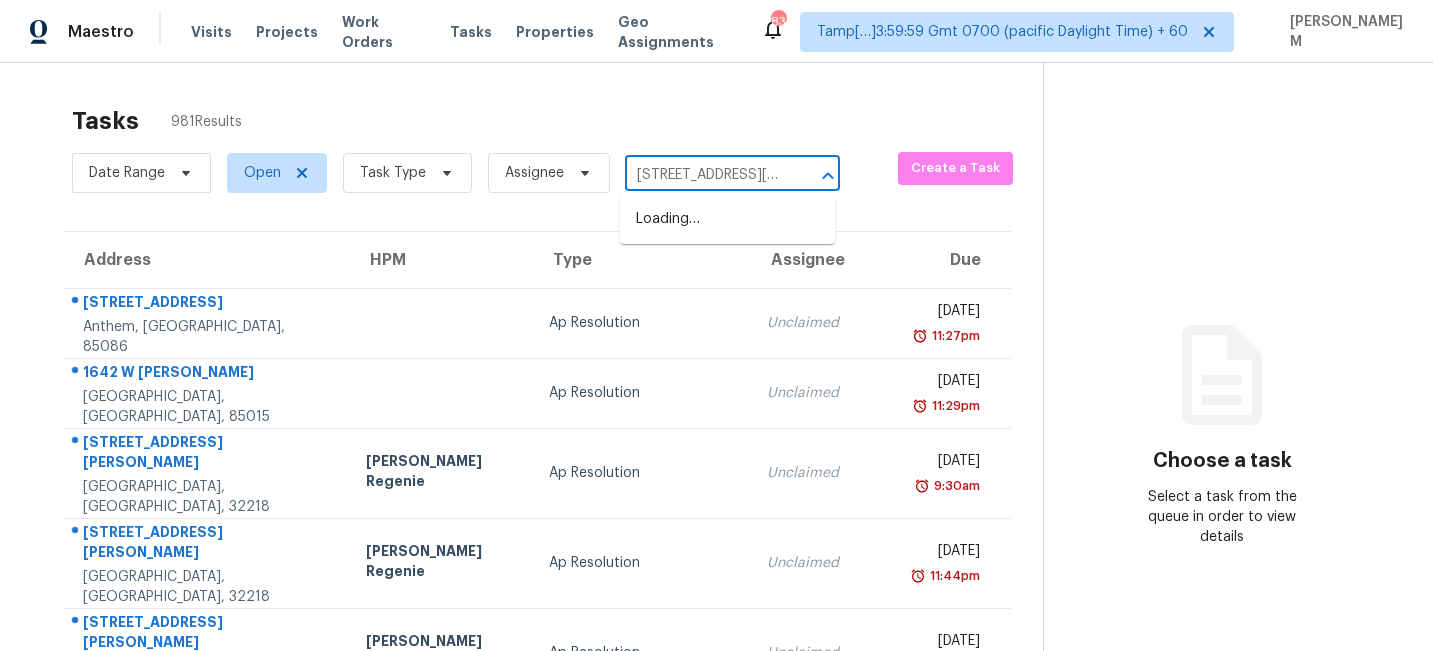 scroll, scrollTop: 0, scrollLeft: 82, axis: horizontal 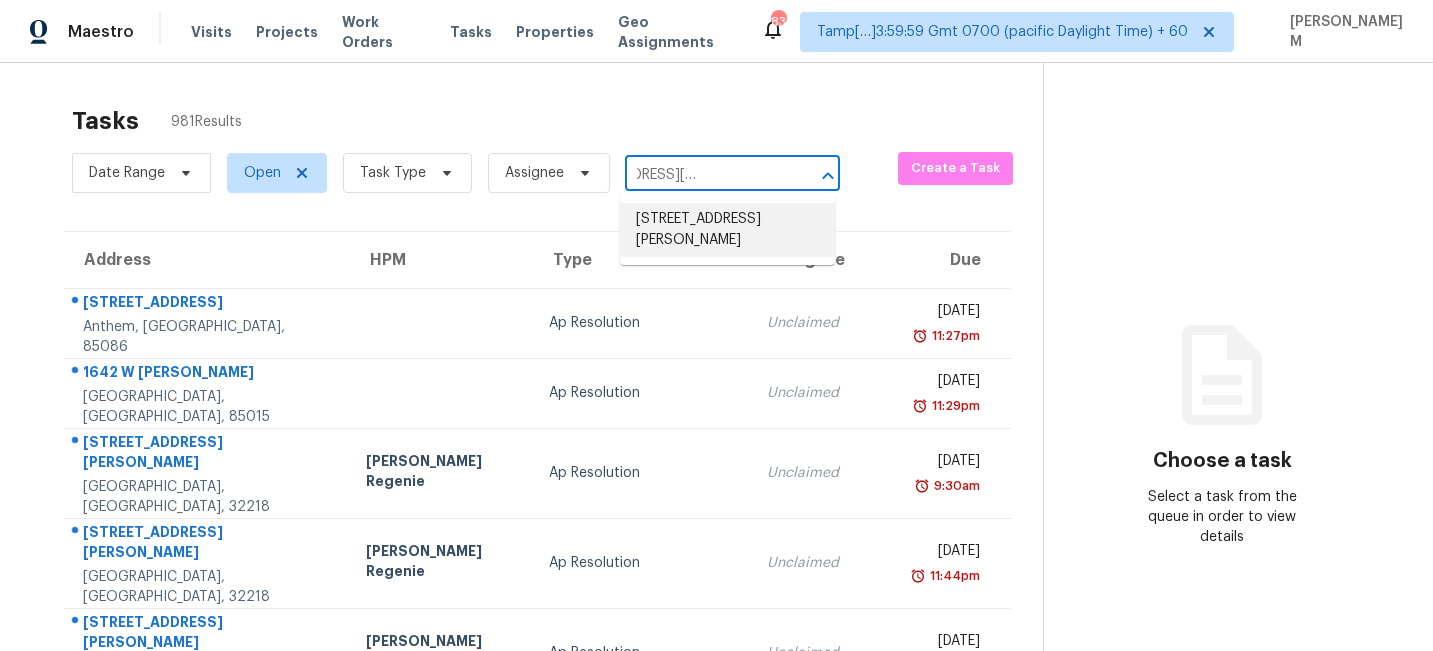 click on "[STREET_ADDRESS][PERSON_NAME]" at bounding box center [727, 230] 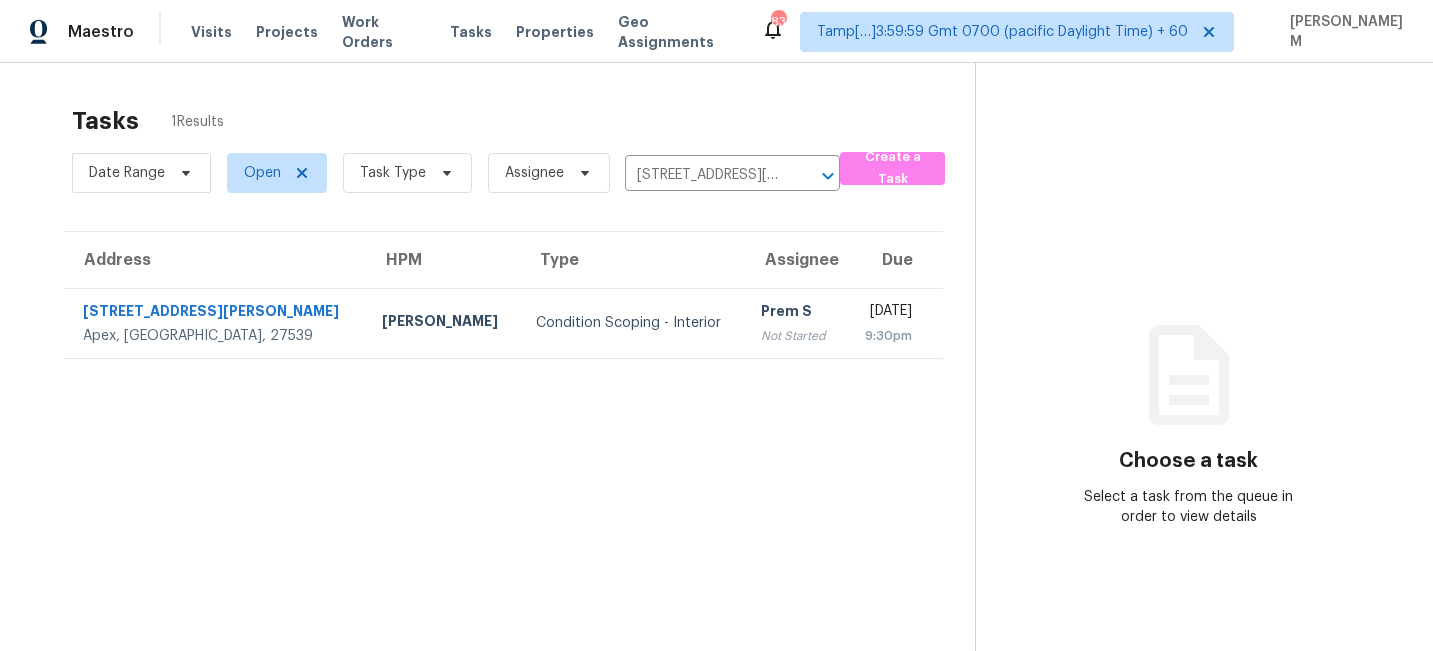 scroll, scrollTop: 63, scrollLeft: 0, axis: vertical 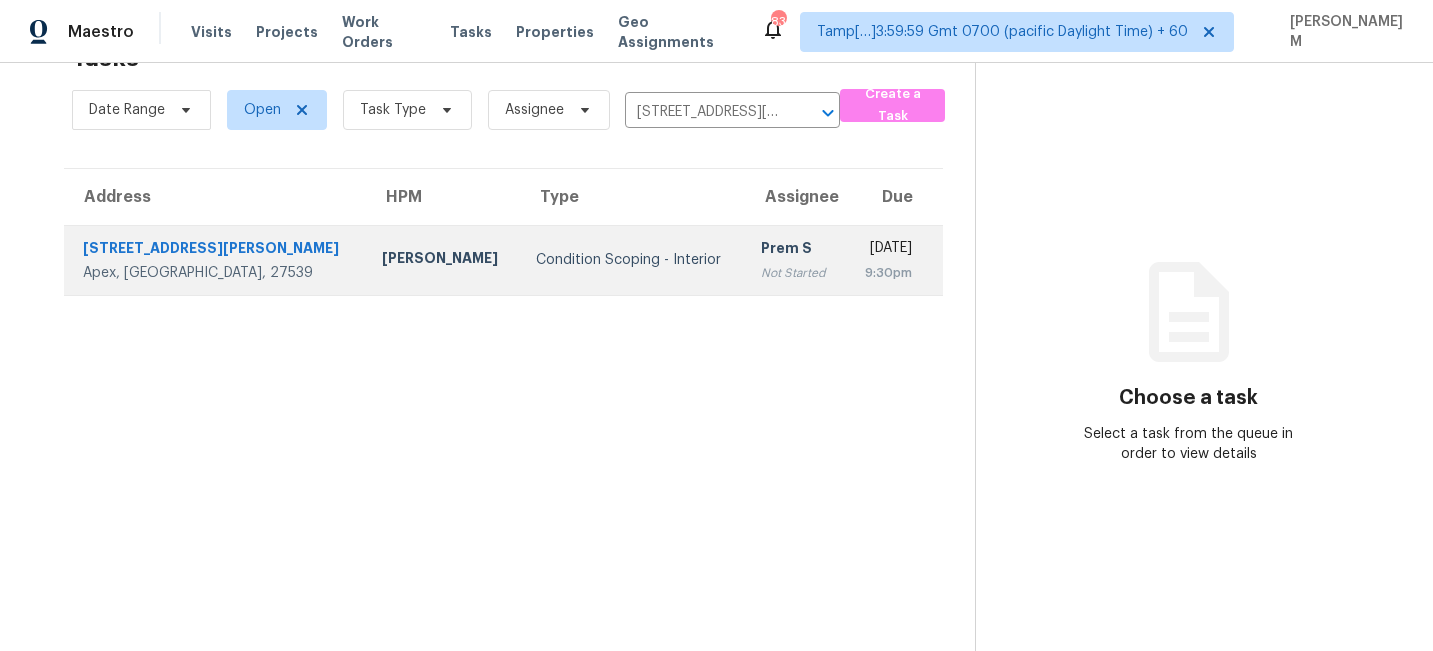 click on "Mon, Jul 21st 2025 9:30pm" at bounding box center [895, 260] 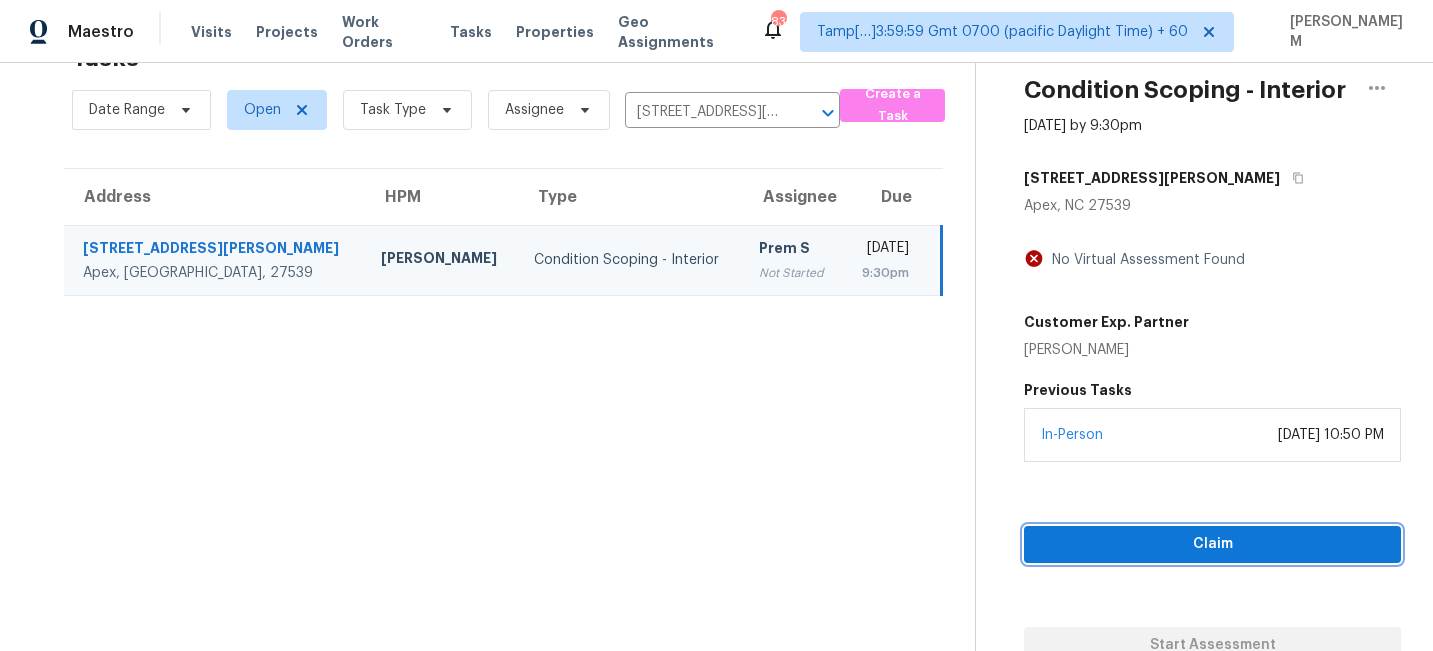click on "Claim" at bounding box center (1212, 544) 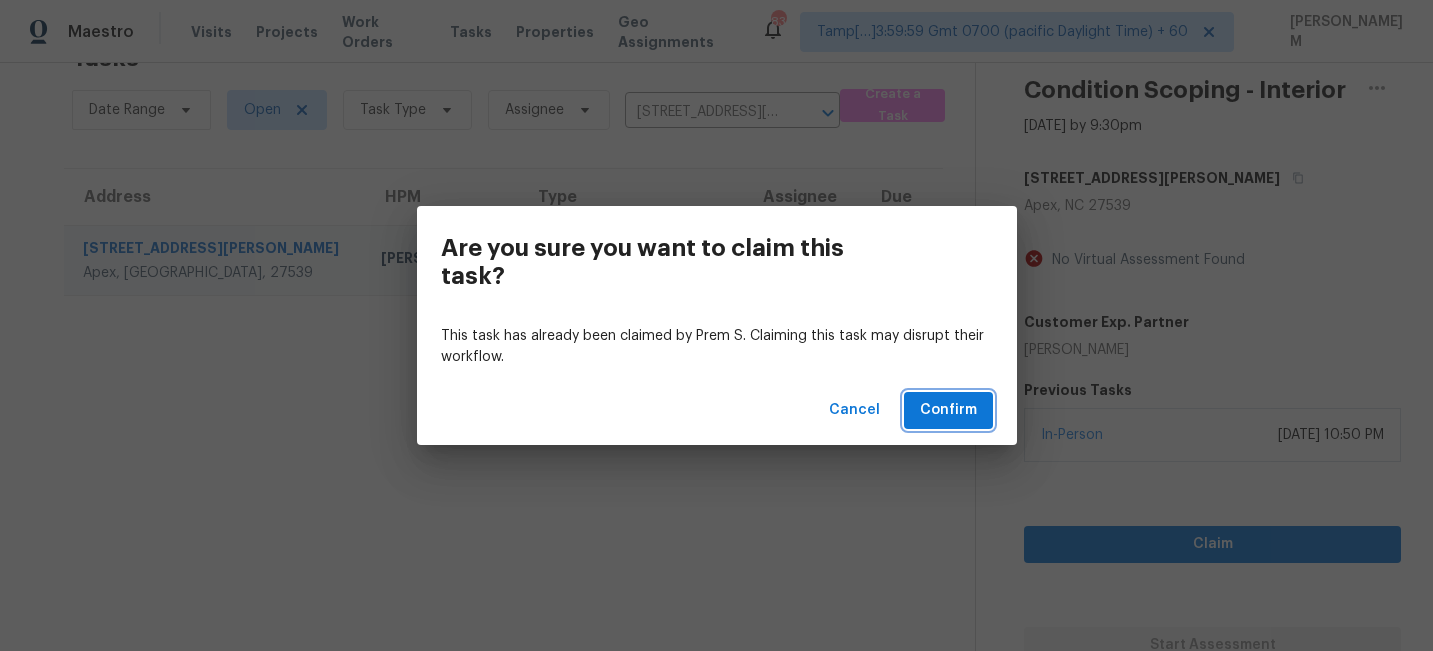 click on "Confirm" at bounding box center (948, 410) 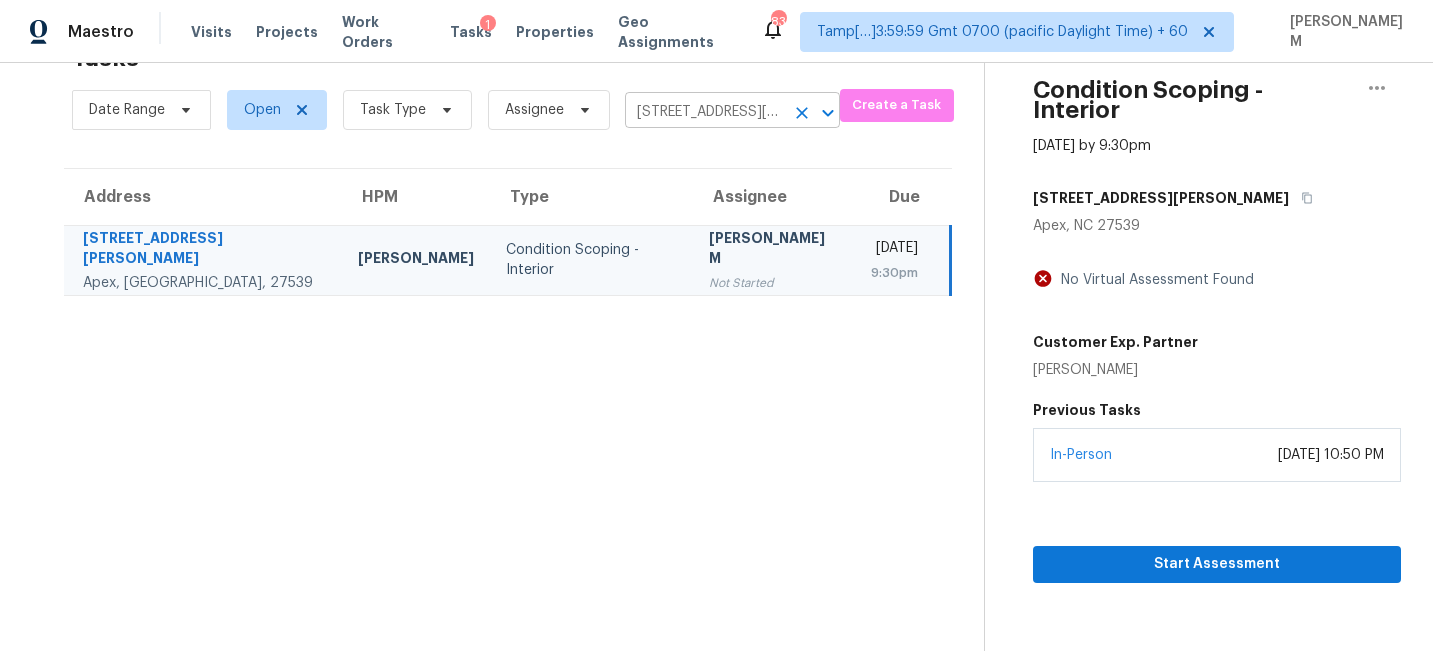 click on "[STREET_ADDRESS][PERSON_NAME]" at bounding box center [704, 112] 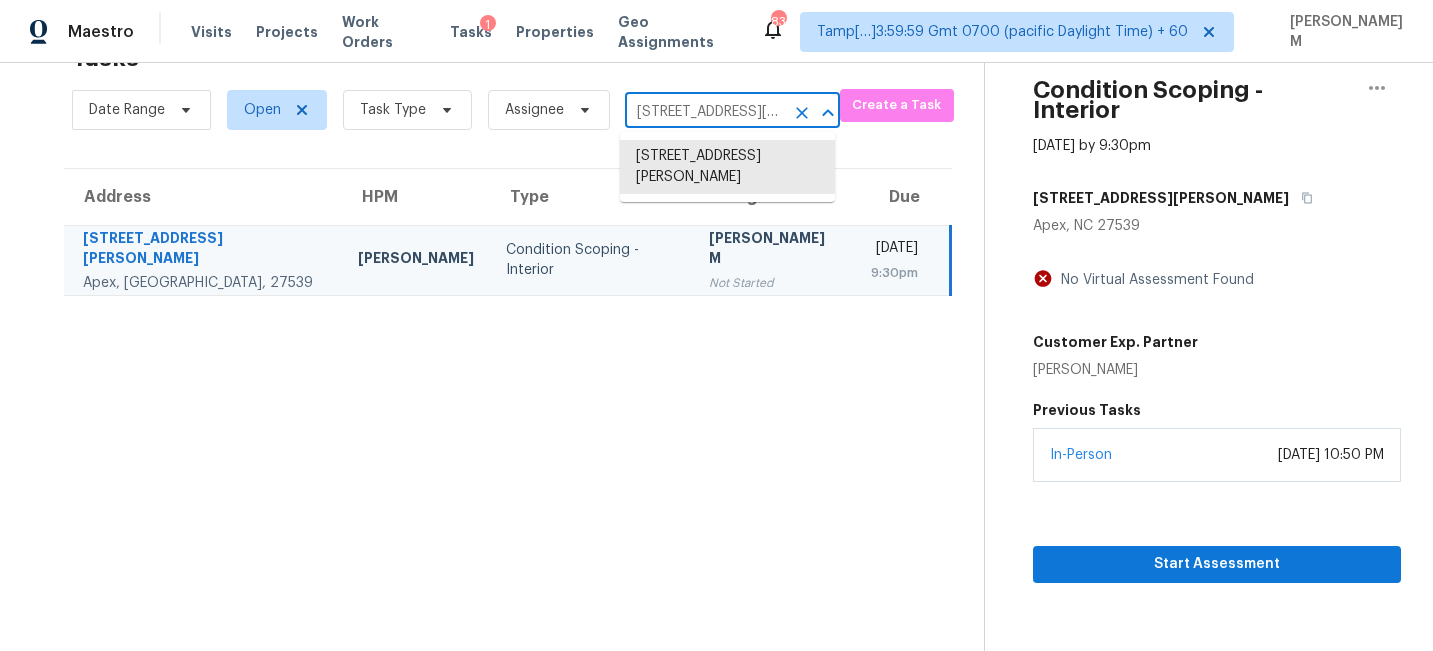 click on "[STREET_ADDRESS][PERSON_NAME]" at bounding box center [704, 112] 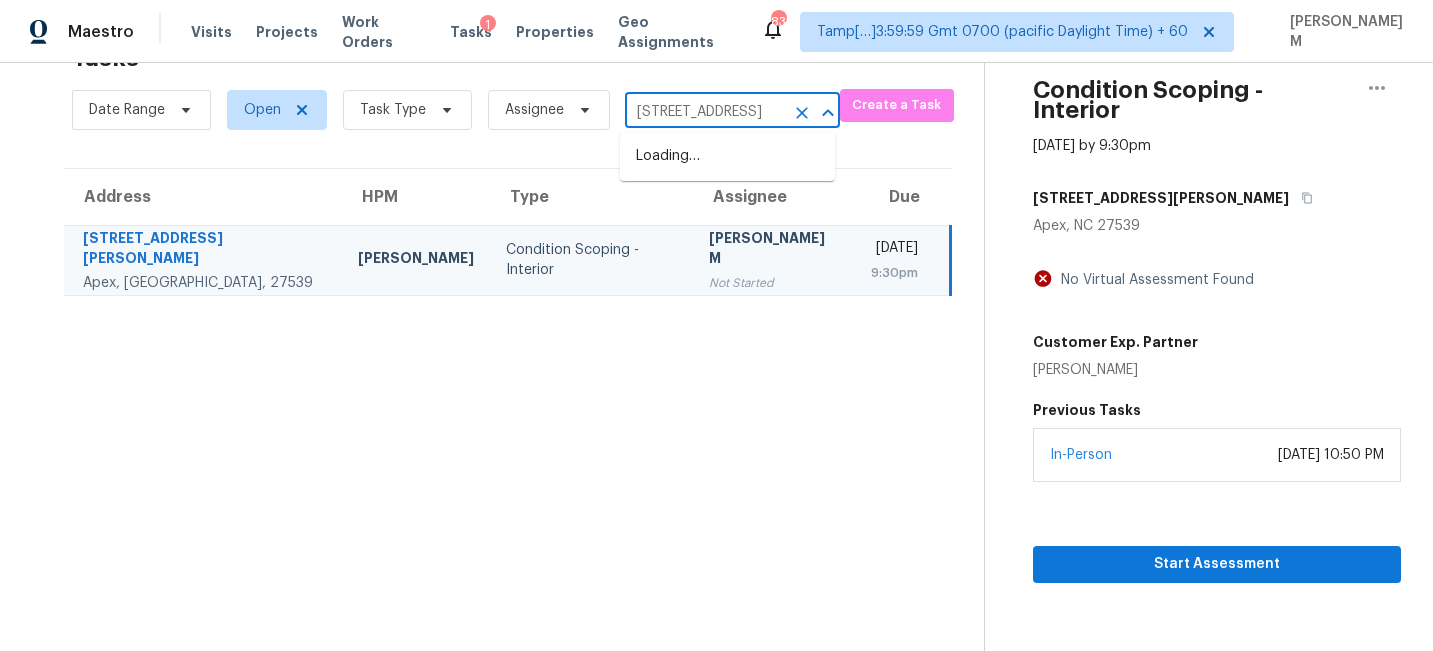 scroll, scrollTop: 0, scrollLeft: 123, axis: horizontal 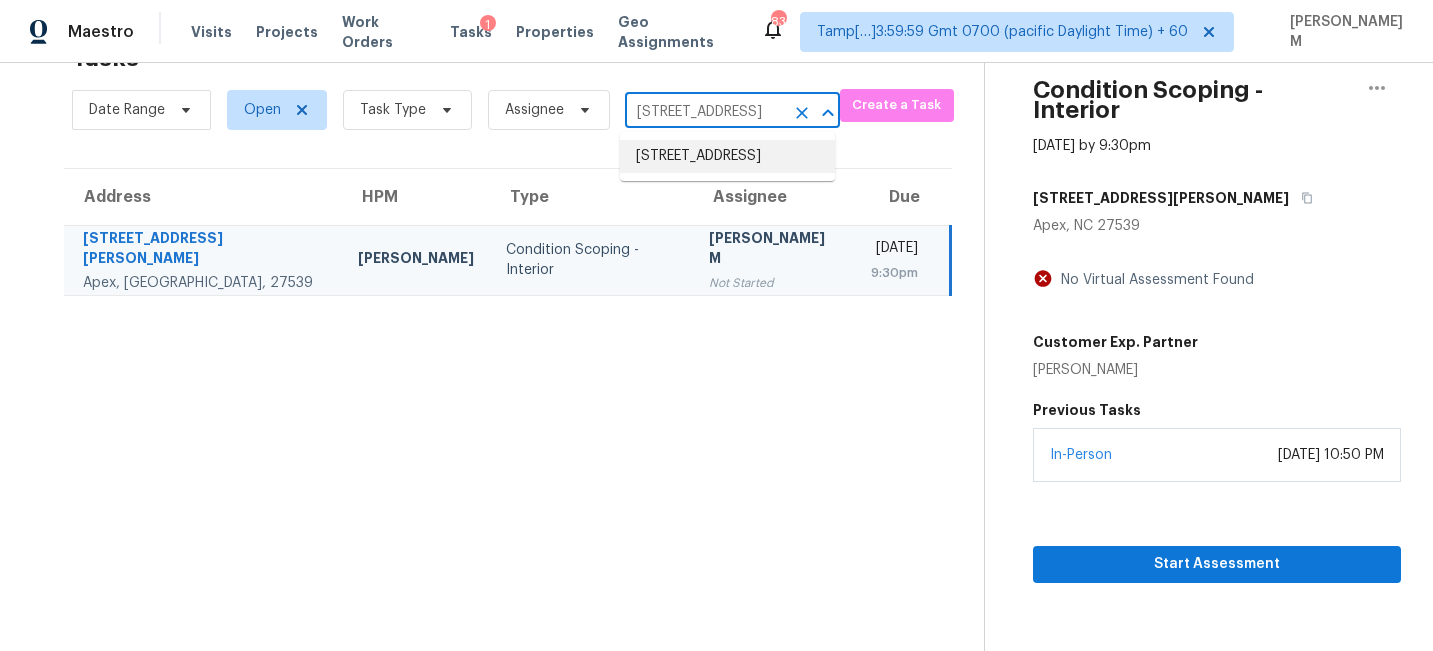 click on "2427 SE 5th Ter, Lees Summit, MO 64063" at bounding box center (727, 156) 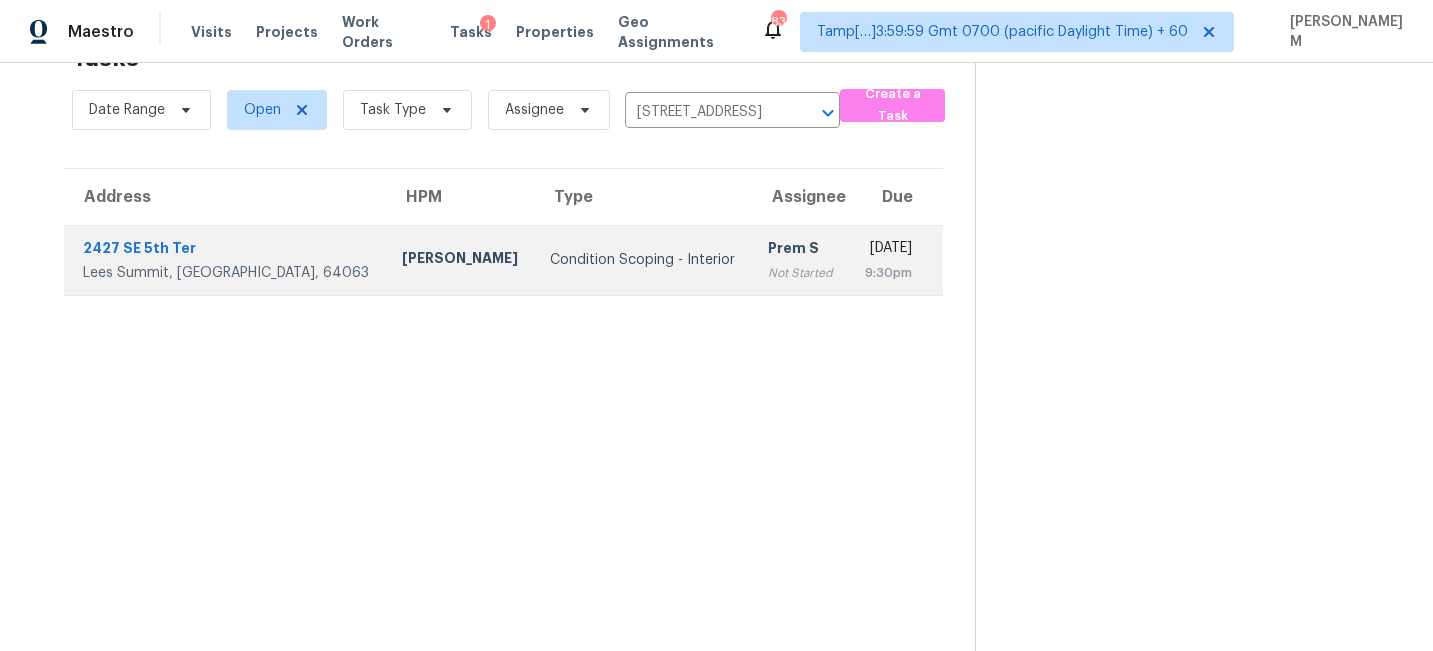 click on "Not Started" at bounding box center [800, 273] 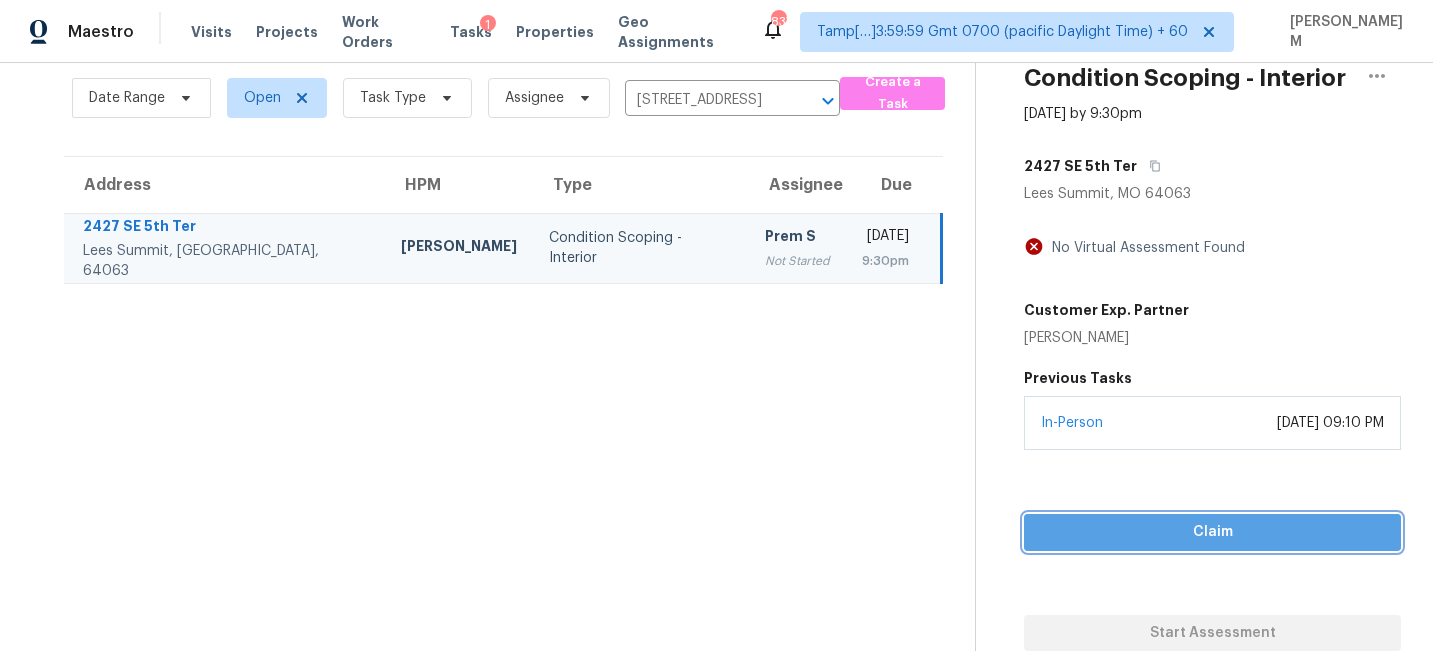 click on "Claim" at bounding box center (1212, 532) 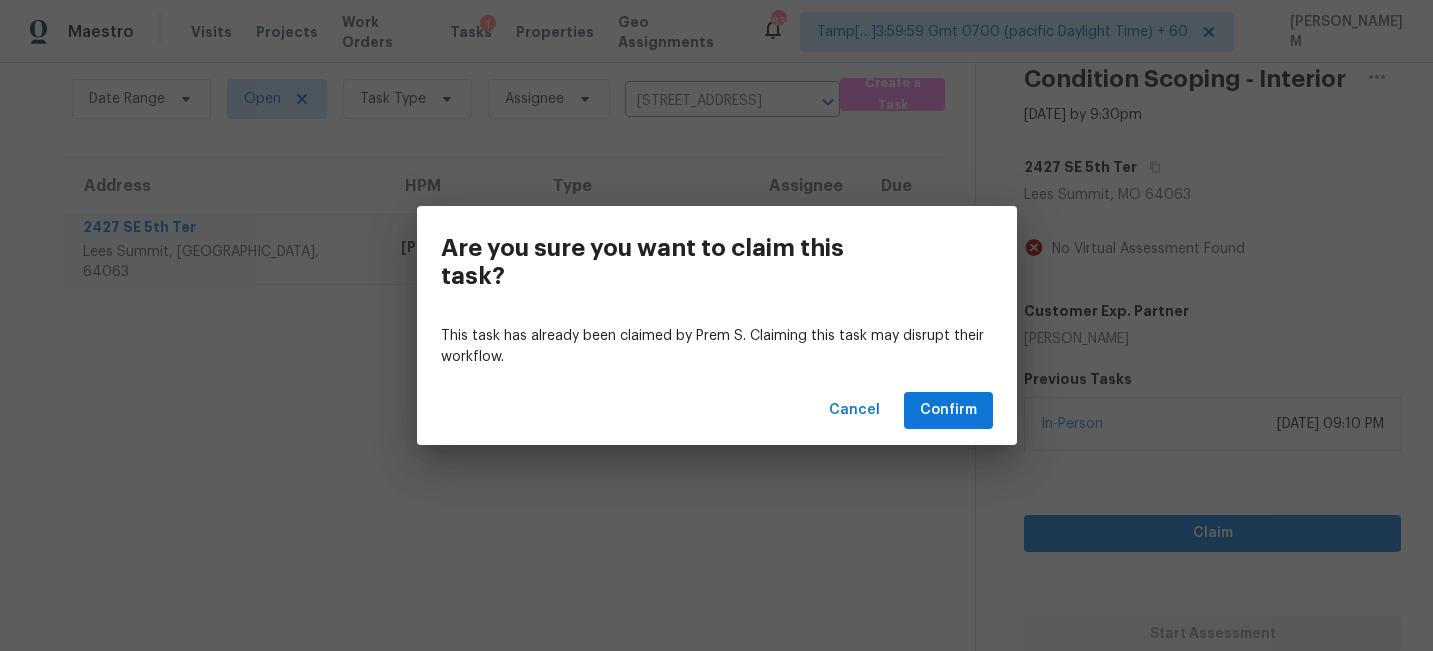 scroll, scrollTop: 75, scrollLeft: 0, axis: vertical 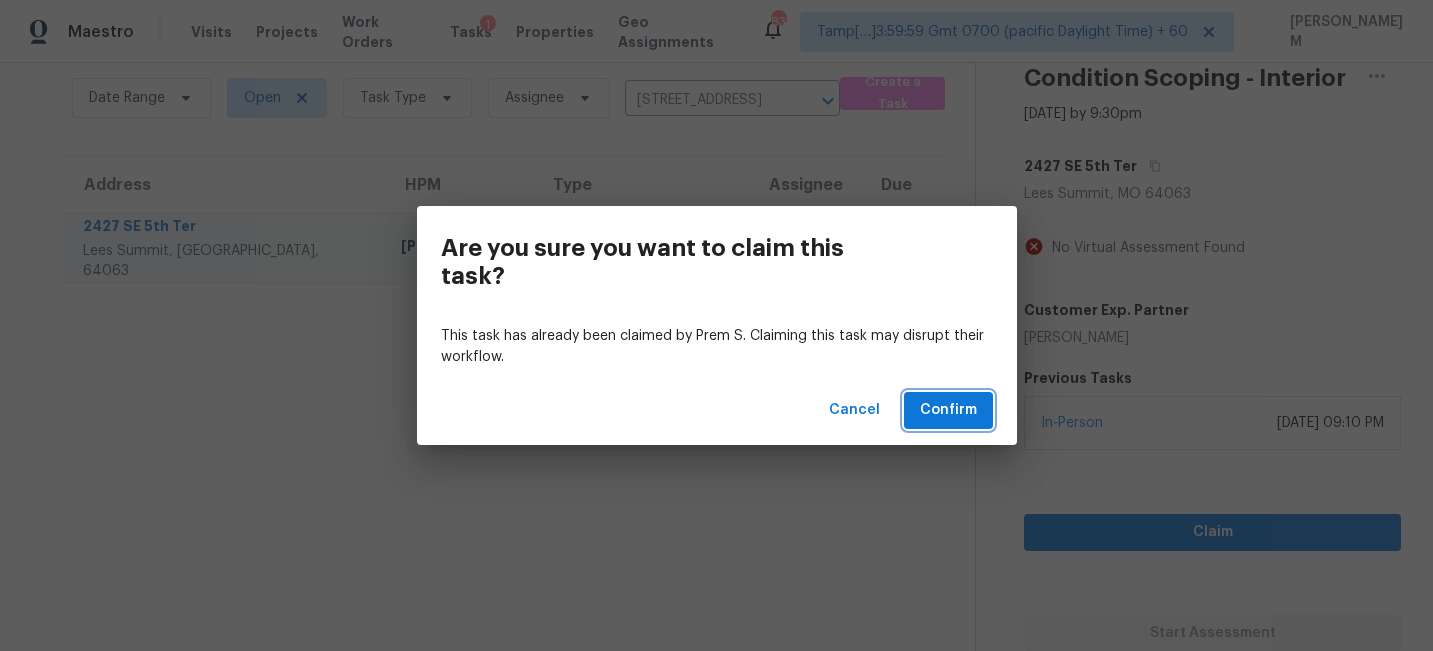 click on "Confirm" at bounding box center (948, 410) 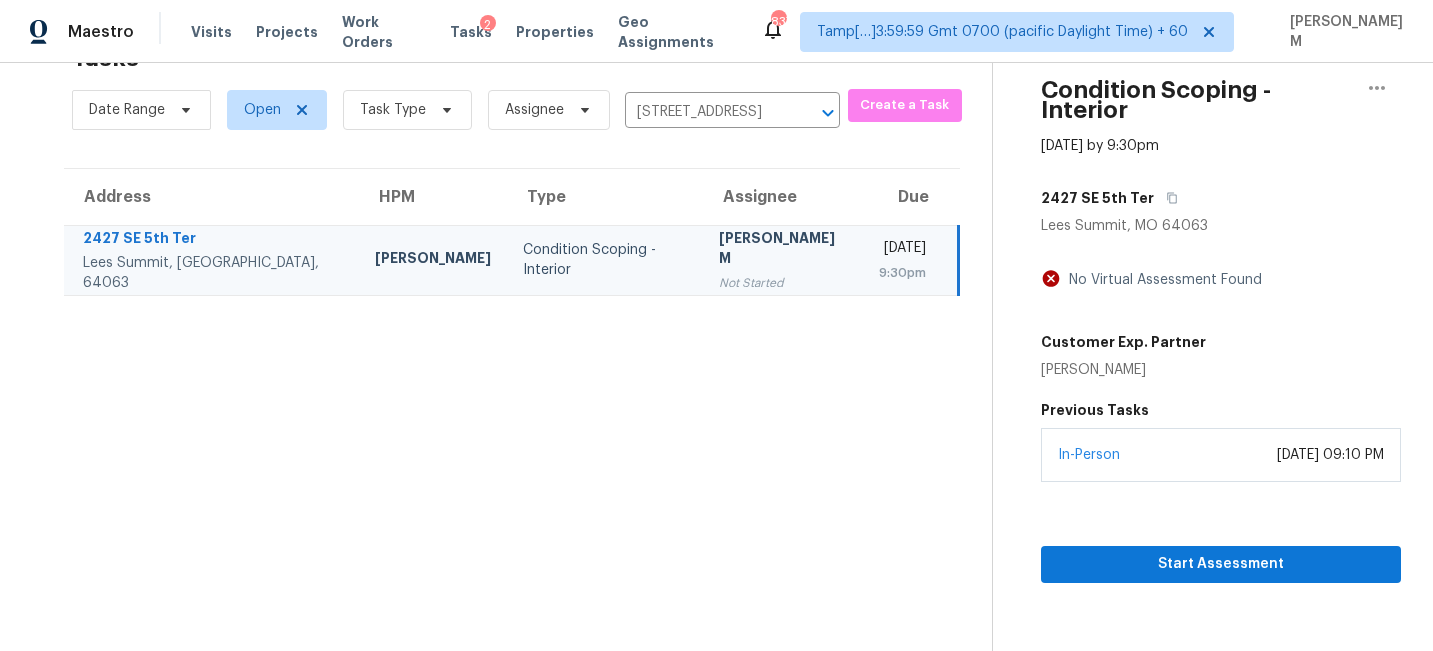 scroll, scrollTop: 63, scrollLeft: 0, axis: vertical 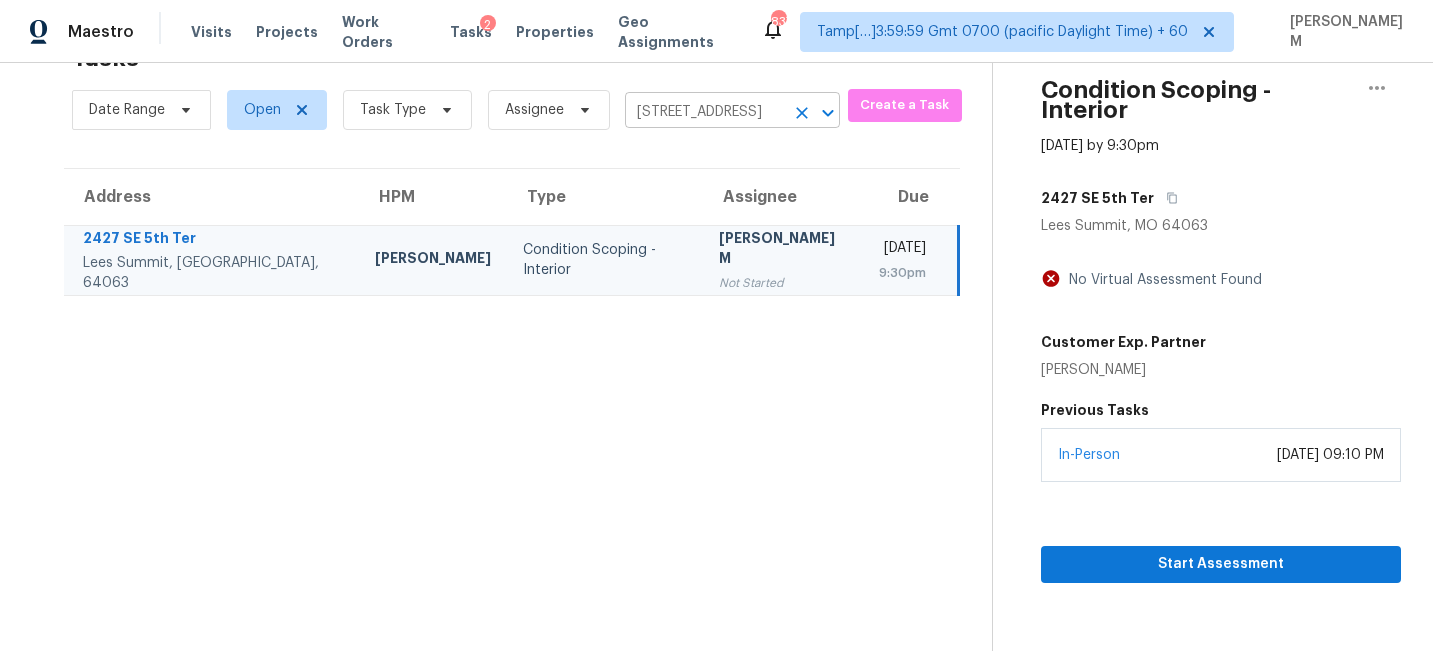 click on "2427 SE 5th Ter, Lees Summit, MO 64063" at bounding box center [704, 112] 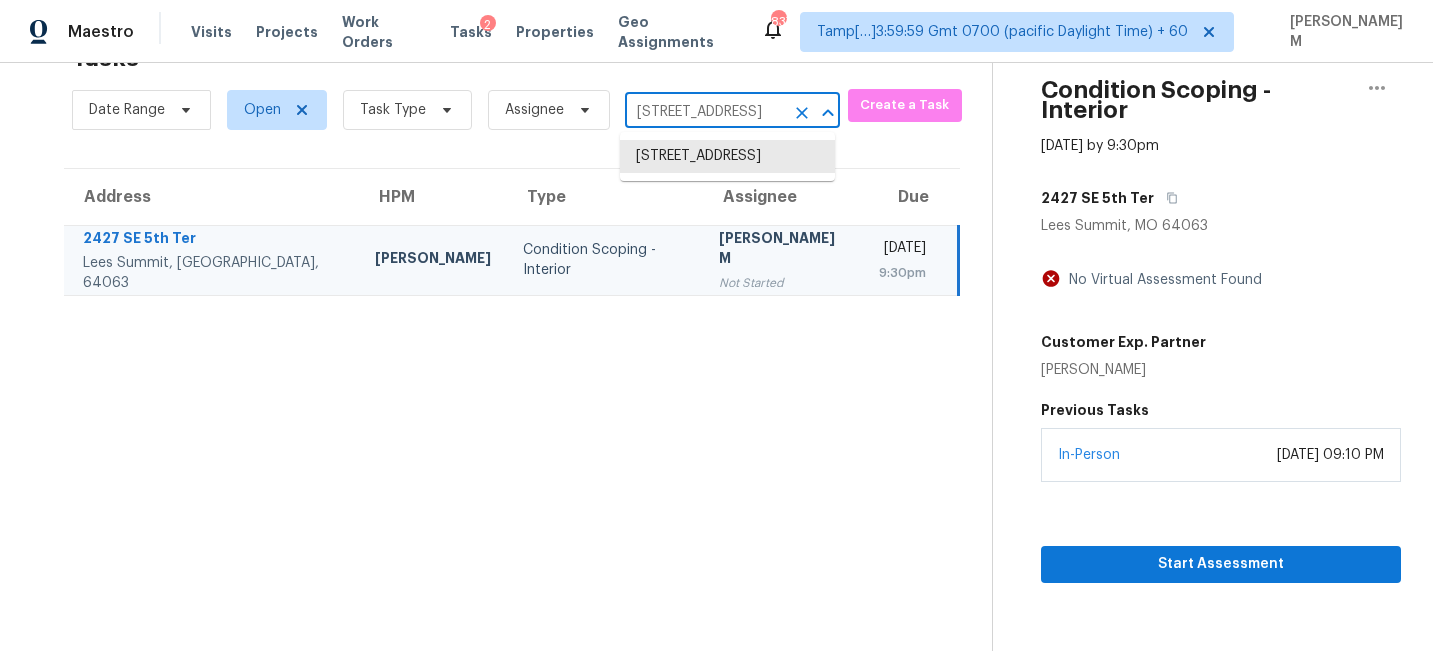 click on "2427 SE 5th Ter, Lees Summit, MO 64063" at bounding box center (704, 112) 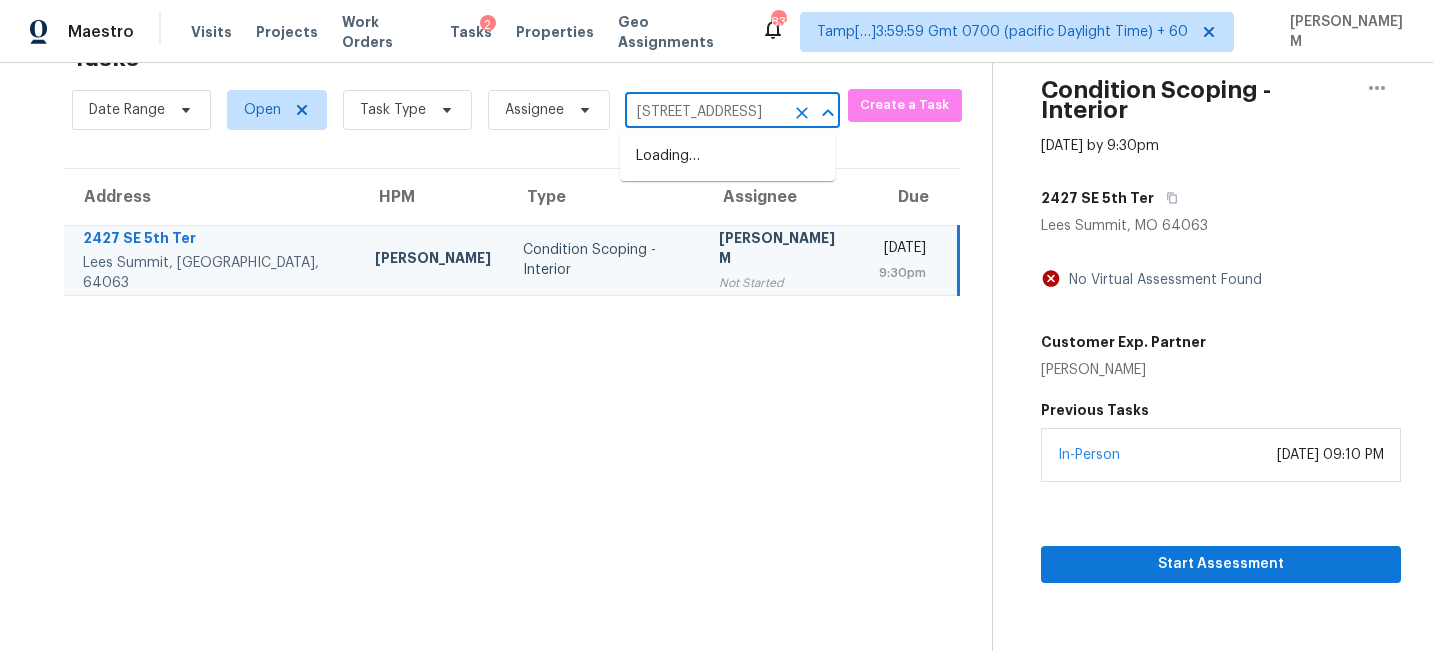 scroll, scrollTop: 0, scrollLeft: 126, axis: horizontal 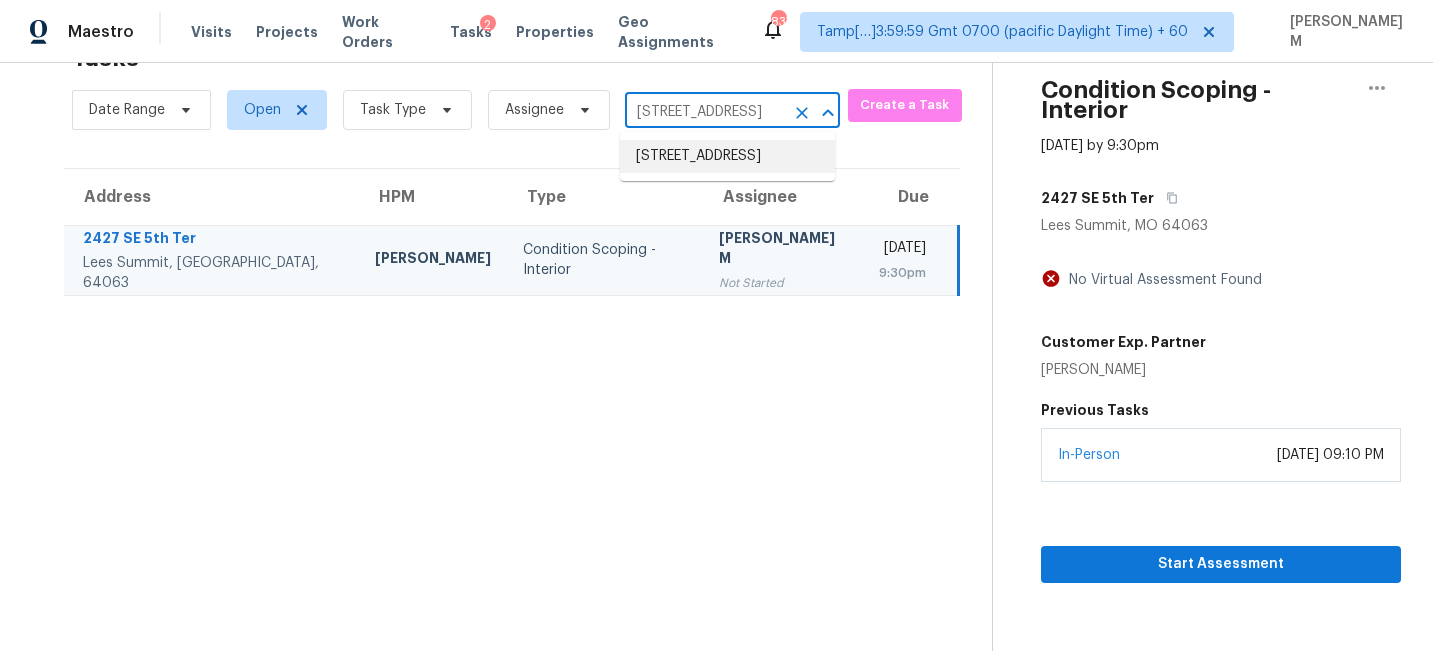 click on "6121 Sparkling Cove Ln, Buford, GA 30518" at bounding box center [727, 156] 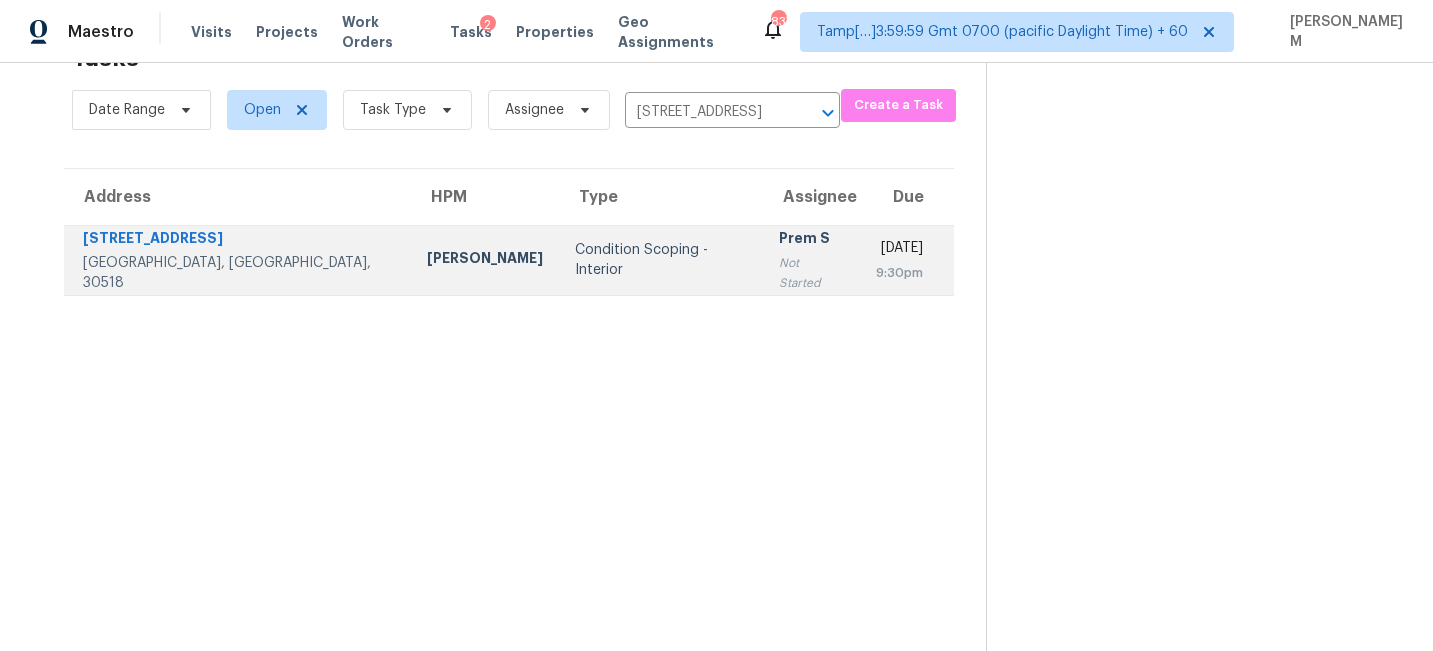 click on "Mon, Jul 21st 2025 9:30pm" at bounding box center (907, 260) 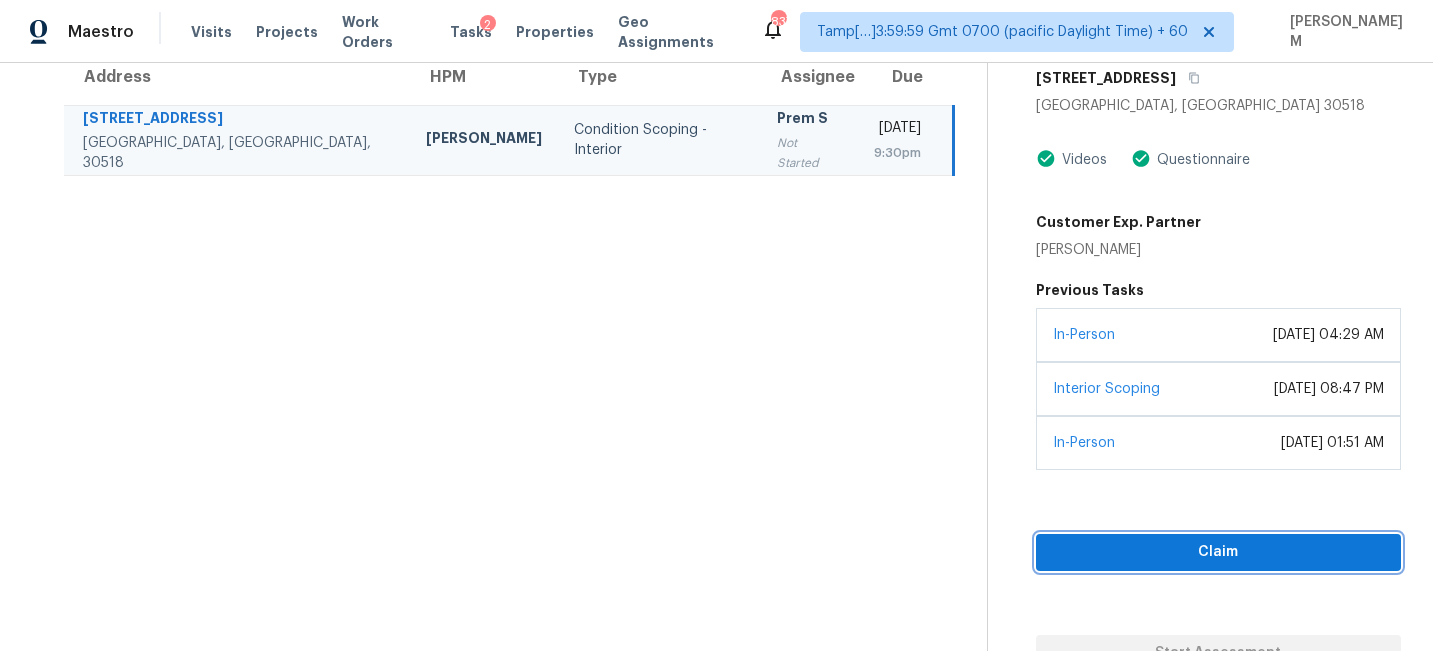 click on "Claim" at bounding box center [1218, 552] 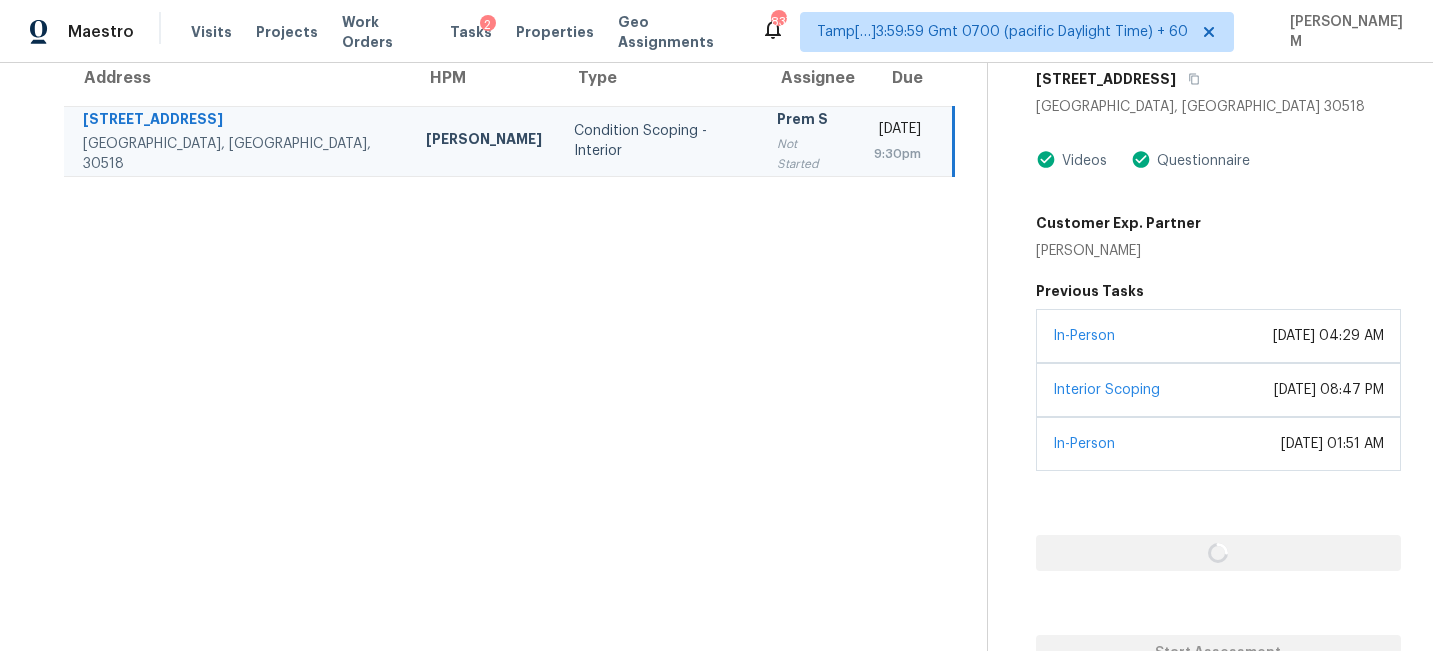 scroll, scrollTop: 183, scrollLeft: 0, axis: vertical 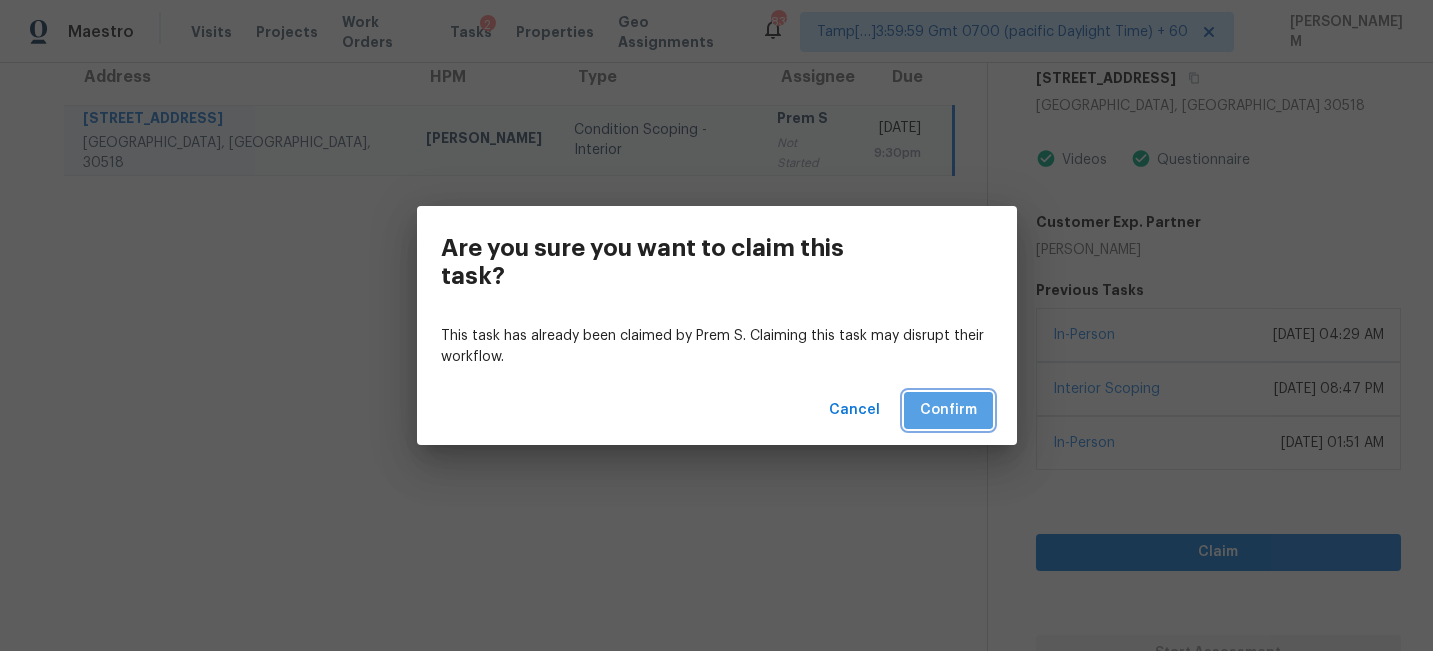 click on "Confirm" at bounding box center (948, 410) 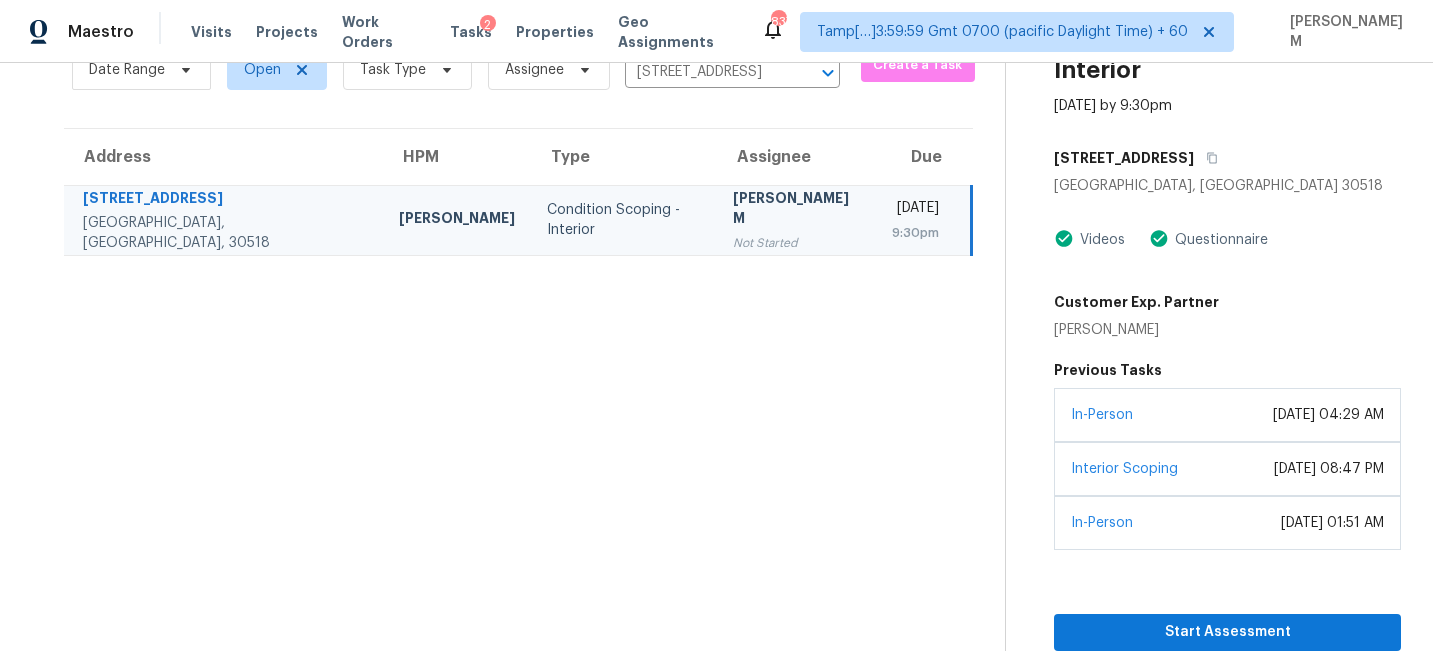 scroll, scrollTop: 82, scrollLeft: 0, axis: vertical 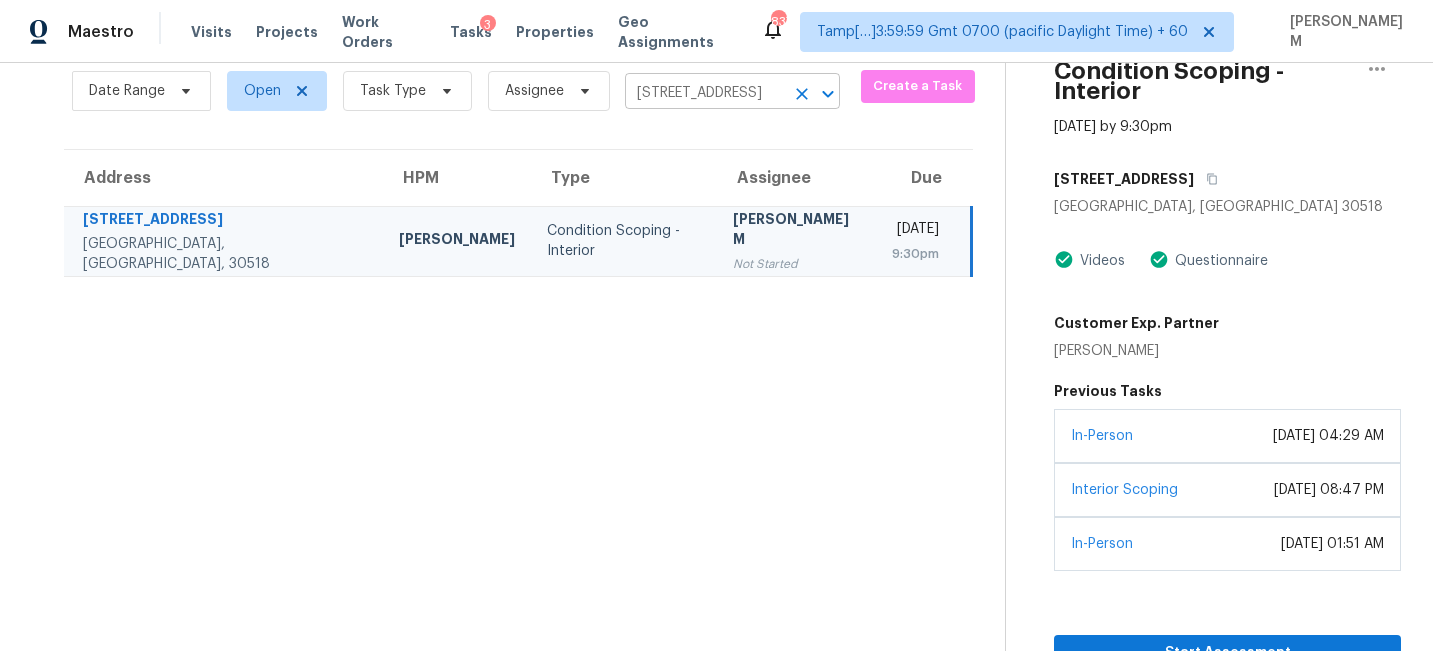 click on "6121 Sparkling Cove Ln, Buford, GA 30518" at bounding box center (704, 93) 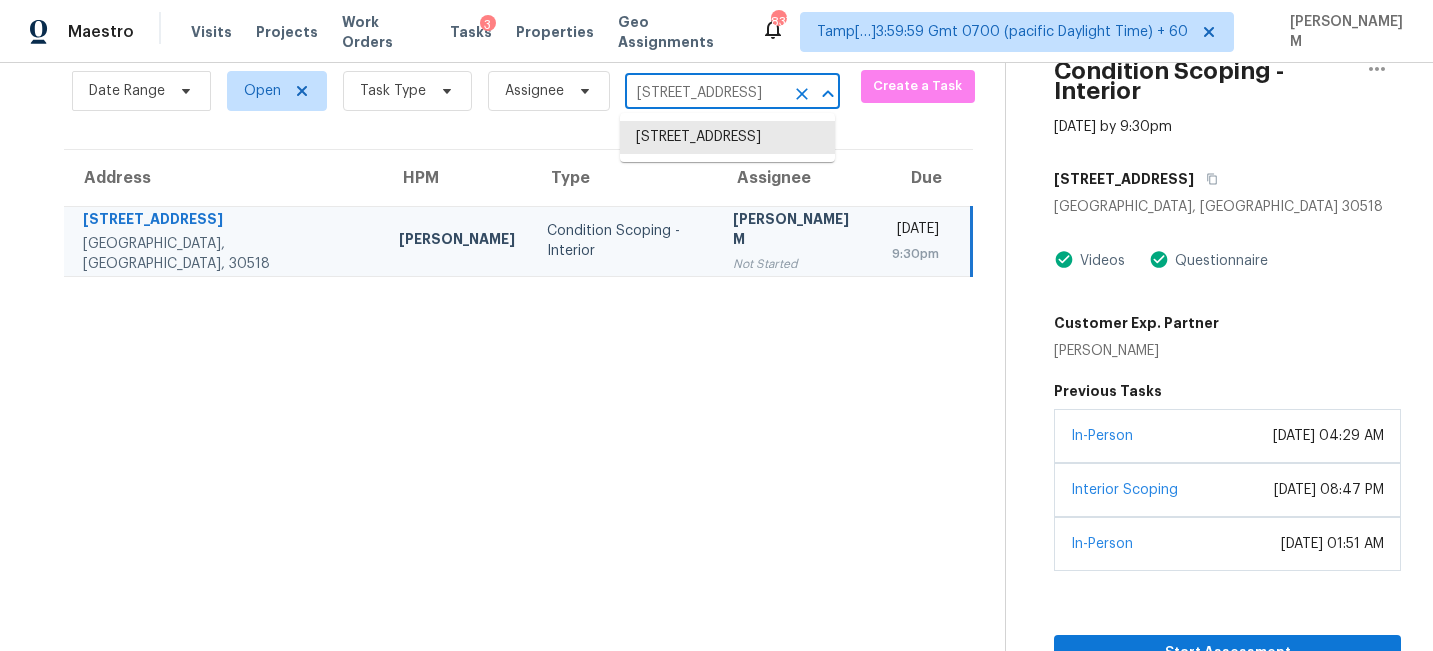click on "6121 Sparkling Cove Ln, Buford, GA 30518" at bounding box center [704, 93] 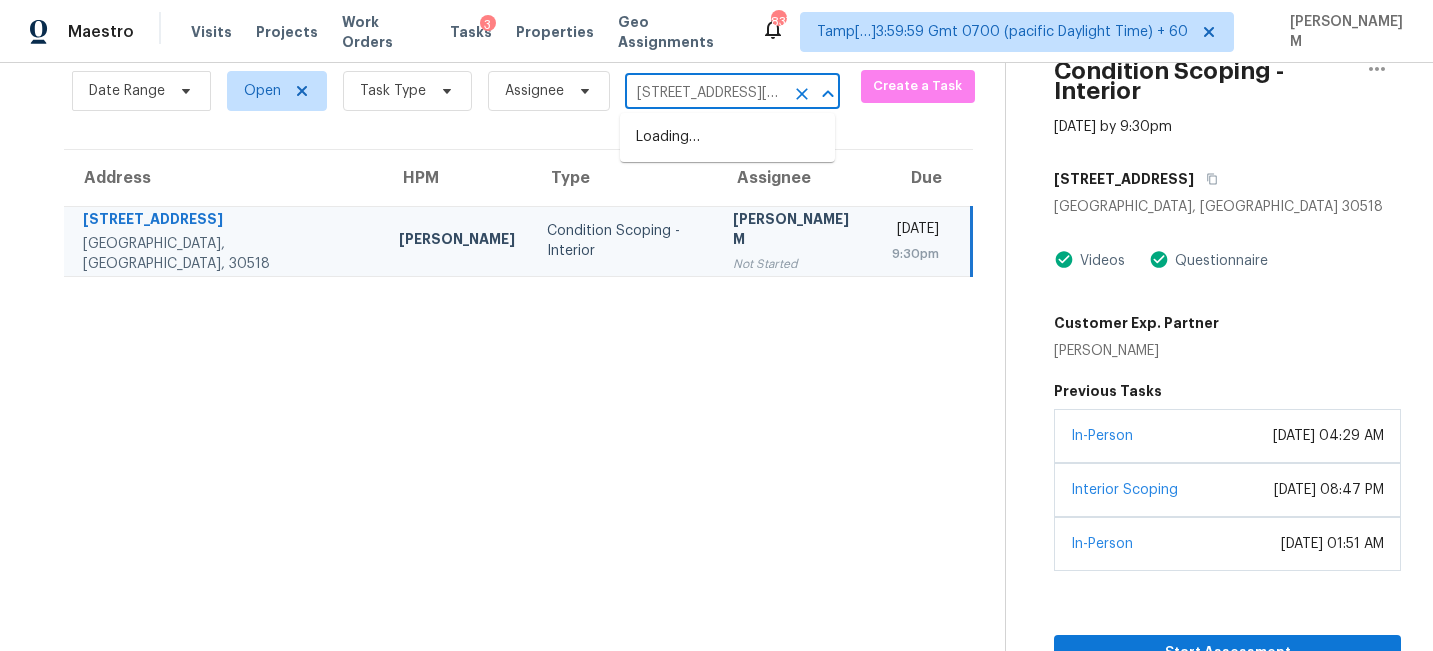 scroll, scrollTop: 0, scrollLeft: 151, axis: horizontal 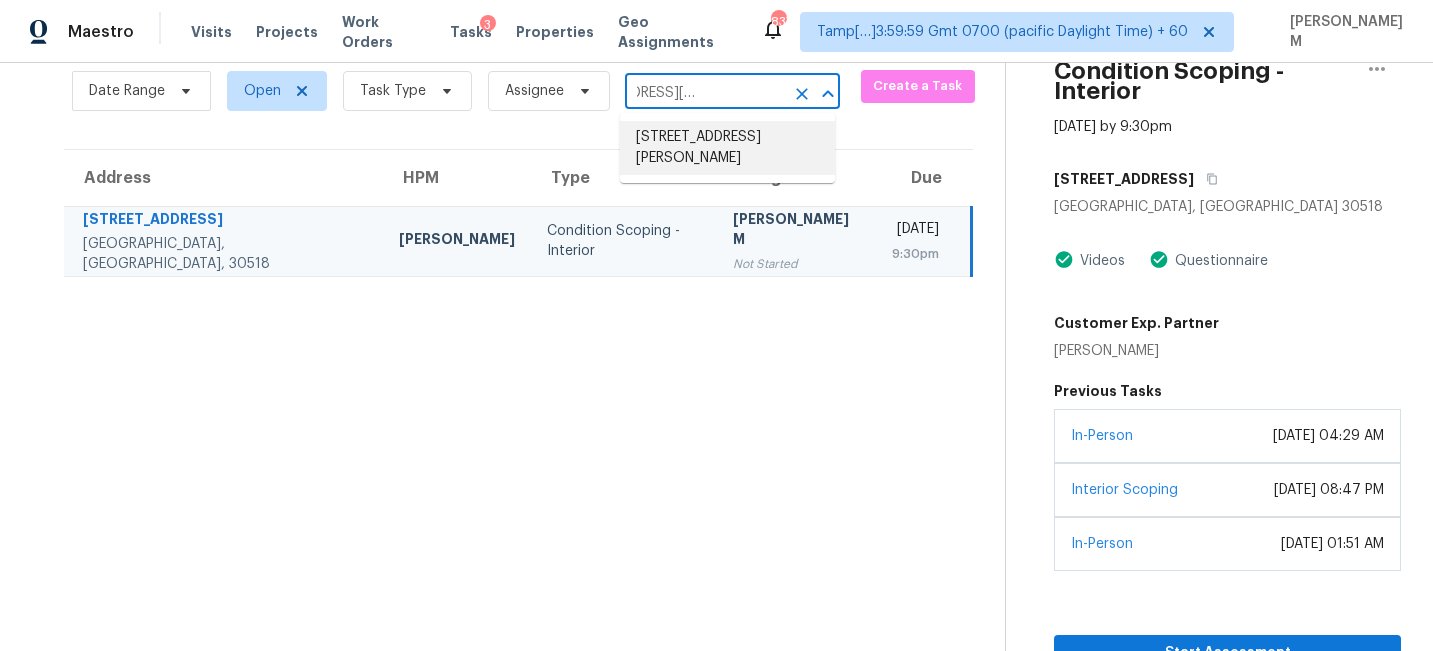 click on "6850 Miss Muffet Ln N, Jacksonville, FL 32210" at bounding box center (727, 148) 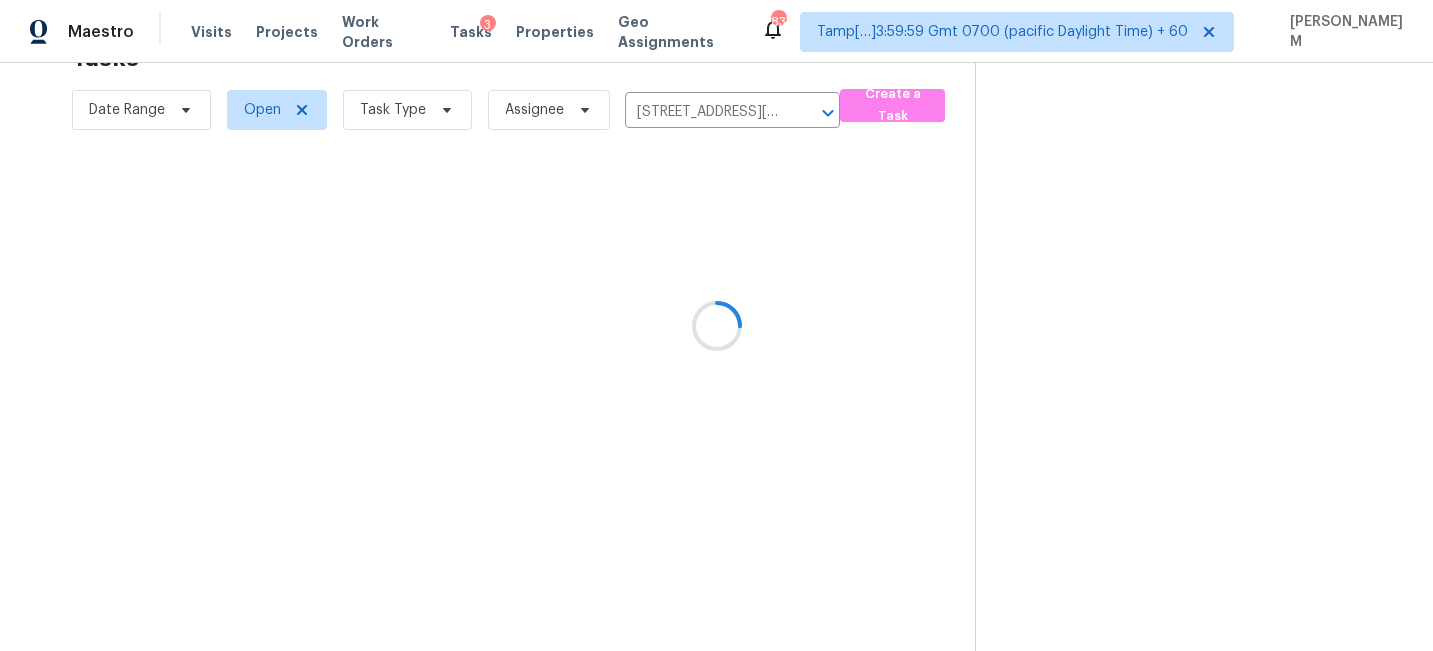 scroll, scrollTop: 63, scrollLeft: 0, axis: vertical 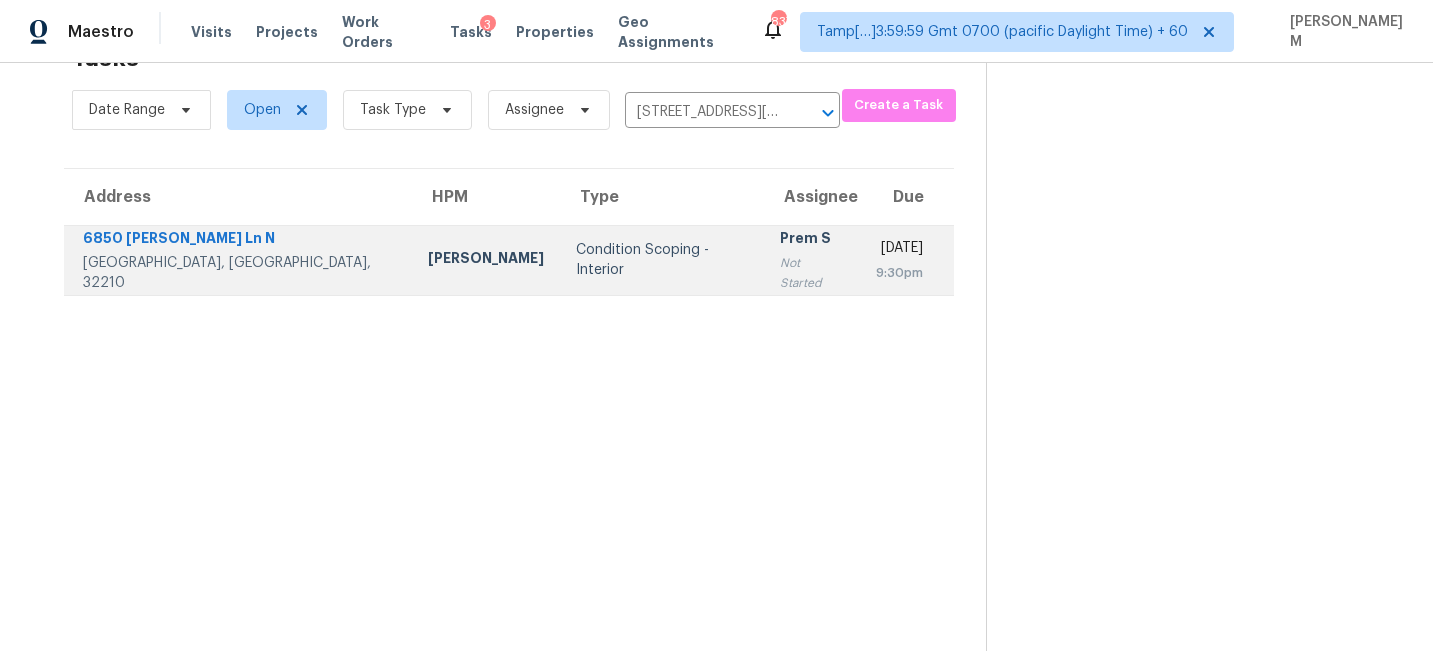 click on "Mon, Jul 21st 2025 9:30pm" at bounding box center (907, 260) 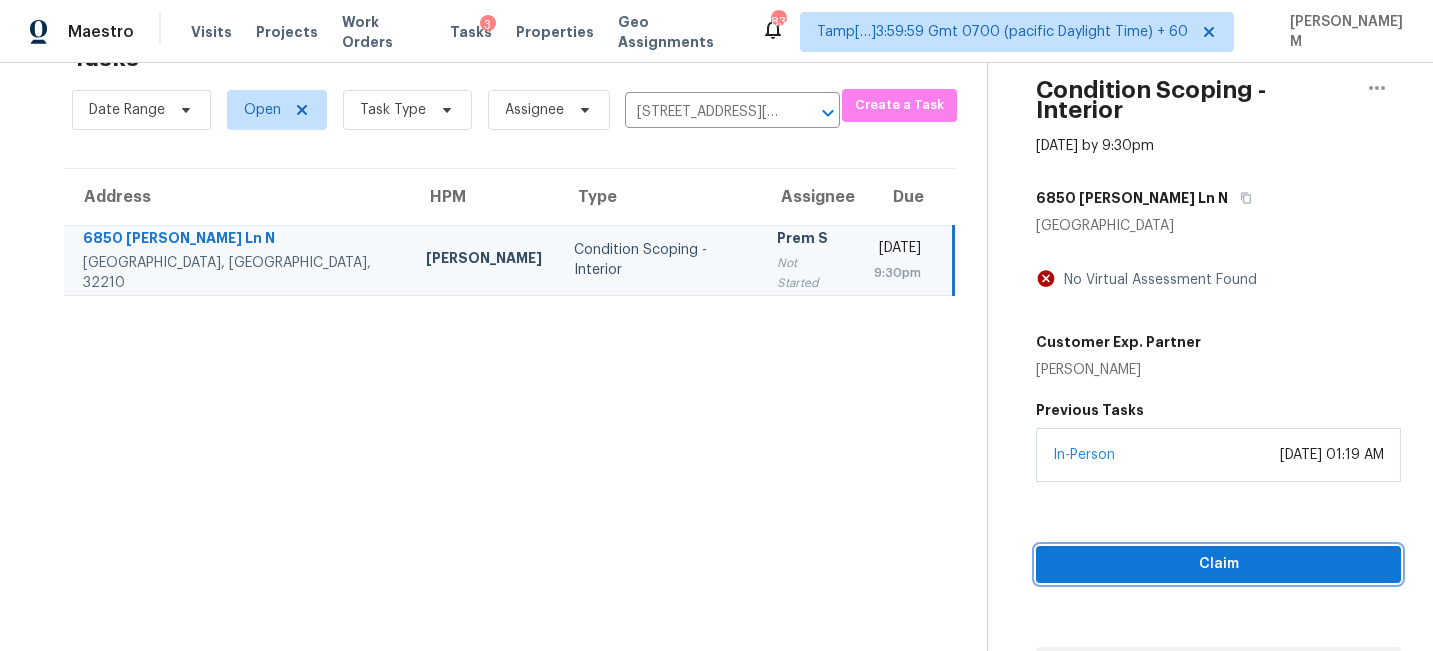 click on "Claim" at bounding box center (1218, 564) 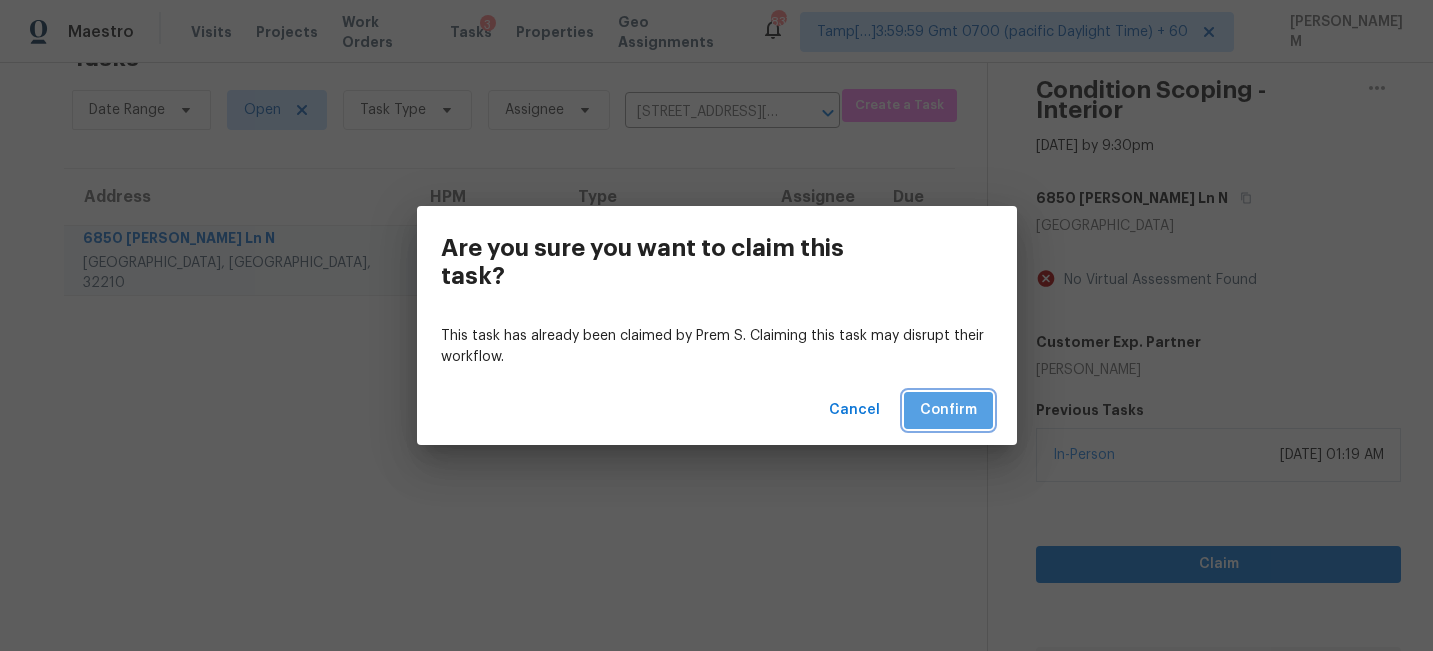 click on "Confirm" at bounding box center [948, 410] 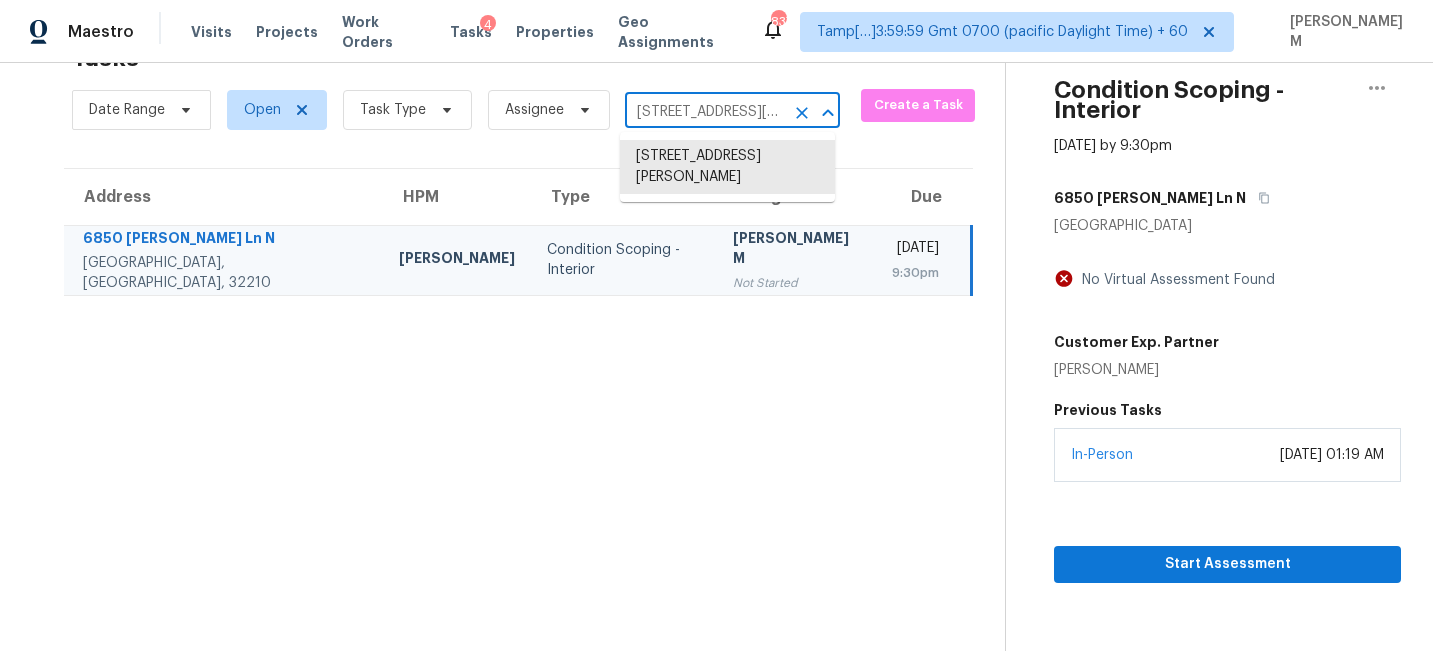 click on "6850 Miss Muffet Ln N, Jacksonville, FL 32210" at bounding box center (704, 112) 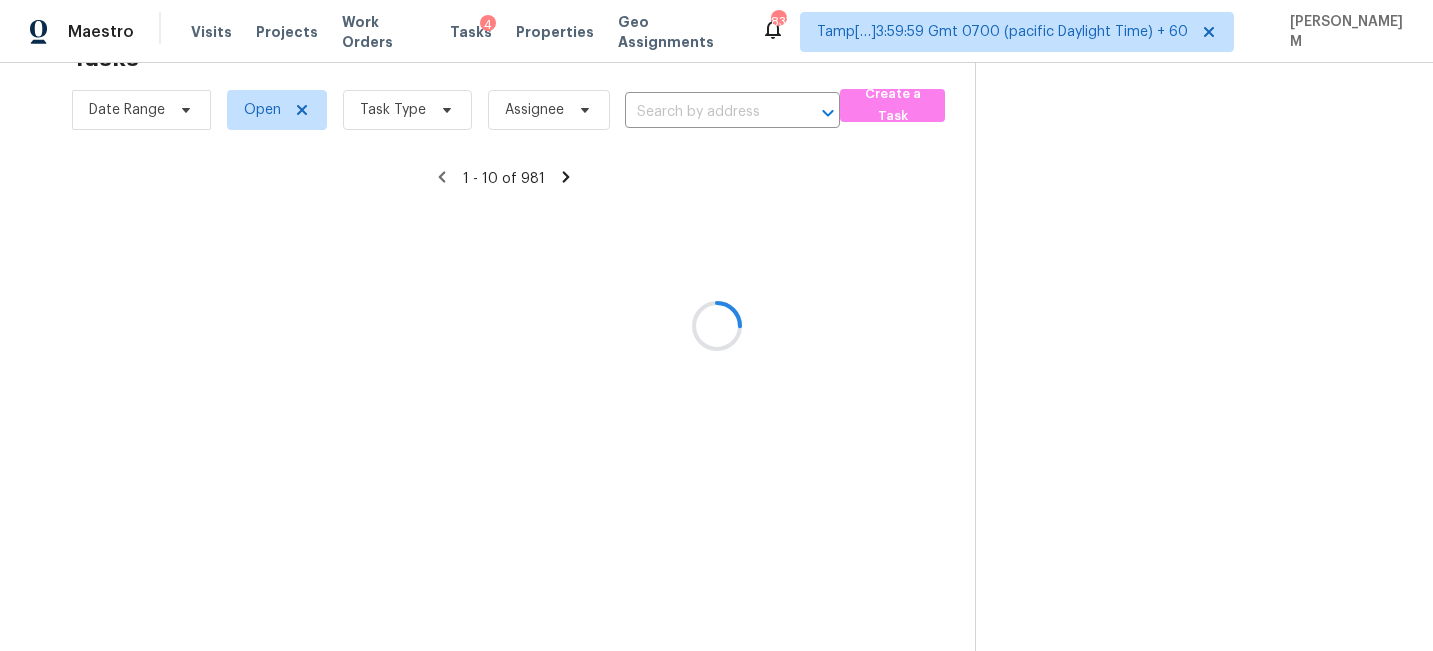click at bounding box center [716, 325] 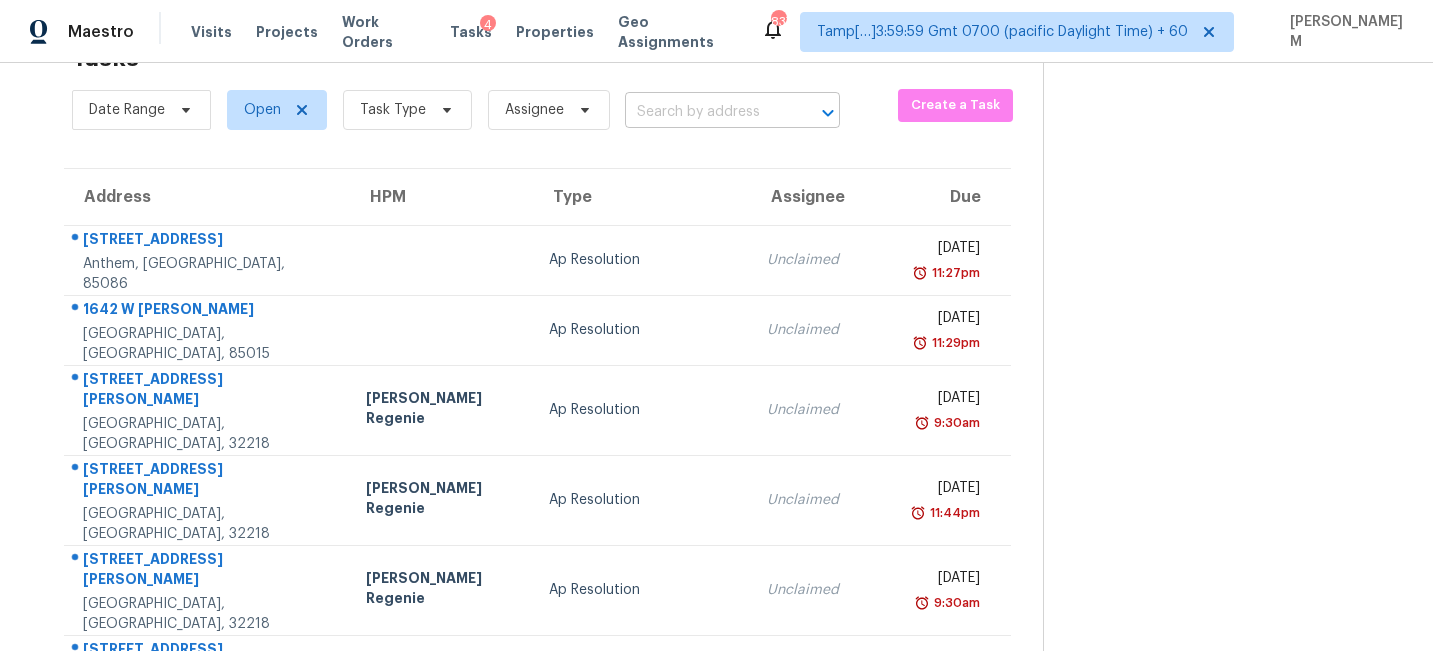 click at bounding box center [704, 112] 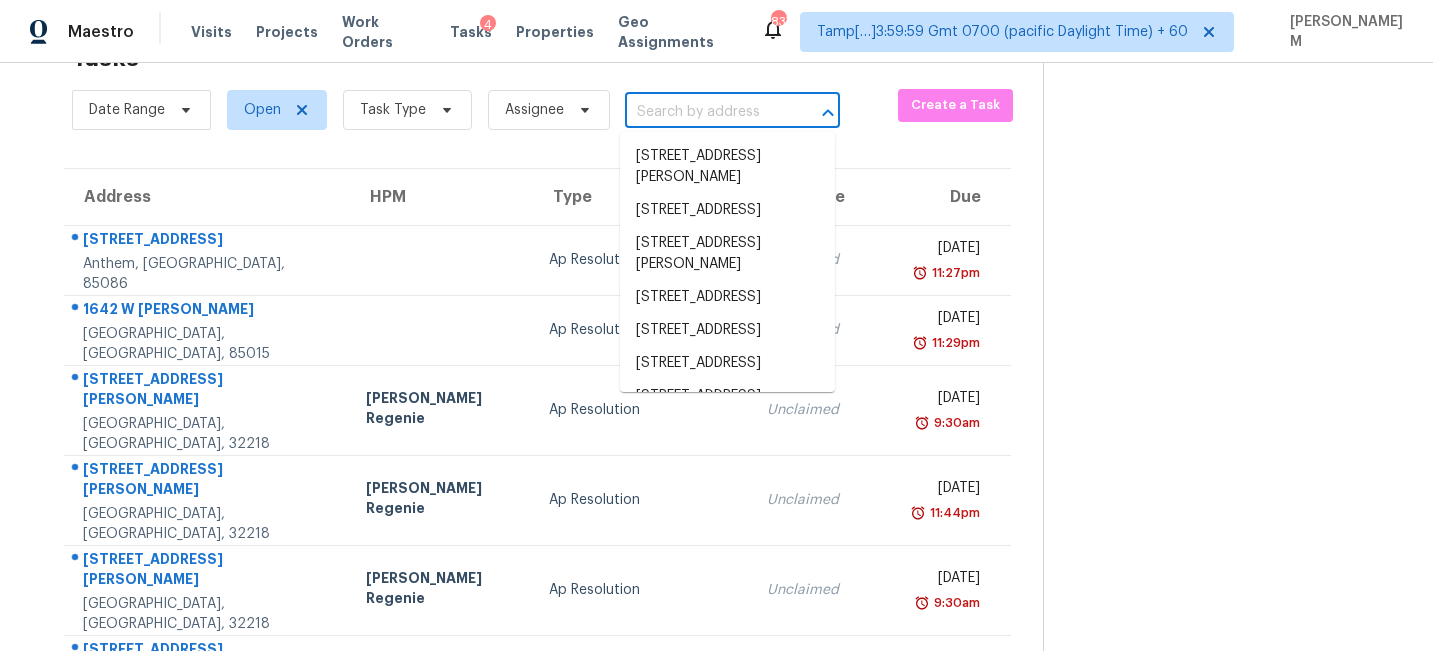 paste on "1104 S 23rd St Copperas Cove, TX, 76522" 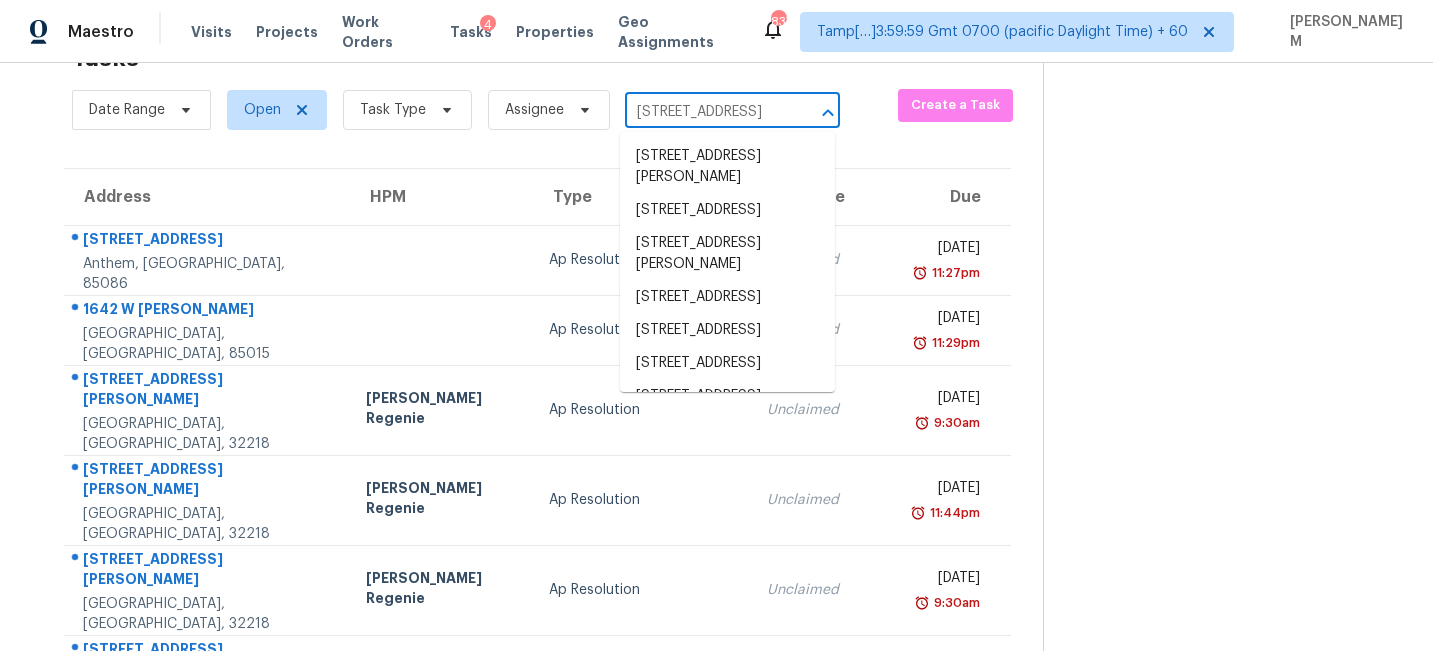scroll, scrollTop: 0, scrollLeft: 122, axis: horizontal 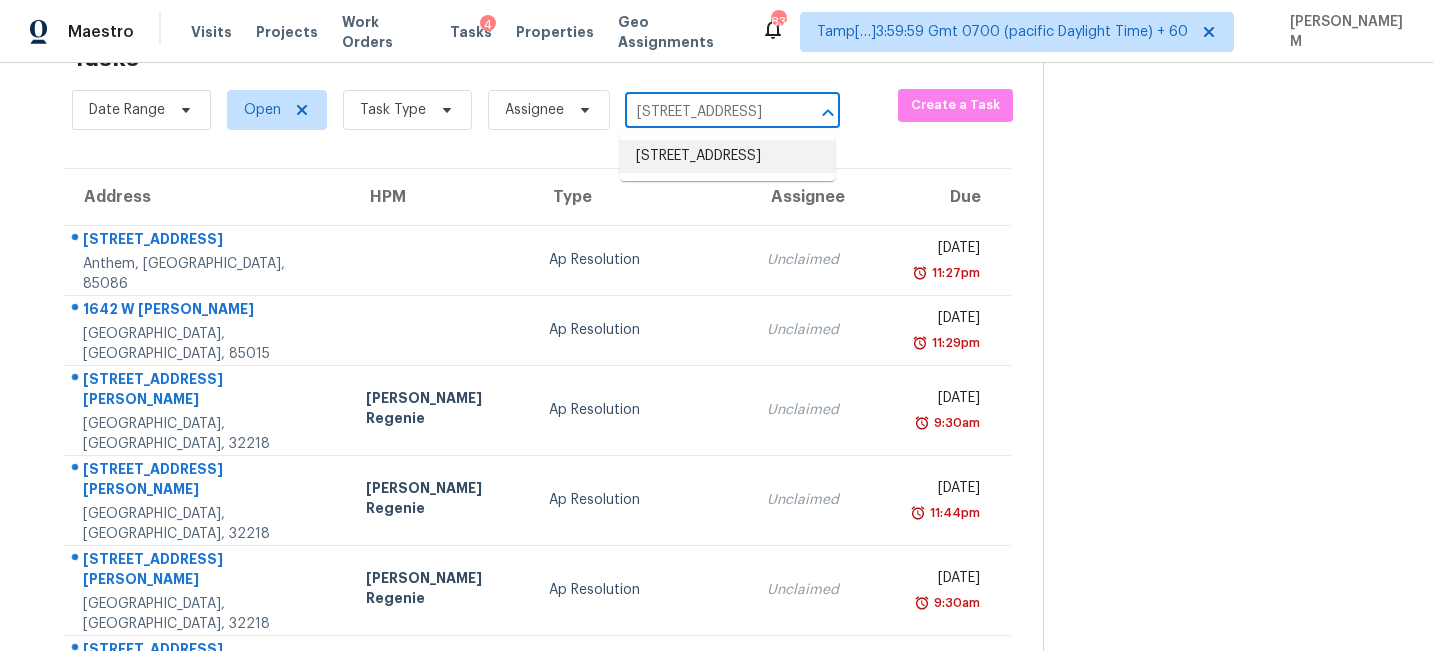 click on "1104 S 23rd St, Copperas Cove, TX 76522" at bounding box center [727, 156] 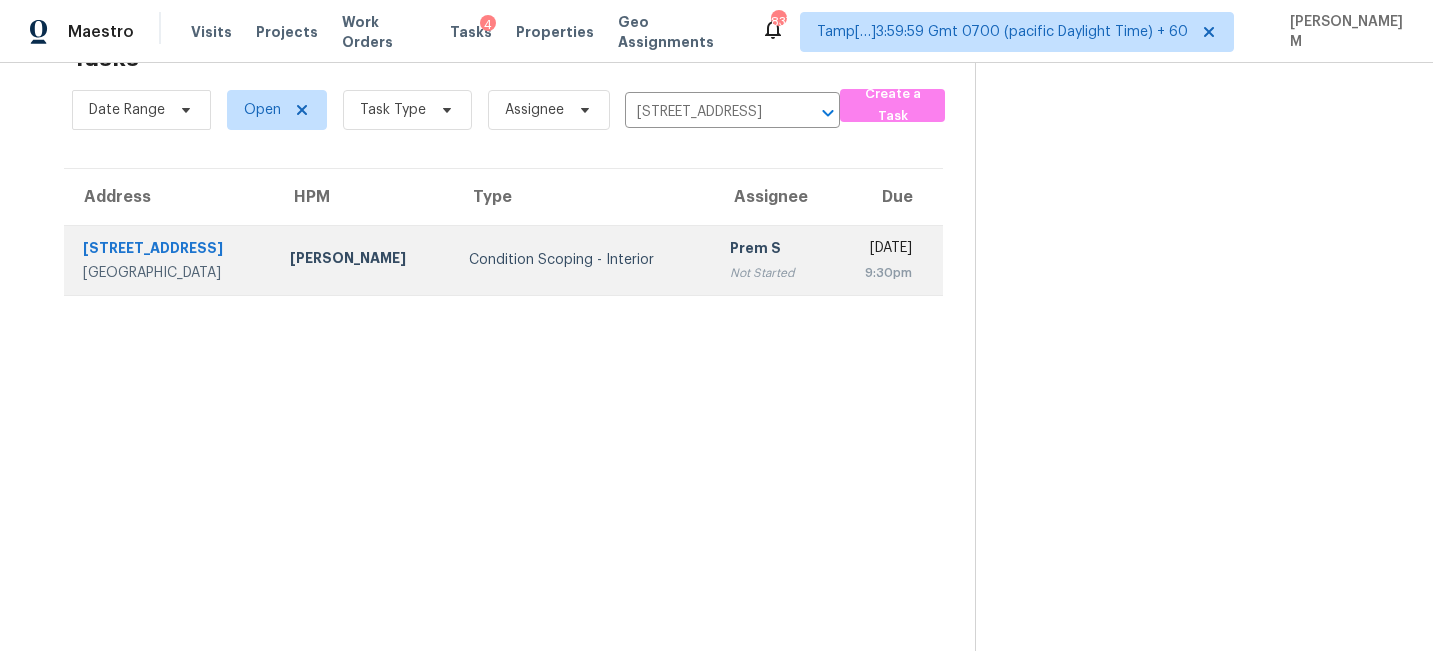 click on "[DATE]" at bounding box center (879, 250) 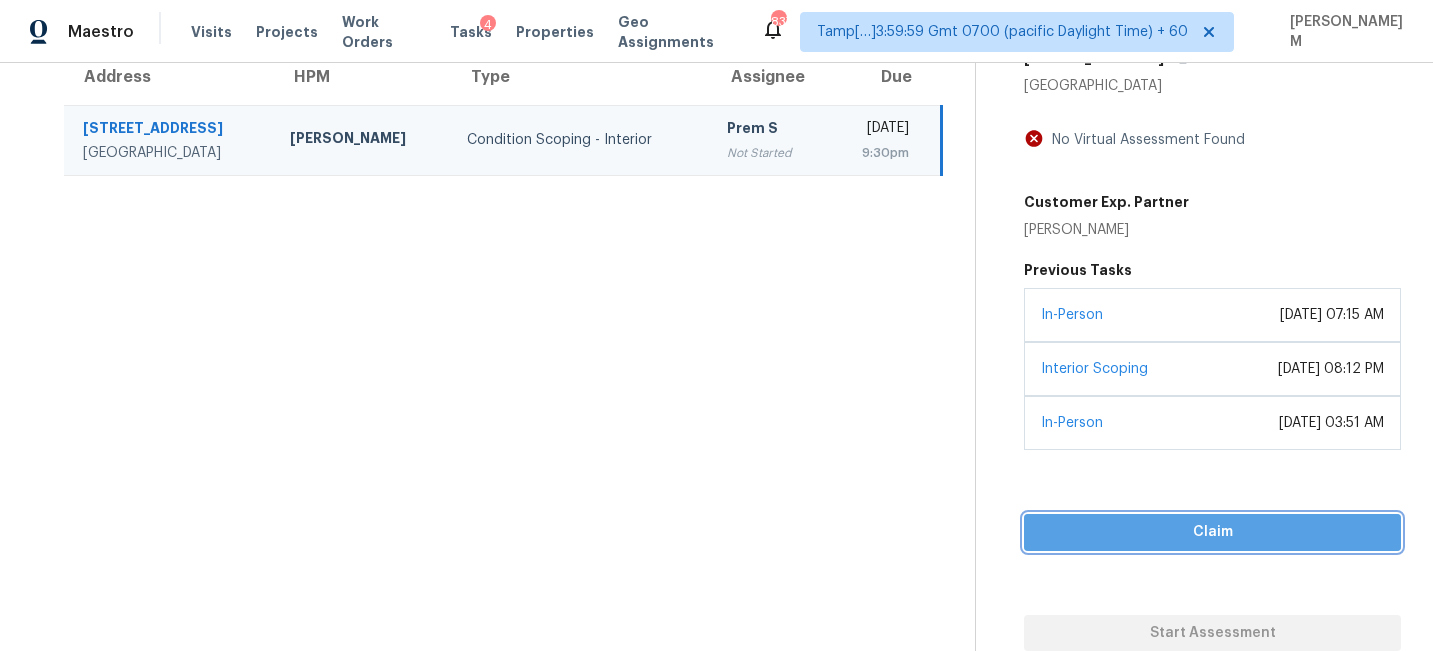 click on "Claim" at bounding box center (1212, 532) 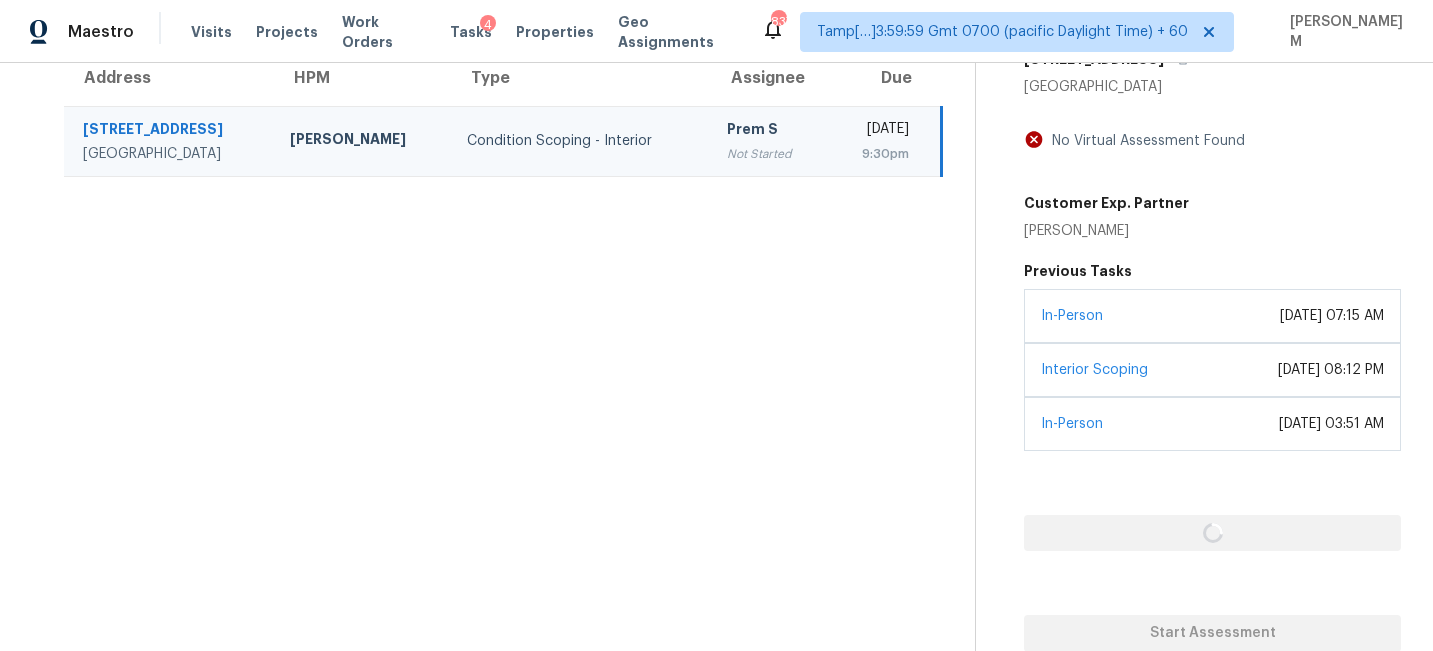 scroll, scrollTop: 183, scrollLeft: 0, axis: vertical 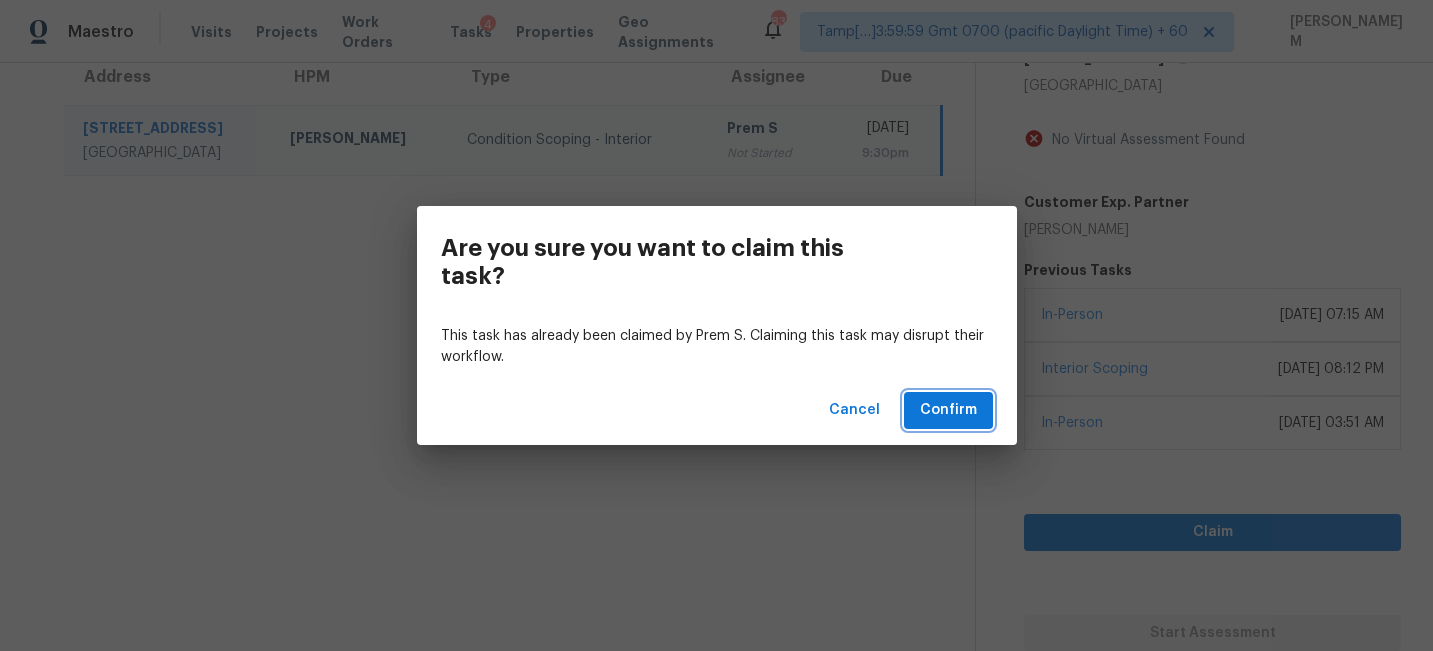 click on "Confirm" at bounding box center (948, 410) 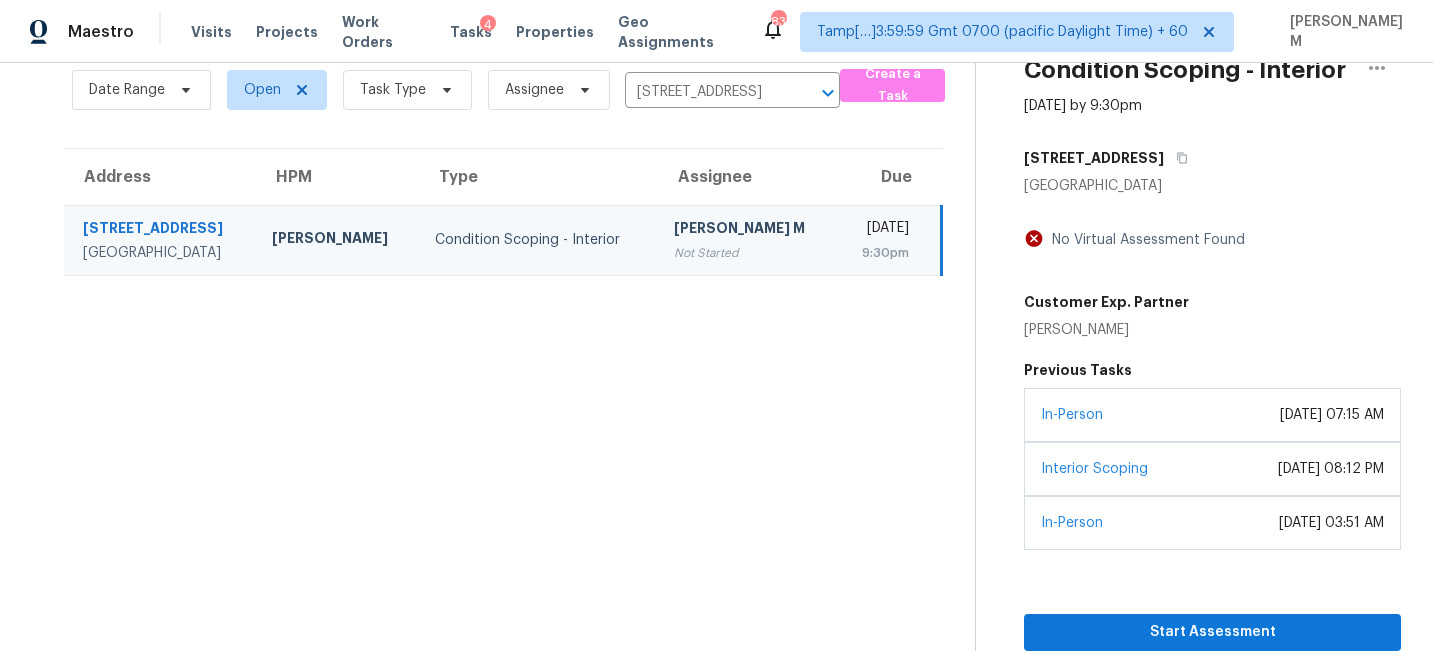 scroll, scrollTop: 82, scrollLeft: 0, axis: vertical 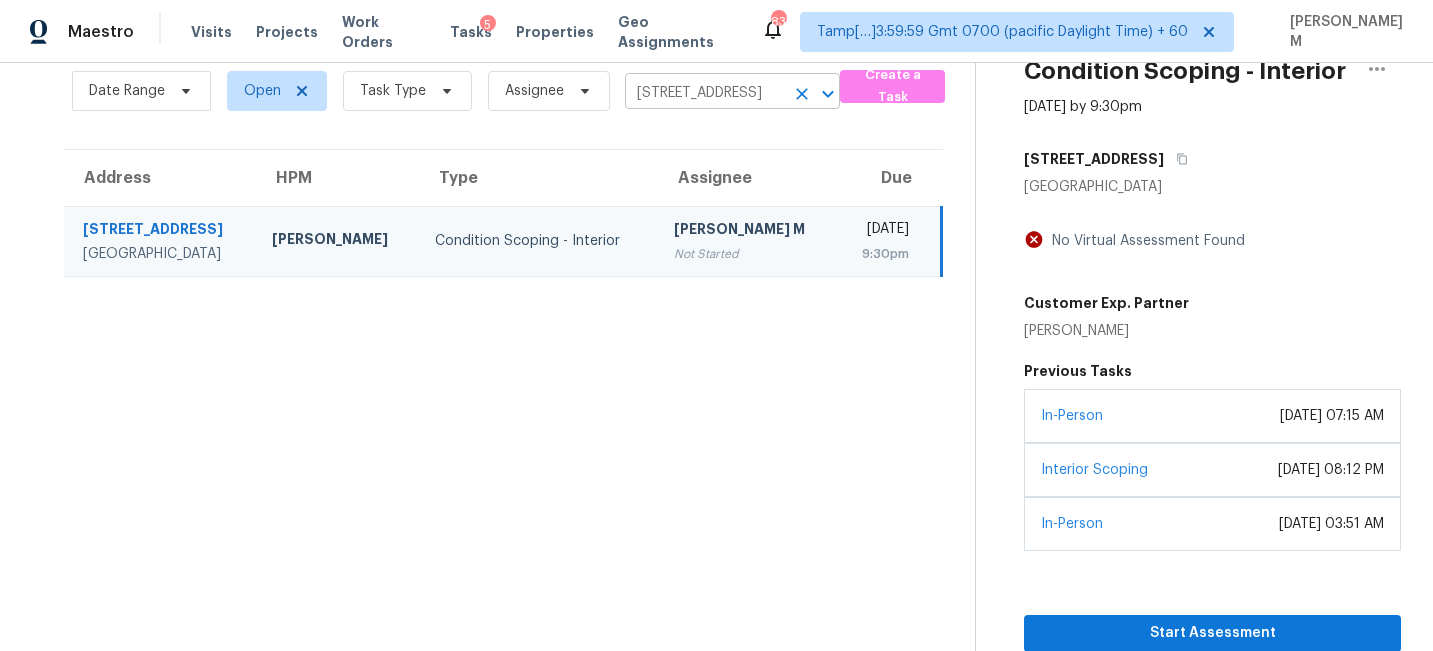 click on "1104 S 23rd St, Copperas Cove, TX 76522" at bounding box center (704, 93) 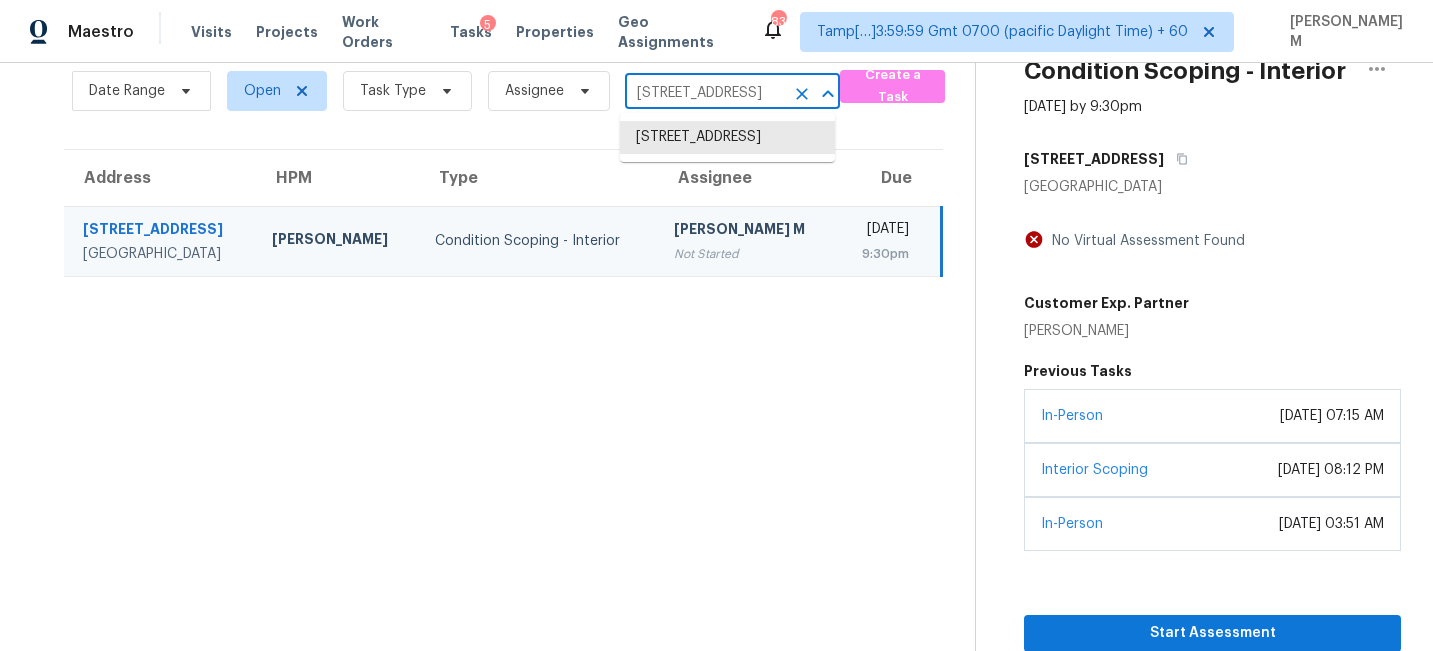click 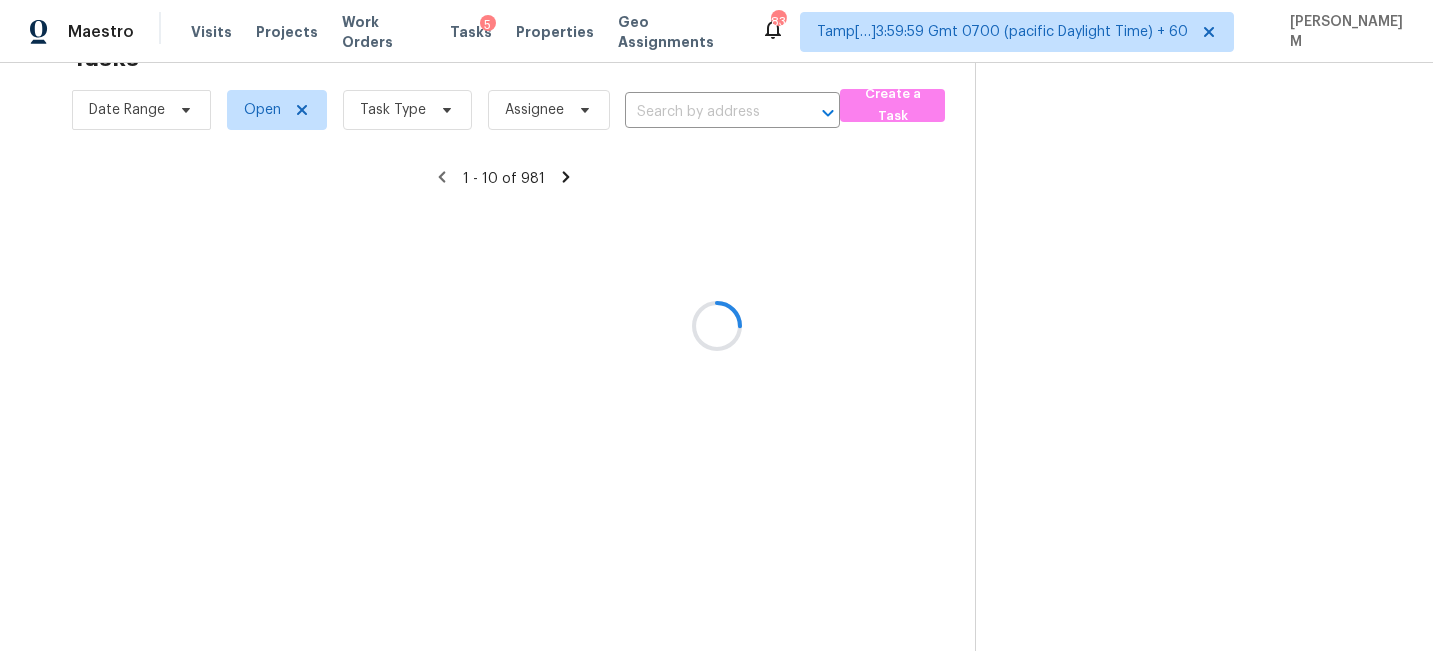 scroll, scrollTop: 63, scrollLeft: 0, axis: vertical 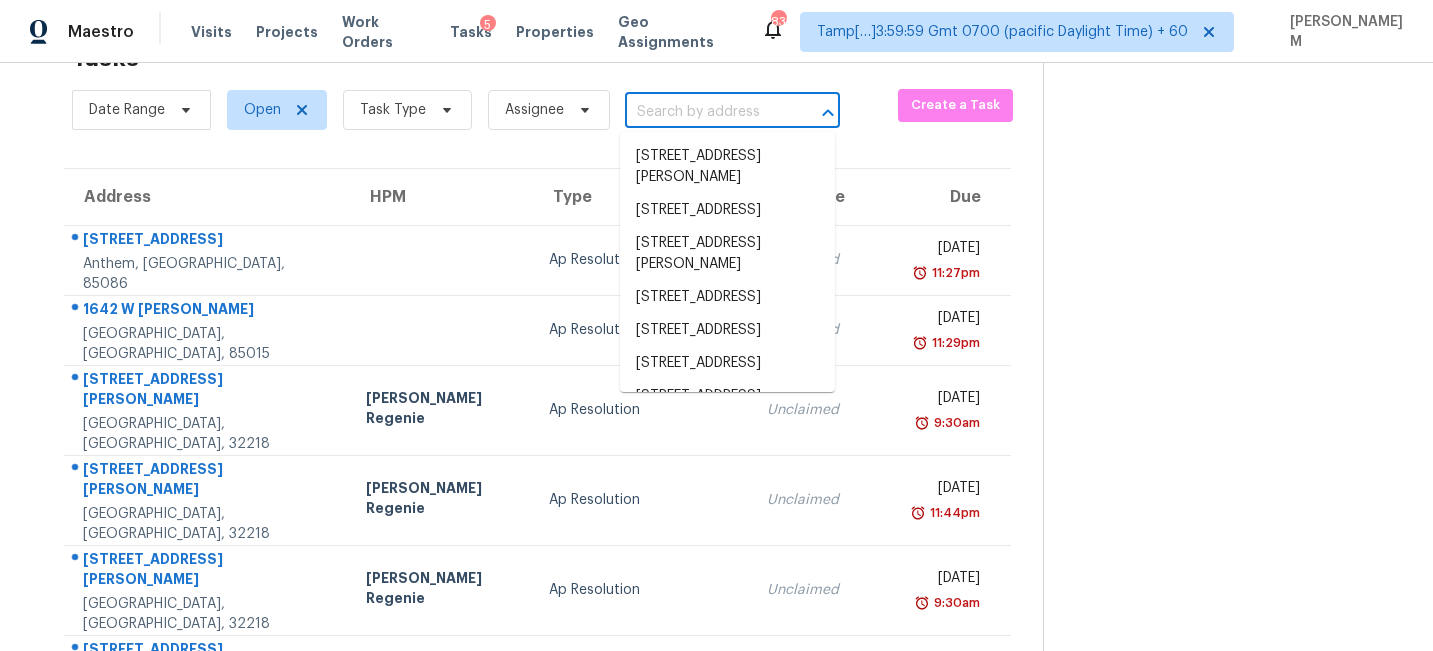 click at bounding box center [704, 112] 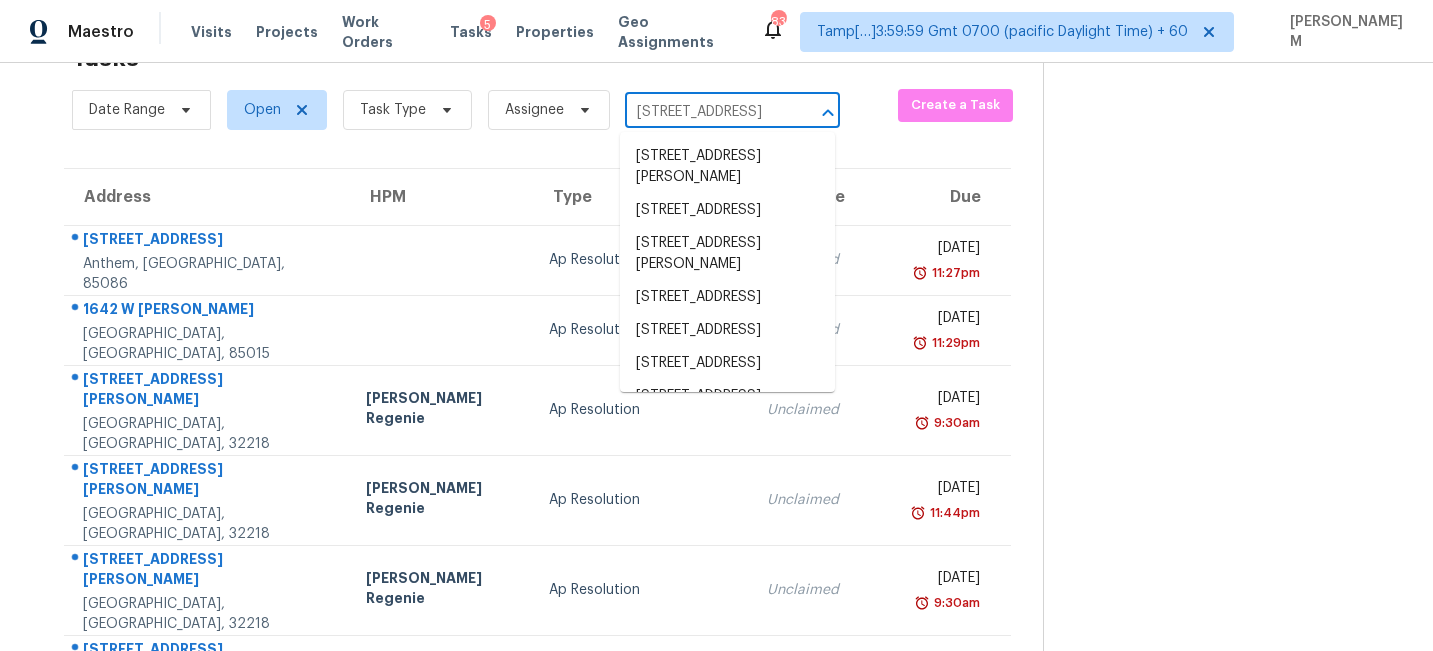 scroll, scrollTop: 0, scrollLeft: 149, axis: horizontal 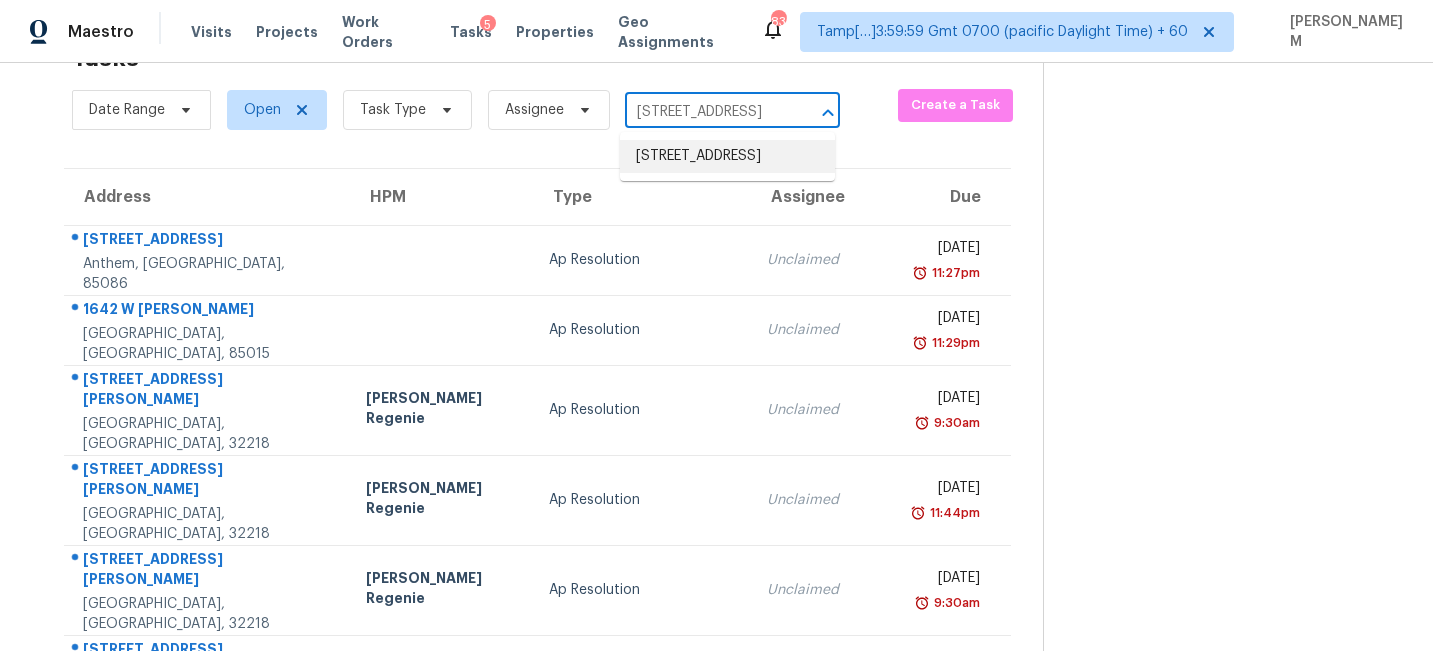 click on "50 Roundabout Ln NW, Adairsville, GA 30103" at bounding box center [727, 156] 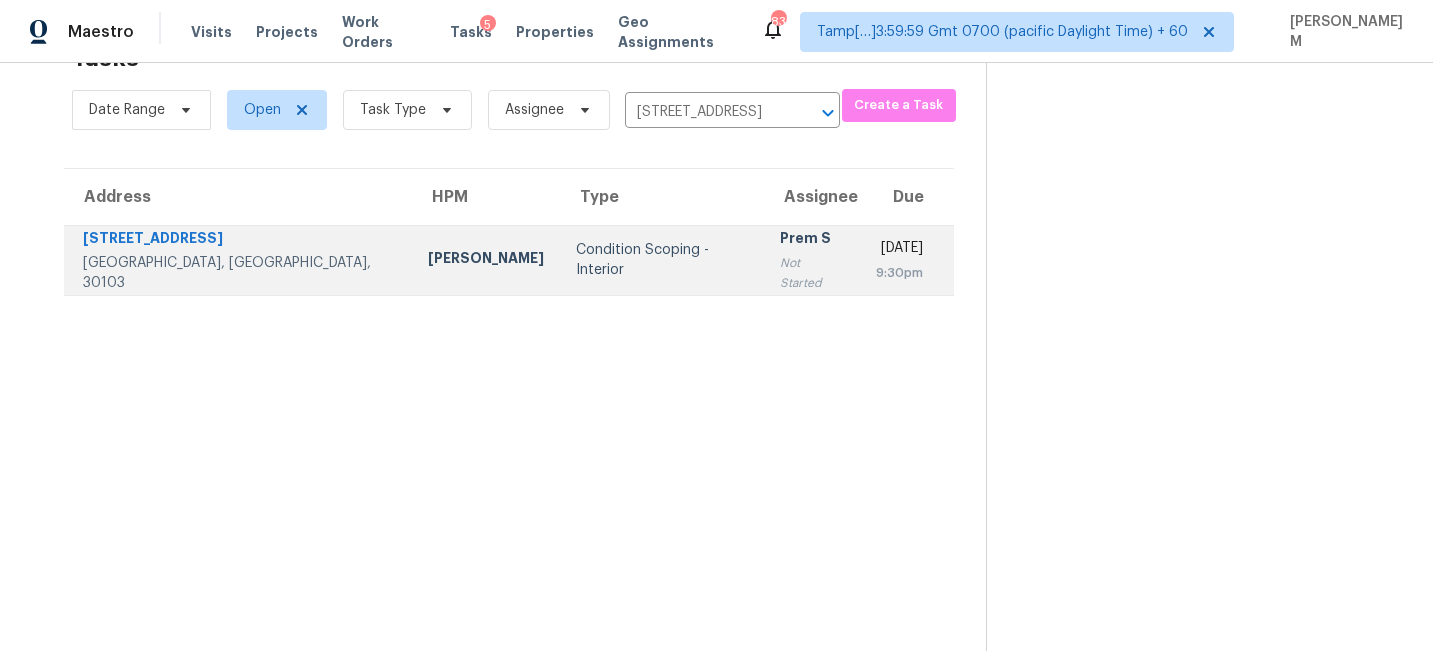 click on "[DATE]" at bounding box center (899, 250) 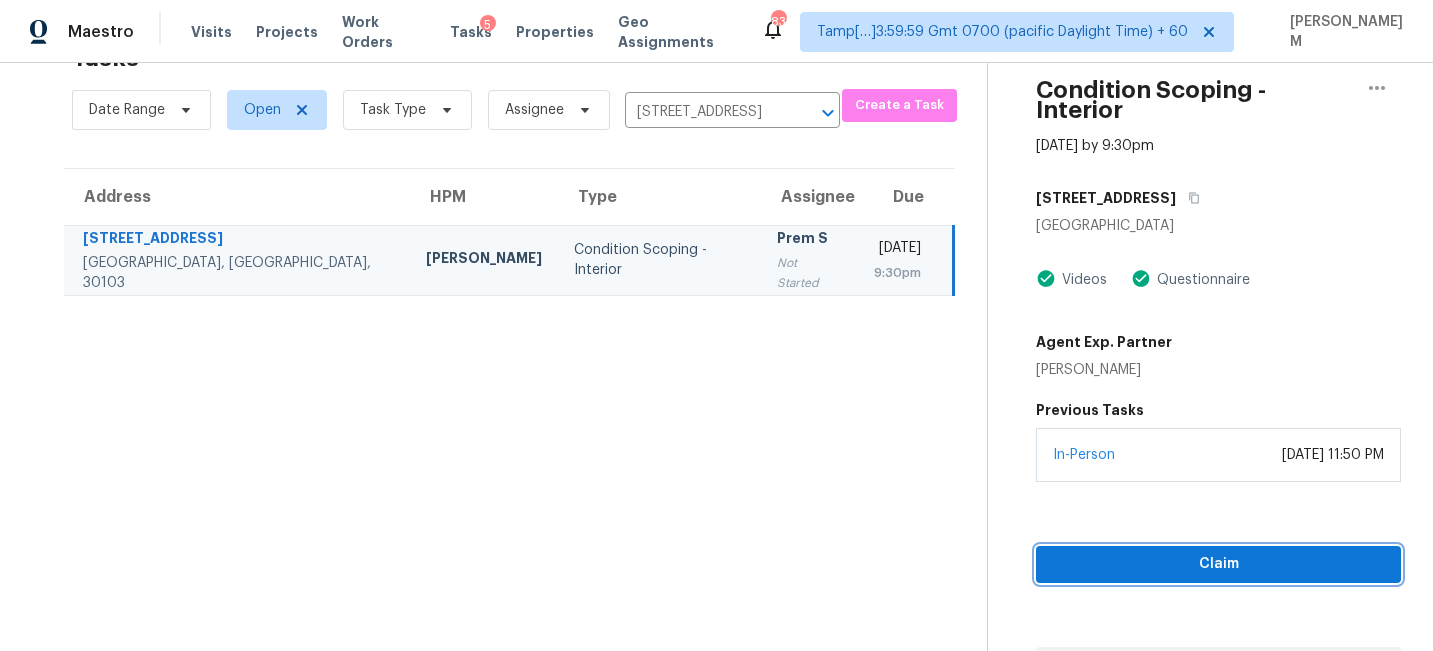 click on "Claim" at bounding box center (1218, 564) 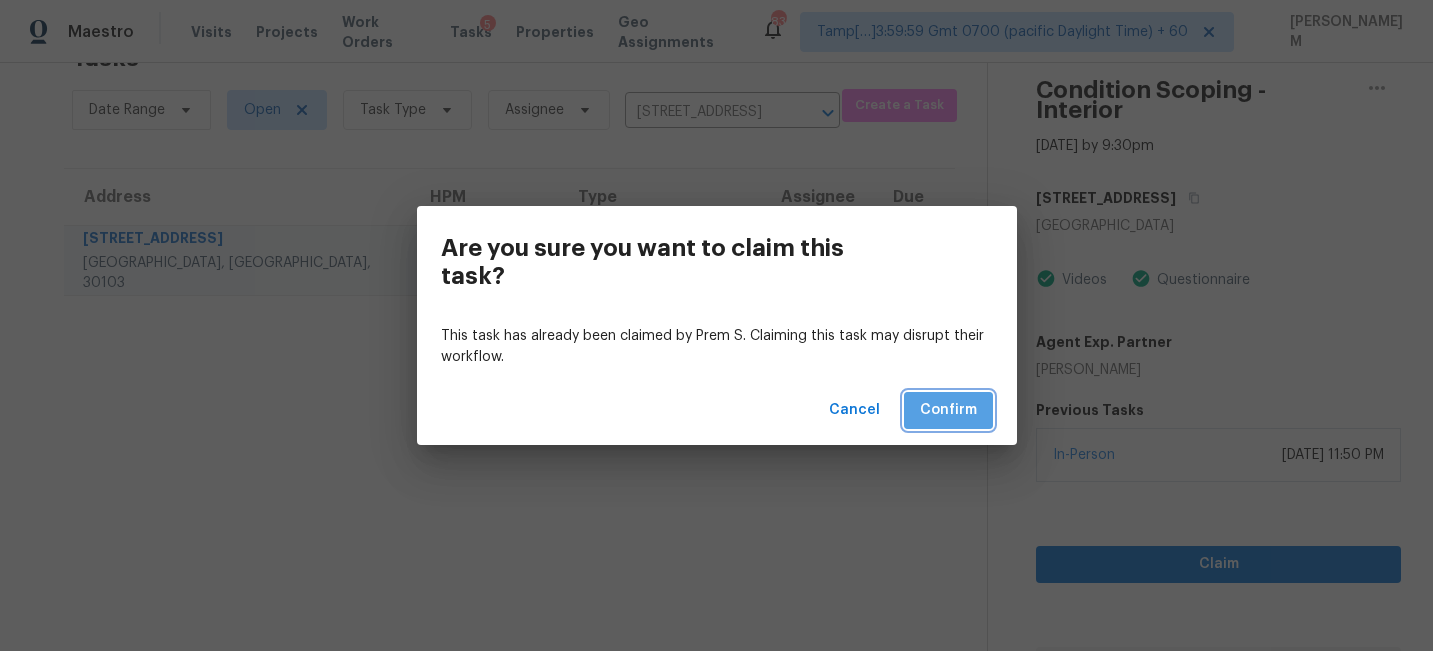 click on "Confirm" at bounding box center [948, 410] 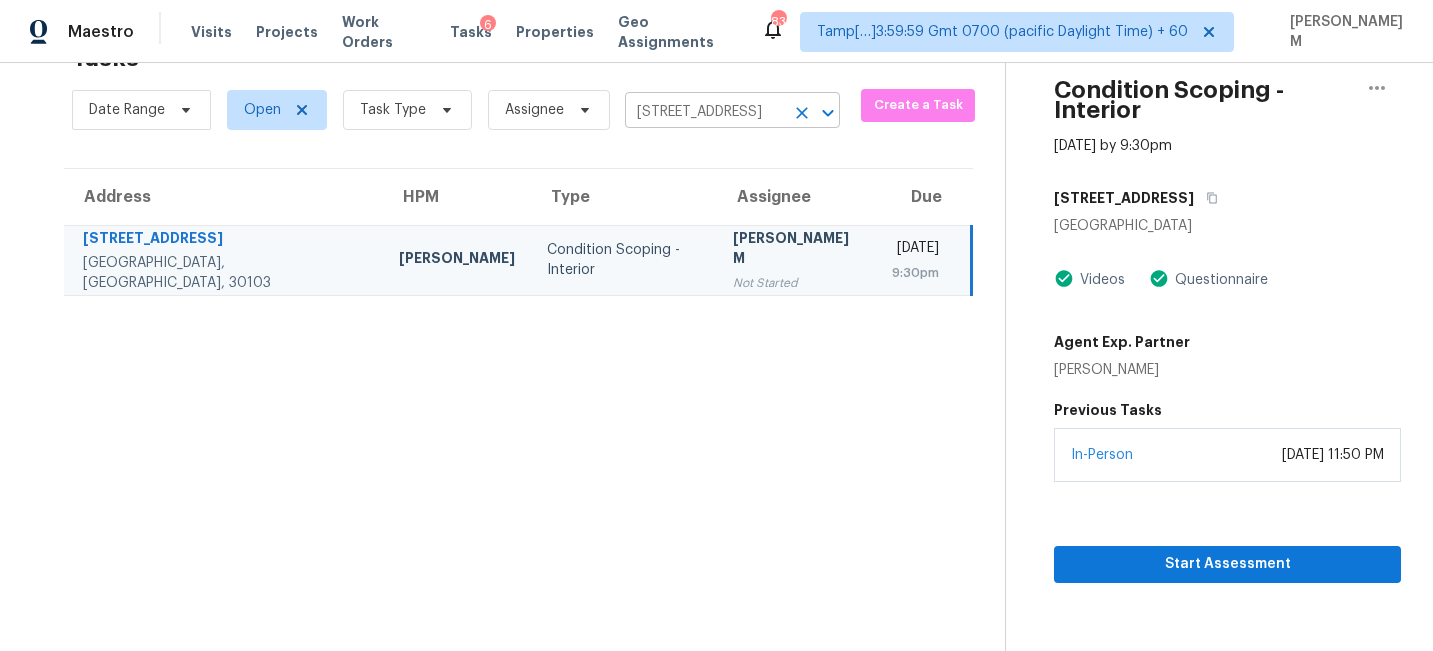 click on "50 Roundabout Ln NW, Adairsville, GA 30103" at bounding box center (704, 112) 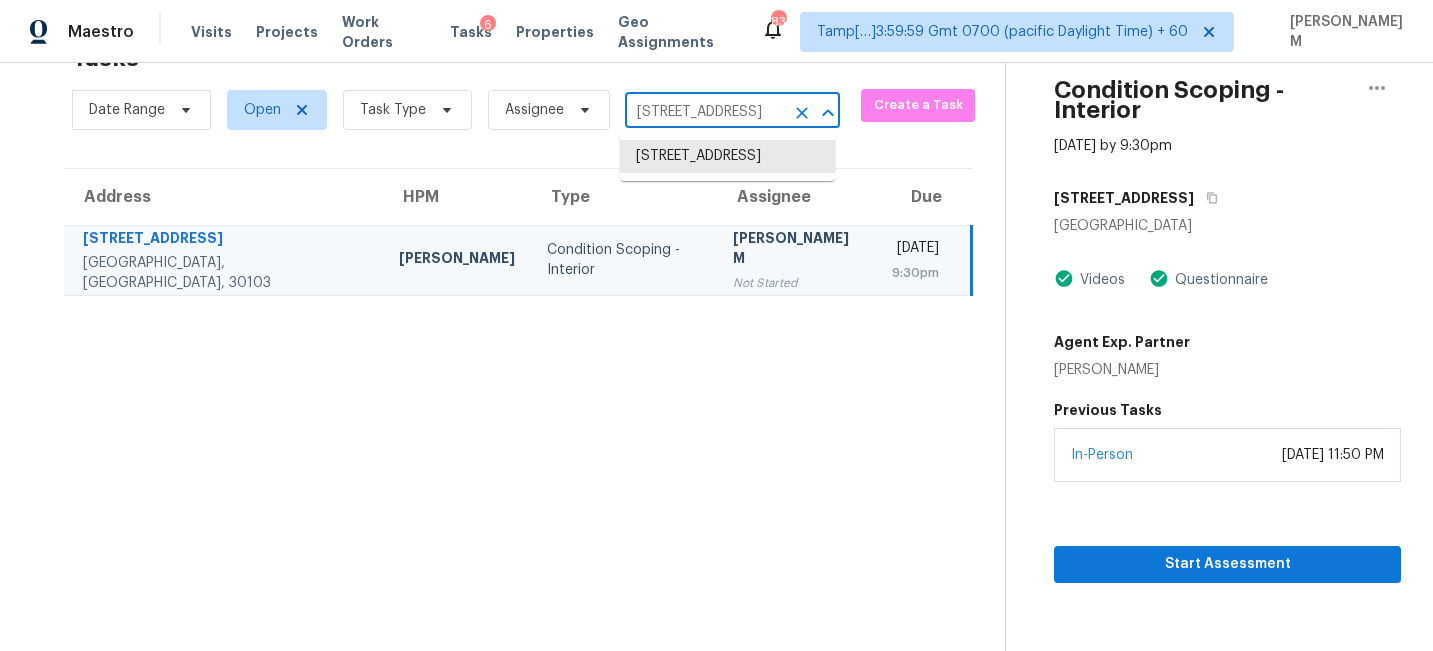 click 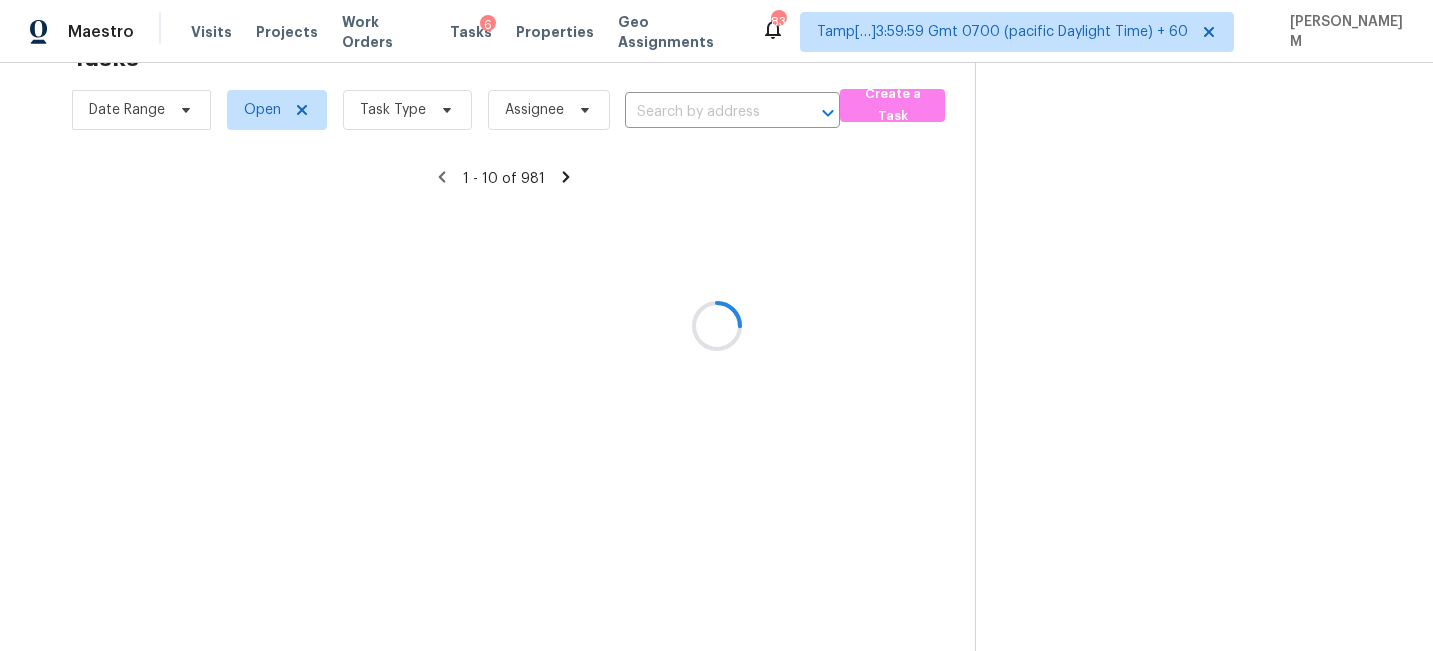 click at bounding box center [716, 325] 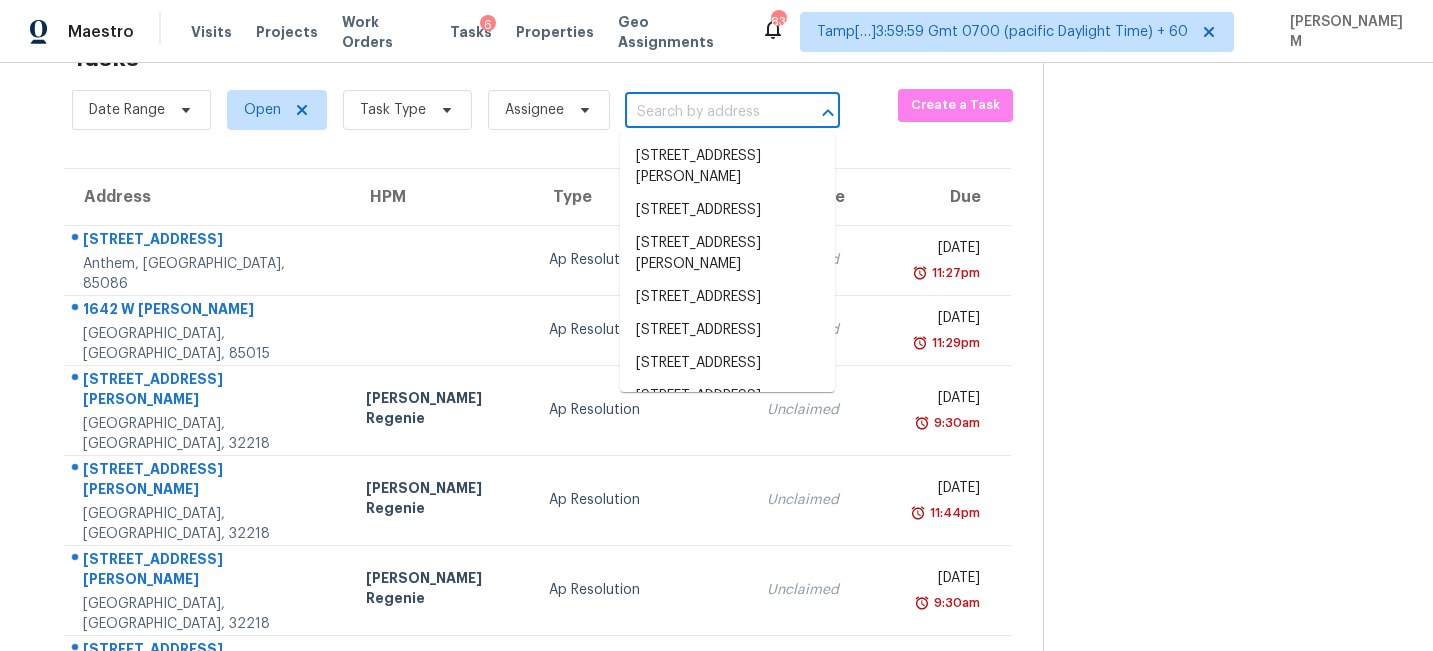 click at bounding box center [704, 112] 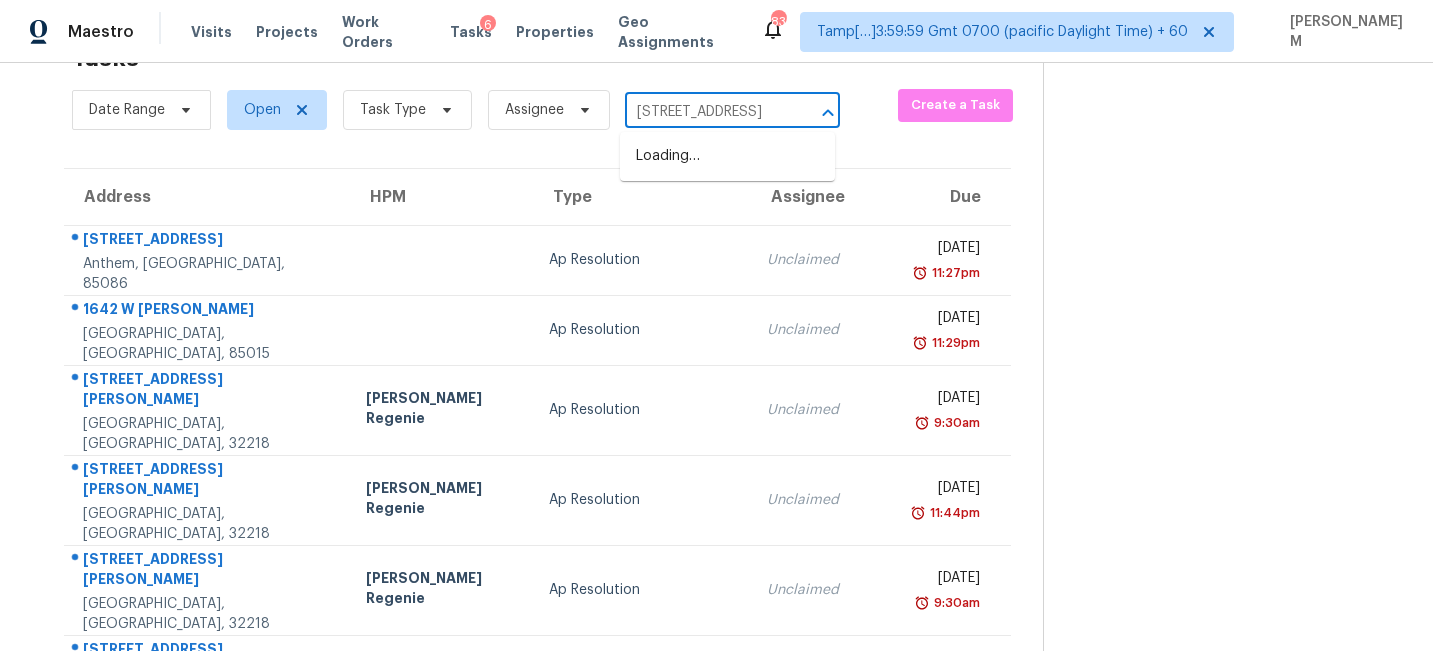 scroll, scrollTop: 0, scrollLeft: 61, axis: horizontal 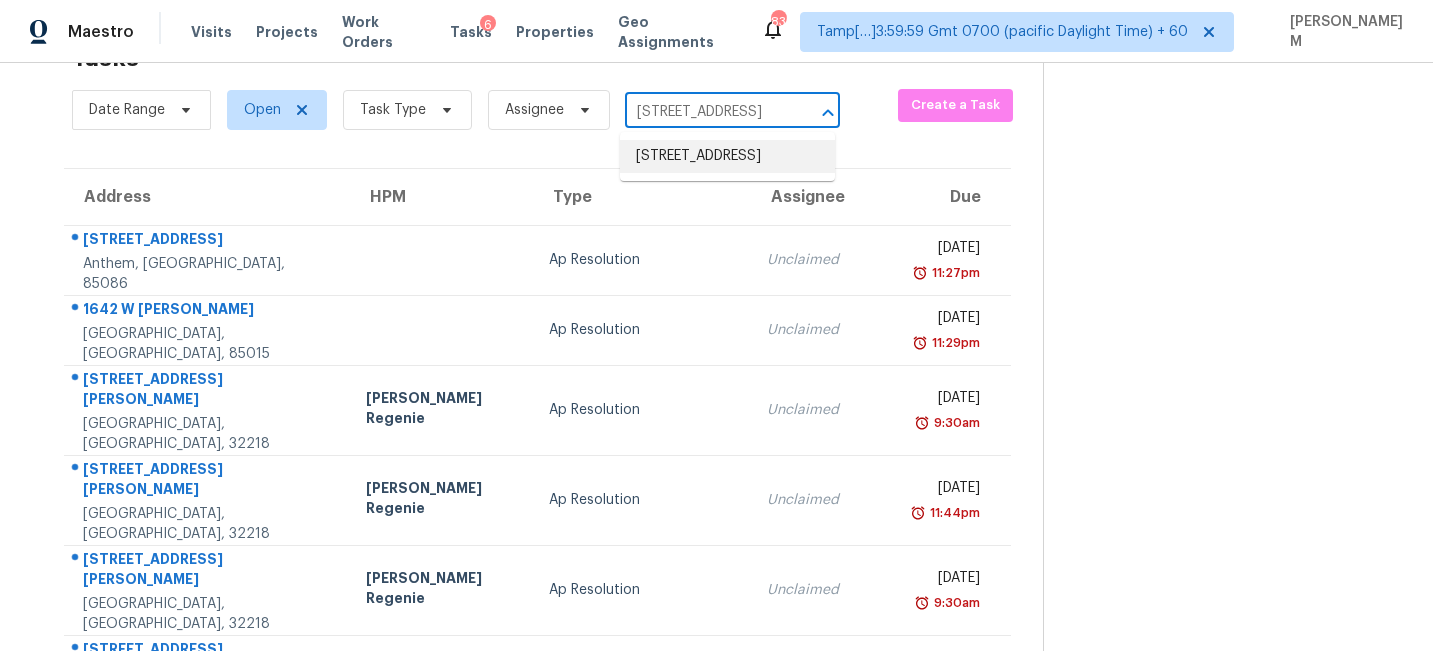 click on "750 Pulitzer Ln, Allen, TX 75002" at bounding box center (727, 156) 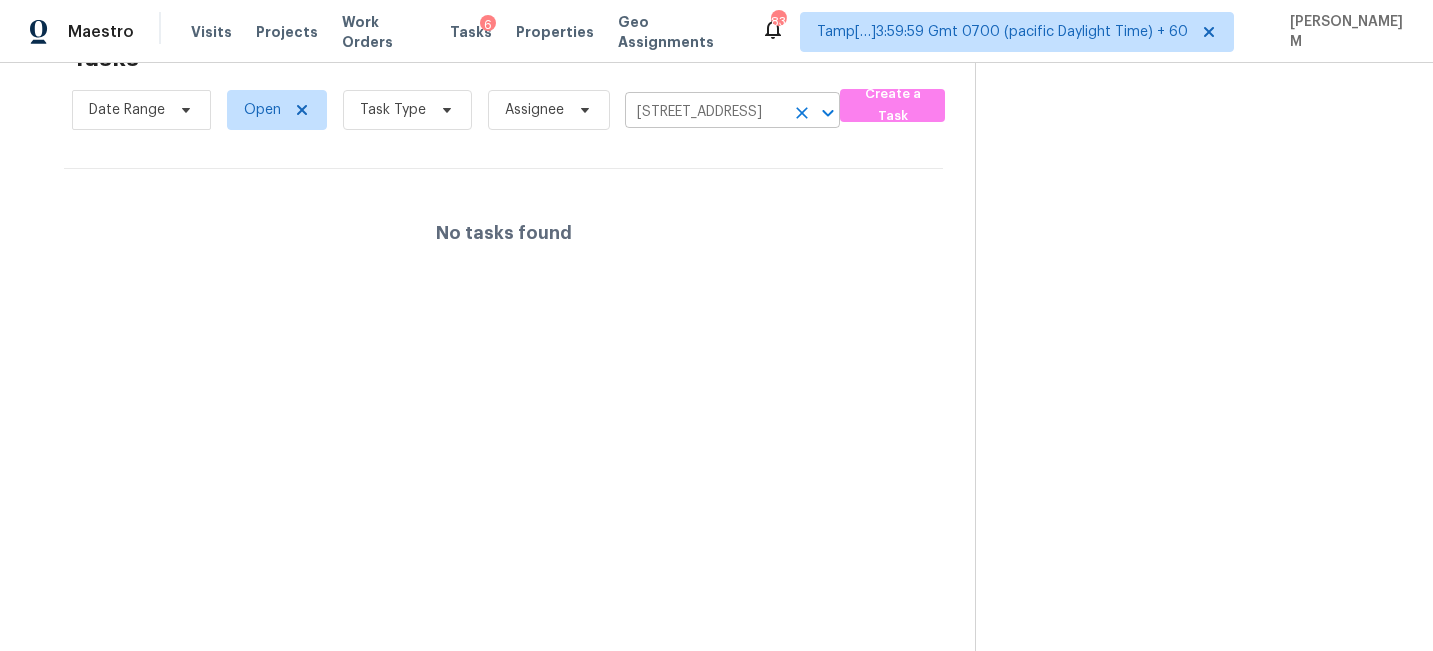 click on "750 Pulitzer Ln, Allen, TX 75002" at bounding box center [704, 112] 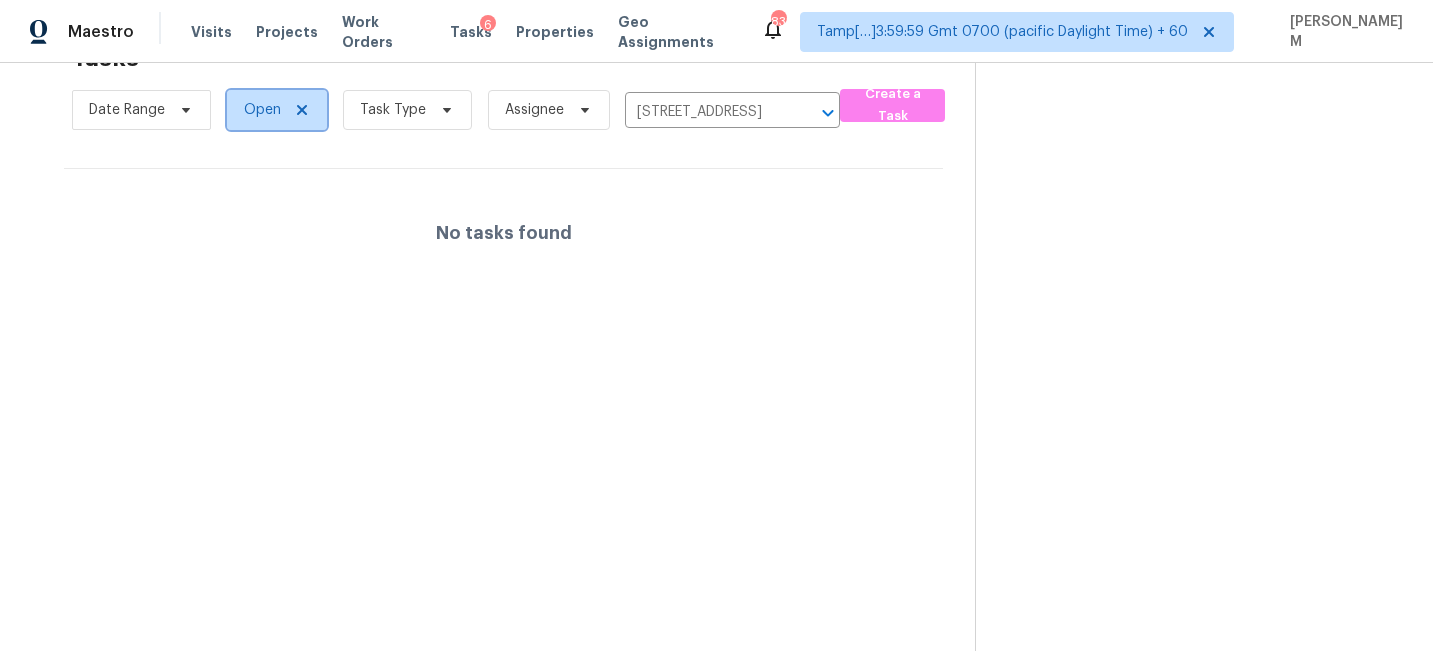 click on "Open" at bounding box center [262, 110] 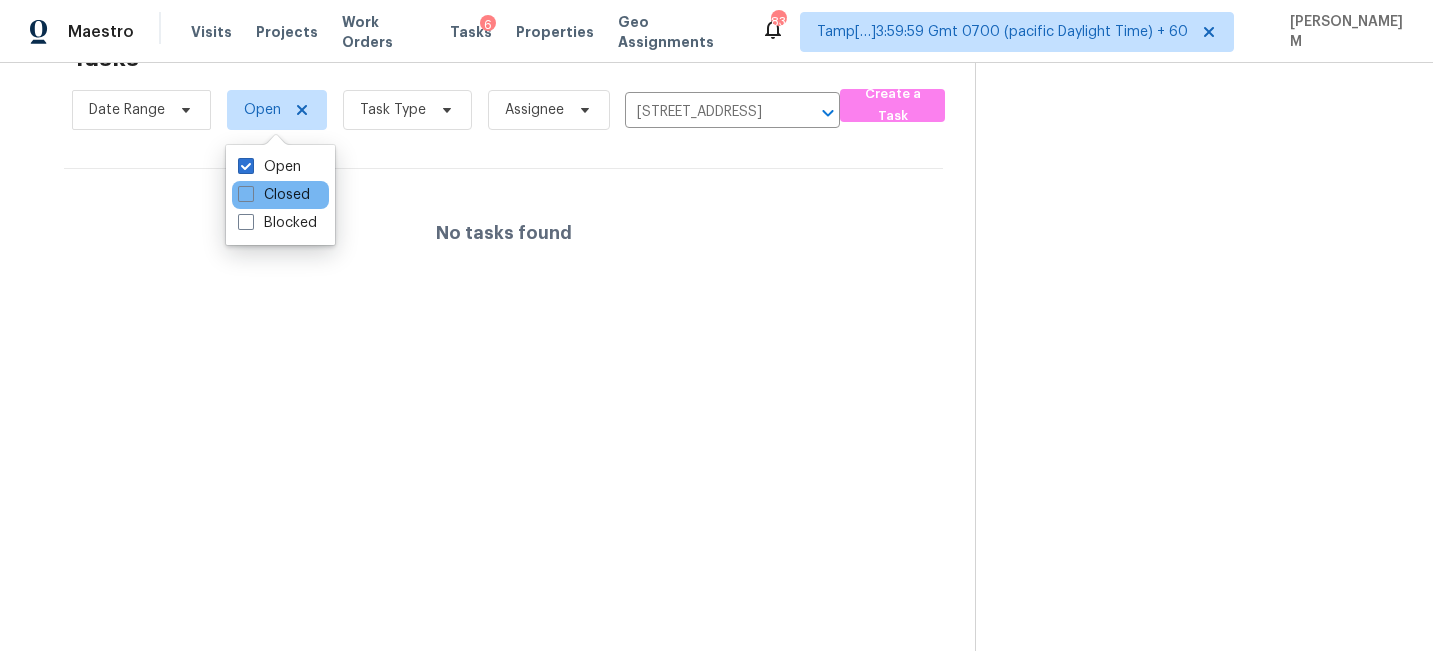 click on "Closed" at bounding box center [280, 195] 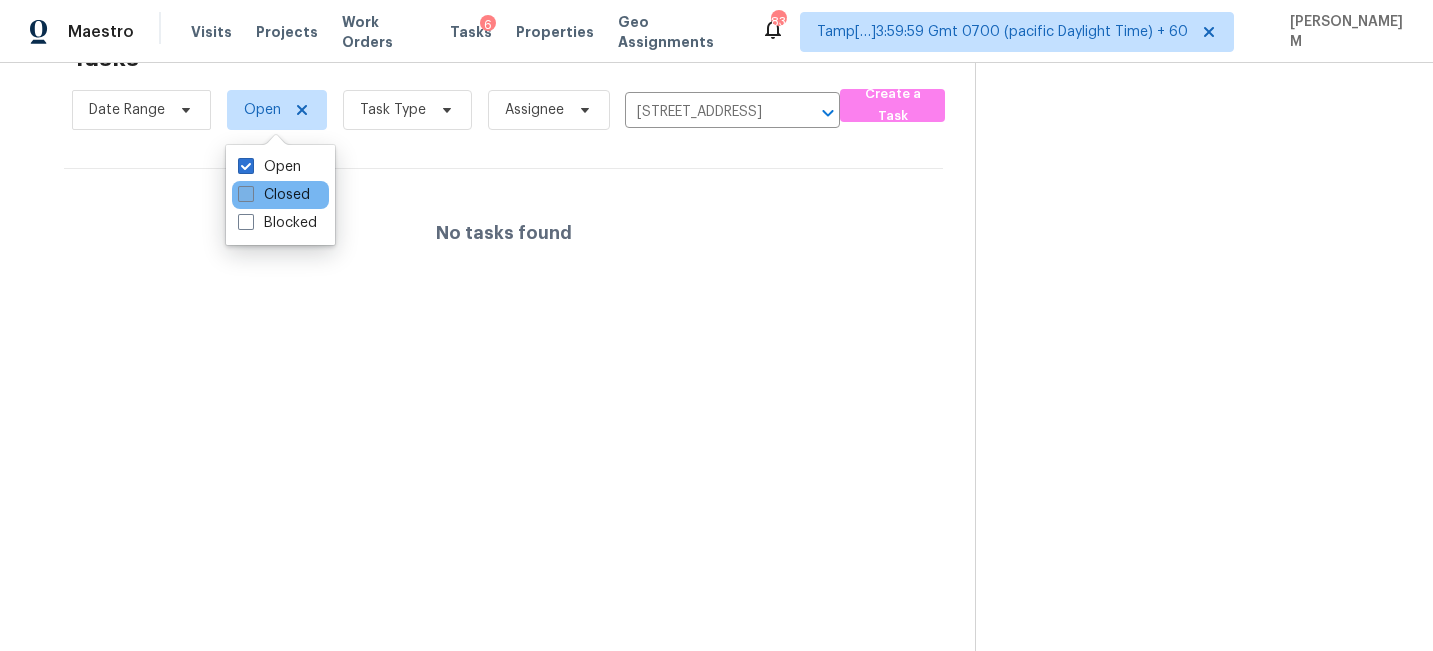 click on "Closed" at bounding box center [274, 195] 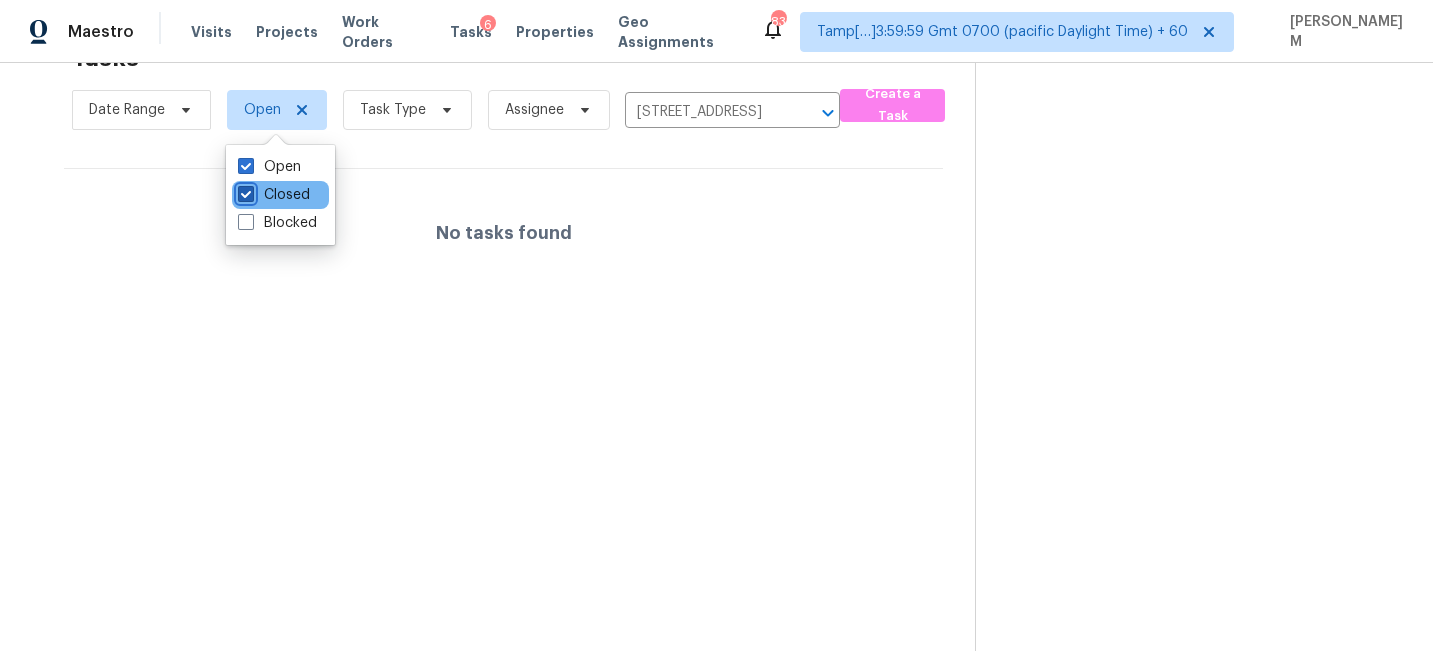 checkbox on "true" 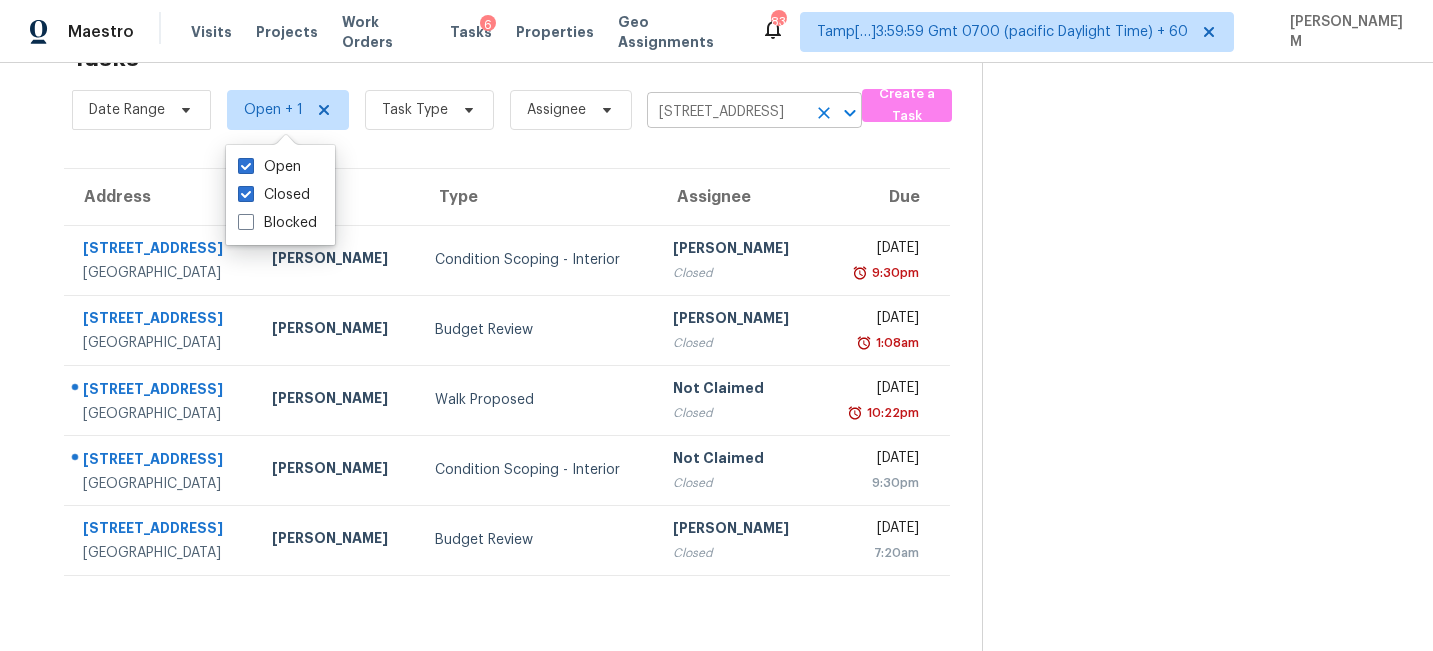 click on "750 Pulitzer Ln, Allen, TX 75002" at bounding box center (726, 112) 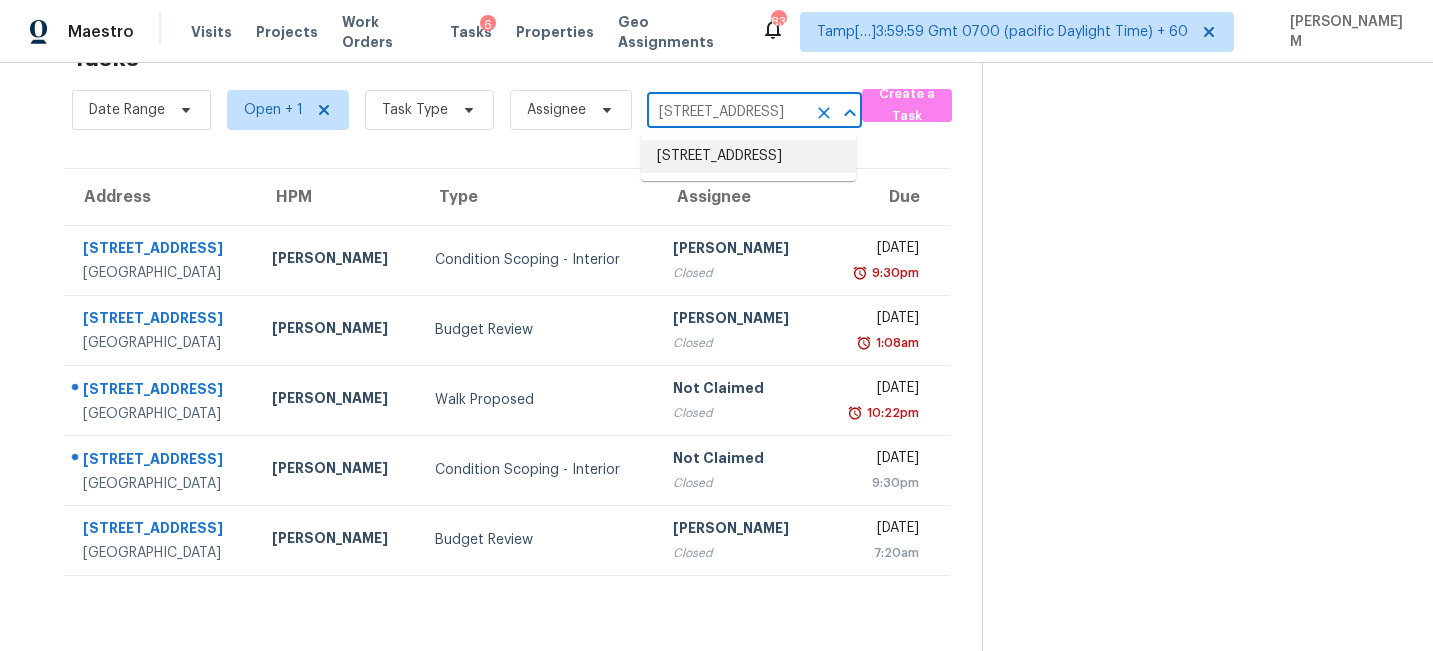 paste on "2727 Dilly Dally Ct Apex, NC, 27539" 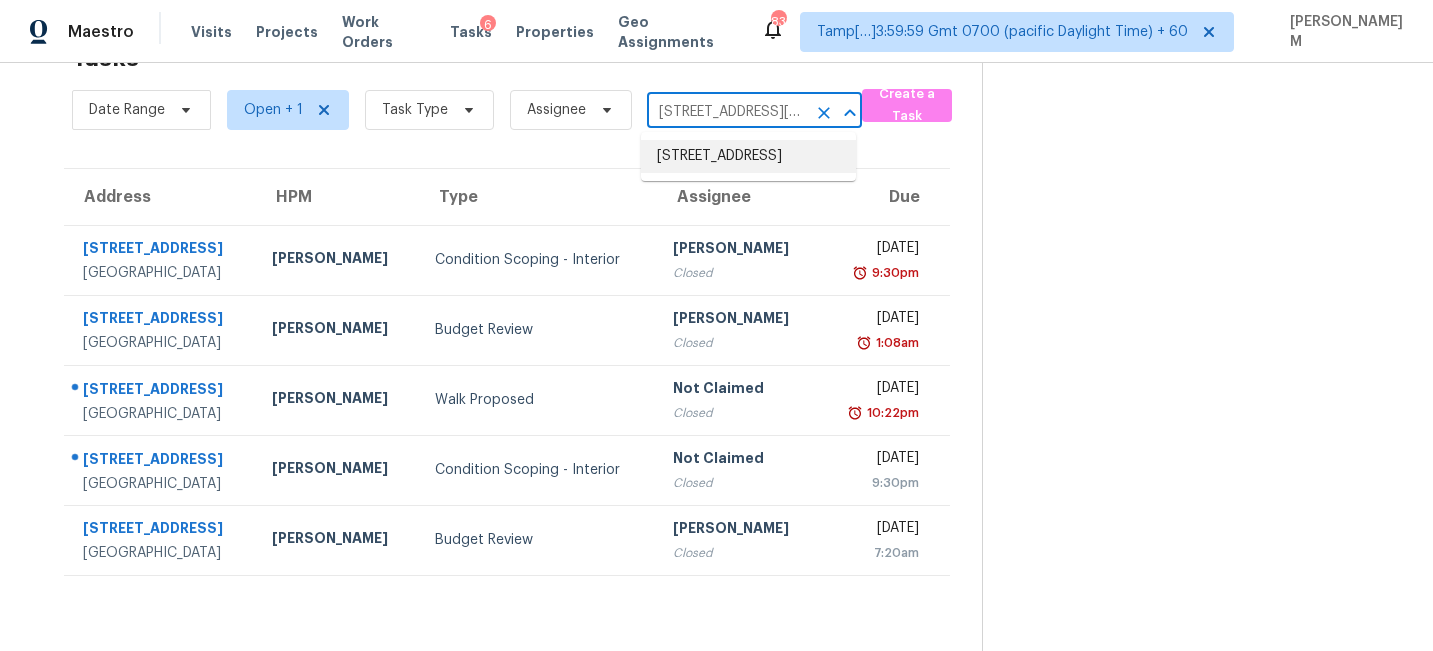 scroll, scrollTop: 0, scrollLeft: 82, axis: horizontal 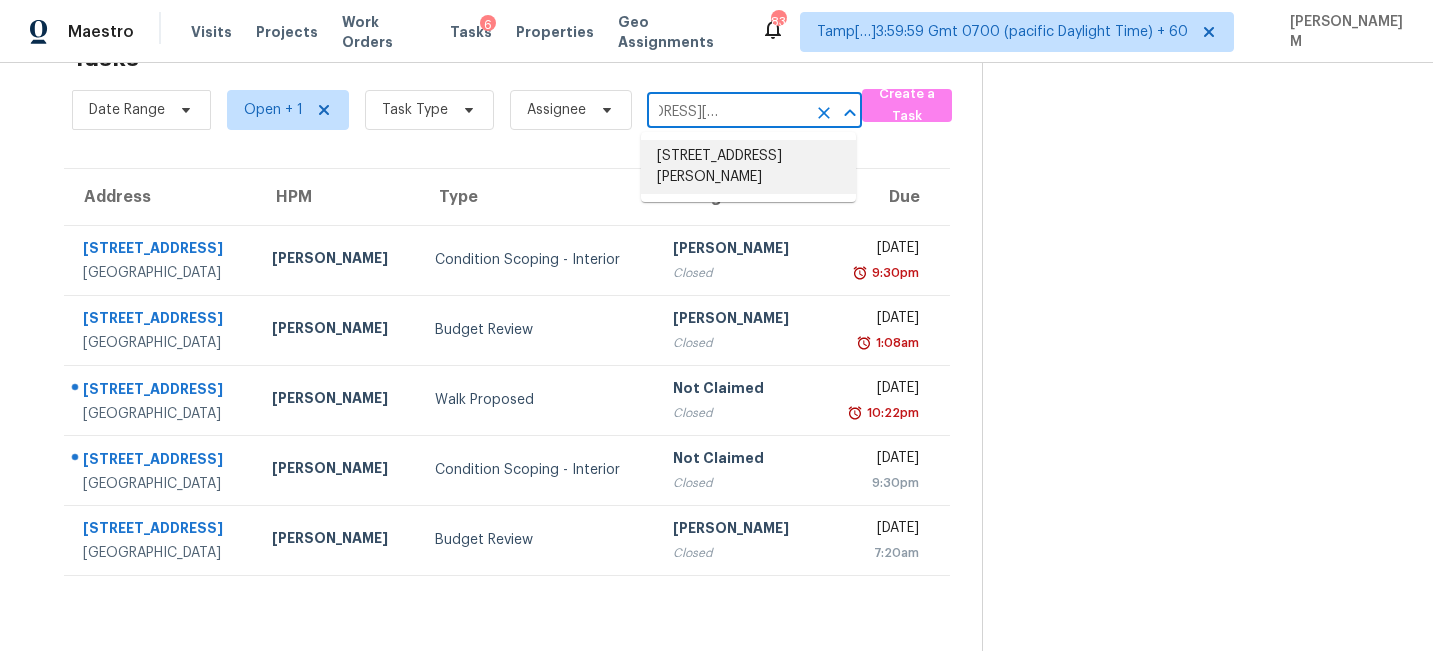 click on "2727 Dilly Dally Ct, Apex, NC 27539" at bounding box center [748, 167] 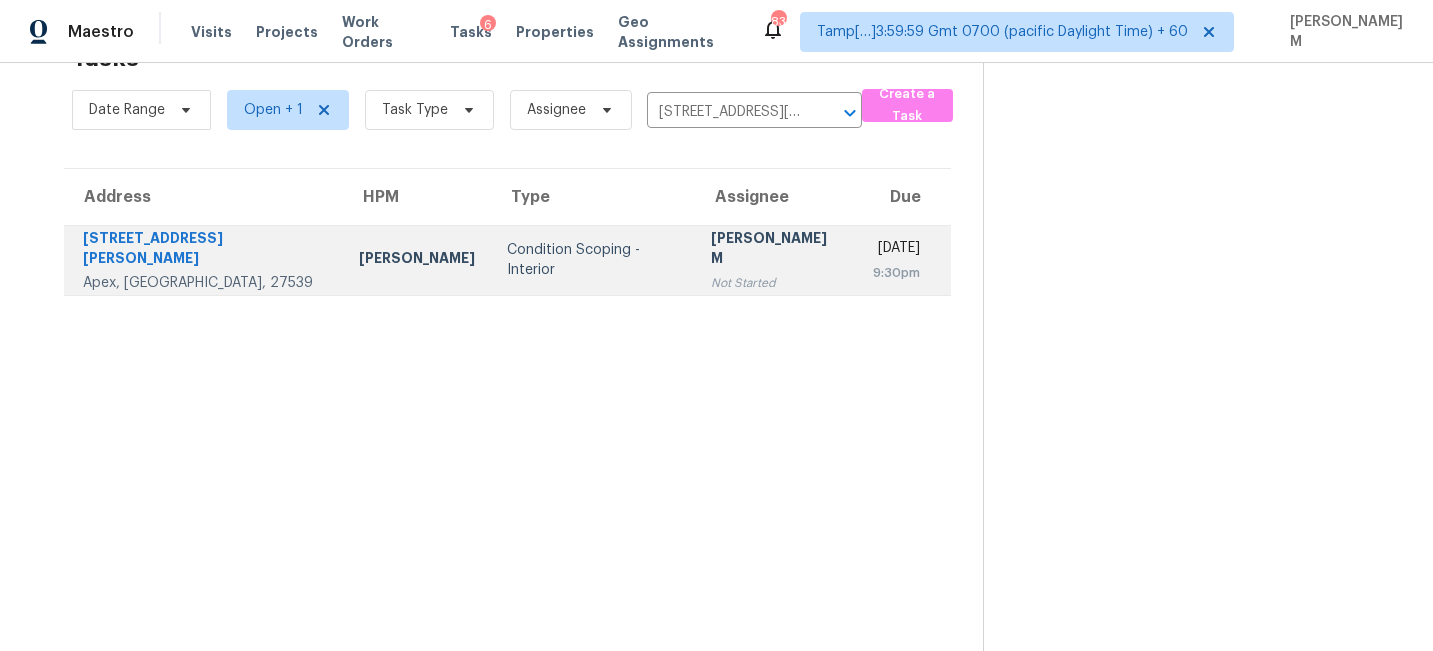 click on "MANIKANDAN M Not Started" at bounding box center (775, 260) 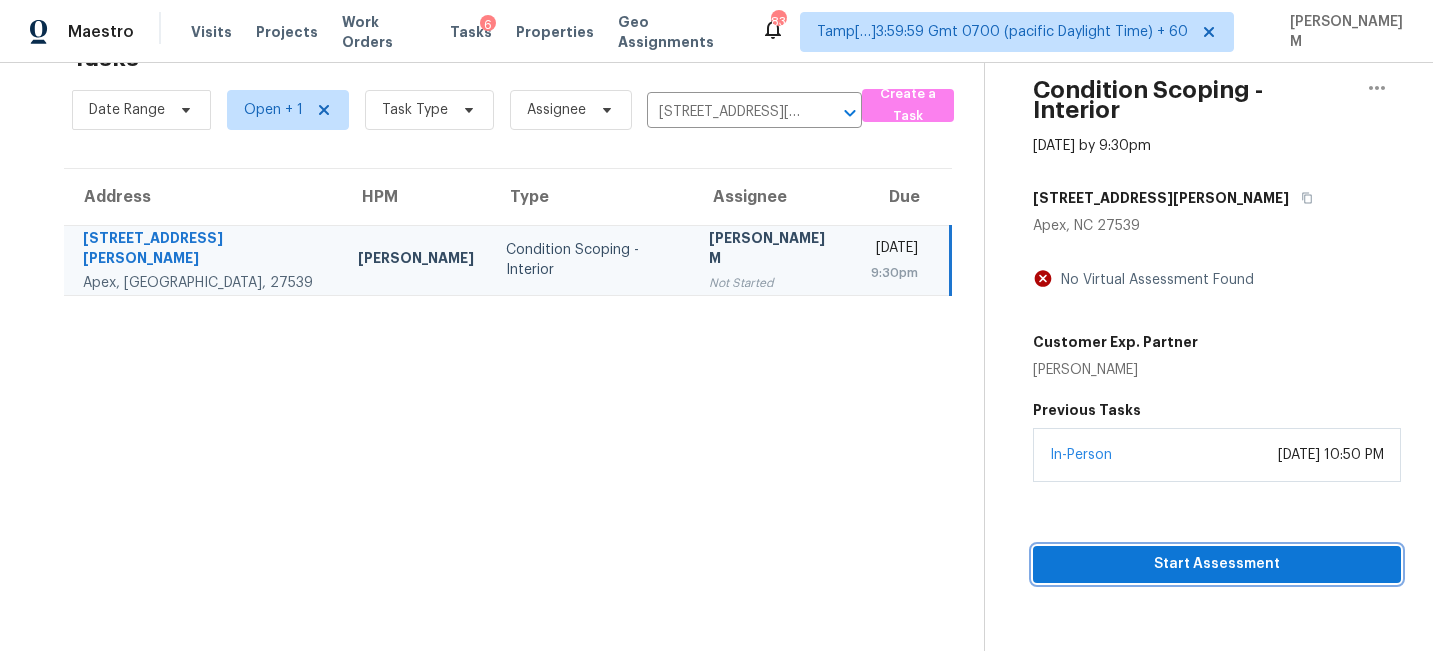 click on "Start Assessment" at bounding box center (1217, 564) 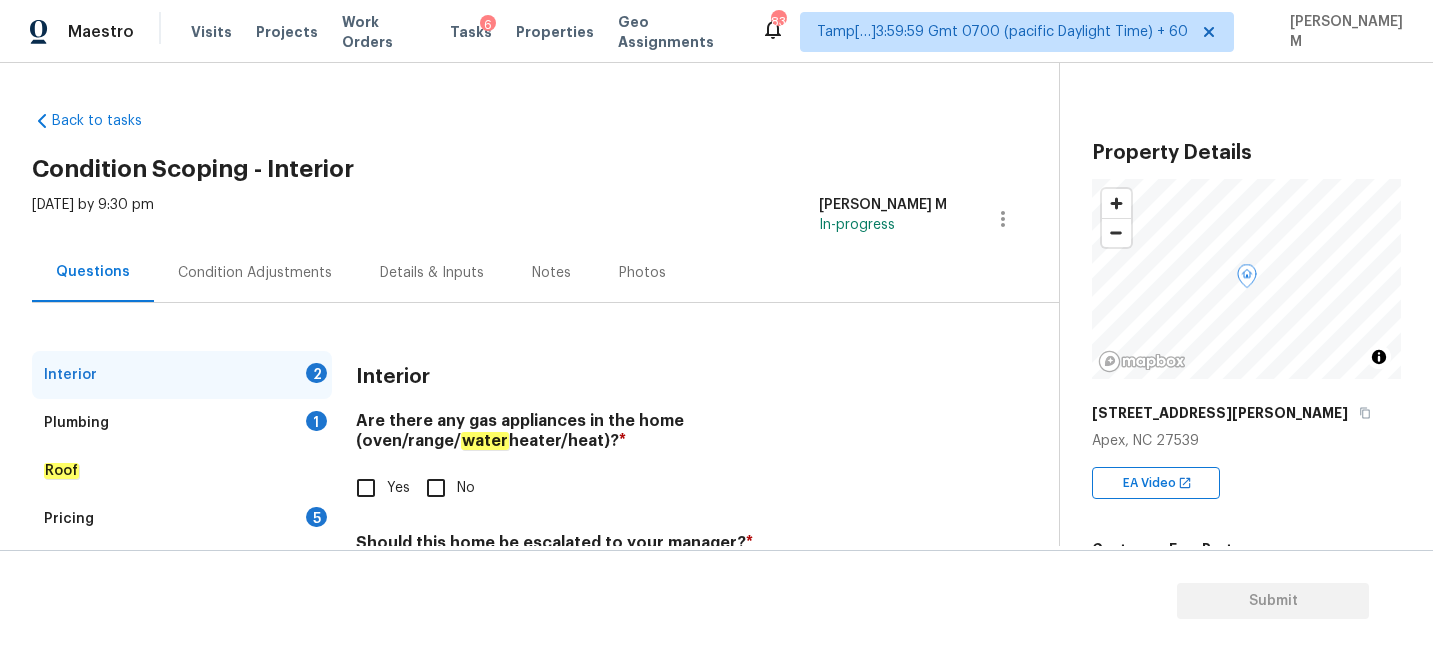 scroll, scrollTop: 99, scrollLeft: 0, axis: vertical 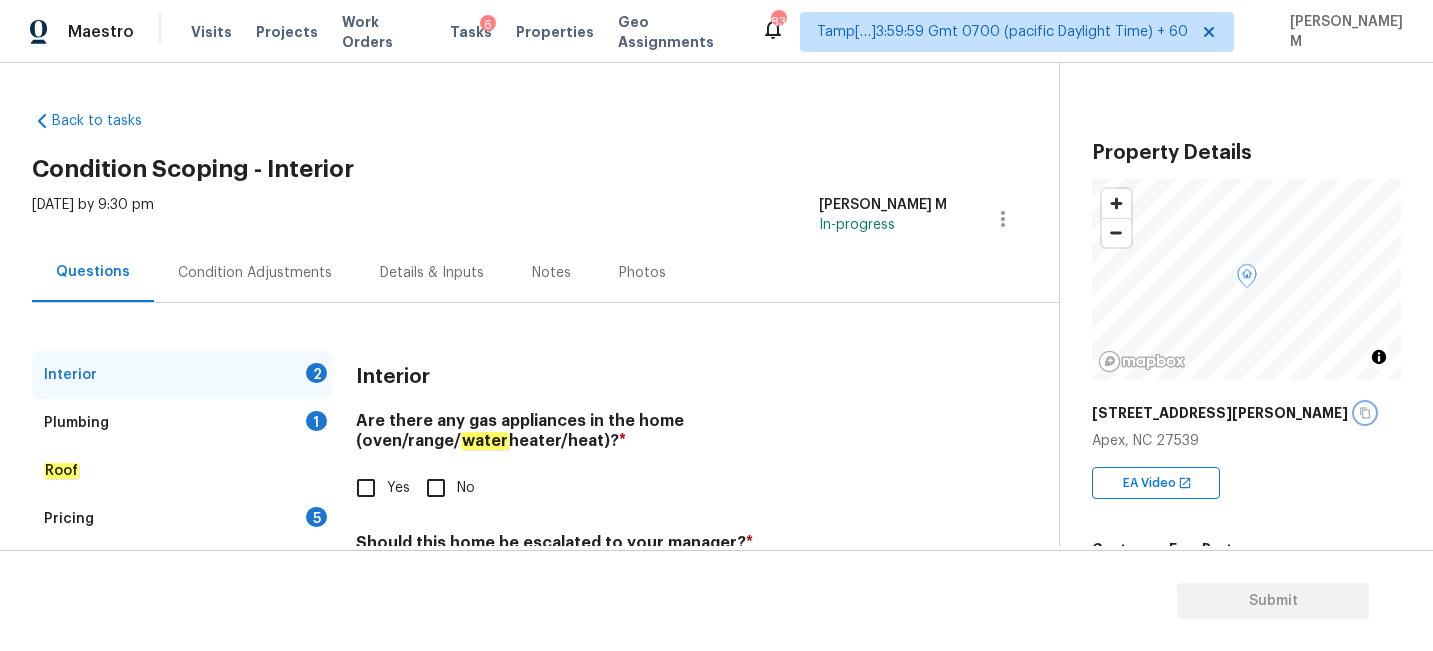 click 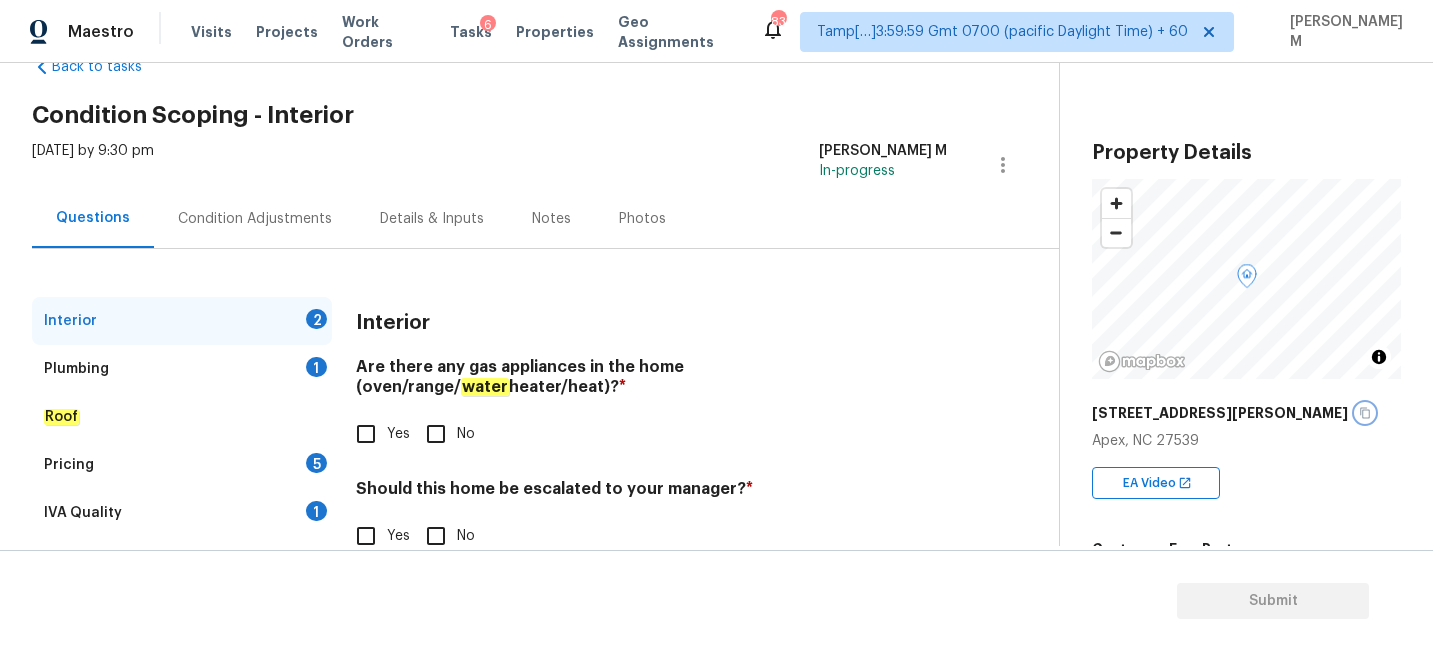 scroll, scrollTop: 77, scrollLeft: 0, axis: vertical 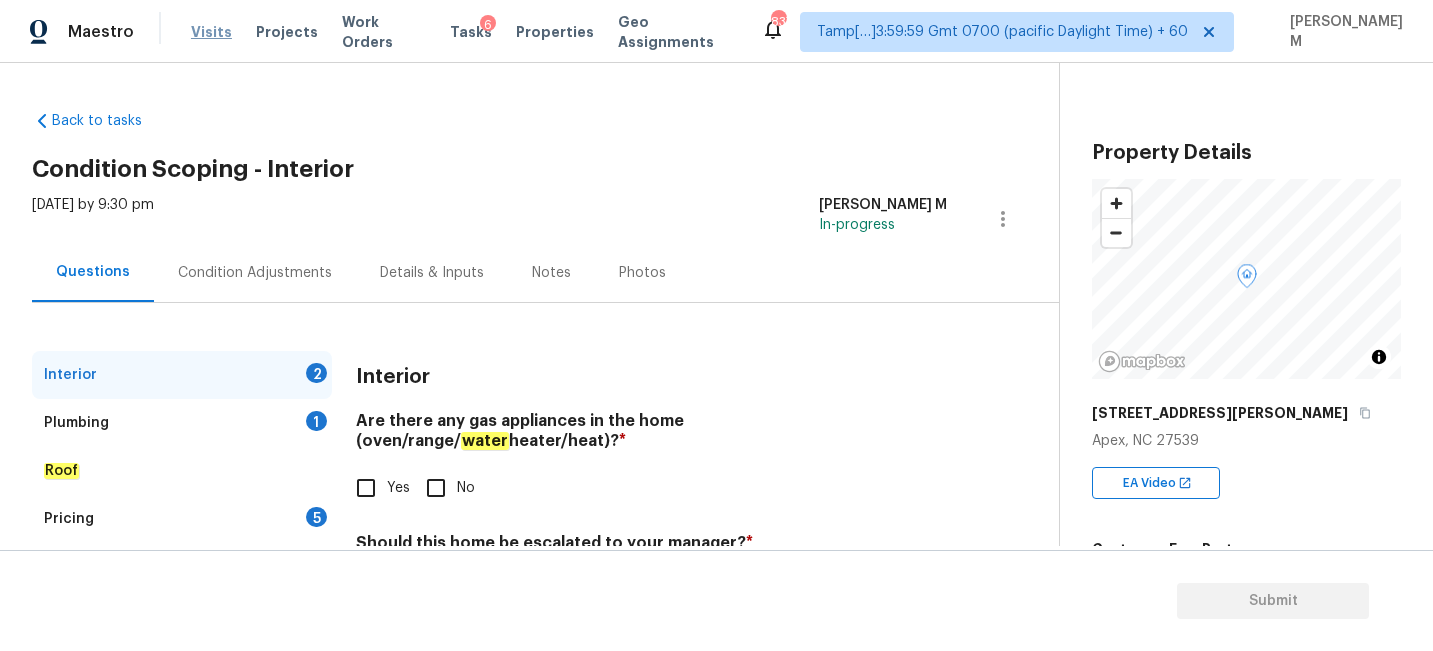 click on "Visits" at bounding box center [211, 32] 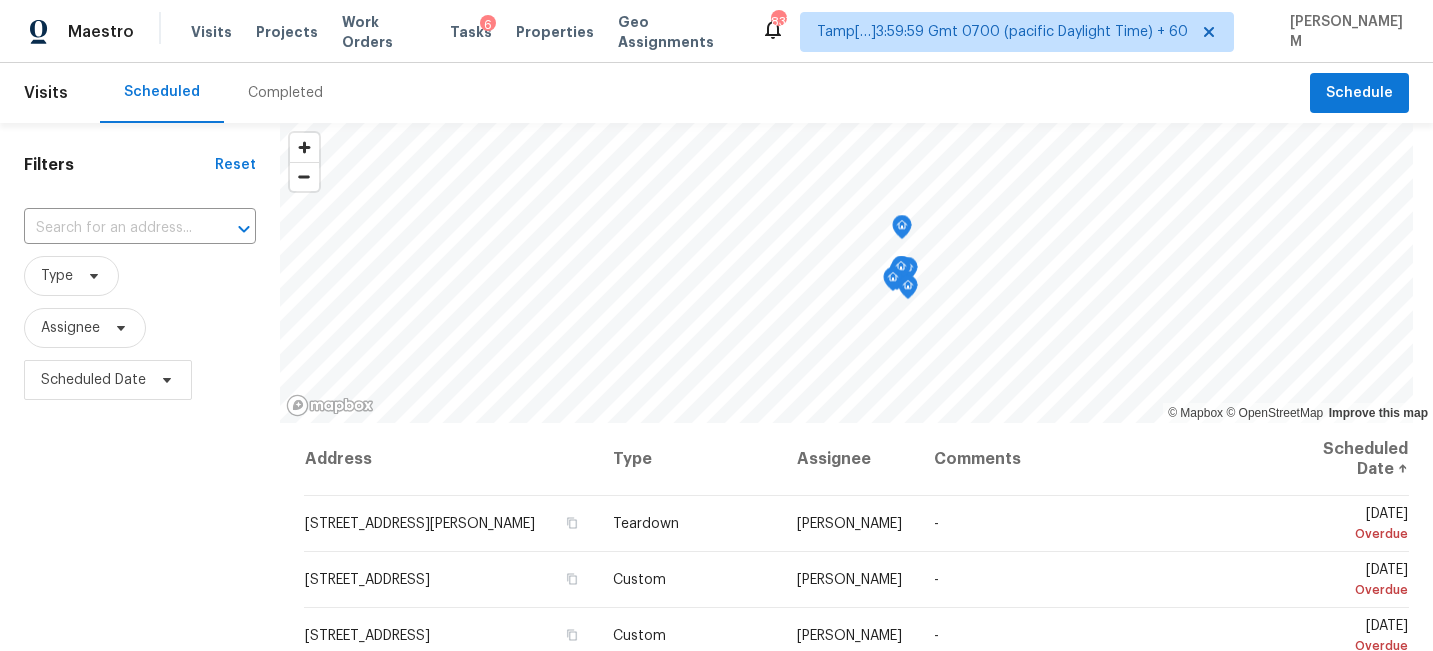 click on "Completed" at bounding box center (285, 93) 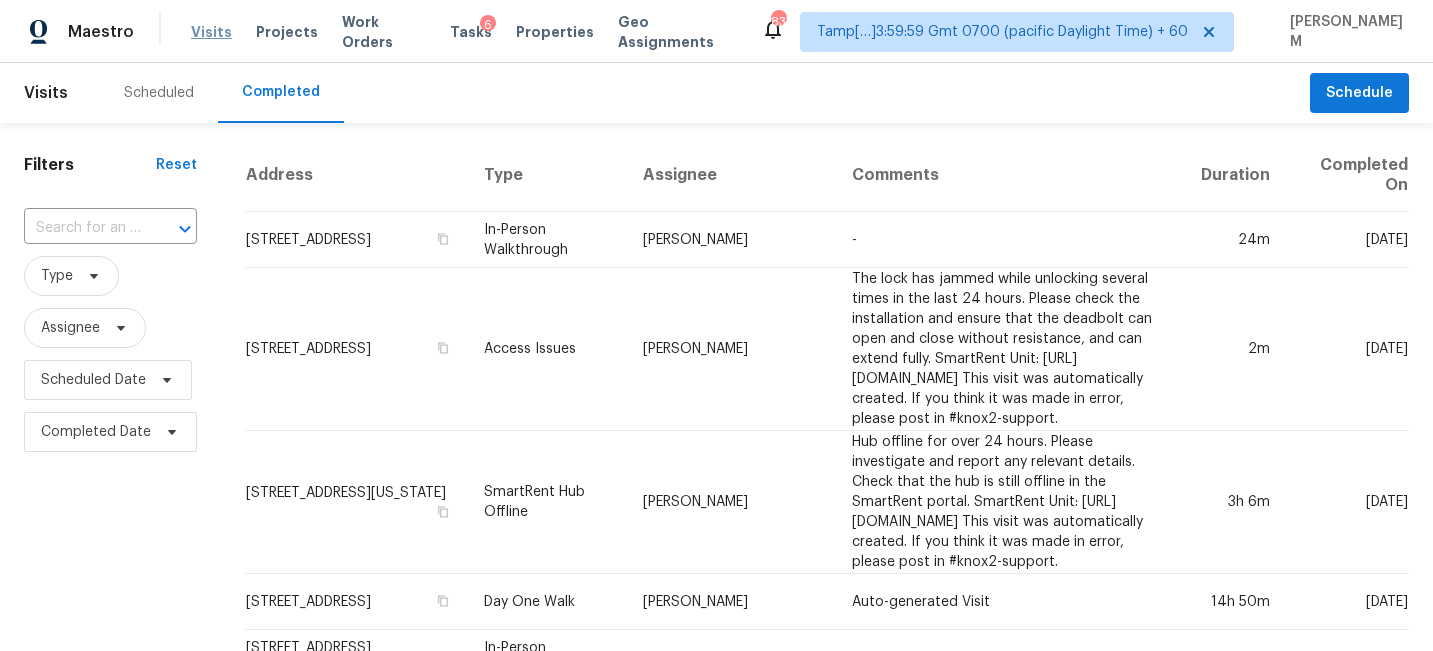 click on "Visits" at bounding box center (211, 32) 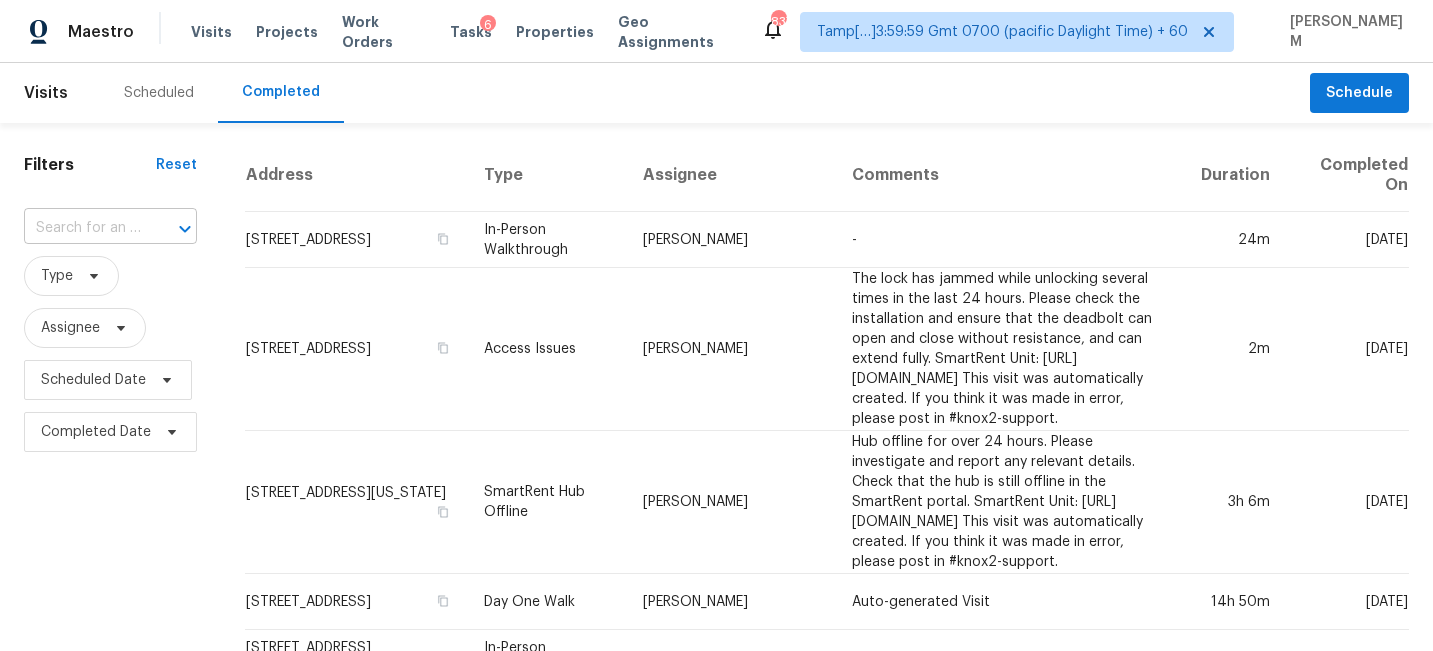click at bounding box center (82, 228) 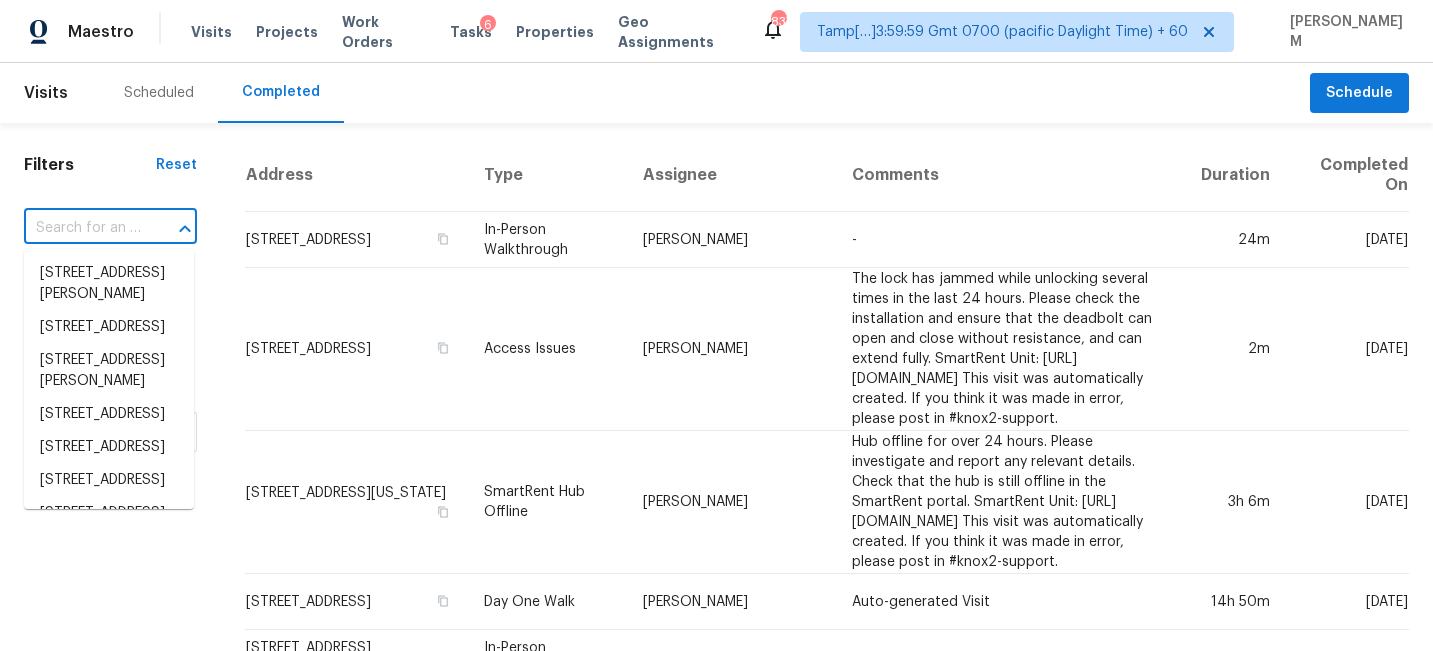 paste on "[STREET_ADDRESS][PERSON_NAME]" 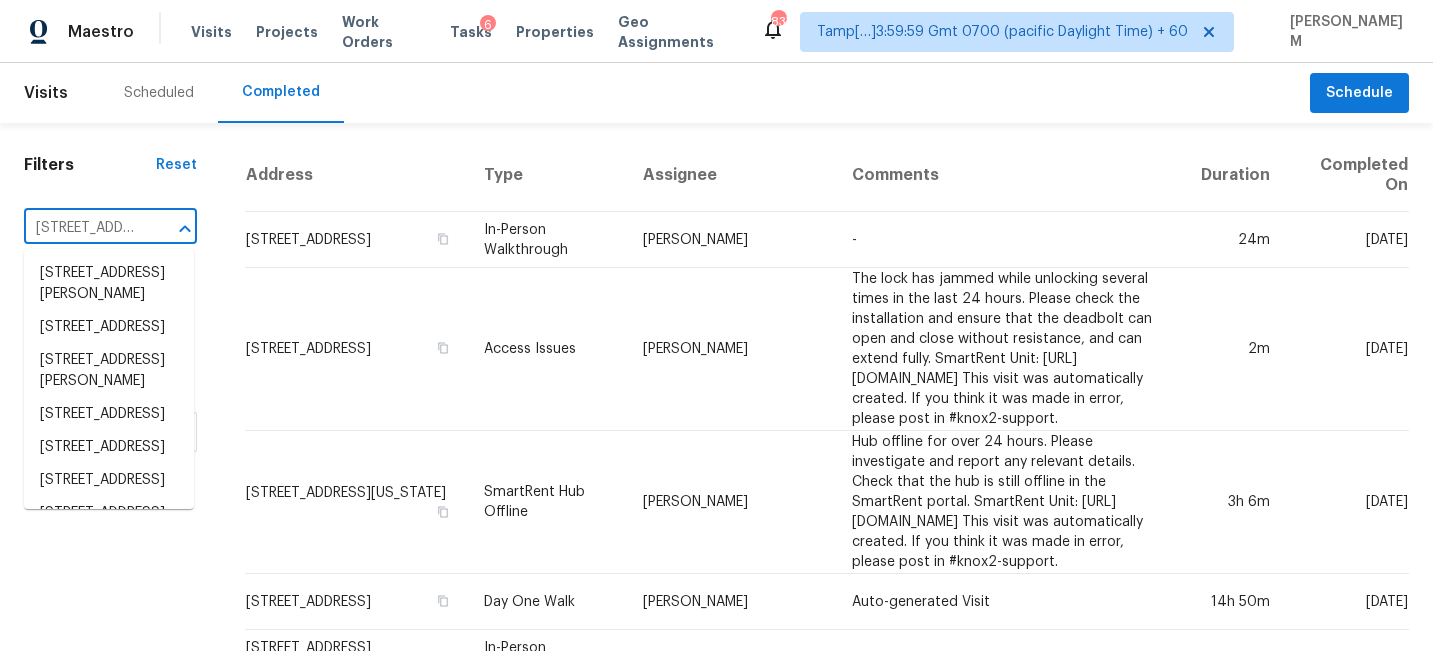 scroll, scrollTop: 0, scrollLeft: 126, axis: horizontal 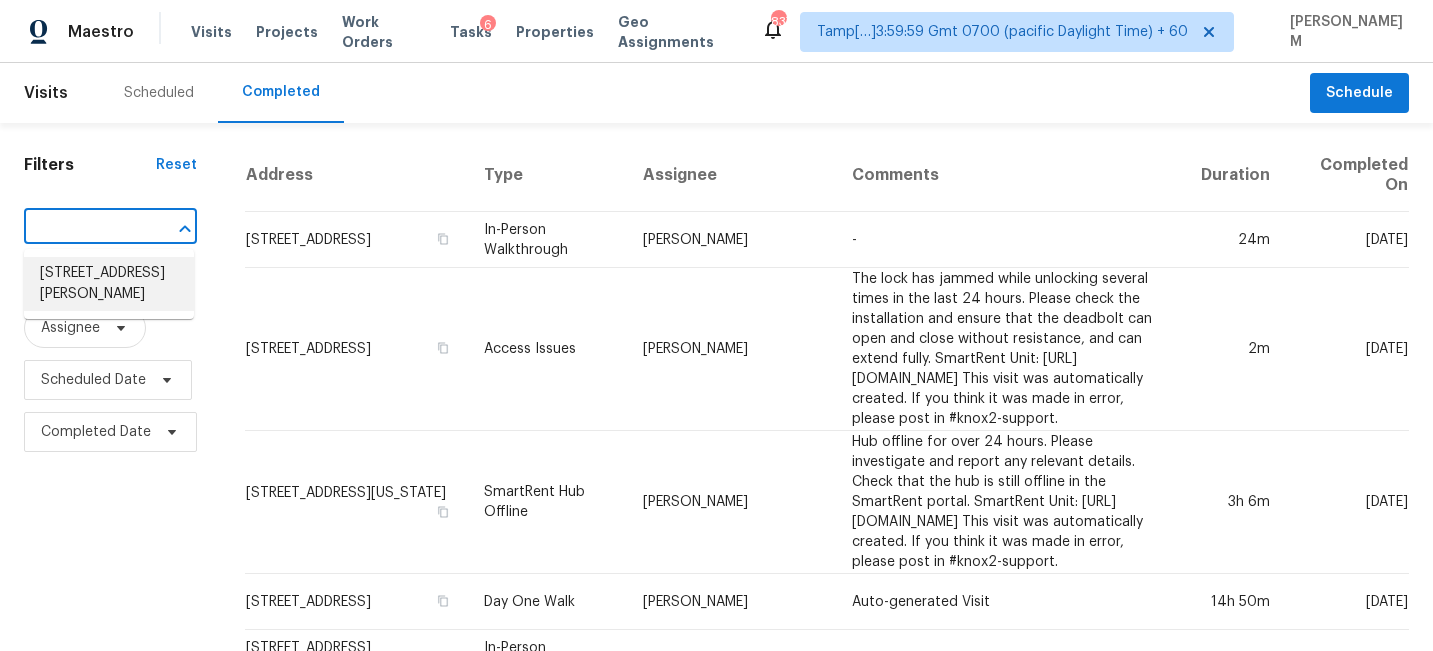click on "[STREET_ADDRESS][PERSON_NAME]" at bounding box center [109, 284] 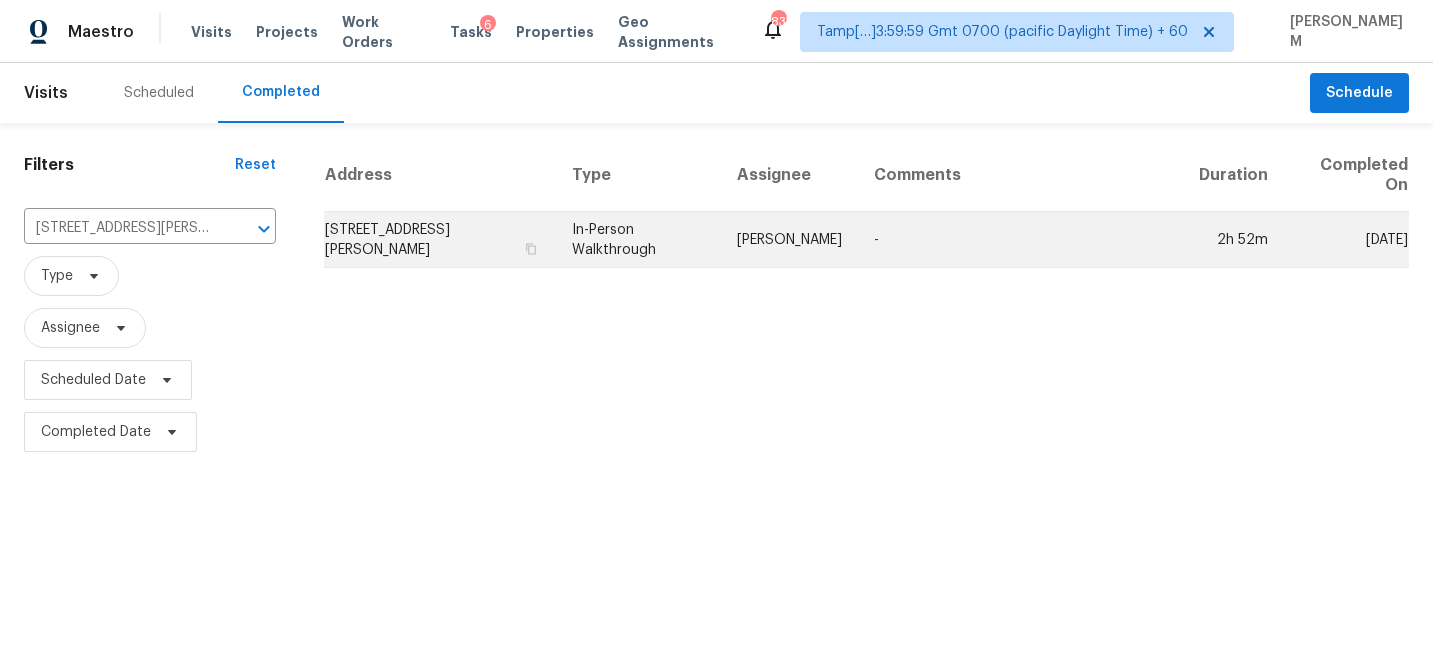 click on "In-Person Walkthrough" at bounding box center (638, 240) 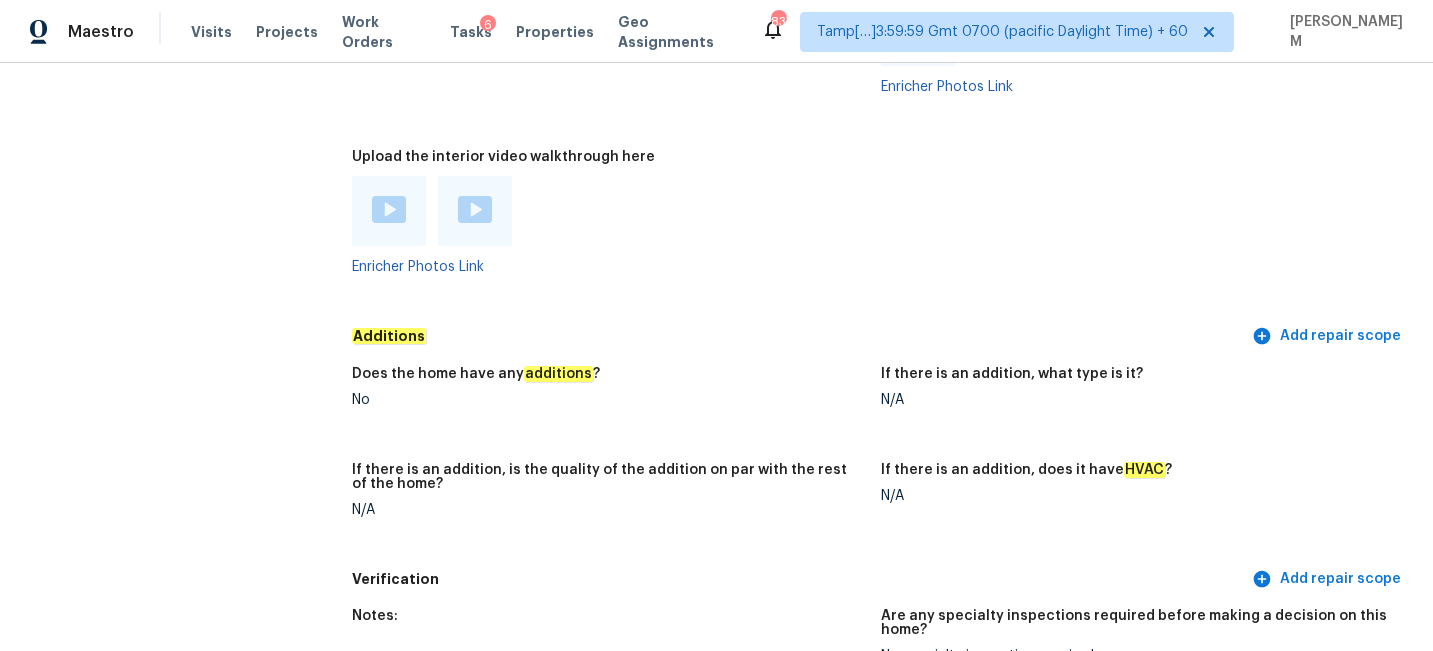 scroll, scrollTop: 4436, scrollLeft: 0, axis: vertical 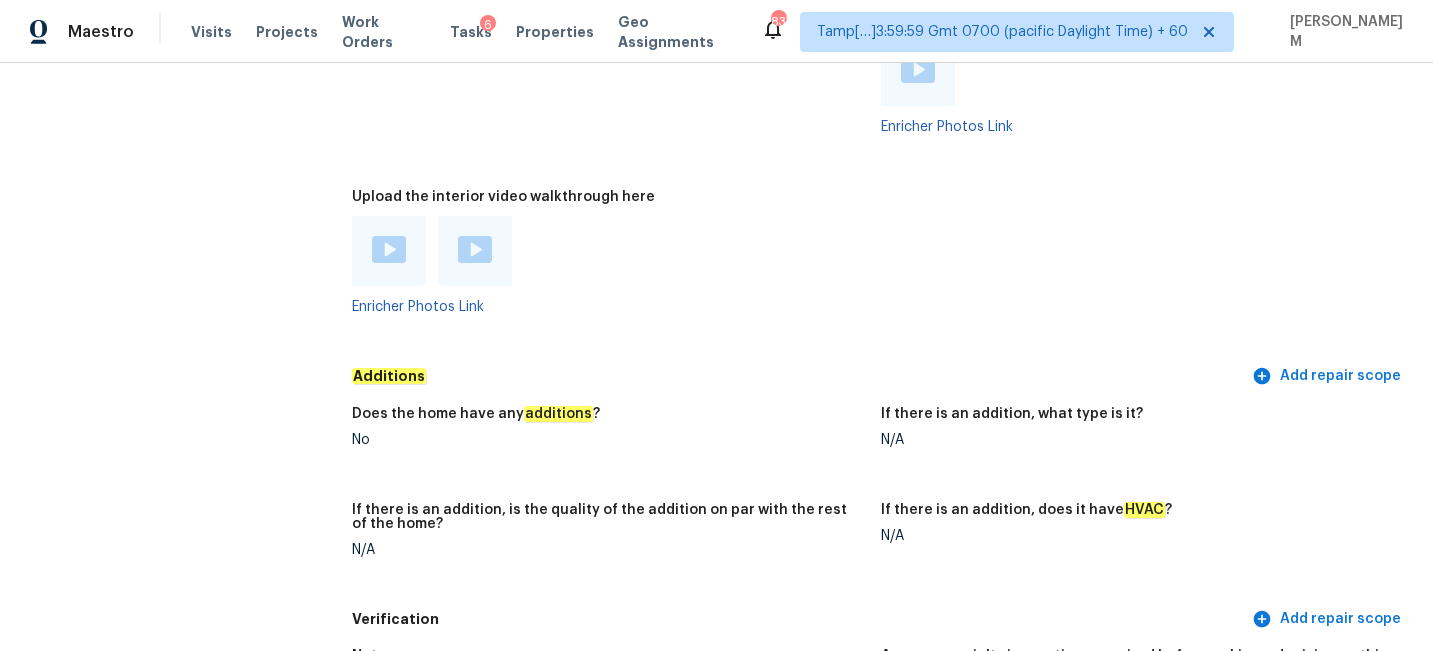 click at bounding box center [389, 251] 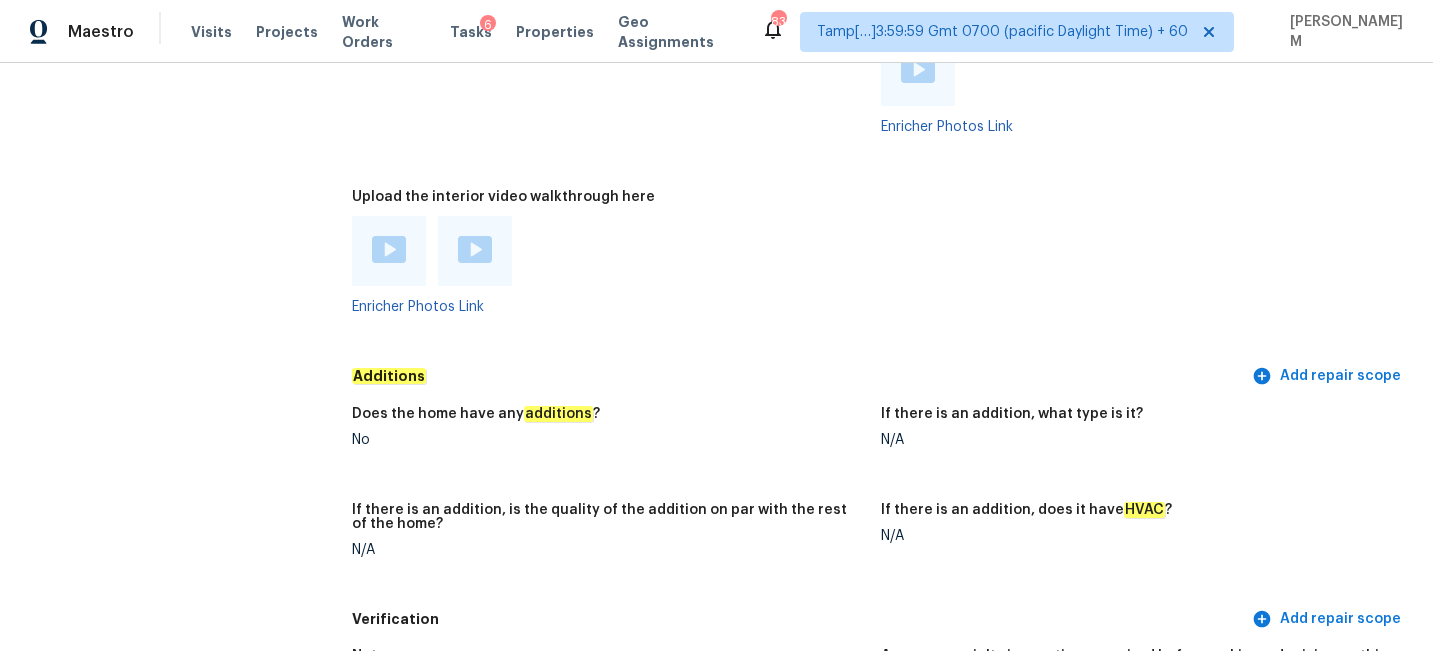 click on "Notes: Living Room Photos Kitchen Photos Main Bedroom Photos Bathroom Photos  +1 Add optional photos here  +30 Were you able to access the interior of the home and conduct a walkthrough? Yes Does the home have a basement? No basement What percentage of the basement is finished? Is there  HVAC  present in the basement? N/A Please rate the condition of the paint including walls, ceilings, and trim. Poor: Overspray, mismatched sheens, ceiling bumps, clearly visible previous repairs; Unfinished; extensive ‘holiday’ spots, bleeding through. Please rate the condition of the flooring Good: minor staining at isolated, non-easily observable areas; minor/normal wear for age; few/tiny gaps if laminate/LVP Provide any other comments on paint and/or flooring that would help the scoping team scope appropriately Need minimum flooring but moderate paint throughout house. Please rate the condition of the kitchen cabinets Please rate the condition of the bathroom cabinets N/A Are there any noticeable  foundation No water" at bounding box center [880, -658] 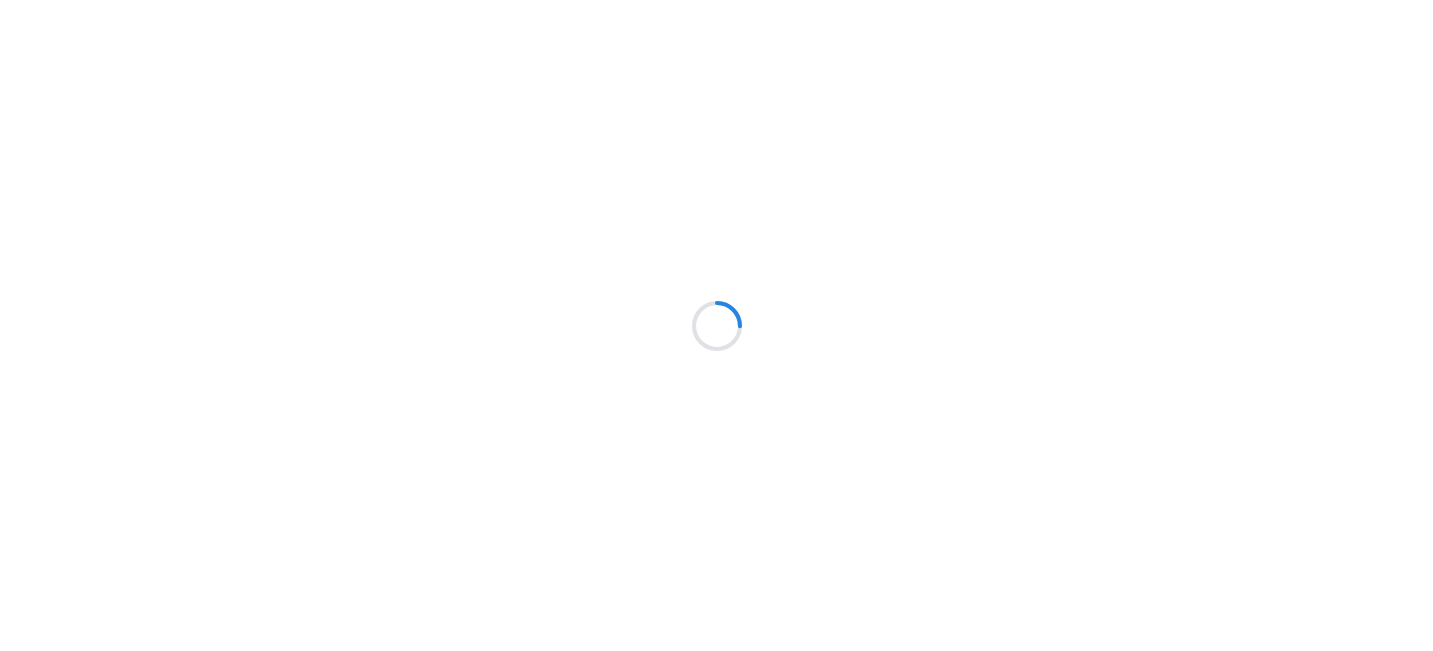 scroll, scrollTop: 0, scrollLeft: 0, axis: both 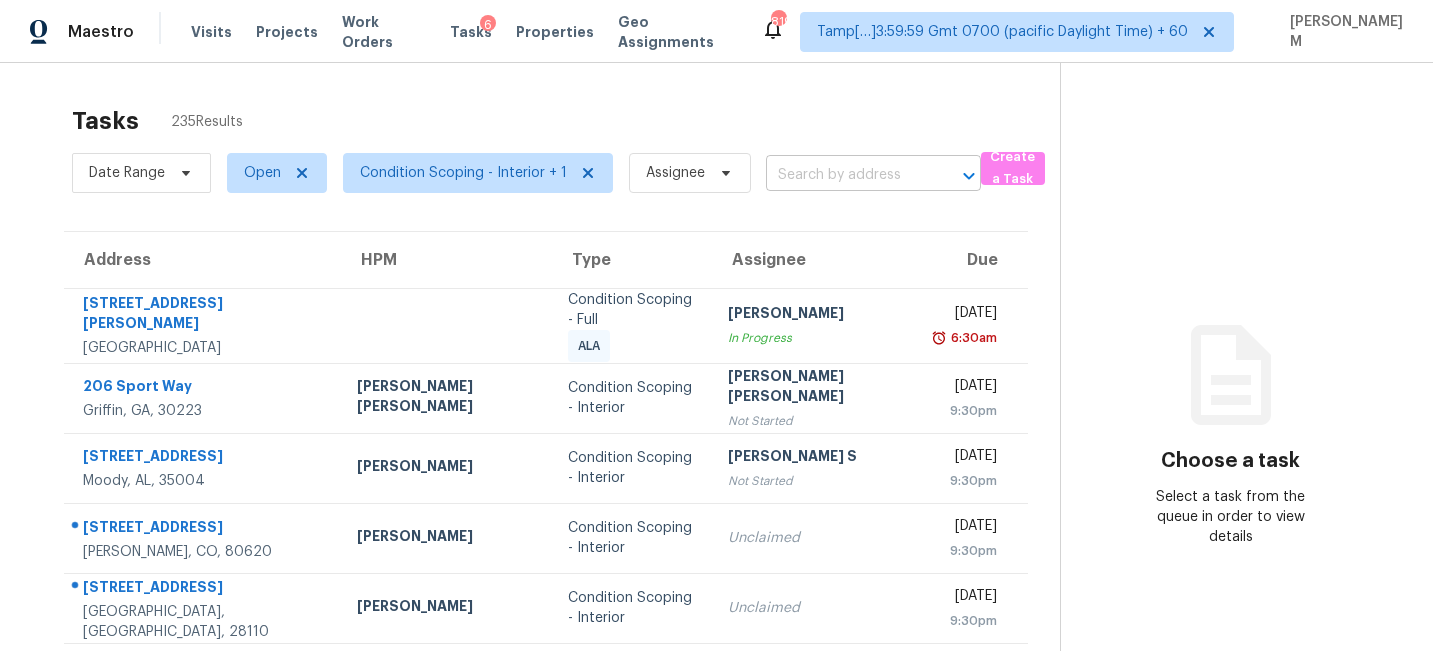 click at bounding box center [845, 175] 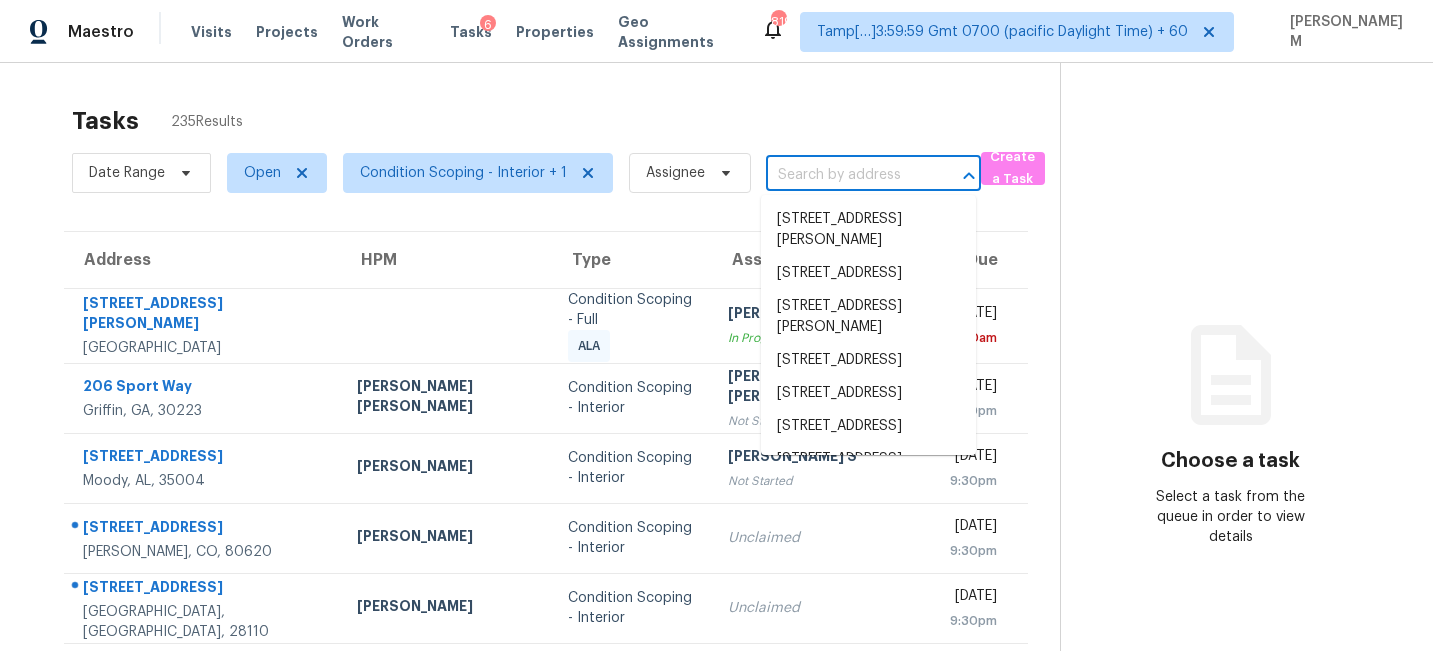 paste on "[STREET_ADDRESS][PERSON_NAME]" 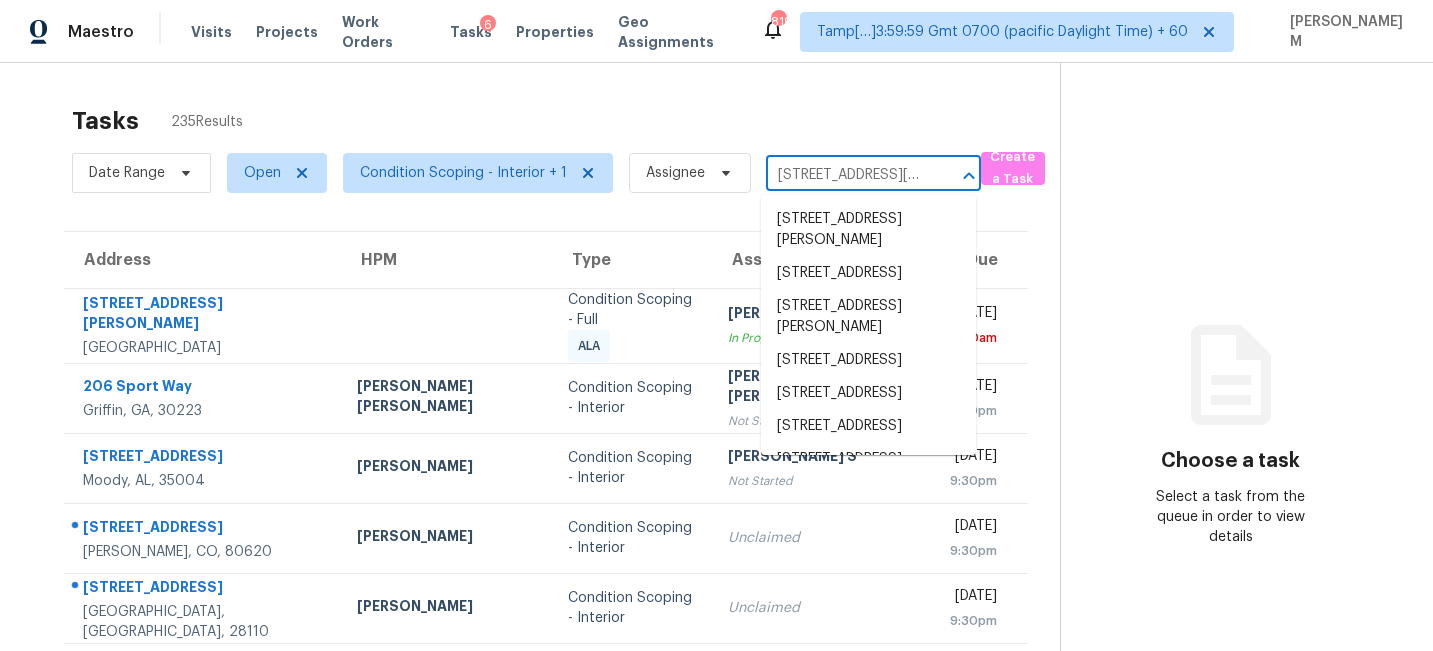 scroll, scrollTop: 0, scrollLeft: 78, axis: horizontal 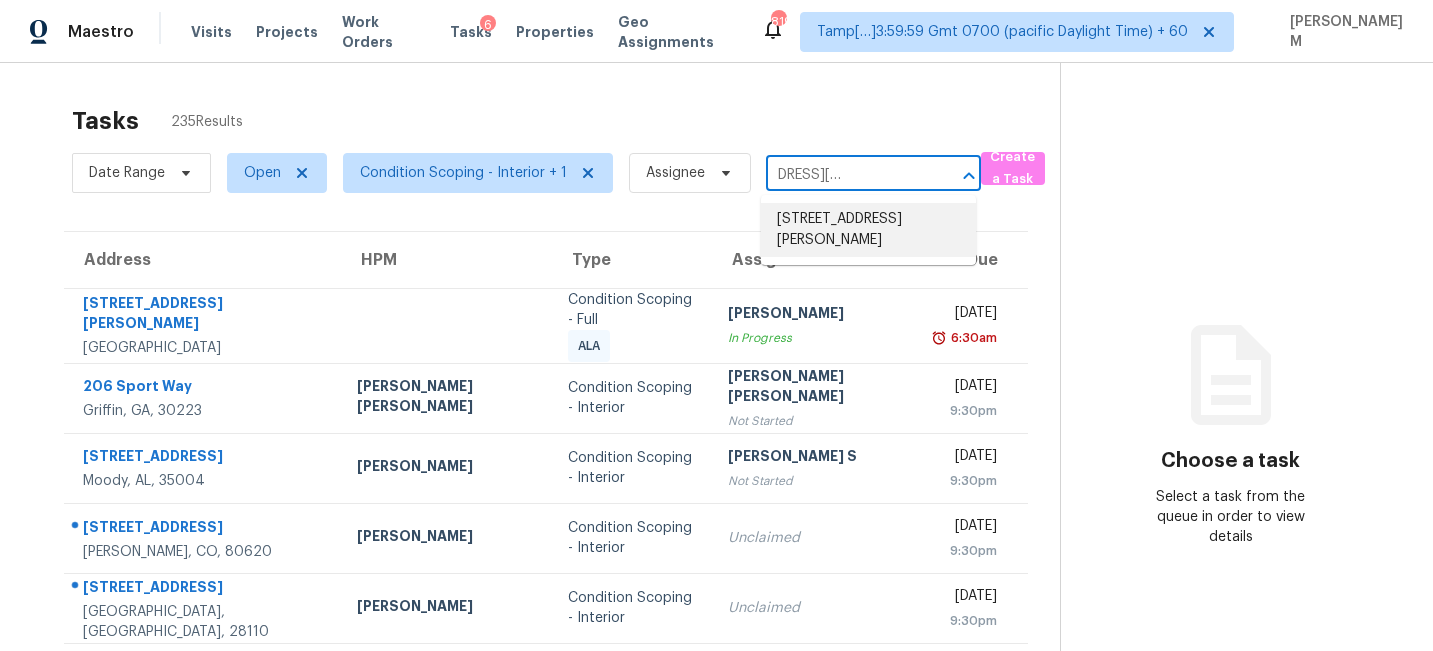 click on "[STREET_ADDRESS][PERSON_NAME]" at bounding box center [868, 230] 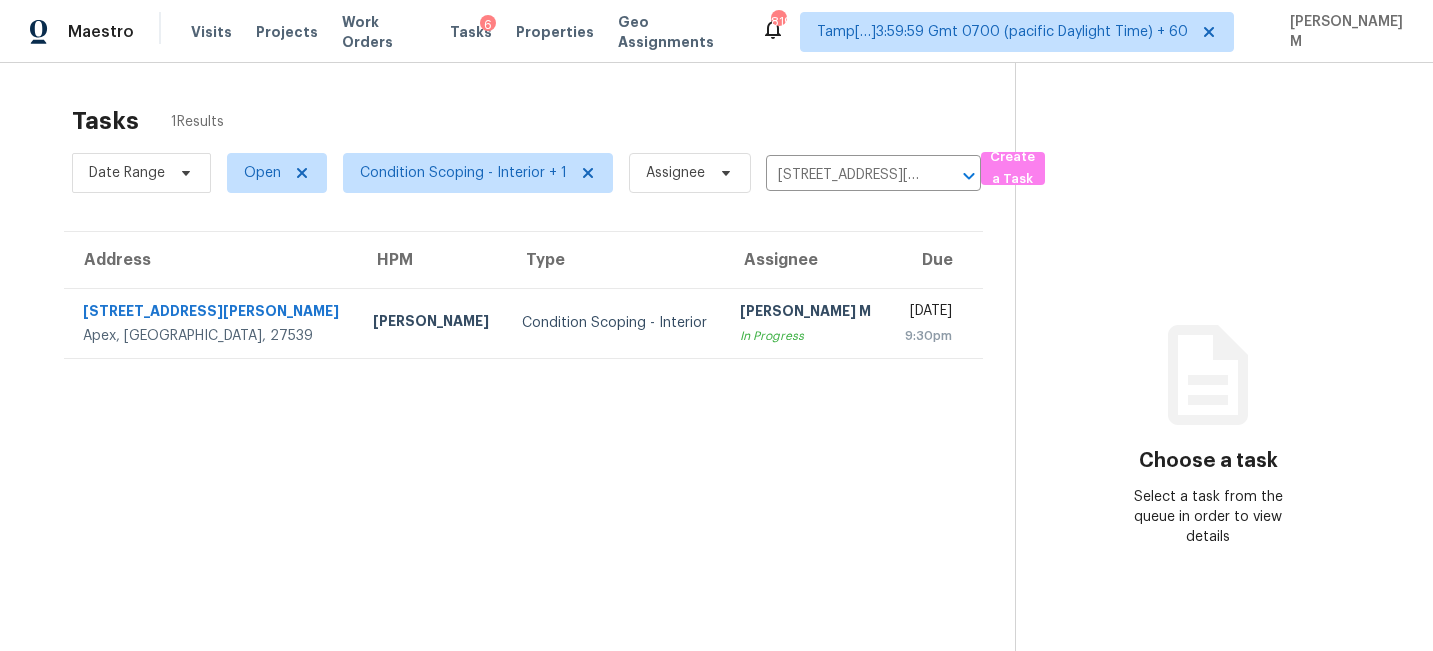click on "MANIKANDAN M In Progress" at bounding box center [806, 323] 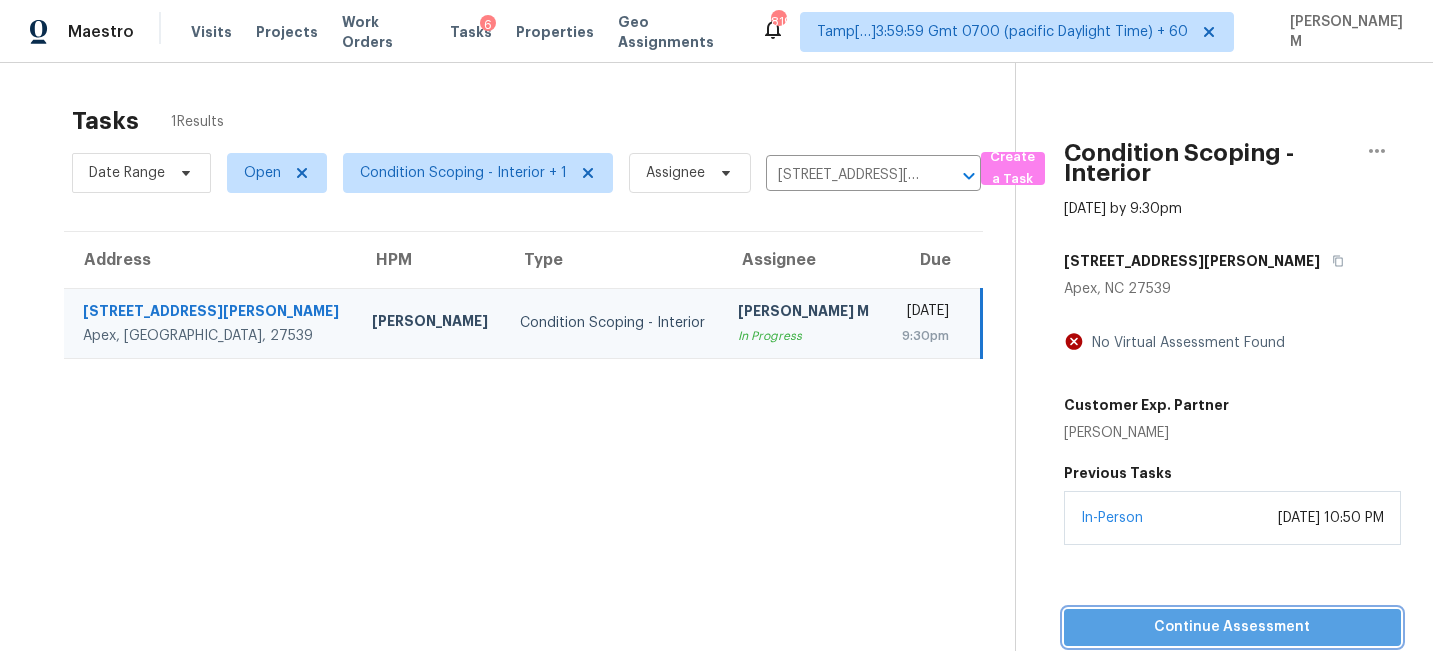 click on "Continue Assessment" at bounding box center (1232, 627) 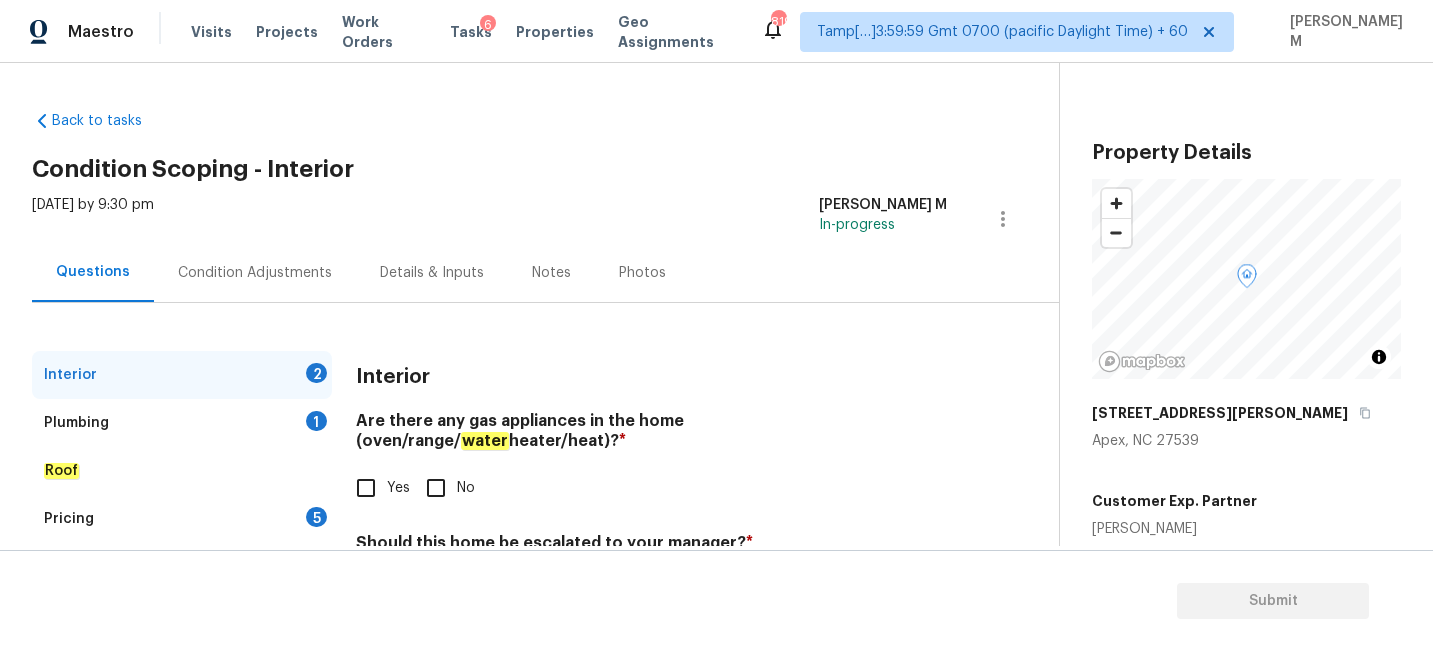 scroll, scrollTop: 99, scrollLeft: 0, axis: vertical 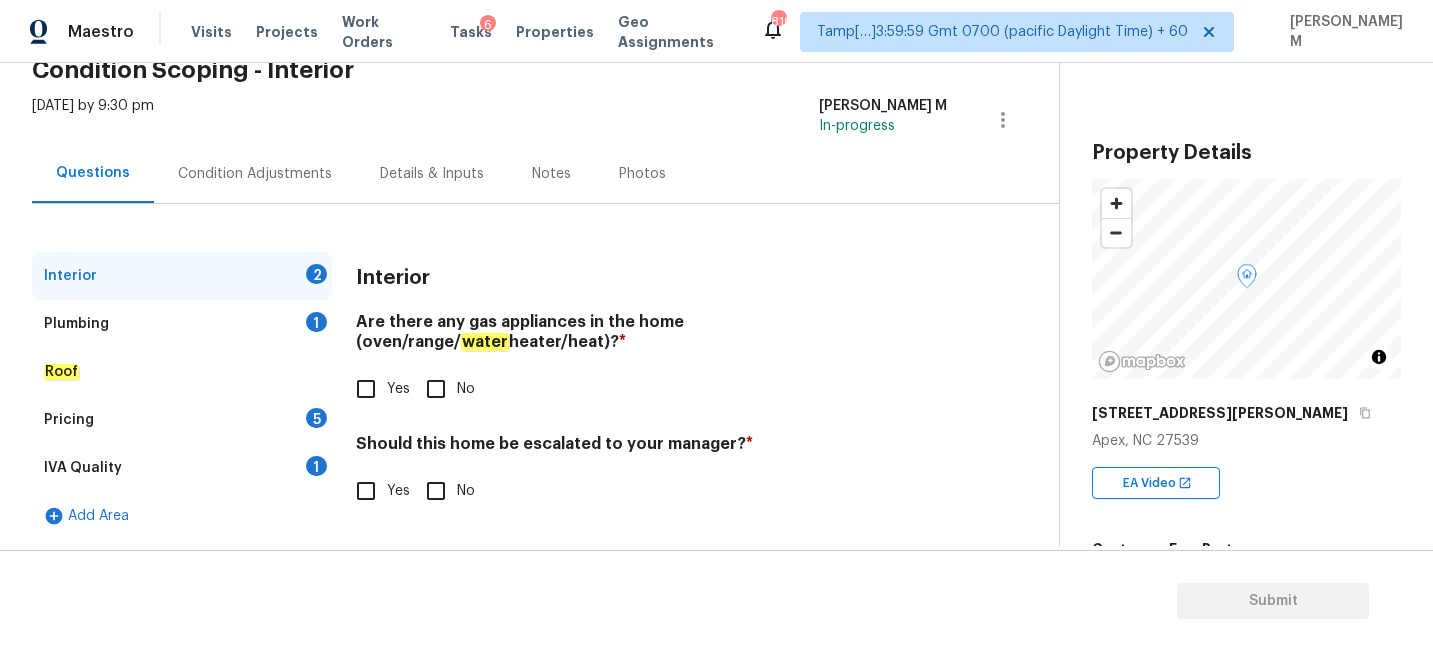 click on "Yes" at bounding box center (366, 389) 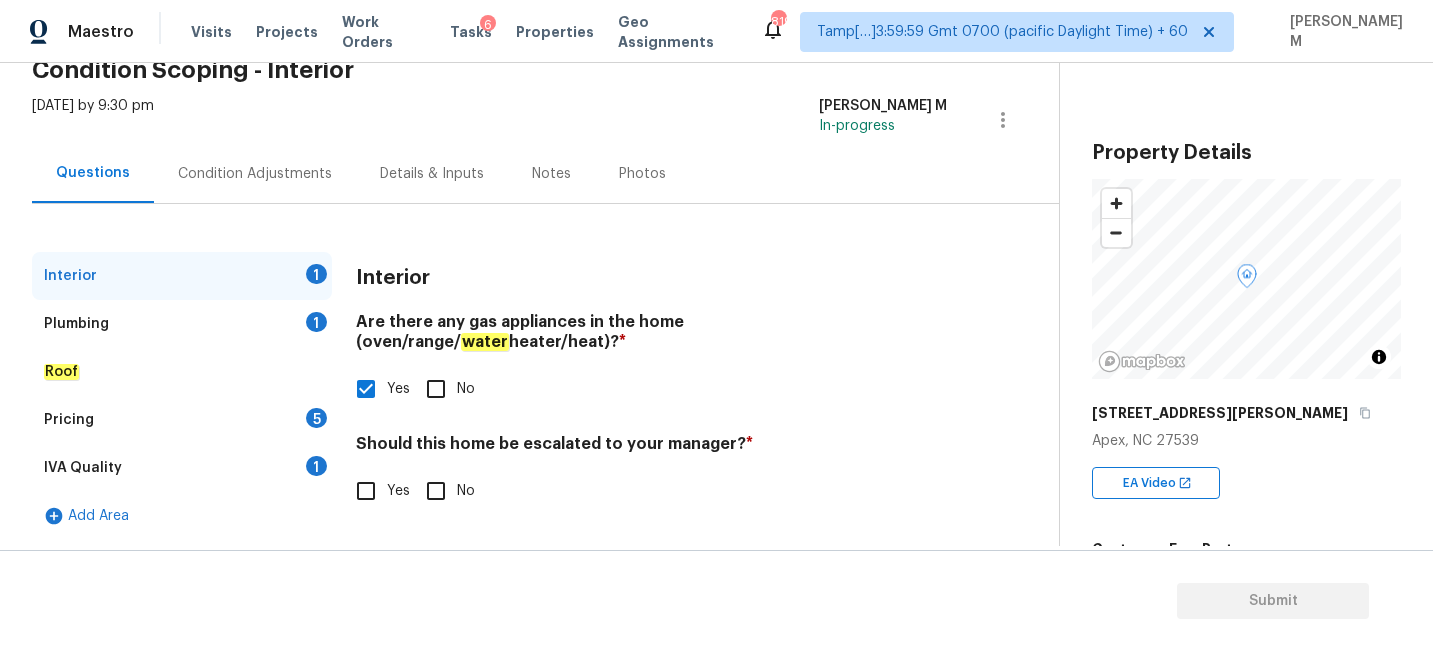 click on "Plumbing 1" at bounding box center [182, 324] 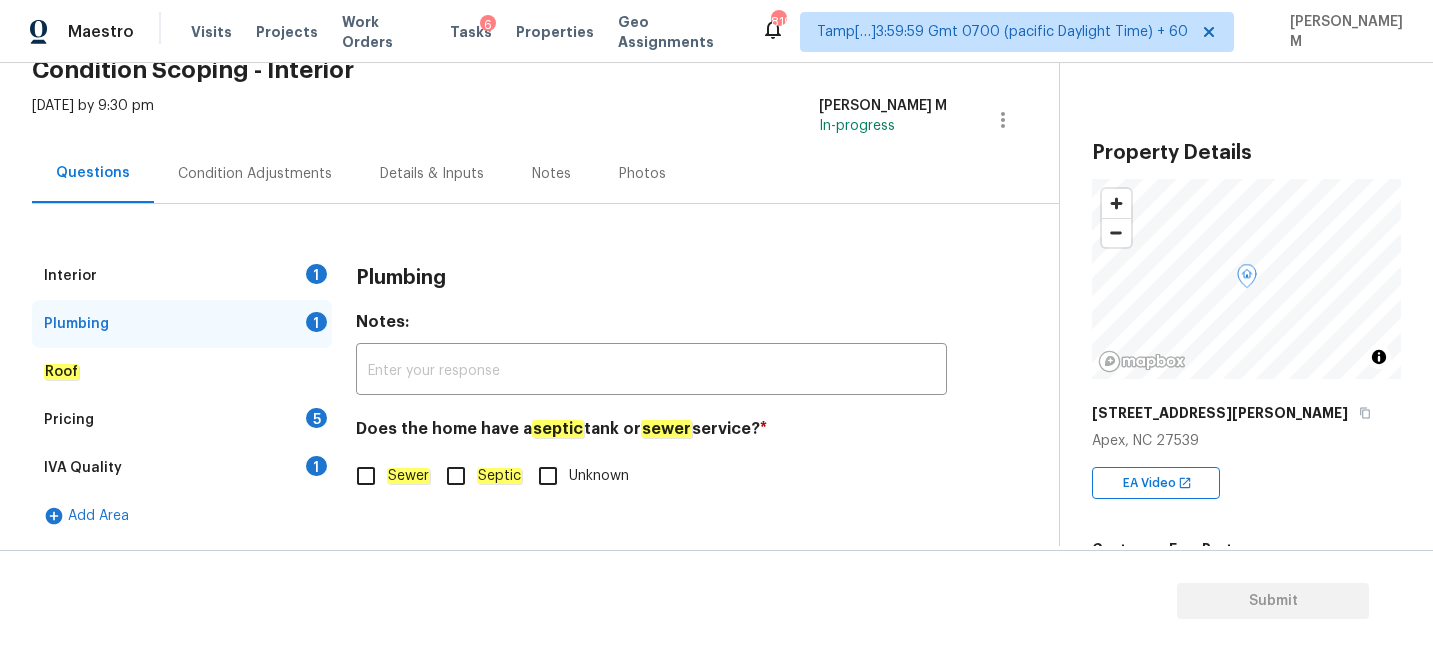 click on "Sewer" at bounding box center (366, 476) 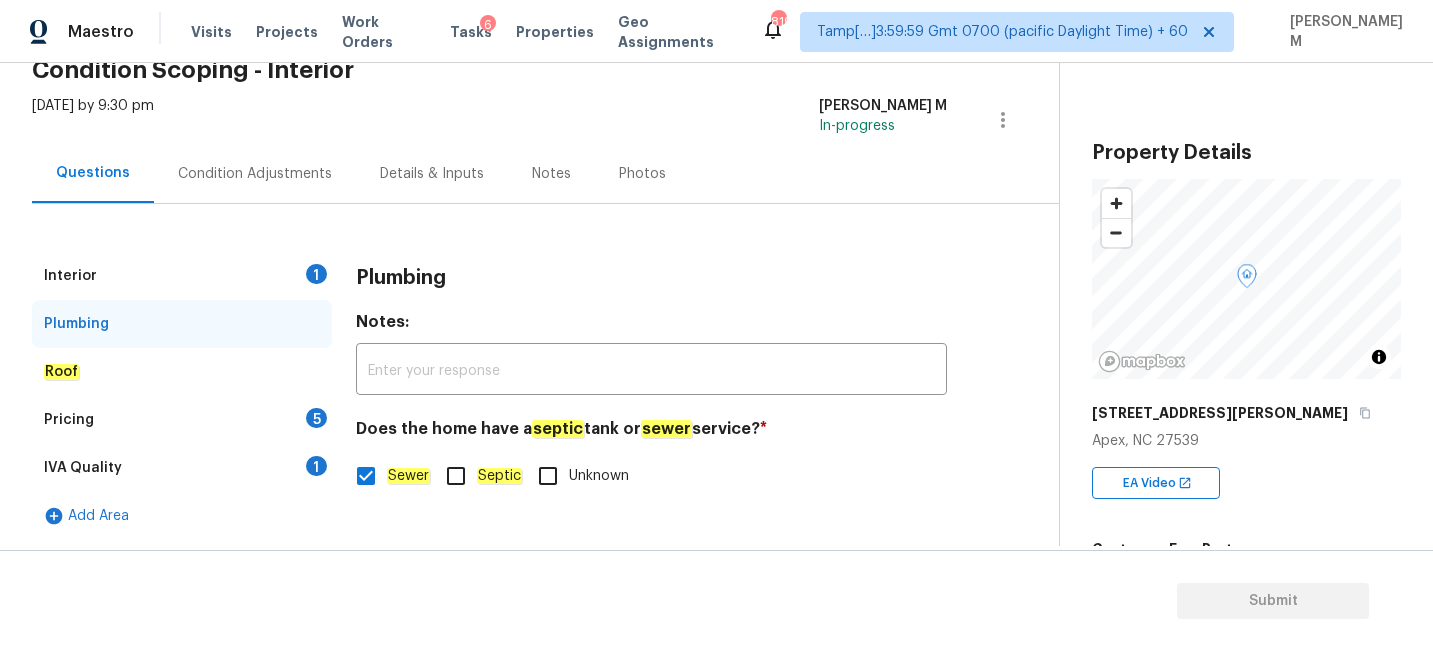 click on "Interior 1" at bounding box center (182, 276) 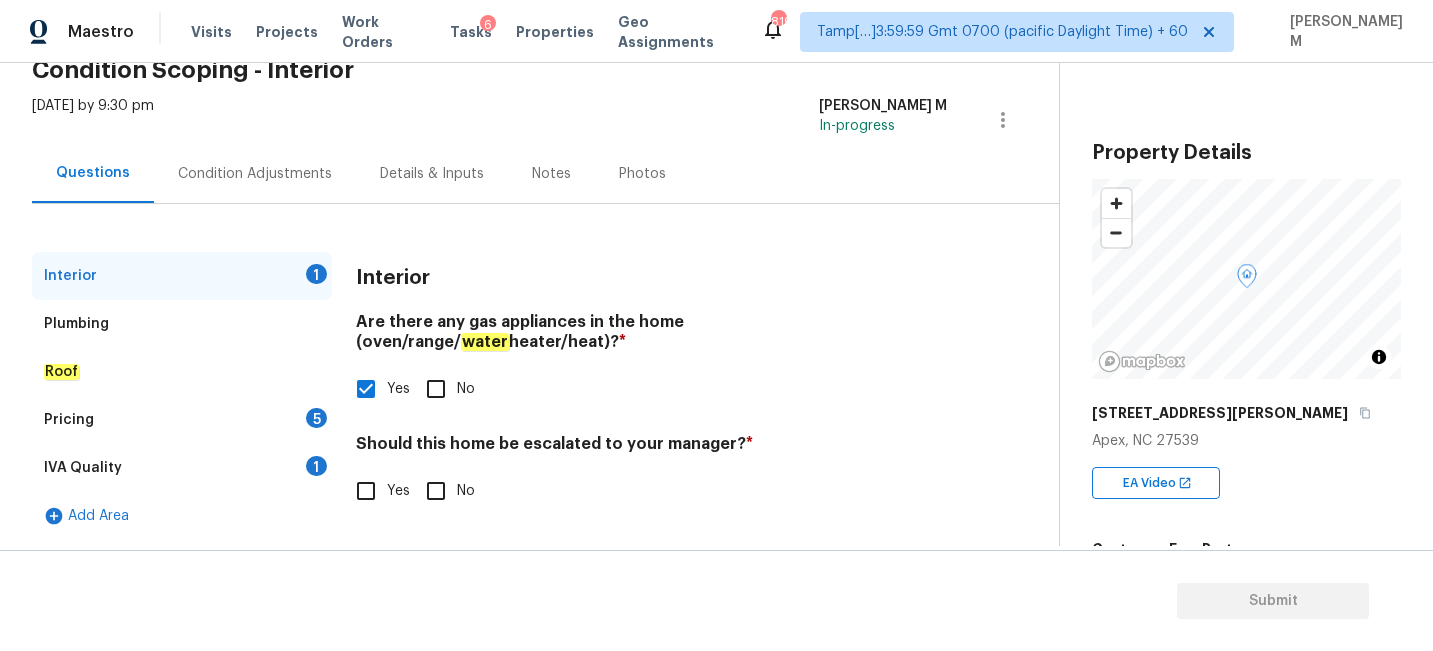 click on "Roof" at bounding box center (182, 372) 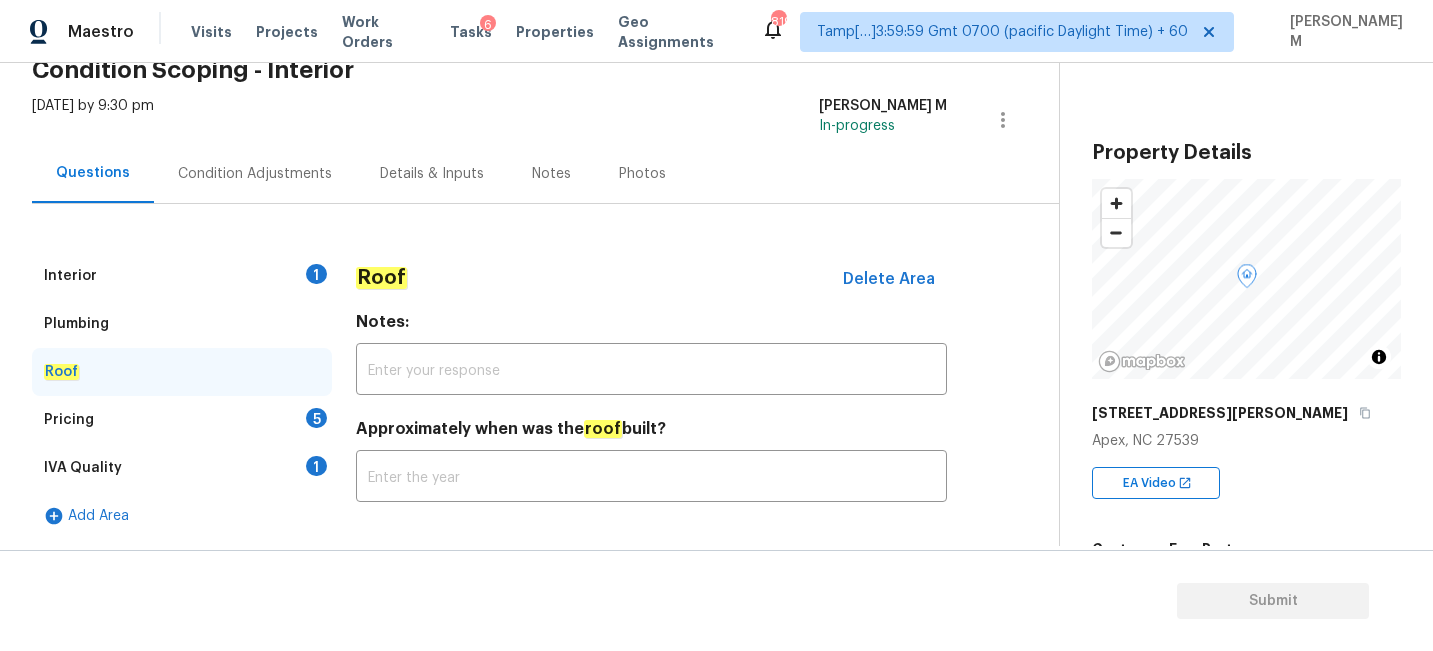 click on "Pricing 5" at bounding box center [182, 420] 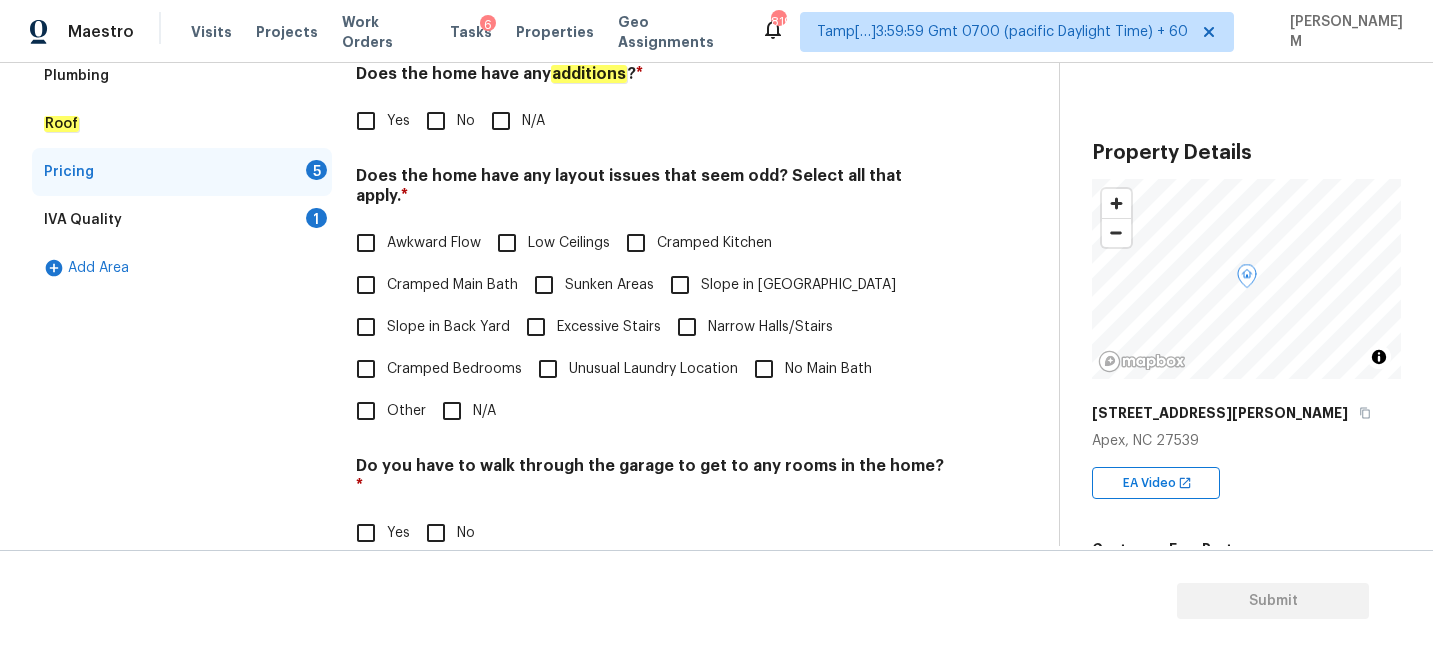 scroll, scrollTop: 270, scrollLeft: 0, axis: vertical 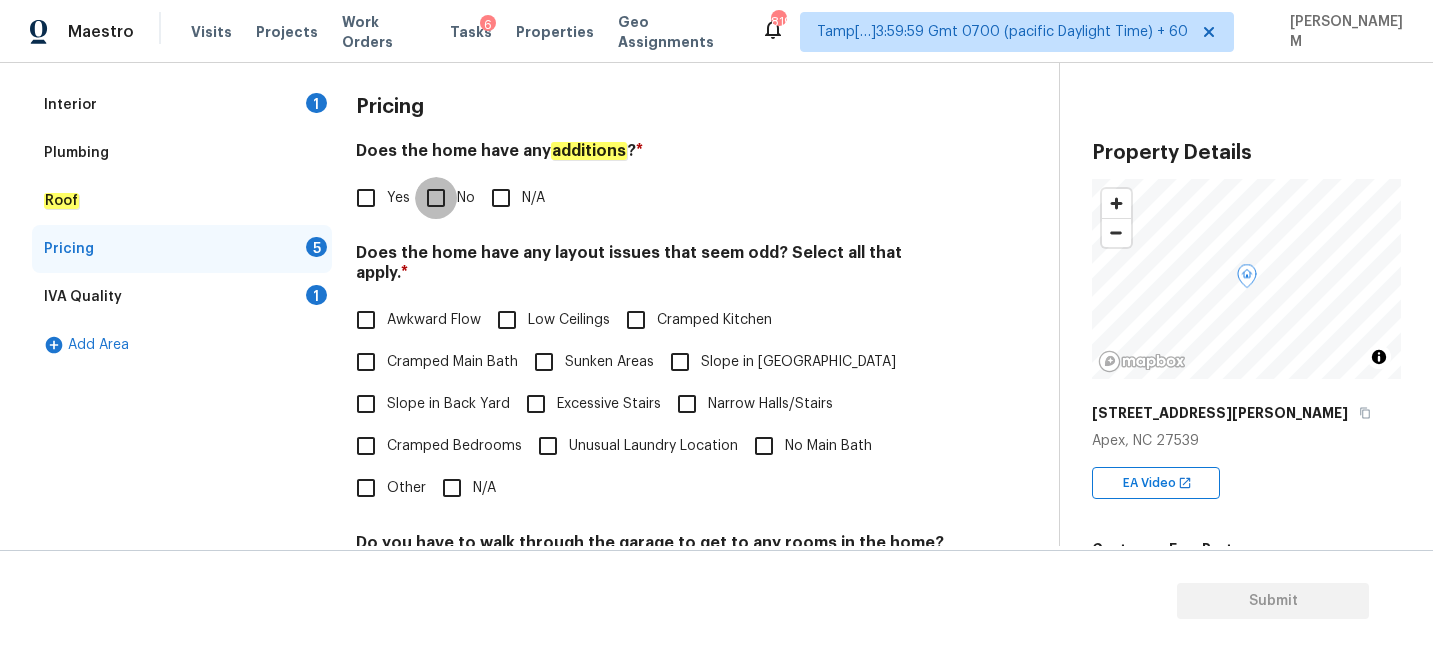 click on "No" at bounding box center [436, 198] 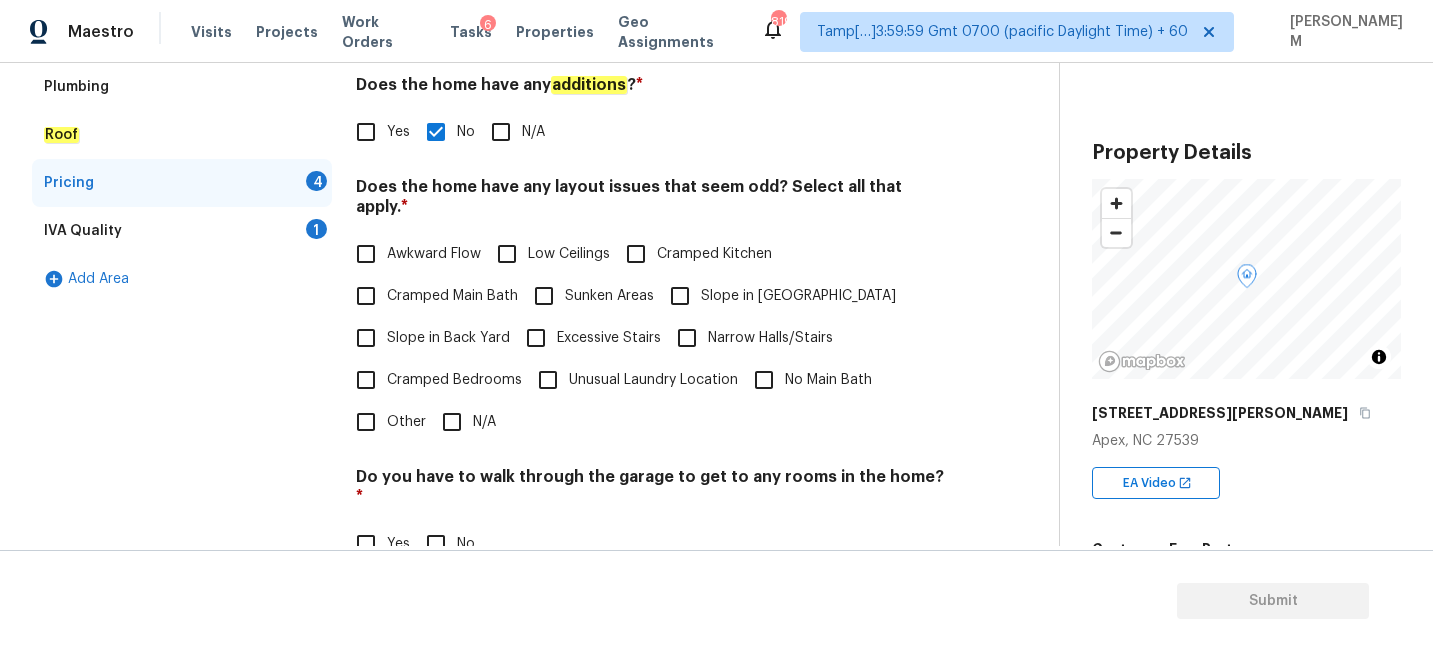 scroll, scrollTop: 336, scrollLeft: 0, axis: vertical 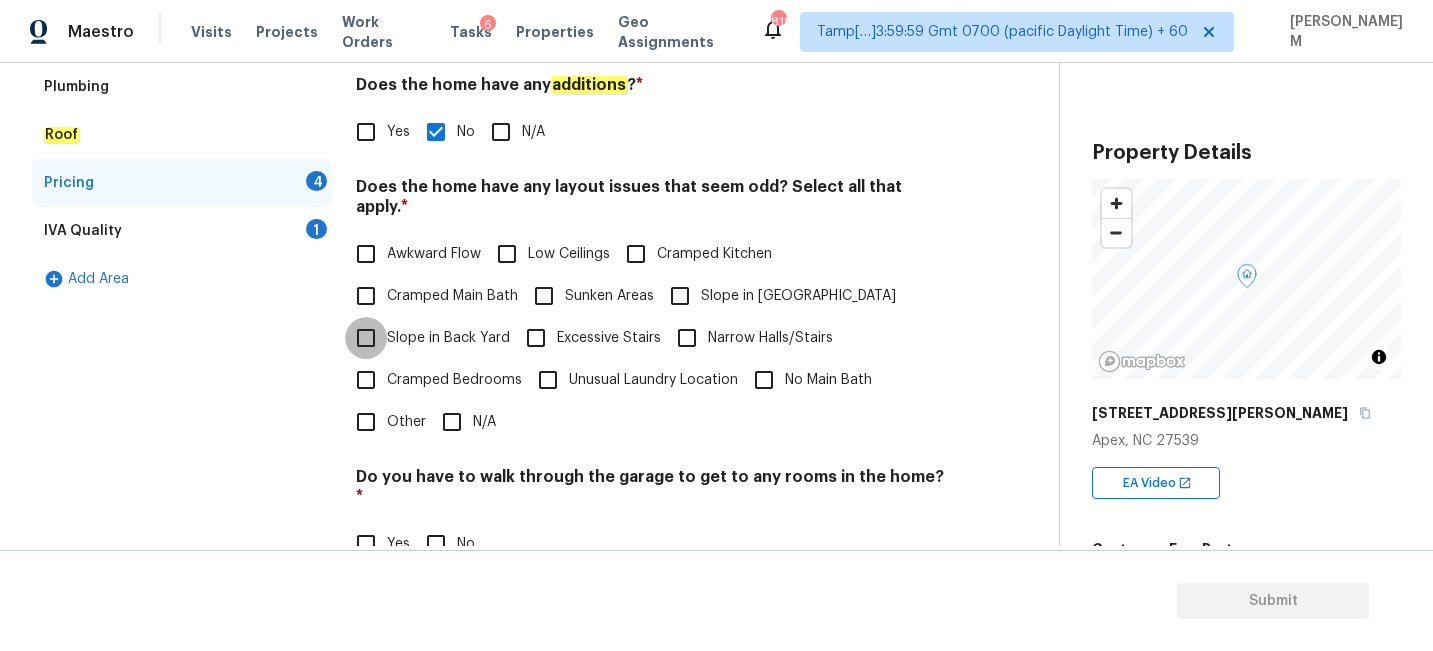 click on "Slope in Back Yard" at bounding box center (366, 338) 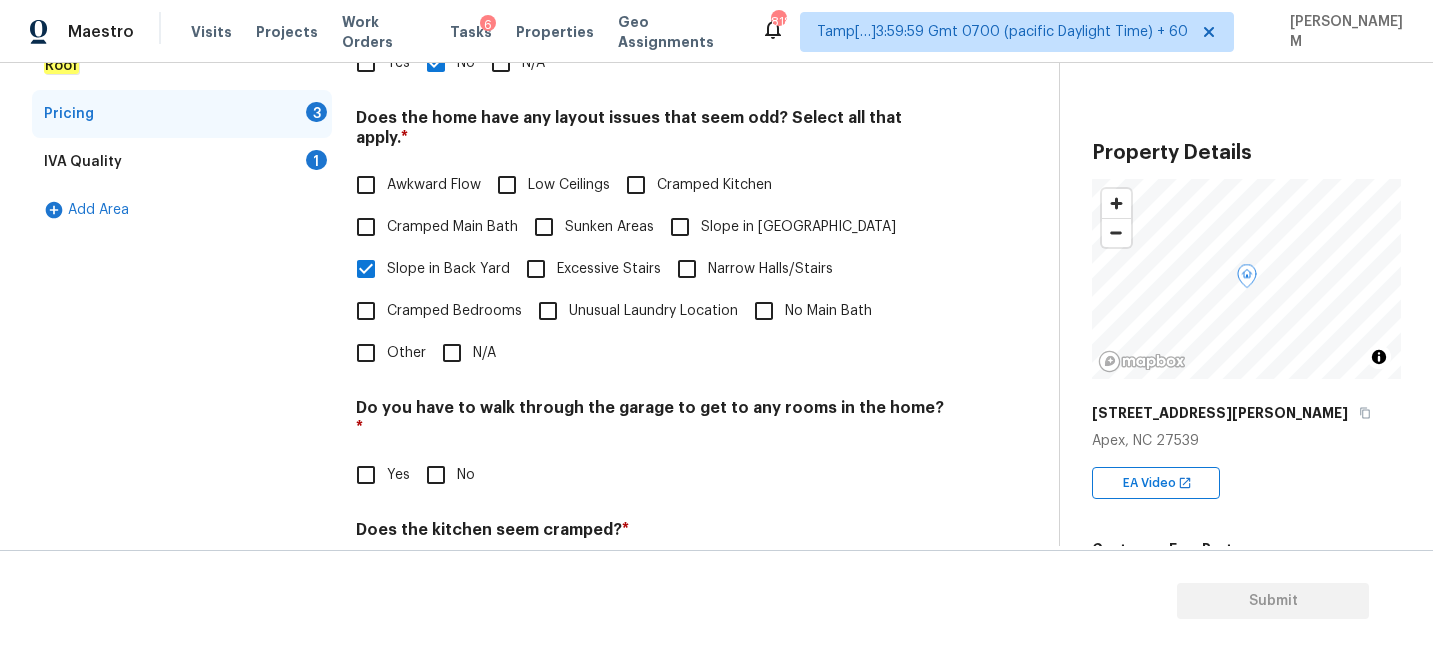 scroll, scrollTop: 408, scrollLeft: 0, axis: vertical 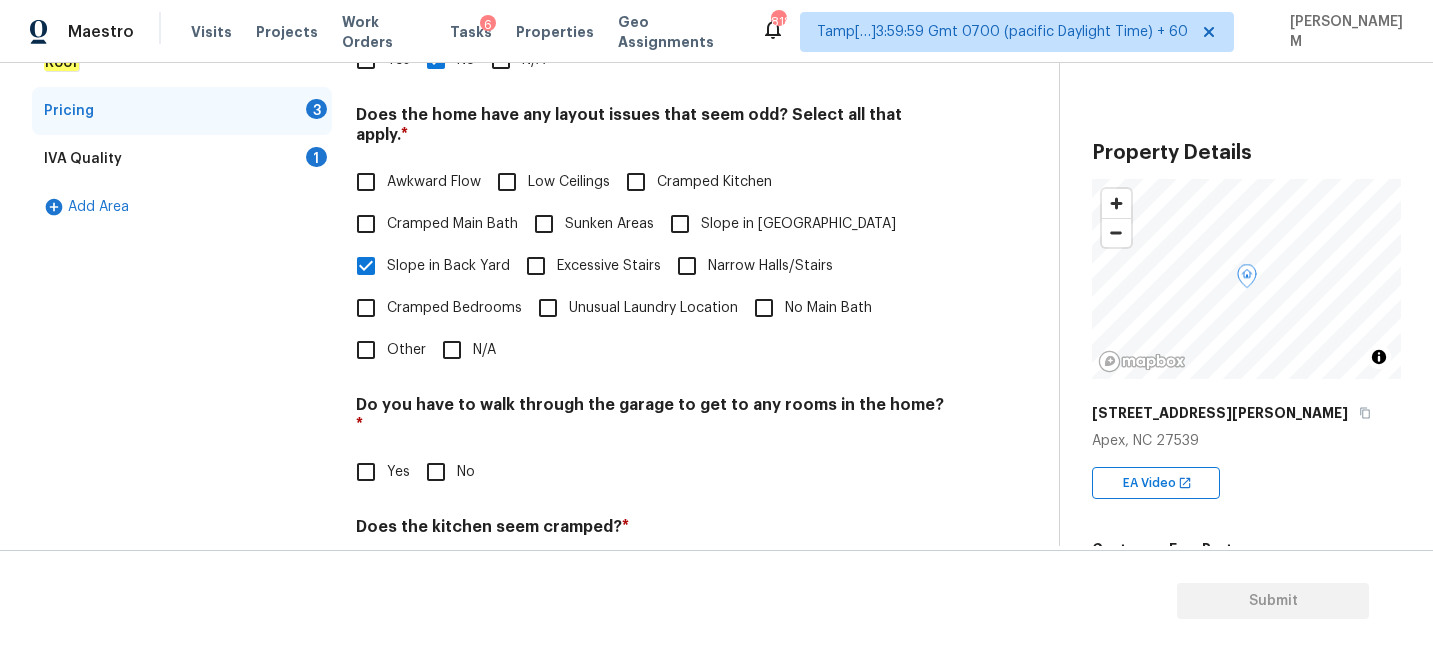 click on "Other" at bounding box center (366, 350) 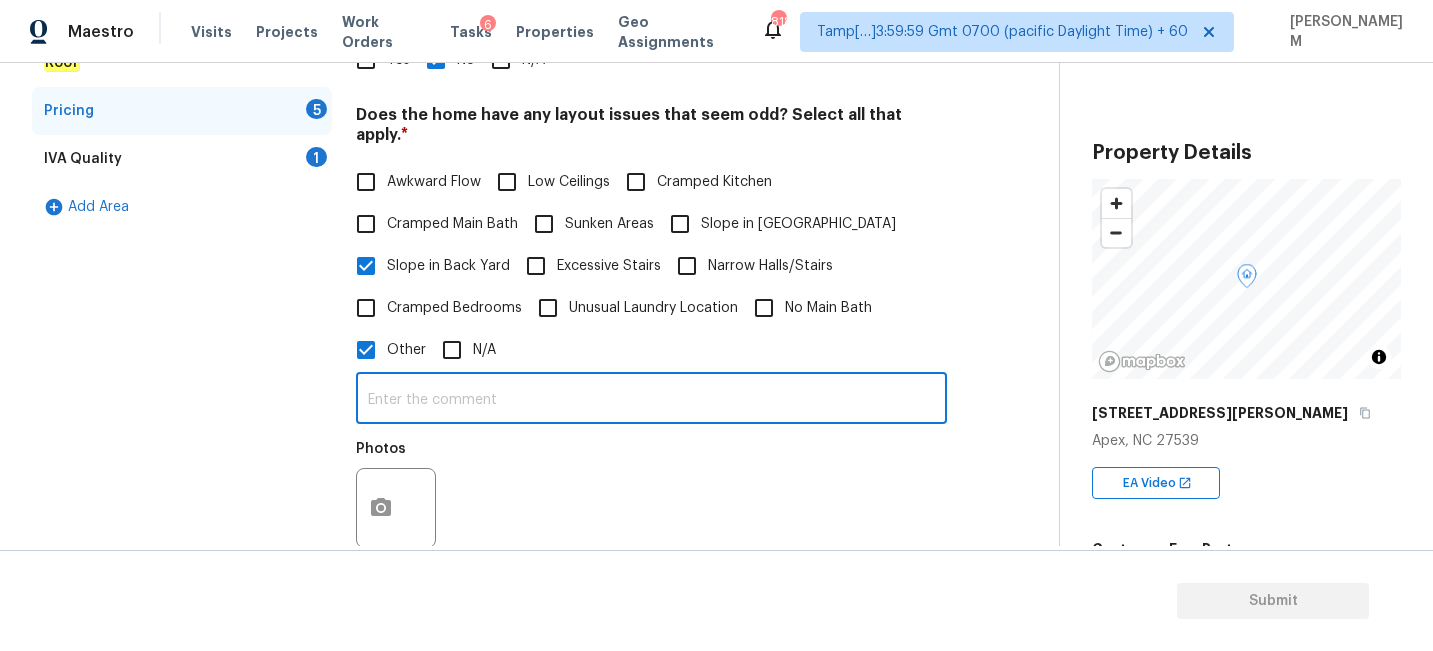 click at bounding box center (651, 400) 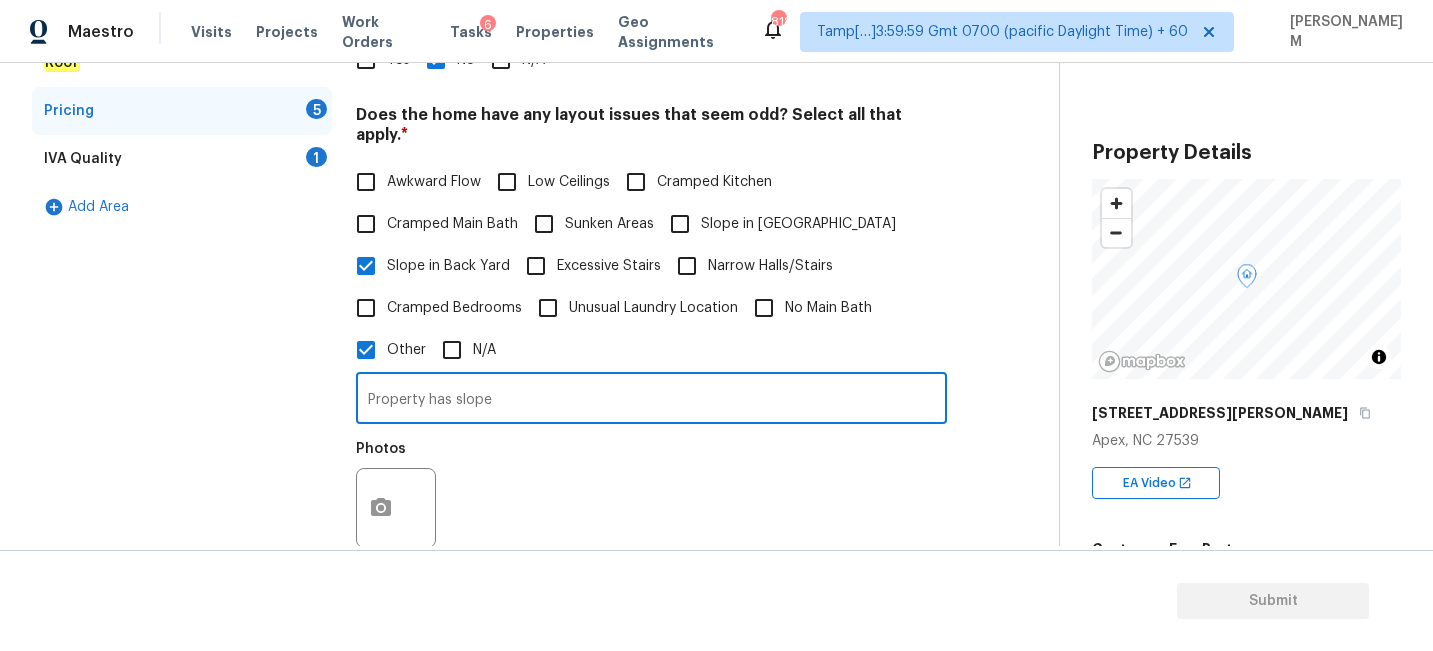 click on "Property has slope" at bounding box center (651, 400) 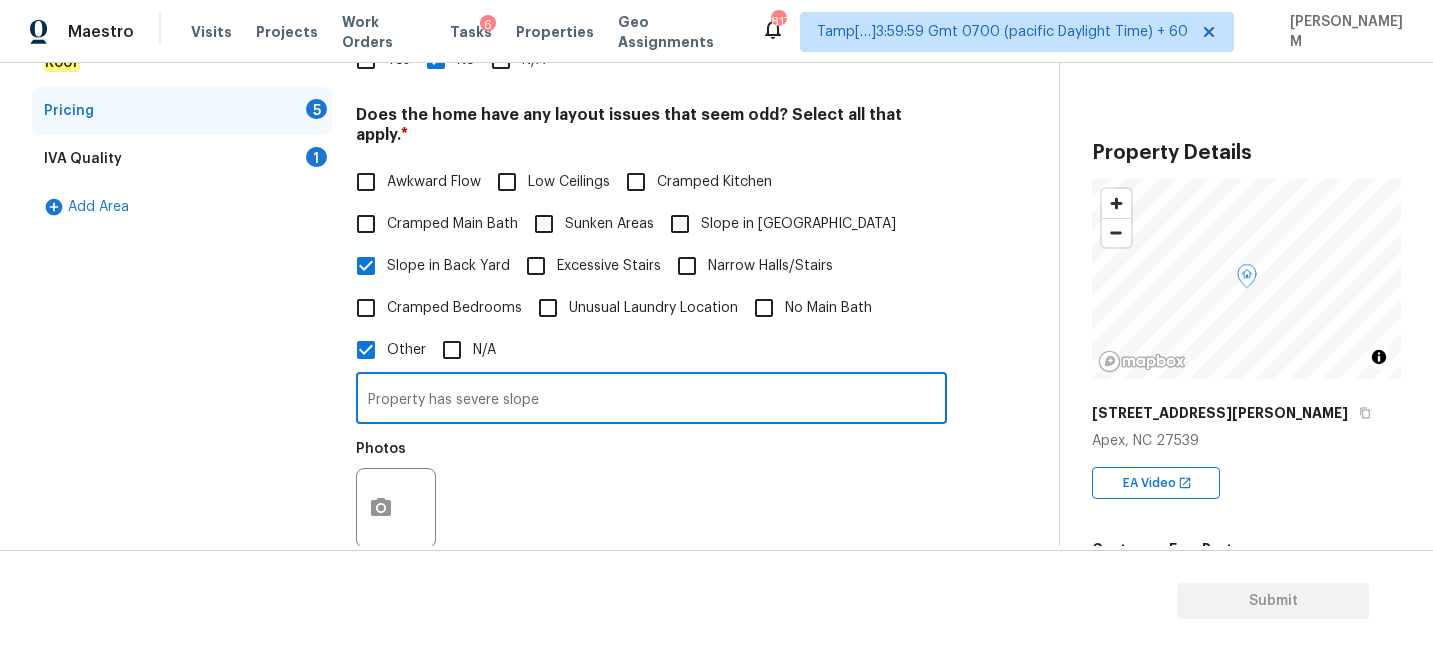 click on "Property has severe slope" at bounding box center [651, 400] 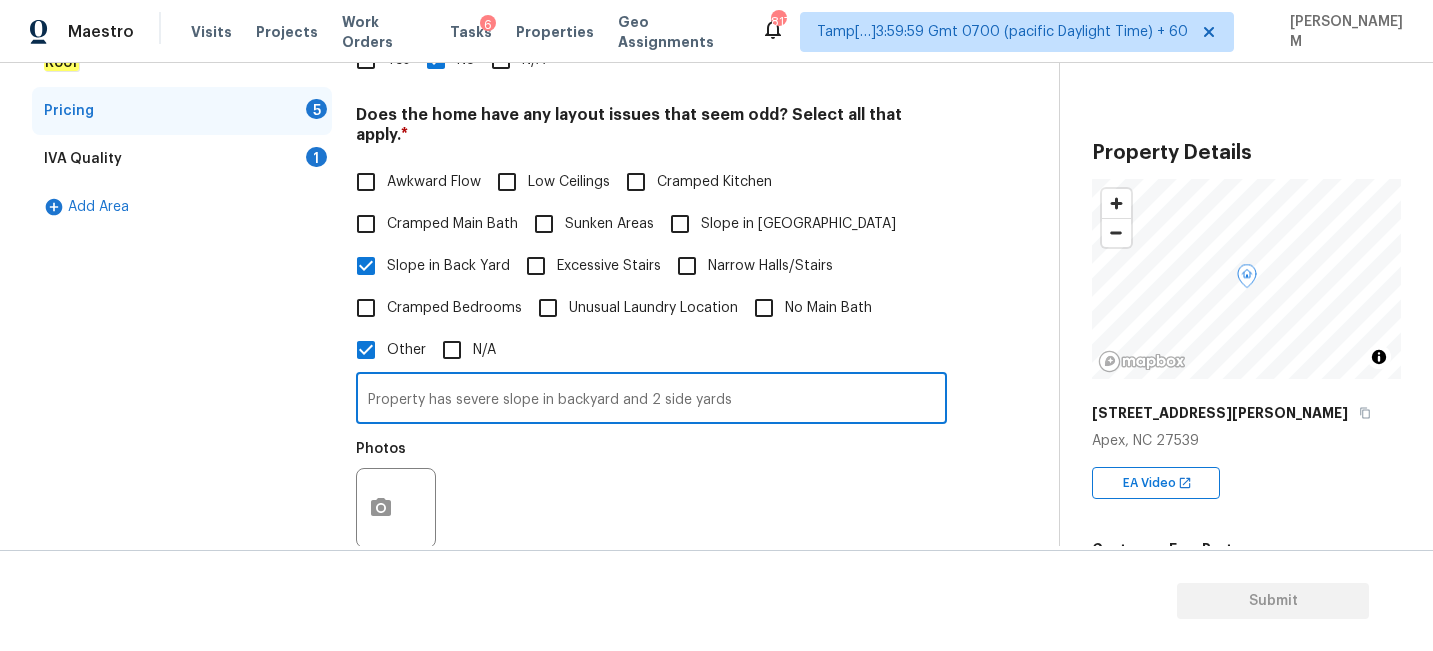 type on "Property has severe slope in backyard and 2 side yards" 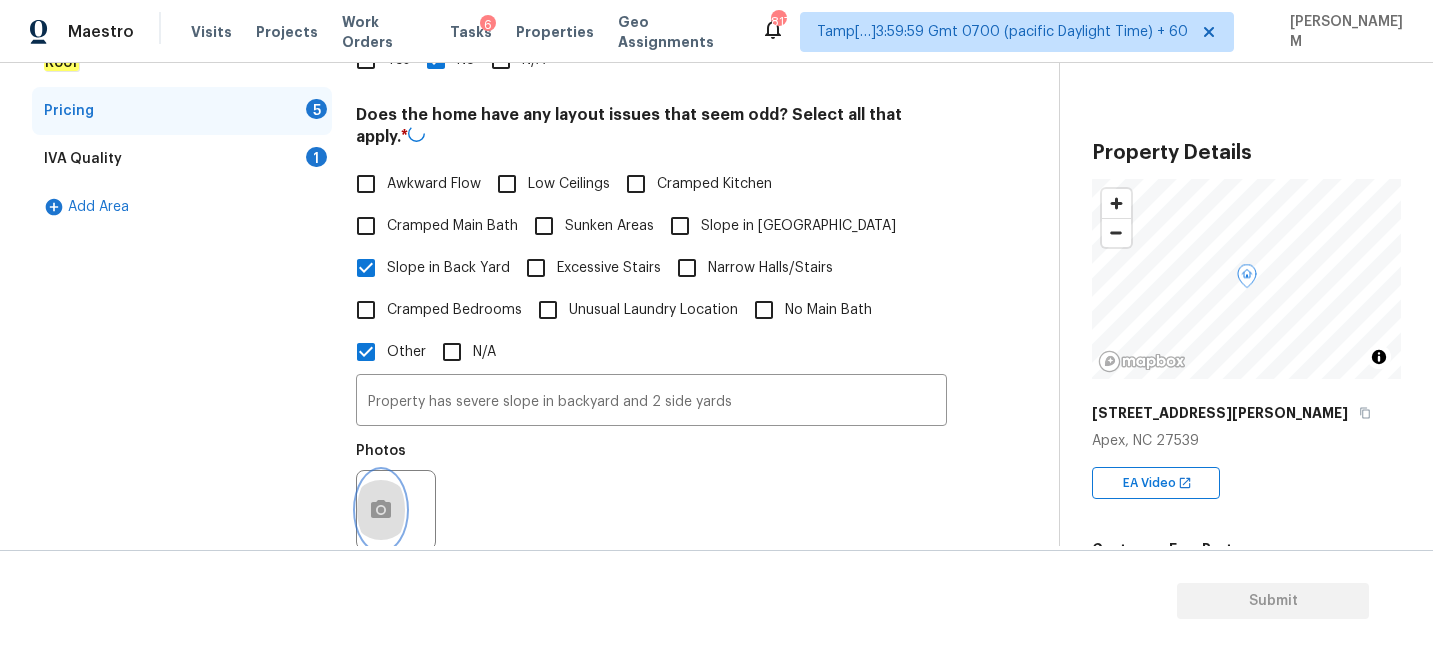 click at bounding box center (381, 510) 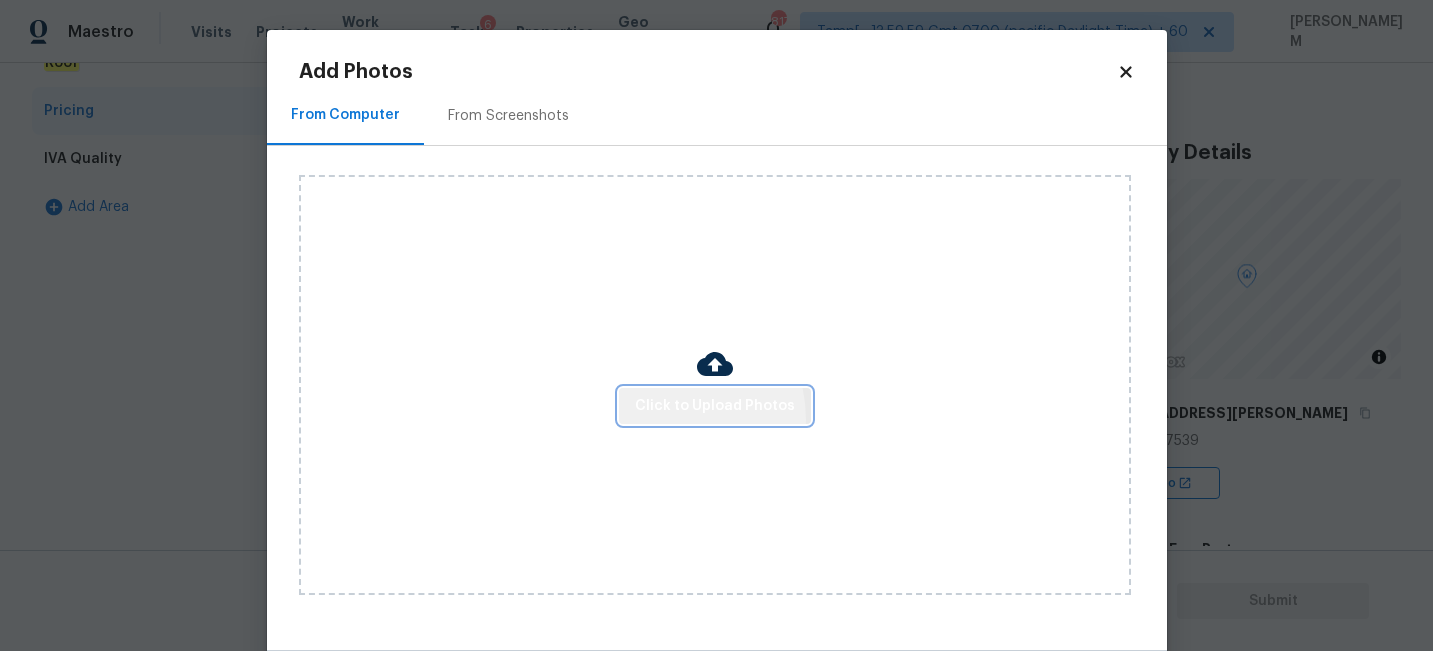 click on "Click to Upload Photos" at bounding box center (715, 406) 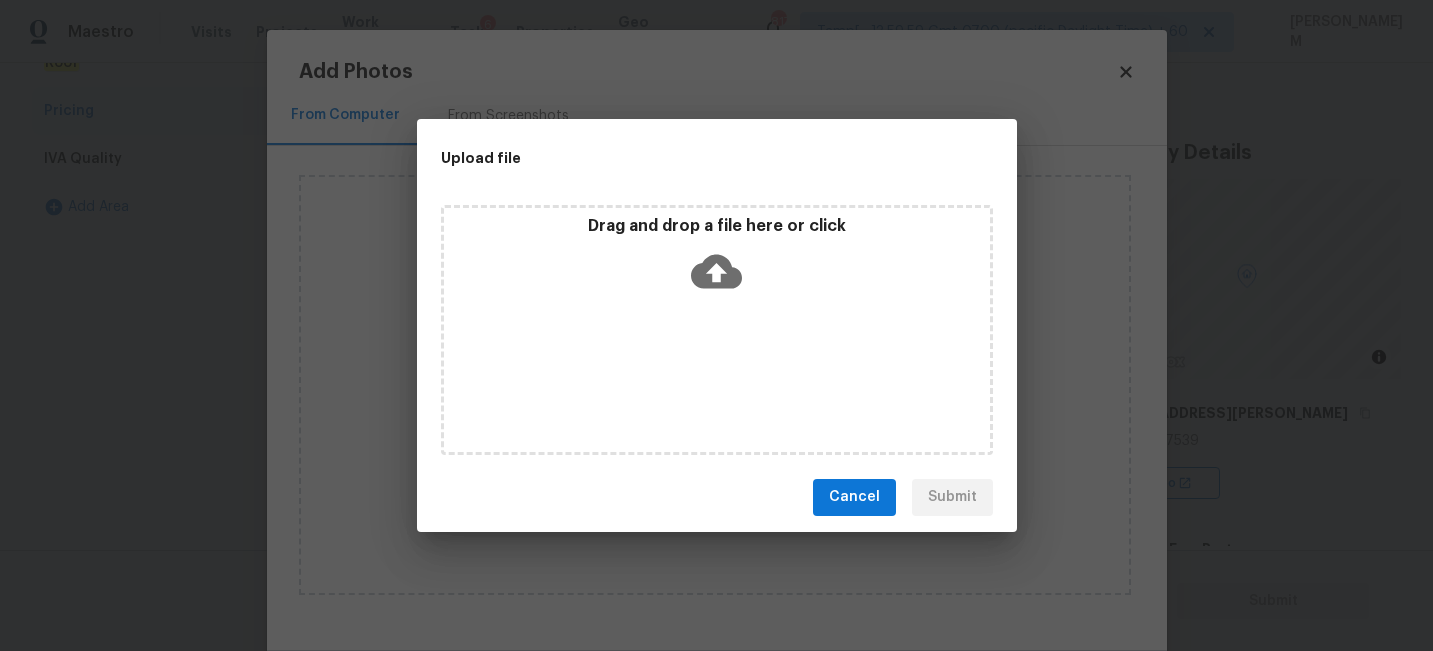 click 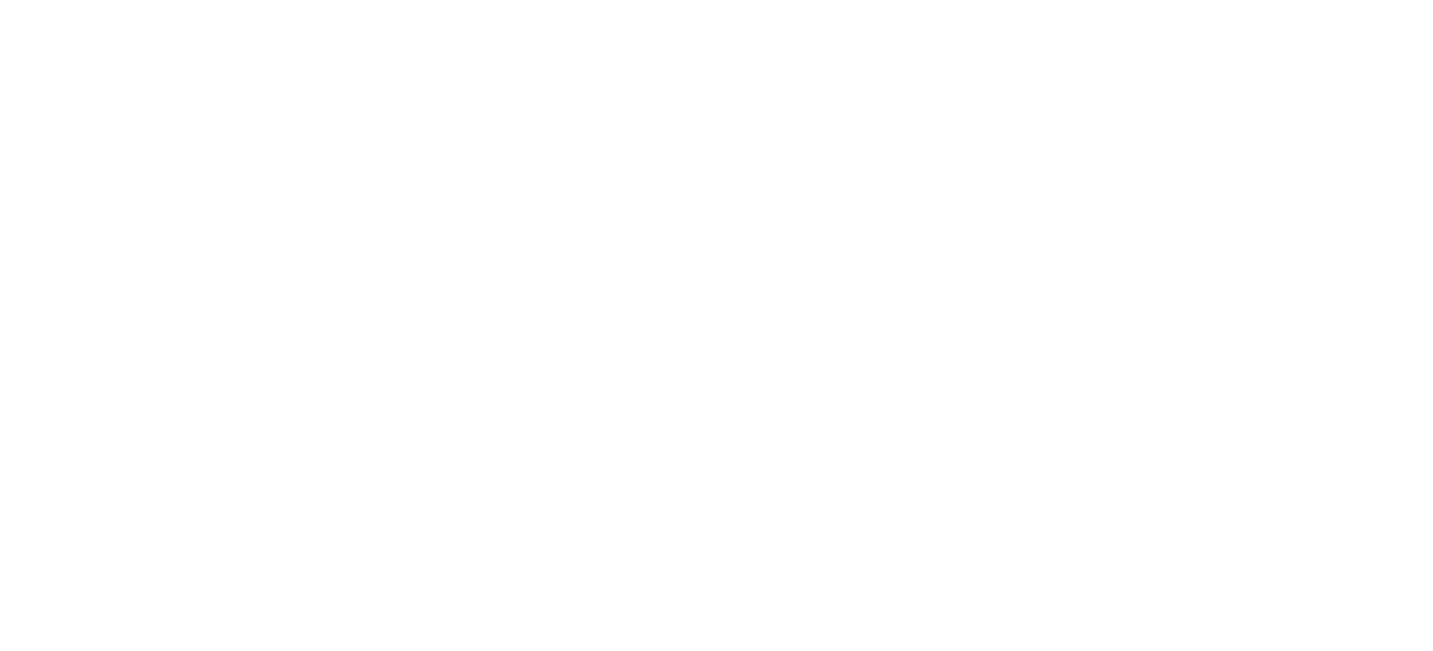 scroll, scrollTop: 0, scrollLeft: 0, axis: both 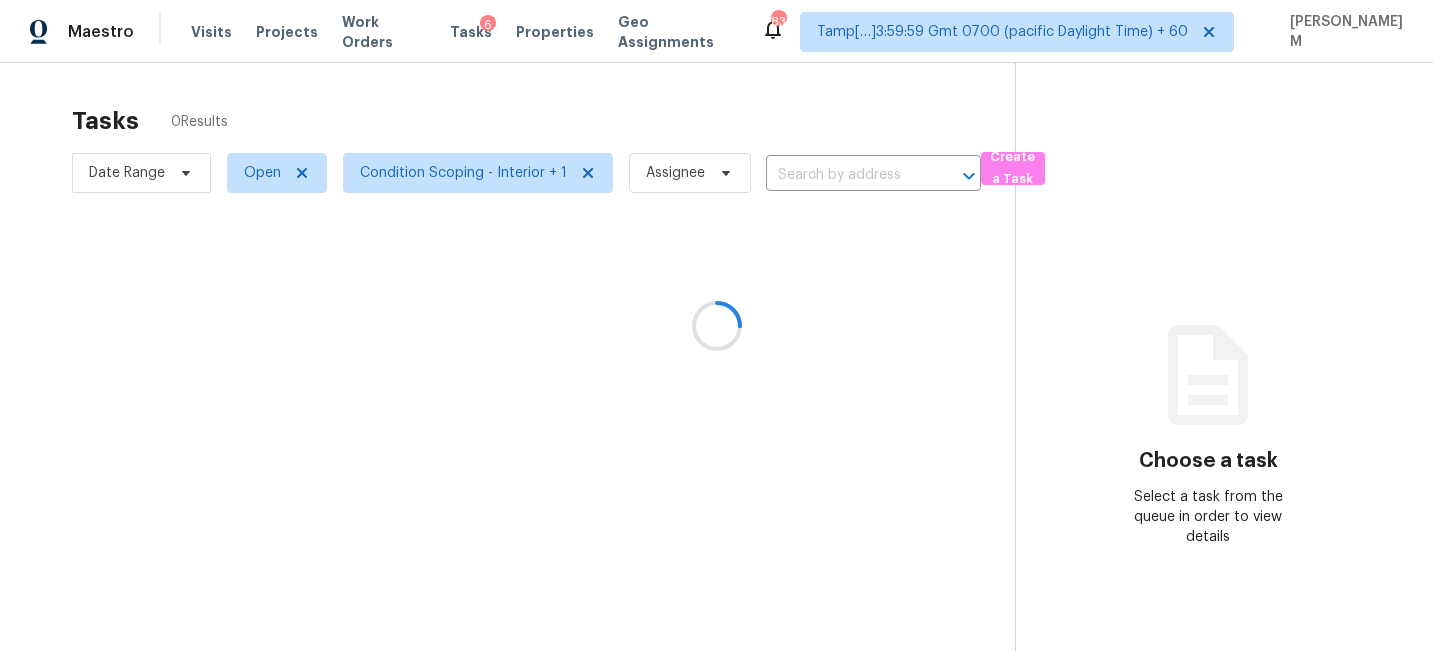 click at bounding box center [716, 325] 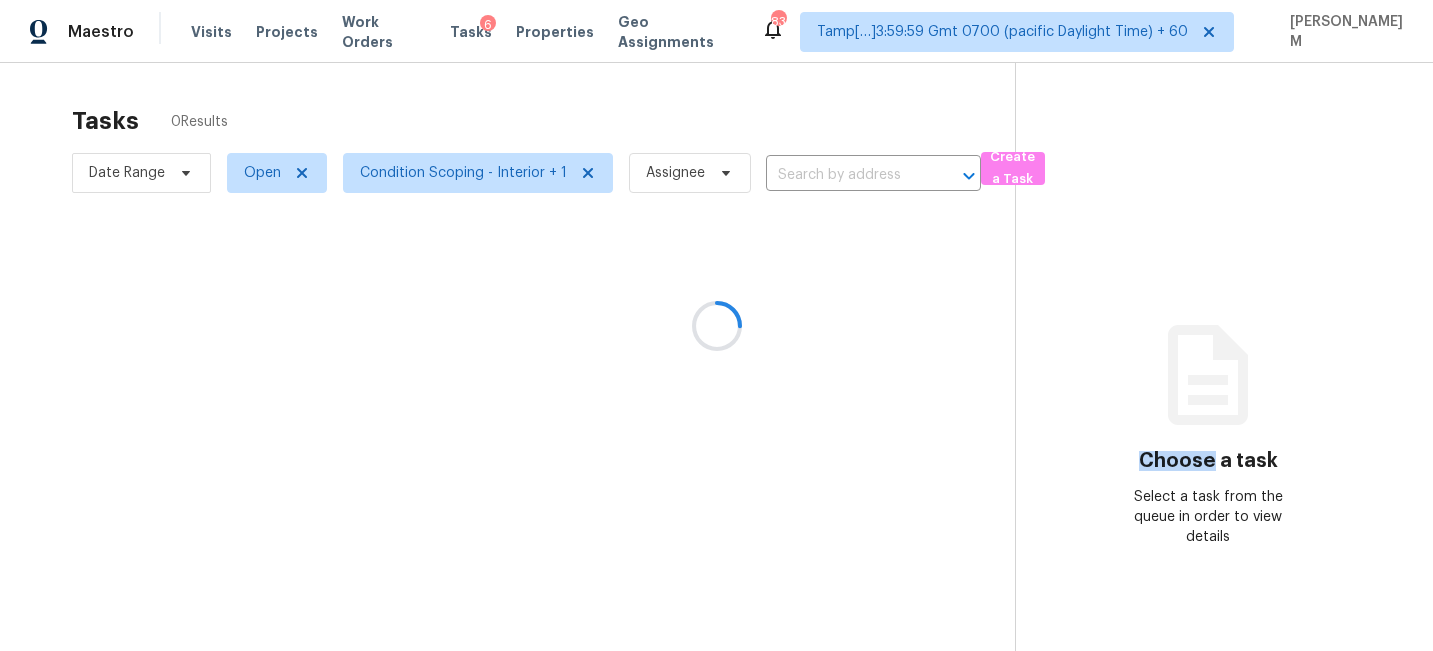 click at bounding box center [716, 325] 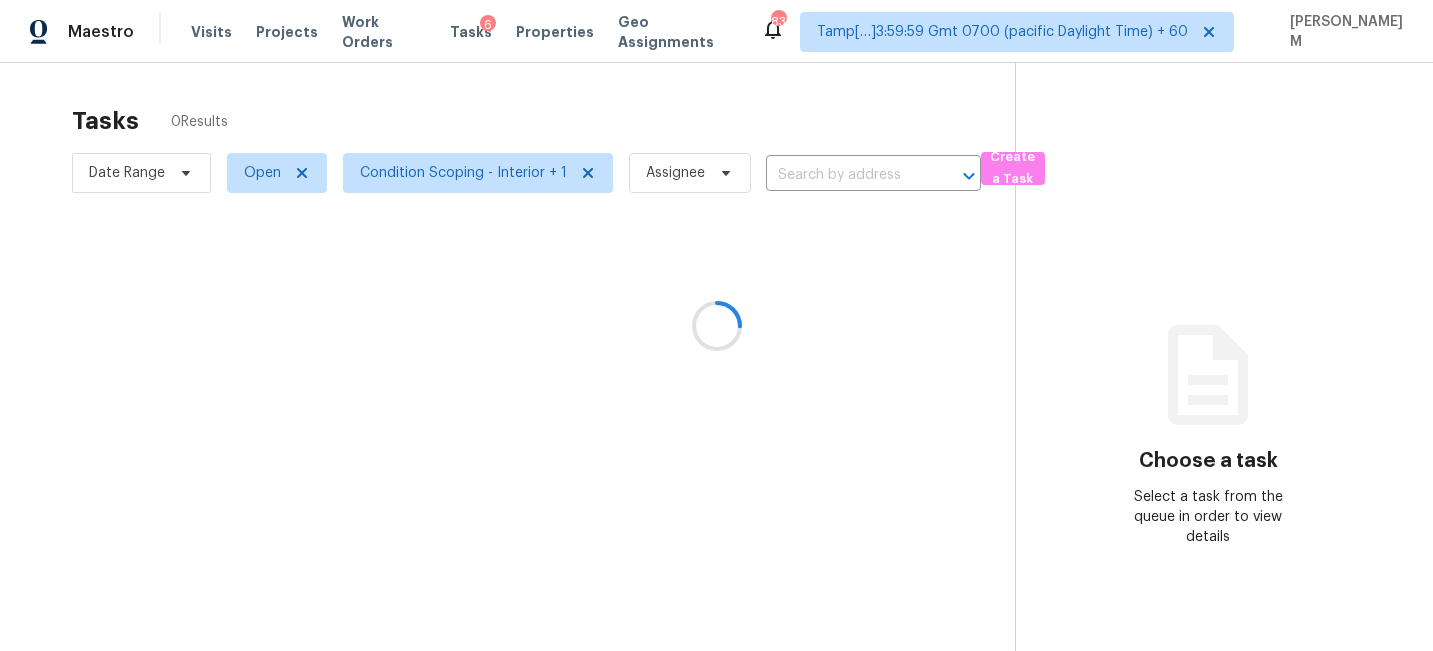 click at bounding box center [716, 325] 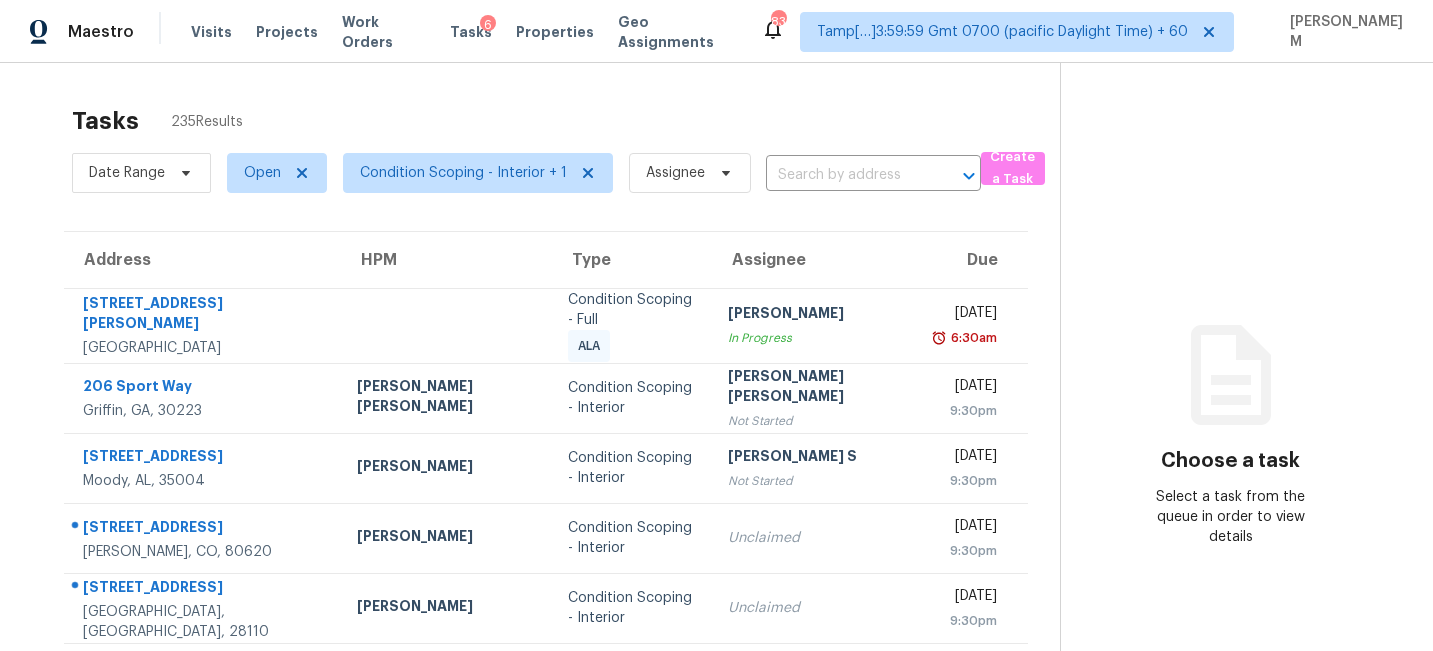 click on "Visits" at bounding box center [211, 32] 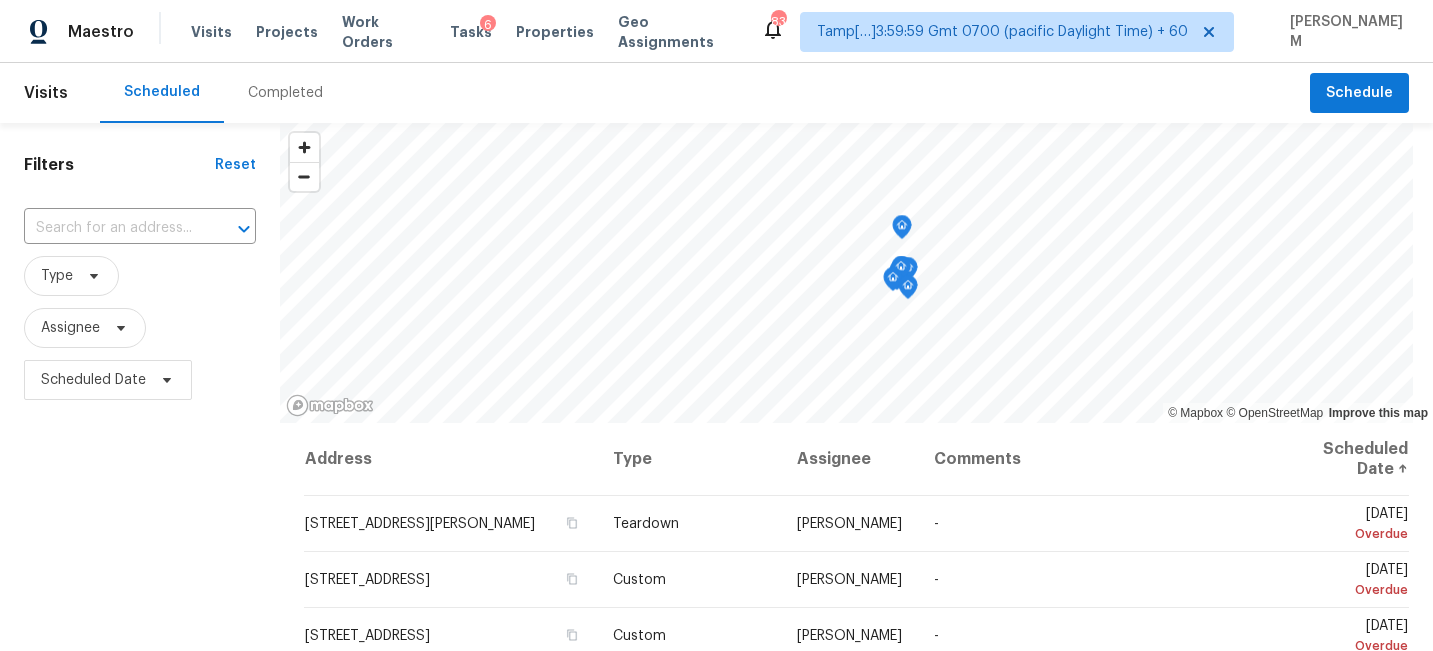 click on "Completed" at bounding box center [285, 93] 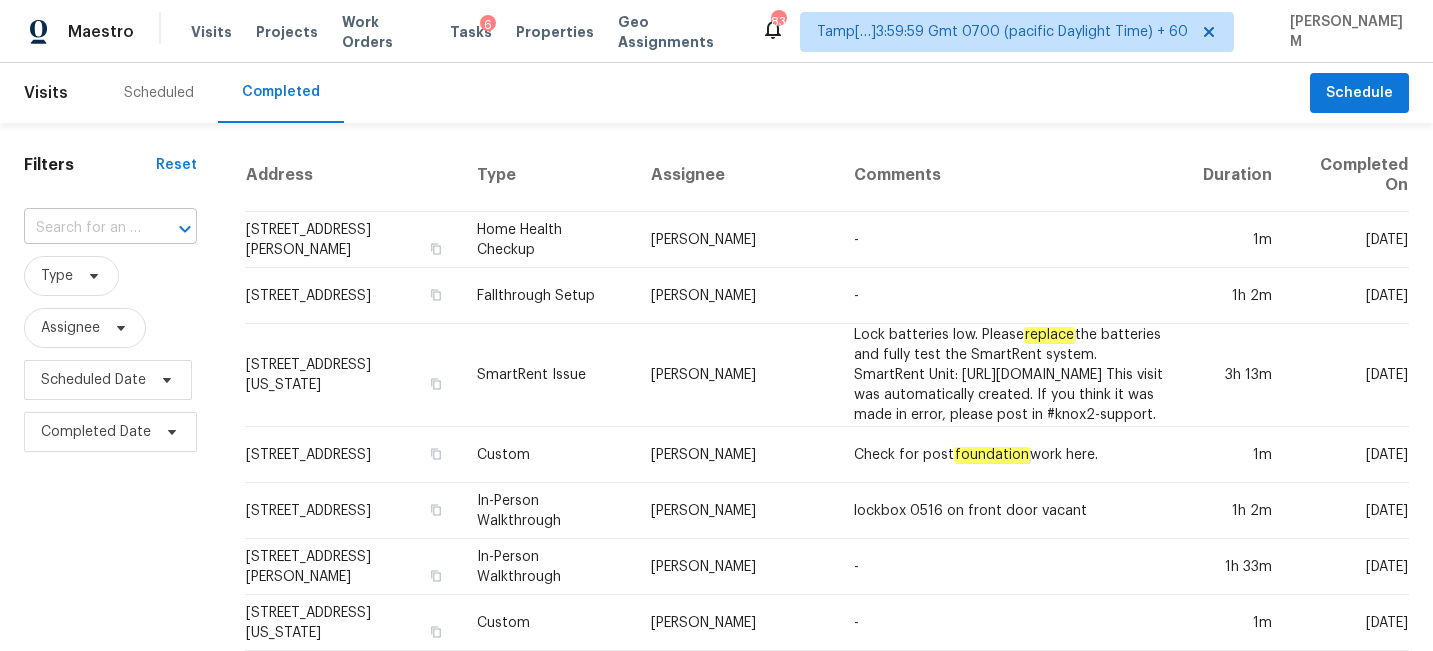 click at bounding box center (82, 228) 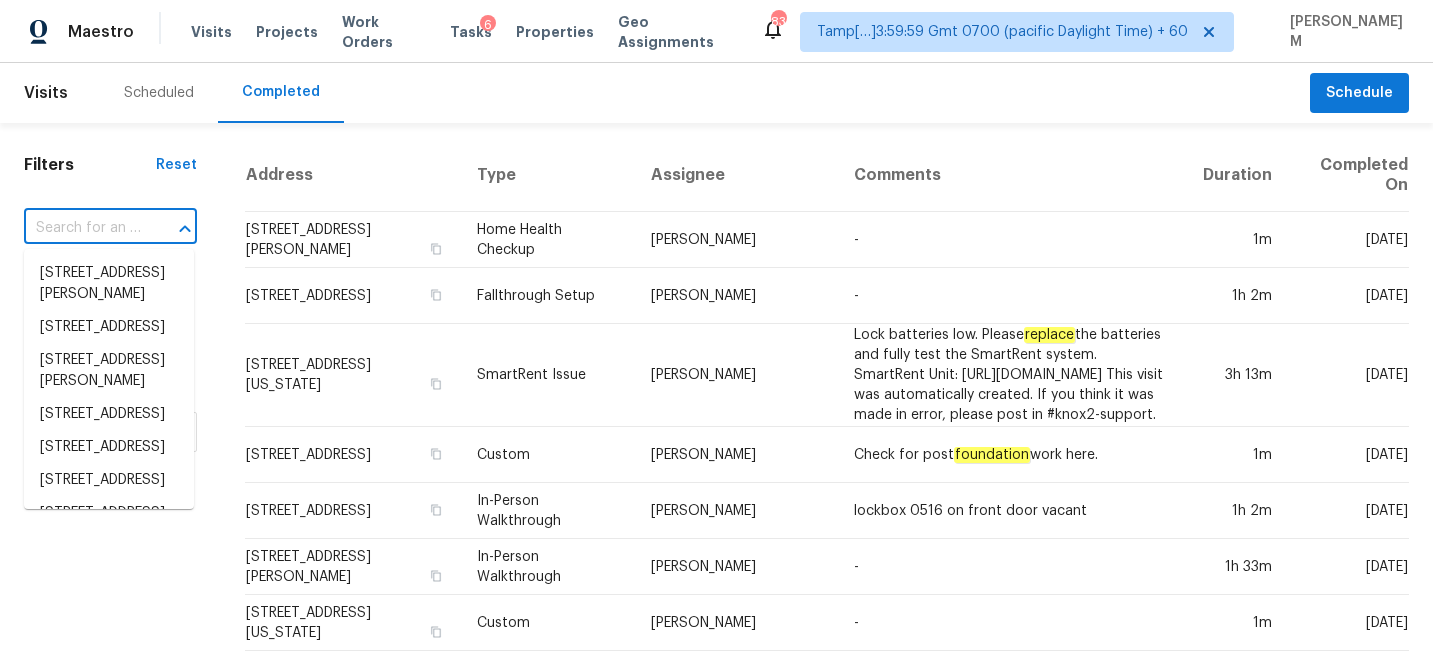 paste on "[STREET_ADDRESS][PERSON_NAME]" 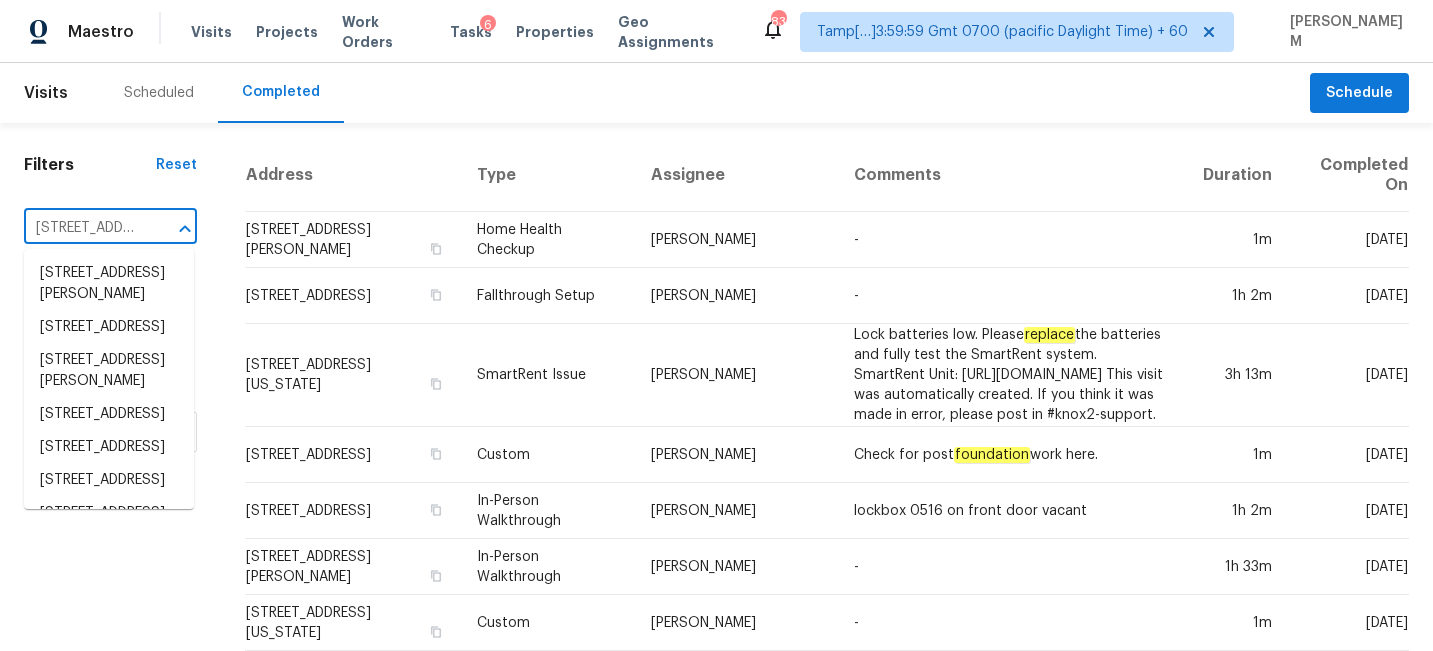 scroll, scrollTop: 0, scrollLeft: 126, axis: horizontal 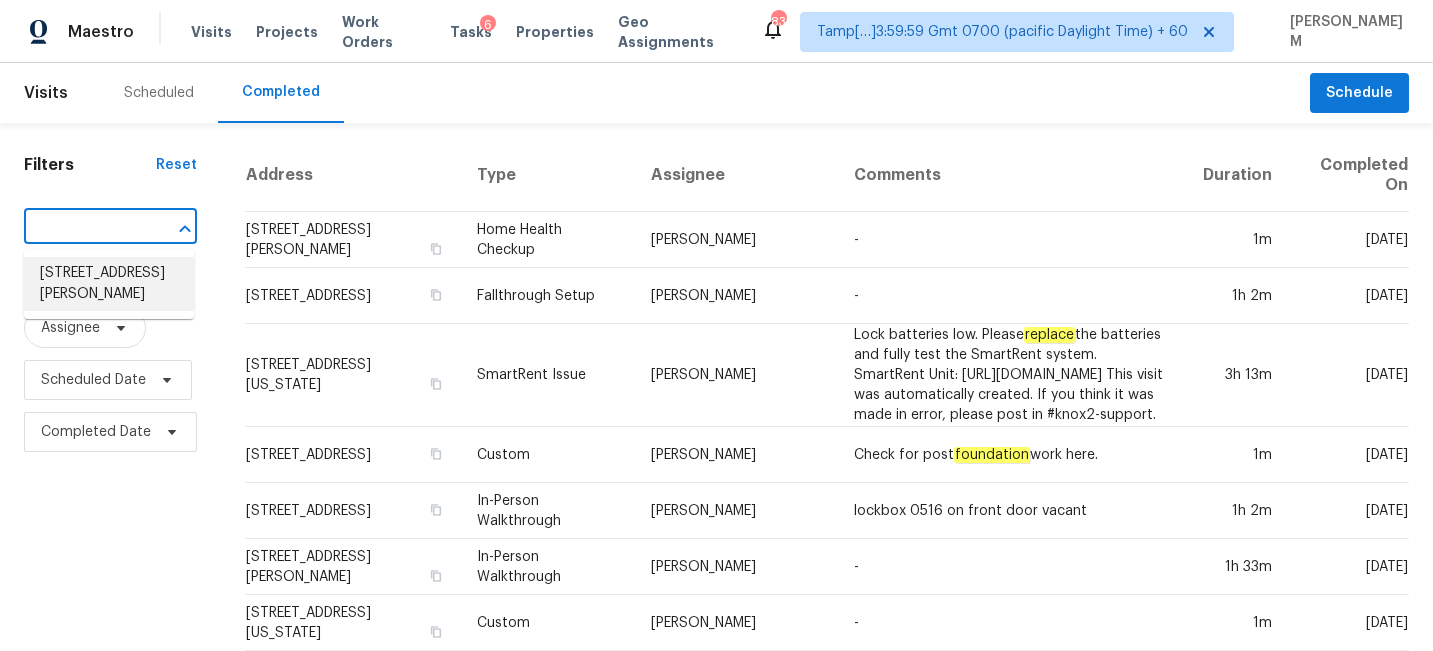 click on "[STREET_ADDRESS][PERSON_NAME]" at bounding box center (109, 284) 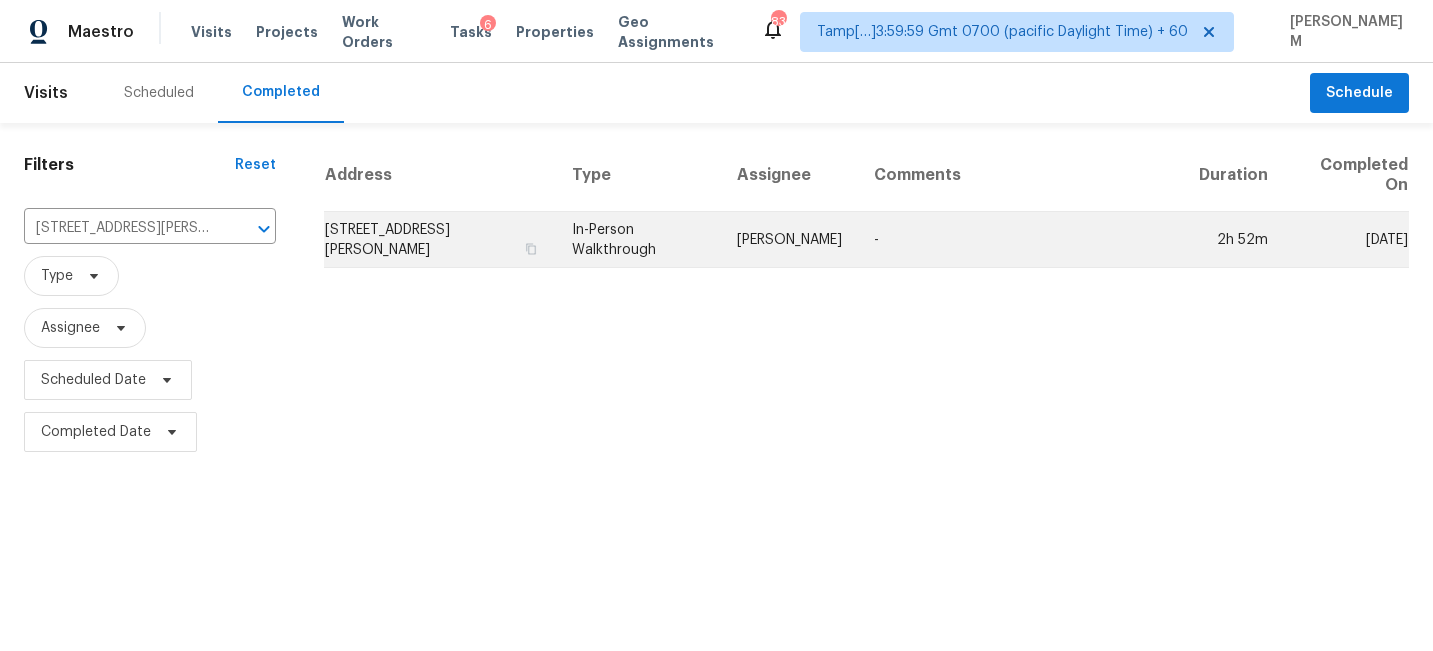 click on "[STREET_ADDRESS][PERSON_NAME]" at bounding box center (440, 240) 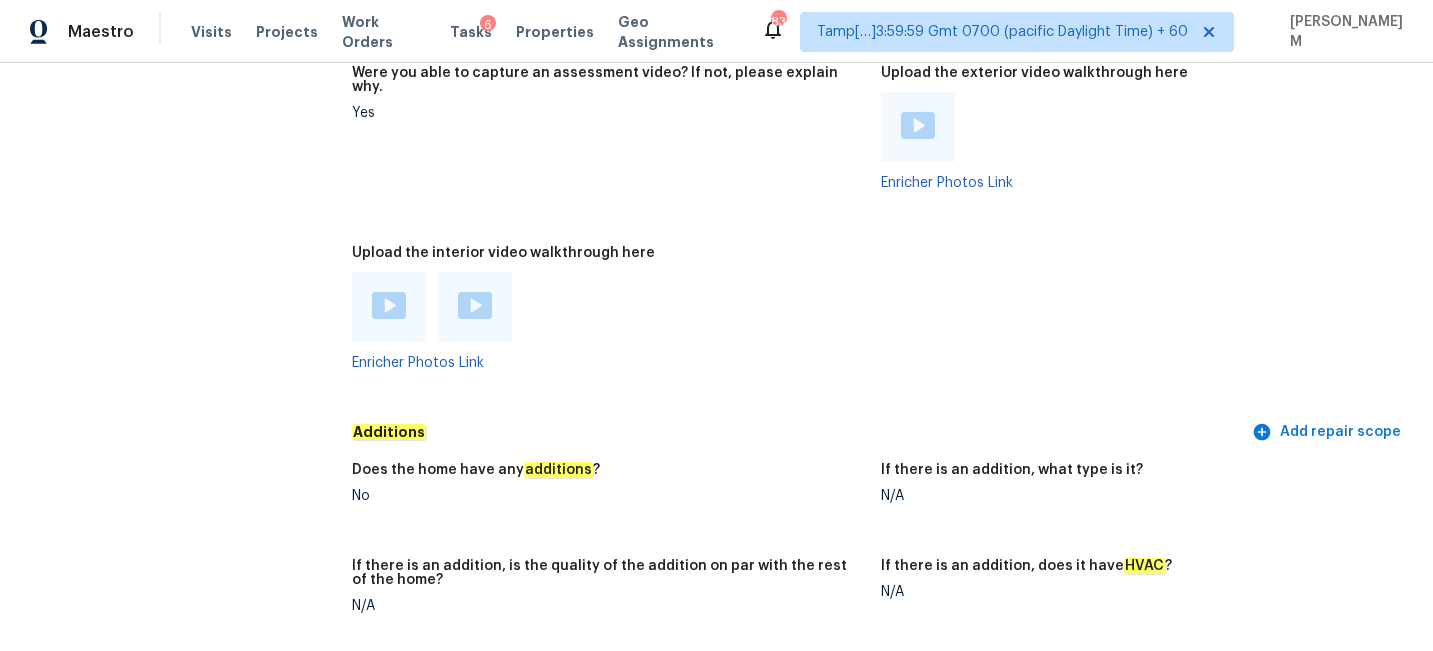 scroll, scrollTop: 4510, scrollLeft: 0, axis: vertical 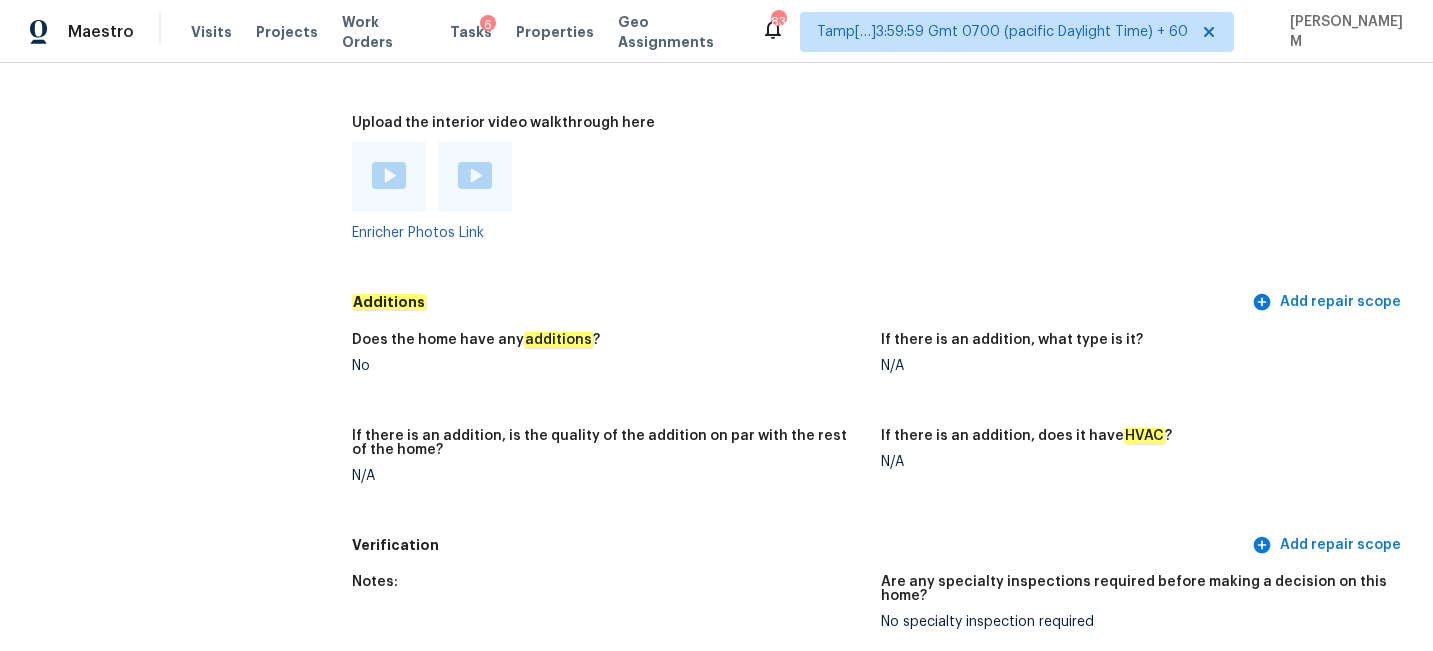 click at bounding box center [389, 177] 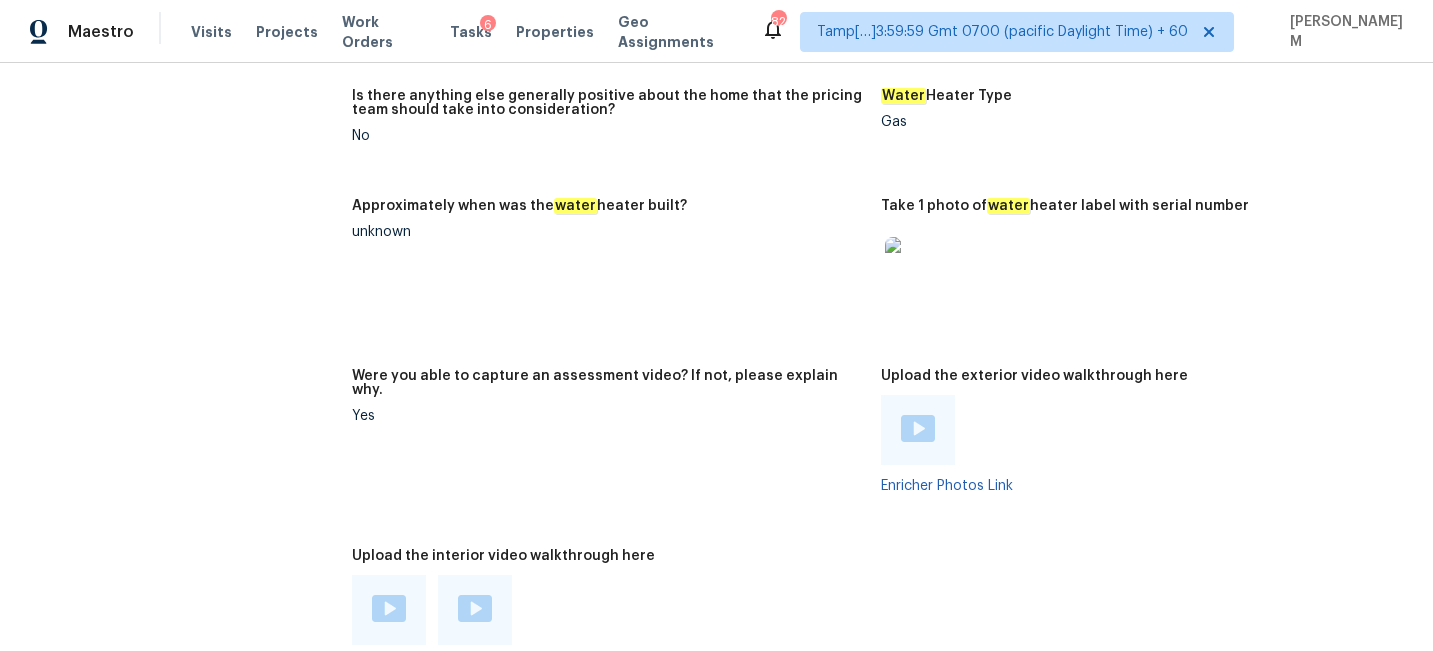 scroll, scrollTop: 4071, scrollLeft: 0, axis: vertical 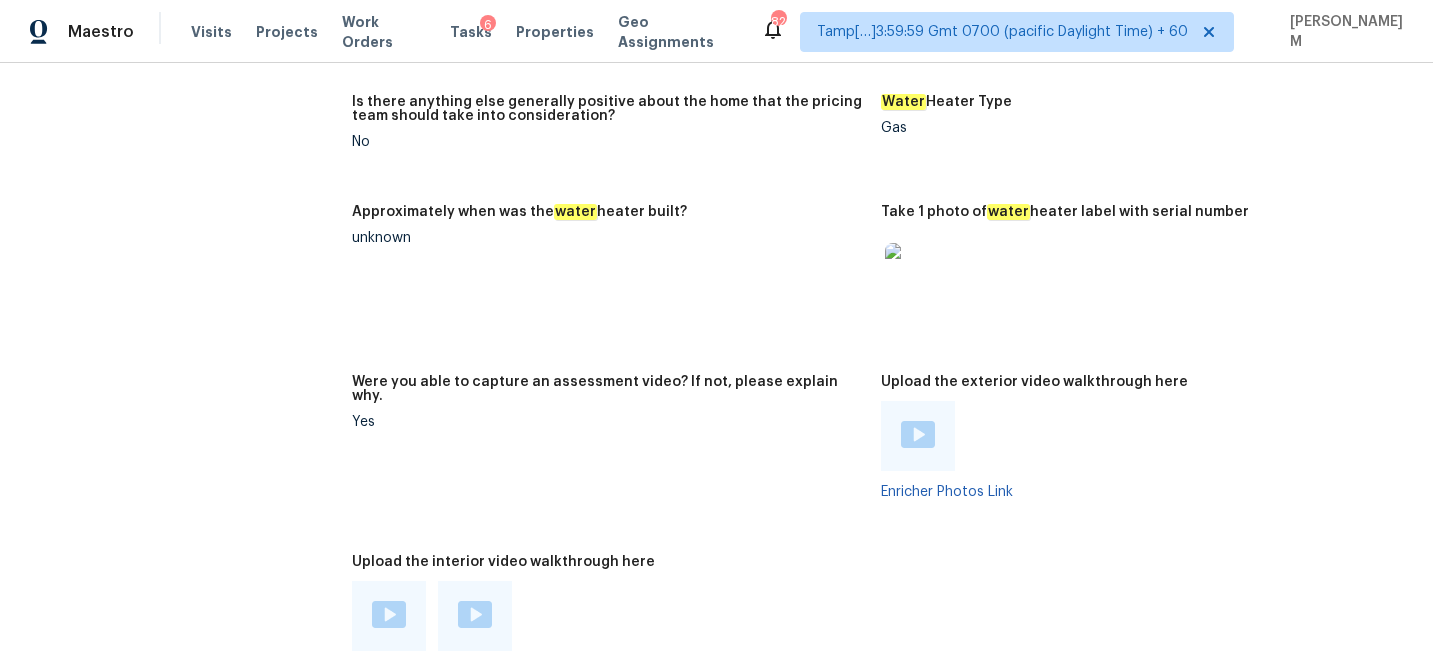 click at bounding box center [918, 434] 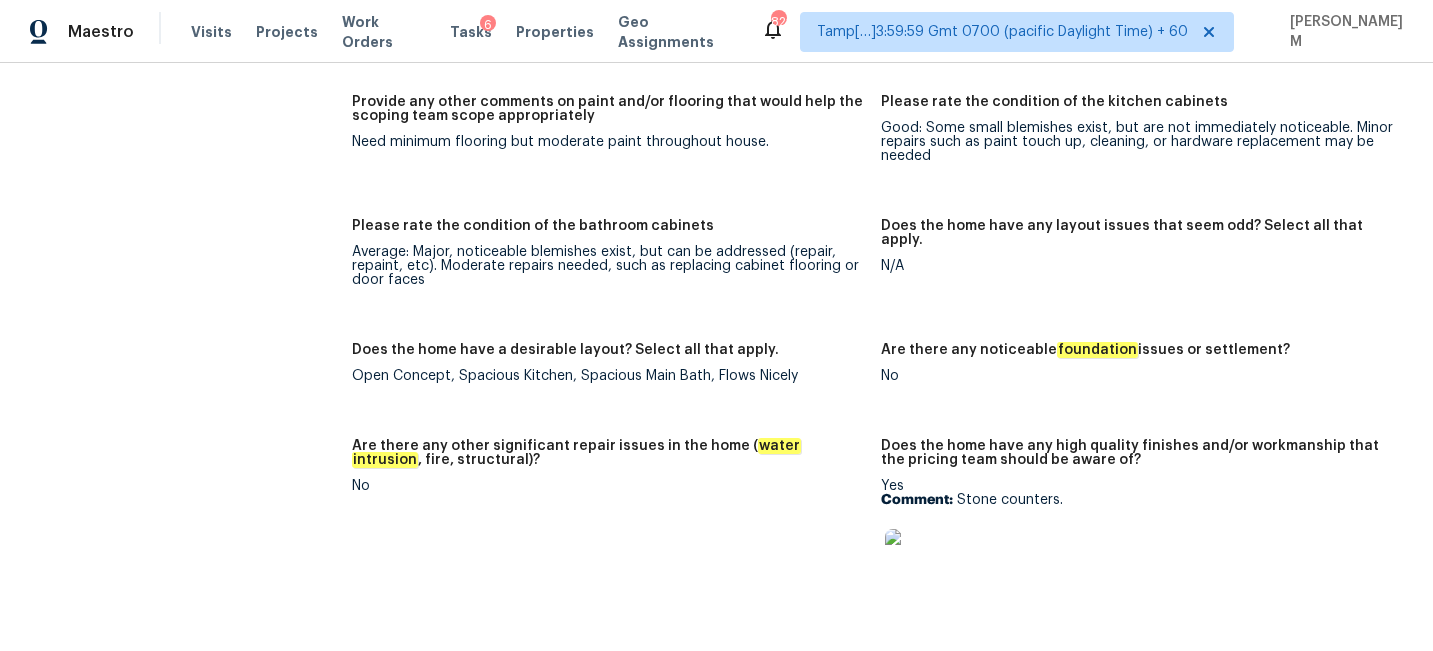 scroll, scrollTop: 3457, scrollLeft: 0, axis: vertical 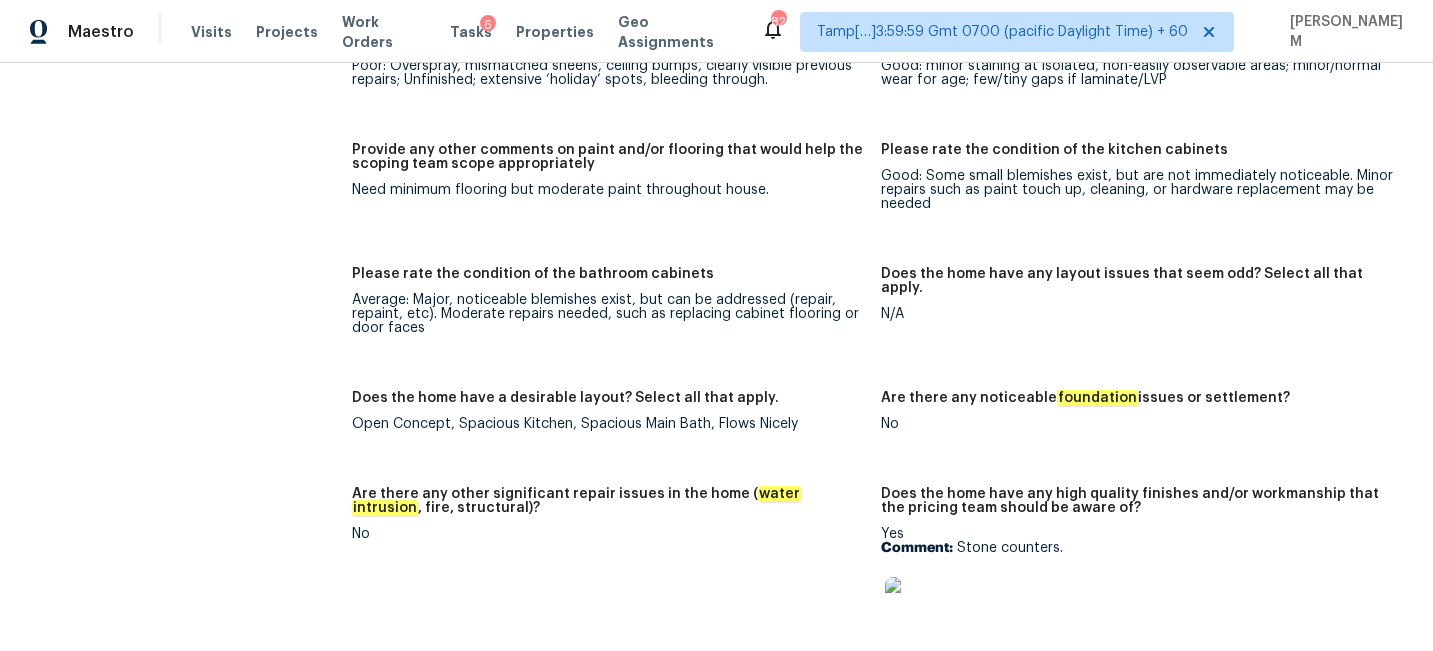 click on "Good: Some small blemishes exist, but are not immediately noticeable. Minor repairs such as paint touch up, cleaning, or hardware replacement may be needed" at bounding box center (1137, 190) 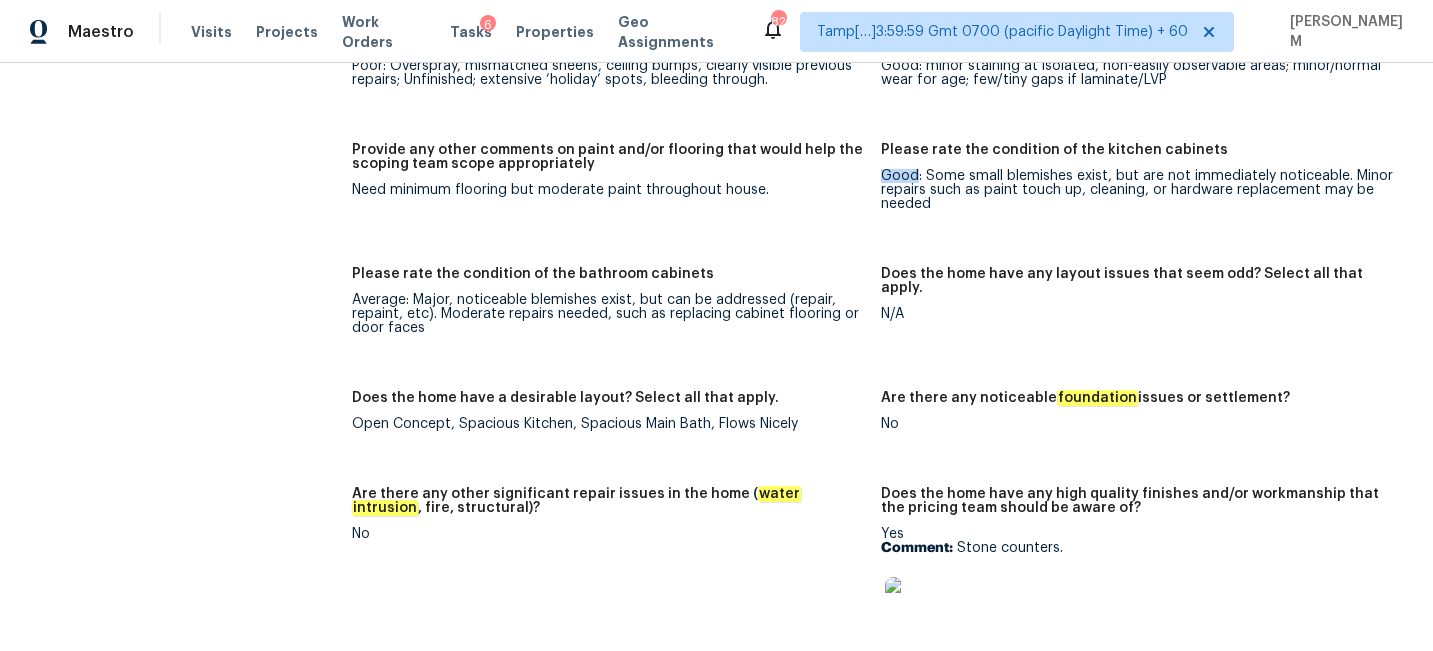 click on "Good: Some small blemishes exist, but are not immediately noticeable. Minor repairs such as paint touch up, cleaning, or hardware replacement may be needed" at bounding box center (1137, 190) 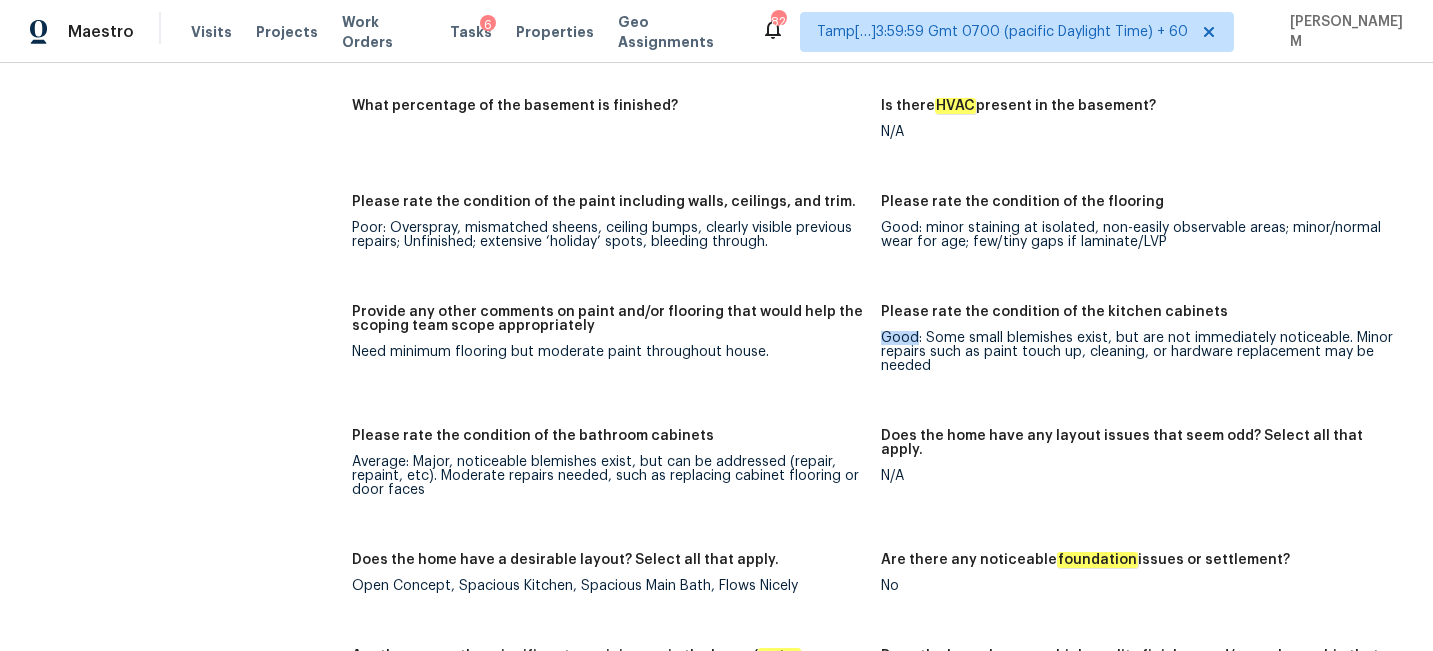 scroll, scrollTop: 3299, scrollLeft: 0, axis: vertical 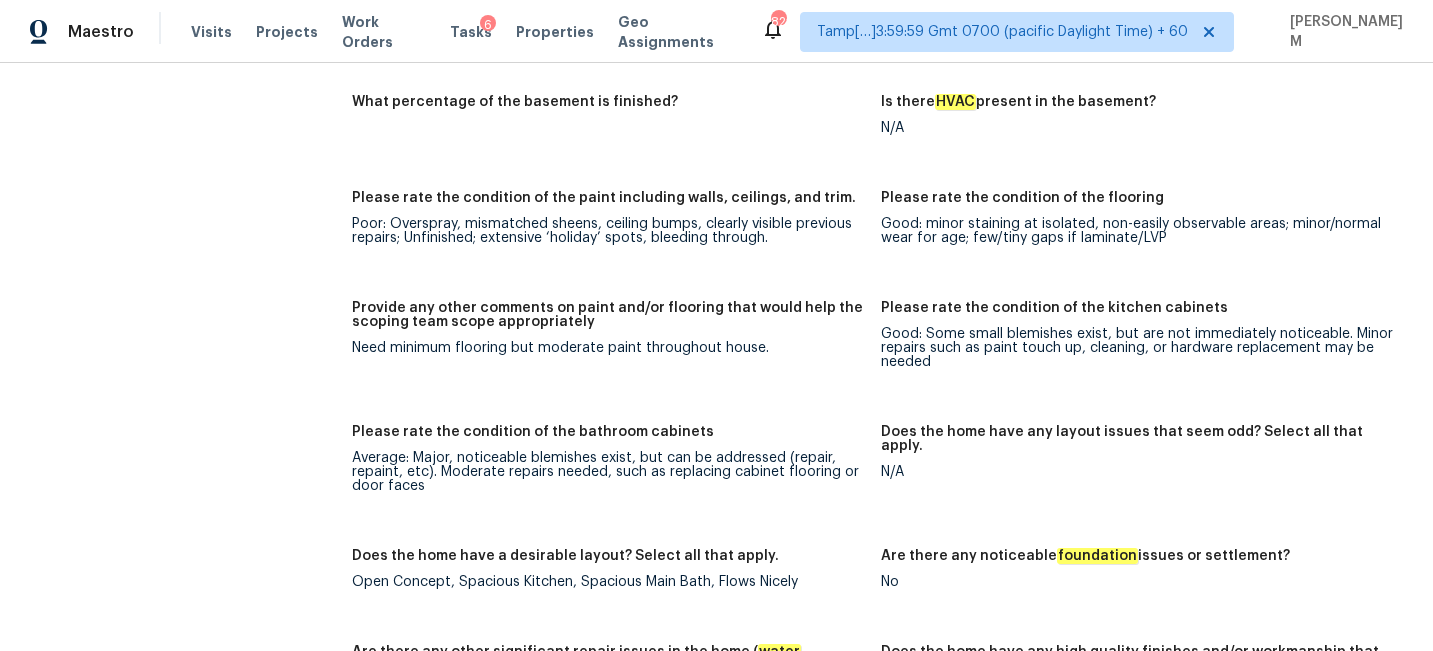 click on "Good: minor staining at isolated, non-easily observable areas; minor/normal wear for age; few/tiny gaps if laminate/LVP" at bounding box center (1137, 231) 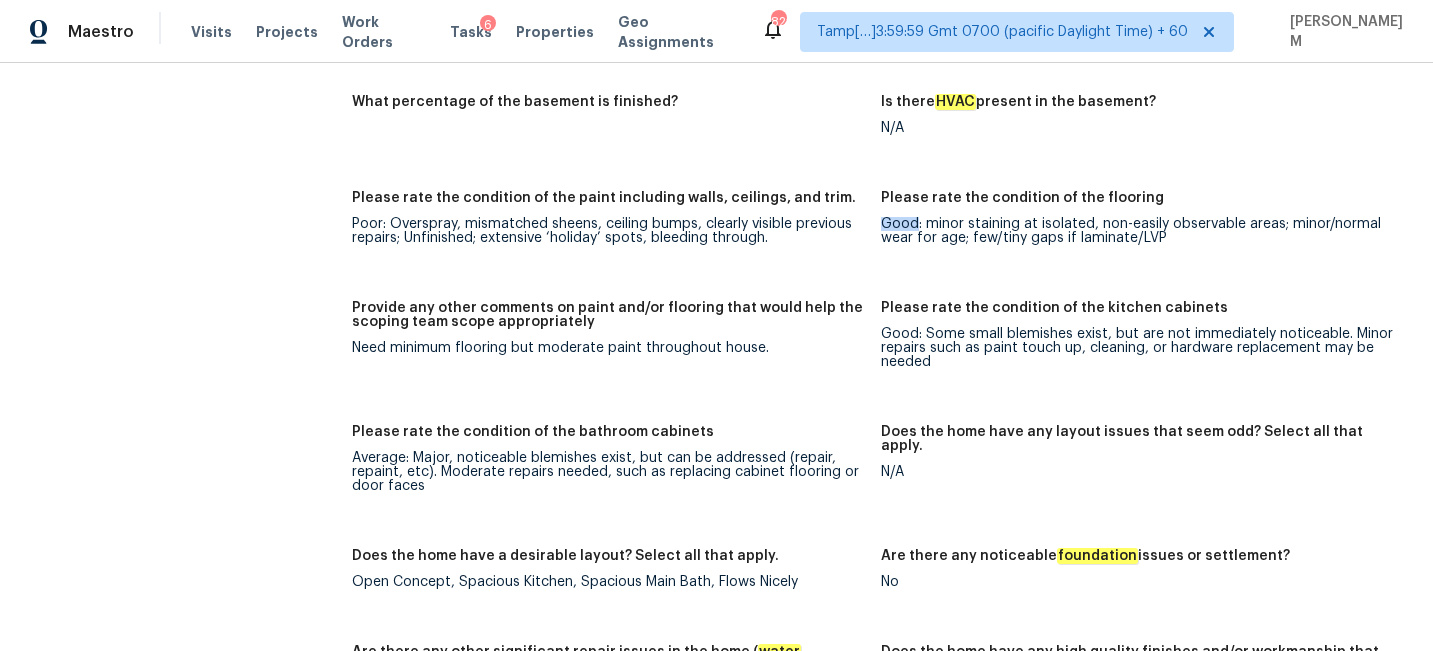 click on "Good: minor staining at isolated, non-easily observable areas; minor/normal wear for age; few/tiny gaps if laminate/LVP" at bounding box center (1137, 231) 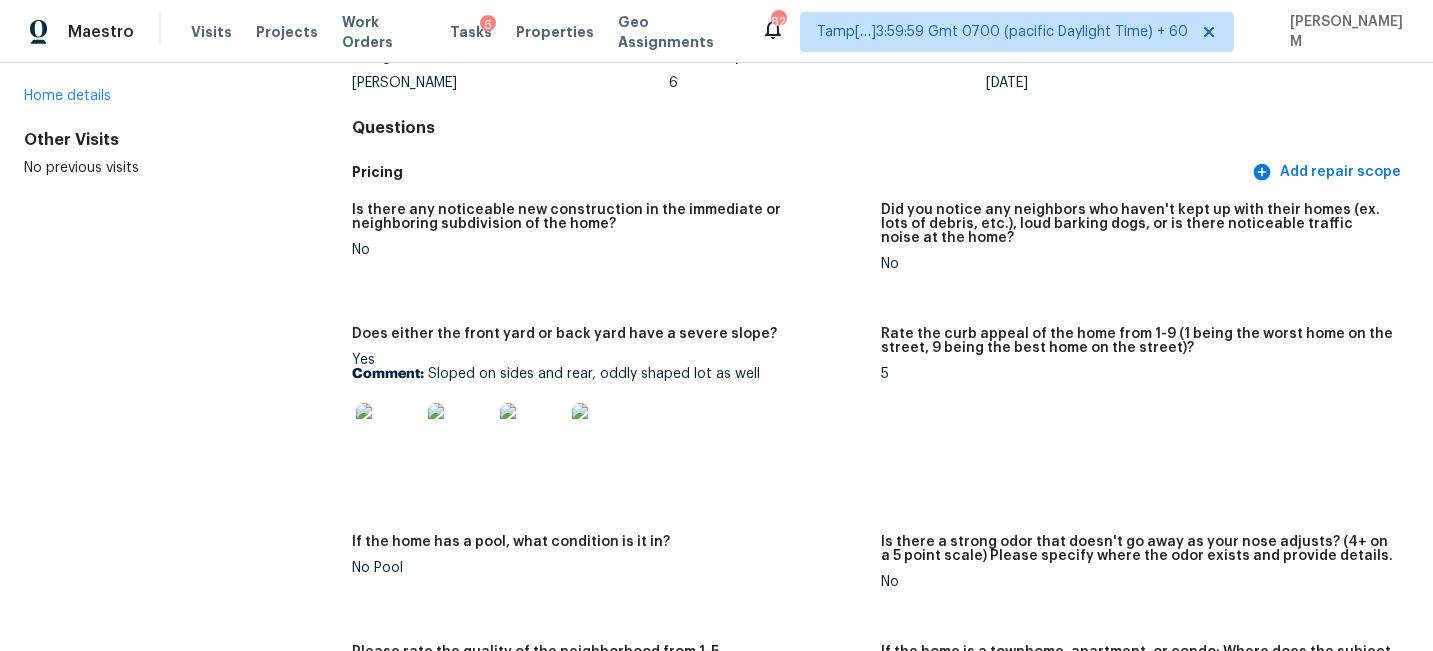 scroll, scrollTop: 0, scrollLeft: 0, axis: both 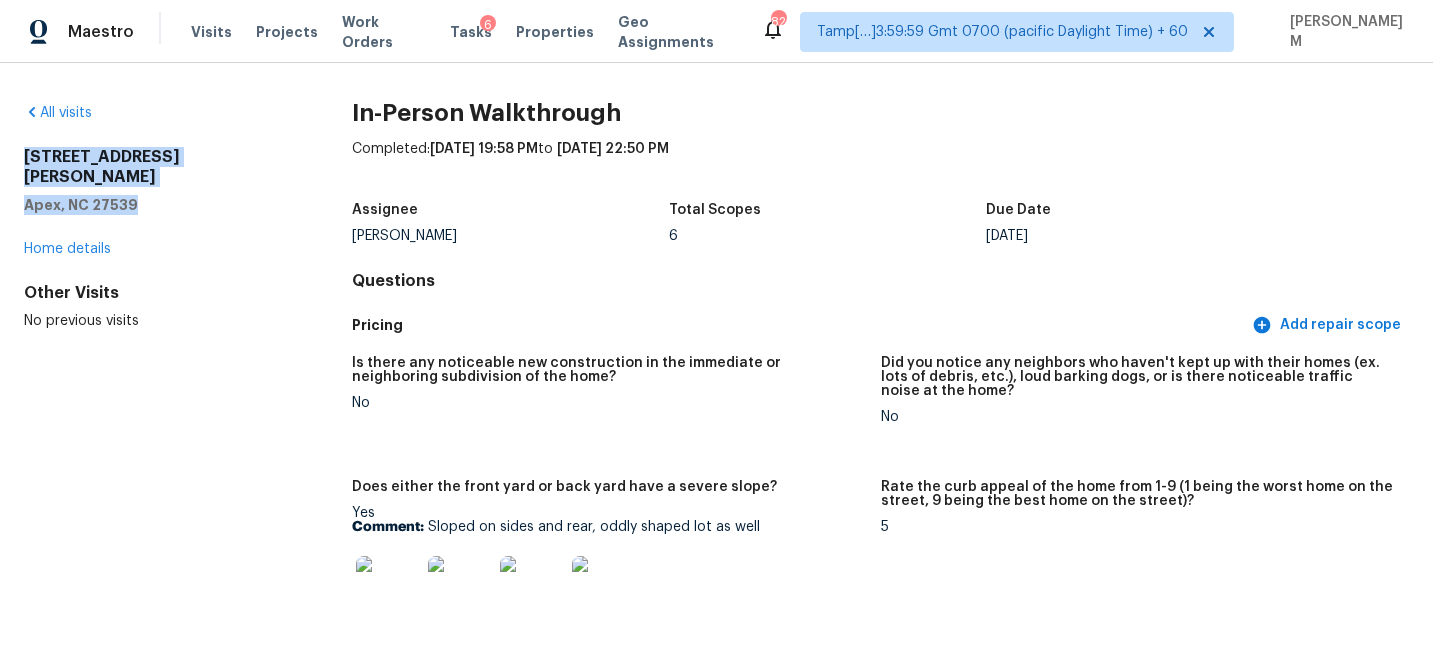drag, startPoint x: 148, startPoint y: 184, endPoint x: 16, endPoint y: 160, distance: 134.16408 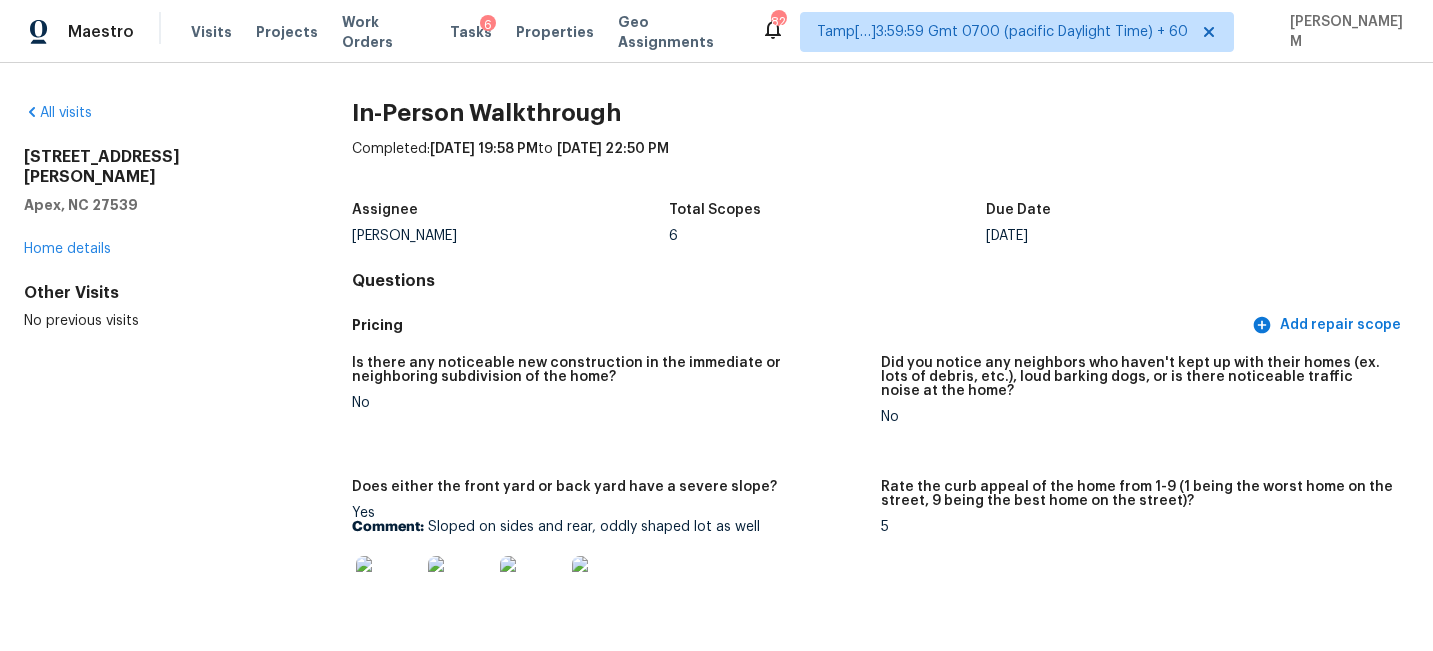 click on "Questions" at bounding box center [880, 281] 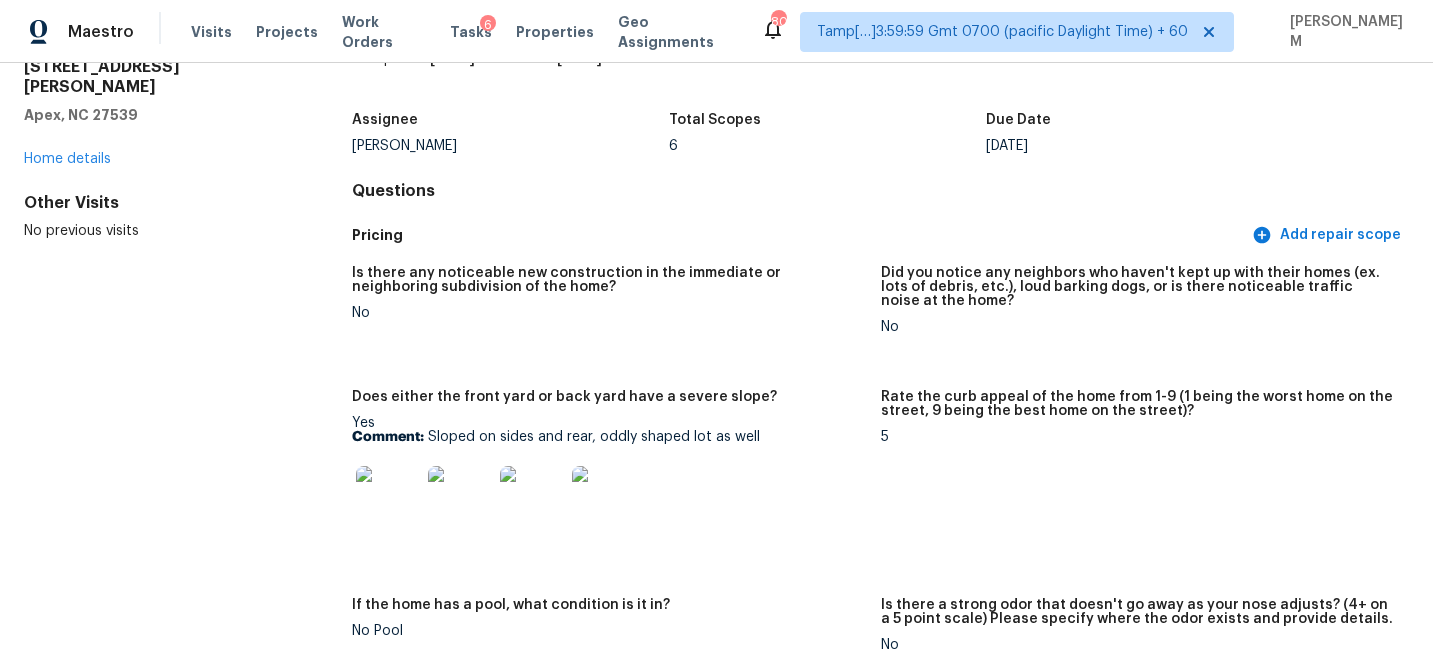 scroll, scrollTop: 0, scrollLeft: 0, axis: both 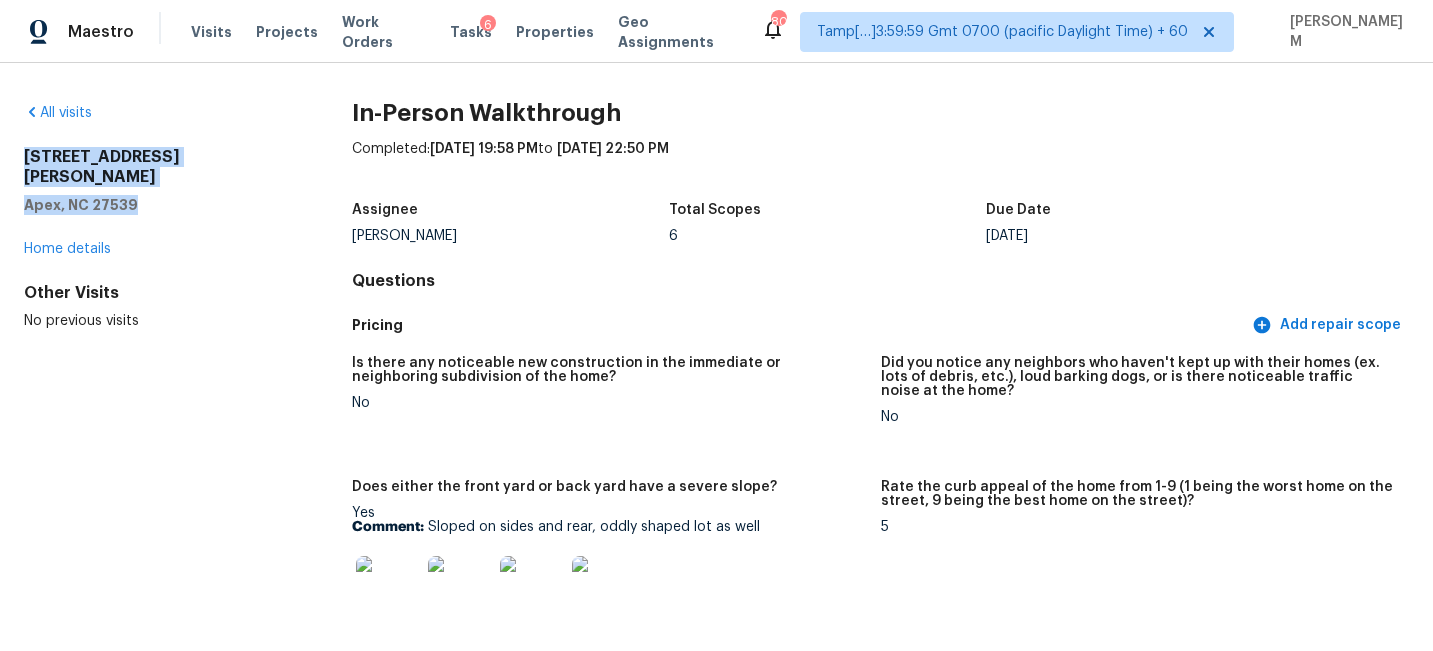 drag, startPoint x: 23, startPoint y: 154, endPoint x: 145, endPoint y: 186, distance: 126.12692 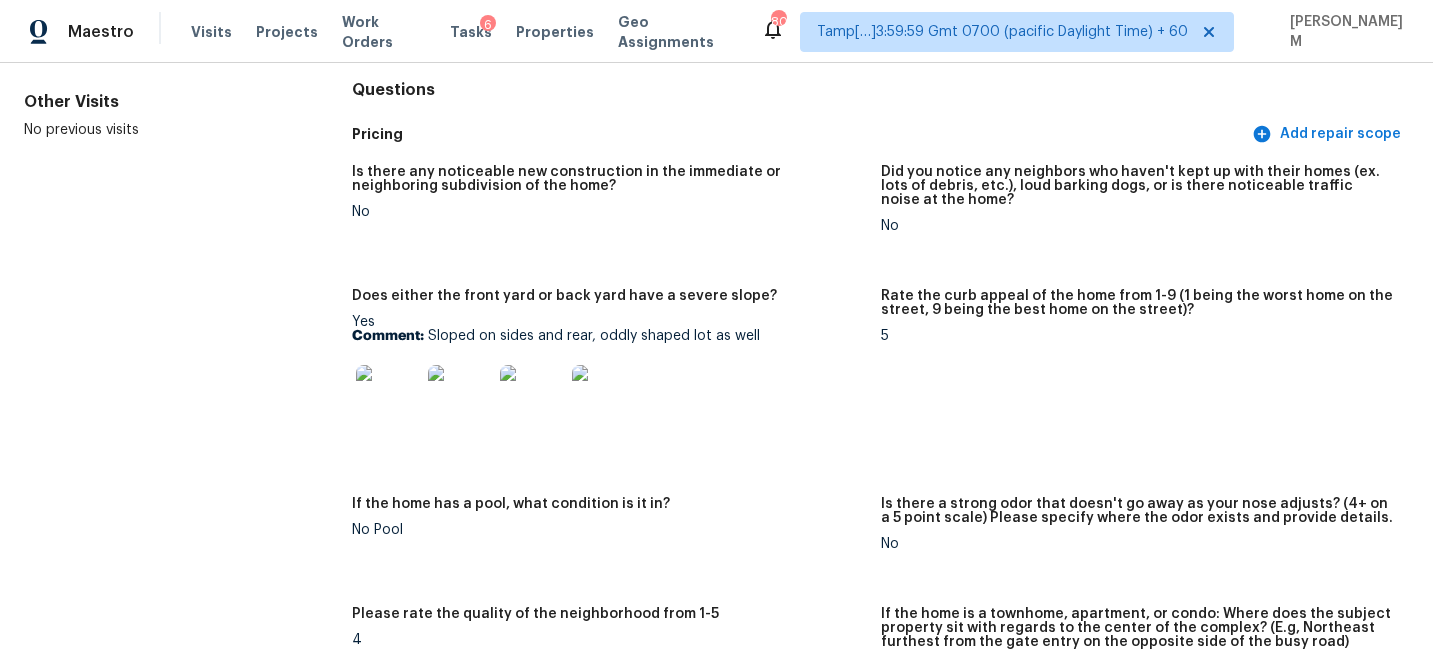 scroll, scrollTop: 0, scrollLeft: 0, axis: both 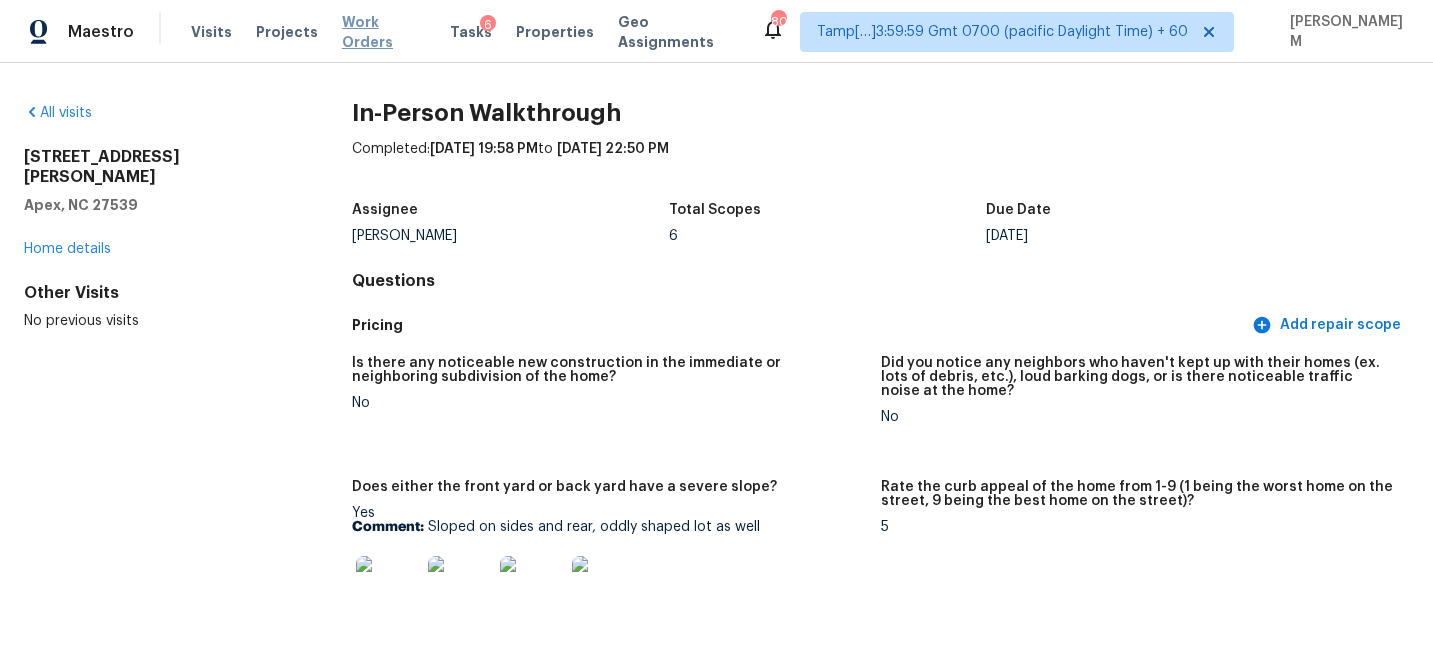 click on "Work Orders" at bounding box center [384, 32] 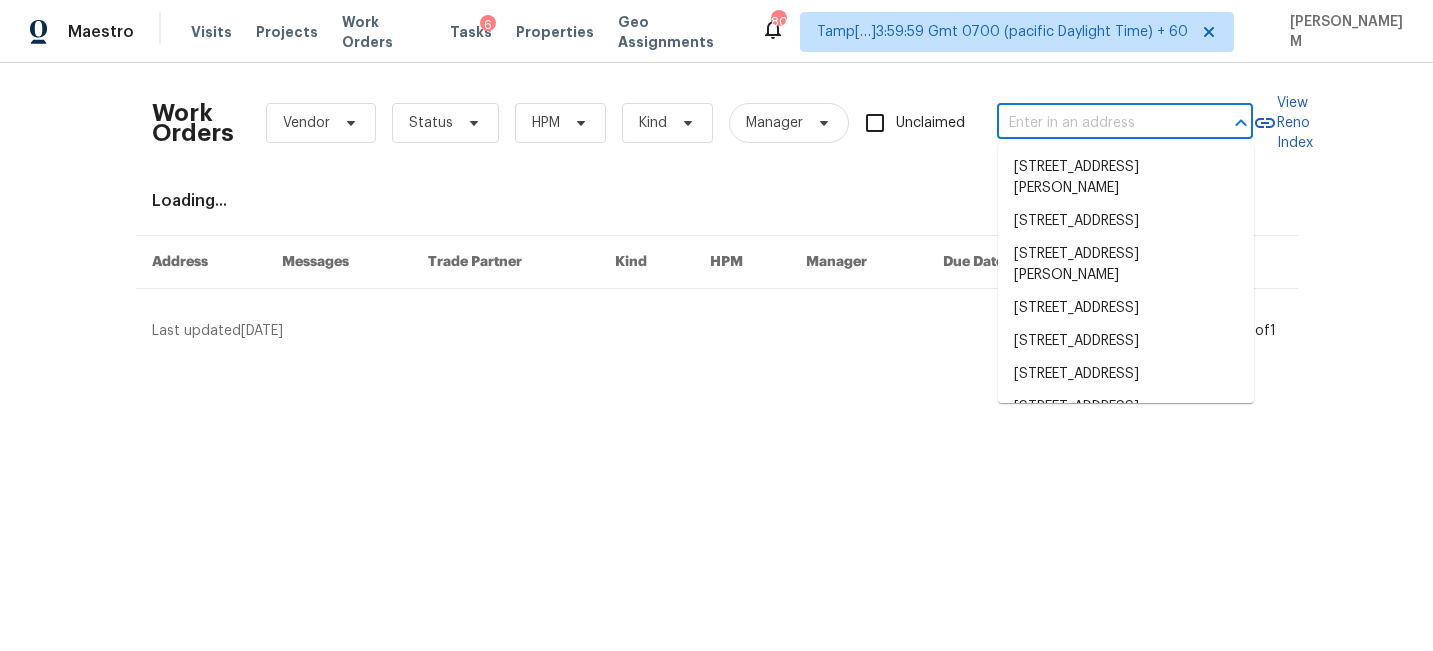 click at bounding box center (1097, 123) 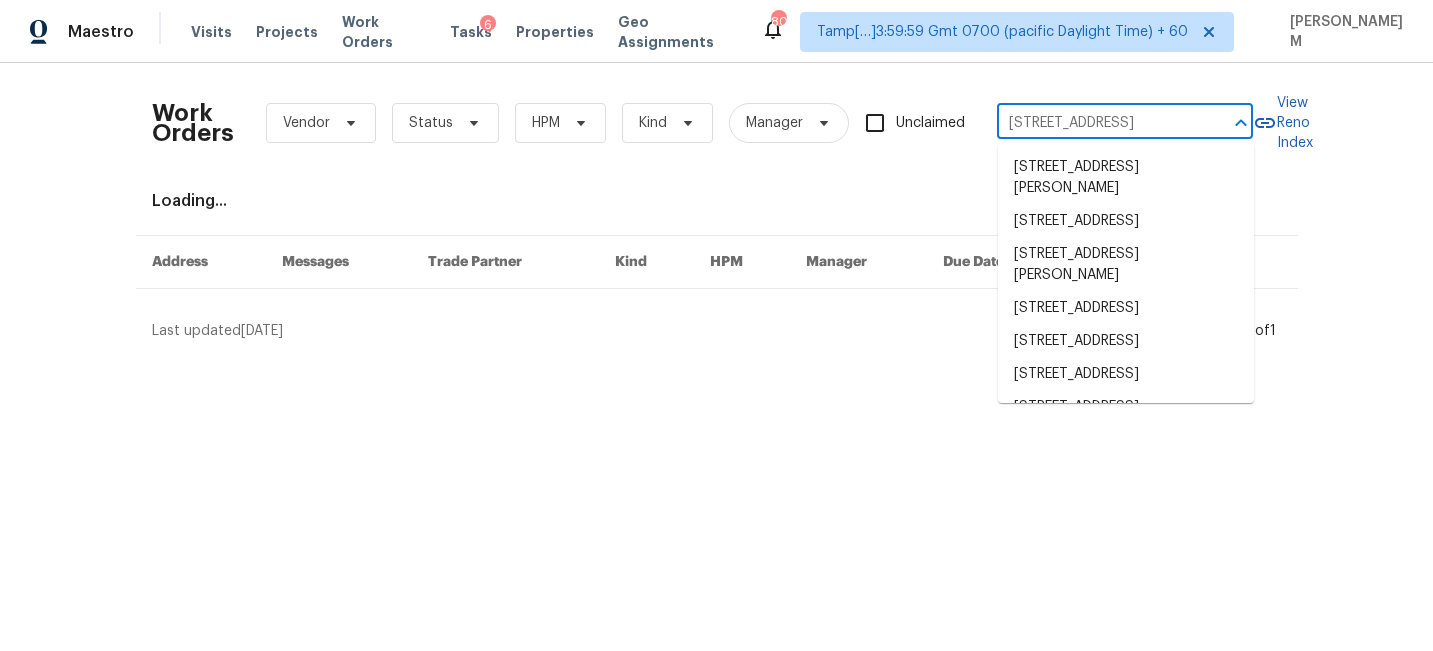 scroll, scrollTop: 0, scrollLeft: 102, axis: horizontal 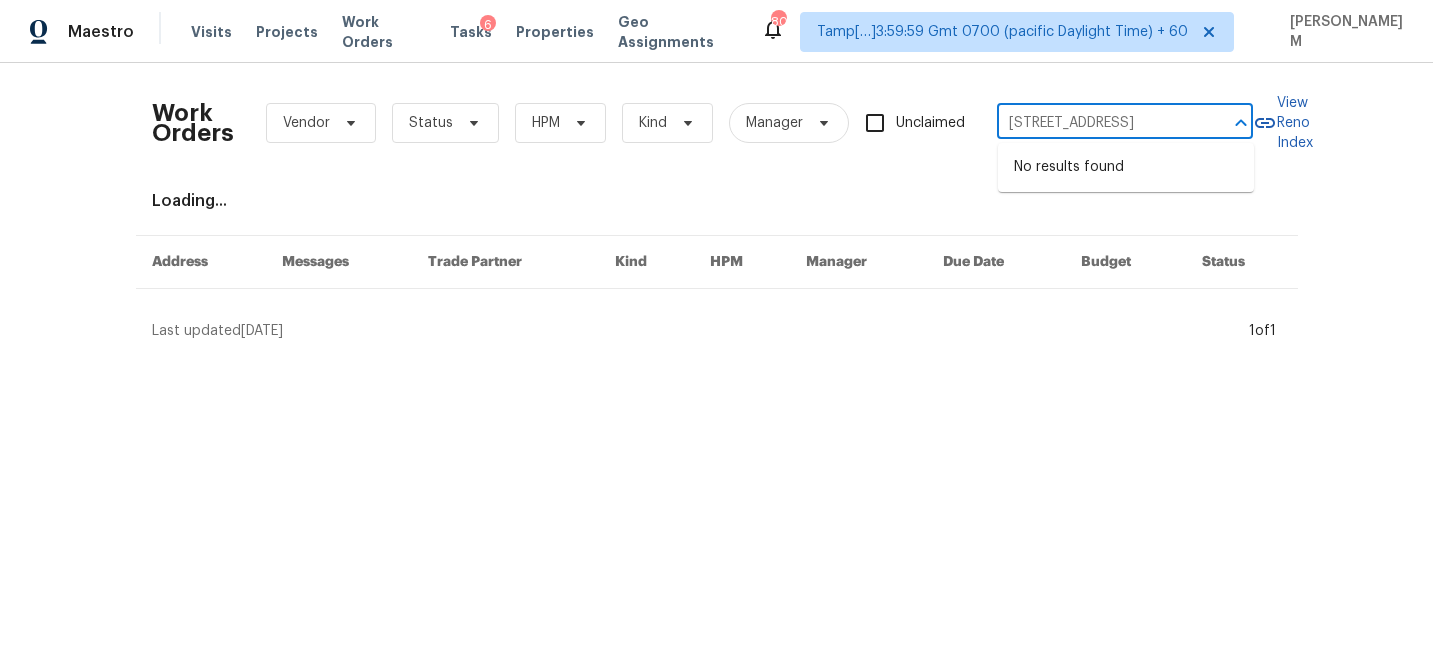 click on "346 1st St Apt 308, San Francisco, CA 94105" at bounding box center (1097, 123) 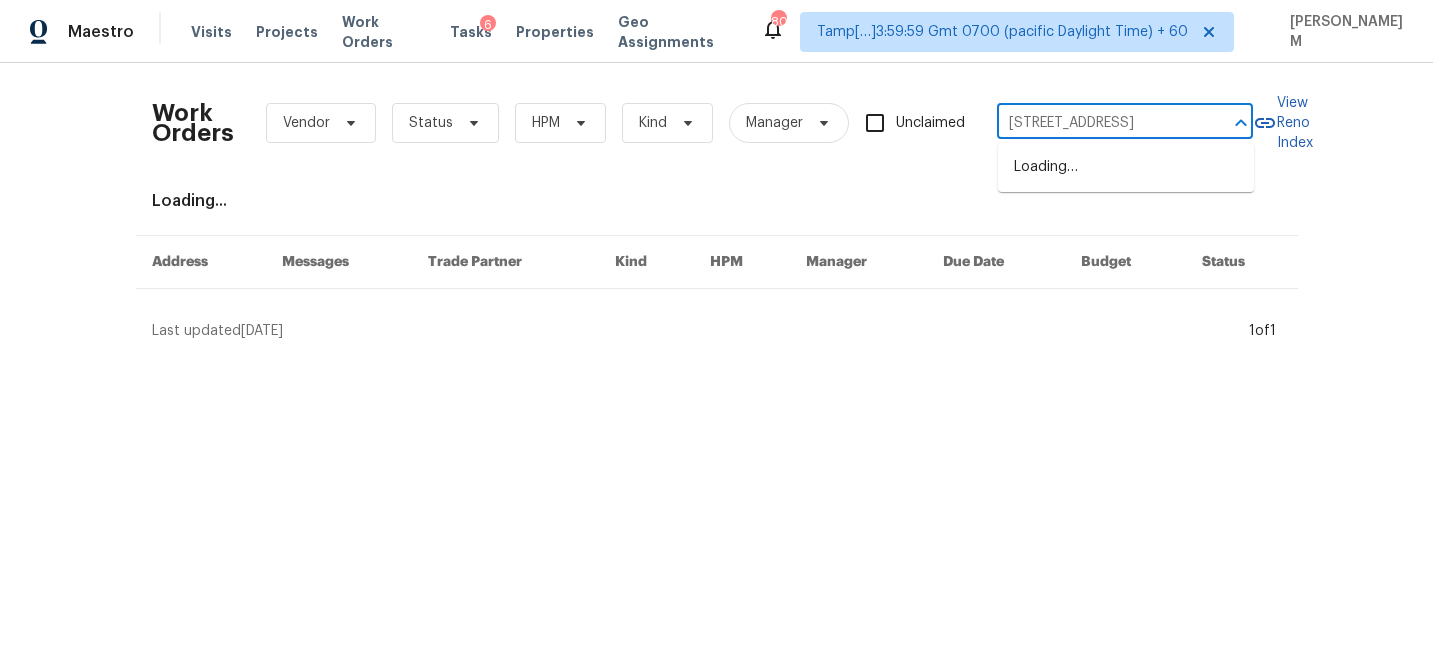 type on "346 1st St, San Francisco, CA 94105" 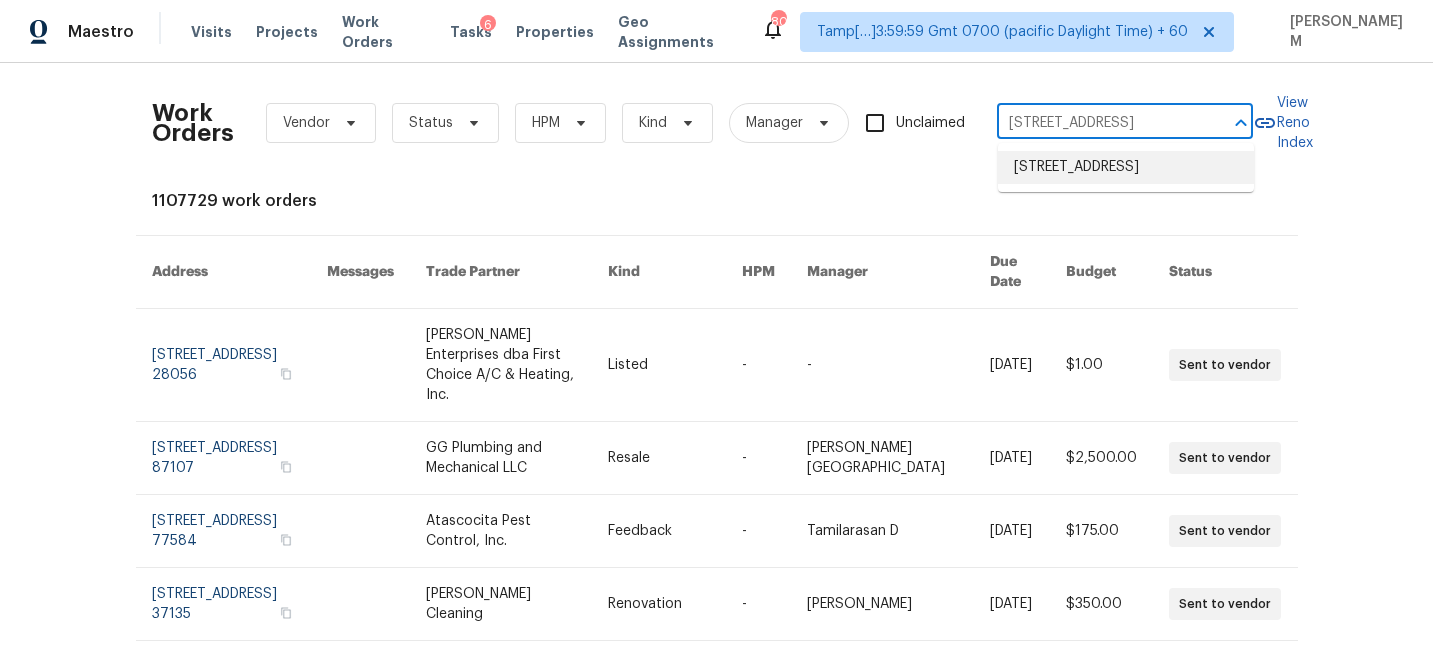 click on "346 1st St Apt 308, San Francisco, CA 94105" at bounding box center [1126, 167] 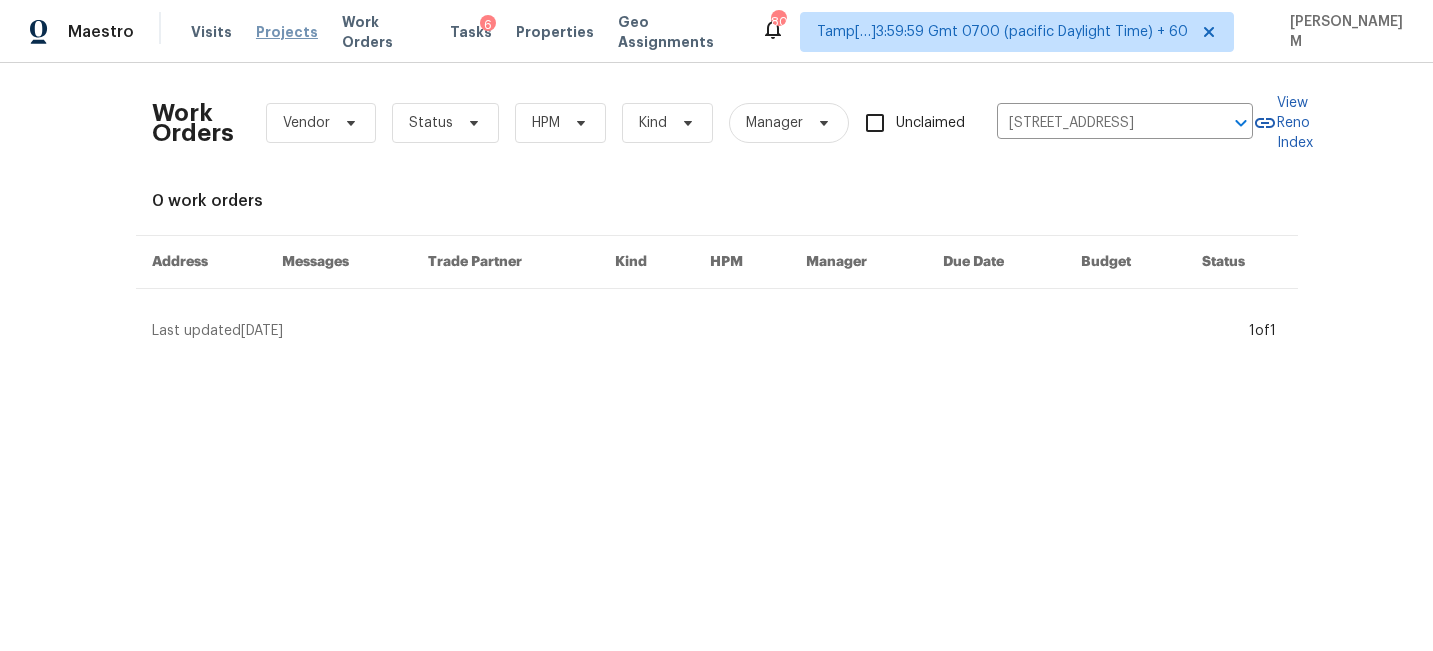 click on "Projects" at bounding box center (287, 32) 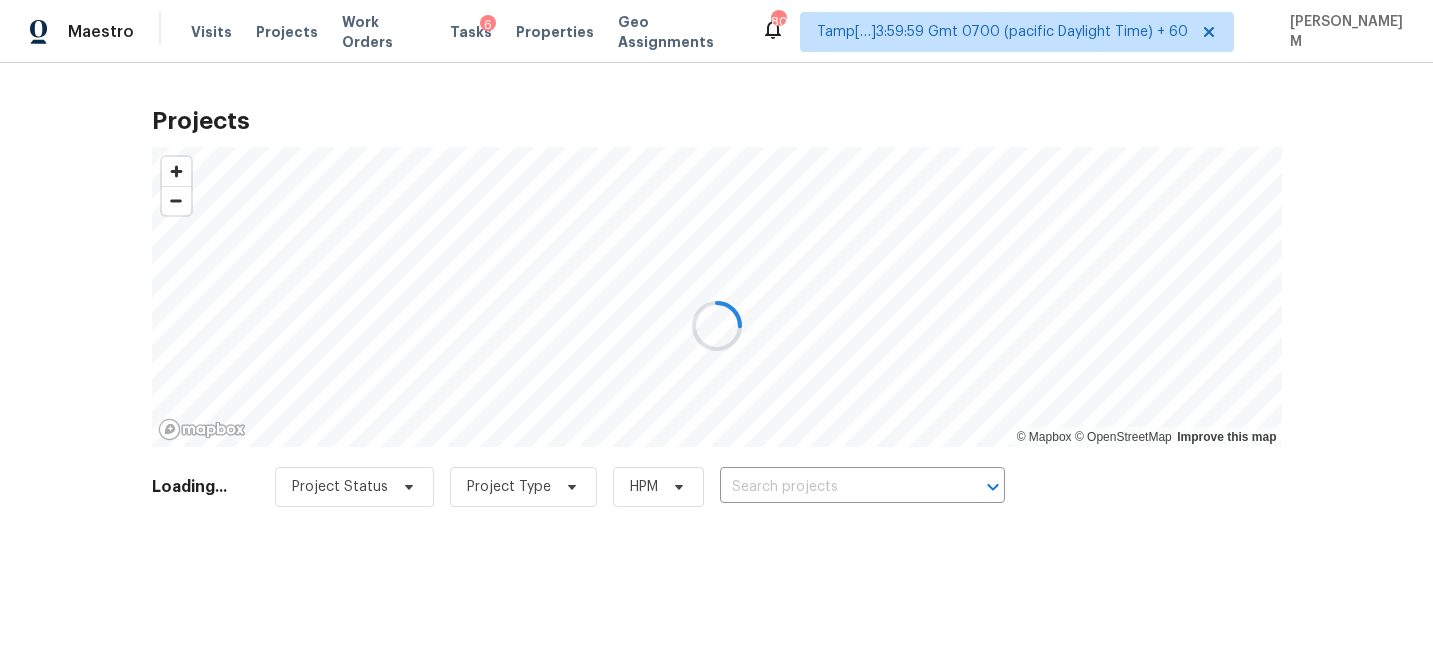 click at bounding box center [716, 325] 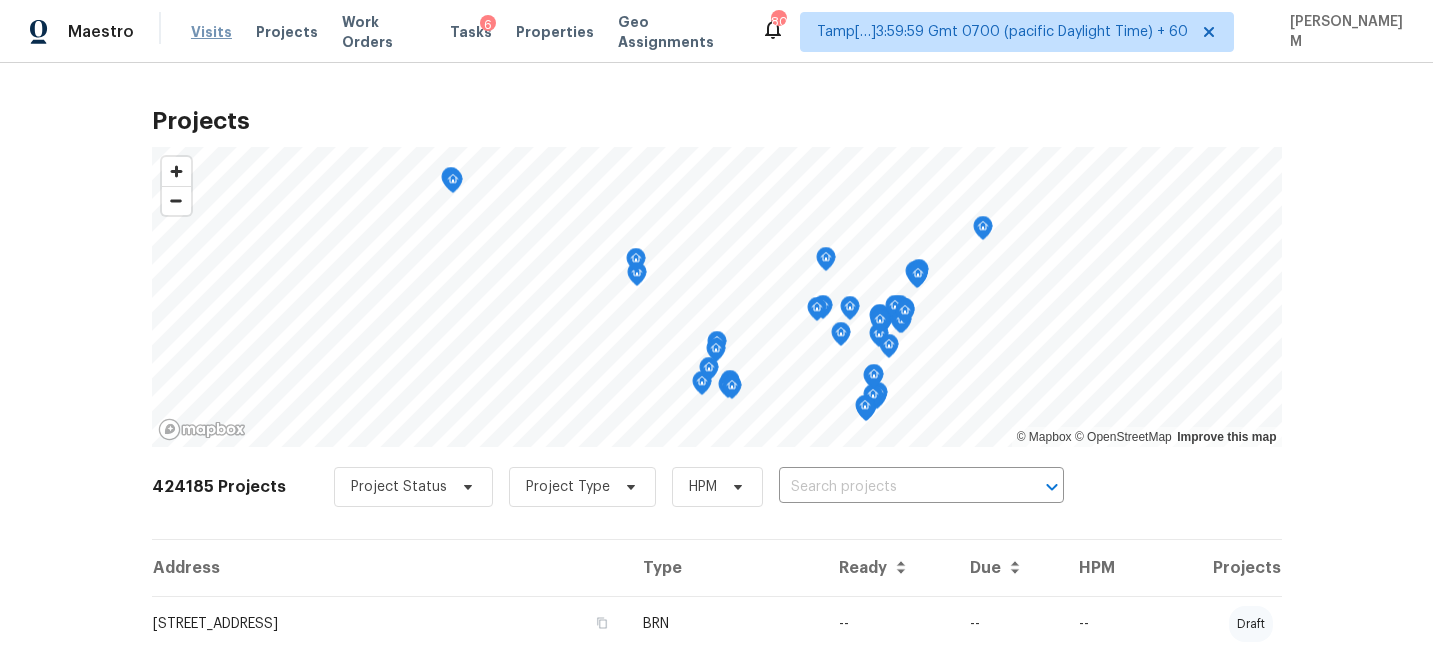 click on "Visits" at bounding box center [211, 32] 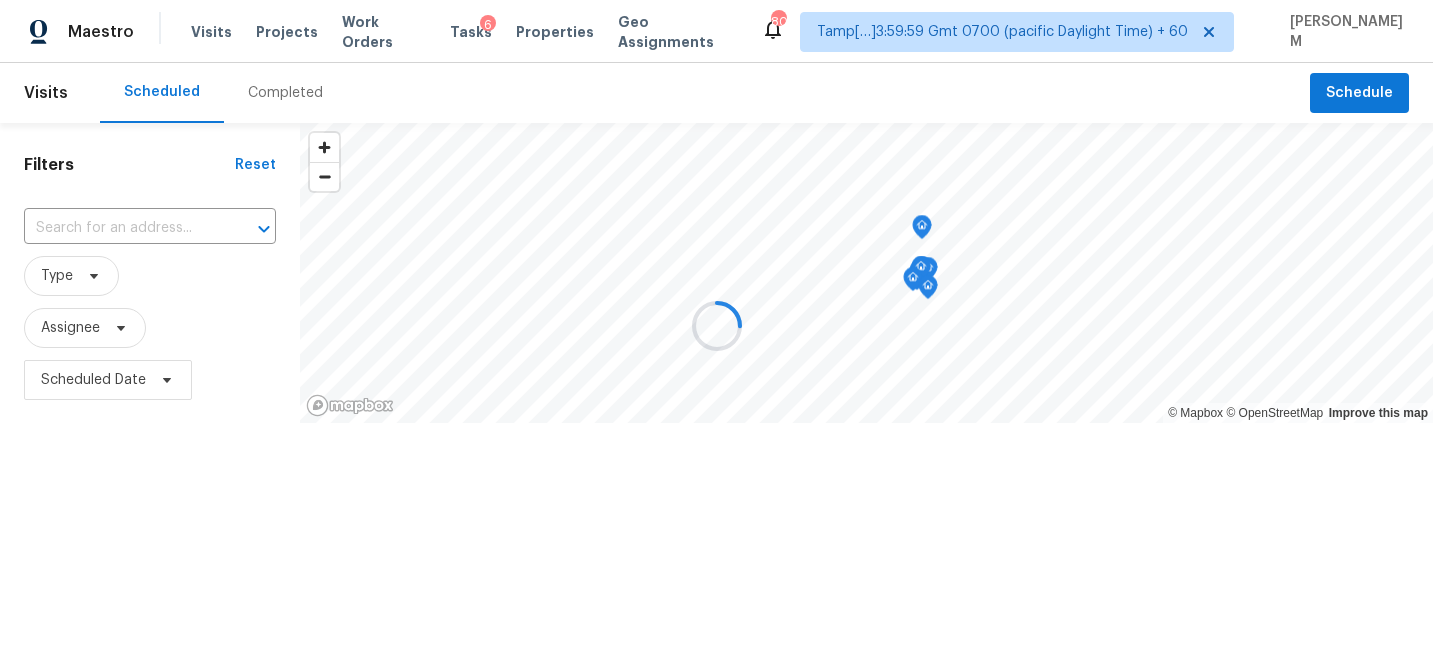 click at bounding box center (716, 325) 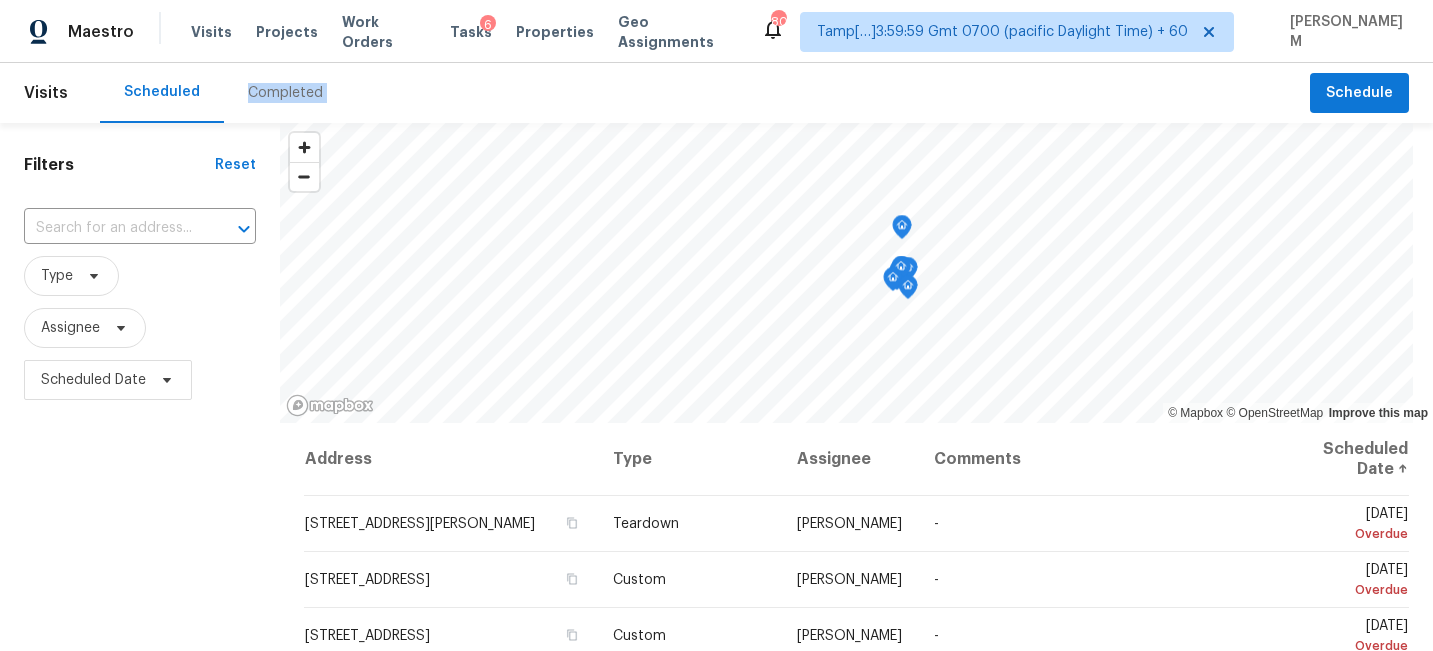 click on "Completed" at bounding box center (285, 93) 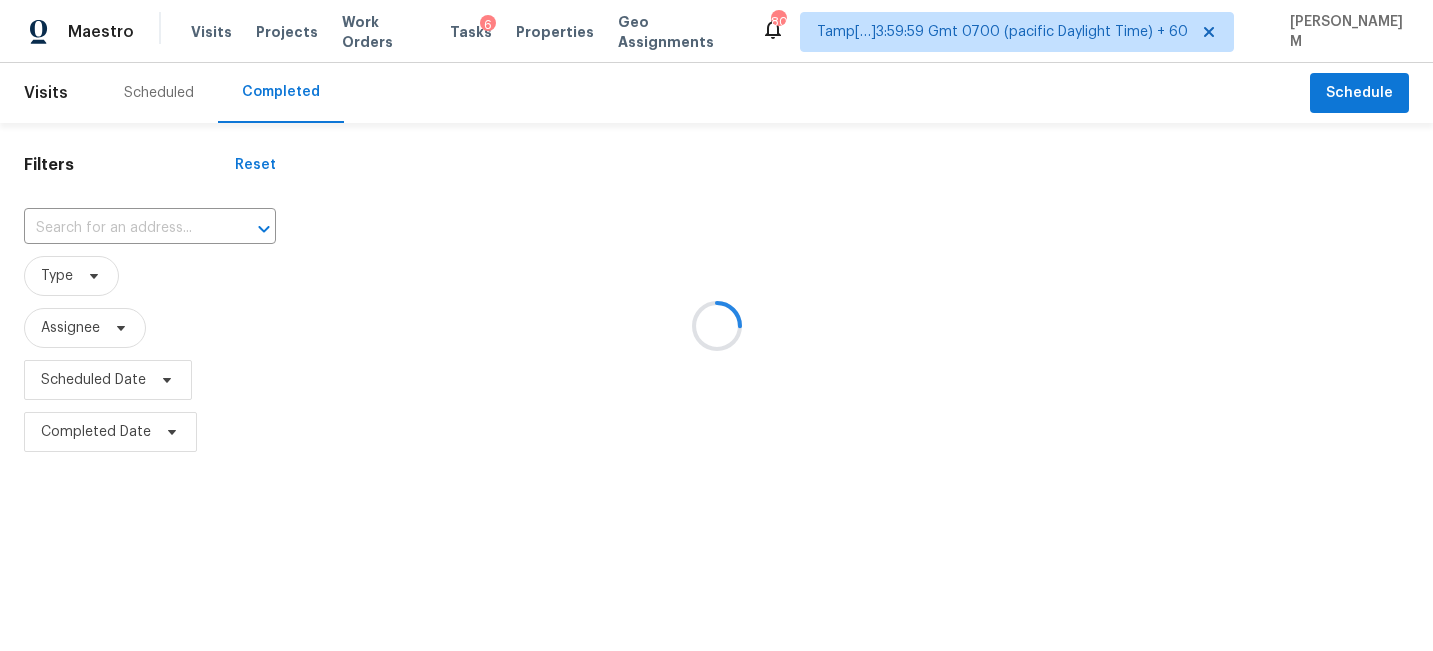 click at bounding box center [716, 325] 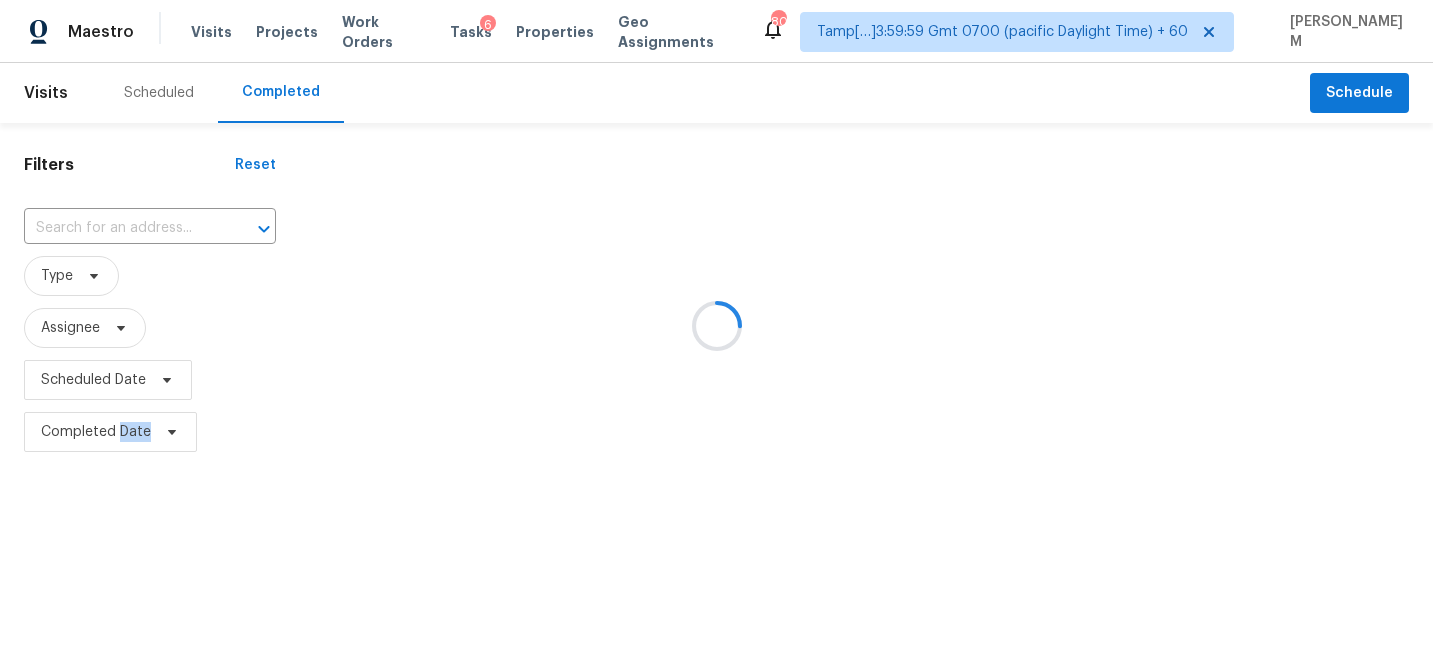 click at bounding box center (716, 325) 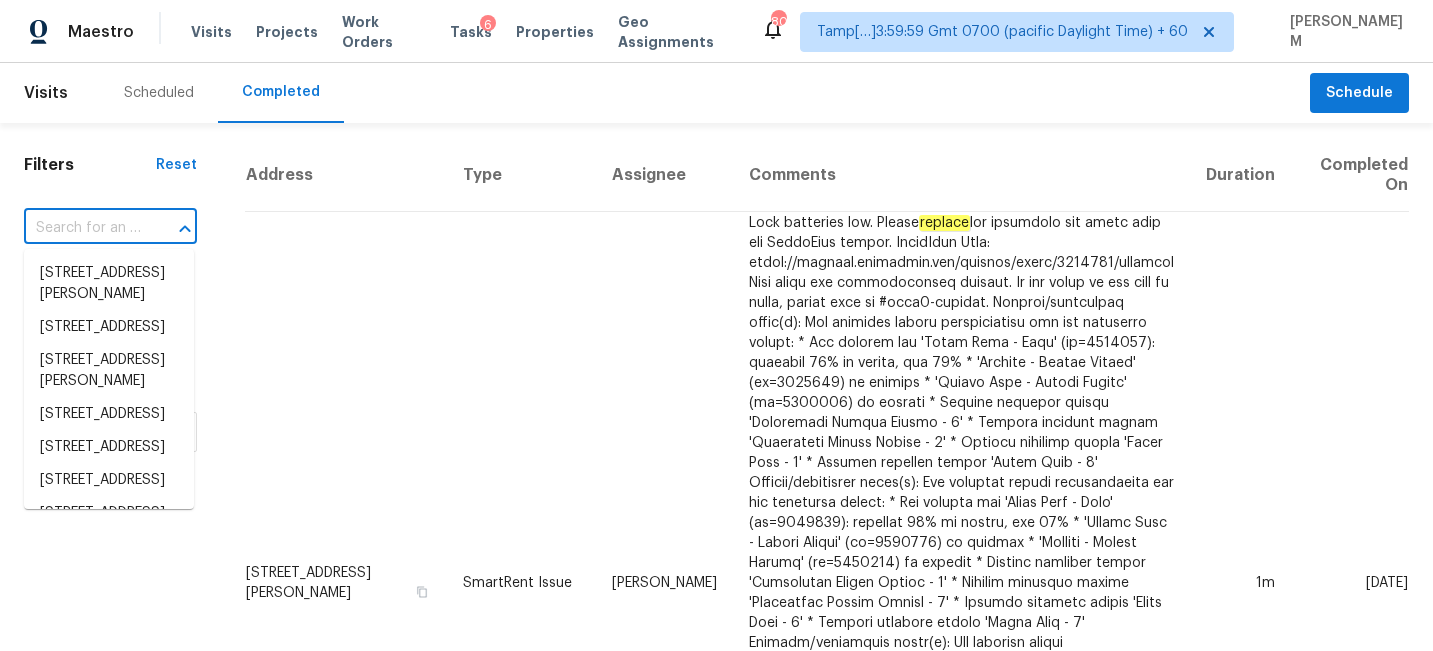 click at bounding box center [82, 228] 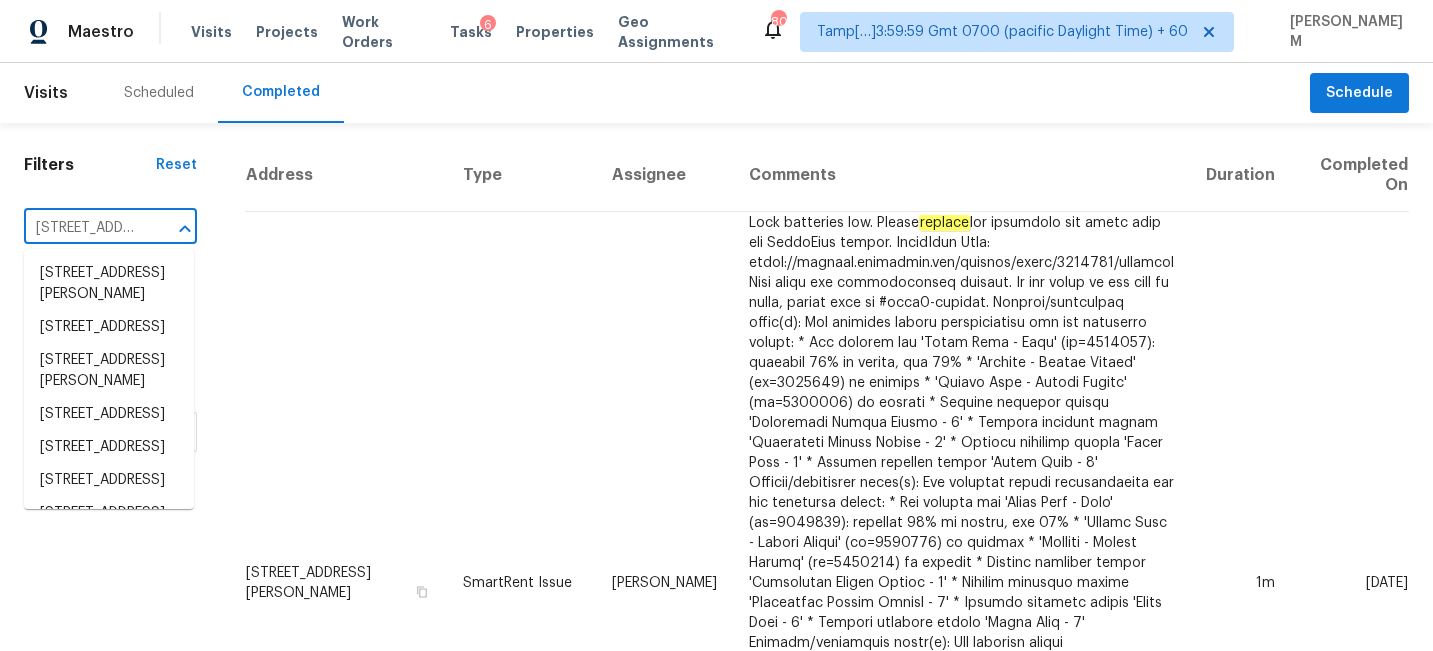 scroll, scrollTop: 0, scrollLeft: 188, axis: horizontal 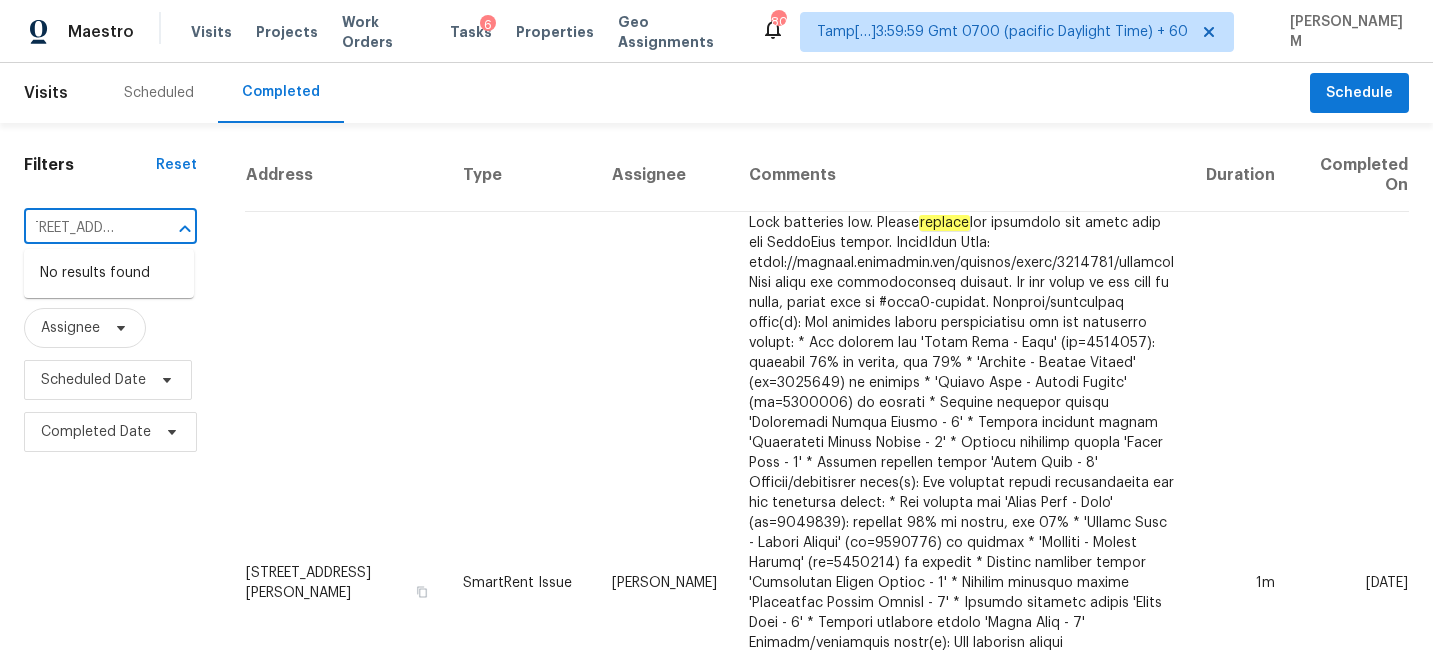 click on "346 1st St Apt 308, San Francisco, CA 94105" at bounding box center (82, 228) 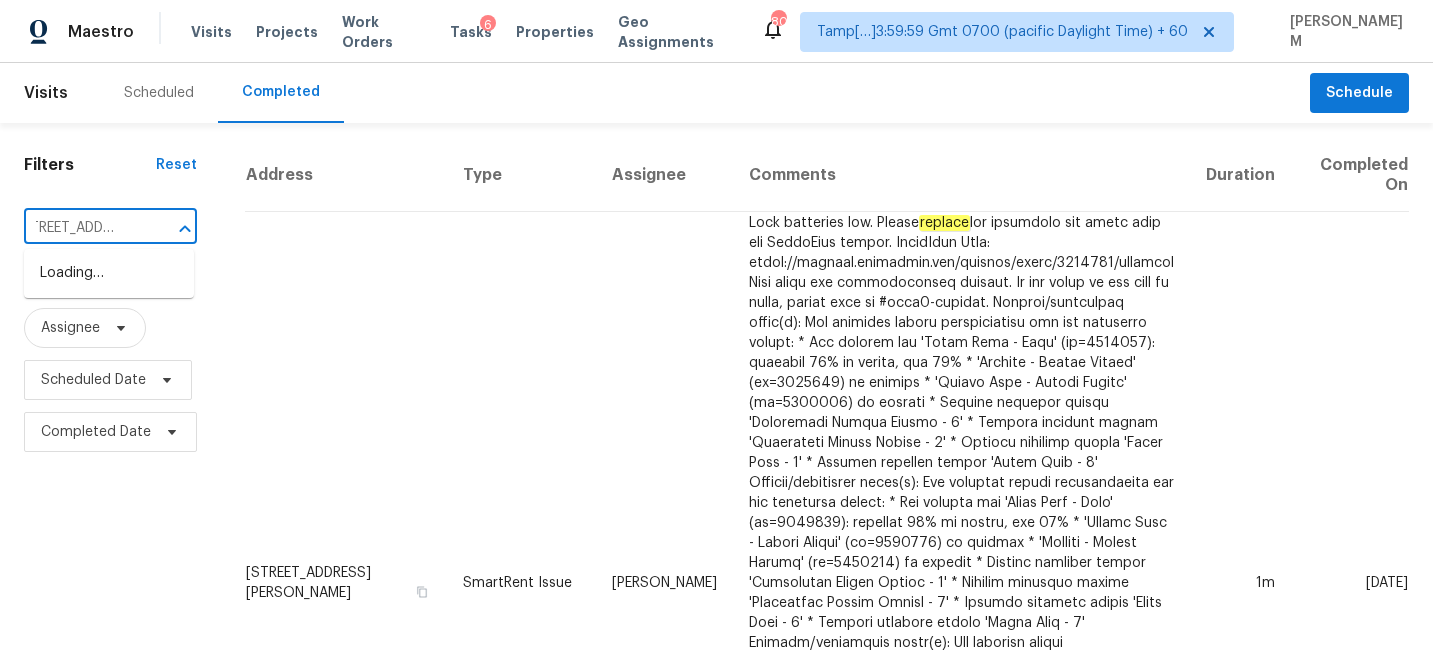 scroll, scrollTop: 0, scrollLeft: 67, axis: horizontal 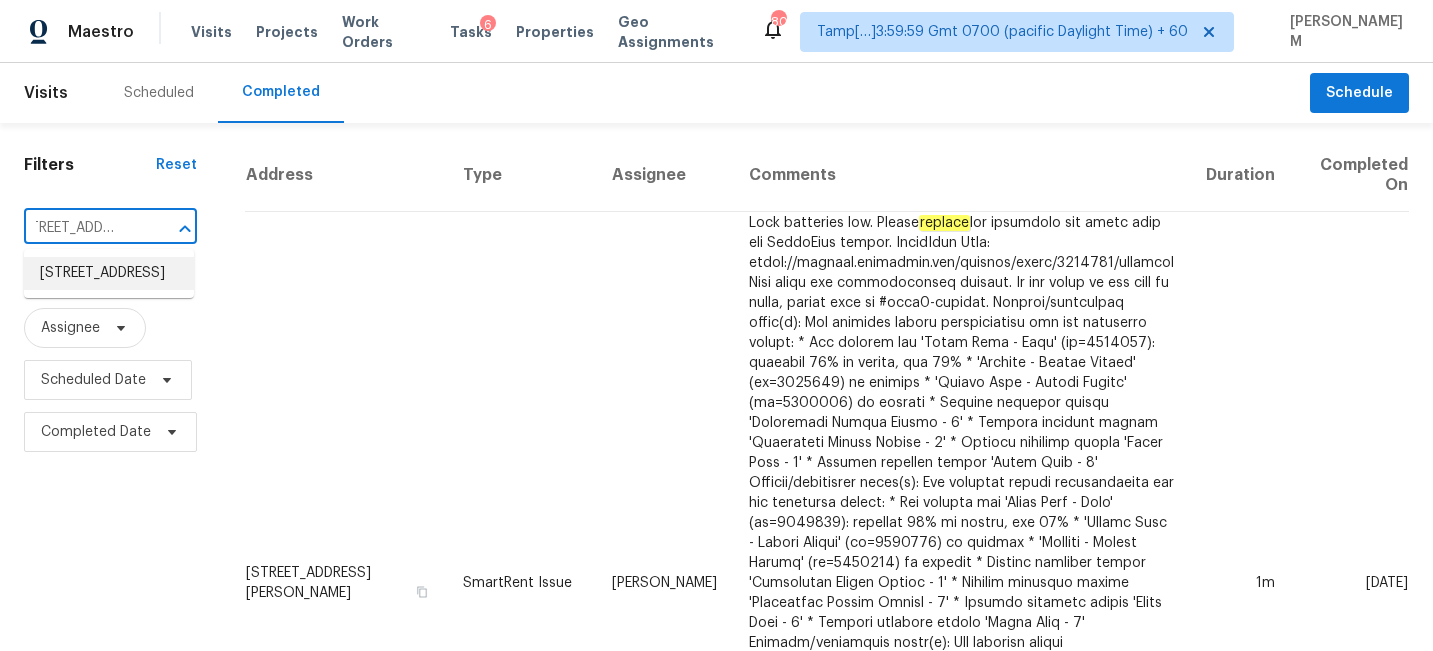 click on "346 1st St Apt 308, San Francisco, CA 94105" at bounding box center [109, 273] 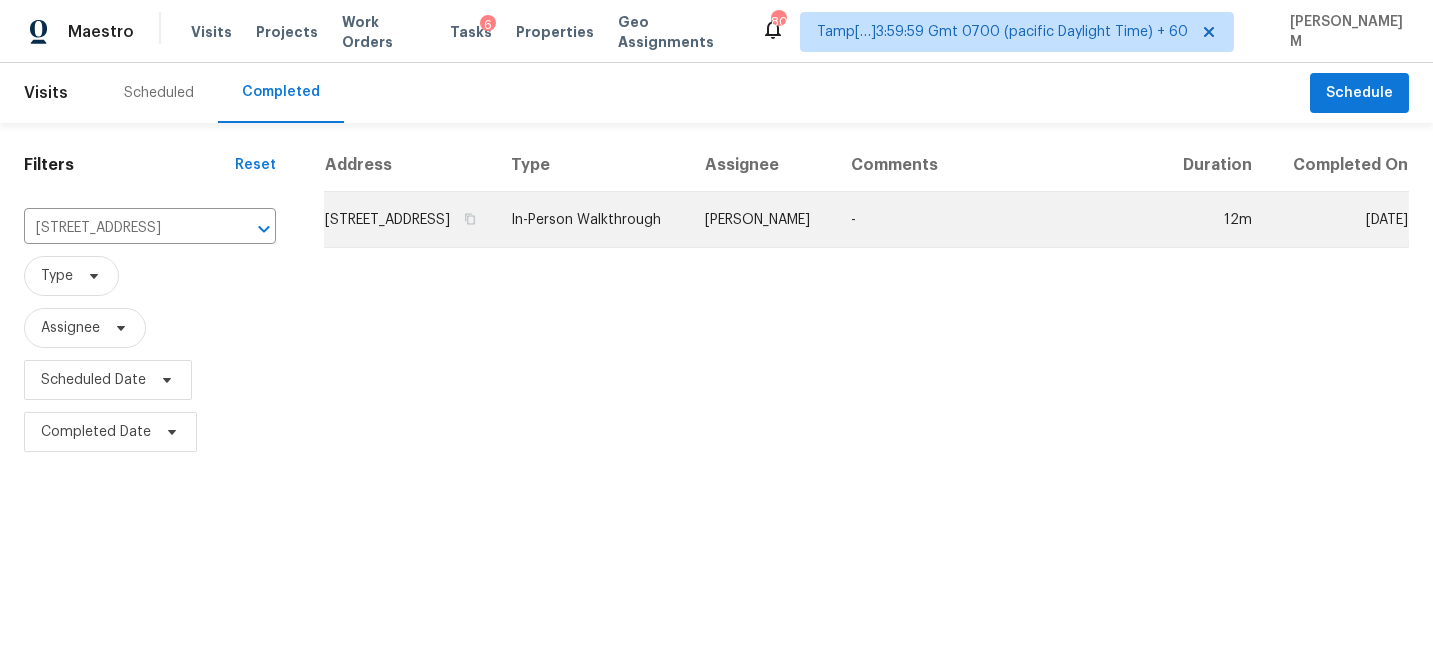 click on "Adam Clark" at bounding box center [762, 220] 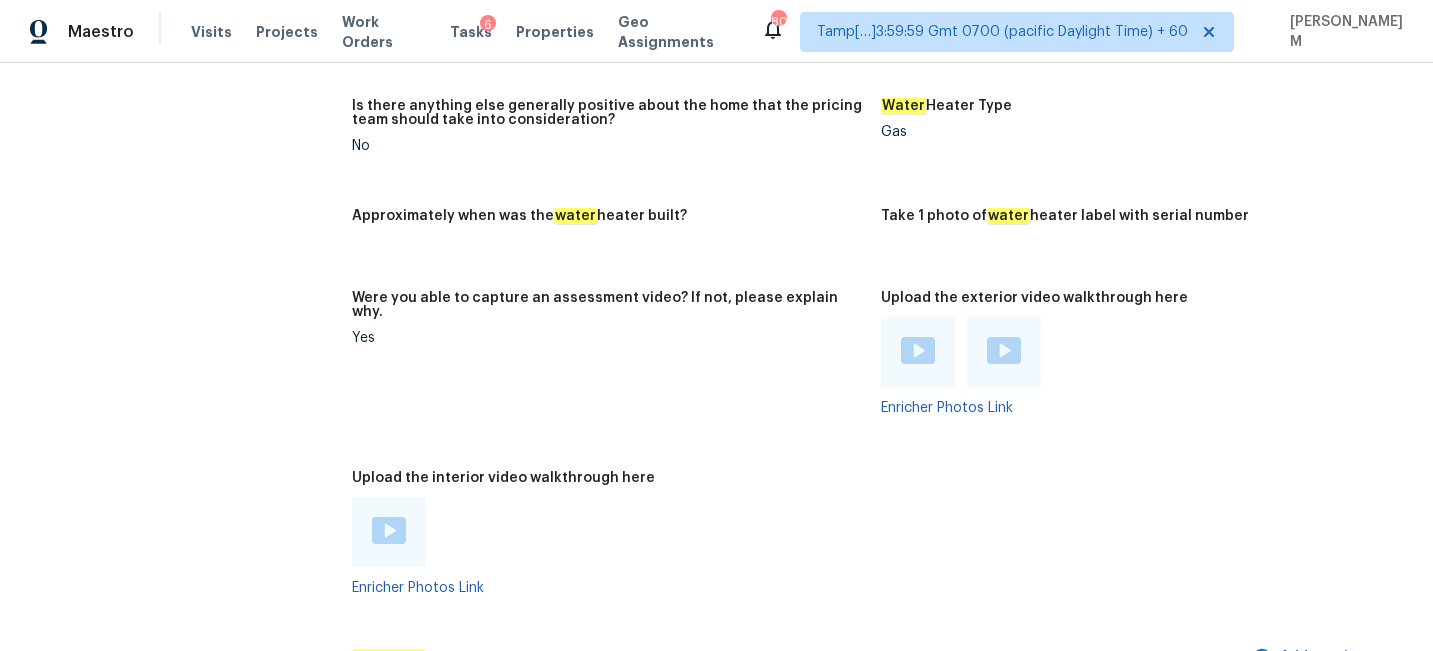scroll, scrollTop: 3595, scrollLeft: 0, axis: vertical 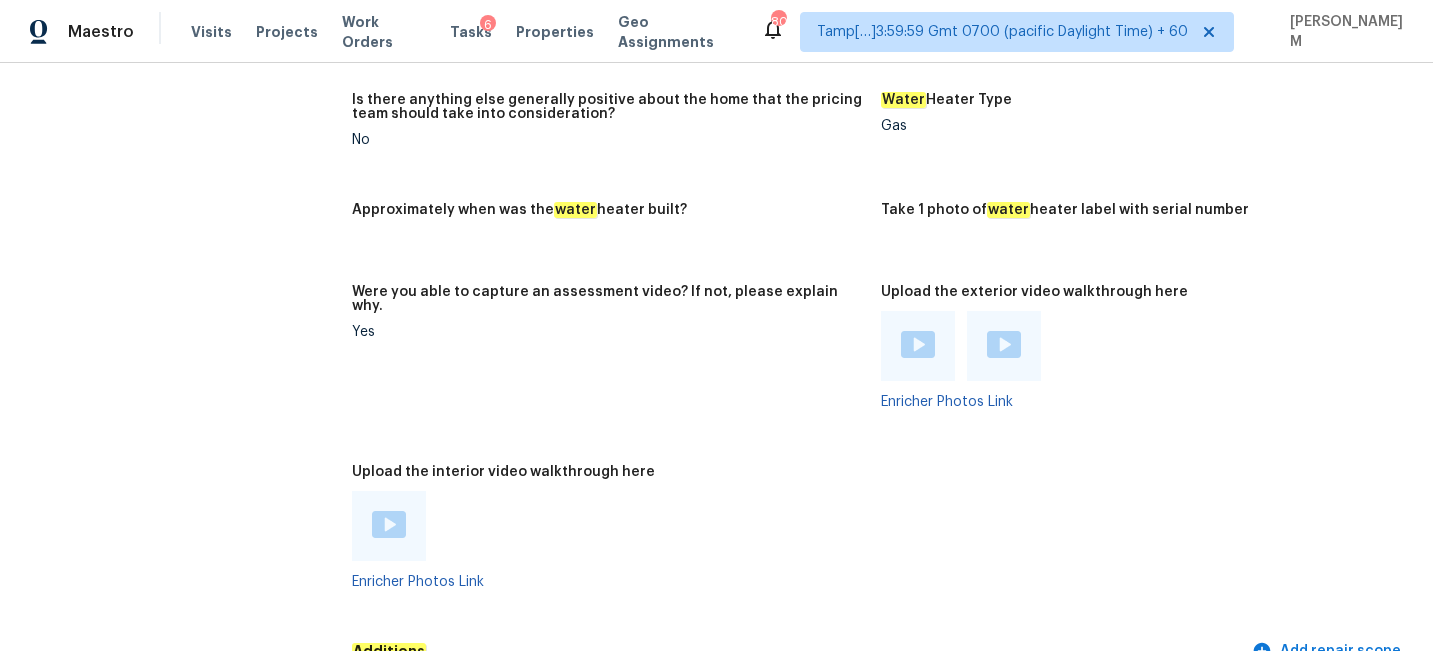 click at bounding box center (395, 526) 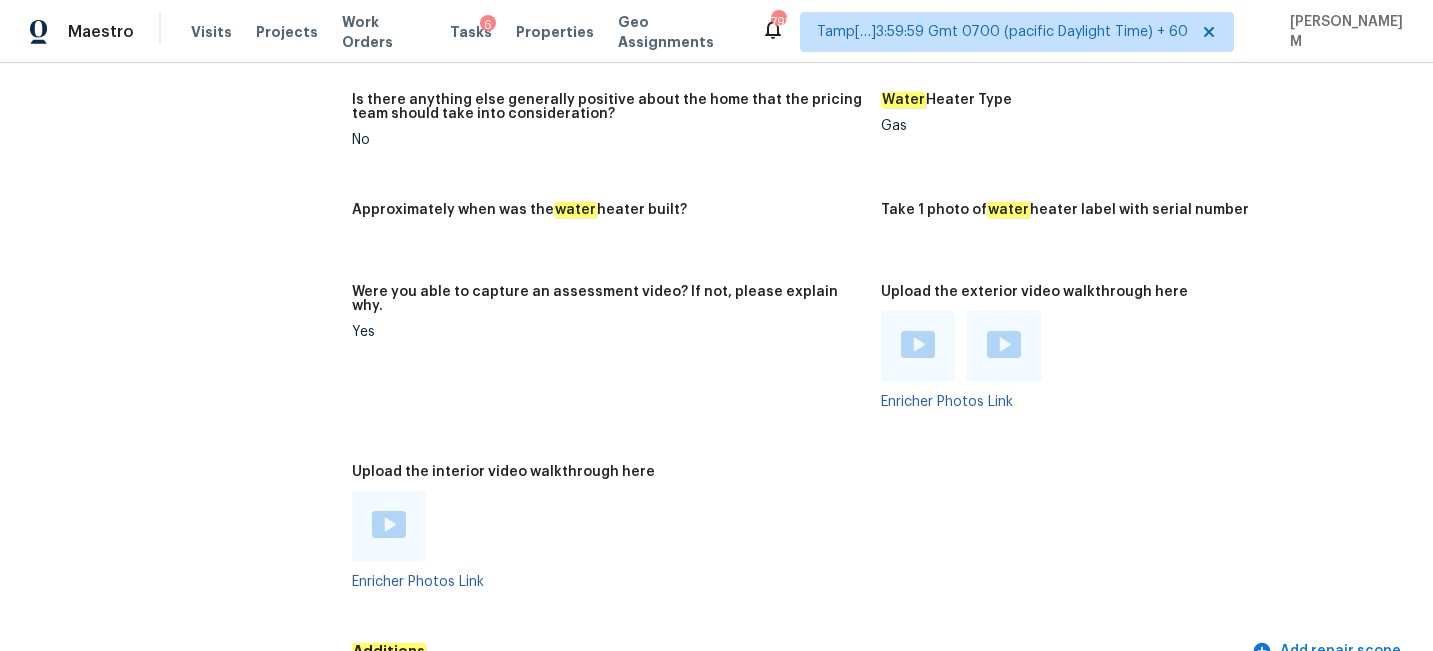 click at bounding box center [918, 346] 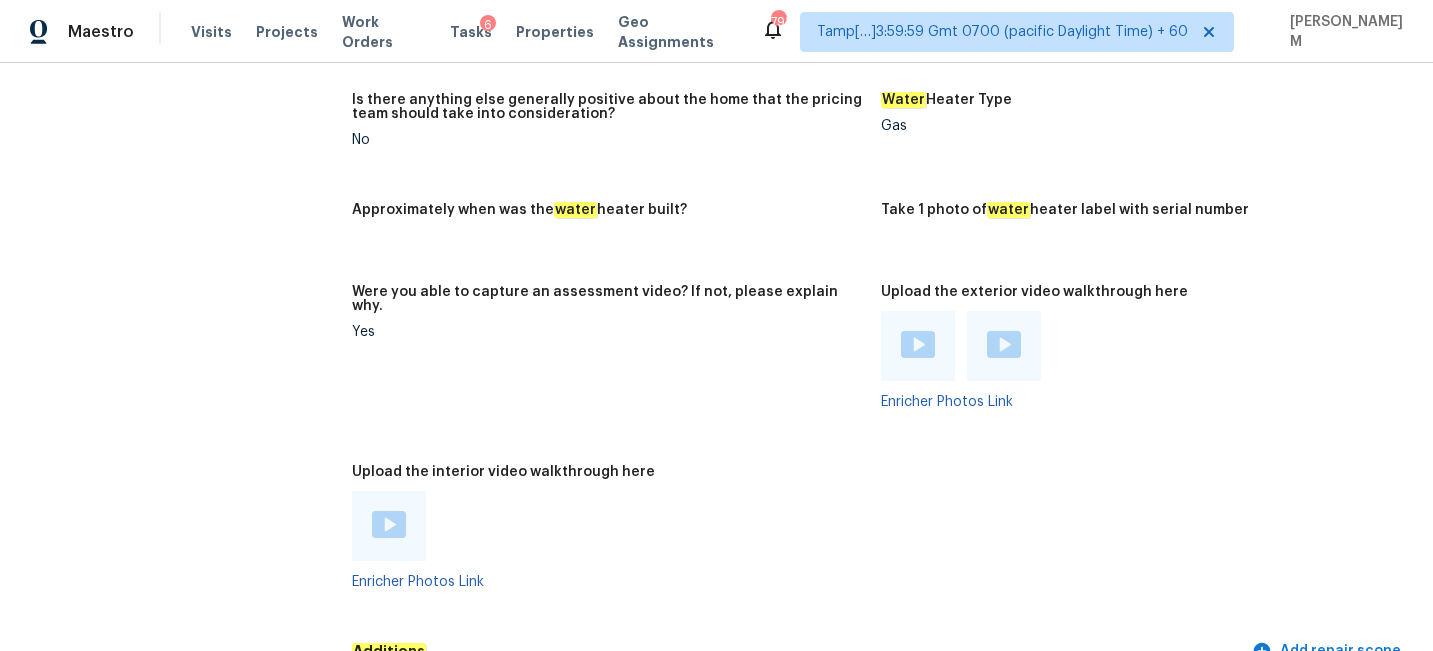 click on "Notes: The interior will need full paint, full carpet for half the house, two shower, reglazes,  HVAC  cost association and kitchen cabinet paint. There is a  leak  found in the ceiling of the half bathroom which has bubbles. This will need to be repaired. Living Room Photos Kitchen Photos  +2 Main Bedroom Photos Bathroom Photos  +3 Add optional photos here Were you able to access the interior of the home and conduct a walkthrough? Yes Does the home have a basement? No basement What percentage of the basement is finished? Is there  HVAC  present in the basement? N/A Please rate the condition of the paint including walls, ceilings, and trim. Poor: Overspray, mismatched sheens, ceiling bumps, clearly visible previous repairs; Unfinished; extensive ‘holiday’ spots, bleeding through. Please rate the condition of the flooring Poor: badly worn, permanent stains larger than 6” diameter, unusually colored, torn/frayed if carpet; large gaps if laminate/LVP Please rate the condition of the kitchen cabinets Yes" at bounding box center (880, -346) 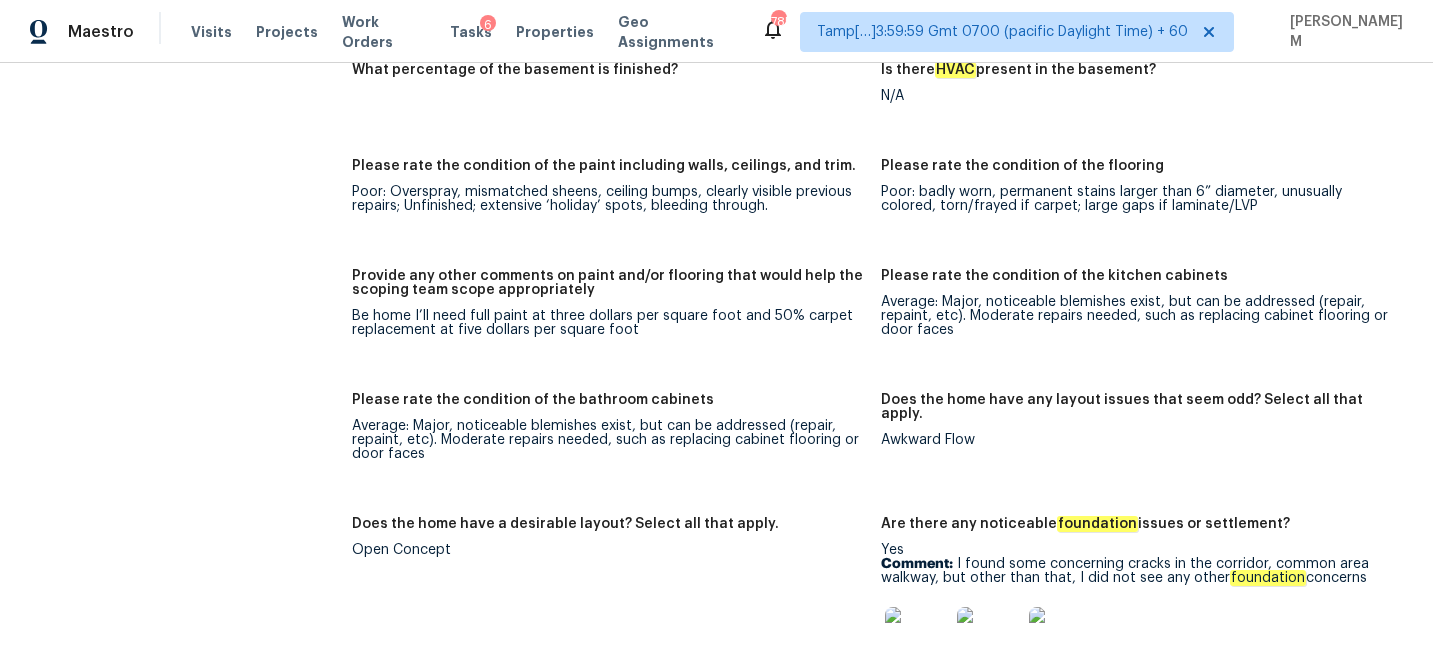 scroll, scrollTop: 2867, scrollLeft: 0, axis: vertical 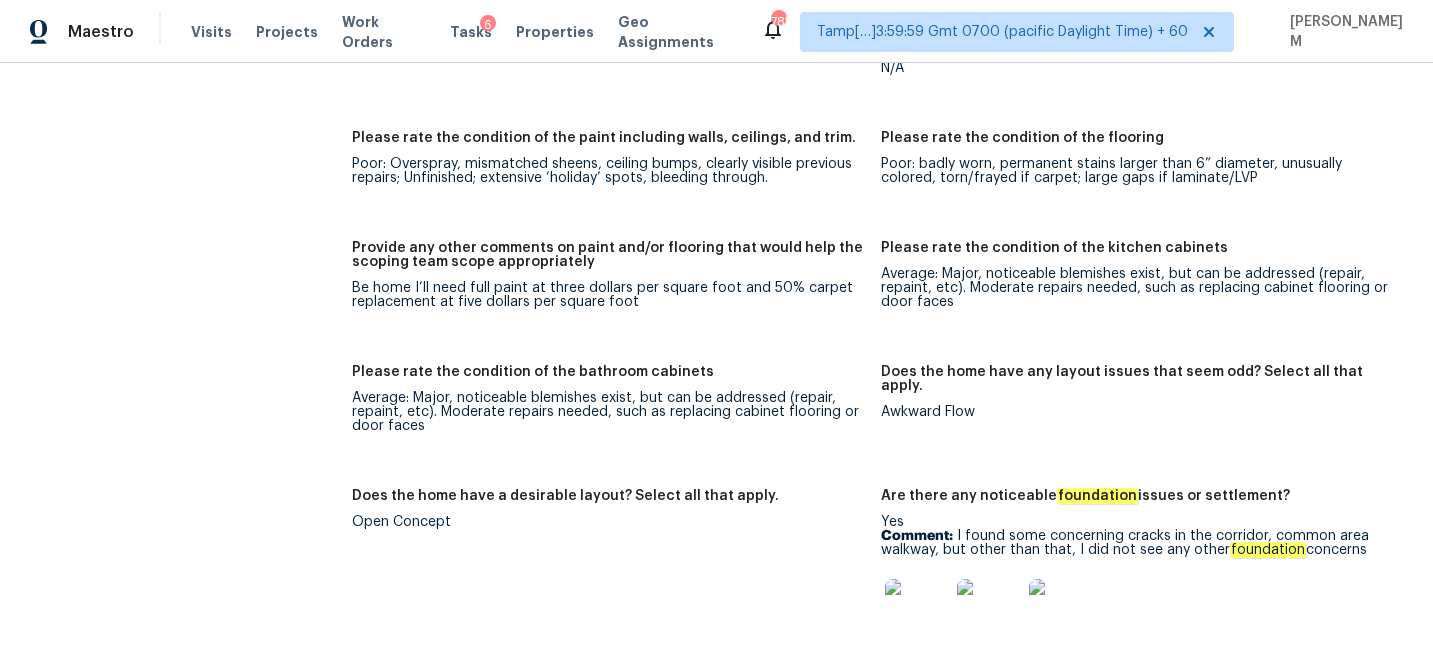 click at bounding box center [917, 611] 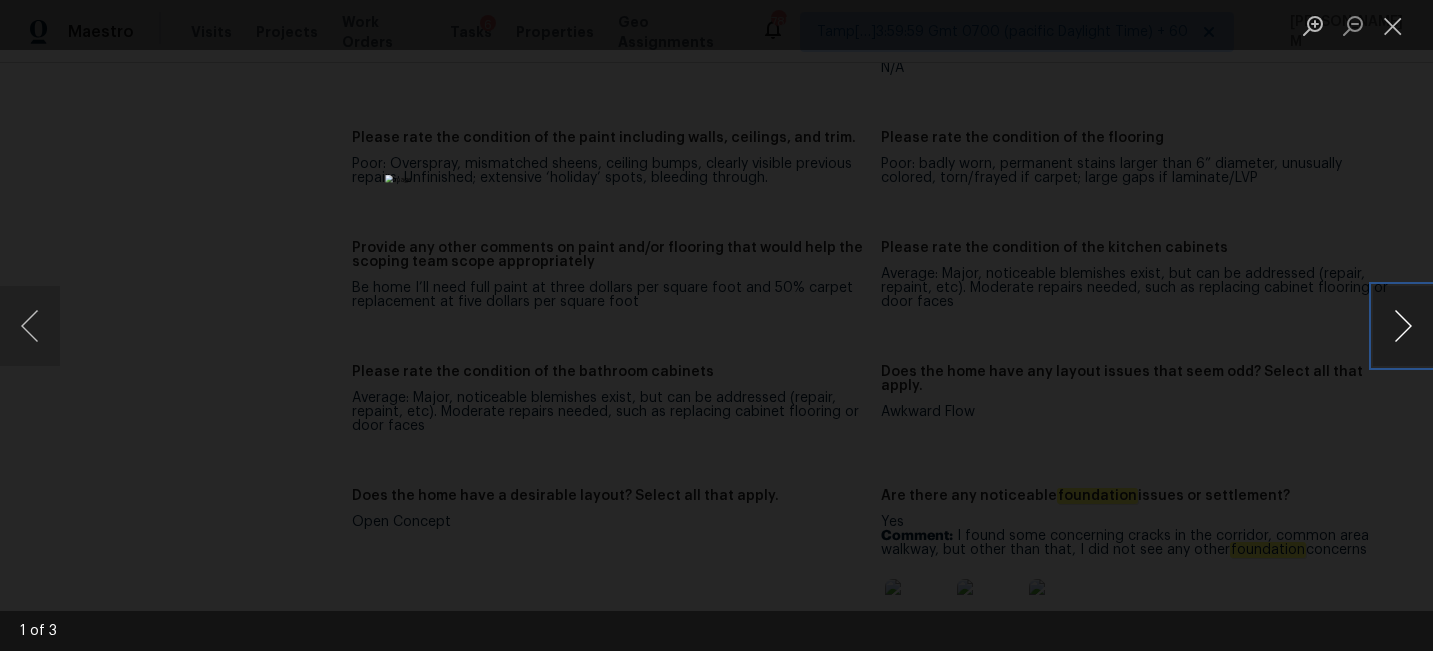 click at bounding box center [1403, 326] 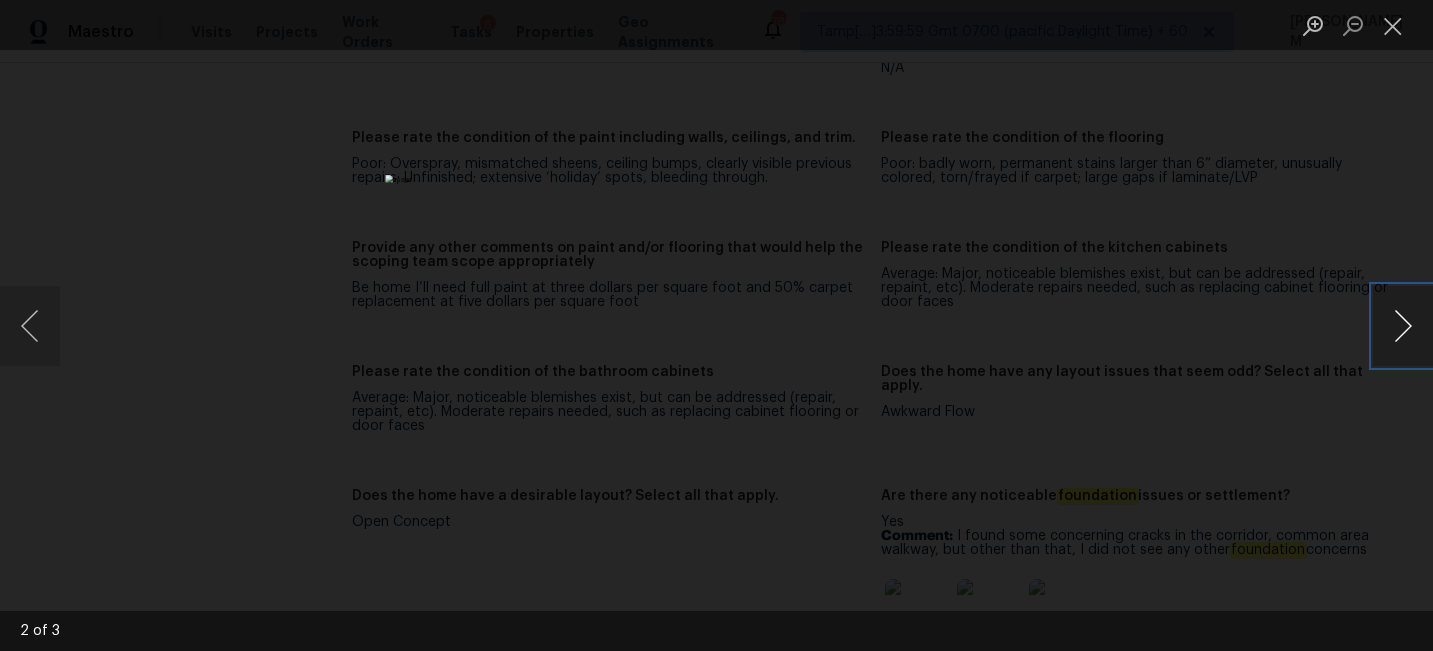click at bounding box center (1403, 326) 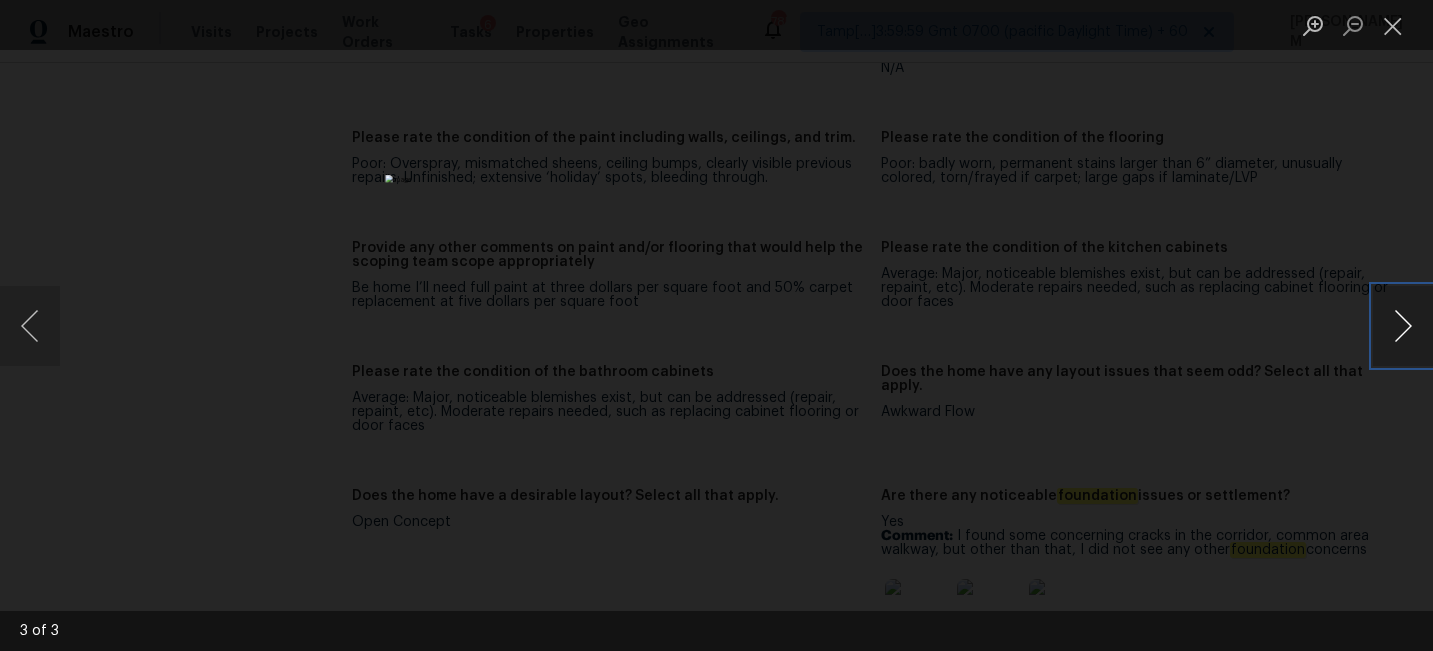 click at bounding box center (1403, 326) 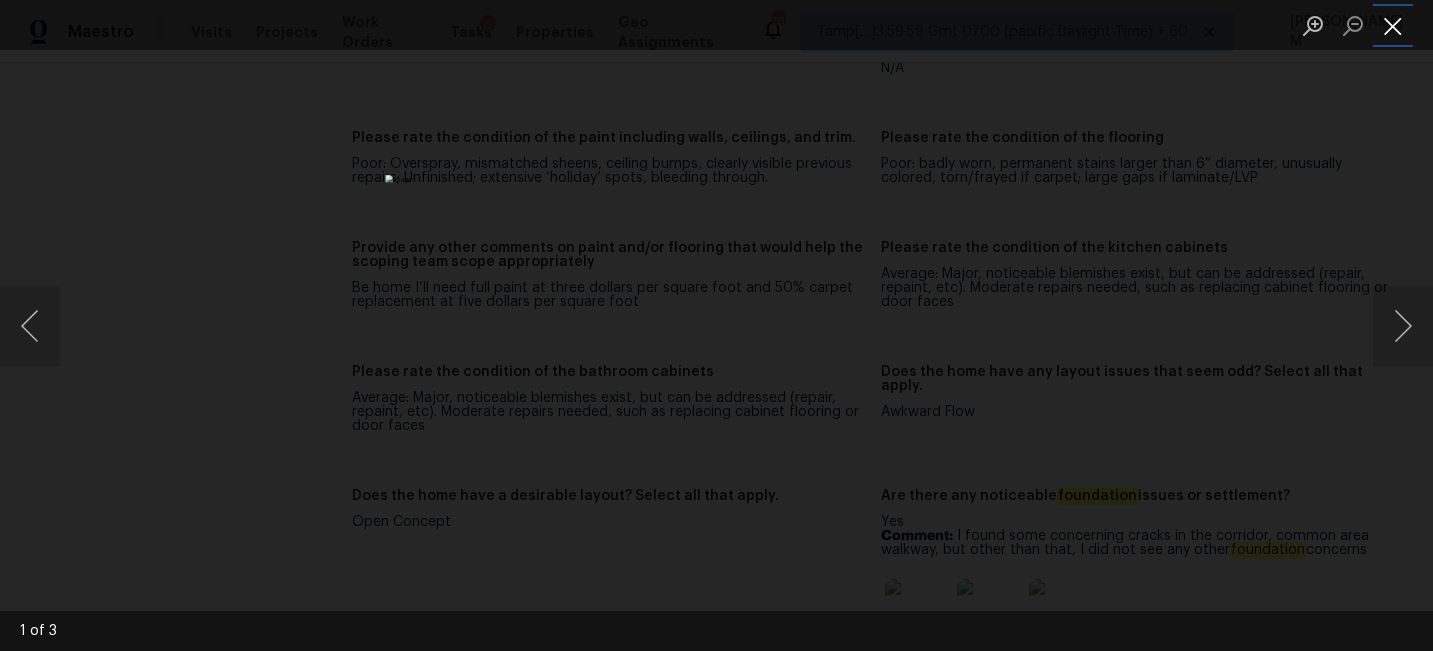 click at bounding box center (1393, 25) 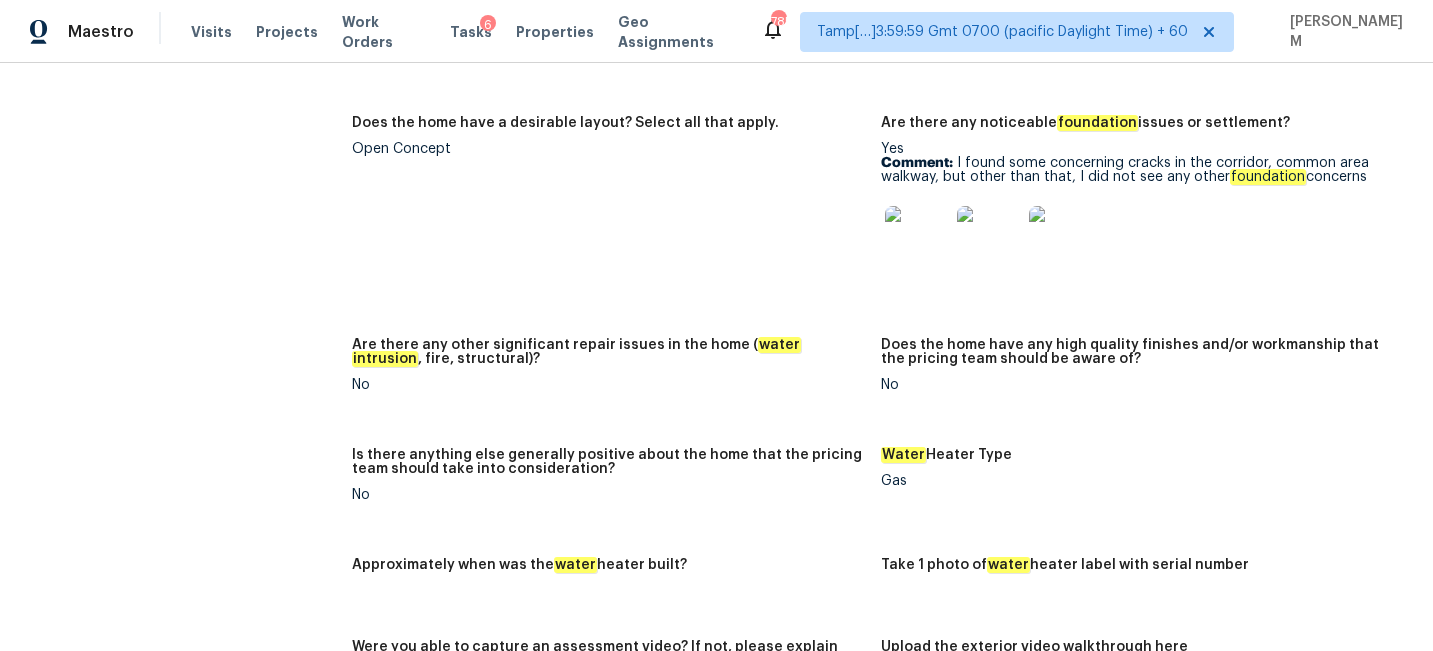 scroll, scrollTop: 3161, scrollLeft: 0, axis: vertical 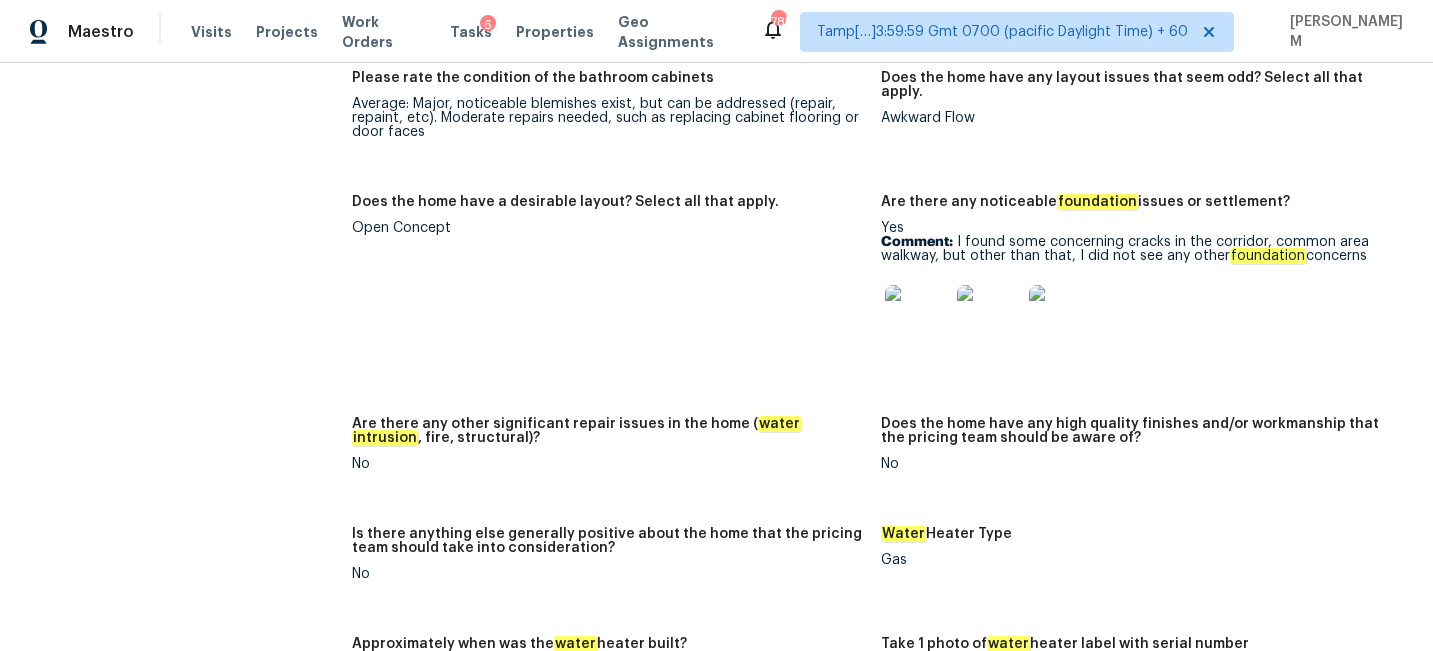 click at bounding box center (917, 317) 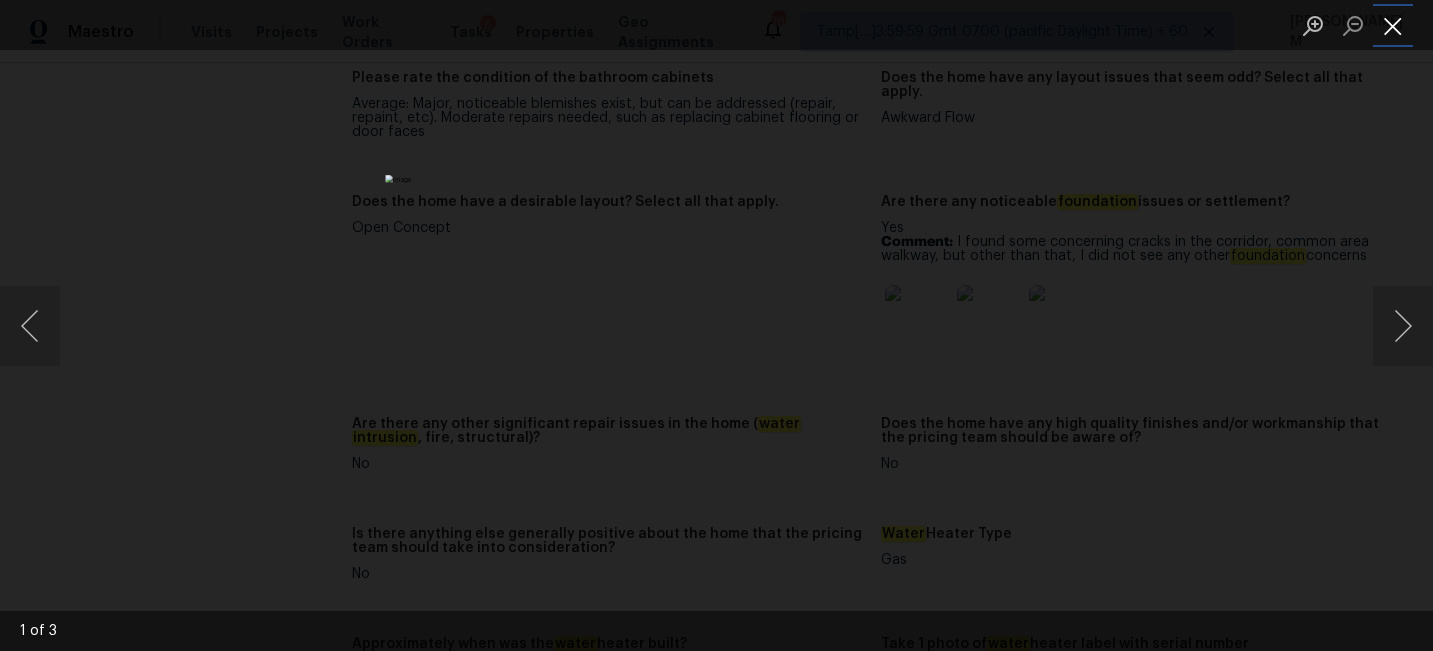 click at bounding box center [1393, 25] 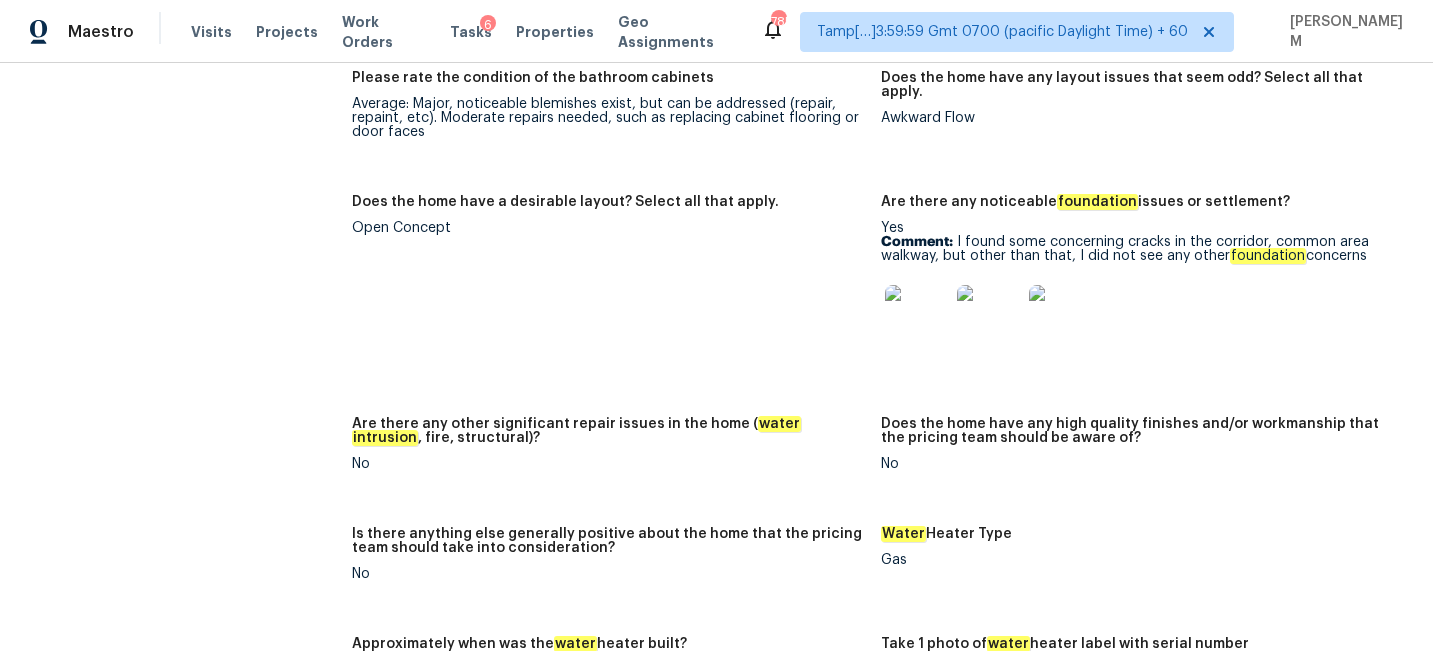 drag, startPoint x: 958, startPoint y: 226, endPoint x: 1362, endPoint y: 237, distance: 404.14972 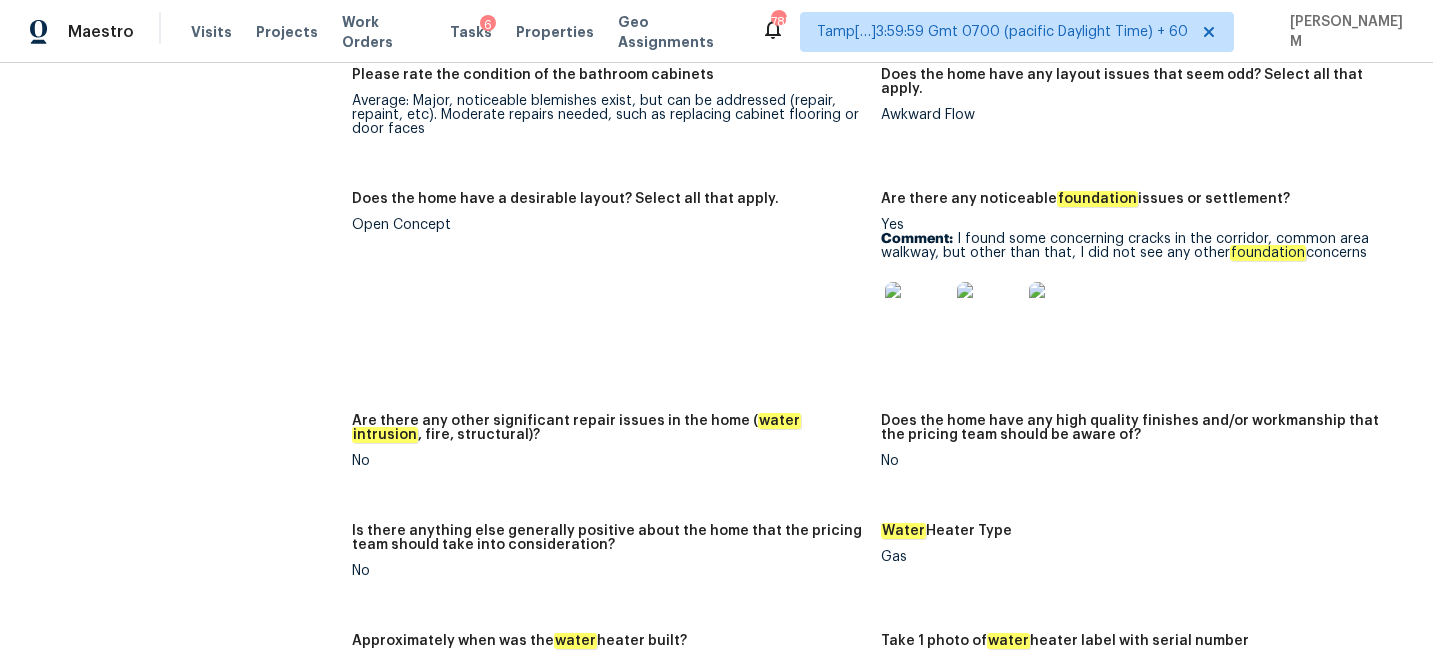 scroll, scrollTop: 3071, scrollLeft: 0, axis: vertical 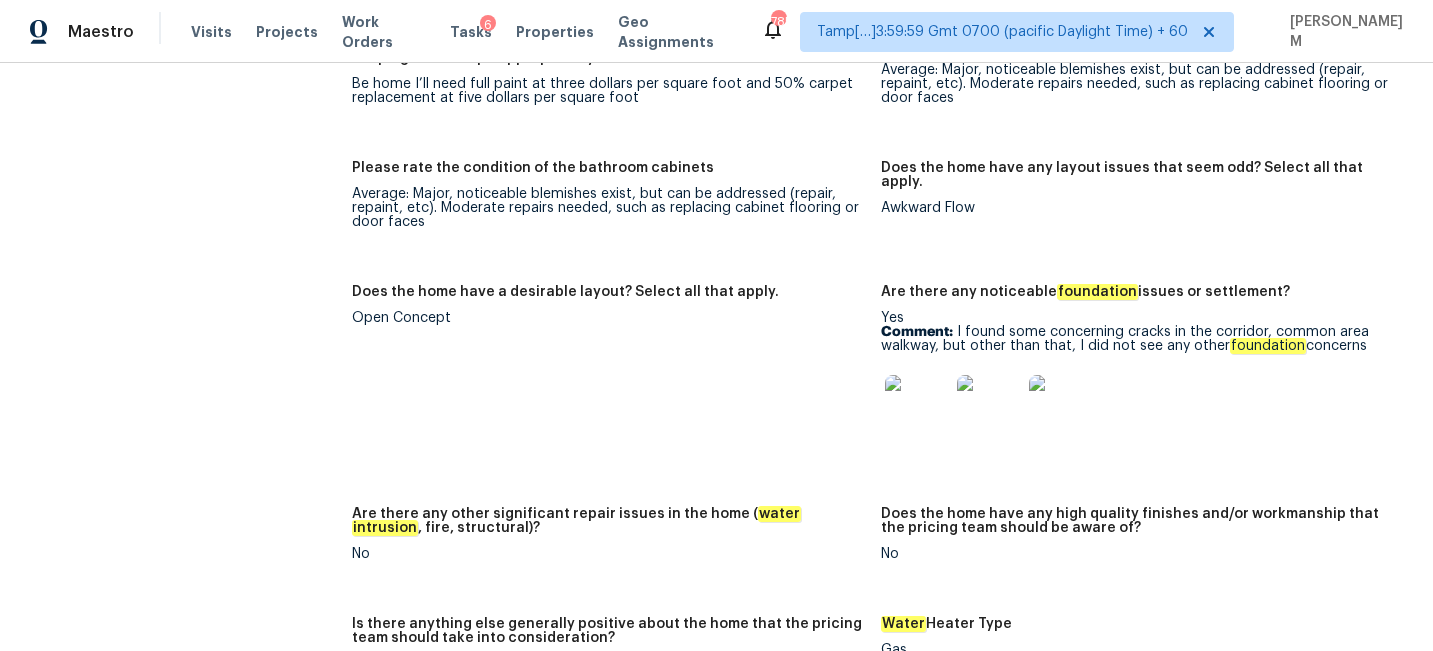 click at bounding box center [917, 407] 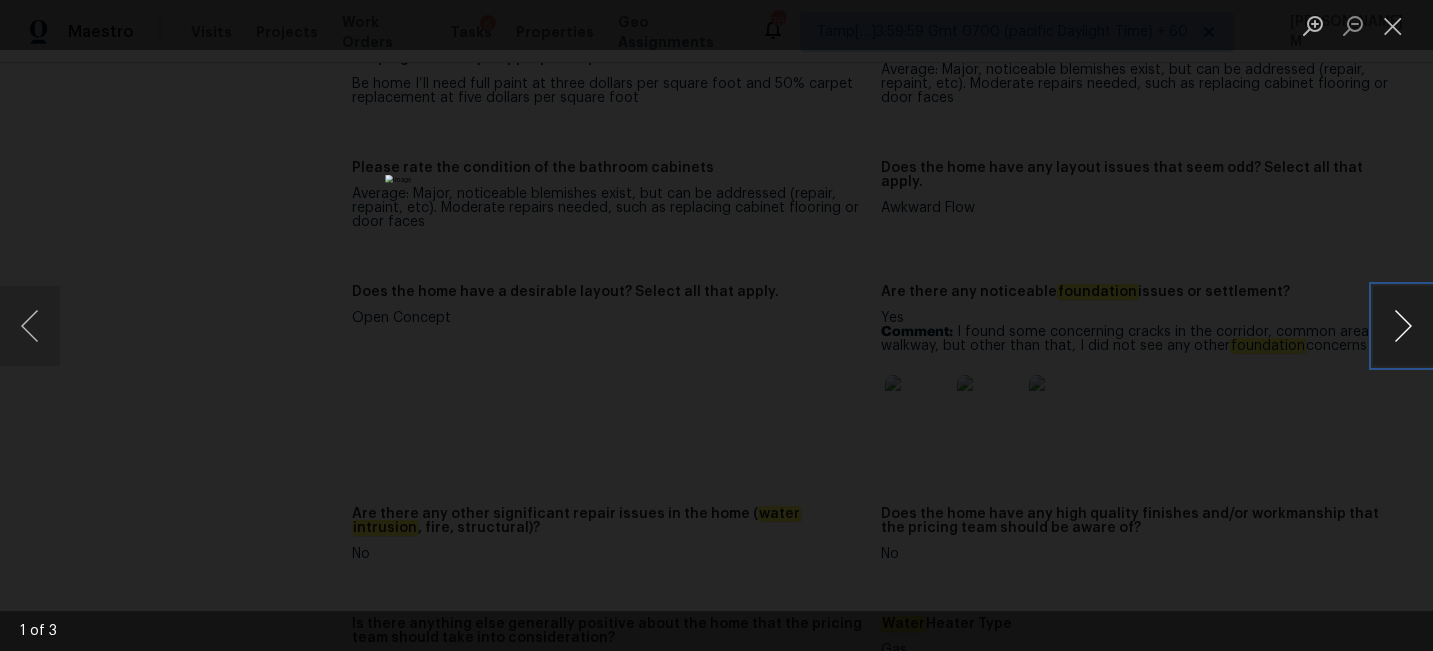 click at bounding box center (1403, 326) 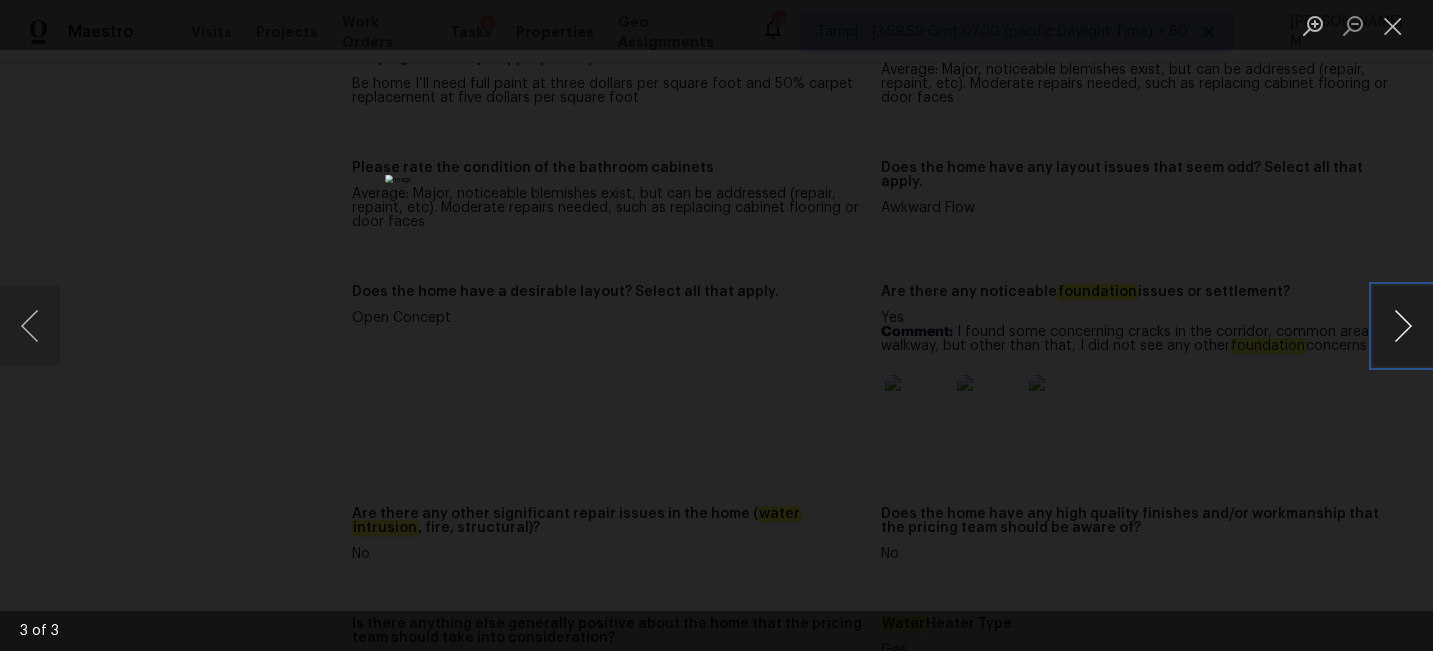 click at bounding box center (1403, 326) 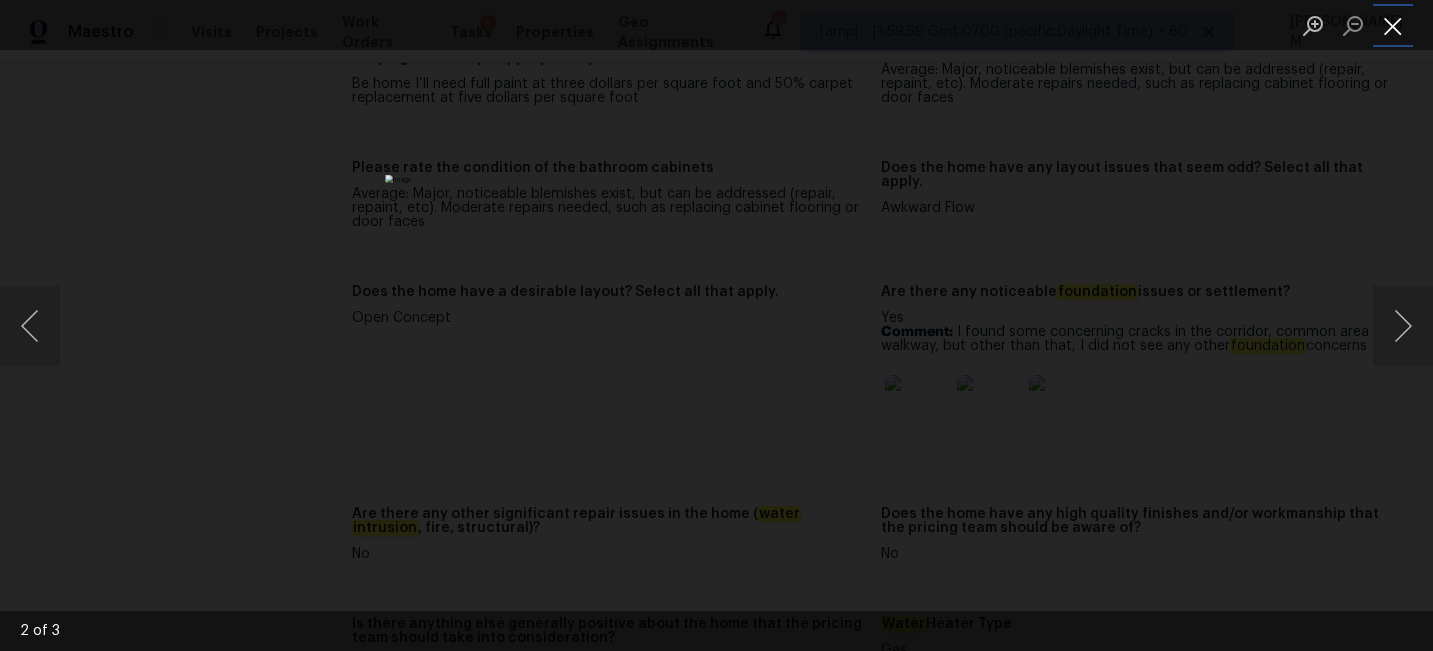 click at bounding box center [1393, 25] 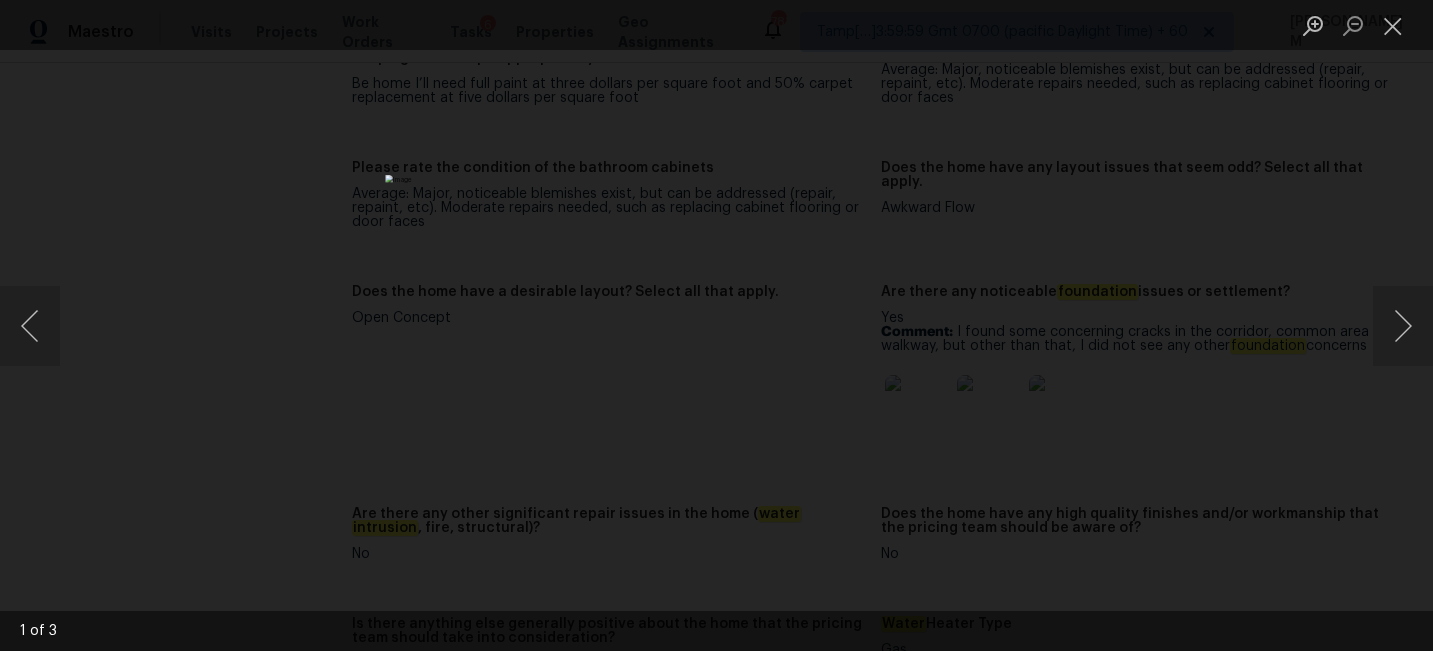 click at bounding box center [716, 325] 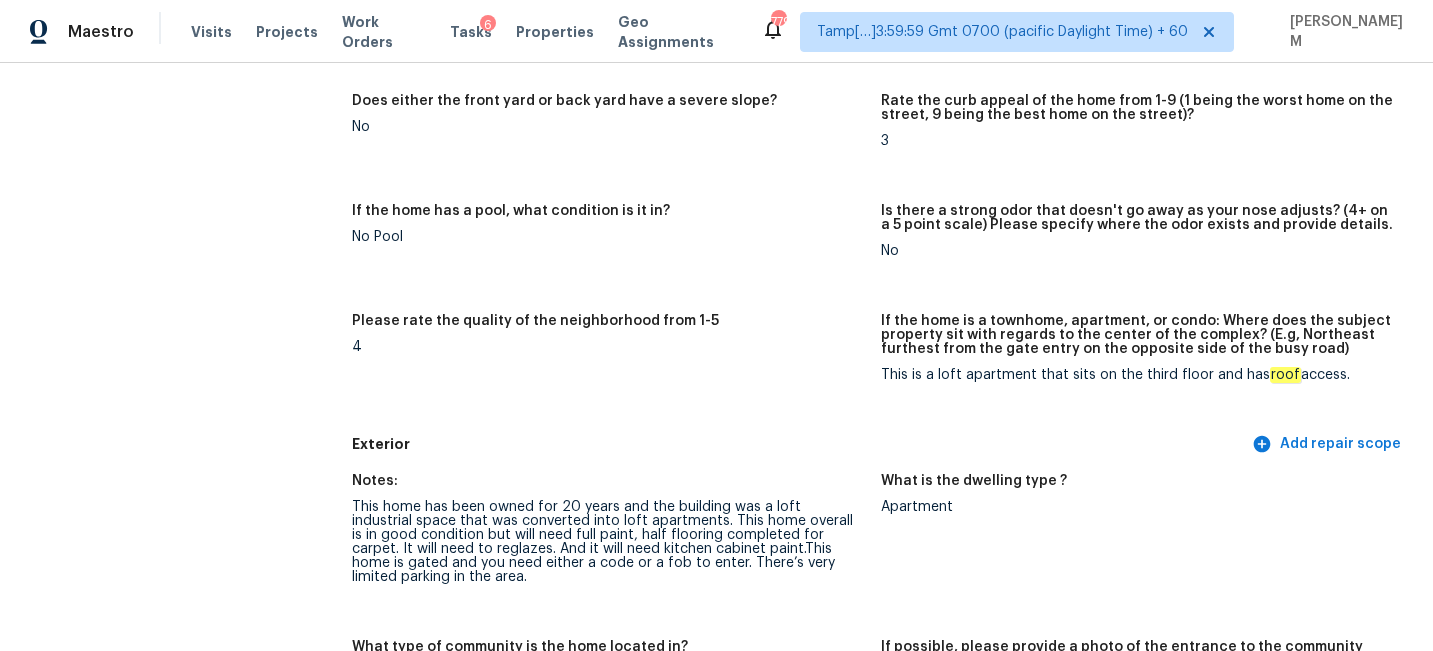 scroll, scrollTop: 0, scrollLeft: 0, axis: both 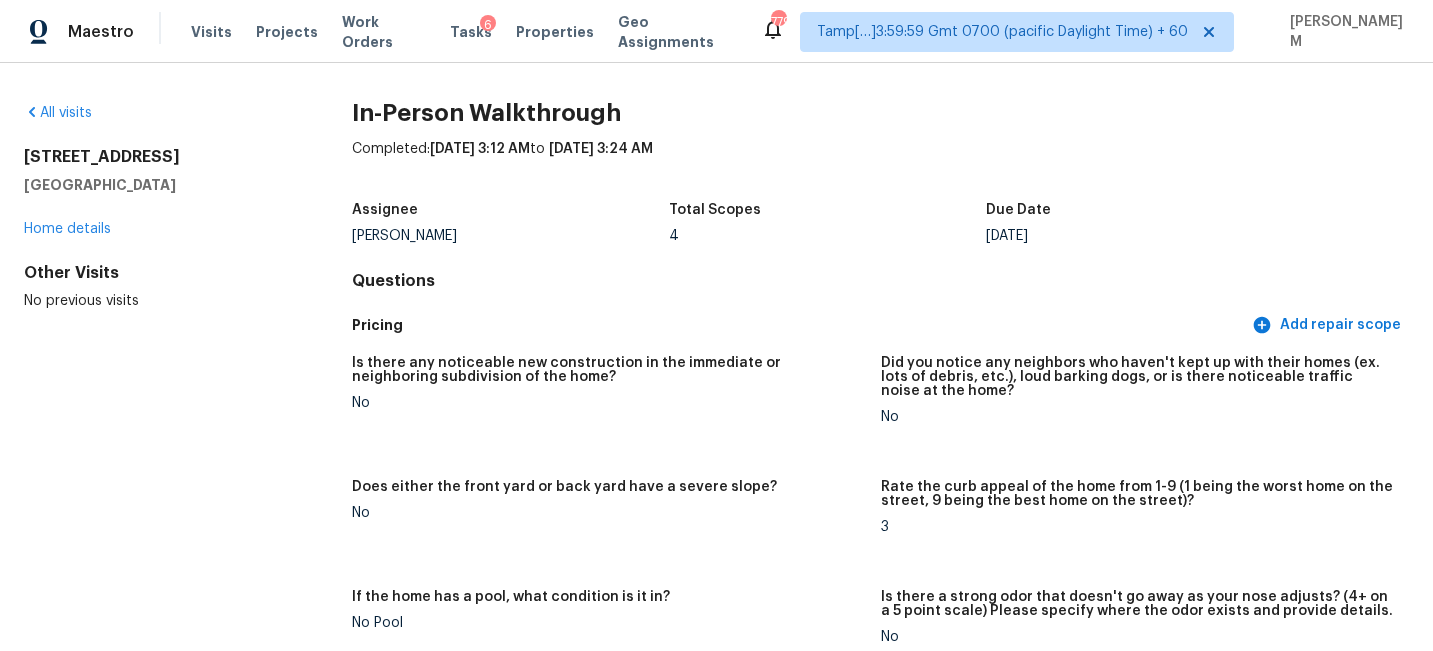 drag, startPoint x: 190, startPoint y: 177, endPoint x: 34, endPoint y: 144, distance: 159.4522 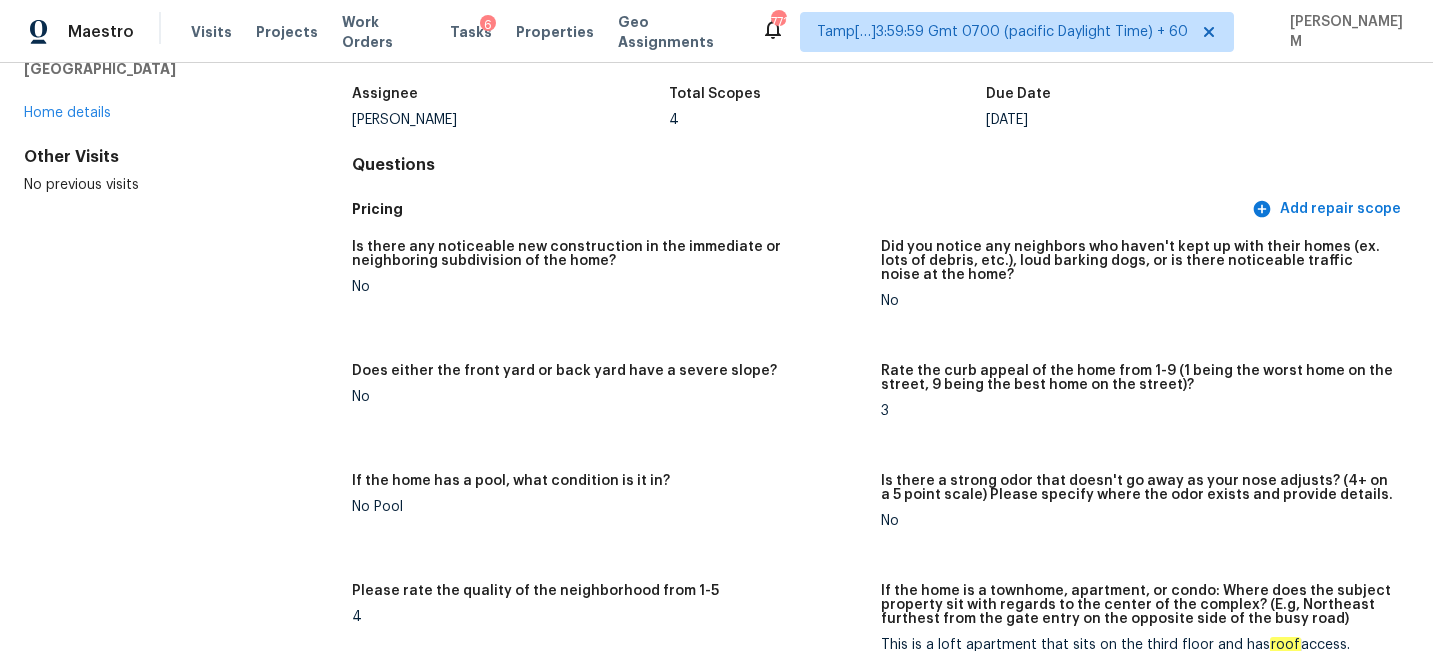 scroll, scrollTop: 0, scrollLeft: 0, axis: both 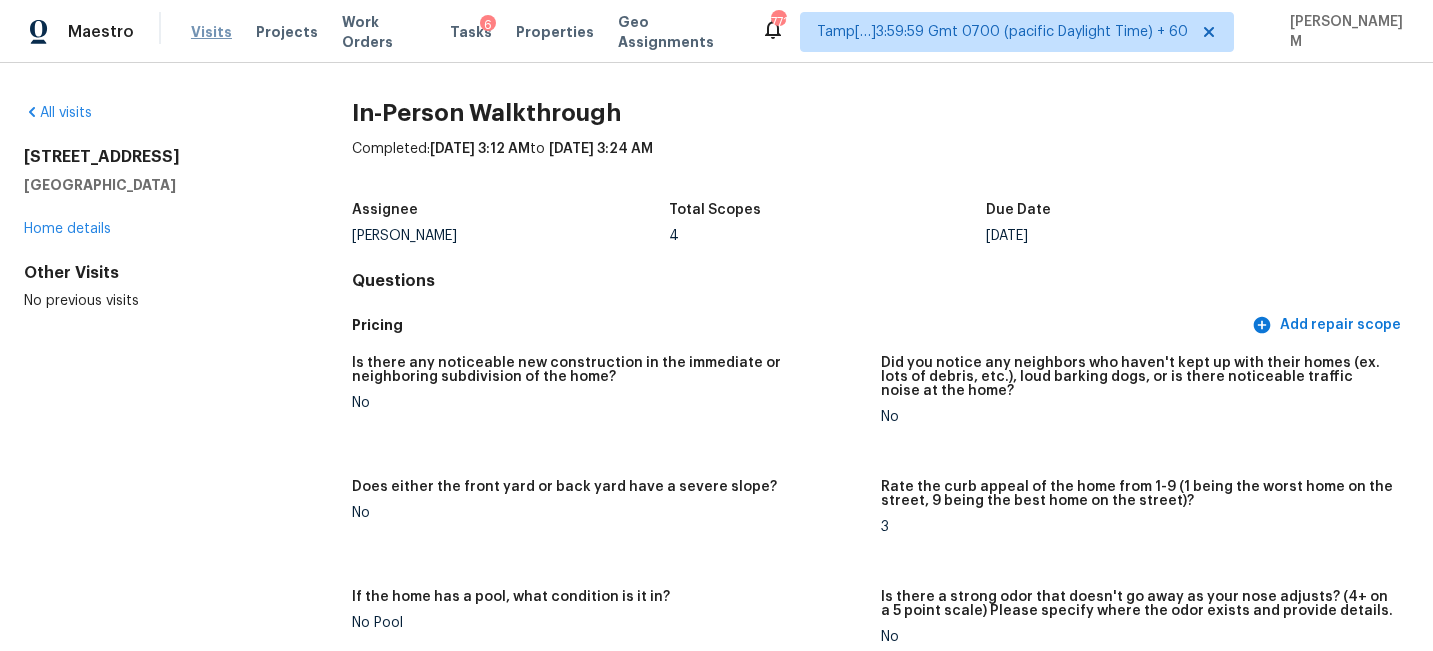 click on "Visits" at bounding box center [211, 32] 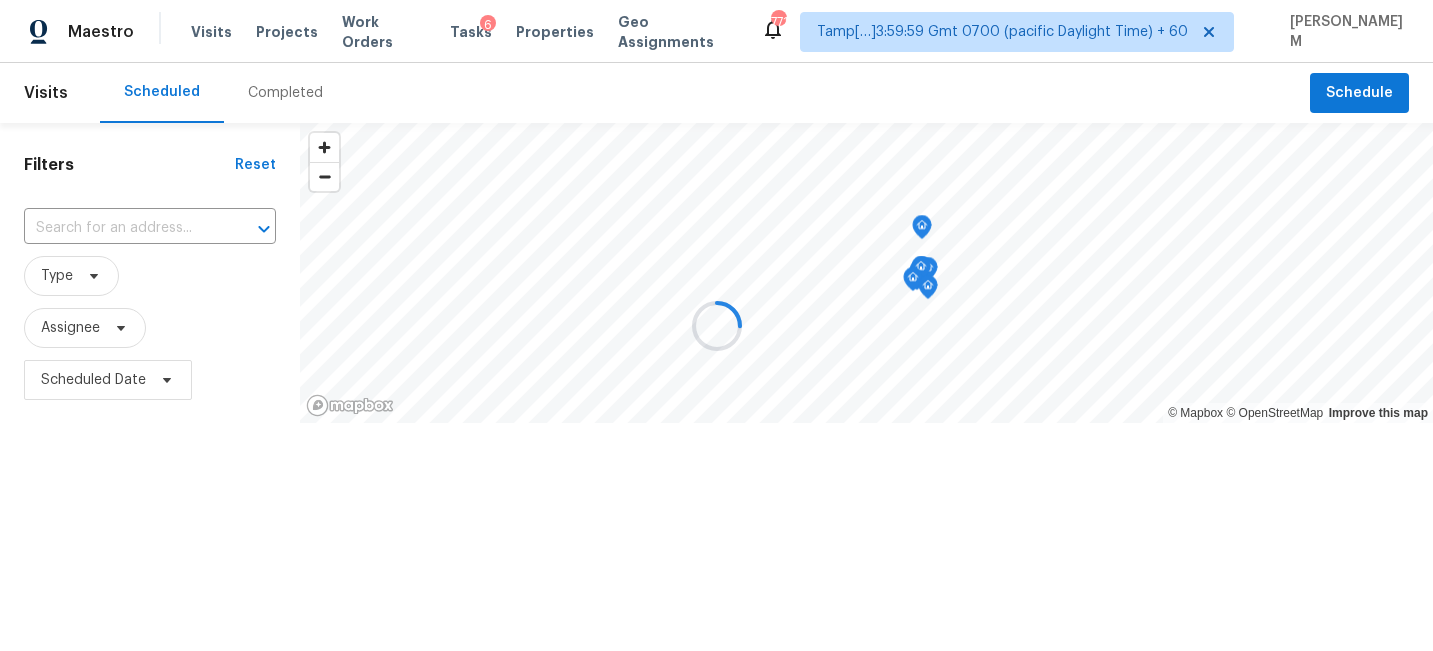 click at bounding box center [716, 325] 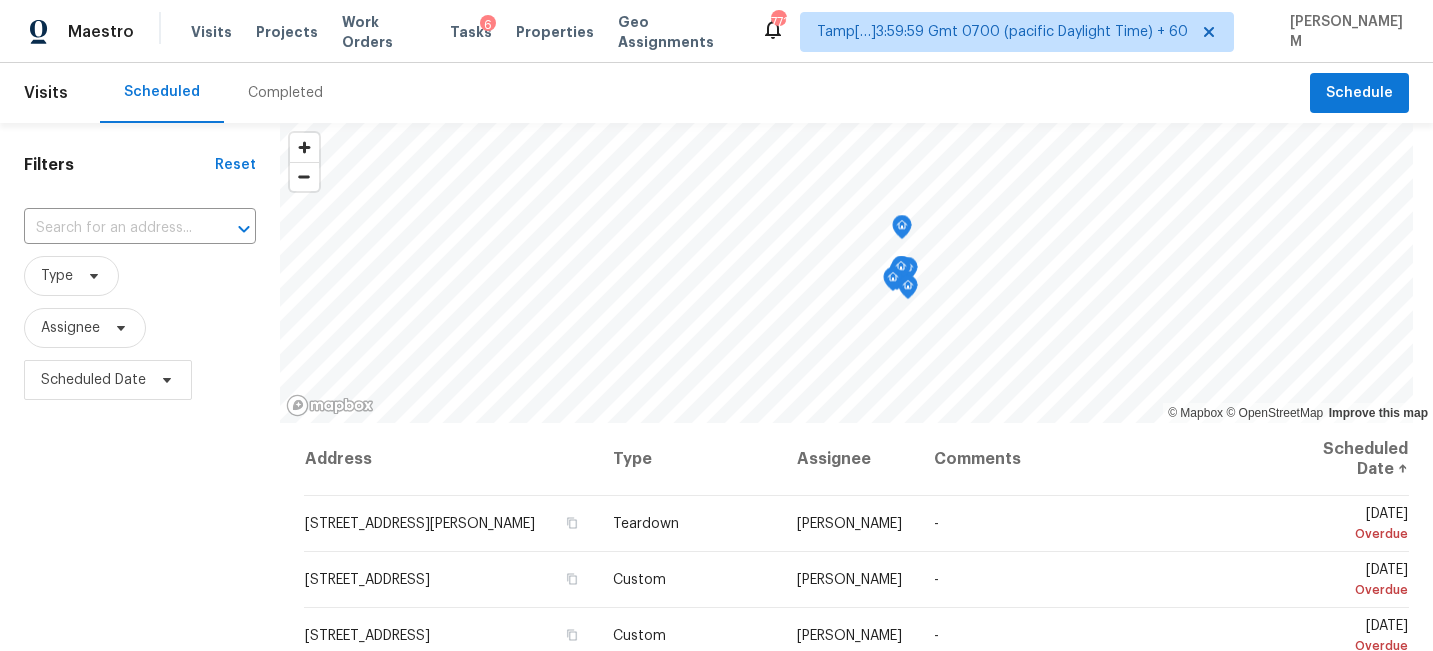 click on "Completed" at bounding box center (285, 93) 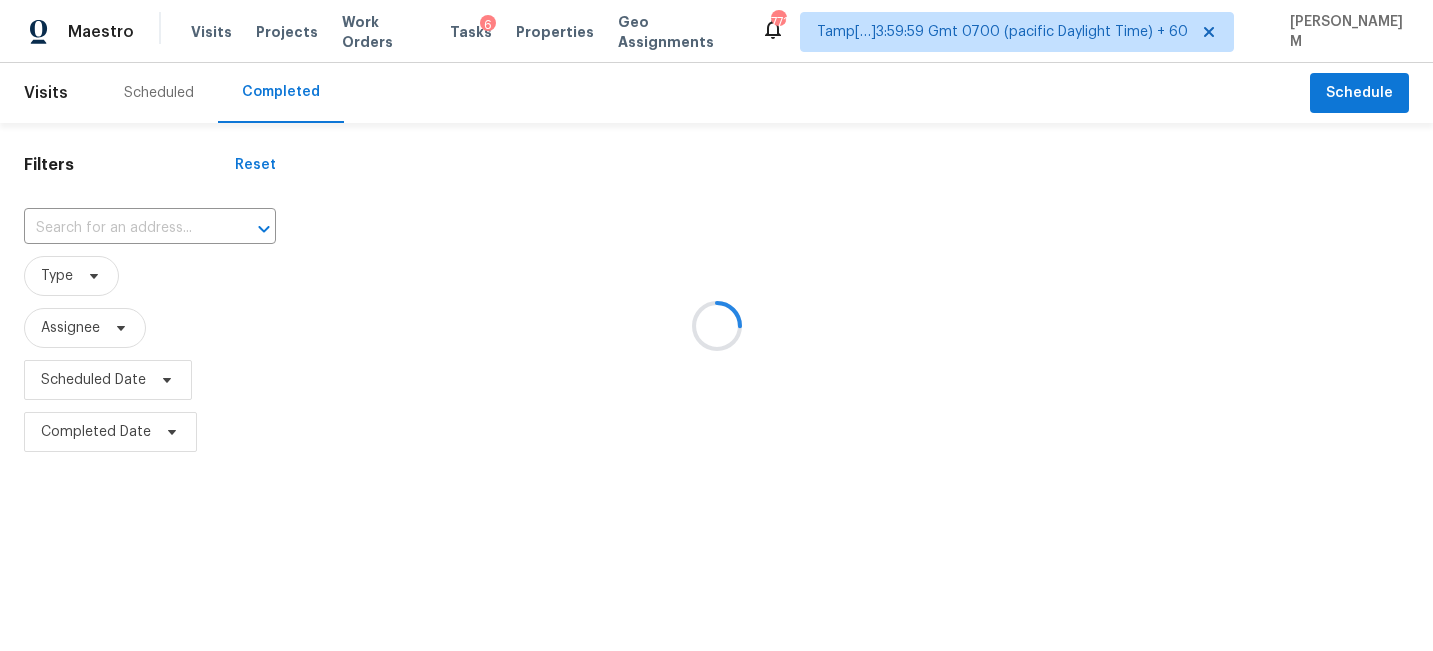 click at bounding box center [716, 325] 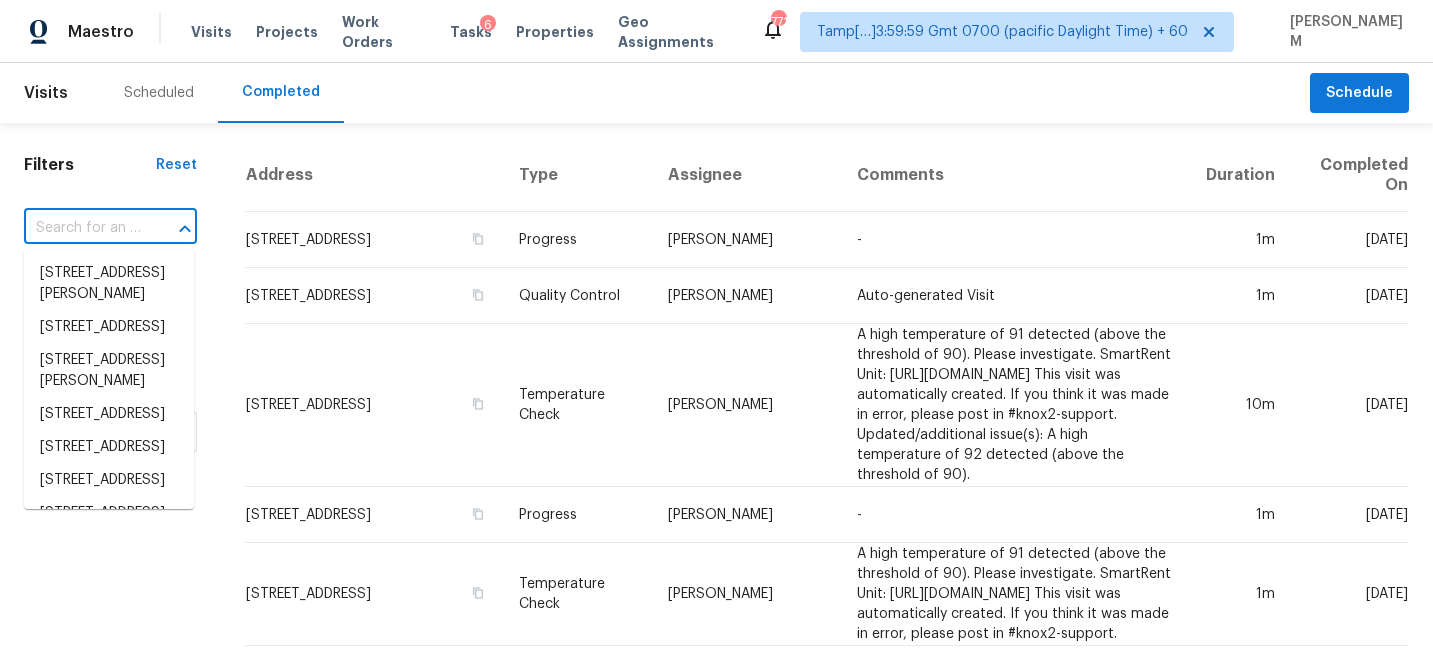 click at bounding box center (82, 228) 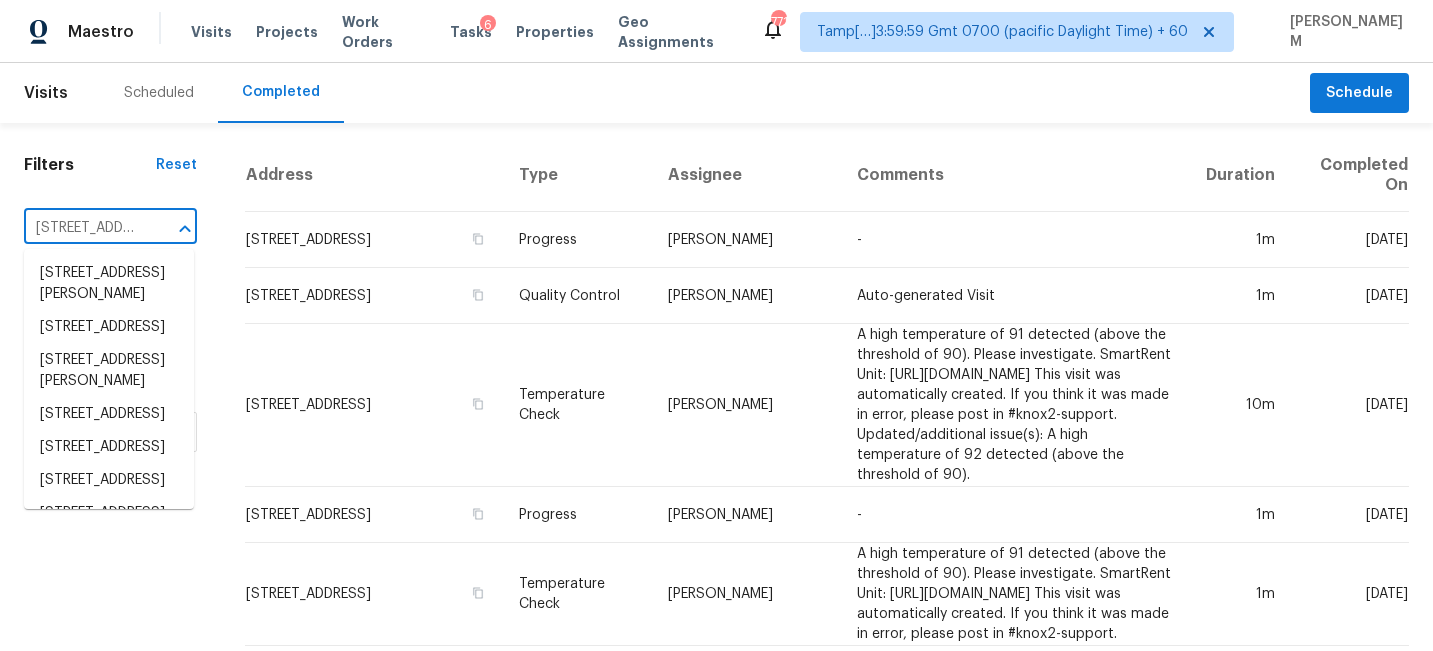 scroll, scrollTop: 0, scrollLeft: 154, axis: horizontal 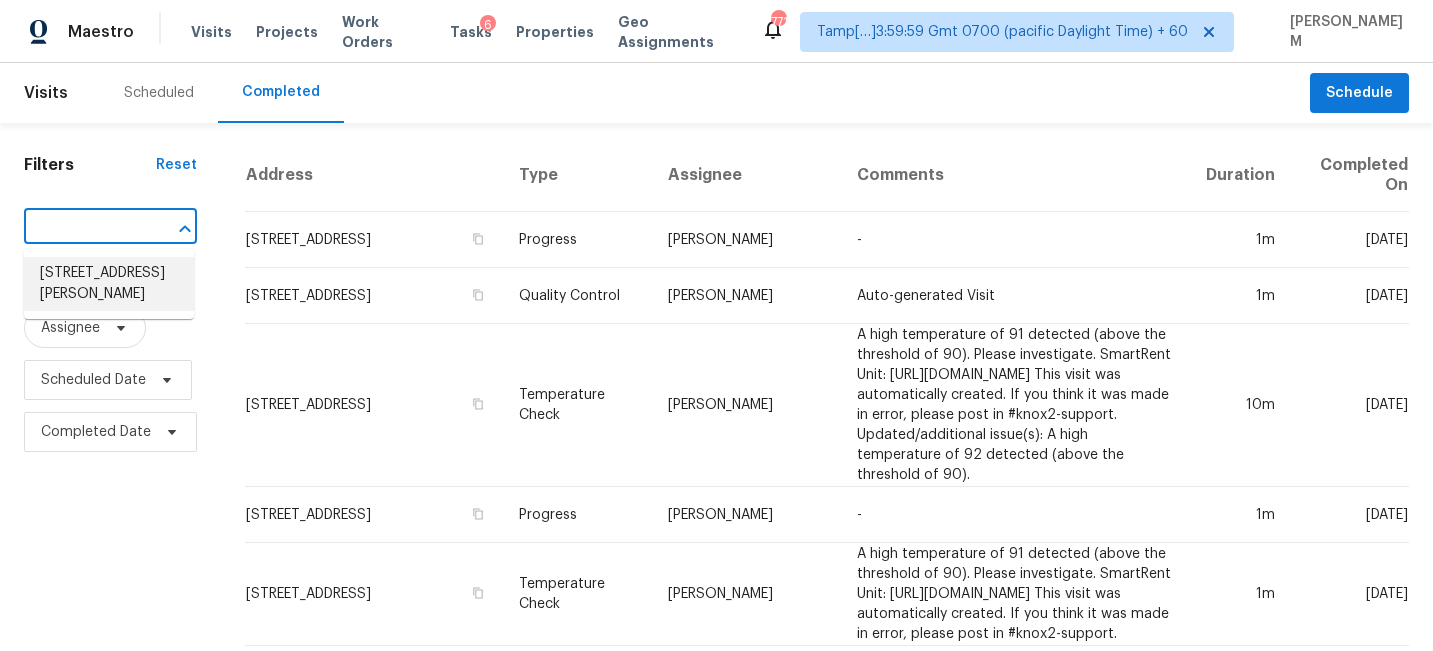 click on "1421 Cottonwood Rd, Fischer, TX 78623" at bounding box center [109, 284] 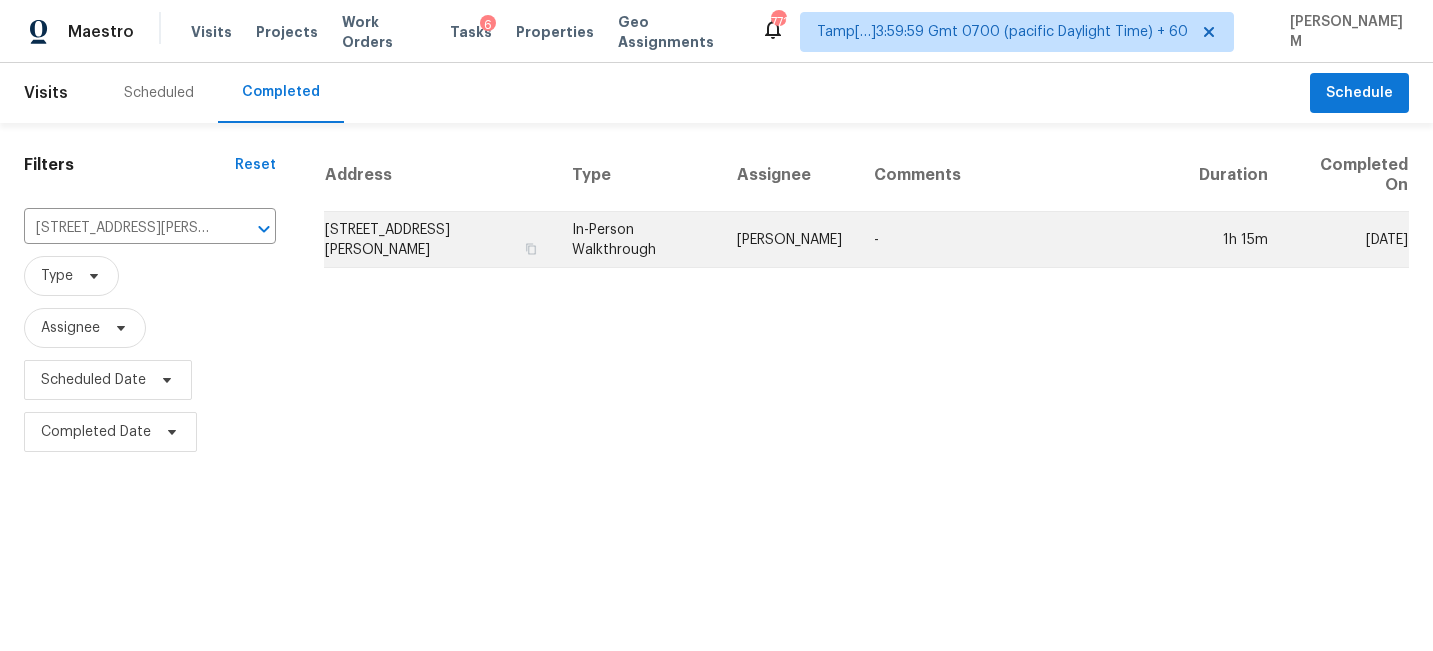 click on "In-Person Walkthrough" at bounding box center (638, 240) 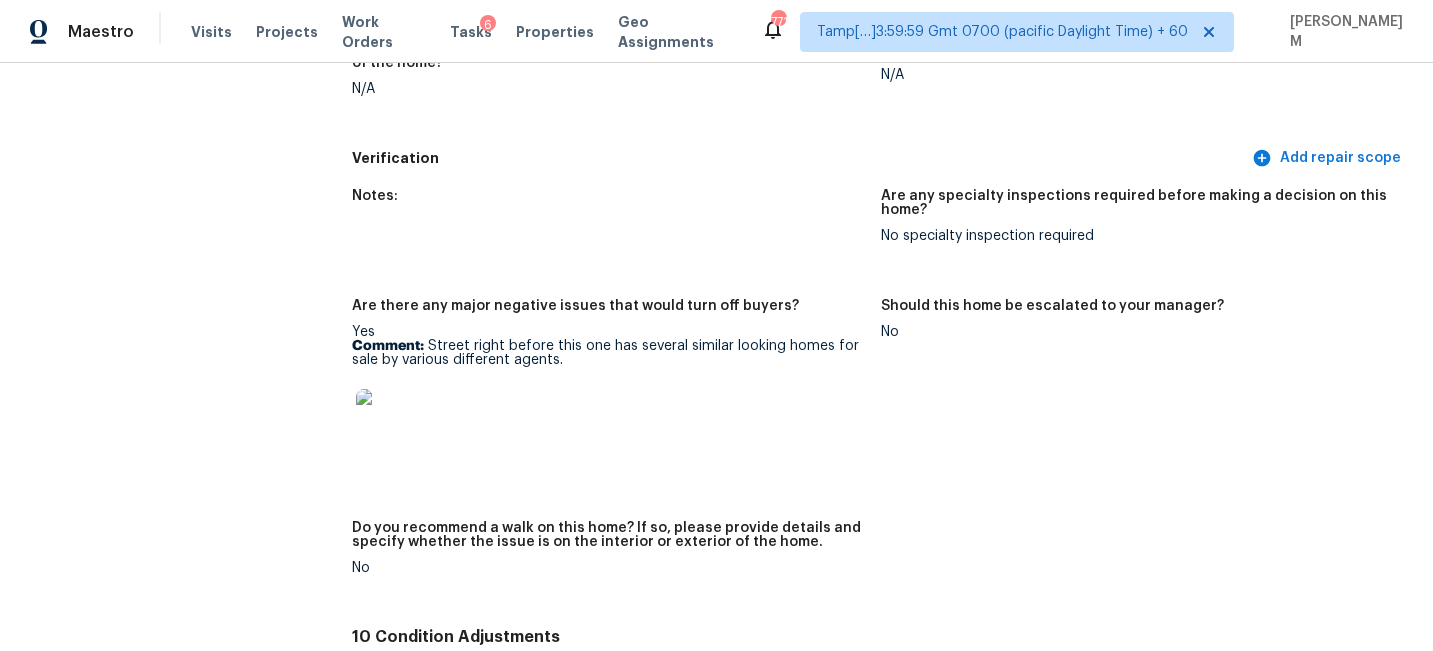 scroll, scrollTop: 4428, scrollLeft: 0, axis: vertical 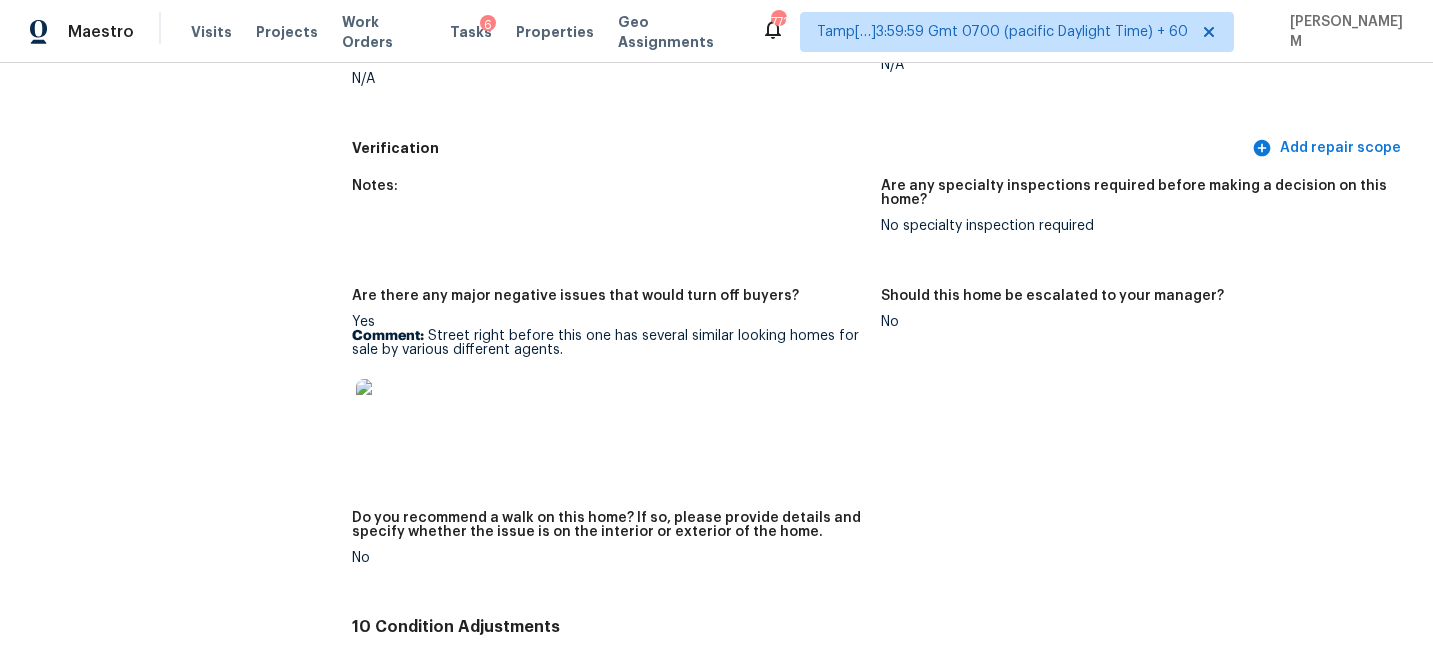 click at bounding box center [388, 411] 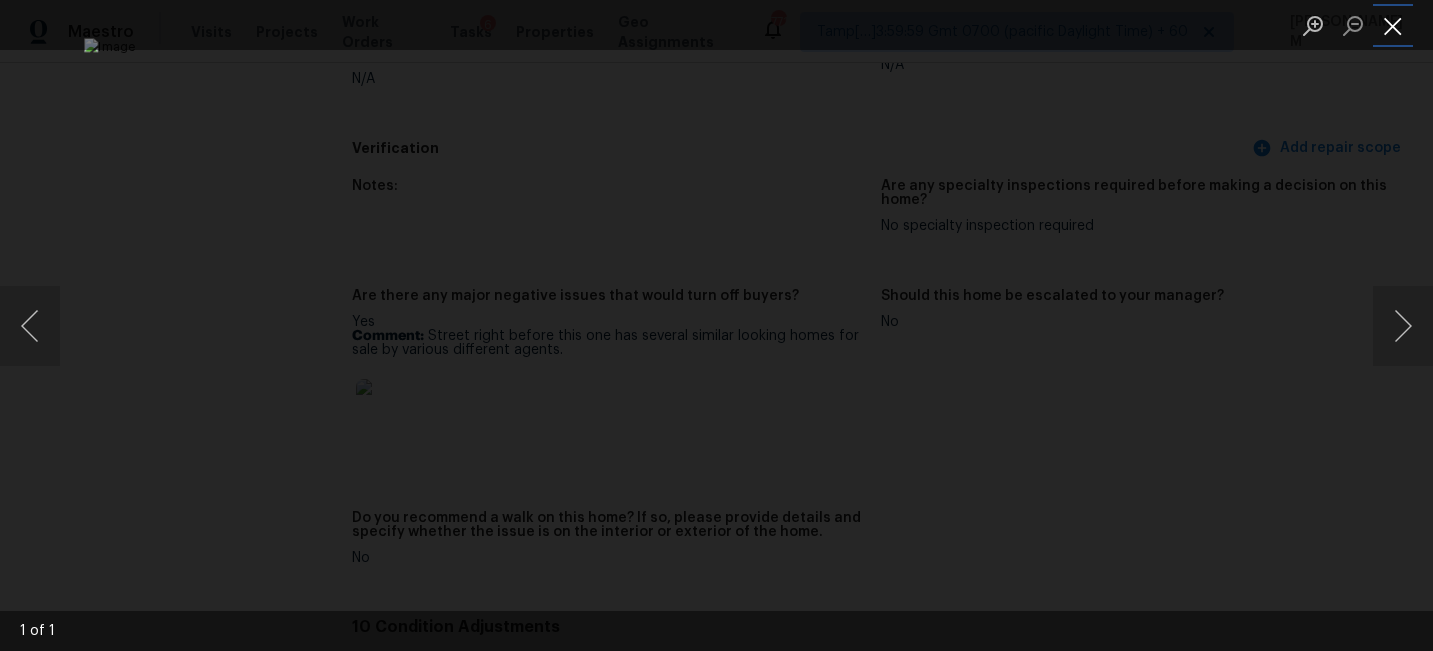 click at bounding box center [1393, 25] 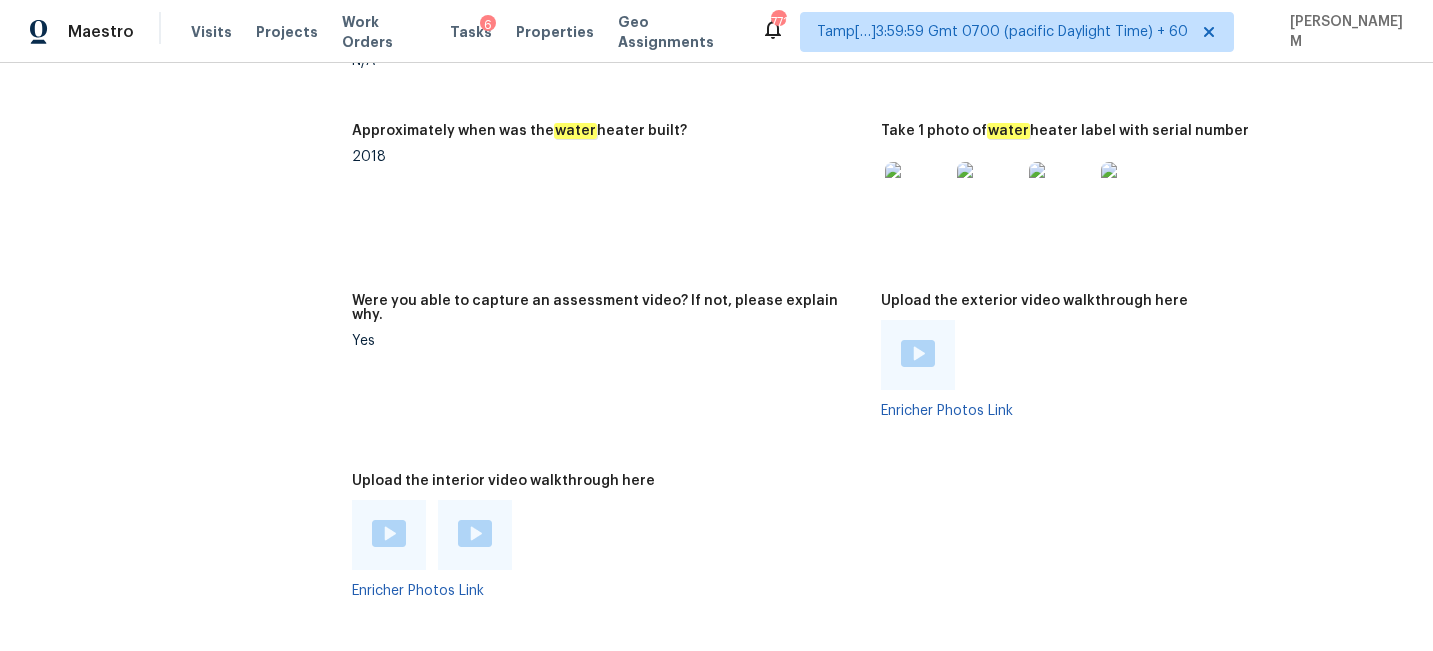 scroll, scrollTop: 3648, scrollLeft: 0, axis: vertical 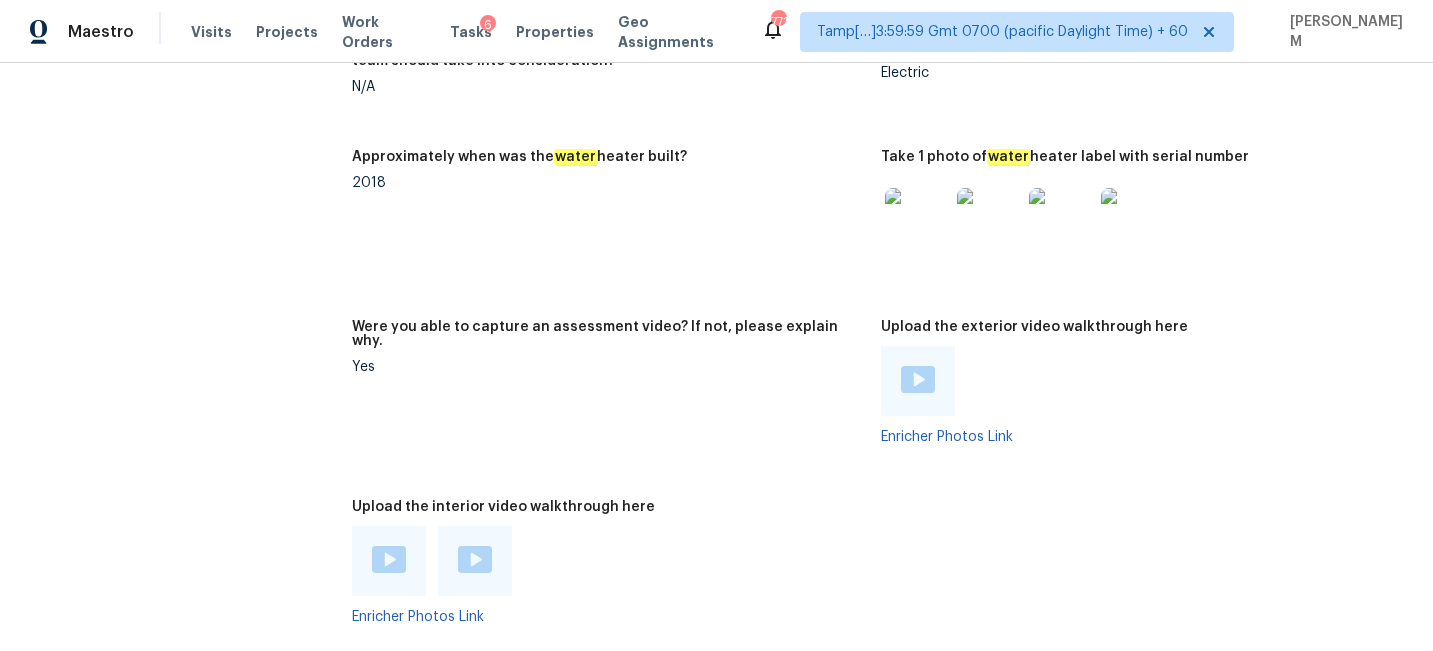 click at bounding box center [389, 561] 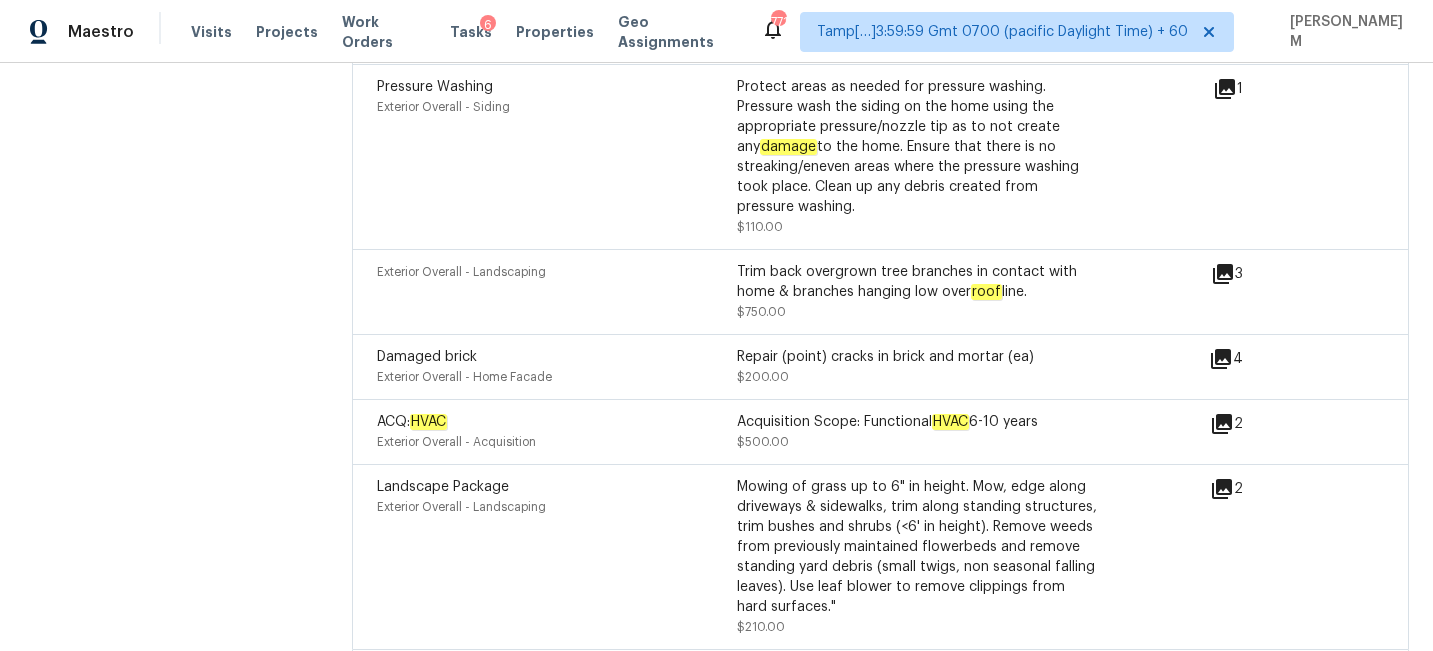 scroll, scrollTop: 5771, scrollLeft: 0, axis: vertical 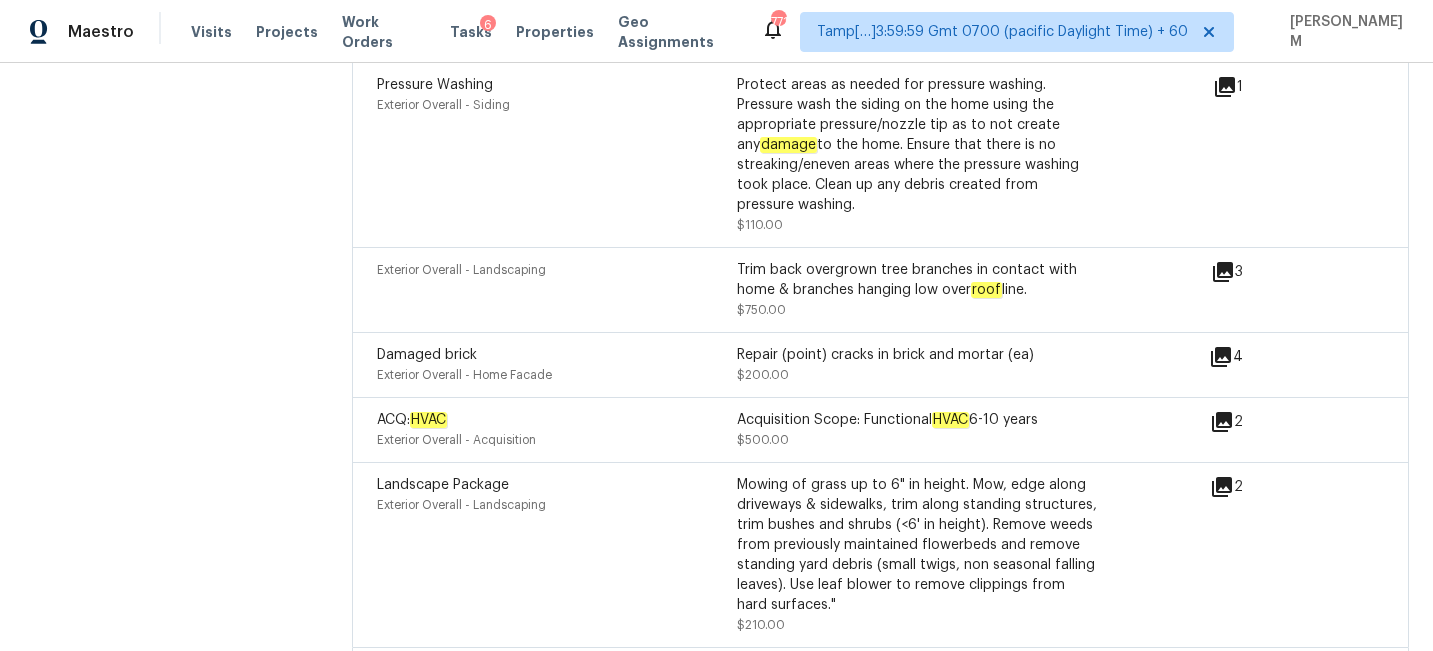 click 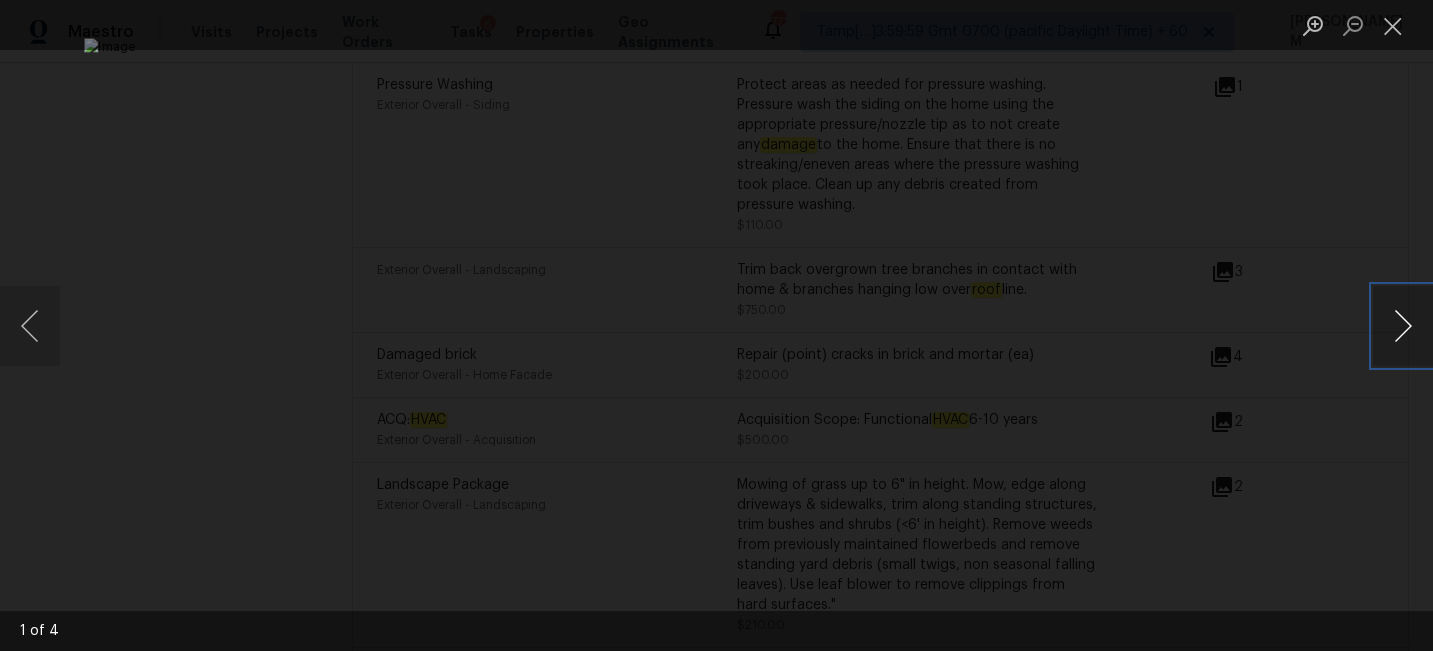 click at bounding box center [1403, 326] 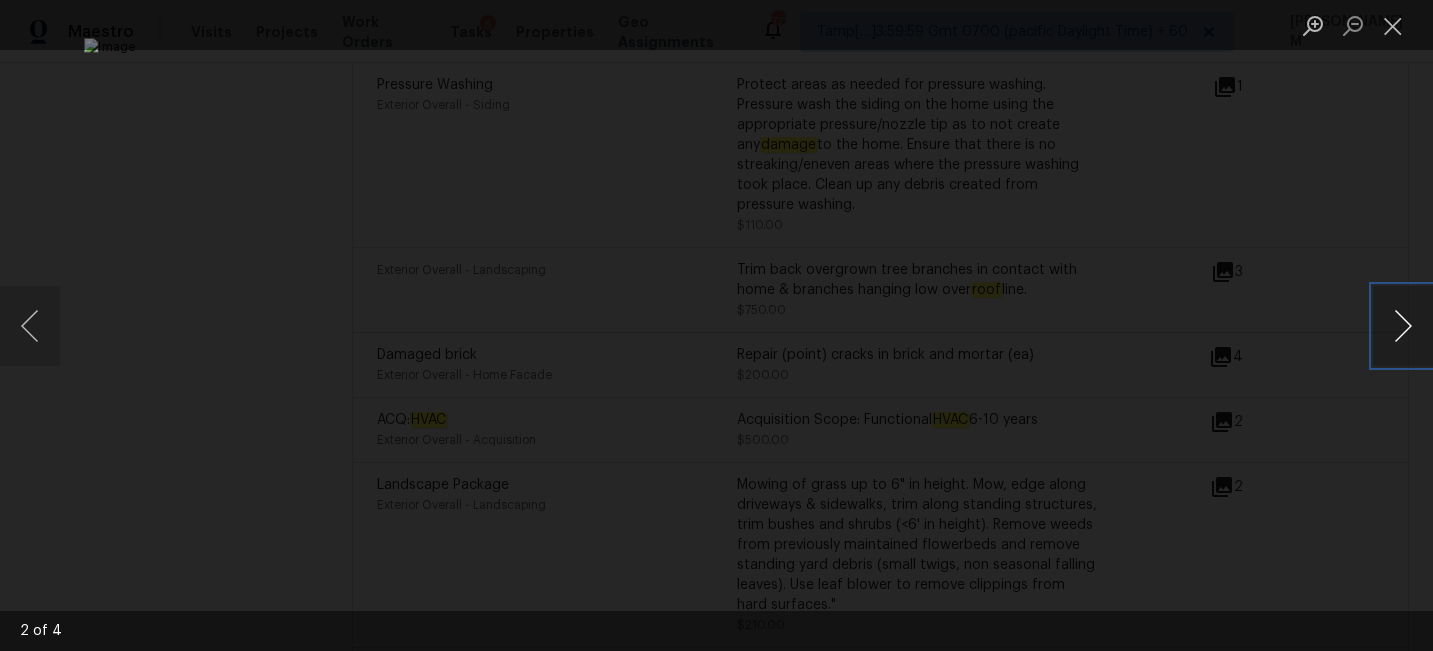 click at bounding box center (1403, 326) 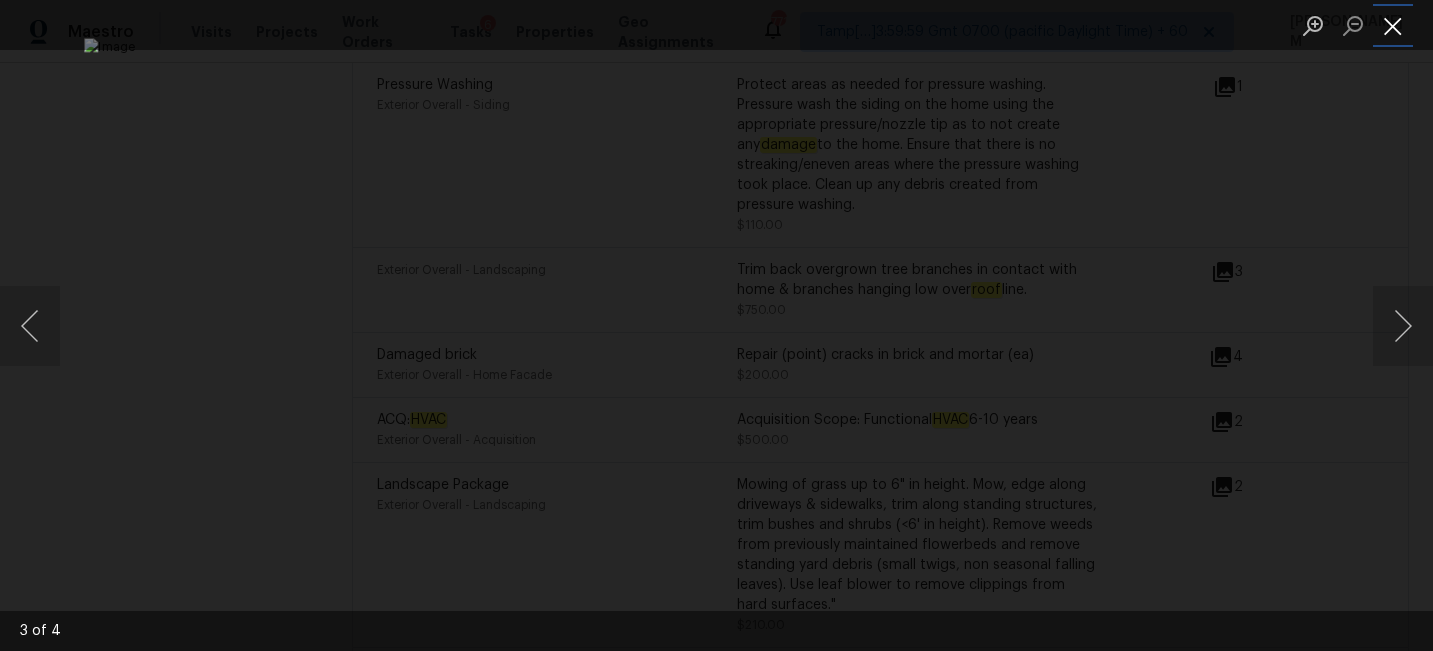 click at bounding box center (1393, 25) 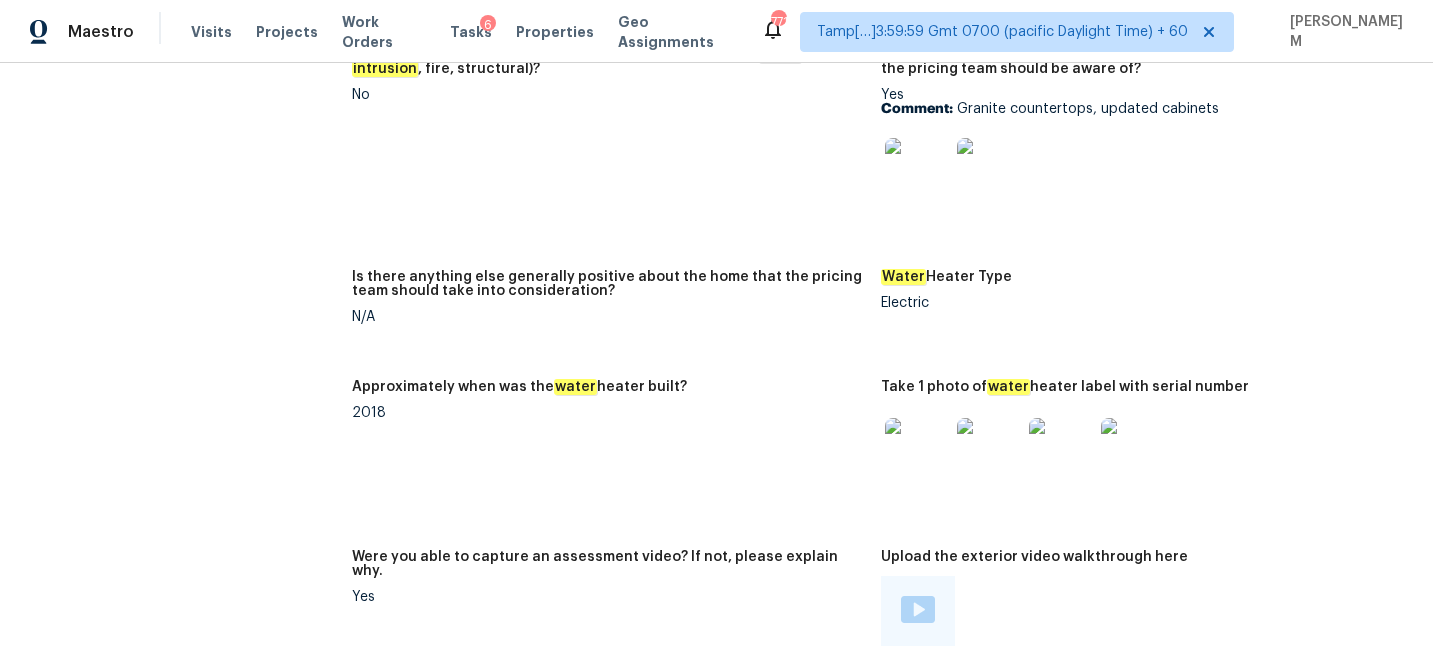 scroll, scrollTop: 3178, scrollLeft: 0, axis: vertical 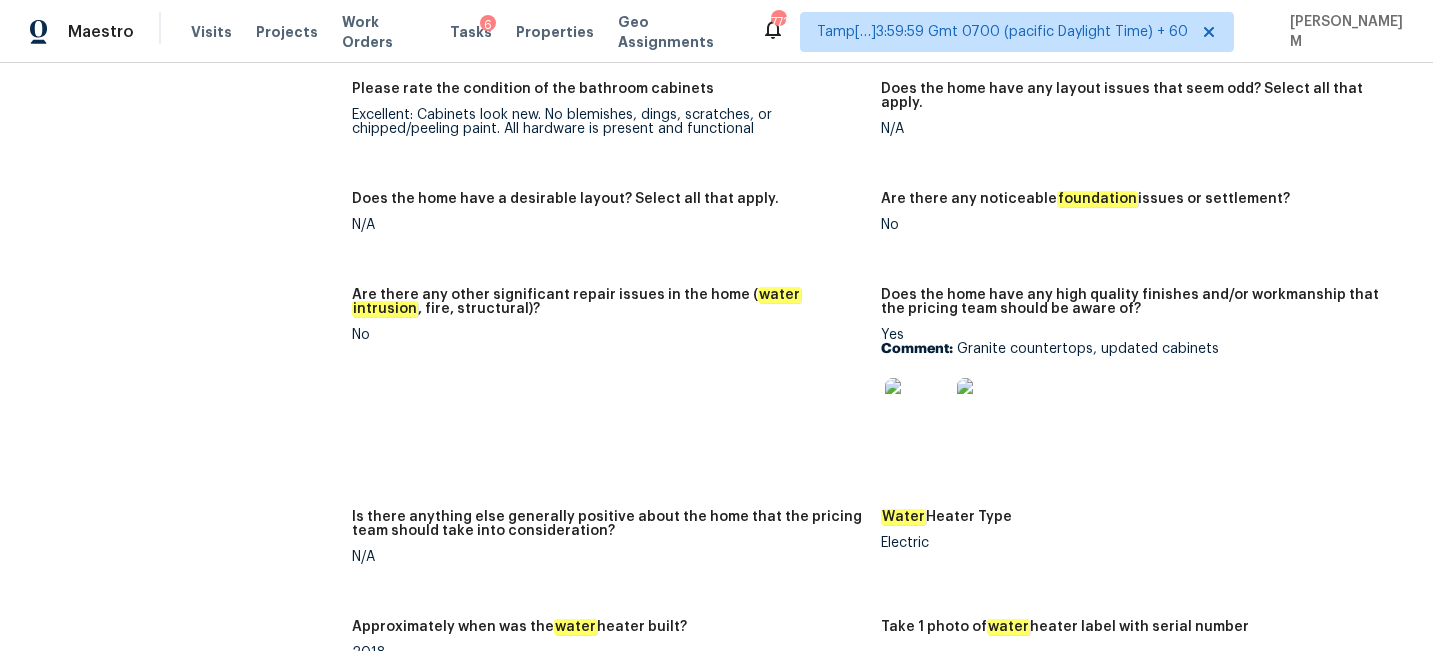 click on "Are there any other significant repair issues in the home ( water   intrusion , fire, structural)? No" at bounding box center [616, 387] 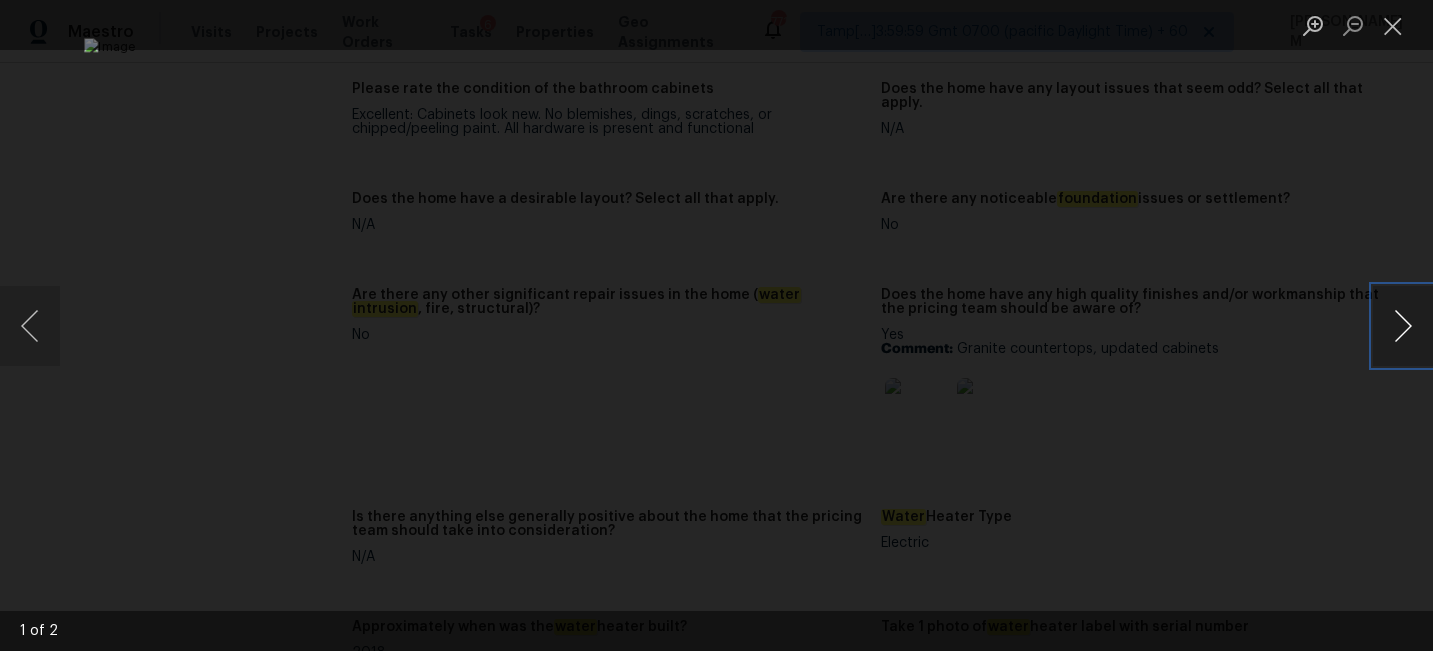 click at bounding box center [1403, 326] 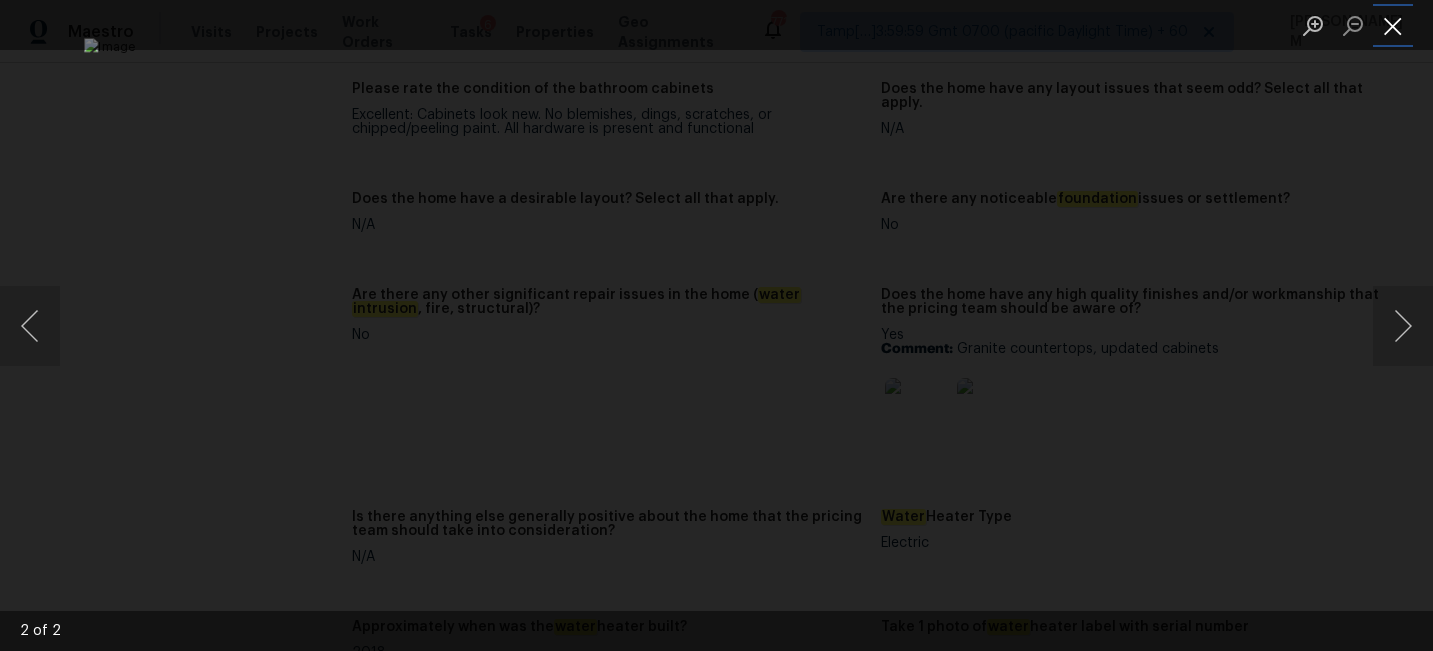 click at bounding box center (1393, 25) 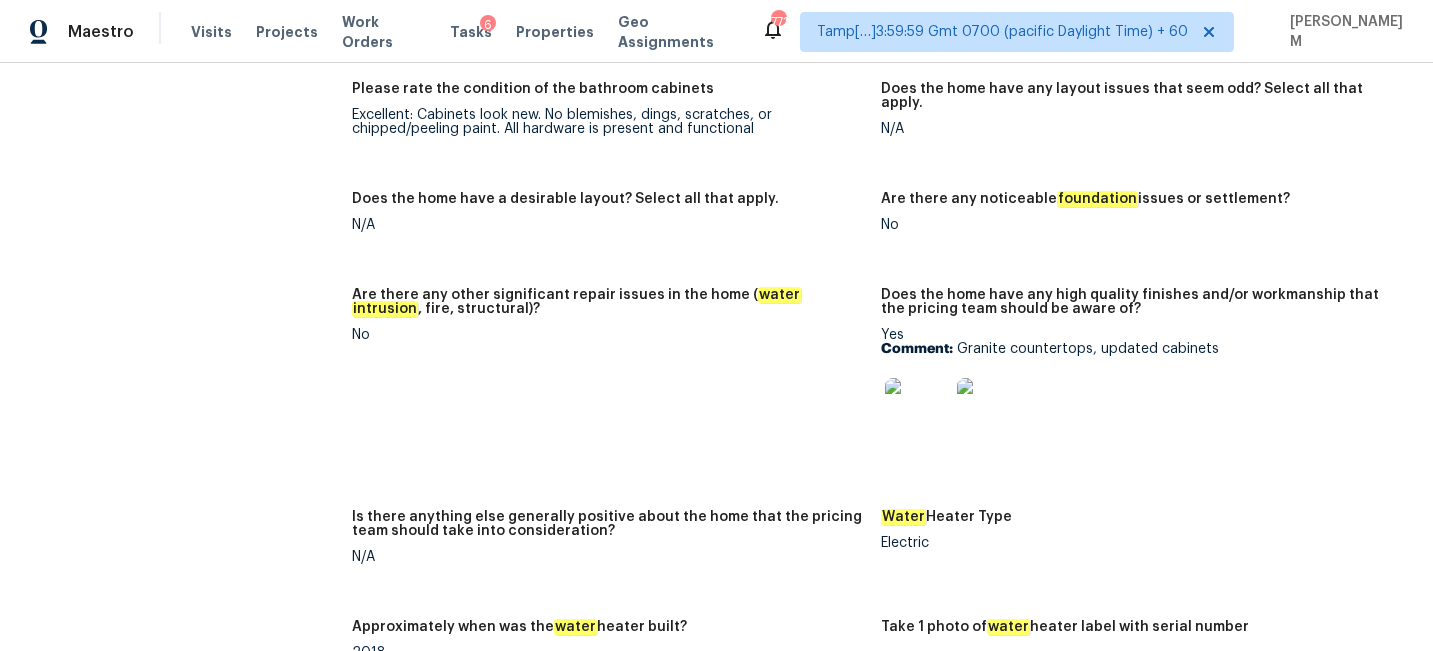 click at bounding box center (917, 410) 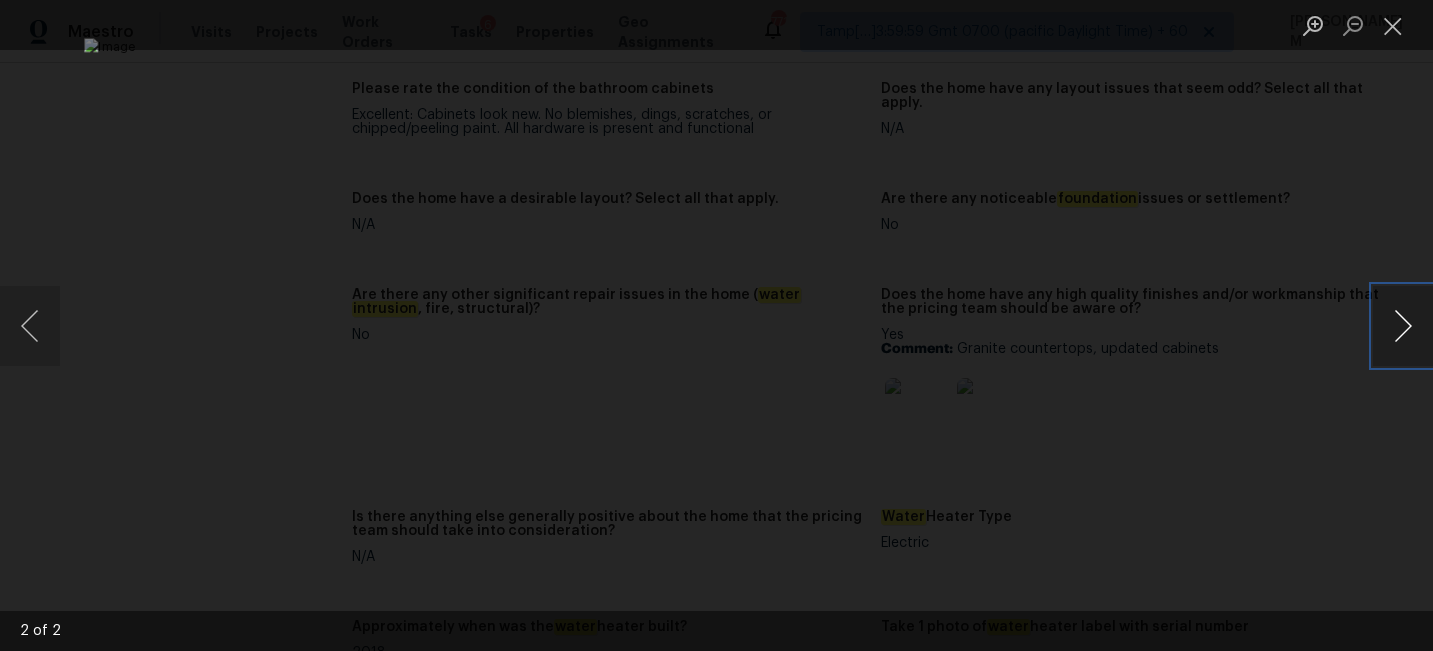 click at bounding box center [1403, 326] 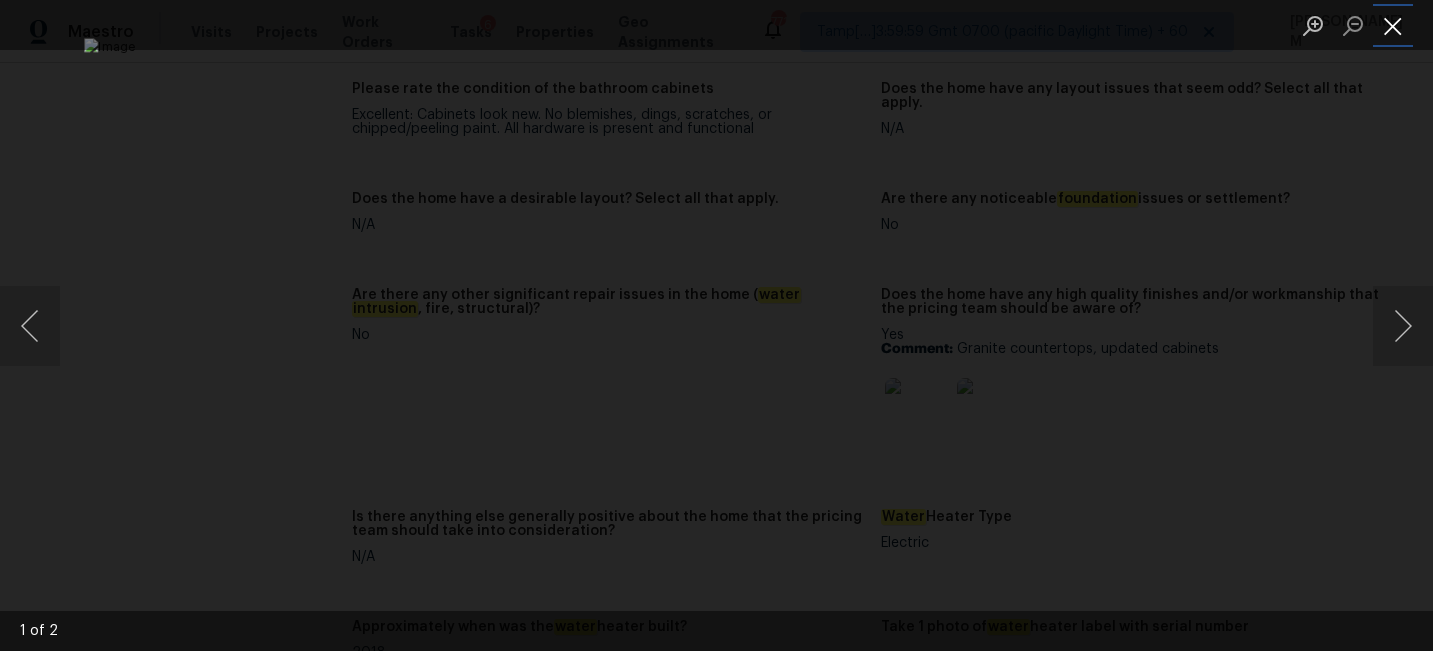 click at bounding box center (1393, 25) 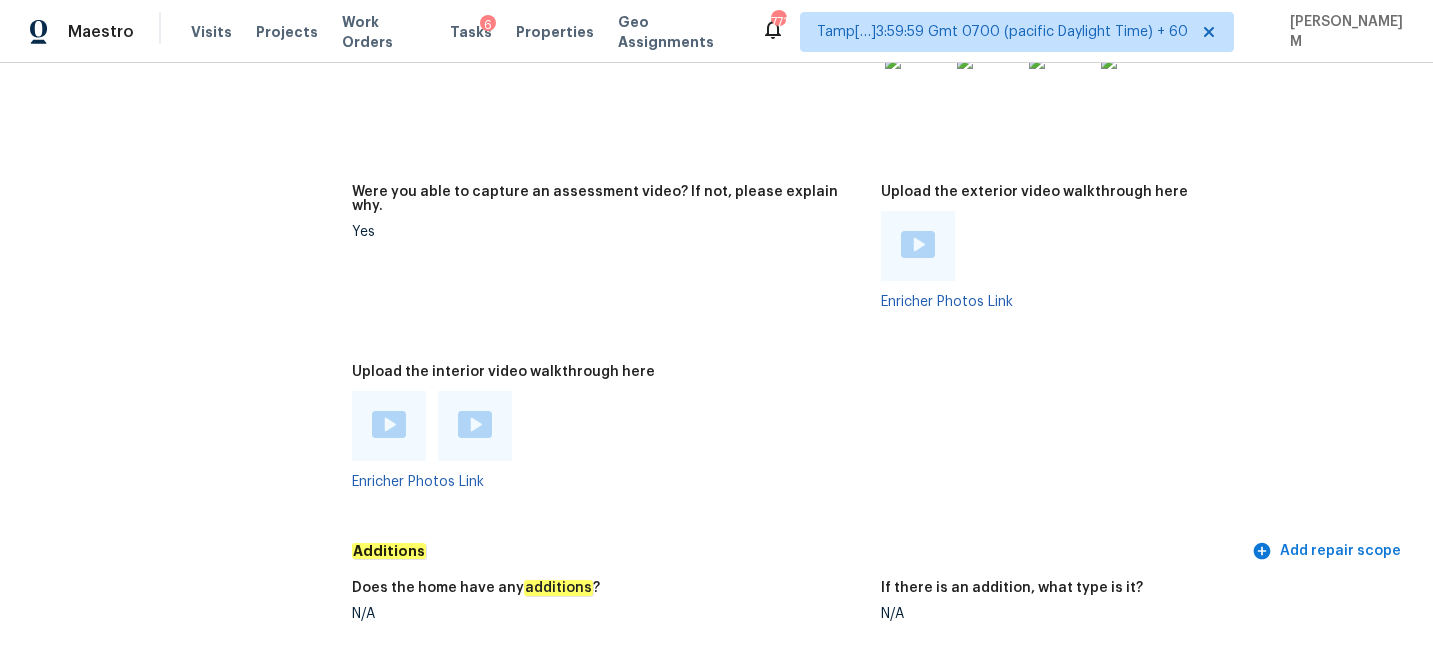 scroll, scrollTop: 3816, scrollLeft: 0, axis: vertical 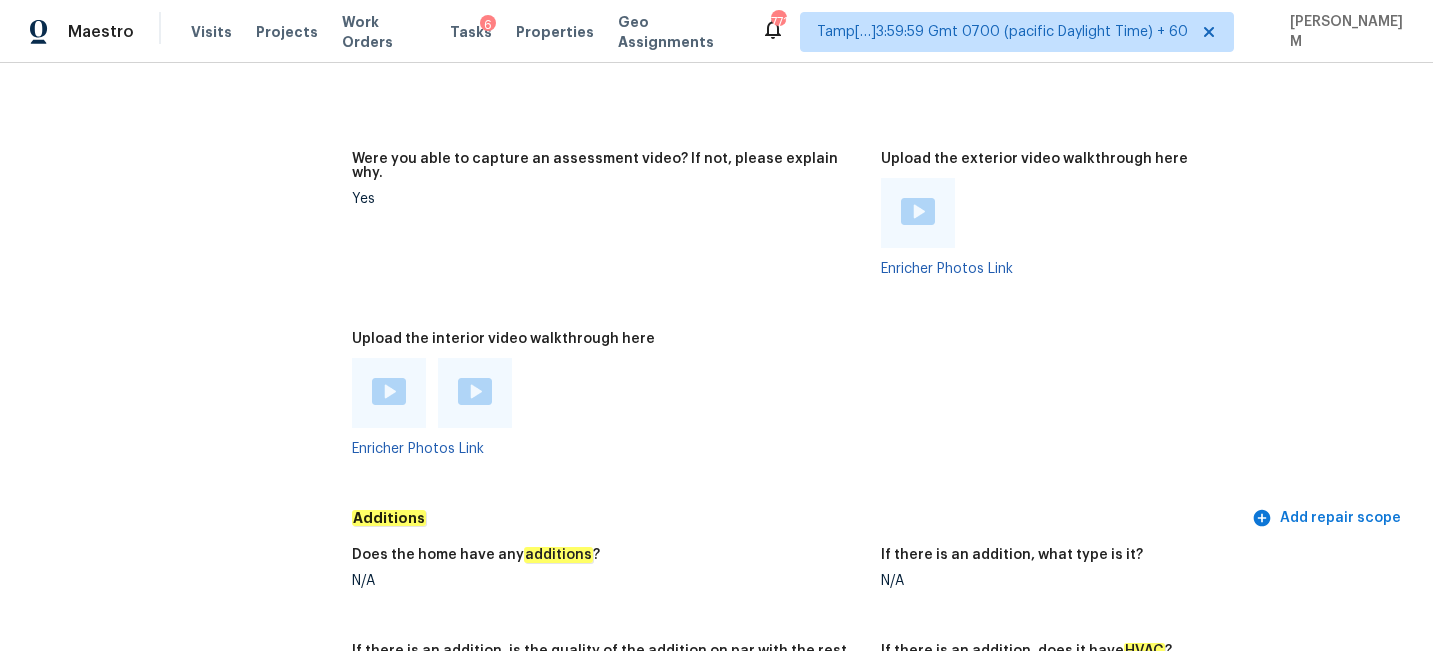 click at bounding box center (389, 393) 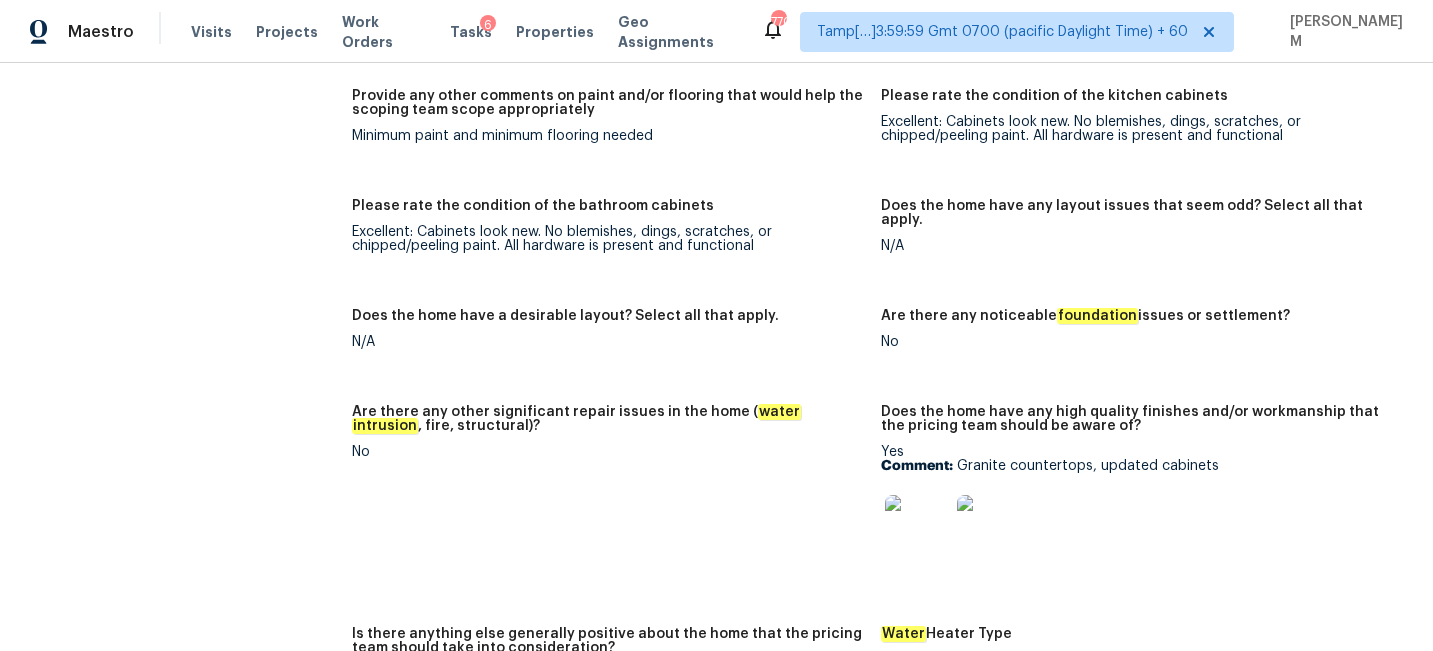 scroll, scrollTop: 3058, scrollLeft: 0, axis: vertical 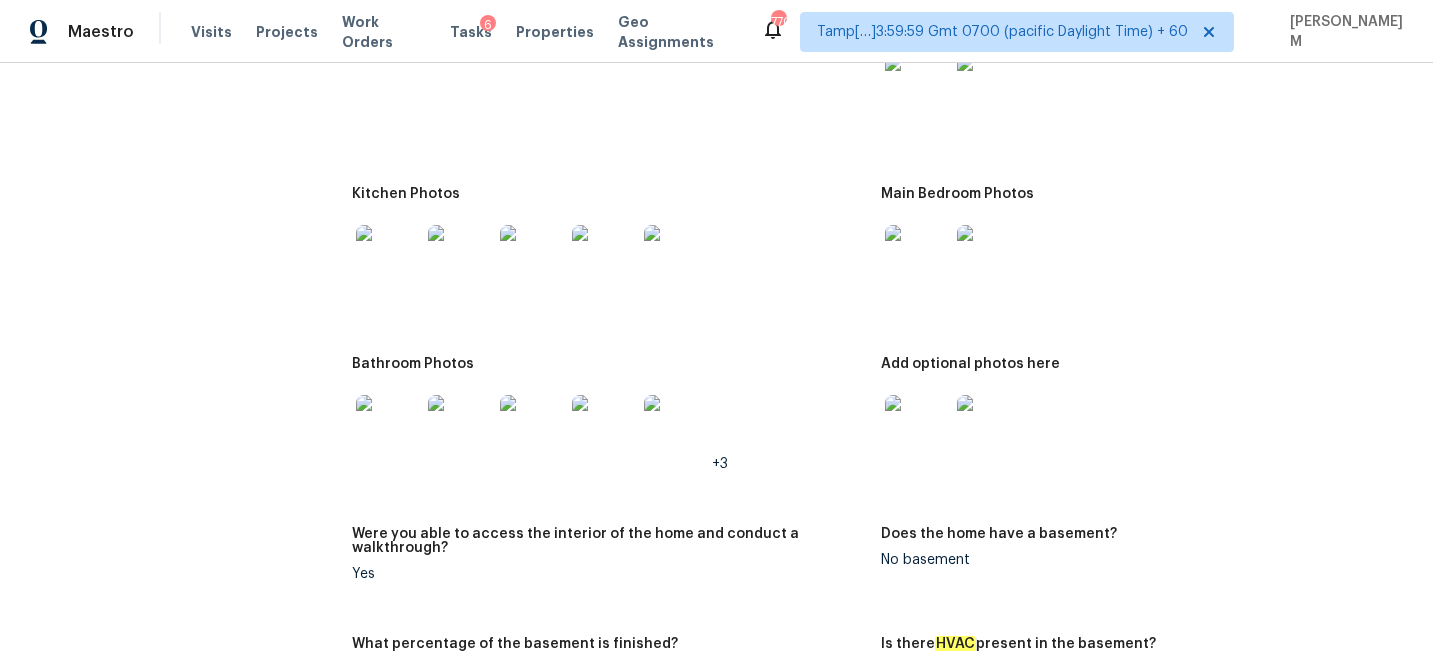 click at bounding box center [676, 427] 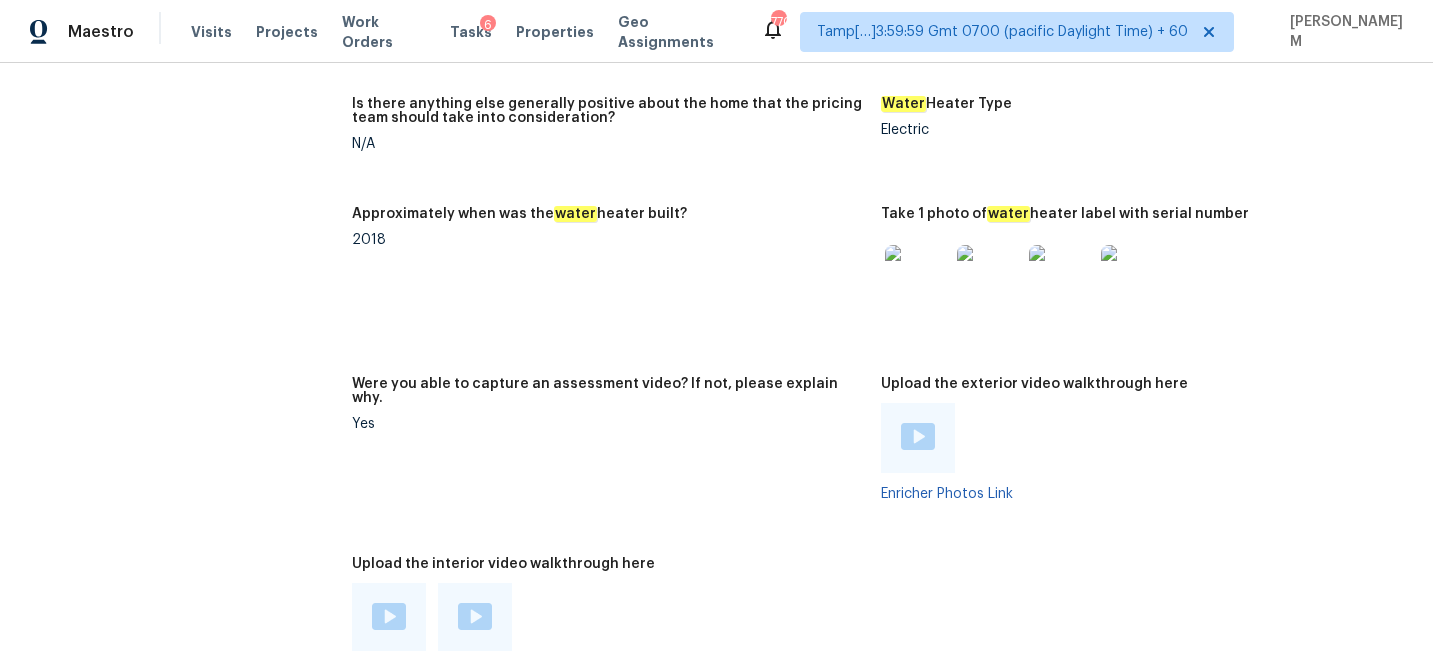 scroll, scrollTop: 3771, scrollLeft: 0, axis: vertical 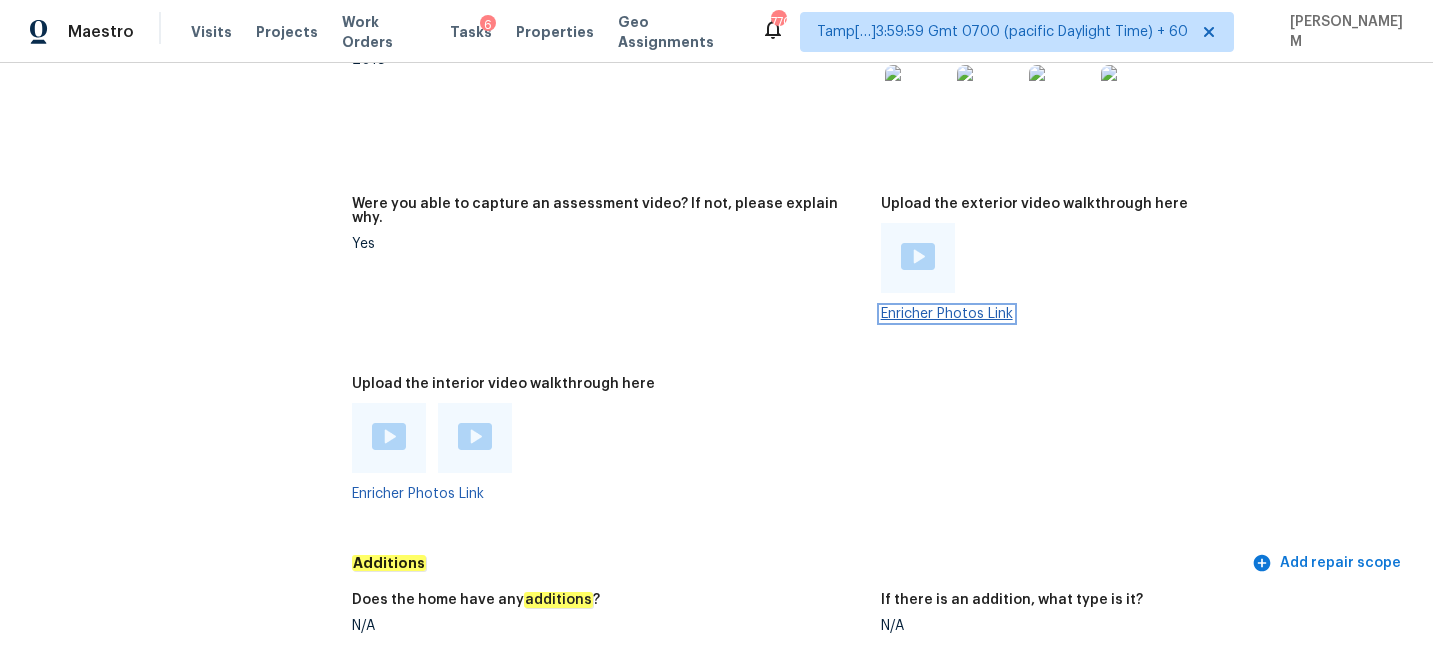 click on "Enricher Photos Link" at bounding box center [947, 314] 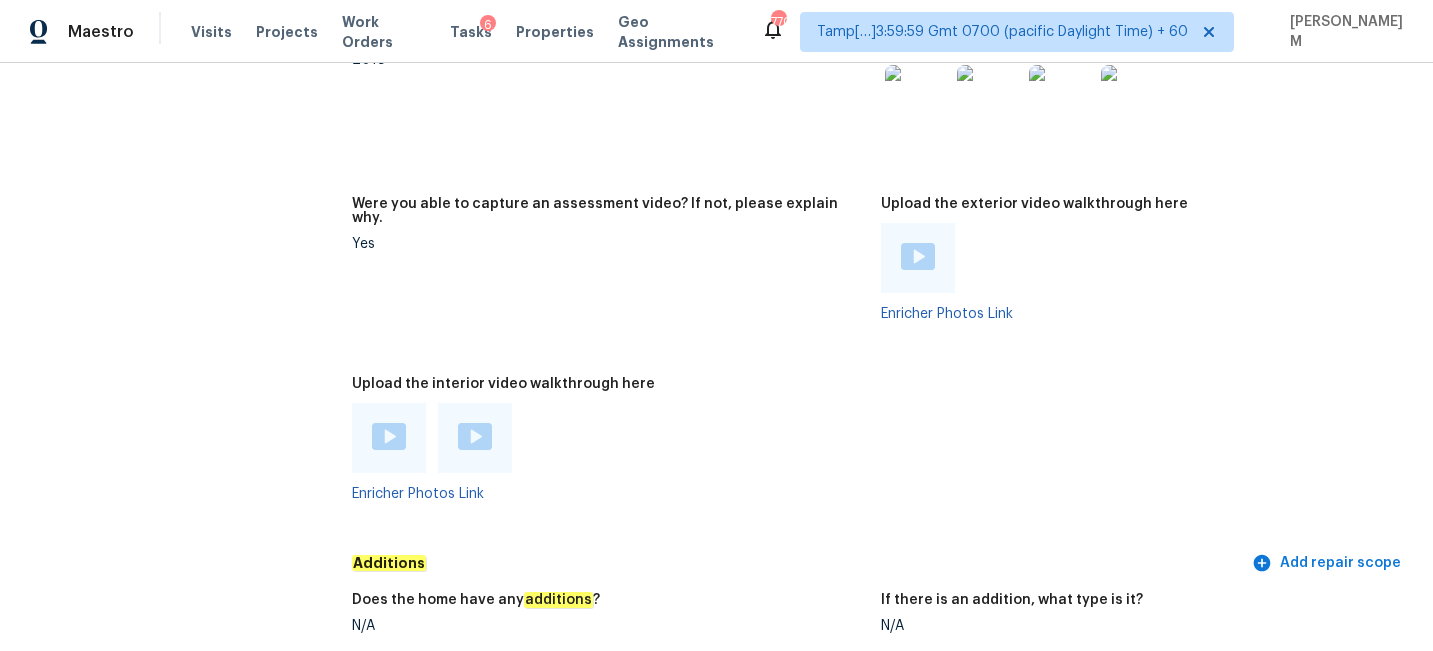 click at bounding box center (918, 256) 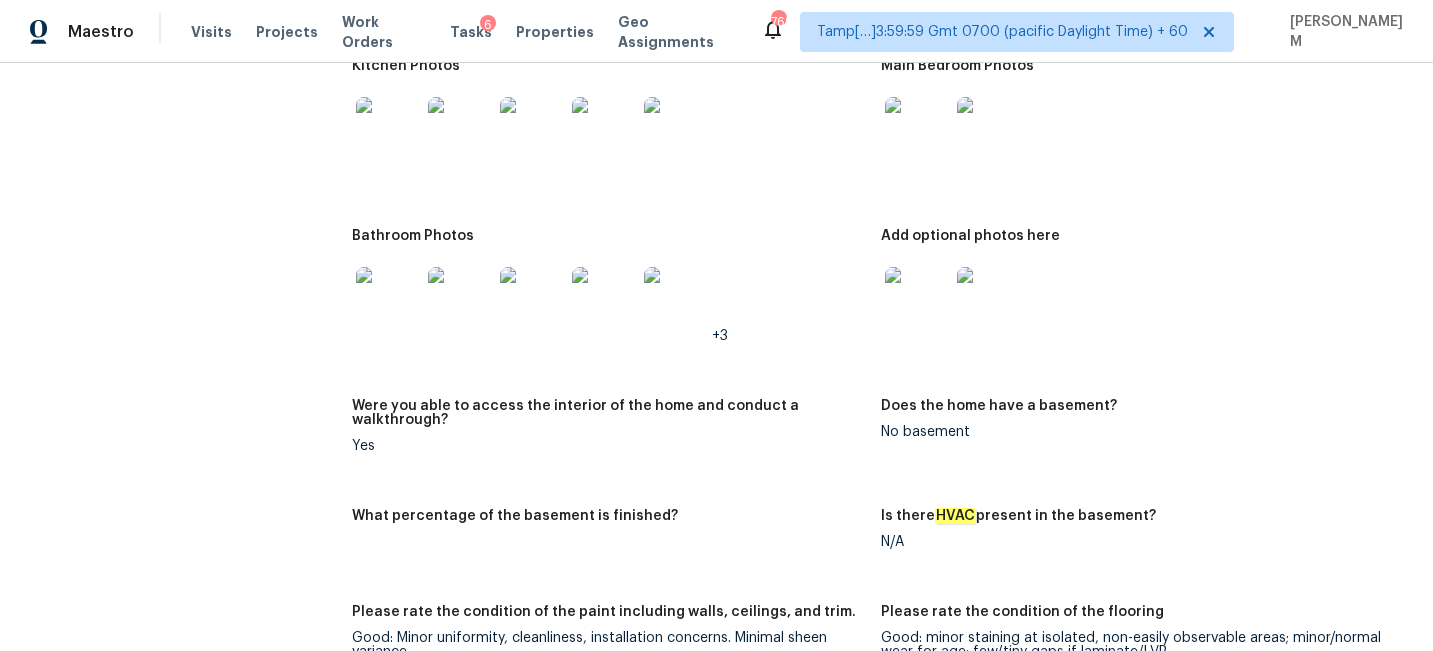 scroll, scrollTop: 2443, scrollLeft: 0, axis: vertical 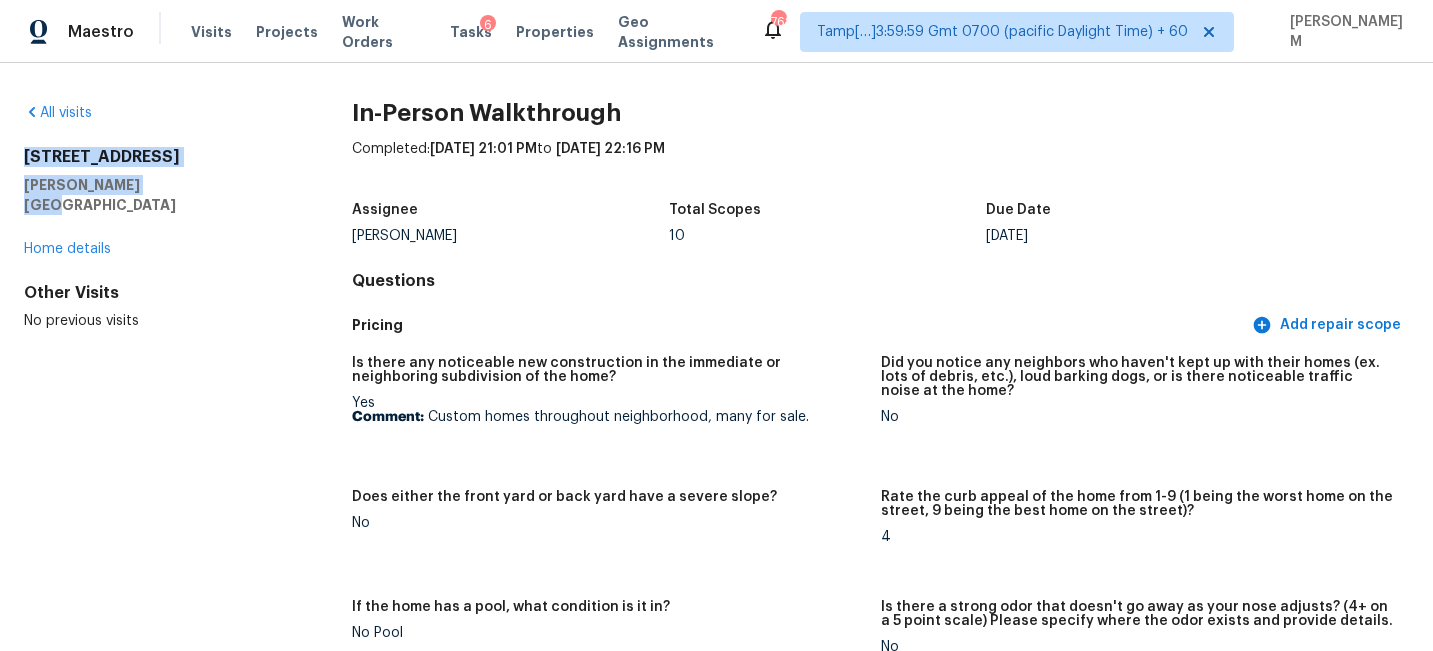 drag, startPoint x: 146, startPoint y: 185, endPoint x: 15, endPoint y: 160, distance: 133.36417 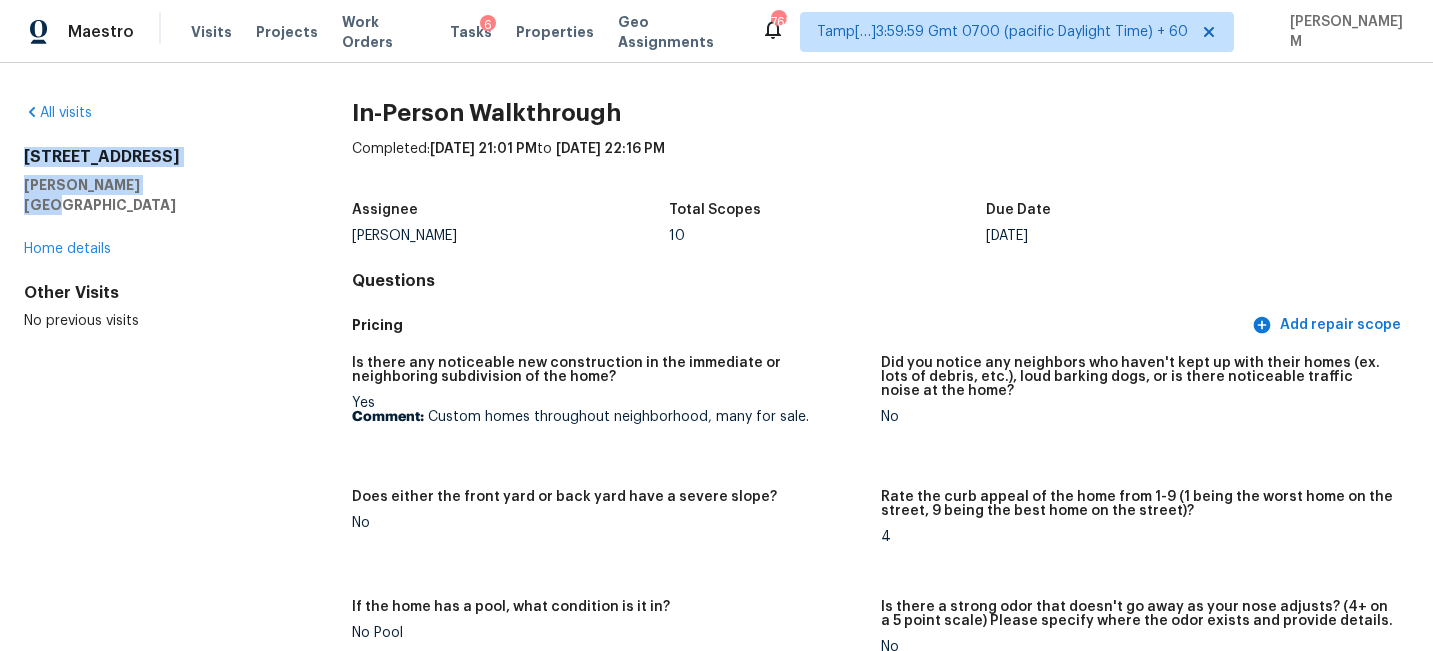 copy on "1421 Cottonwood Rd Fischer, TX 78623" 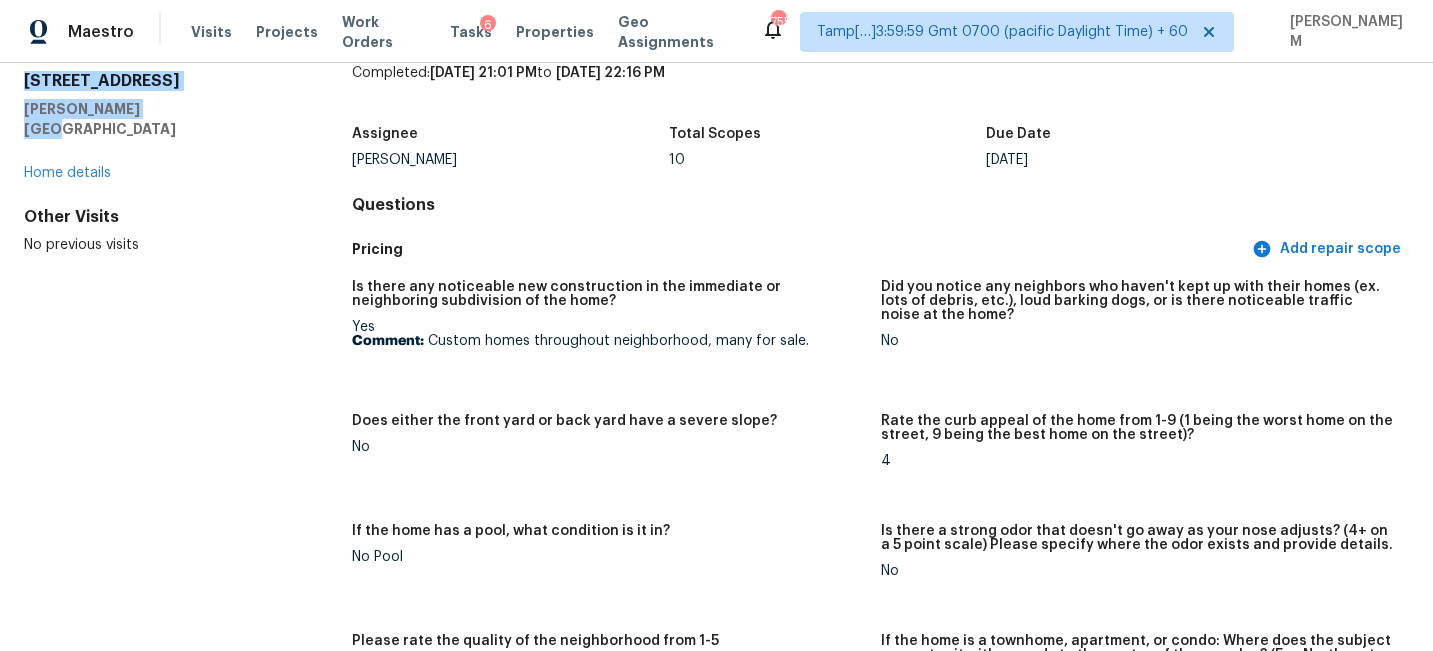 scroll, scrollTop: 0, scrollLeft: 0, axis: both 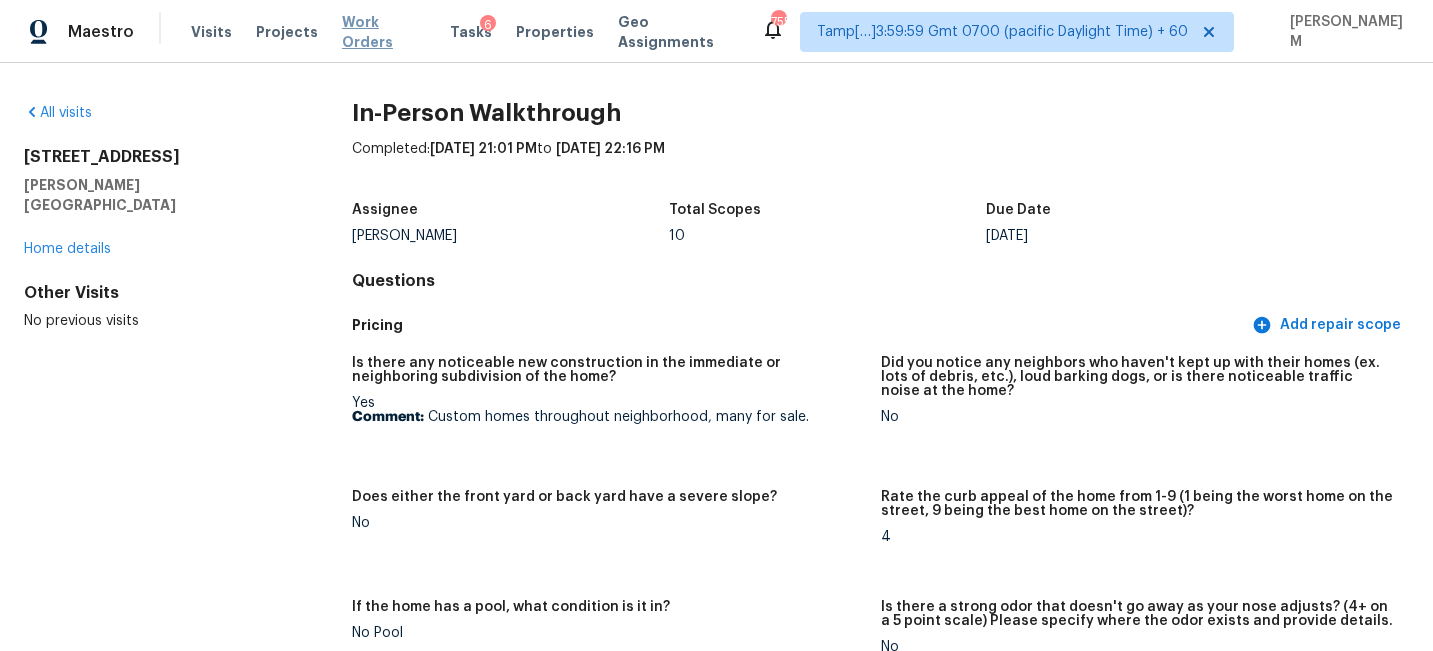click on "Work Orders" at bounding box center [384, 32] 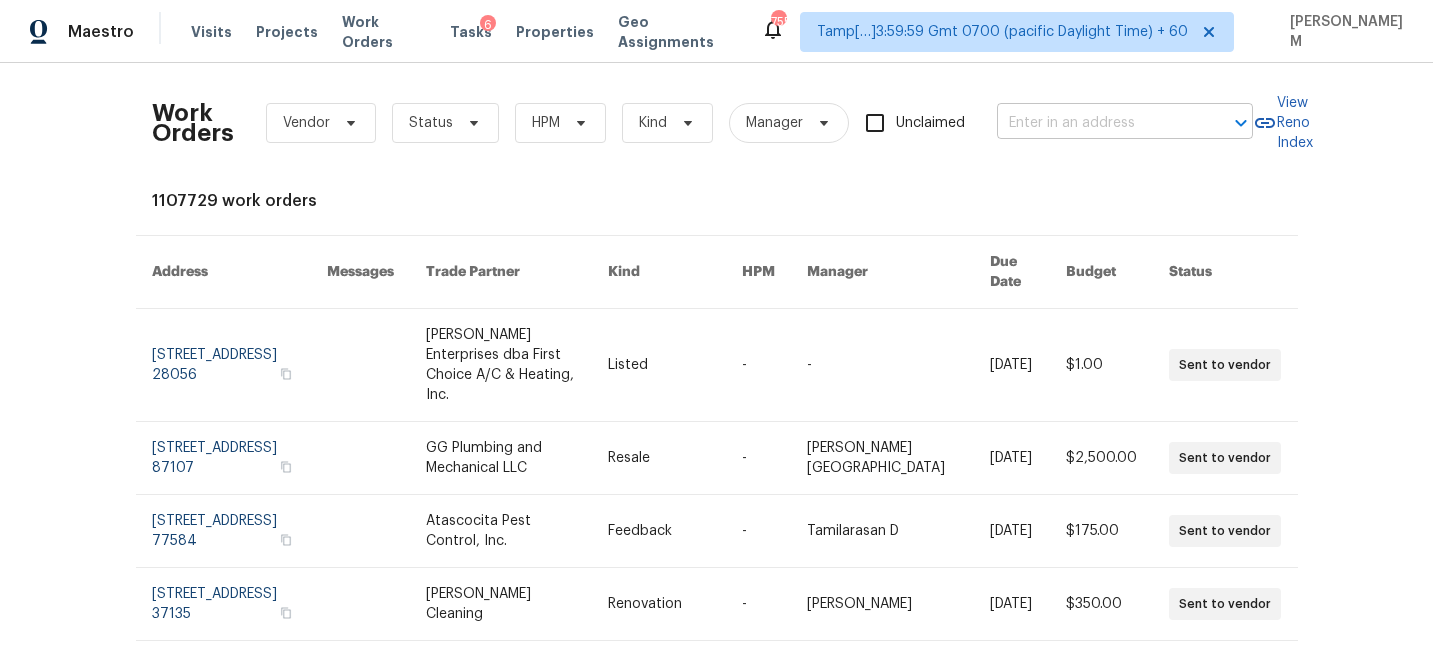 click at bounding box center (1097, 123) 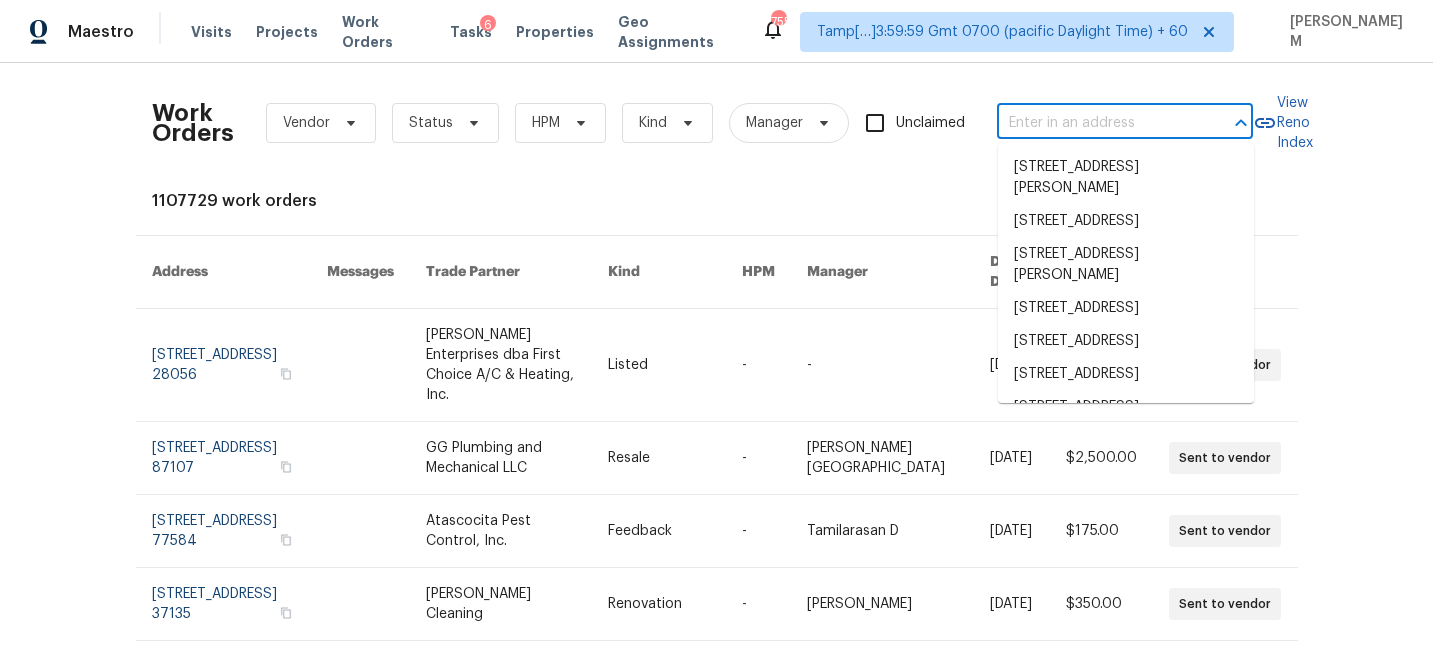 paste on "2427 SE 5th Ter, Lees Summit, MO 64063" 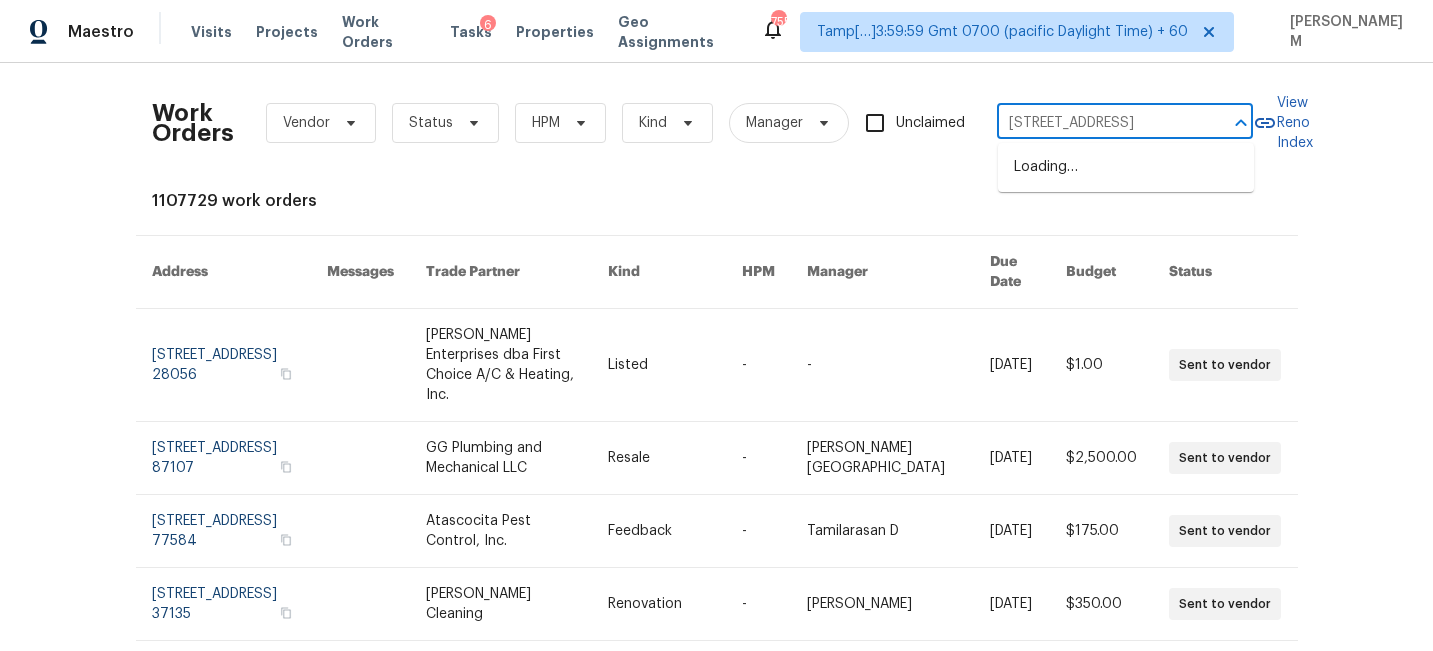 scroll, scrollTop: 0, scrollLeft: 82, axis: horizontal 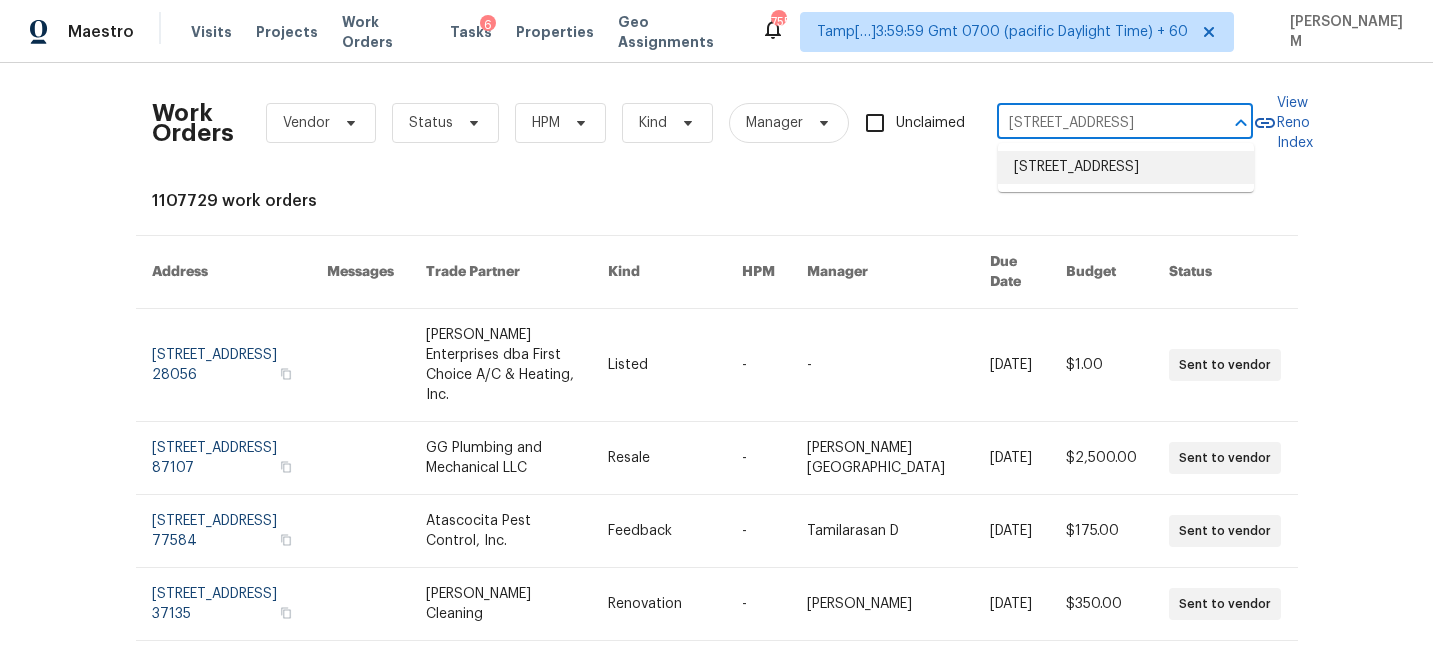 click on "2427 SE 5th Ter, Lees Summit, MO 64063" at bounding box center [1126, 167] 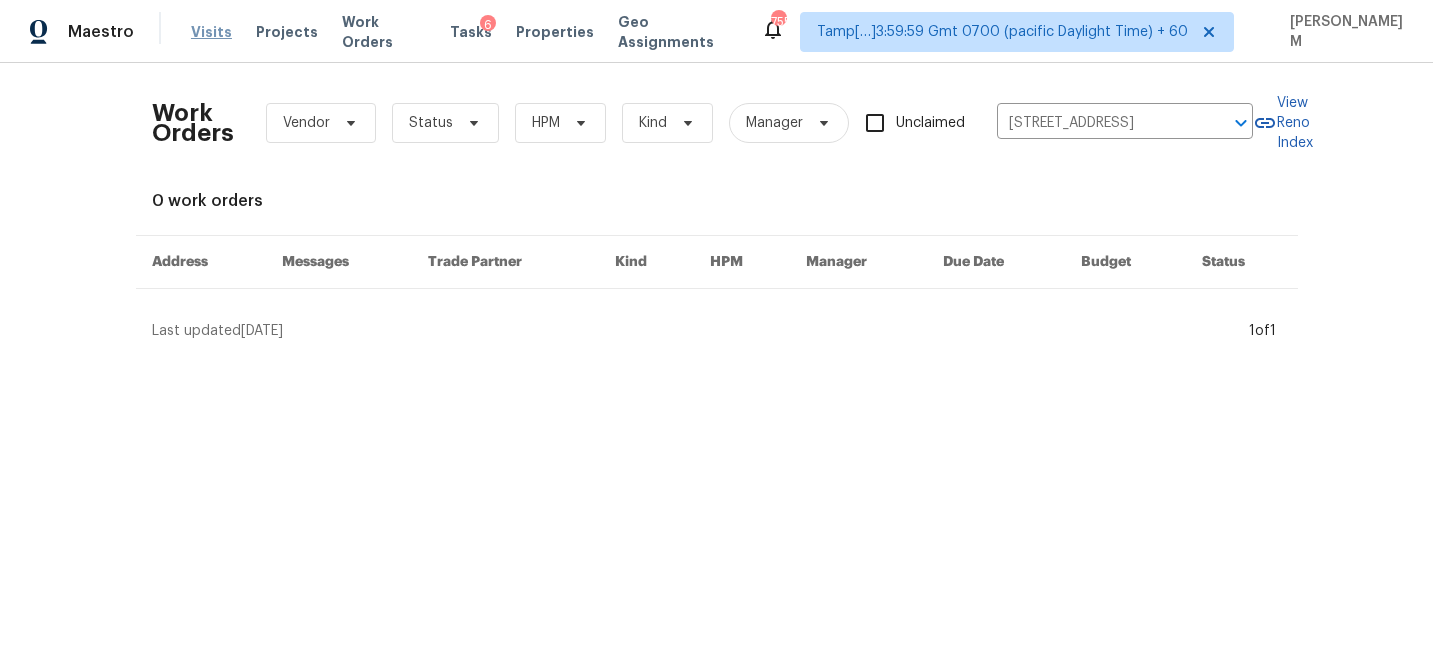 click on "Visits" at bounding box center [211, 32] 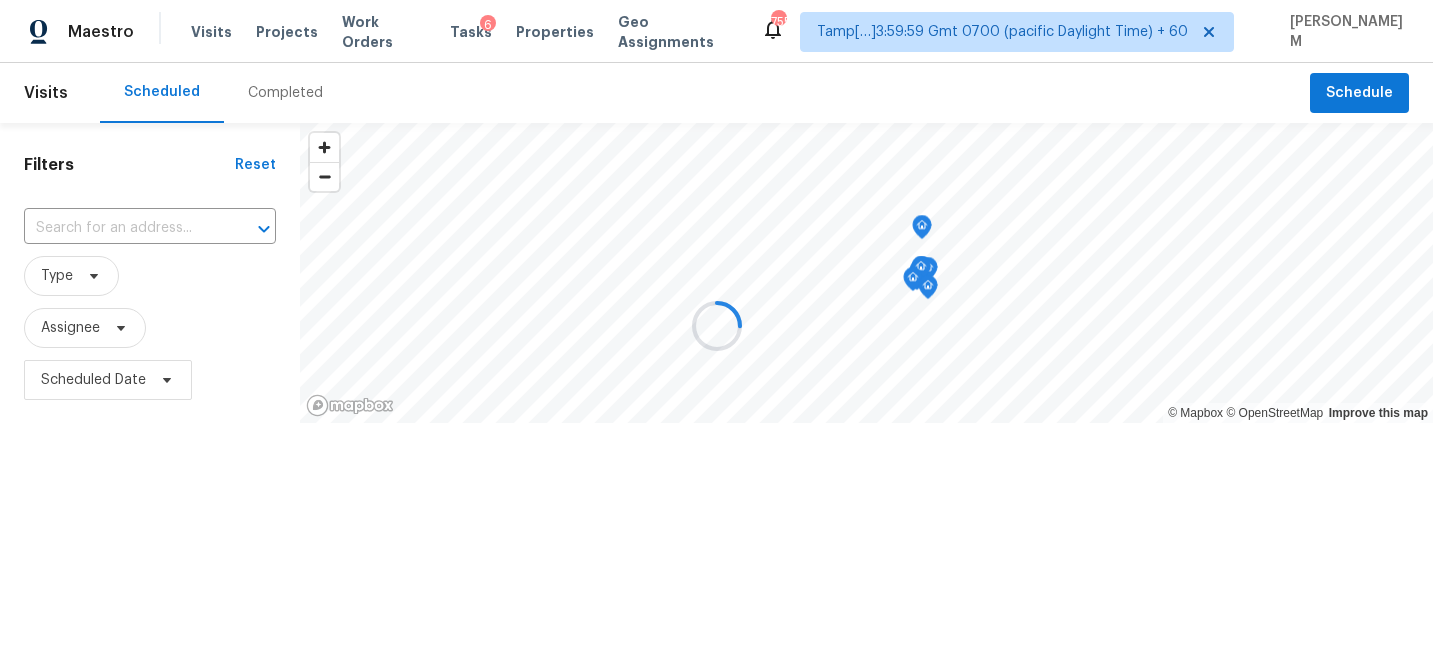 click at bounding box center [716, 325] 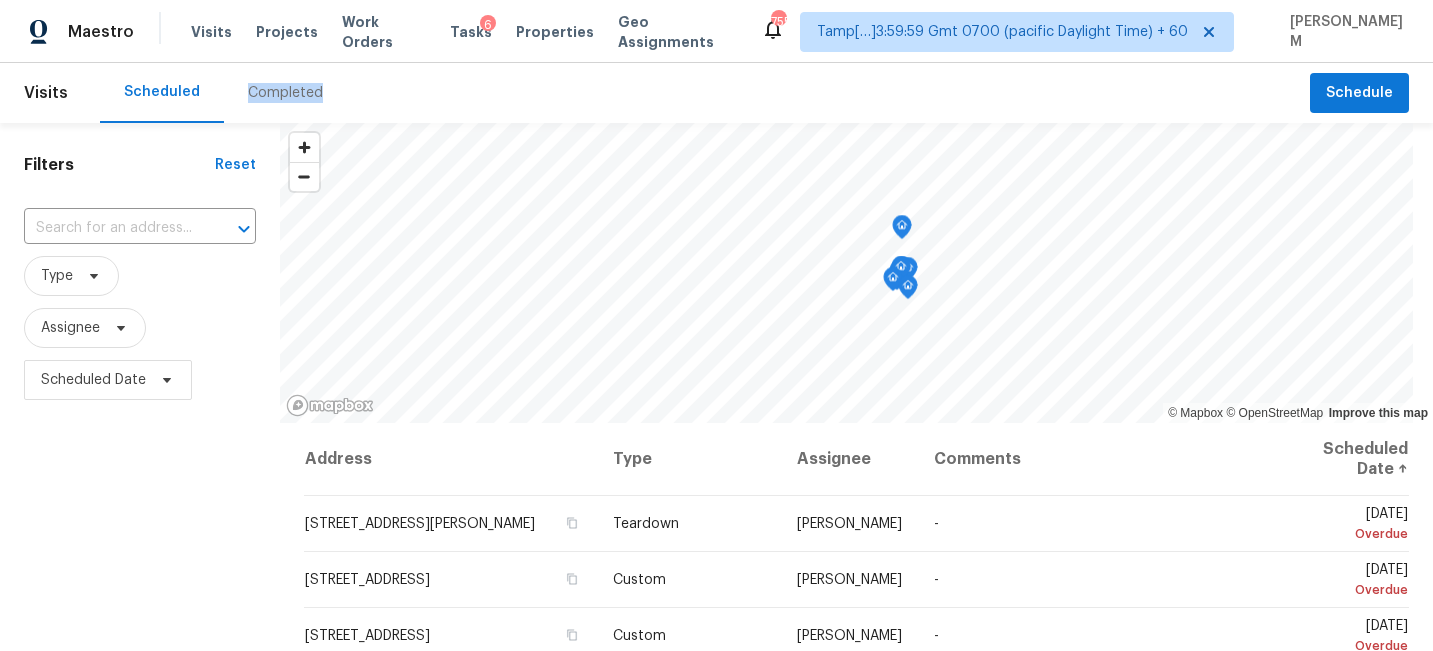 click on "Completed" at bounding box center [285, 93] 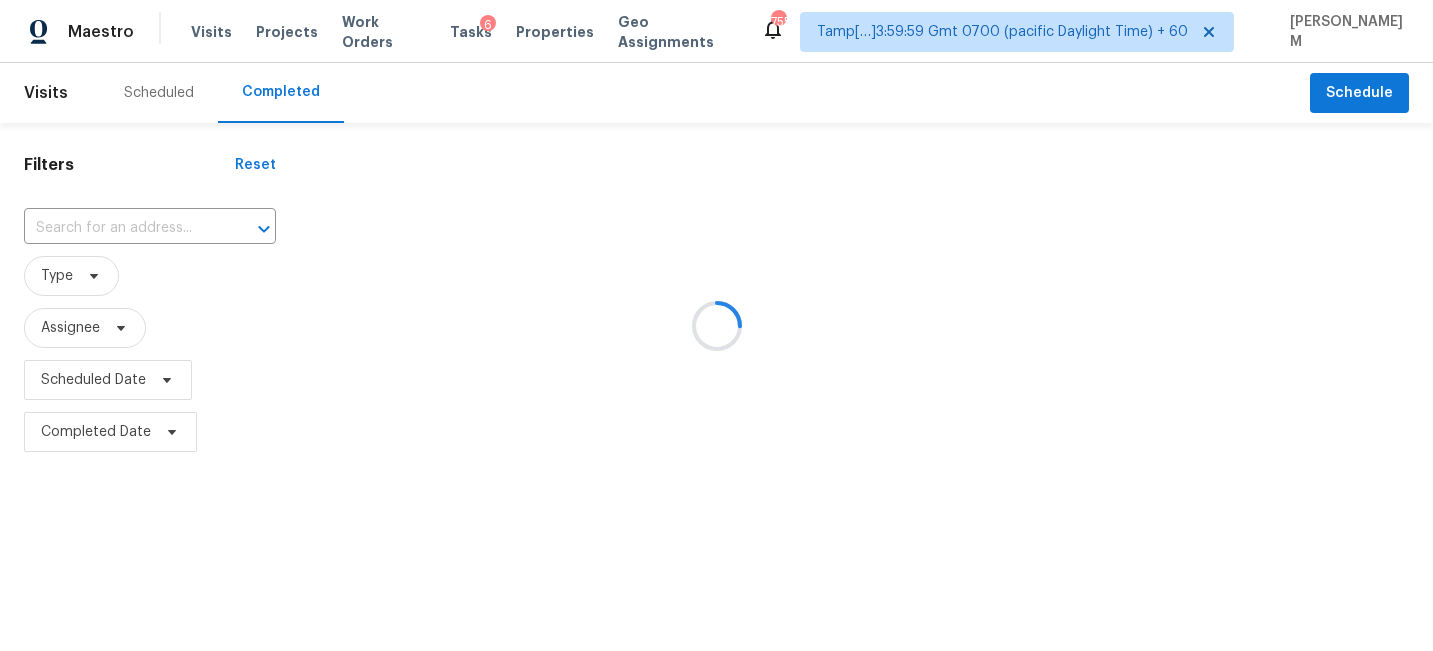 click at bounding box center (716, 325) 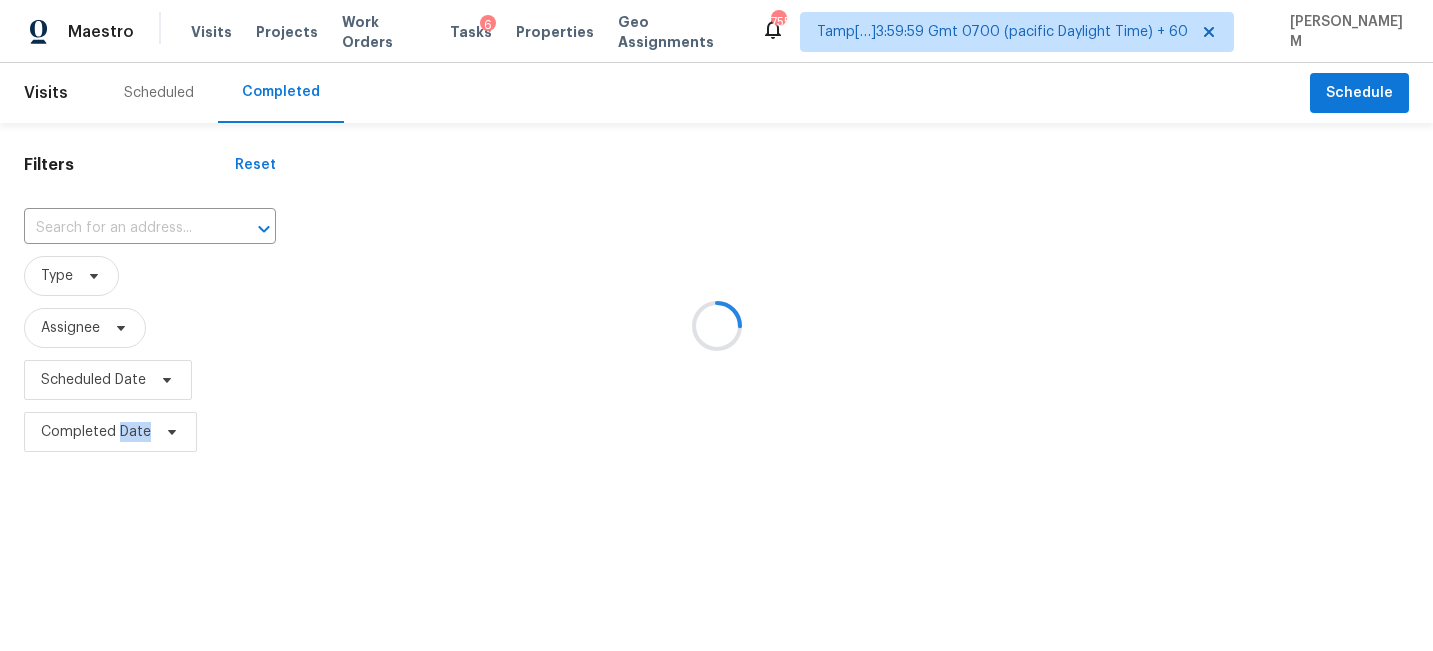 click at bounding box center [716, 325] 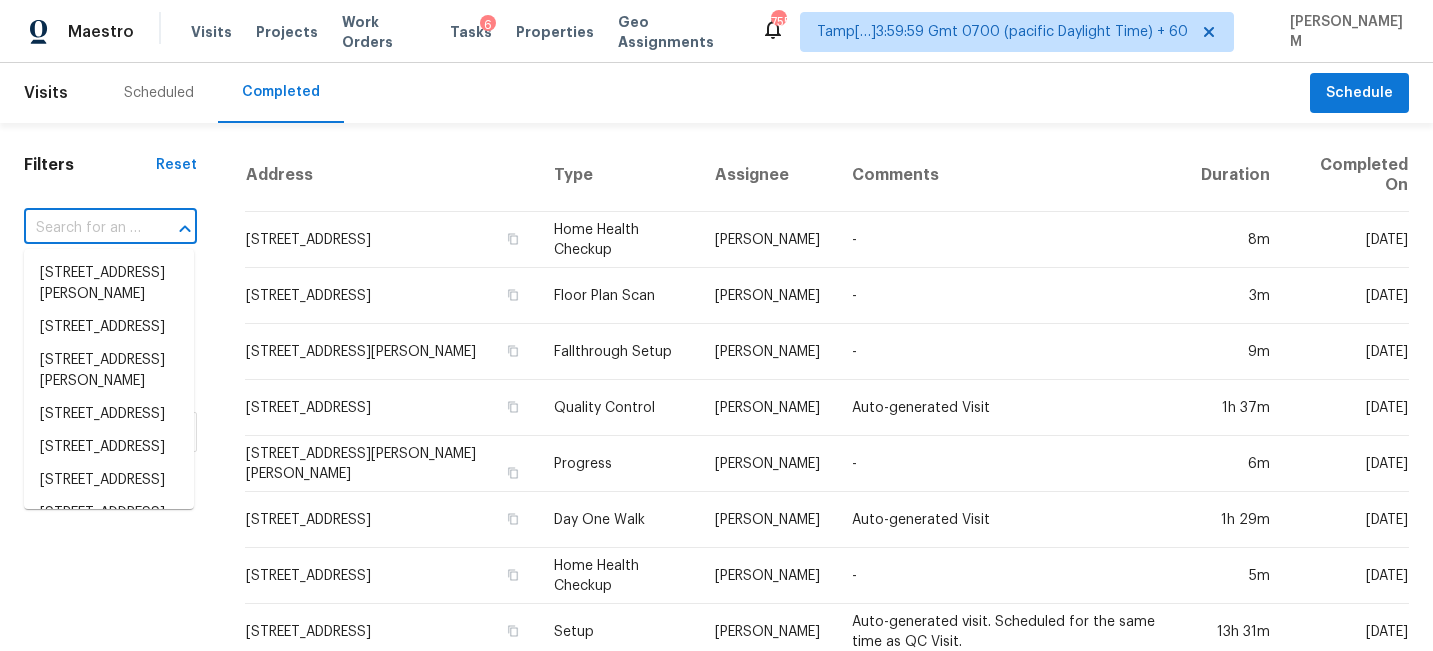 click at bounding box center [82, 228] 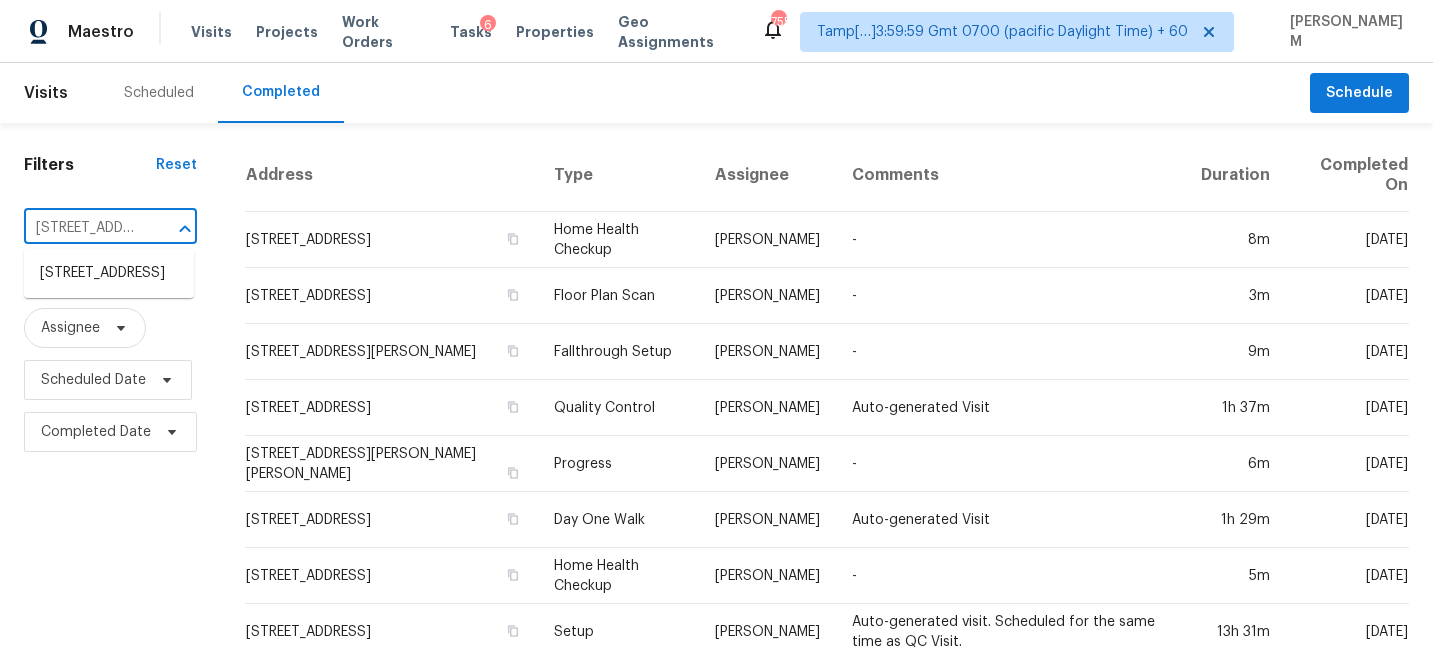 scroll, scrollTop: 0, scrollLeft: 167, axis: horizontal 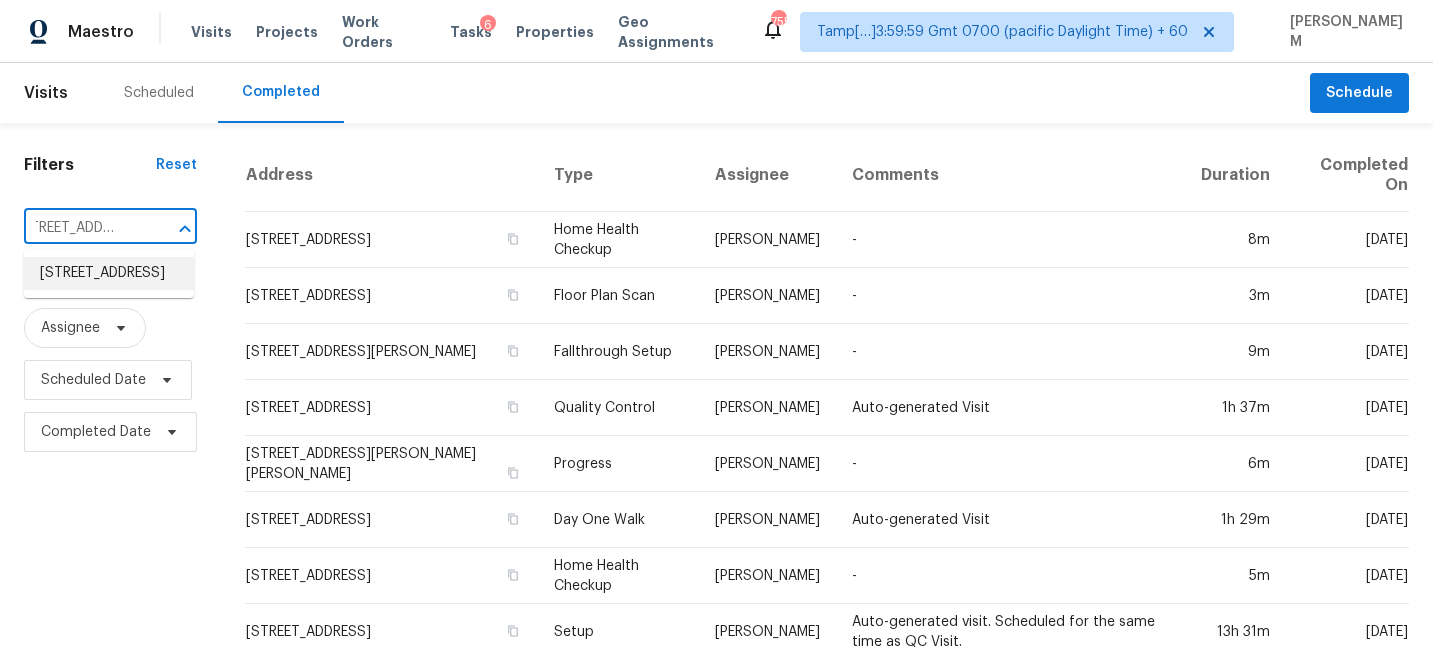 click on "2427 SE 5th Ter, Lees Summit, MO 64063" at bounding box center (109, 273) 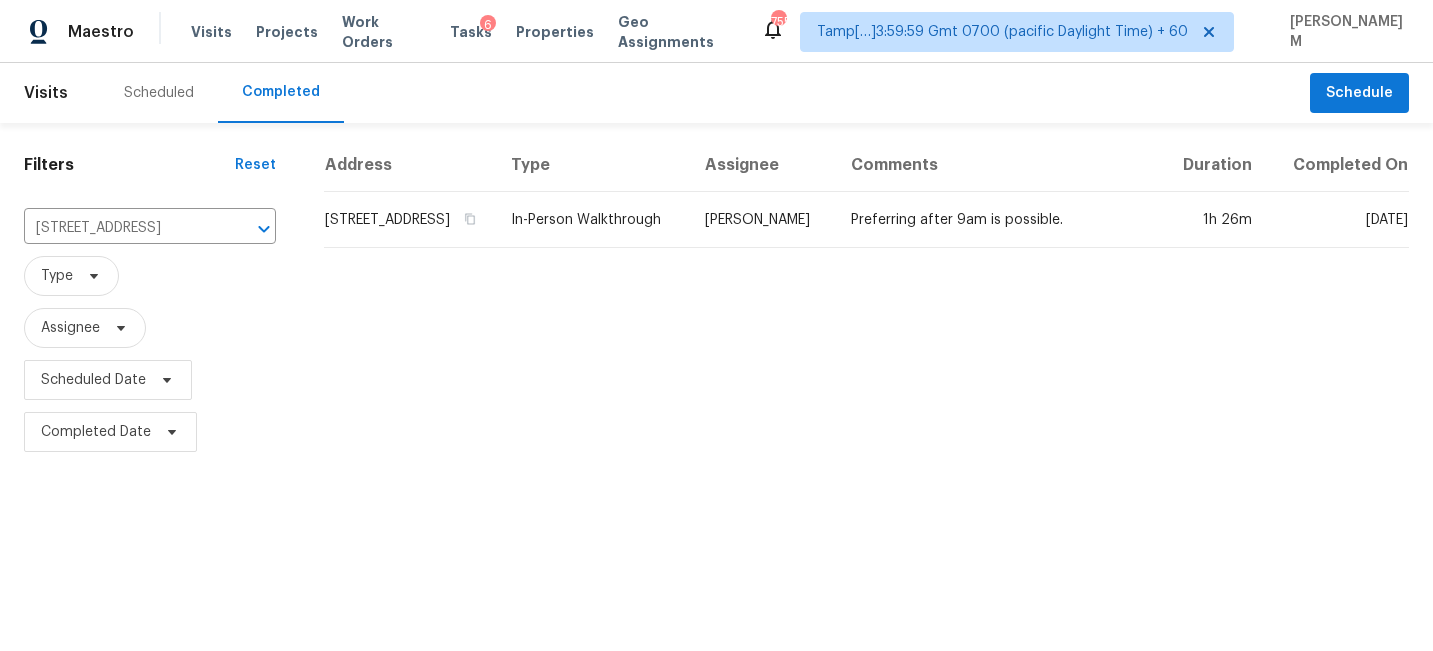 click on "Address" at bounding box center (409, 165) 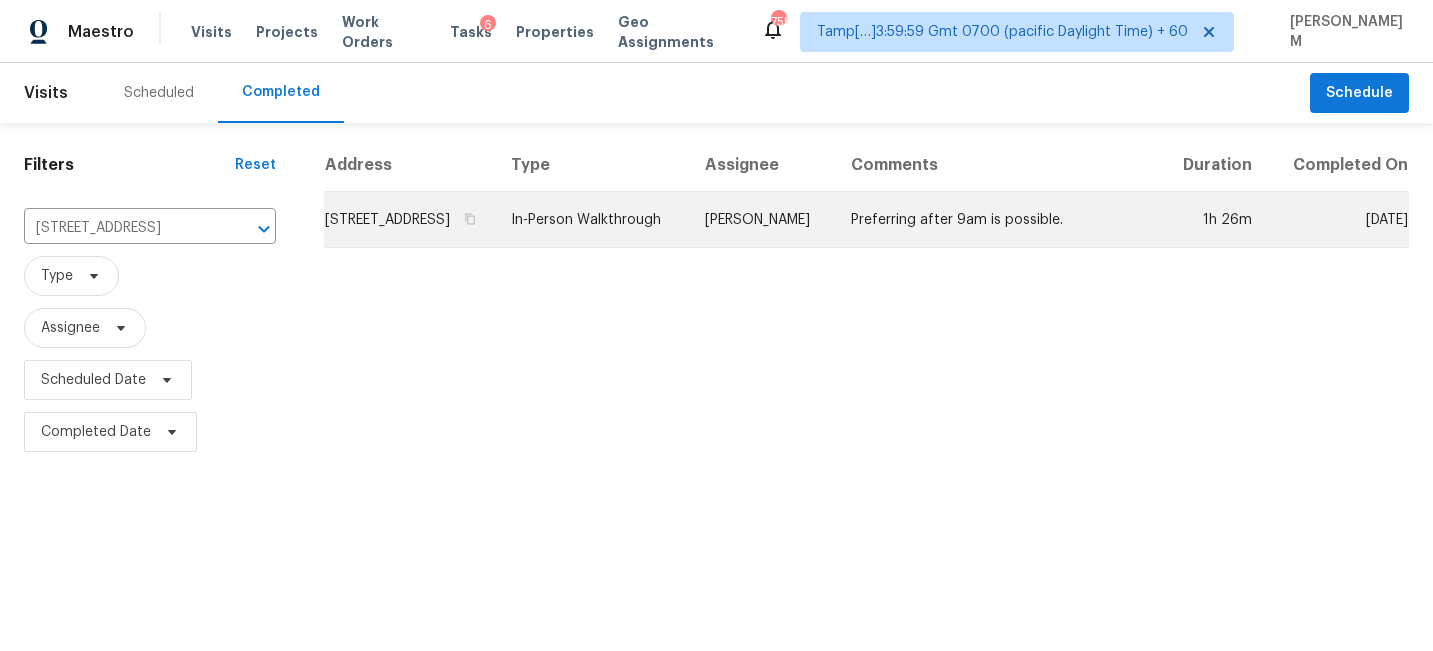 click on "2427 SE 5th Ter, Lees Summit, MO 64063" at bounding box center [409, 220] 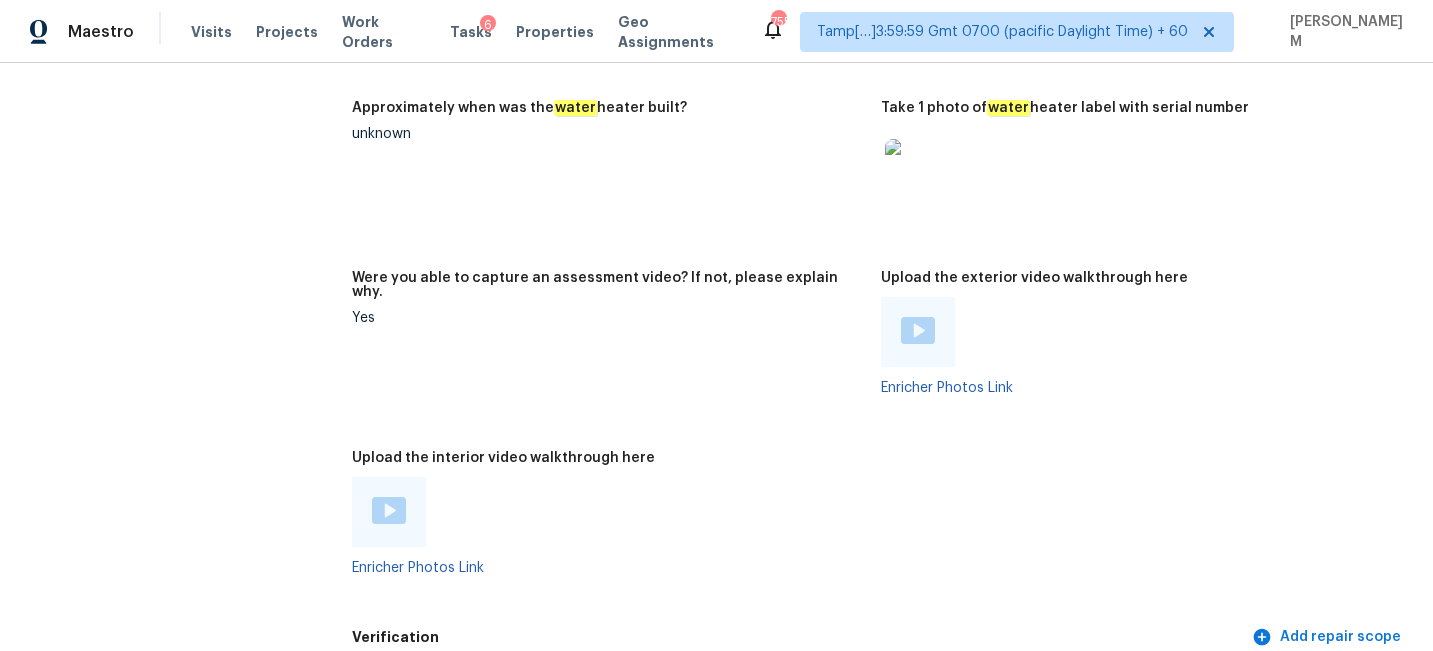 scroll, scrollTop: 3595, scrollLeft: 0, axis: vertical 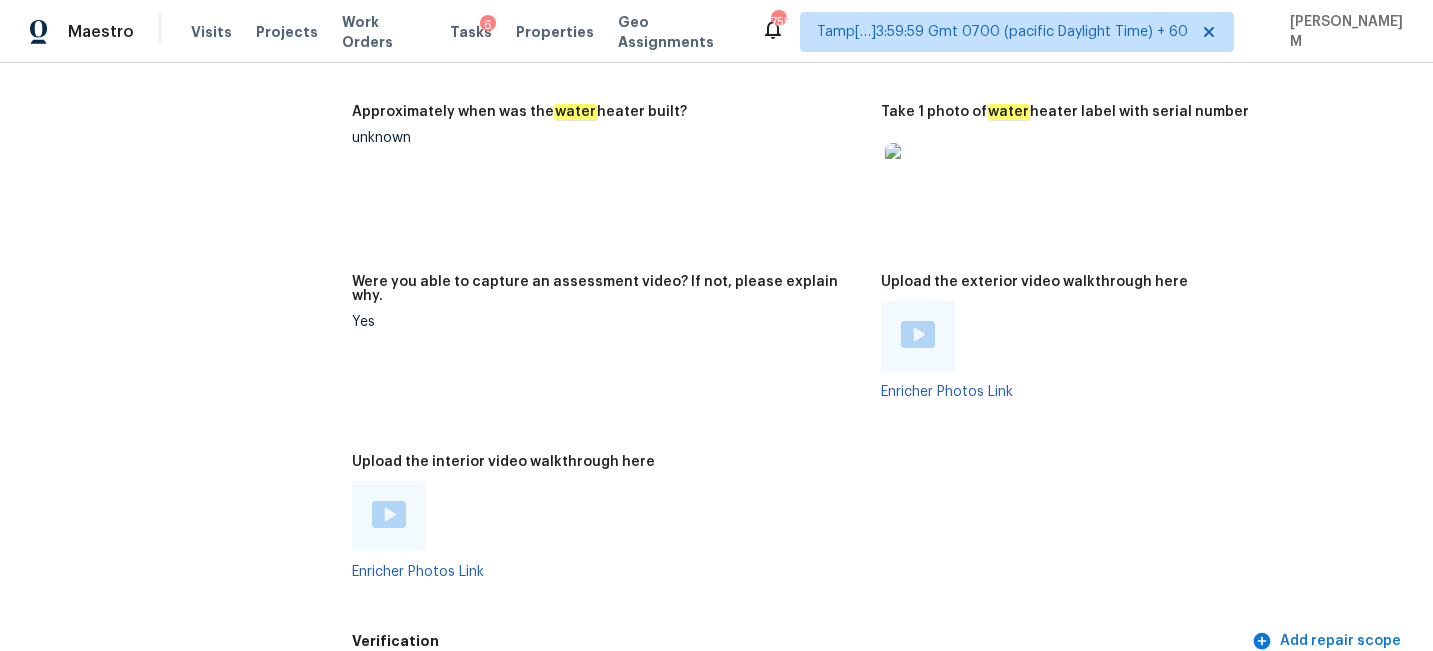 click at bounding box center [389, 516] 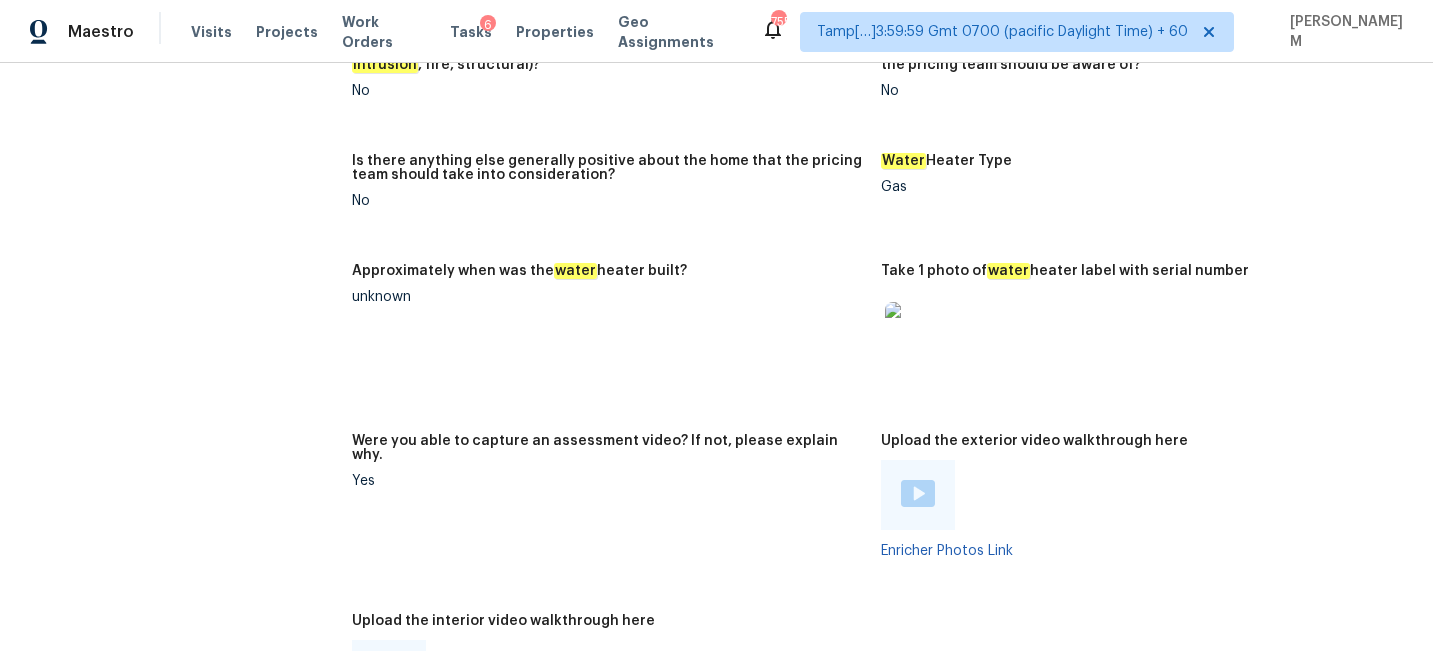 scroll, scrollTop: 3471, scrollLeft: 0, axis: vertical 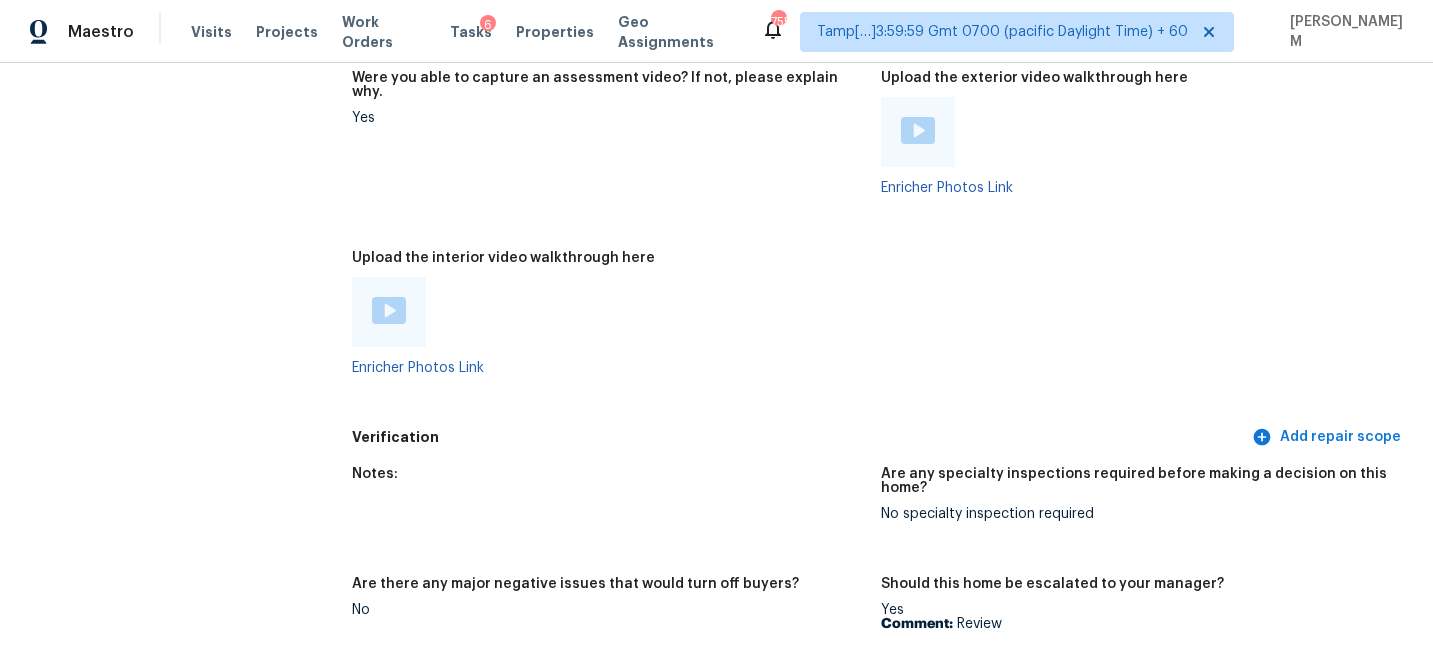 click at bounding box center (918, 132) 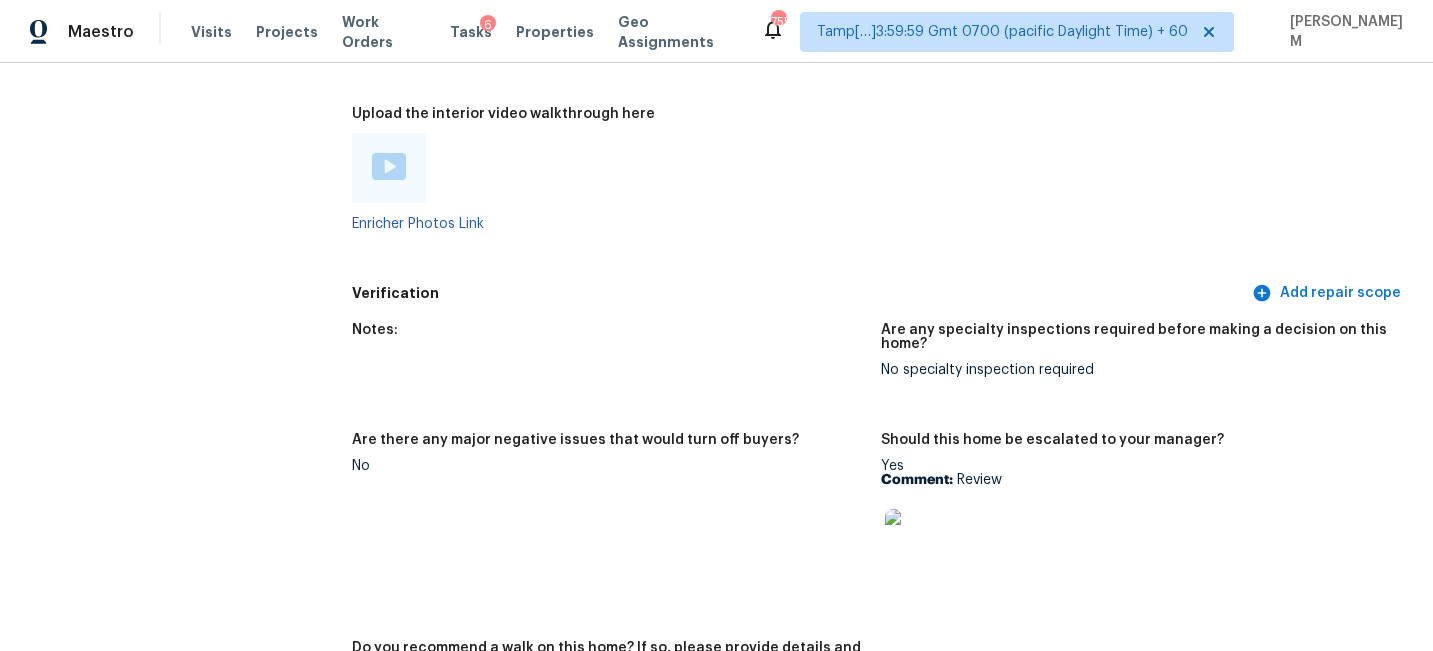 scroll, scrollTop: 3946, scrollLeft: 0, axis: vertical 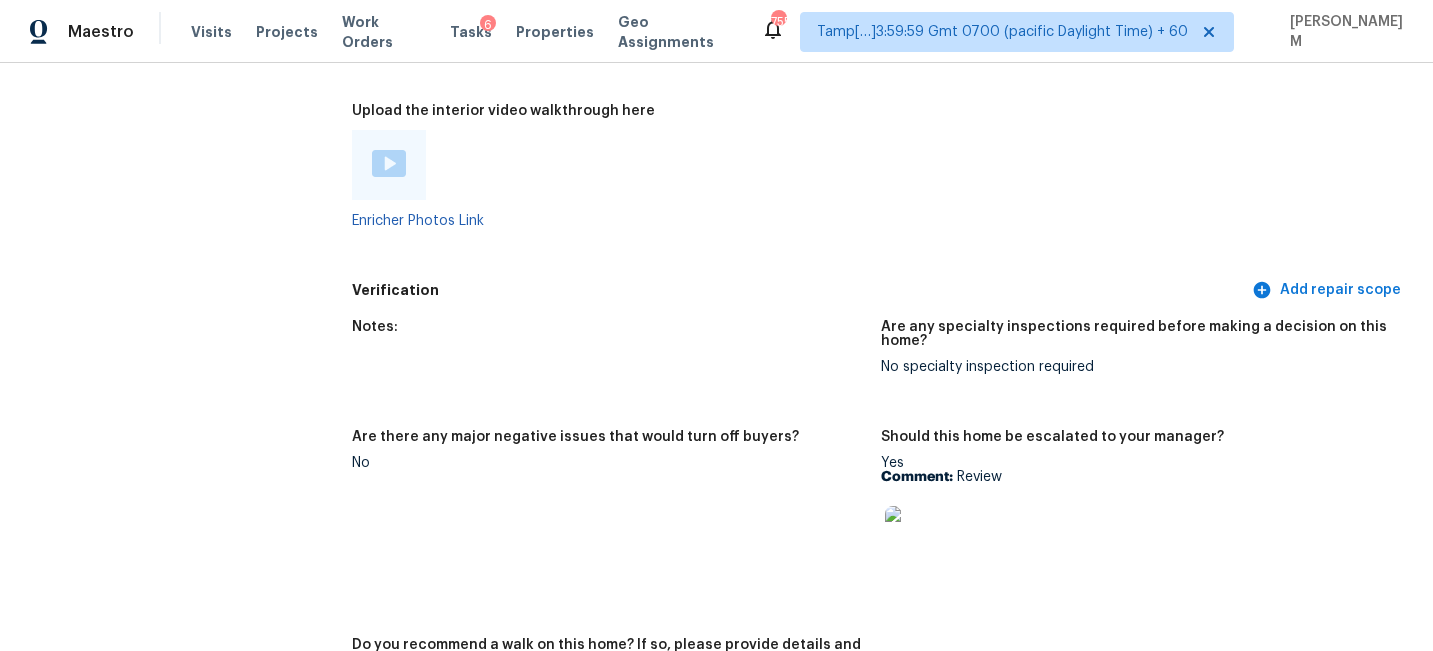 click at bounding box center [917, 538] 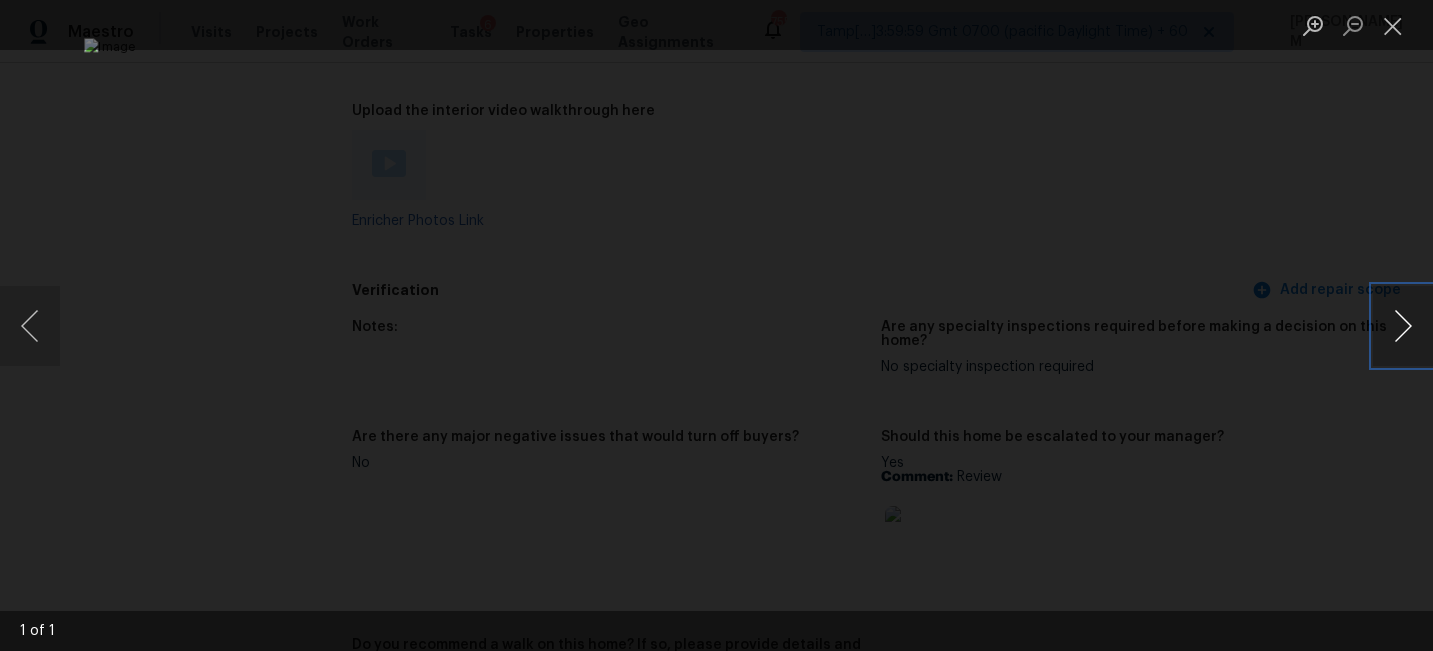 click at bounding box center [1403, 326] 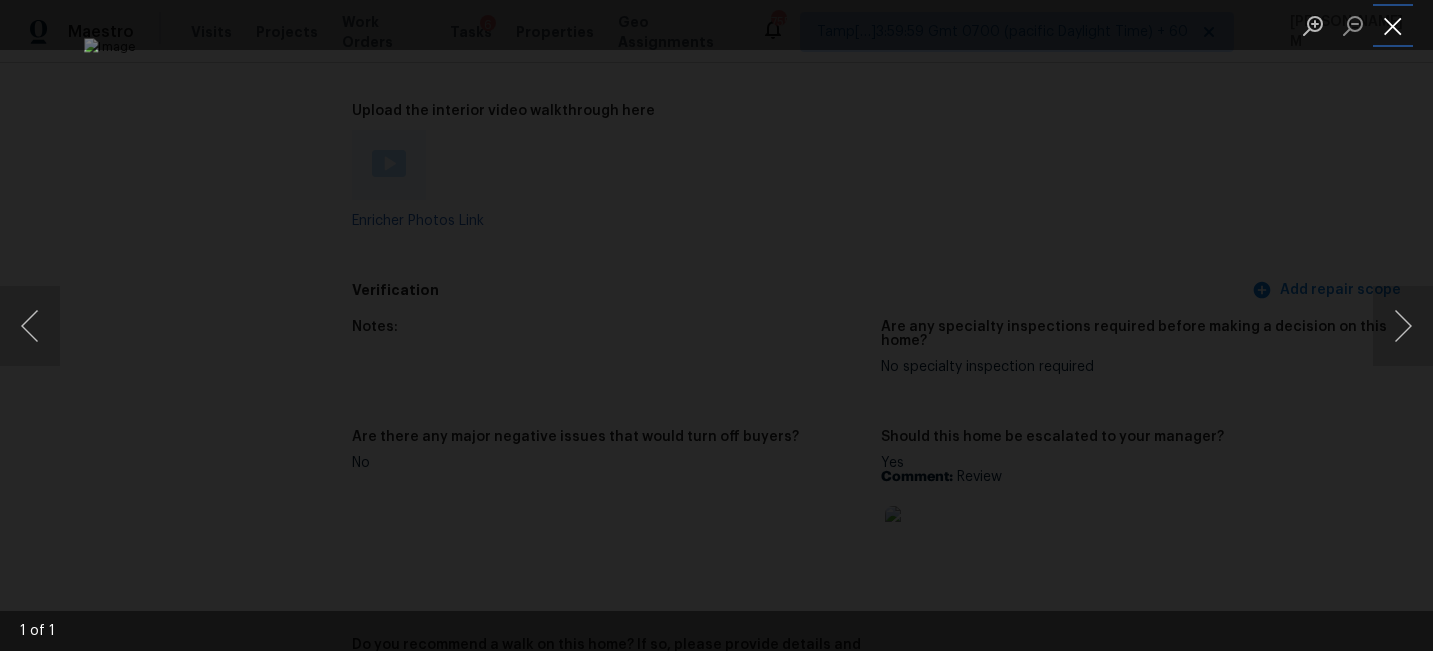 click at bounding box center (1393, 25) 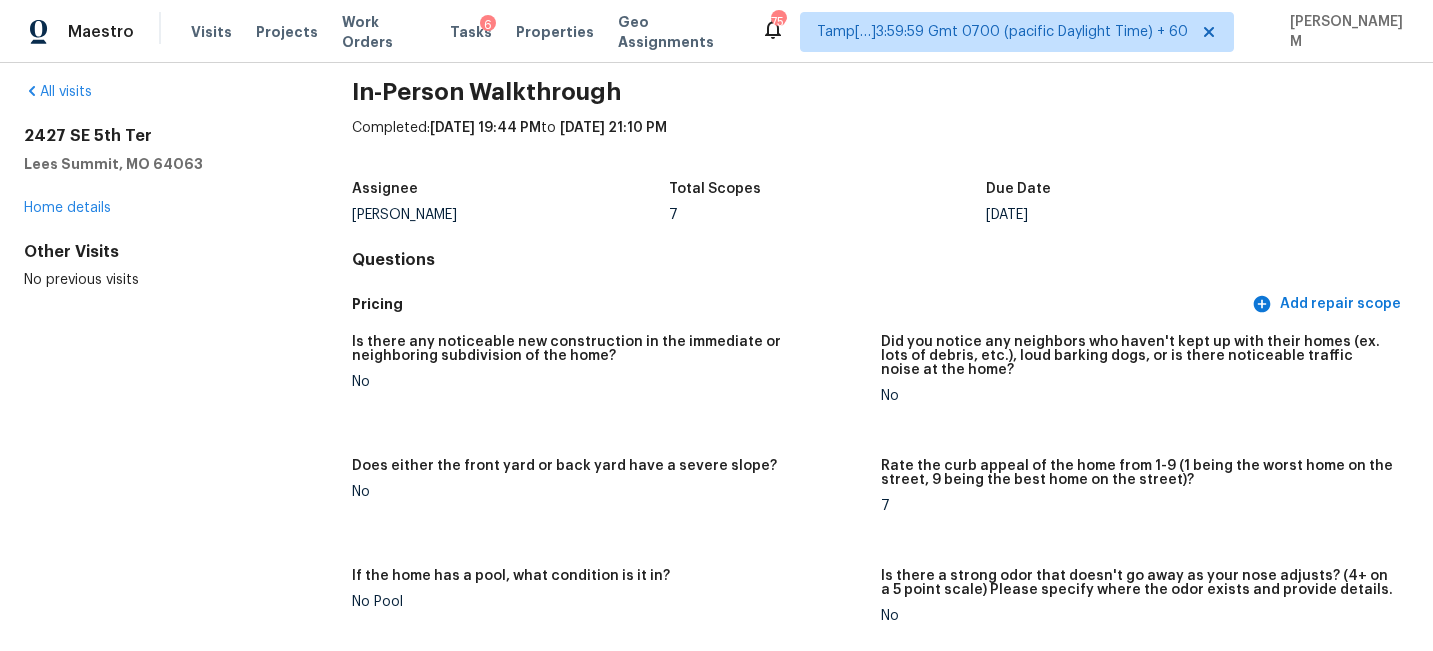 scroll, scrollTop: 0, scrollLeft: 0, axis: both 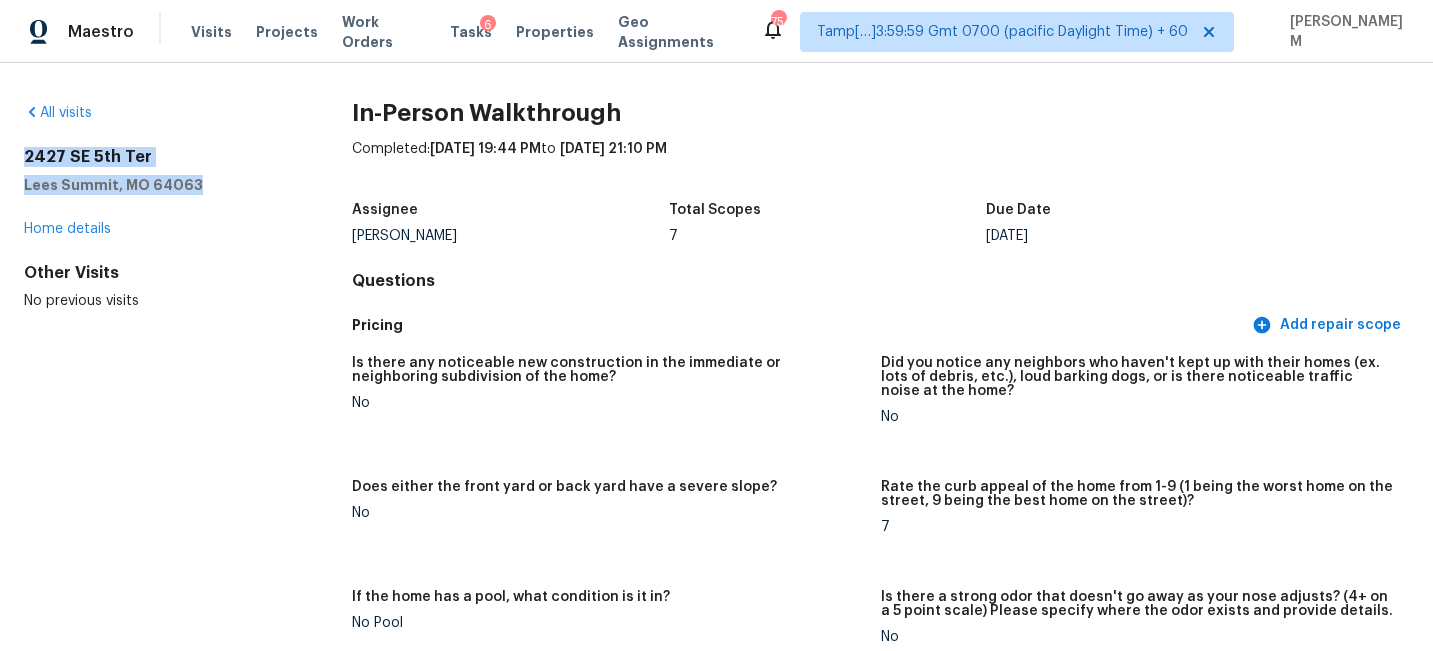drag, startPoint x: 211, startPoint y: 187, endPoint x: 15, endPoint y: 156, distance: 198.43639 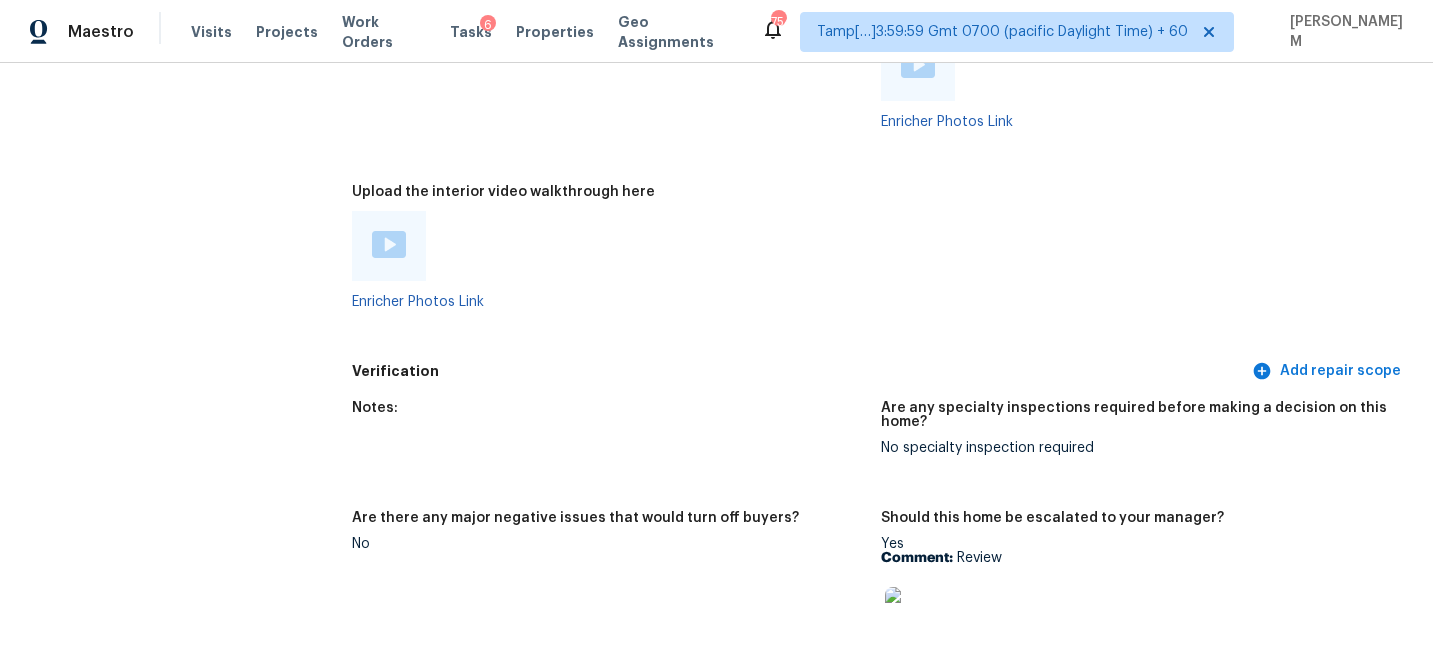 scroll, scrollTop: 3833, scrollLeft: 0, axis: vertical 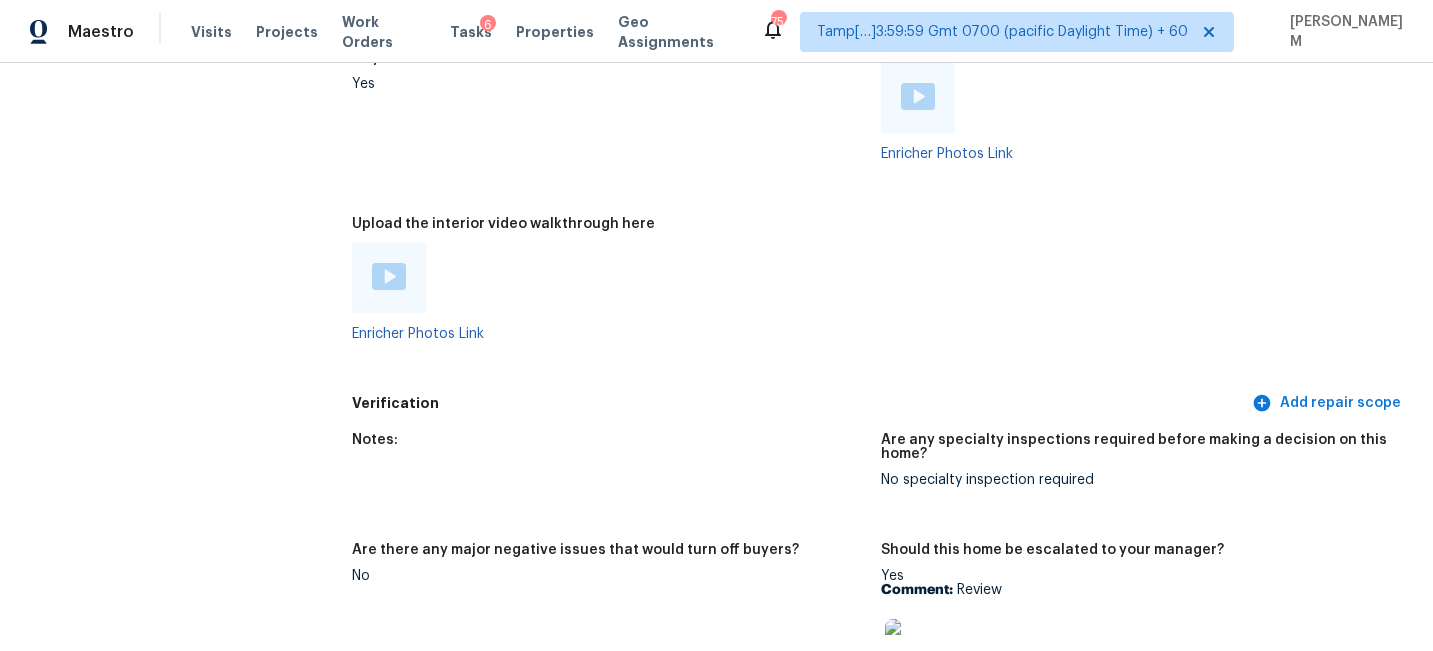 click on "Upload the interior video walkthrough here" at bounding box center (608, 230) 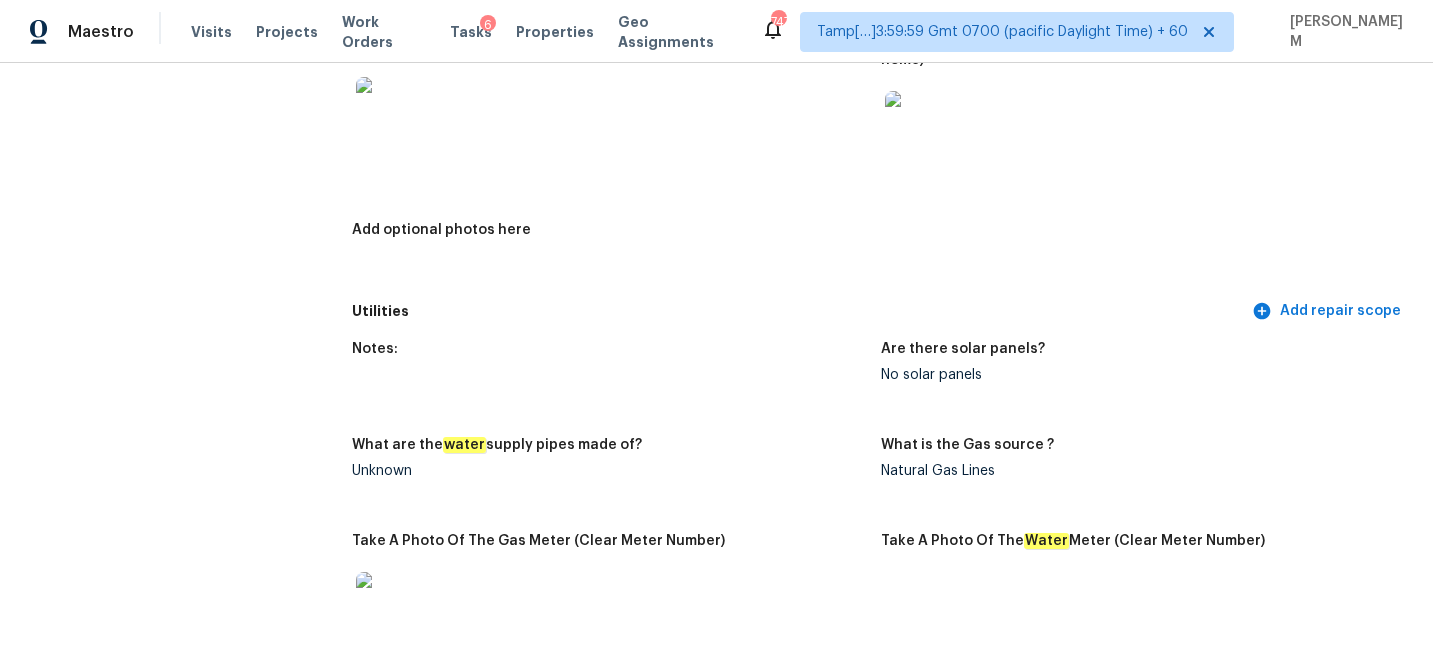 scroll, scrollTop: 0, scrollLeft: 0, axis: both 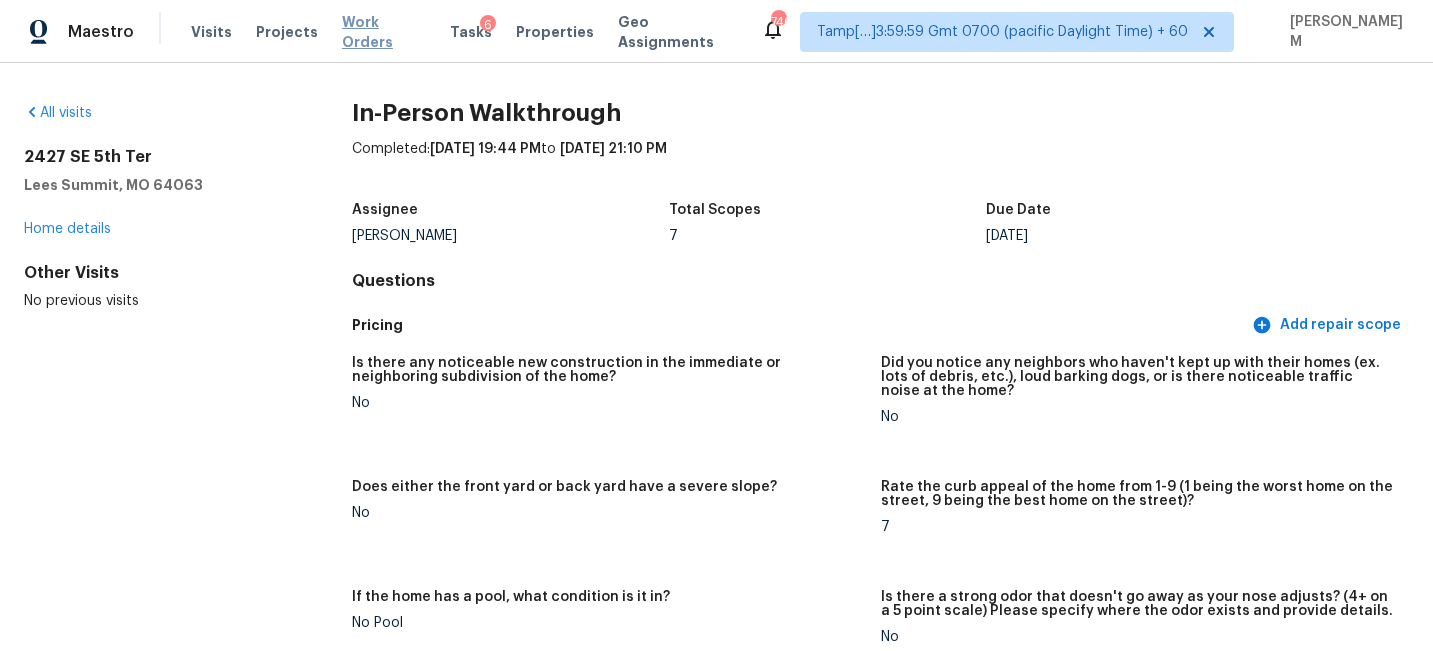 click on "Work Orders" at bounding box center (384, 32) 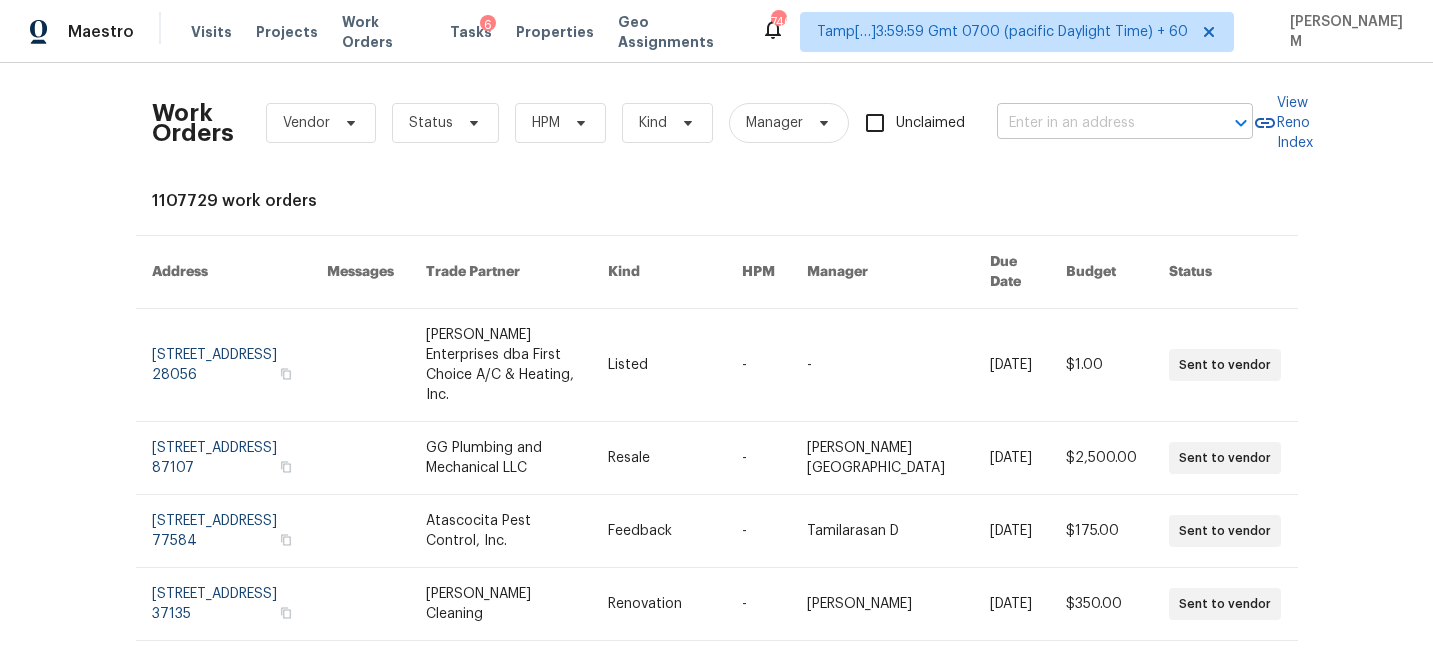 click at bounding box center (1097, 123) 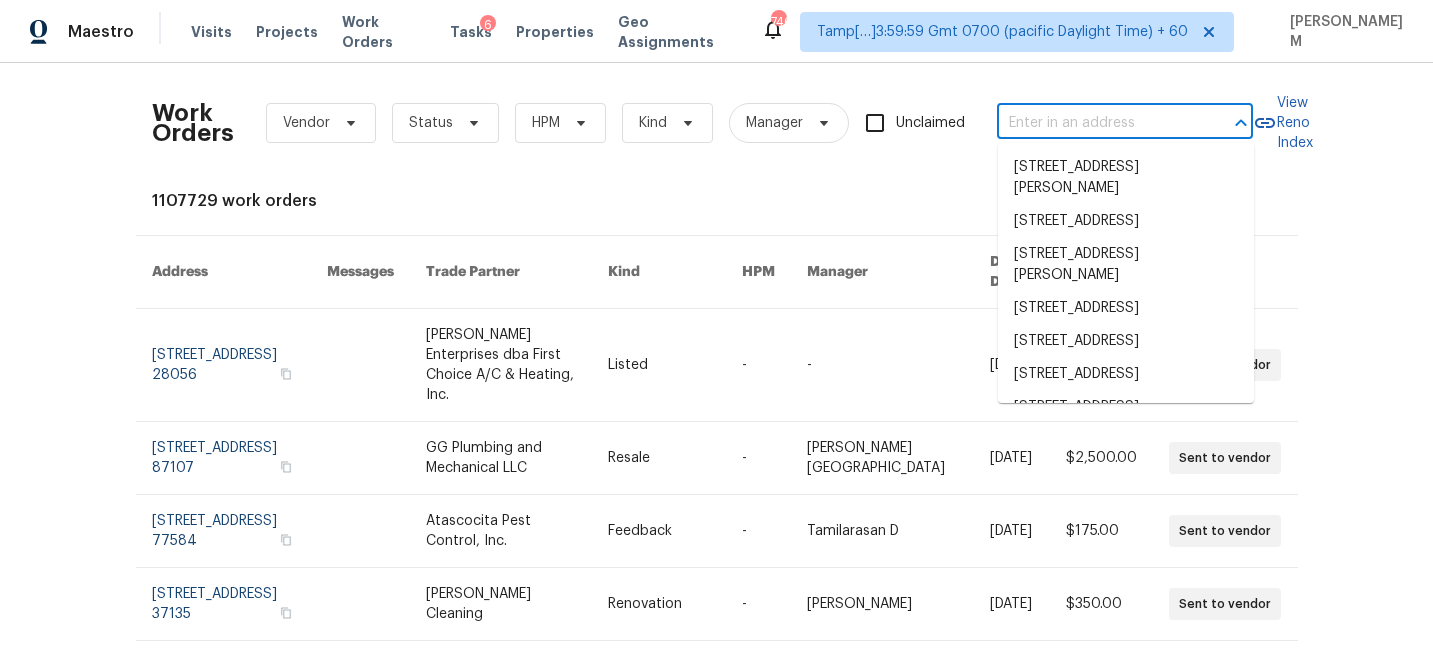 paste on "6121 Sparkling Cove Ln Buford, GA, 30518" 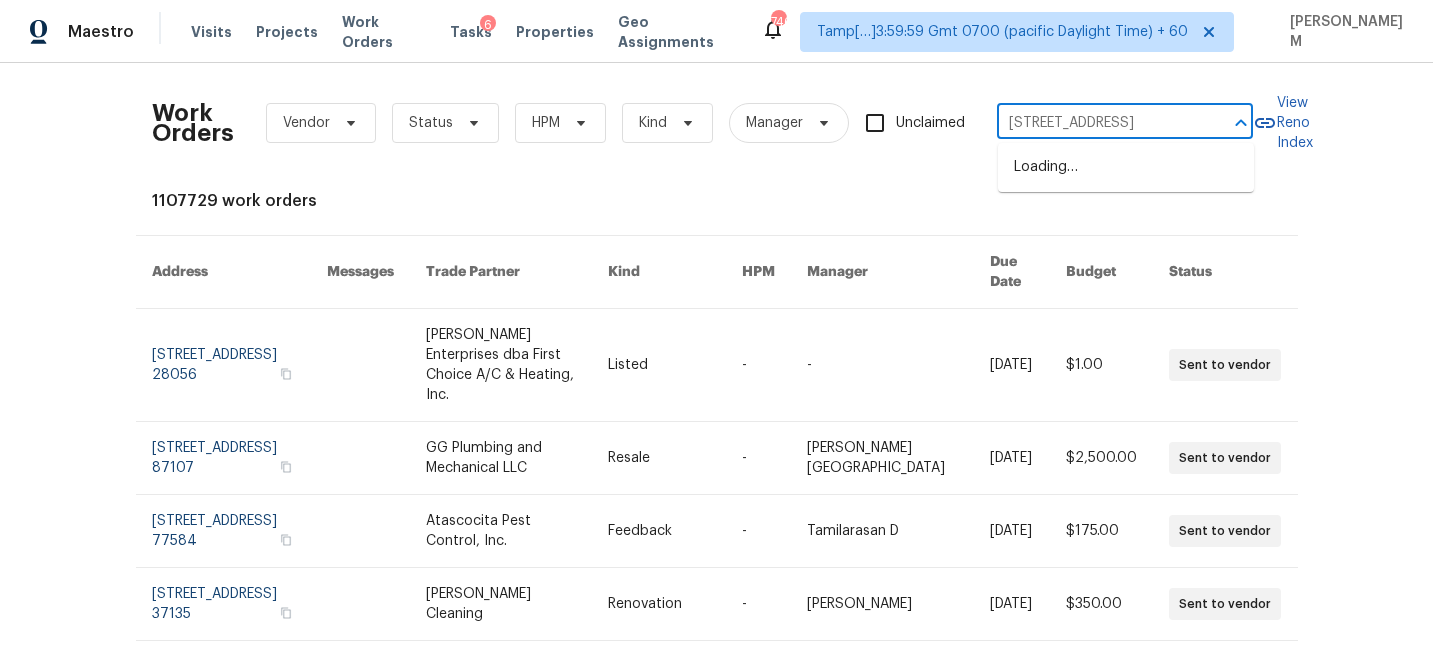 scroll, scrollTop: 0, scrollLeft: 85, axis: horizontal 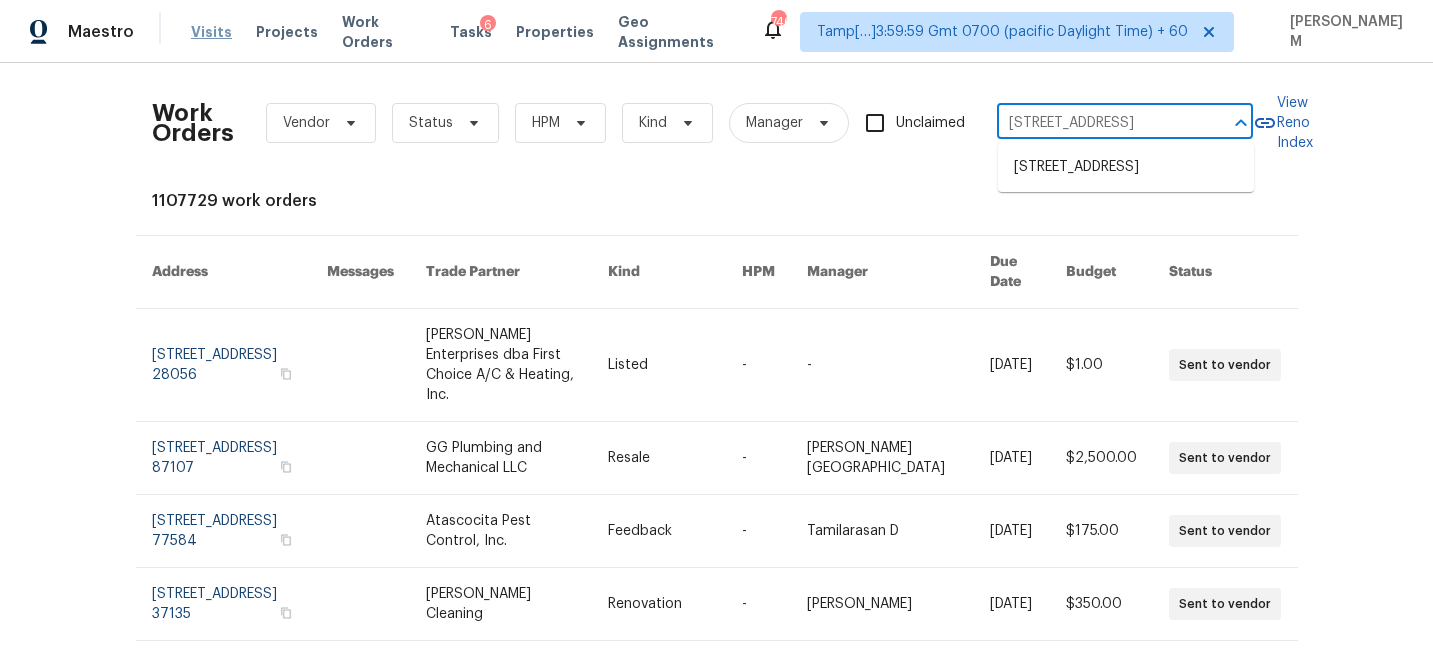 type on "6121 Sparkling Cove Ln Buford, GA, 30518" 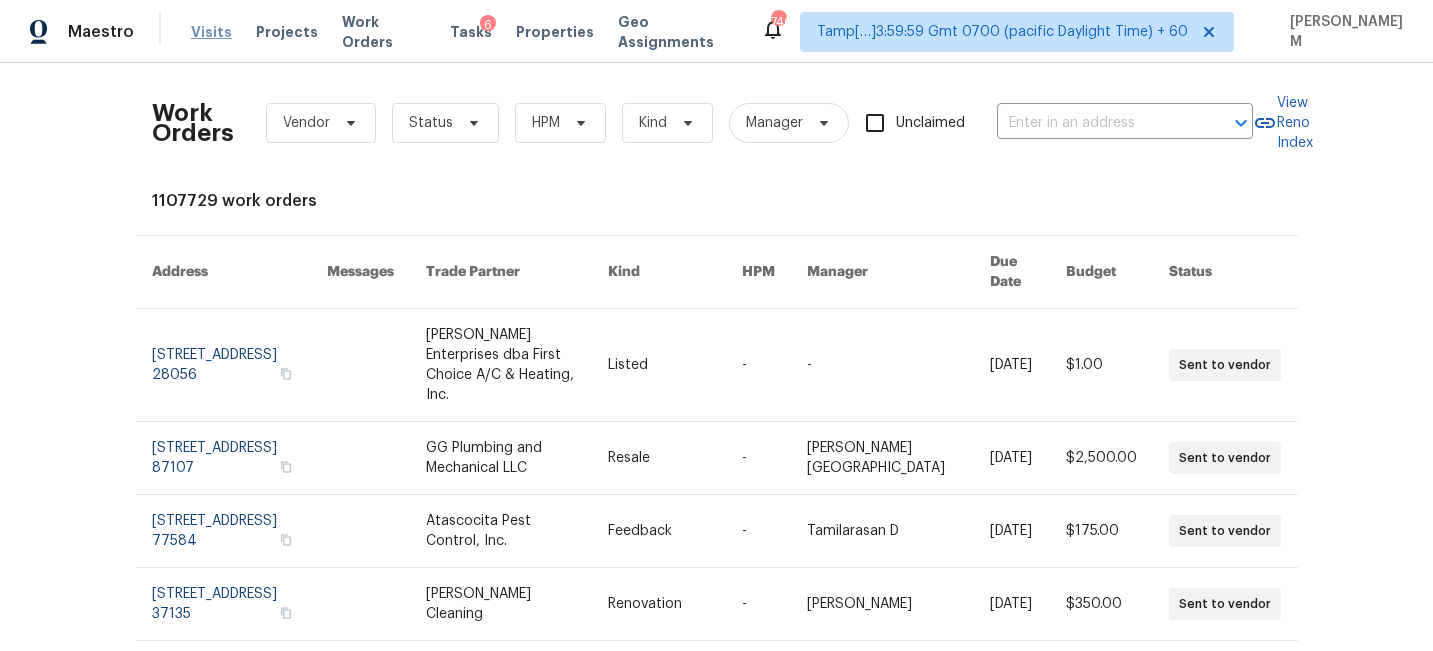 click on "Visits" at bounding box center (211, 32) 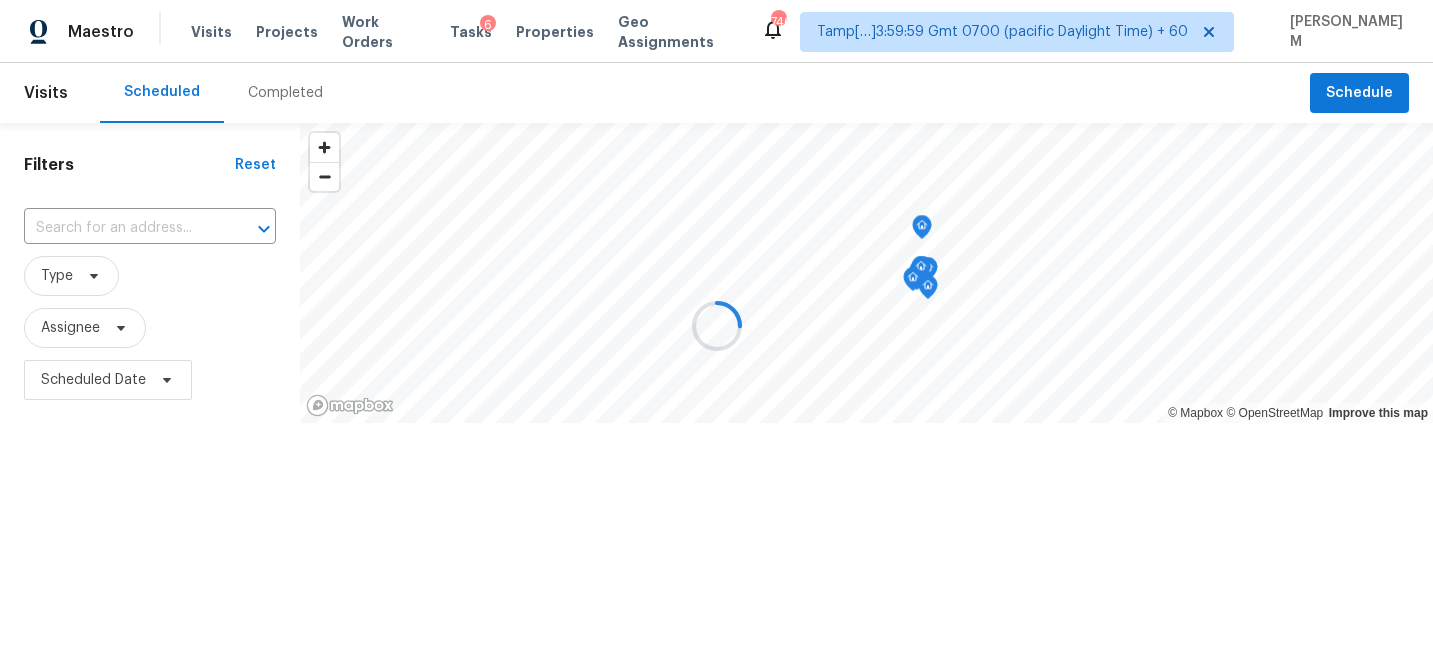 click at bounding box center (716, 325) 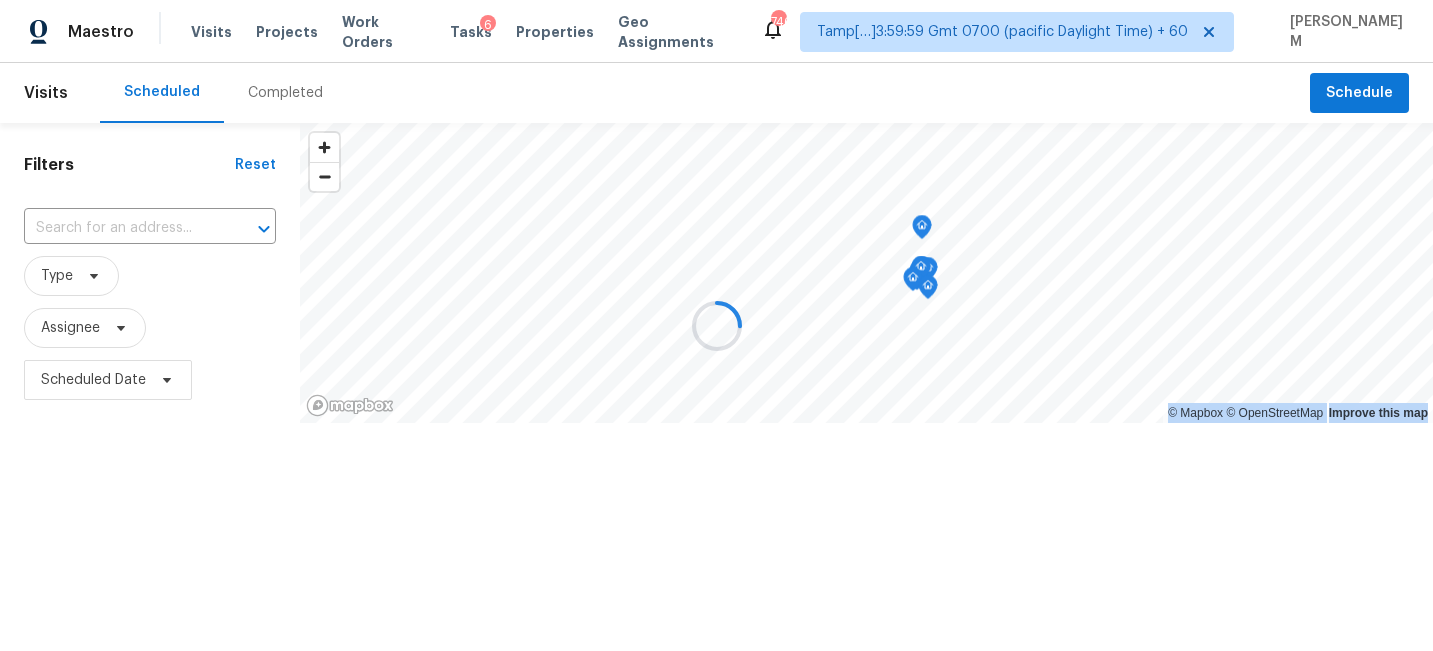 click at bounding box center (716, 325) 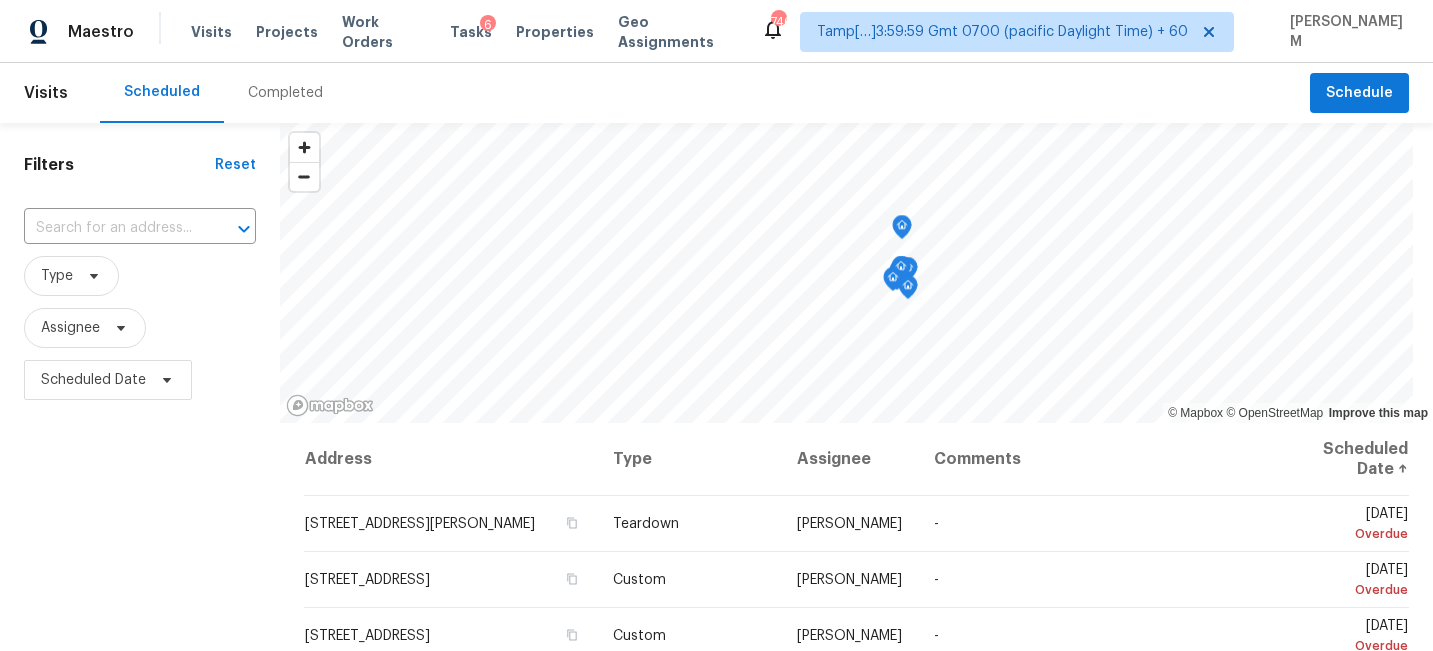click on "Completed" at bounding box center [285, 93] 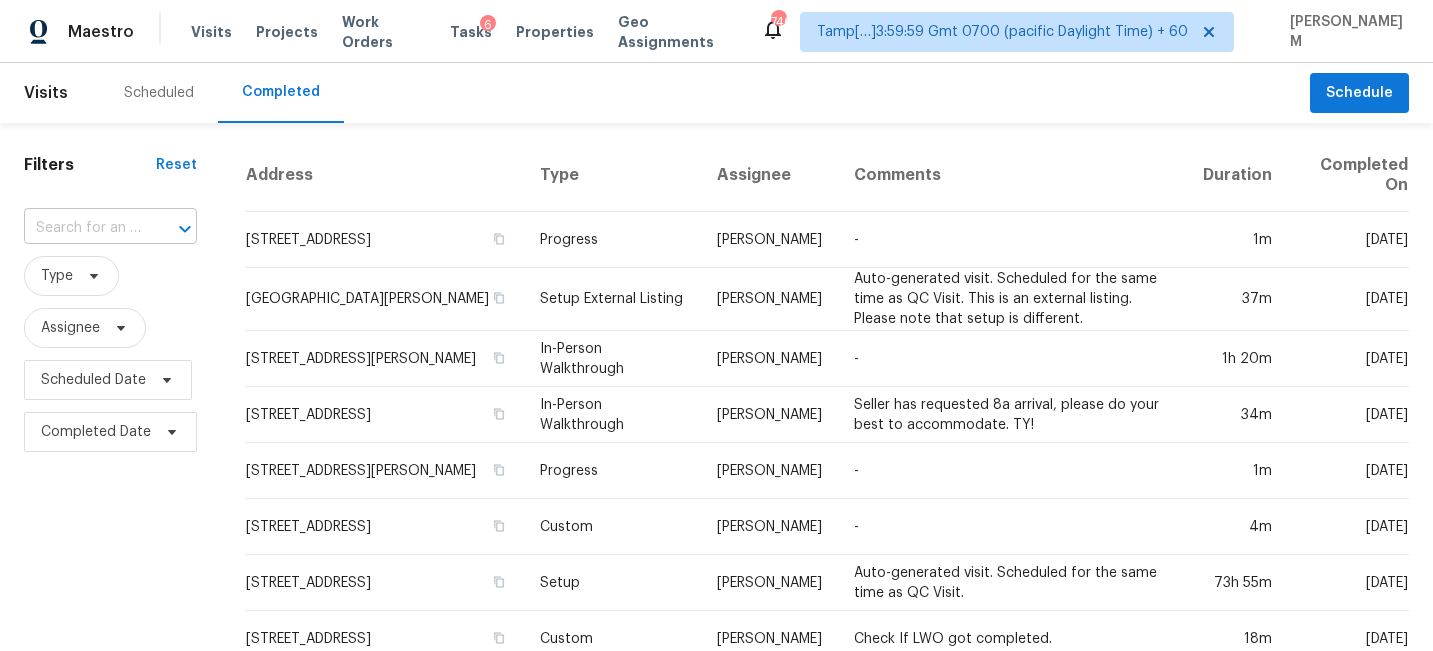 click at bounding box center (82, 228) 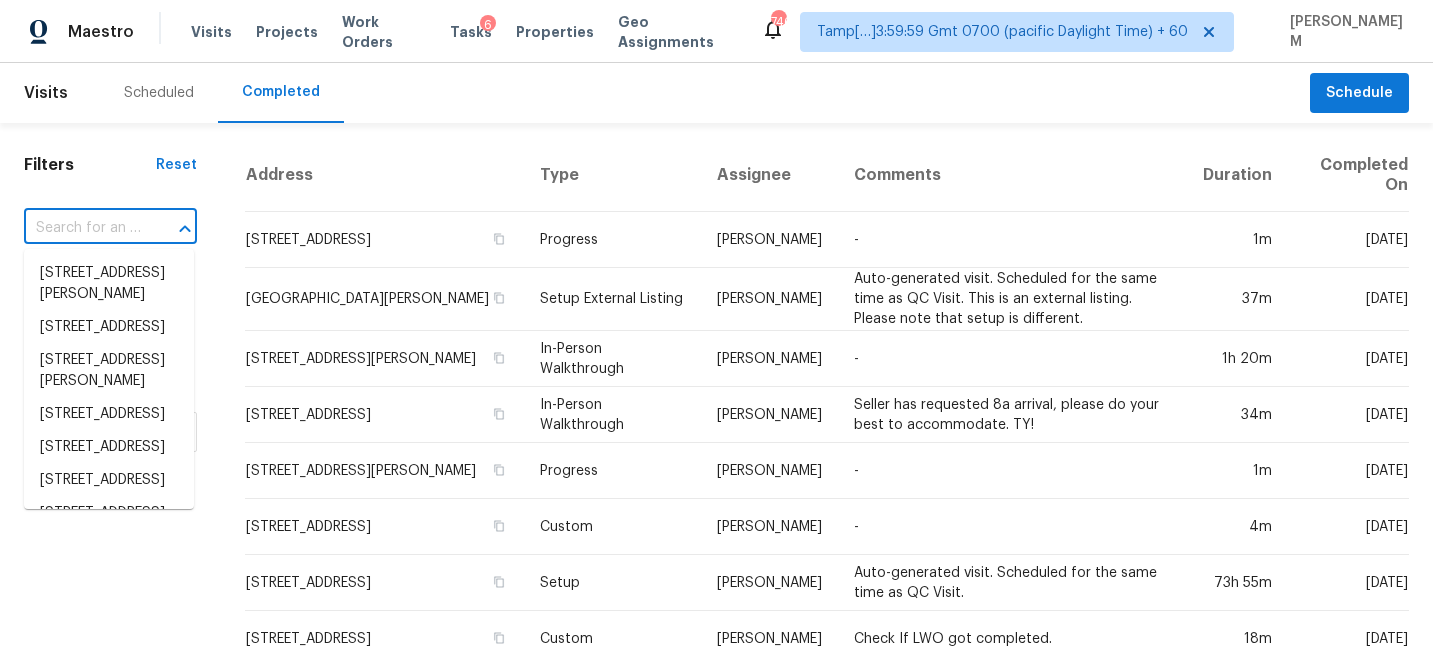 paste on "6121 Sparkling Cove Ln Buford, GA, 30518" 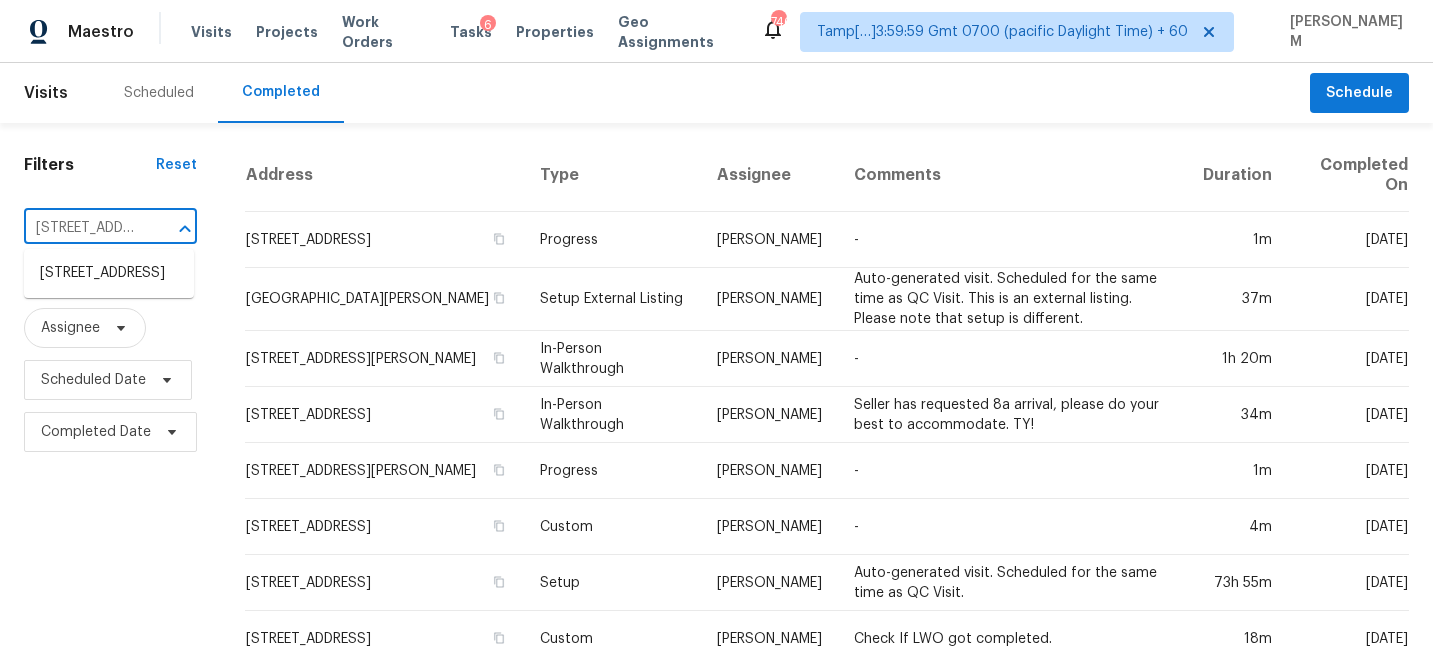 scroll, scrollTop: 0, scrollLeft: 170, axis: horizontal 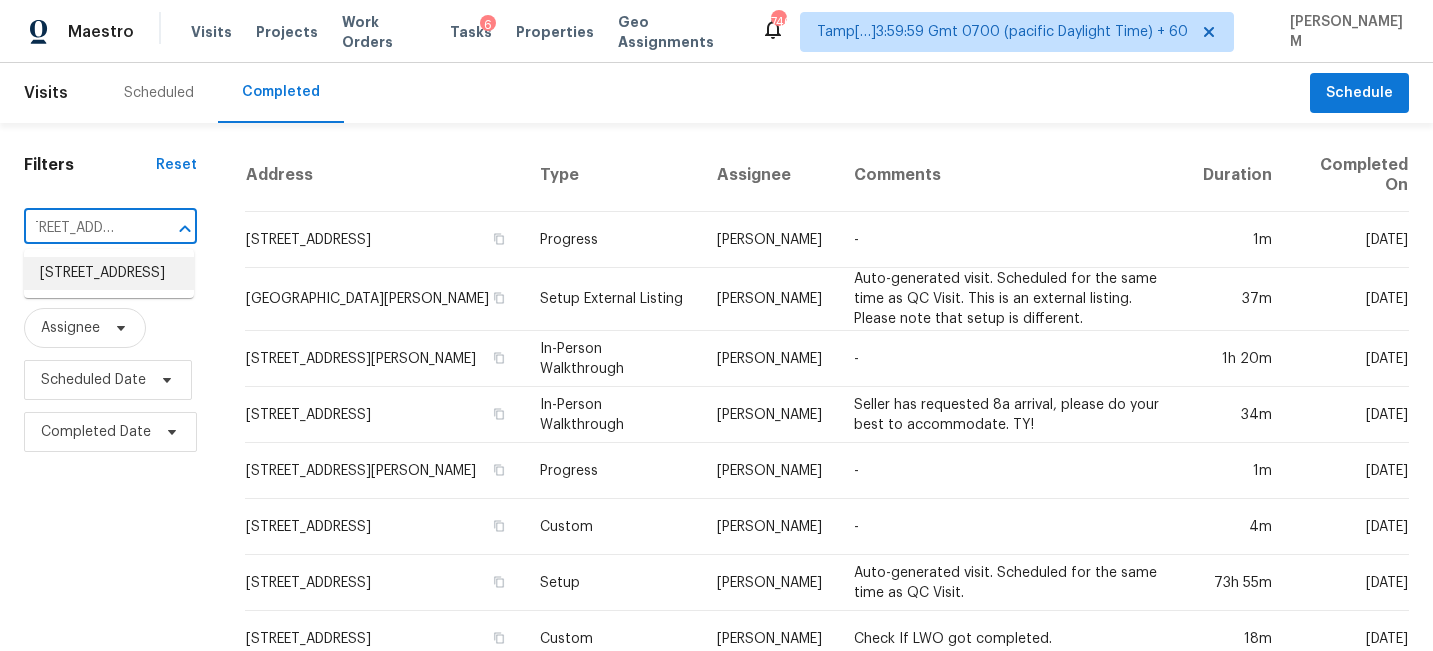 click on "6121 Sparkling Cove Ln, Buford, GA 30518" at bounding box center (109, 273) 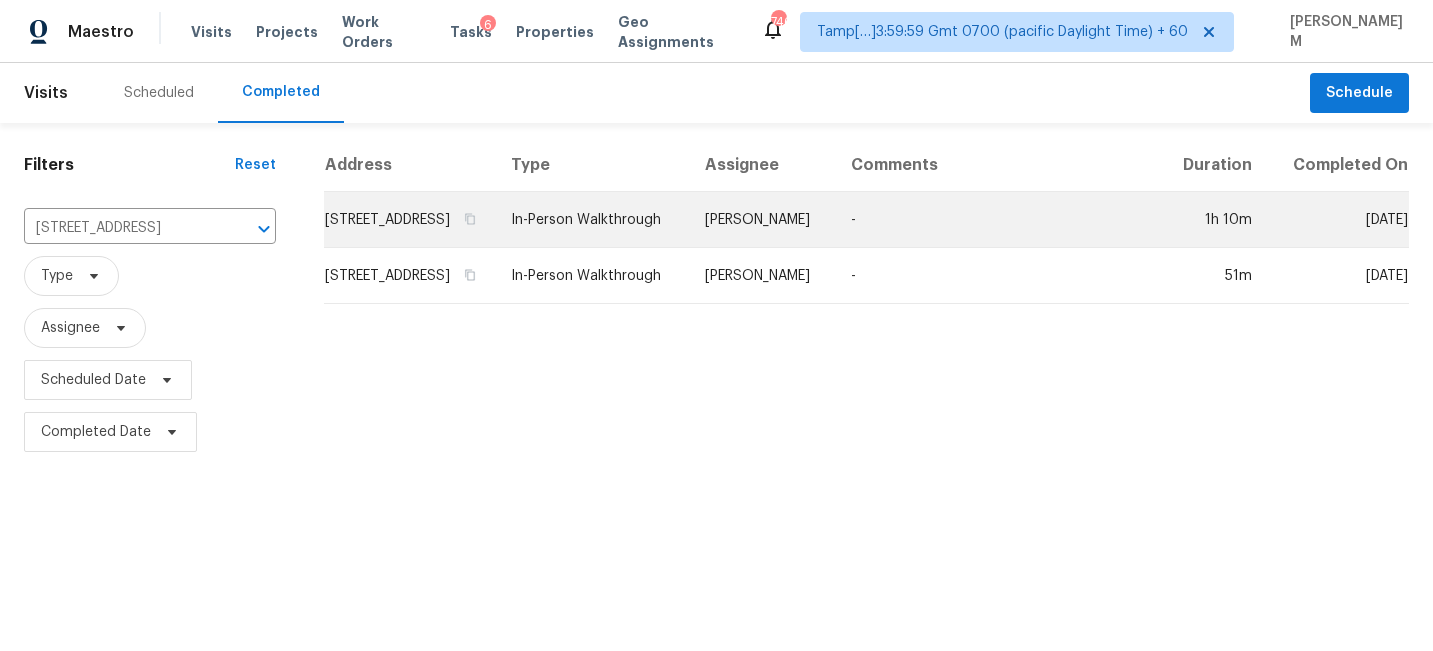click on "In-Person Walkthrough" at bounding box center (592, 220) 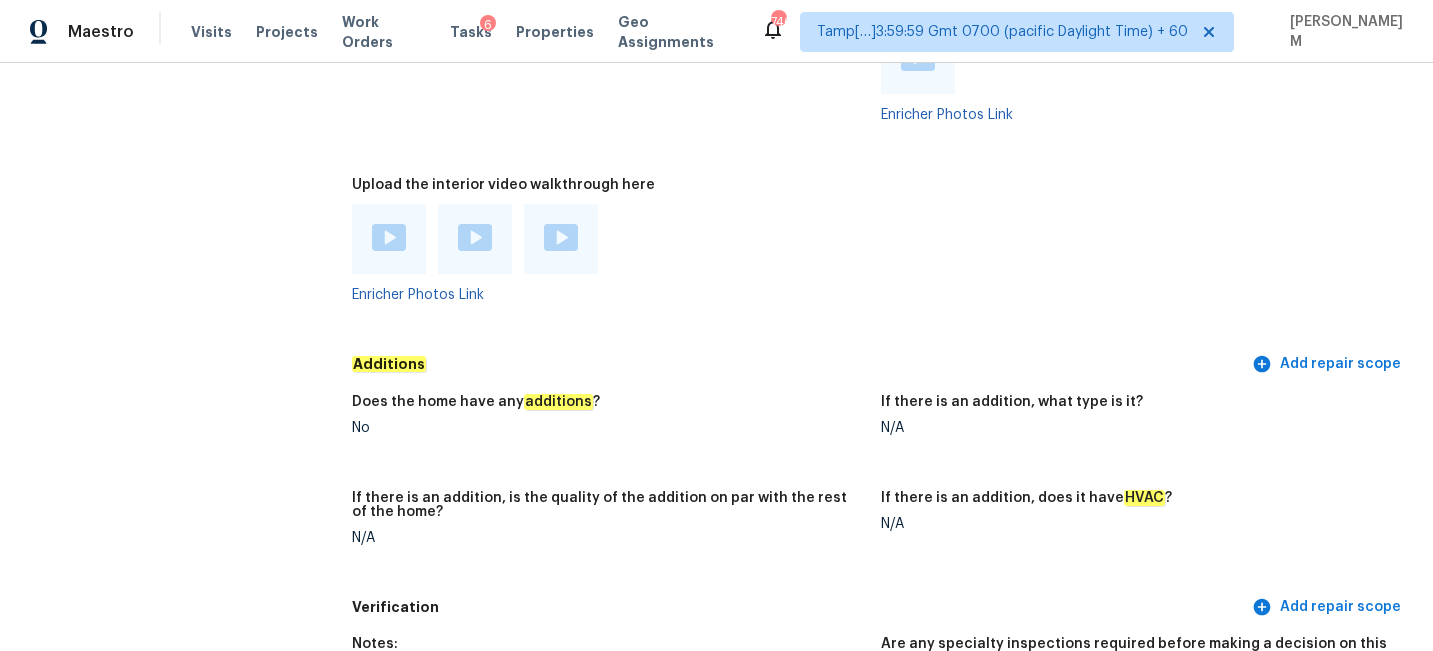 scroll, scrollTop: 5282, scrollLeft: 0, axis: vertical 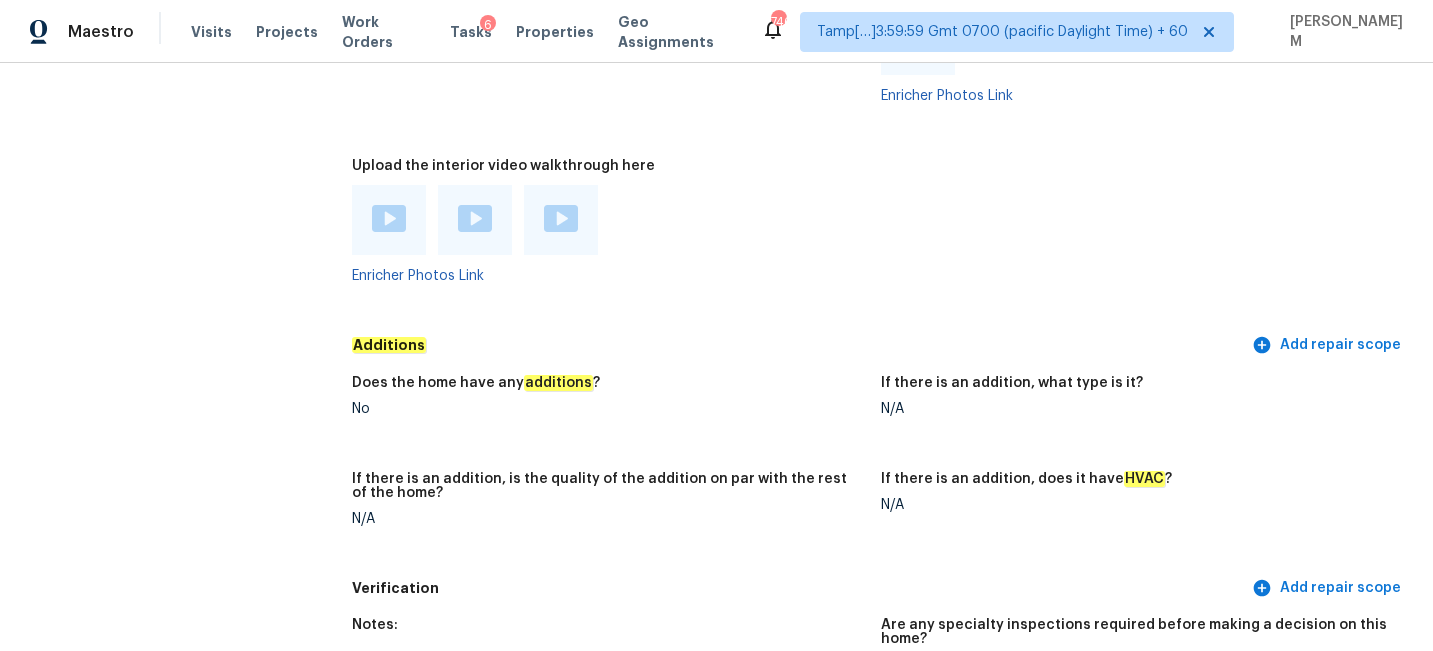 click at bounding box center (389, 218) 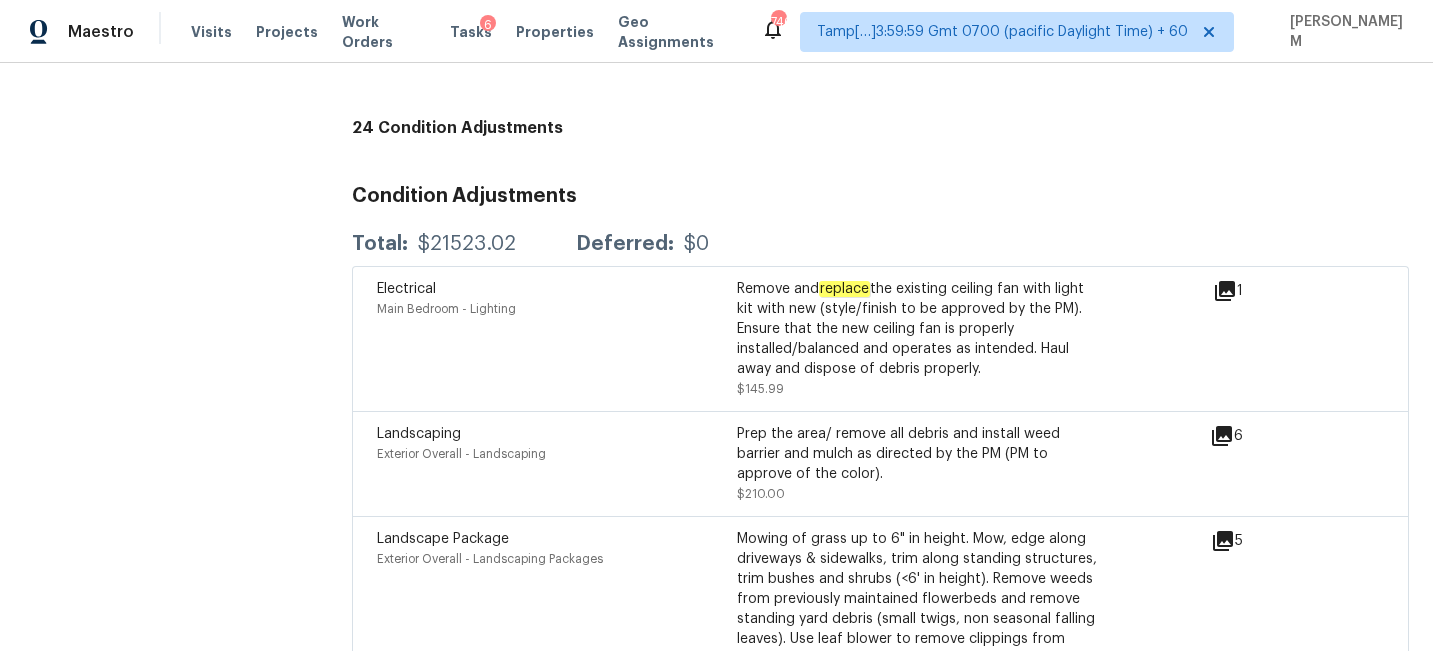 scroll, scrollTop: 6069, scrollLeft: 0, axis: vertical 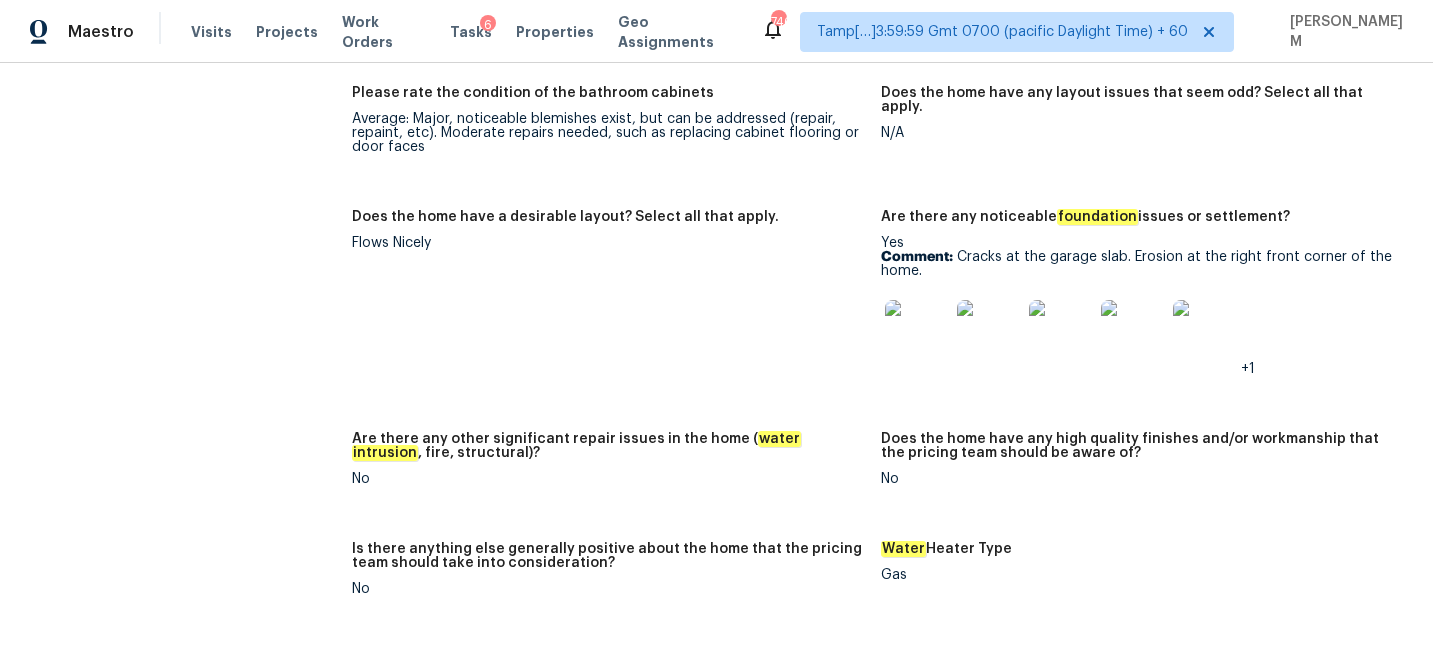 click at bounding box center [917, 332] 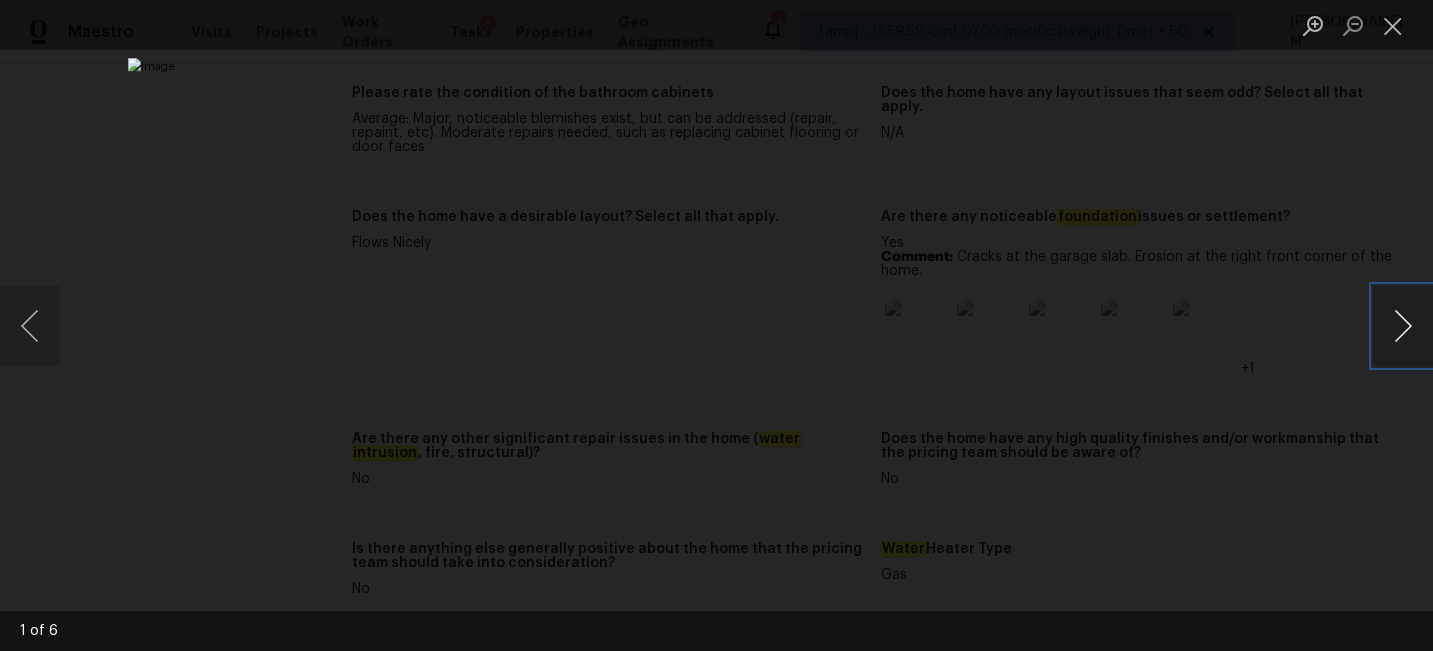 click at bounding box center [1403, 326] 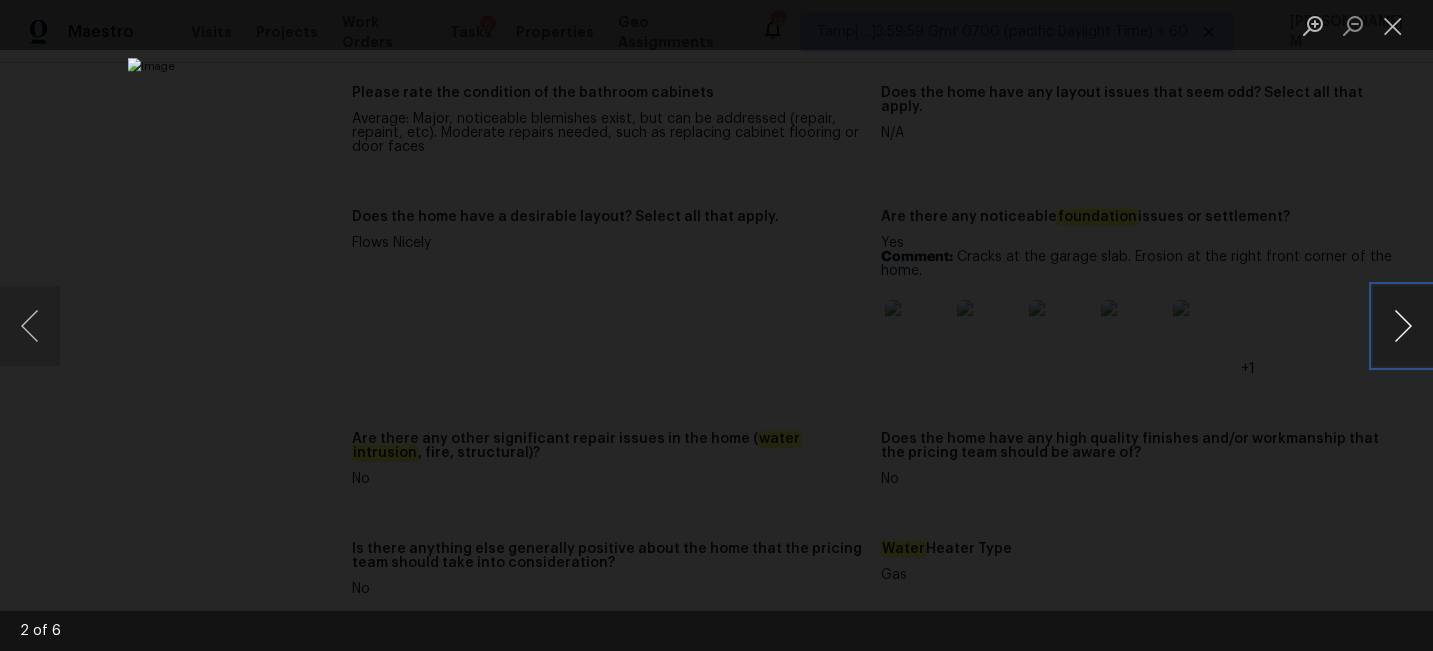 click at bounding box center [1403, 326] 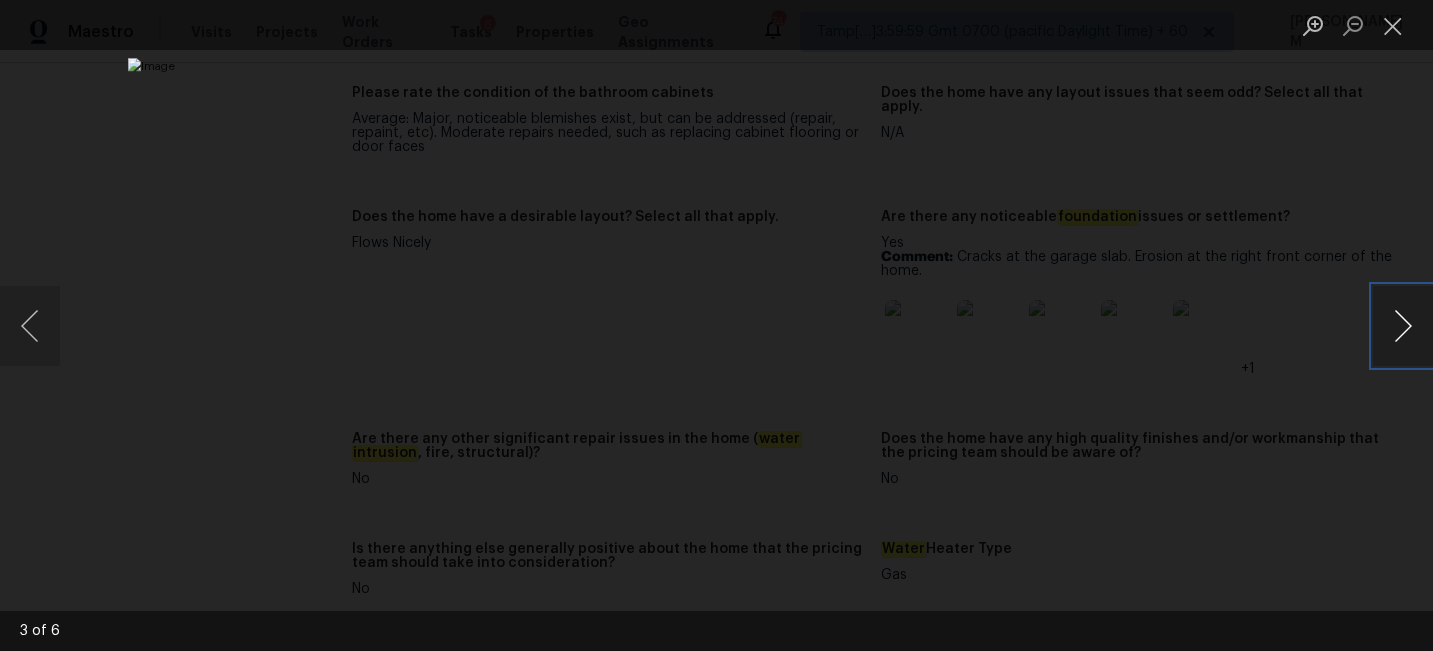 click at bounding box center [1403, 326] 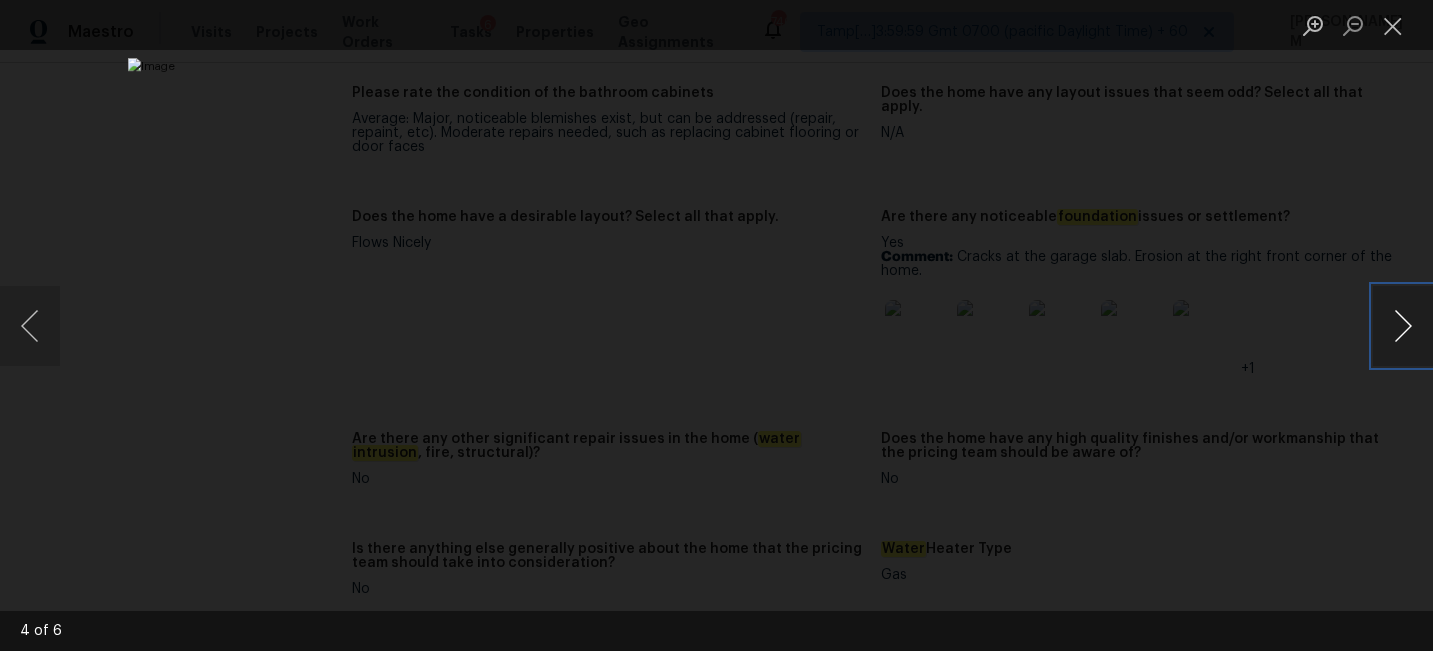 click at bounding box center [1403, 326] 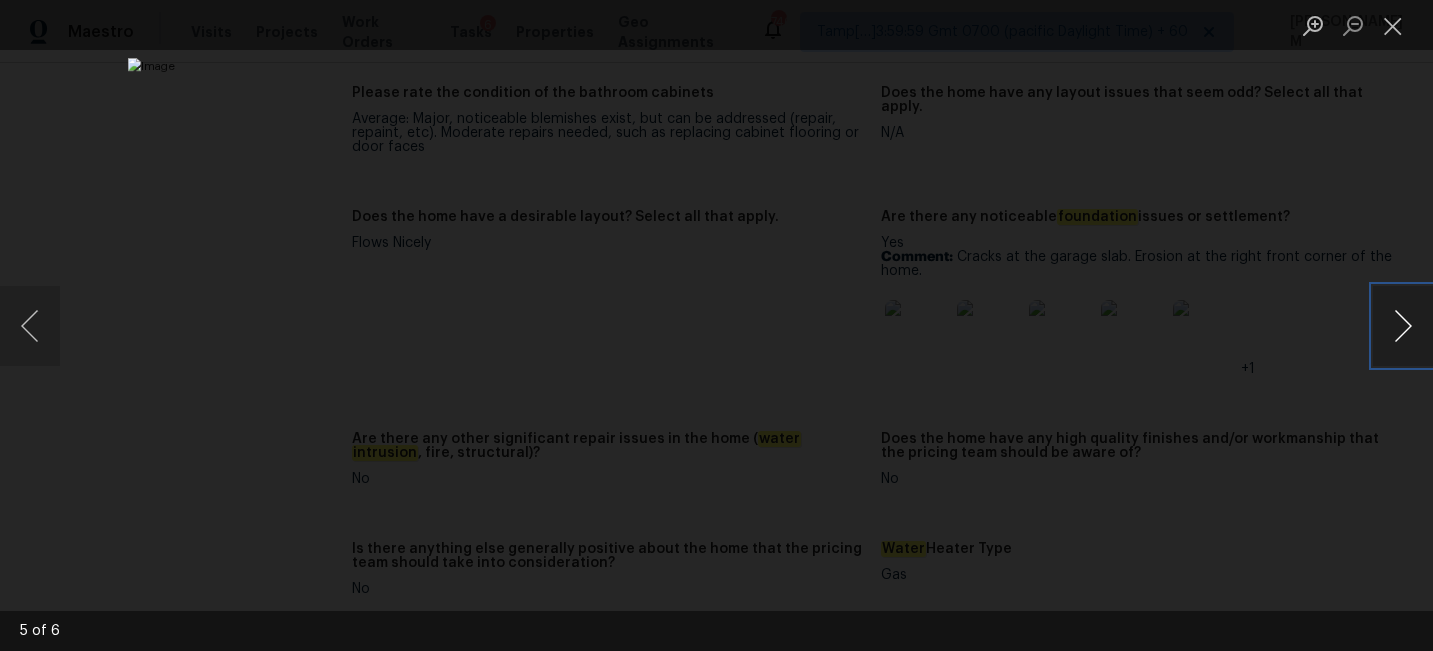 click at bounding box center (1403, 326) 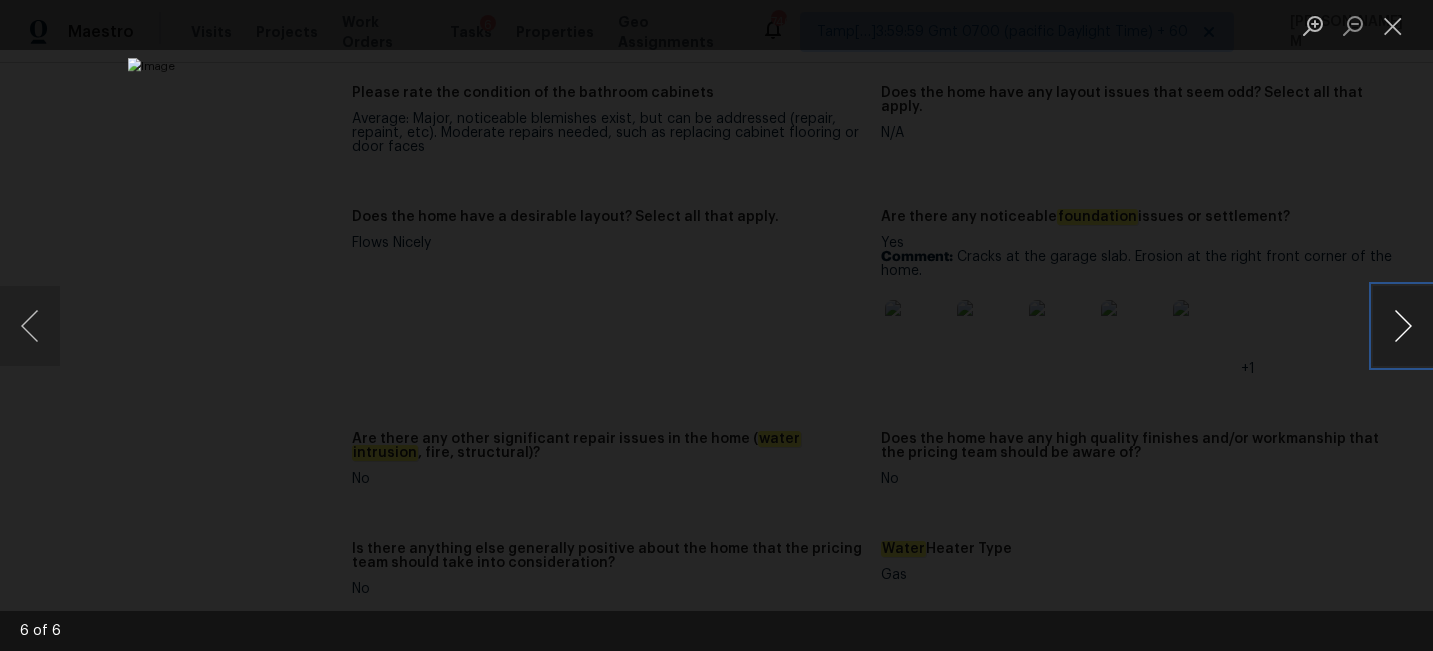click at bounding box center (1403, 326) 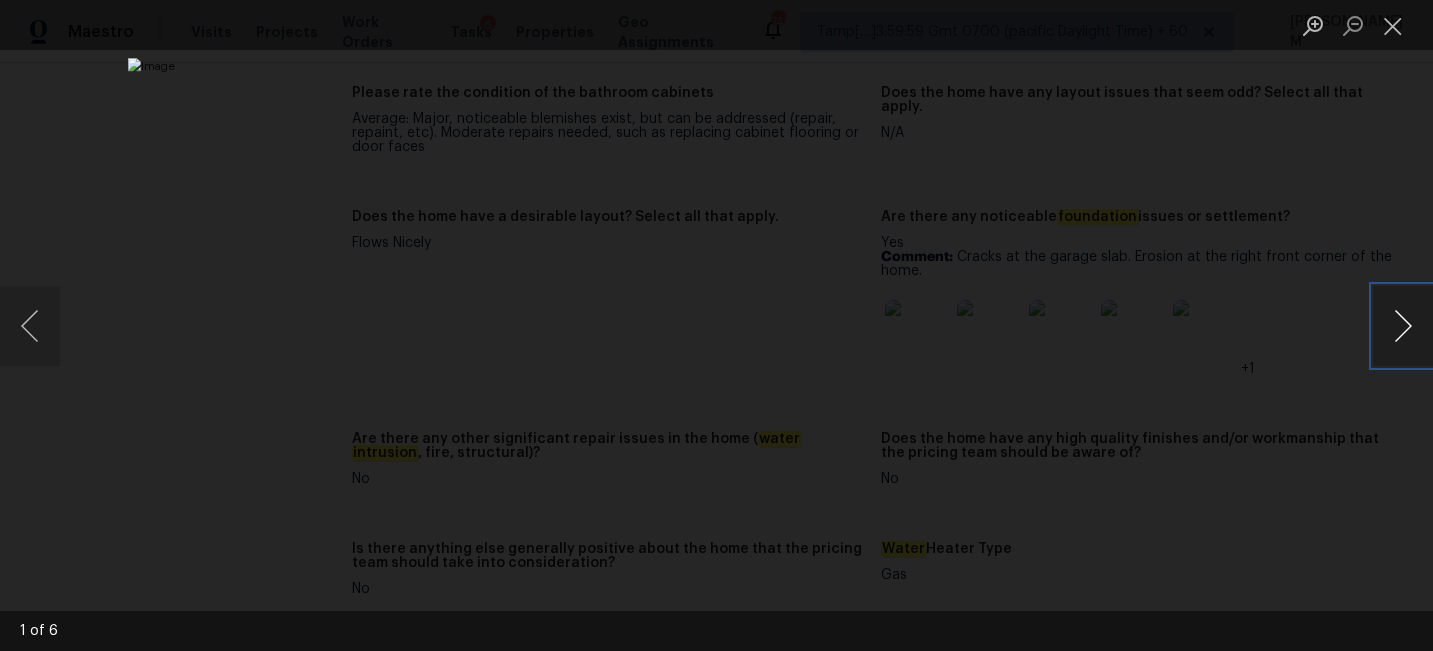 click at bounding box center (1403, 326) 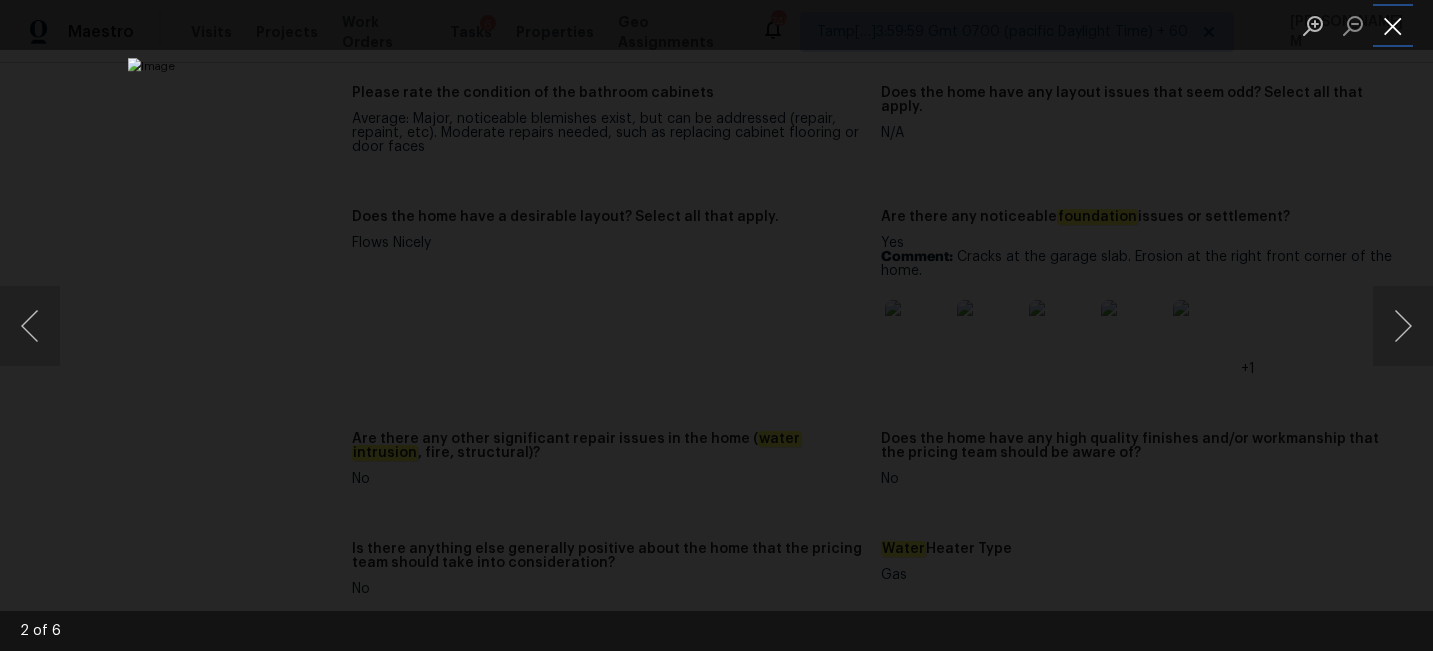 click at bounding box center [1393, 25] 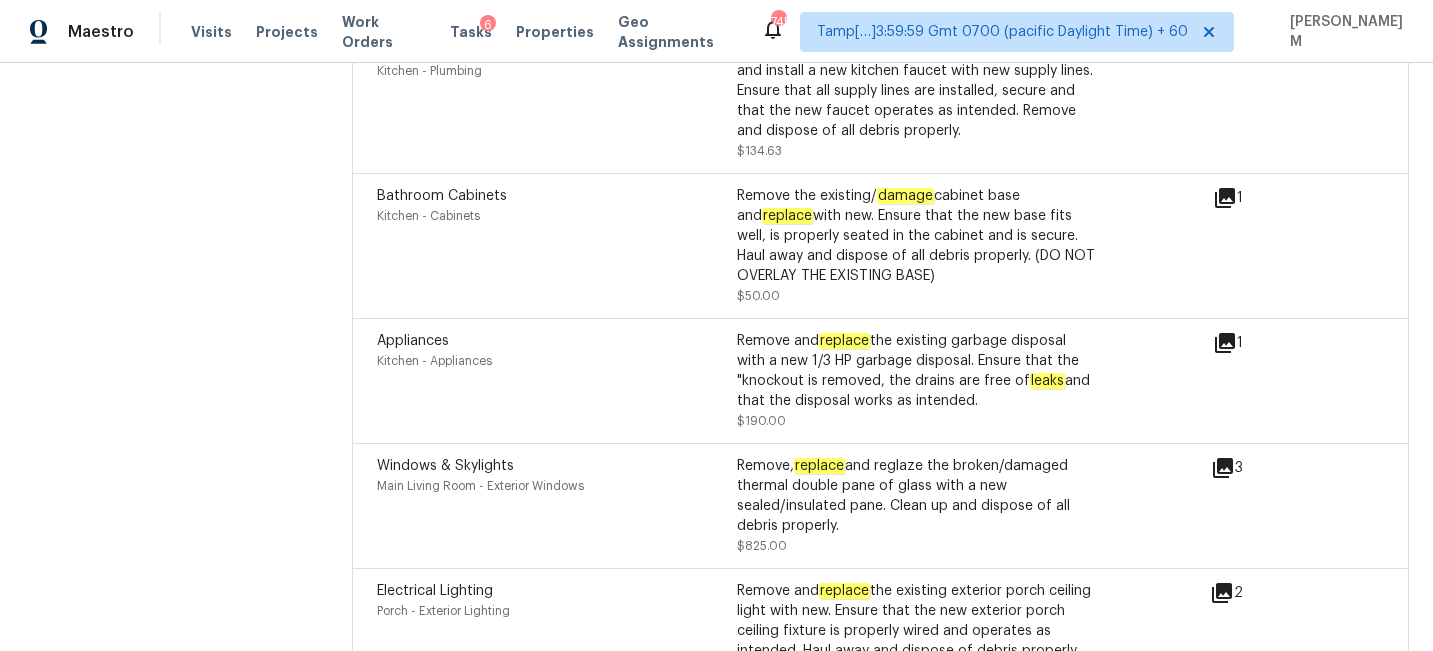 scroll, scrollTop: 6770, scrollLeft: 0, axis: vertical 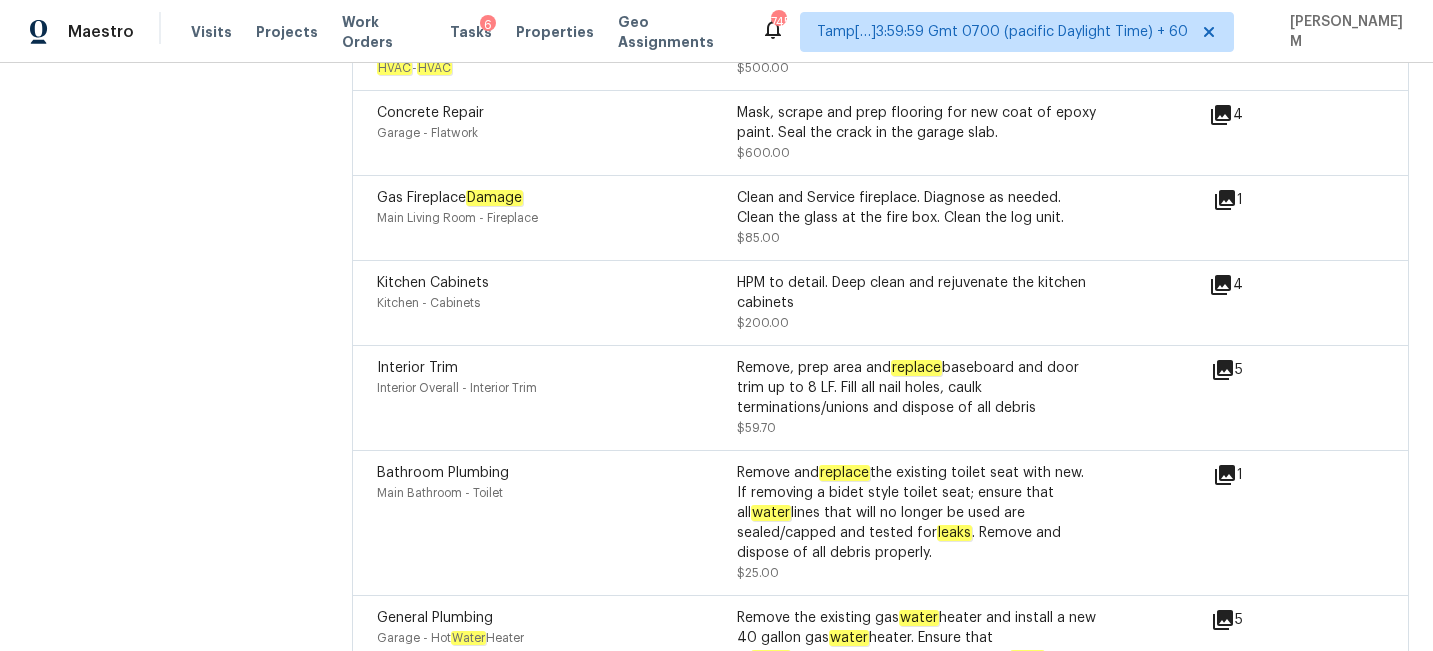 click 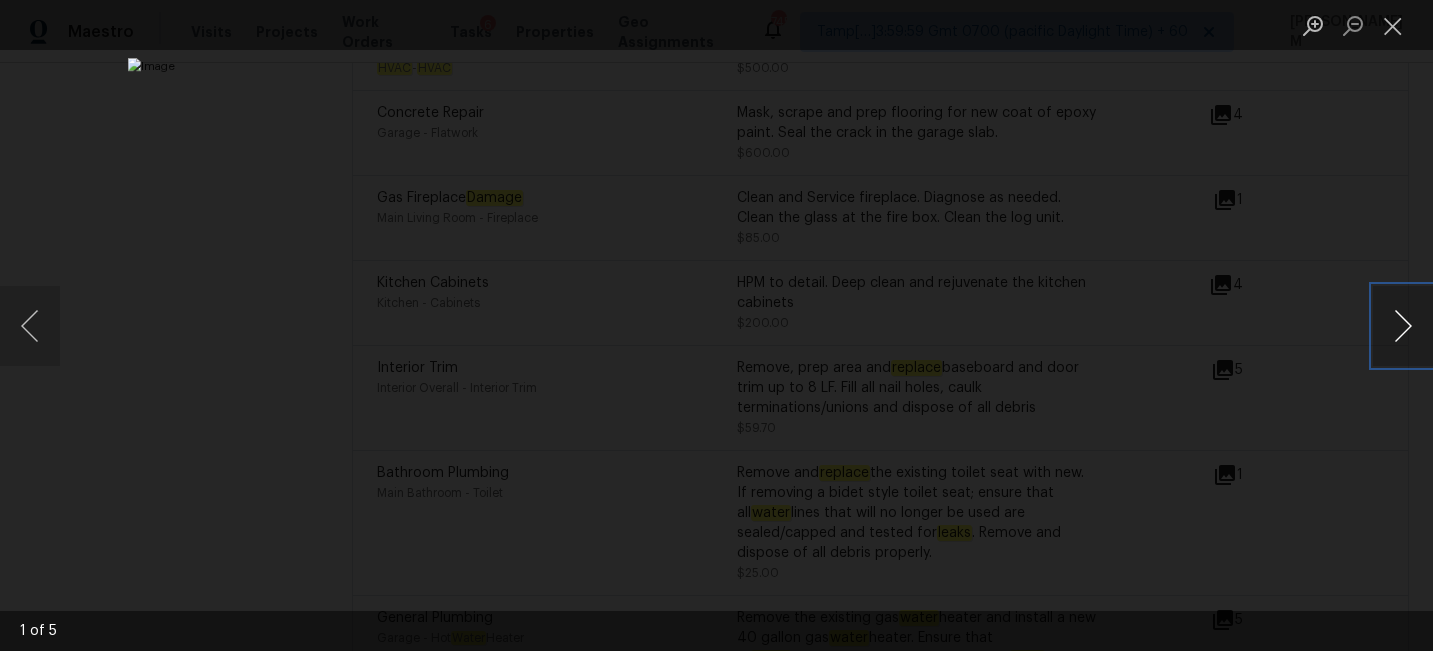 click at bounding box center (1403, 326) 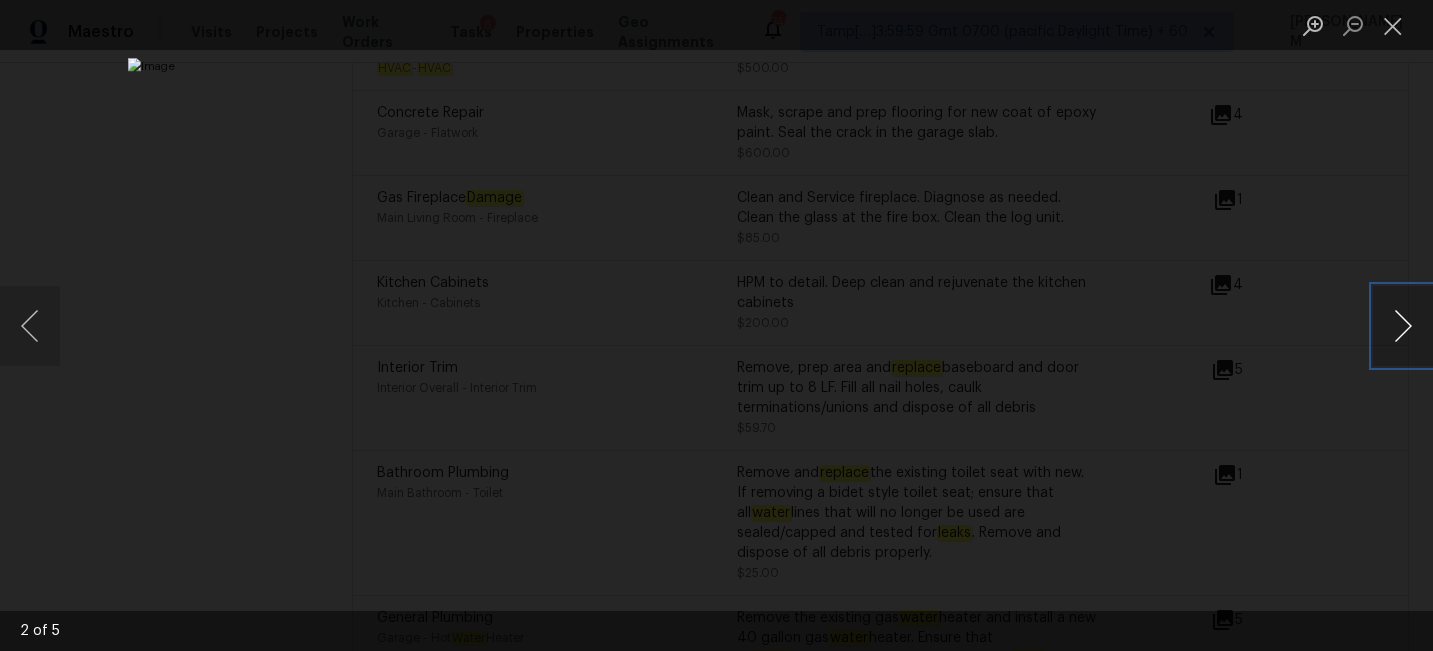 click at bounding box center (1403, 326) 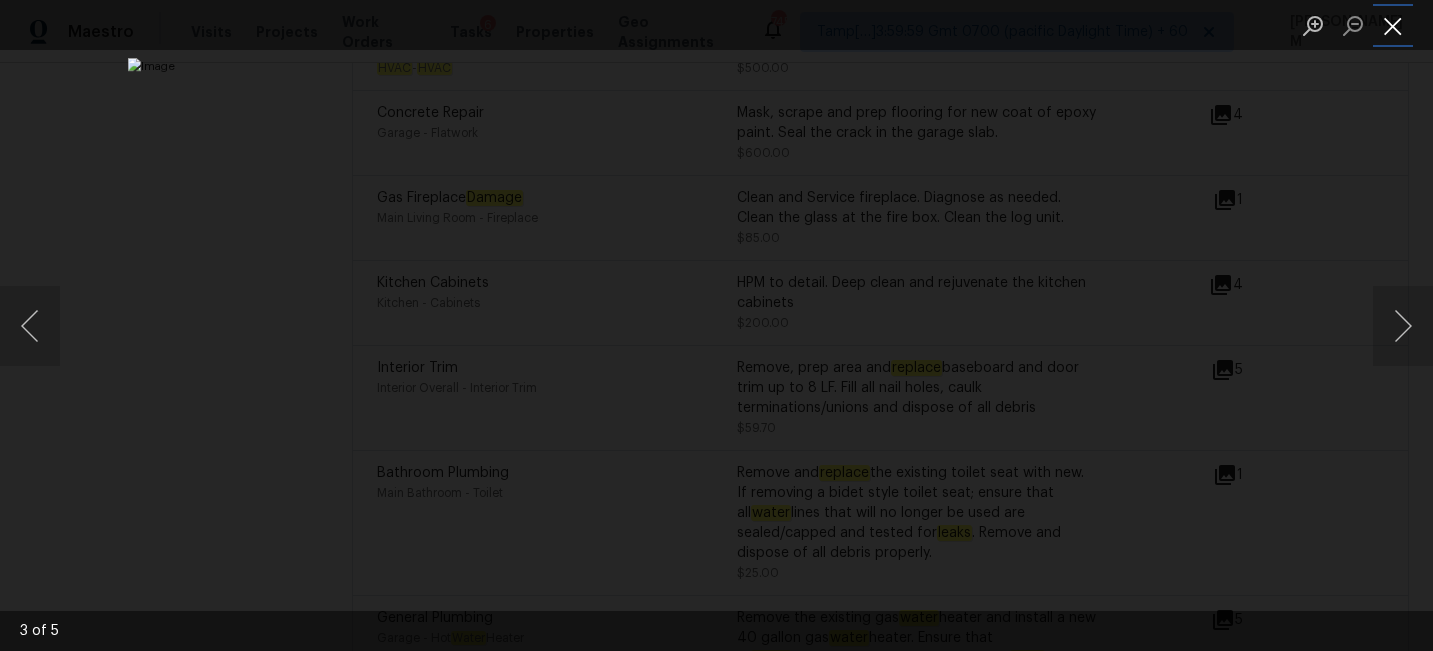 click at bounding box center (1393, 25) 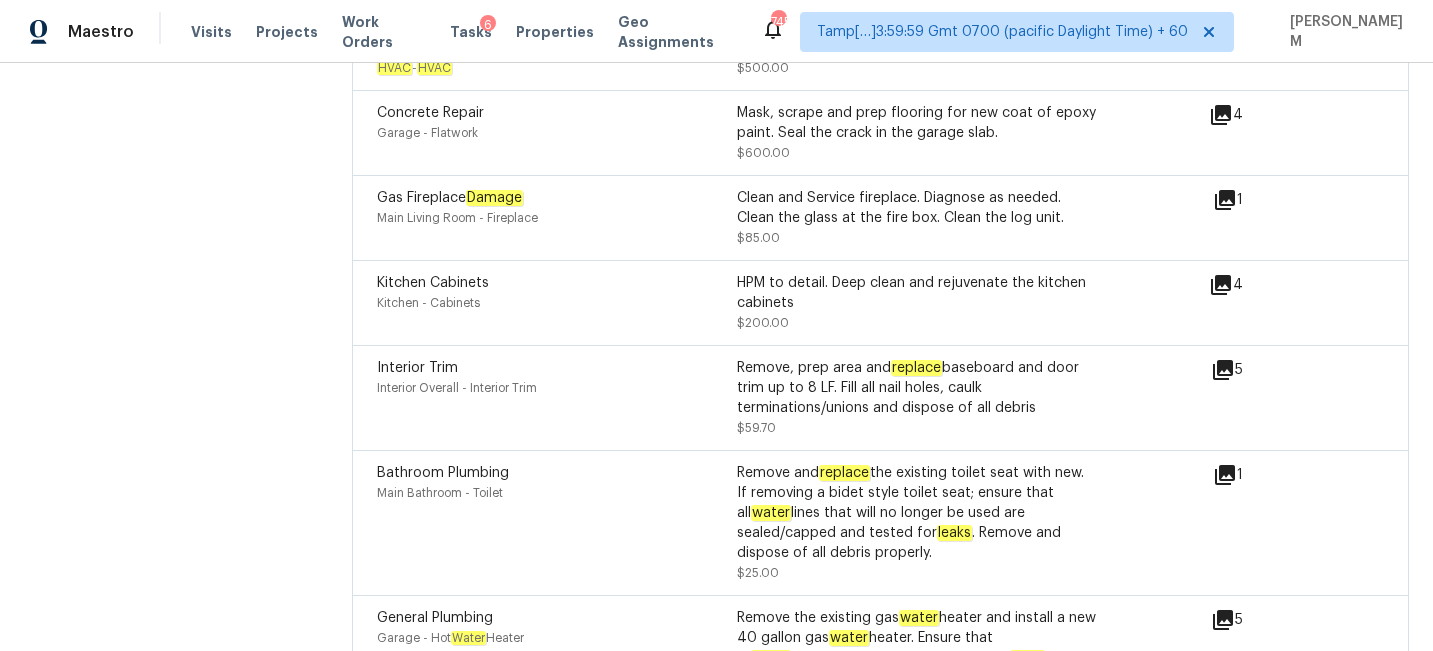 scroll, scrollTop: 7292, scrollLeft: 0, axis: vertical 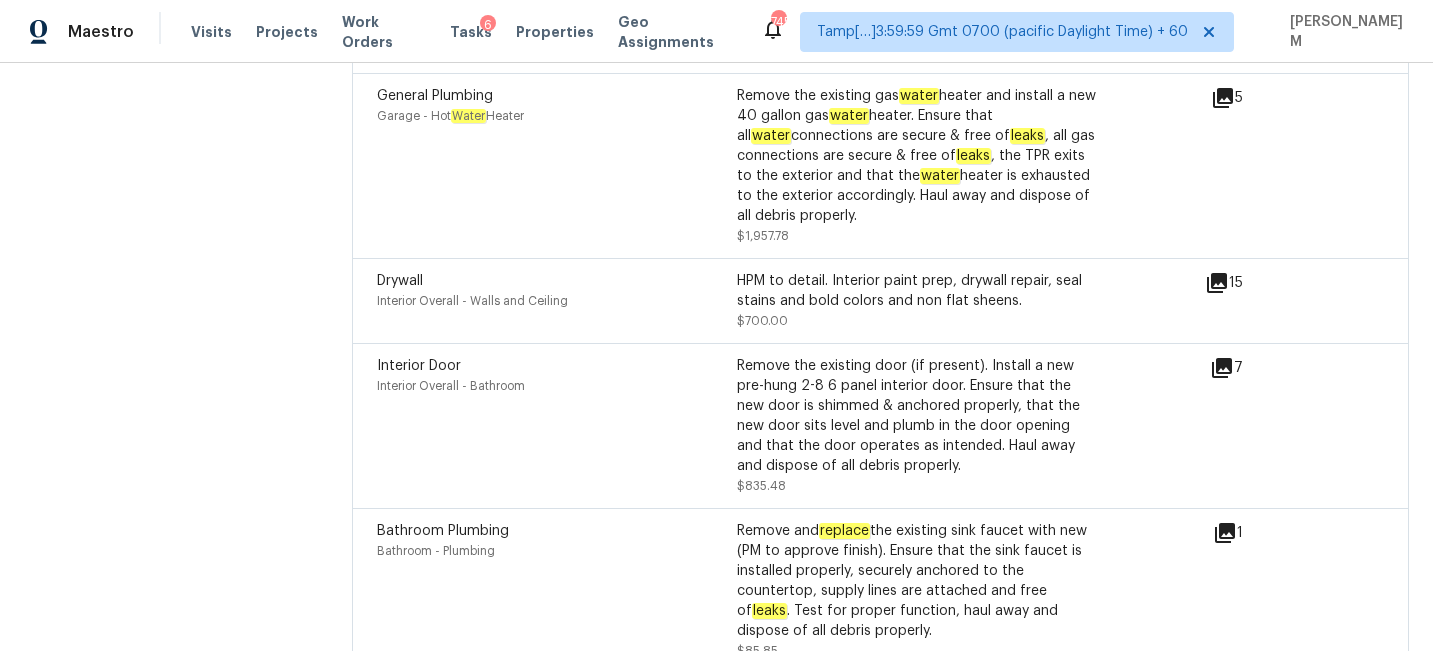 click 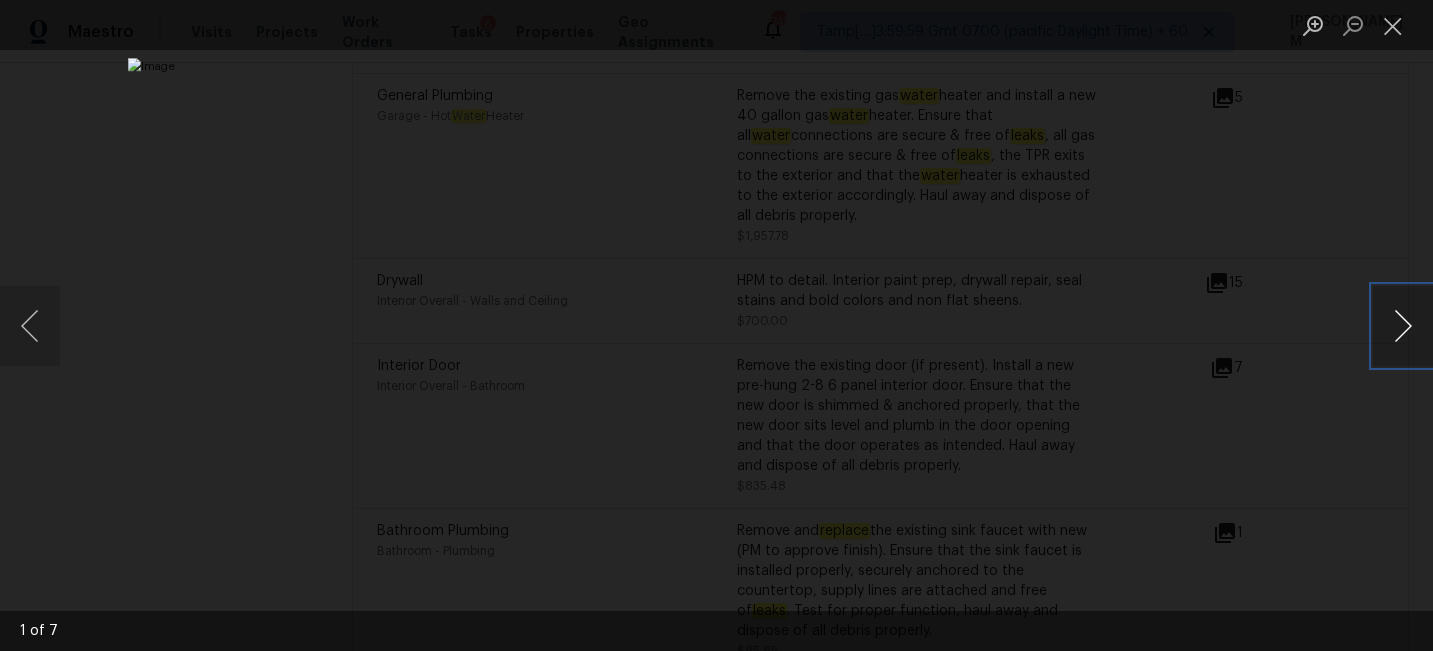 click at bounding box center [1403, 326] 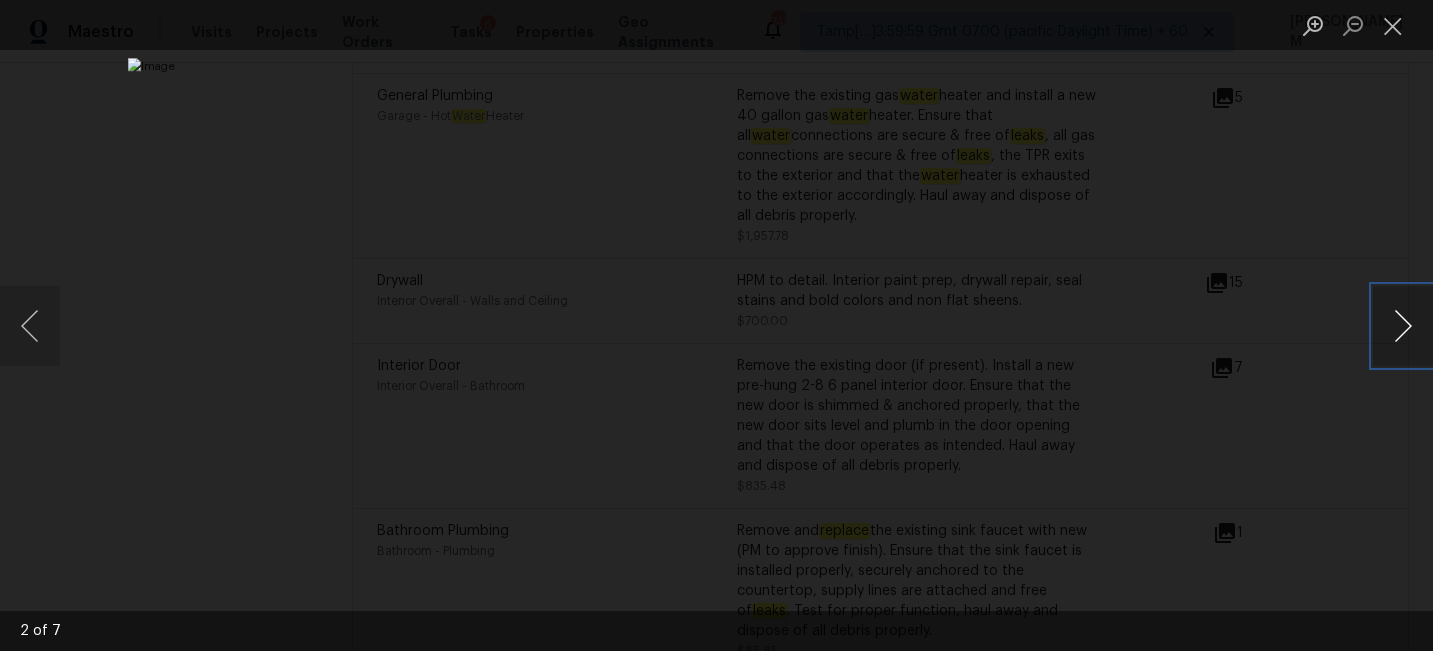 click at bounding box center [1403, 326] 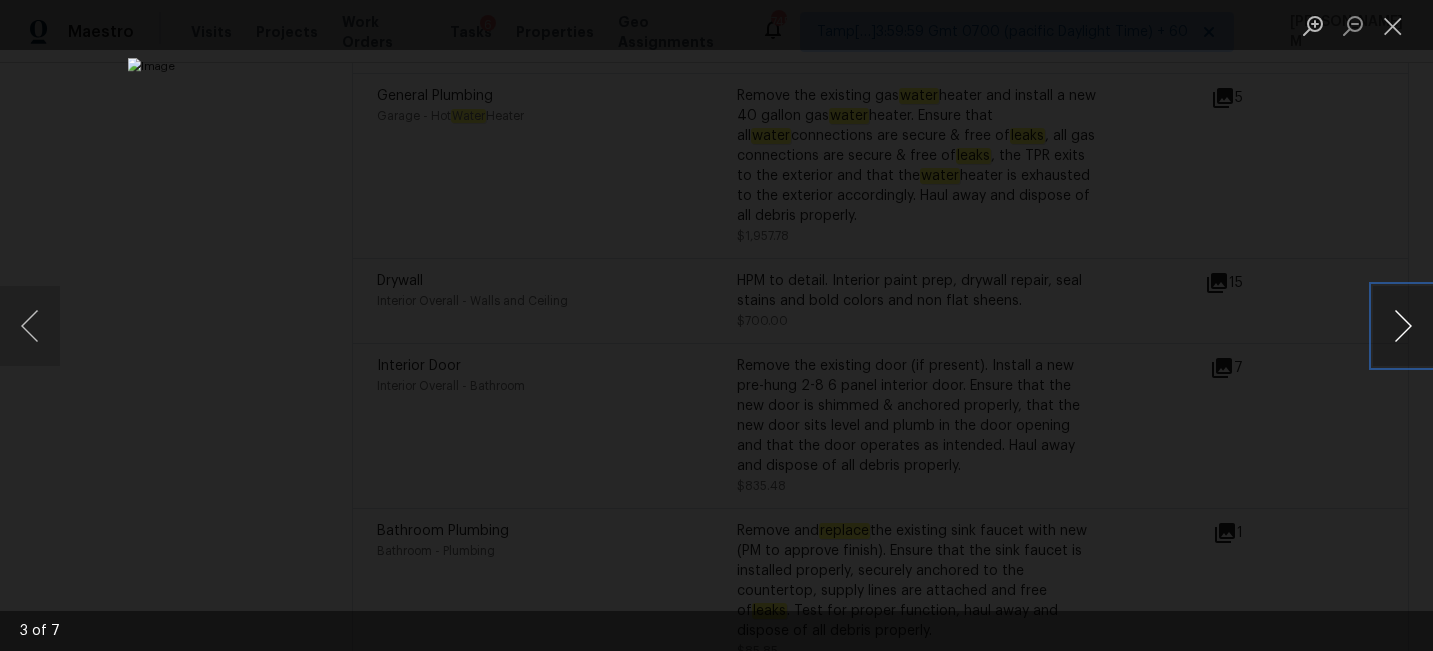 click at bounding box center (1403, 326) 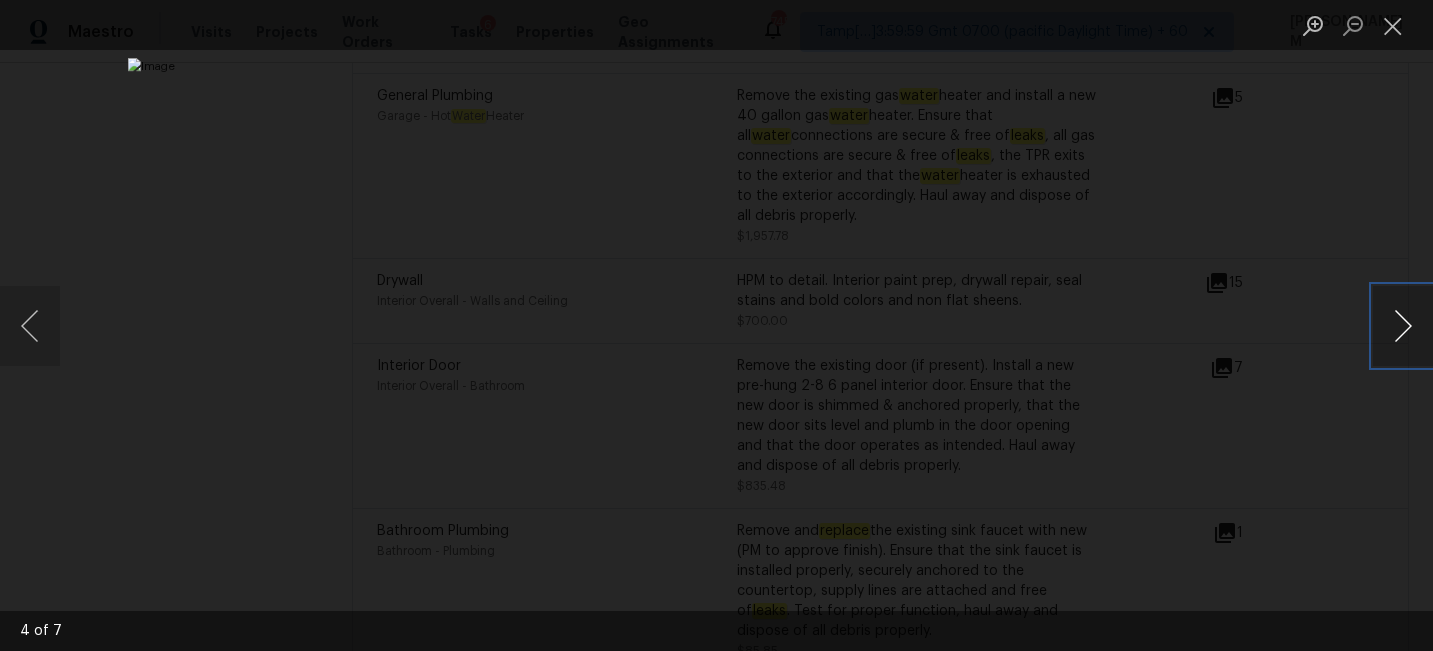 click at bounding box center [1403, 326] 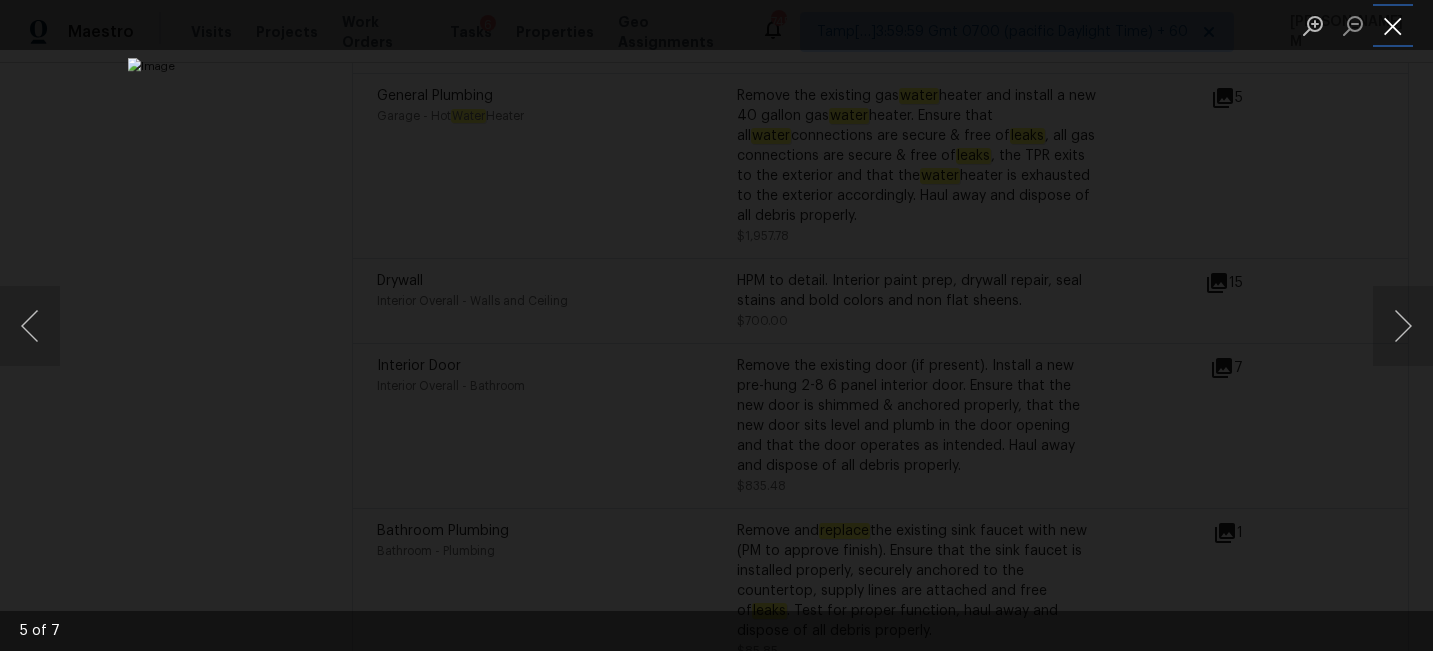 click at bounding box center (1393, 25) 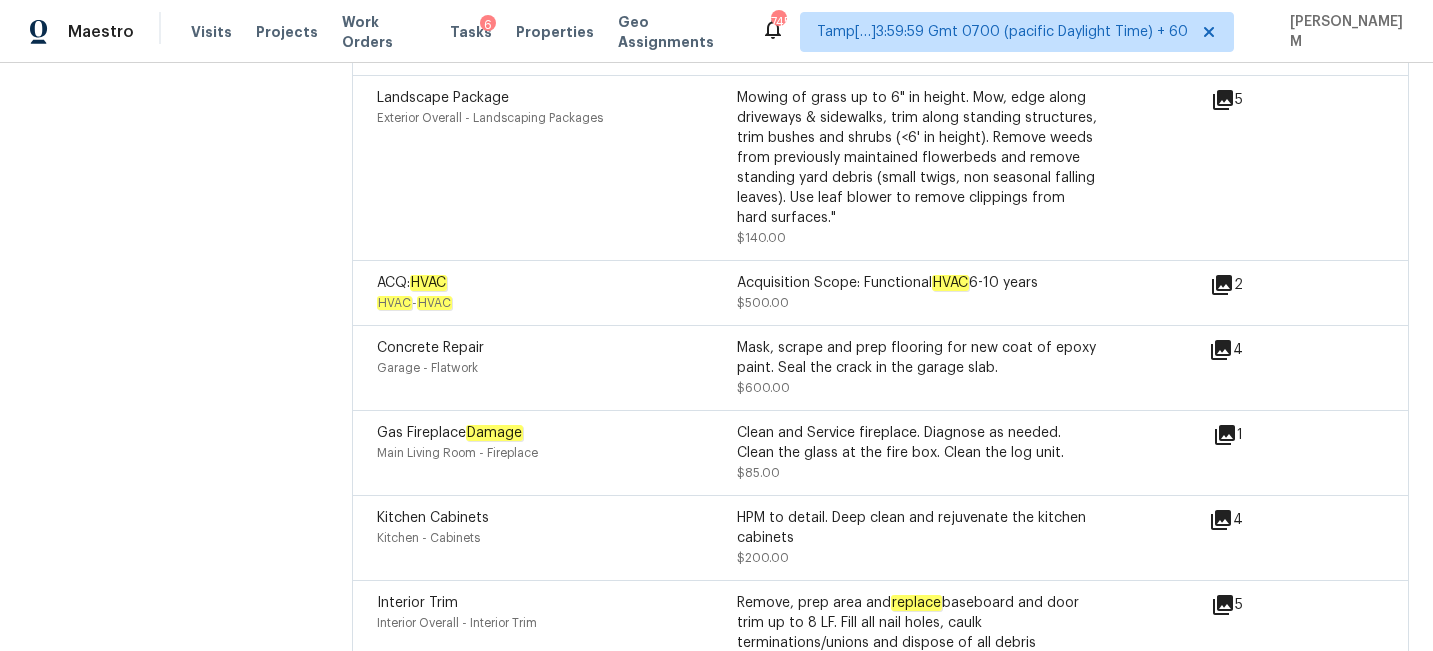 scroll, scrollTop: 6523, scrollLeft: 0, axis: vertical 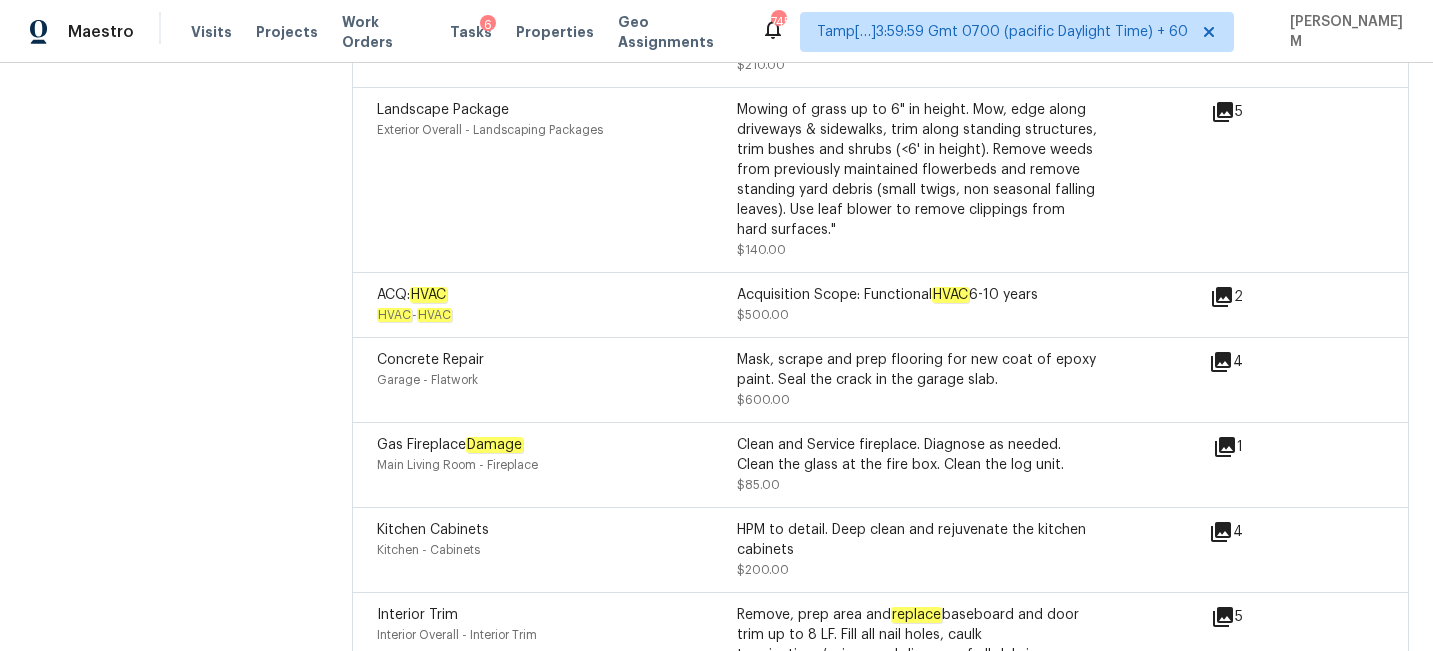 click 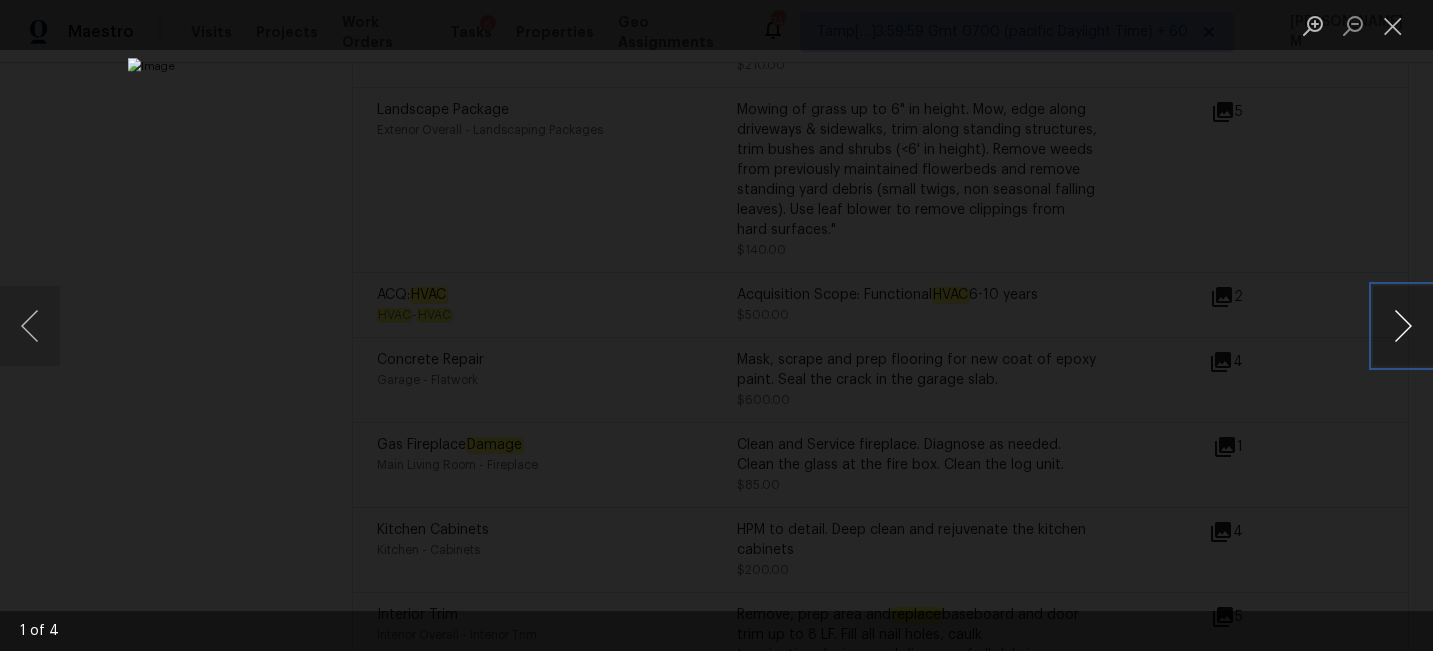 click at bounding box center (1403, 326) 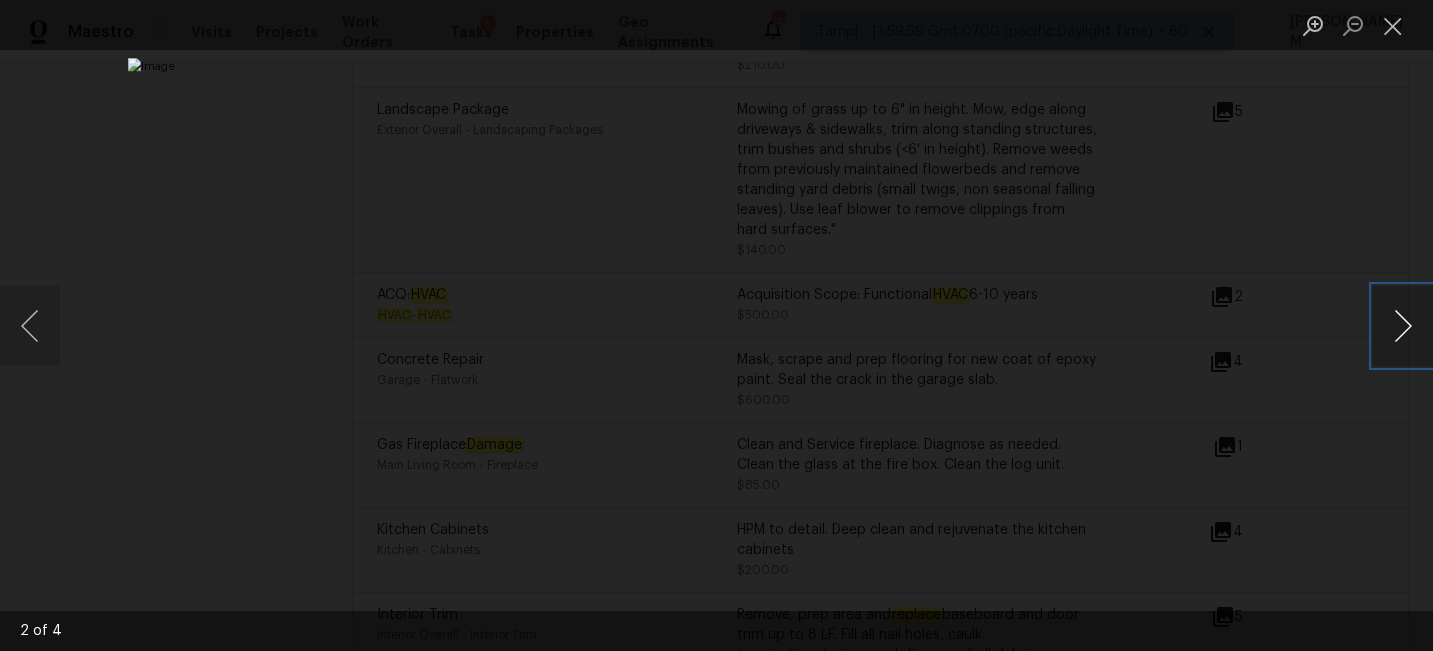click at bounding box center (1403, 326) 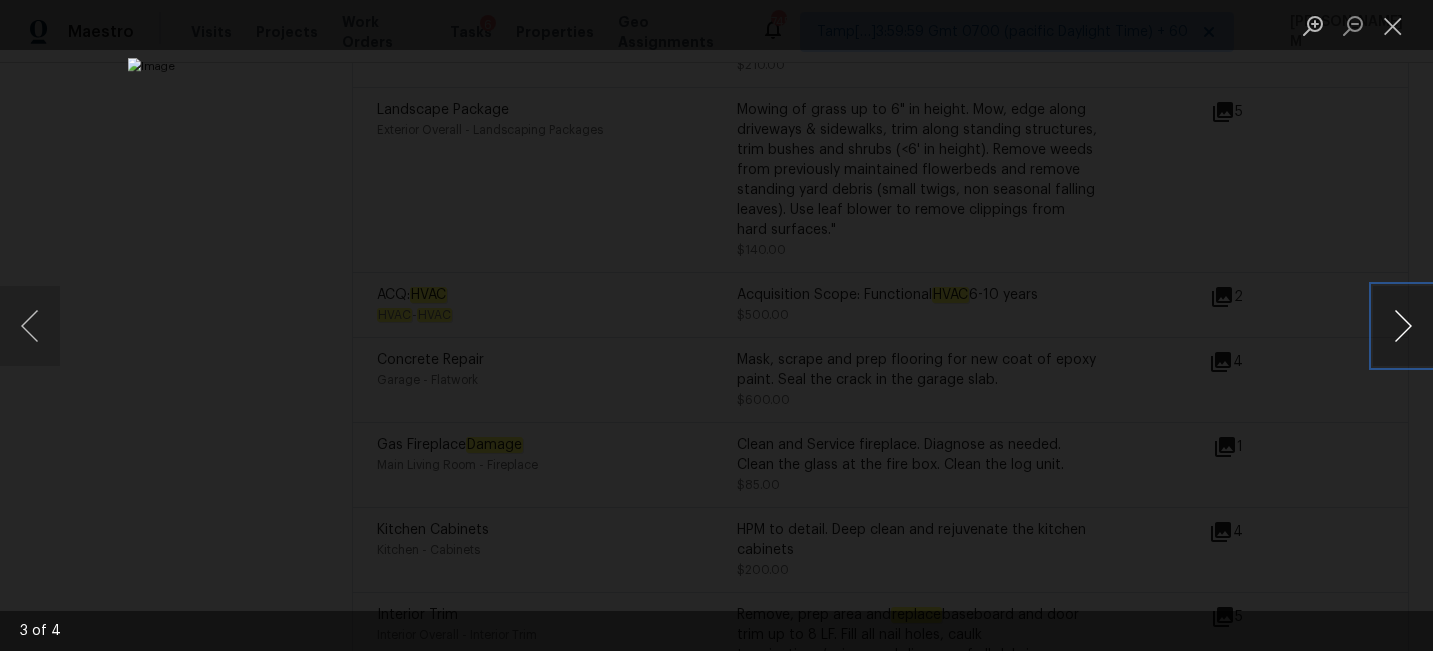 click at bounding box center (1403, 326) 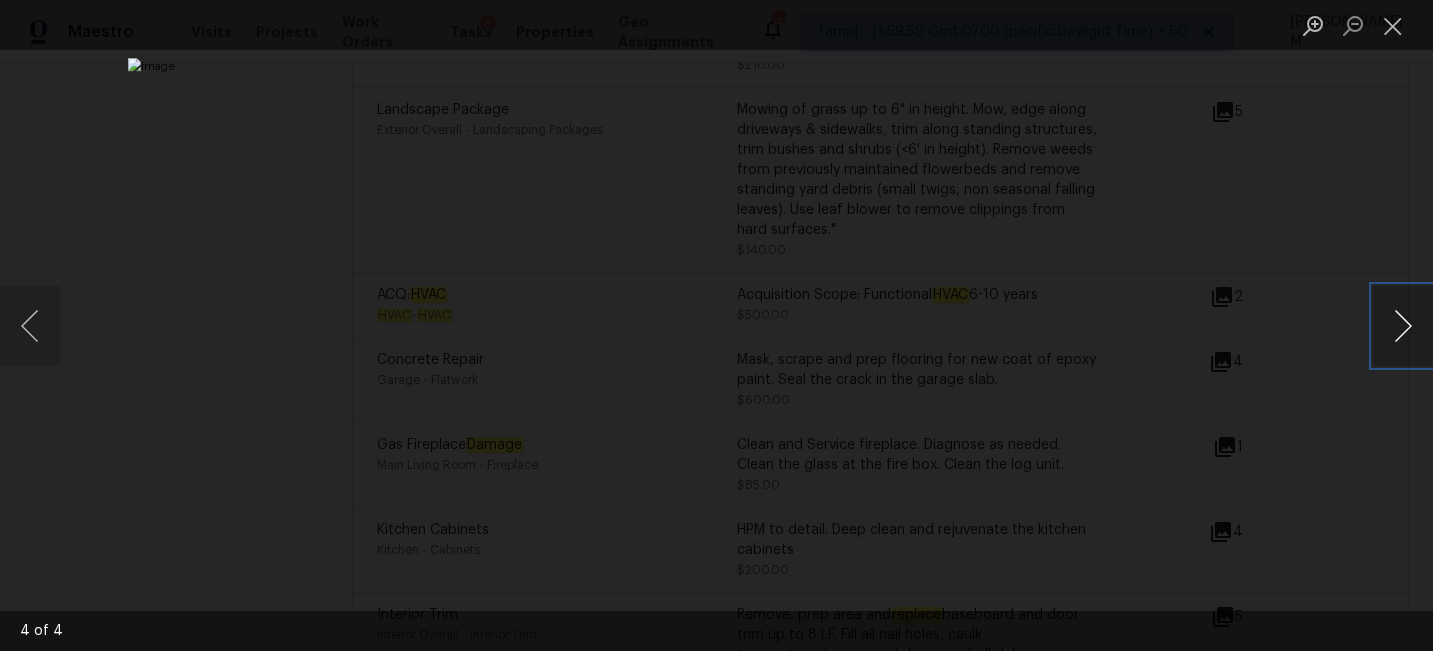 click at bounding box center [1403, 326] 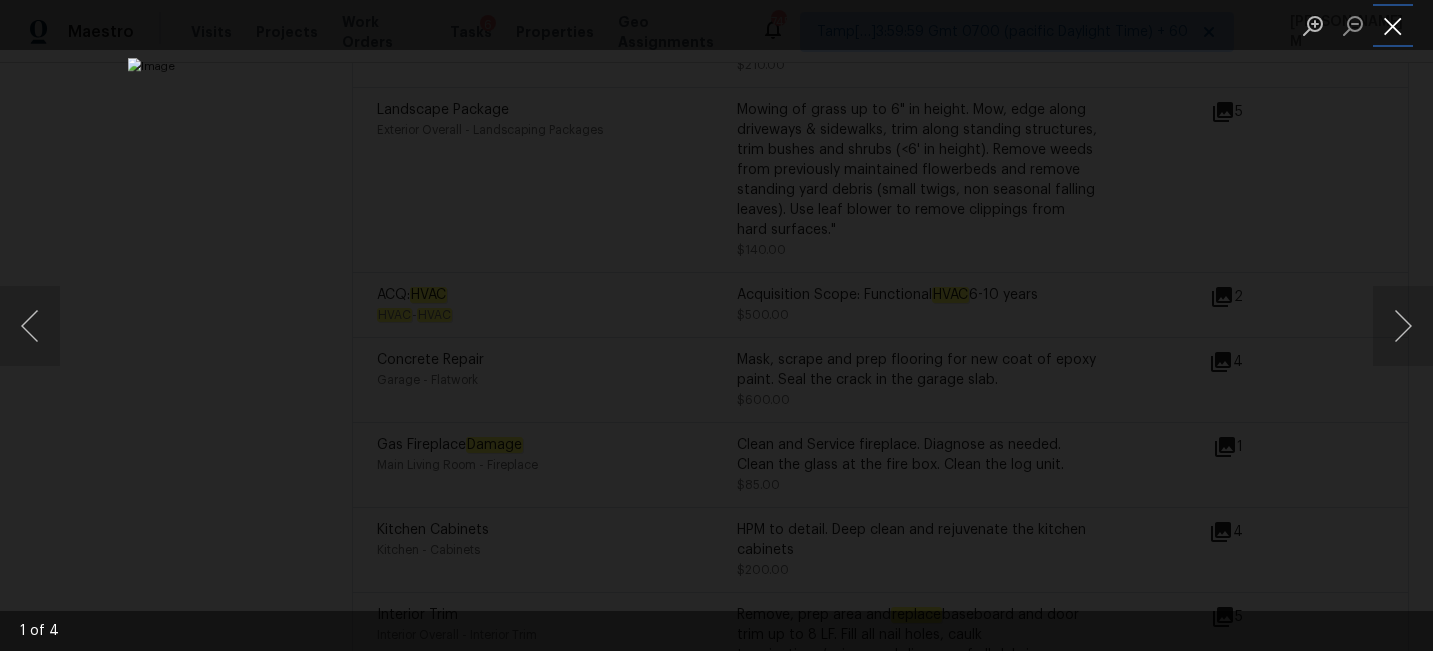 click at bounding box center (1393, 25) 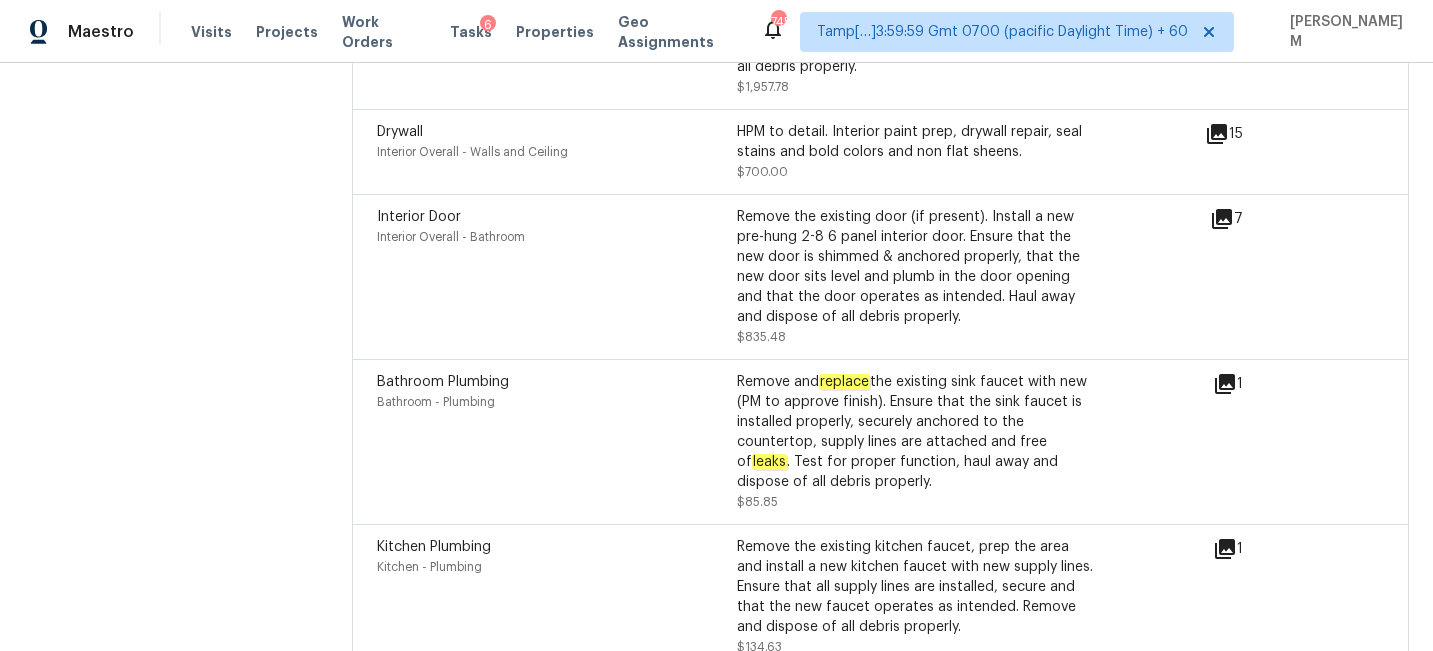scroll, scrollTop: 7419, scrollLeft: 0, axis: vertical 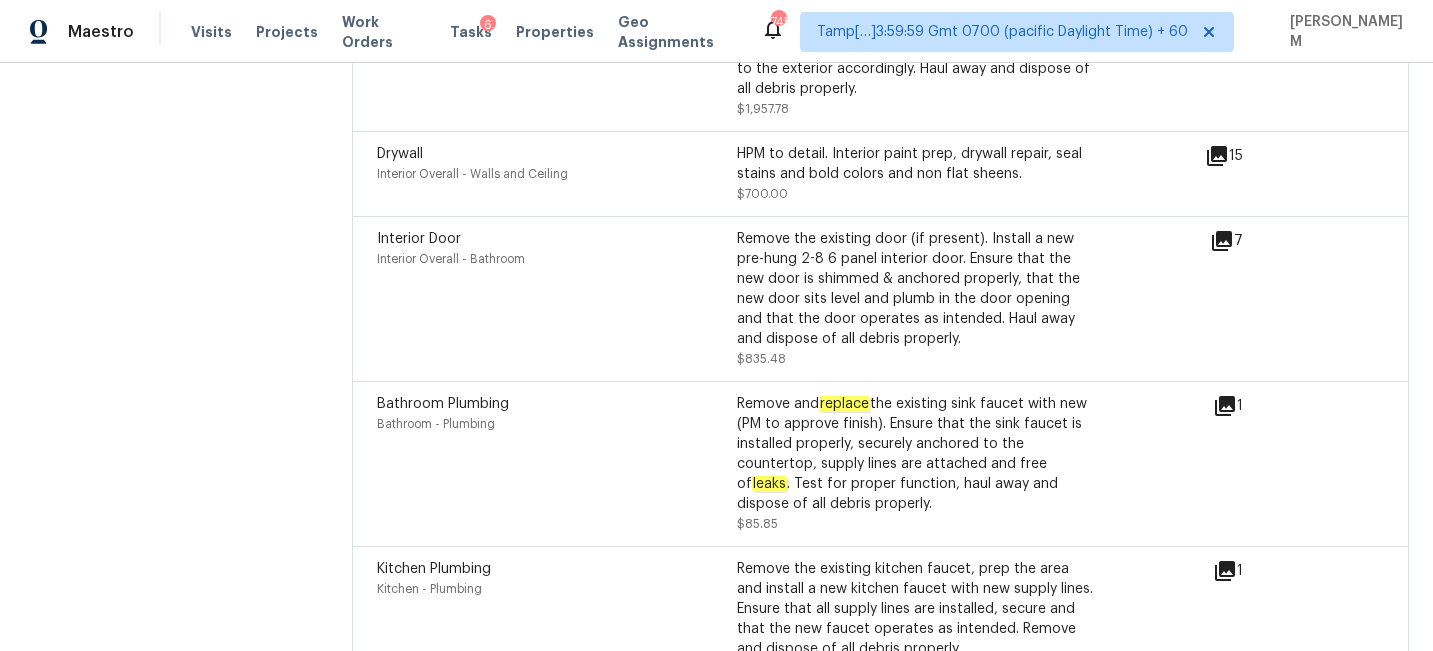 click 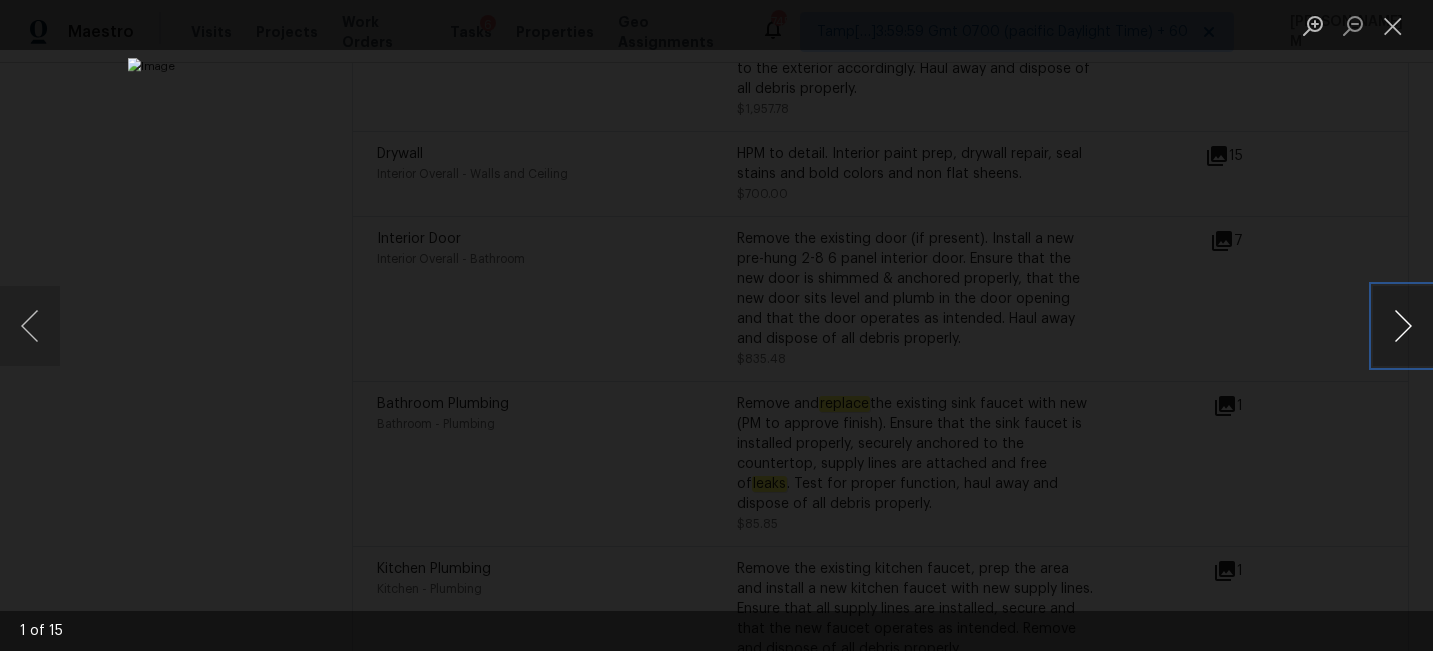 click at bounding box center (1403, 326) 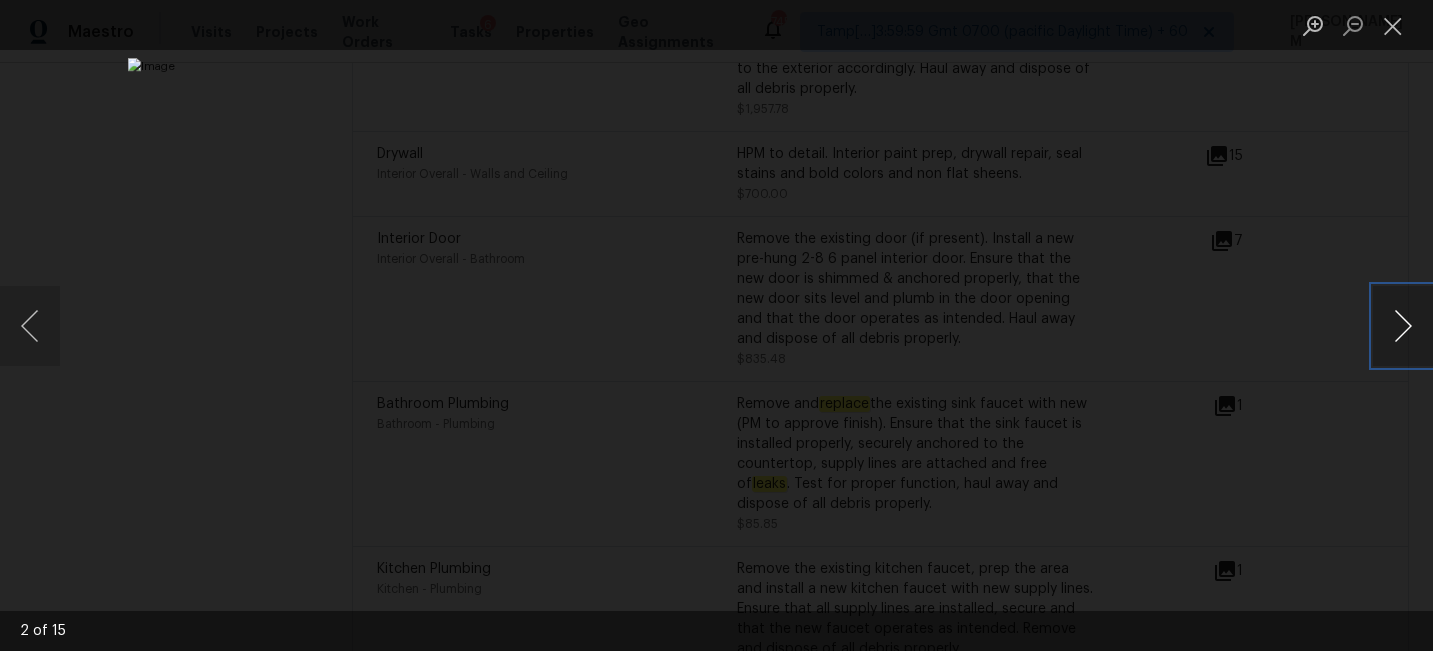 click at bounding box center [1403, 326] 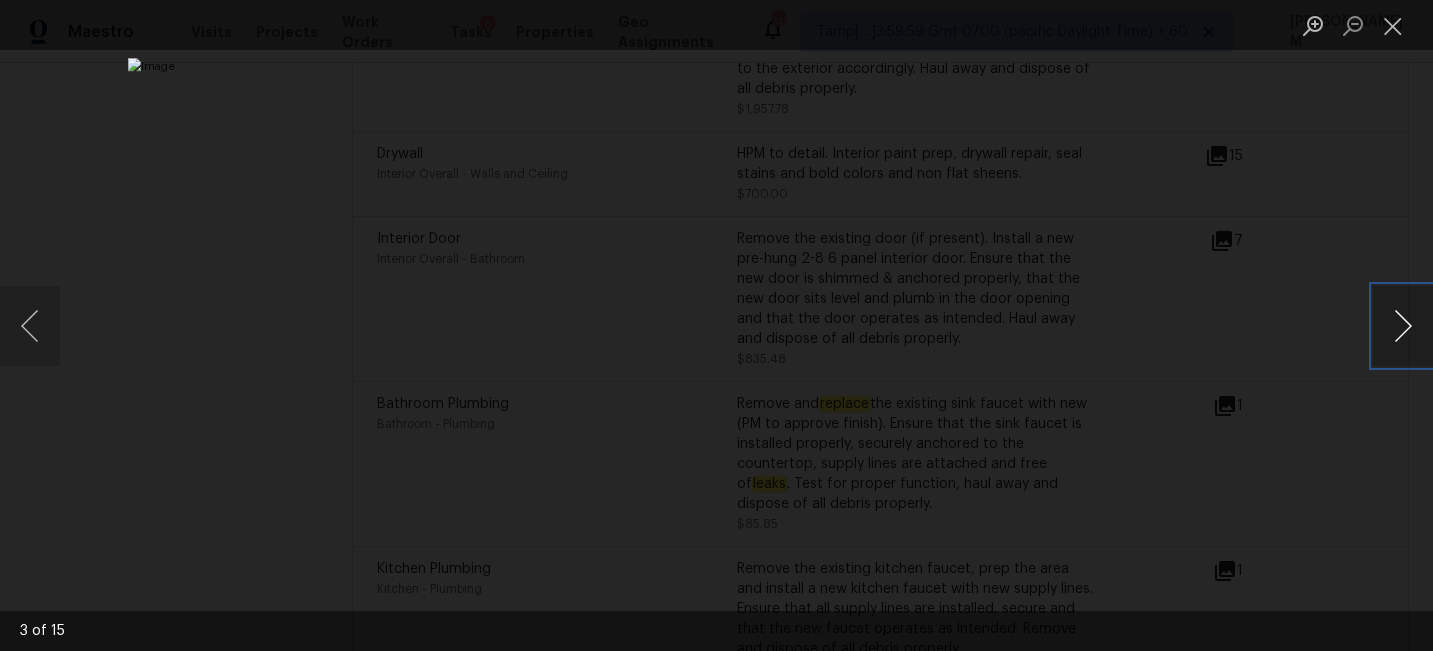 click at bounding box center [1403, 326] 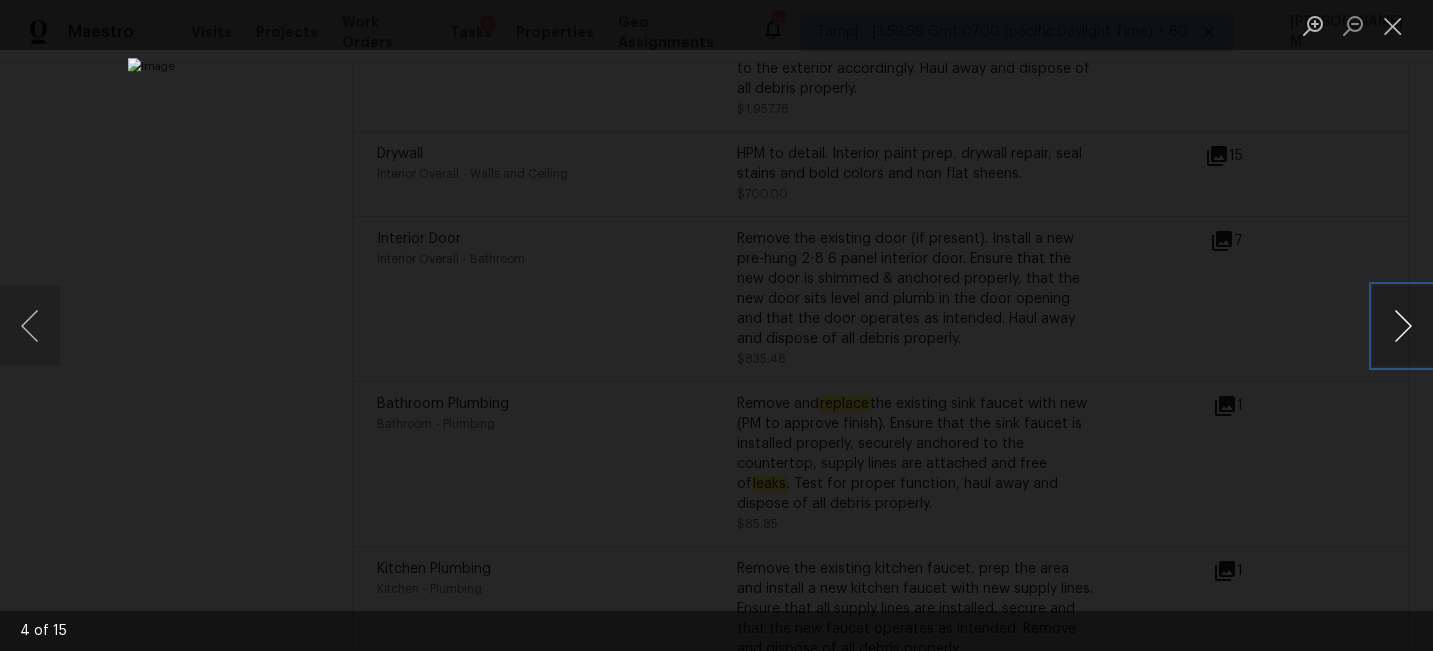 click at bounding box center (1403, 326) 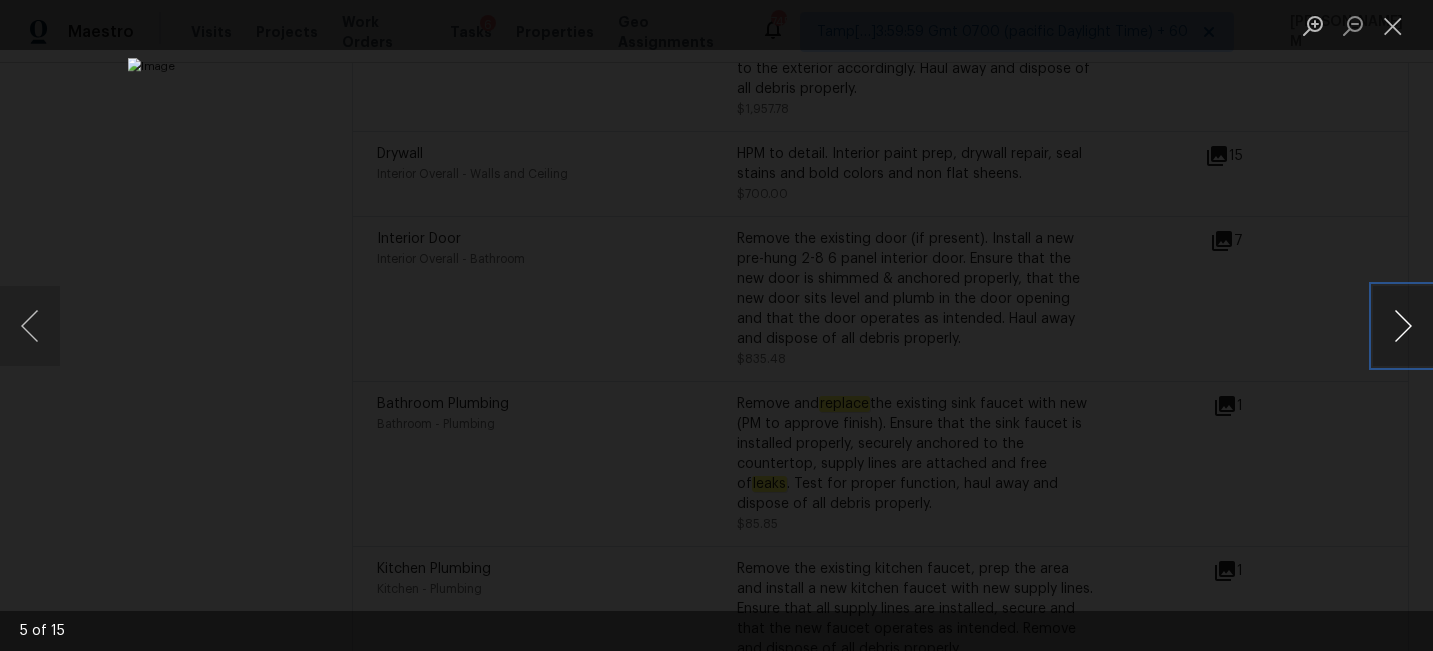 click at bounding box center (1403, 326) 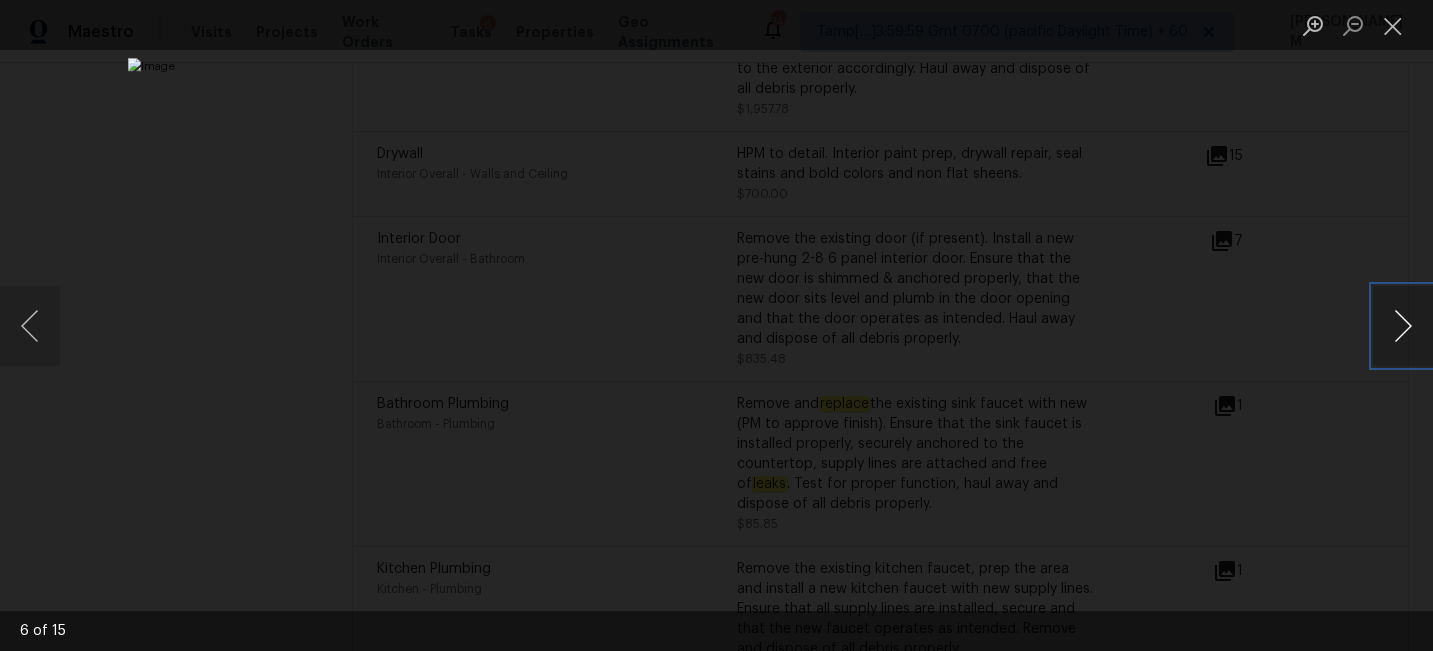 click at bounding box center (1403, 326) 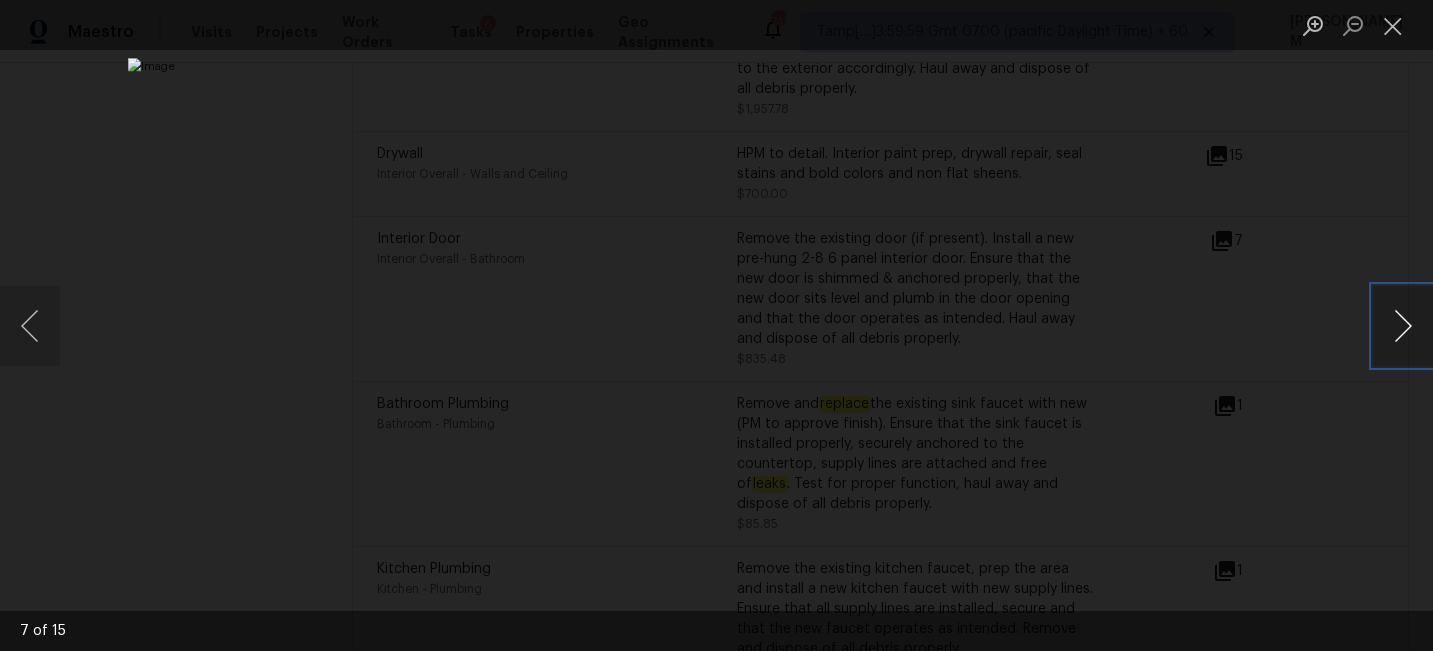 click at bounding box center (1403, 326) 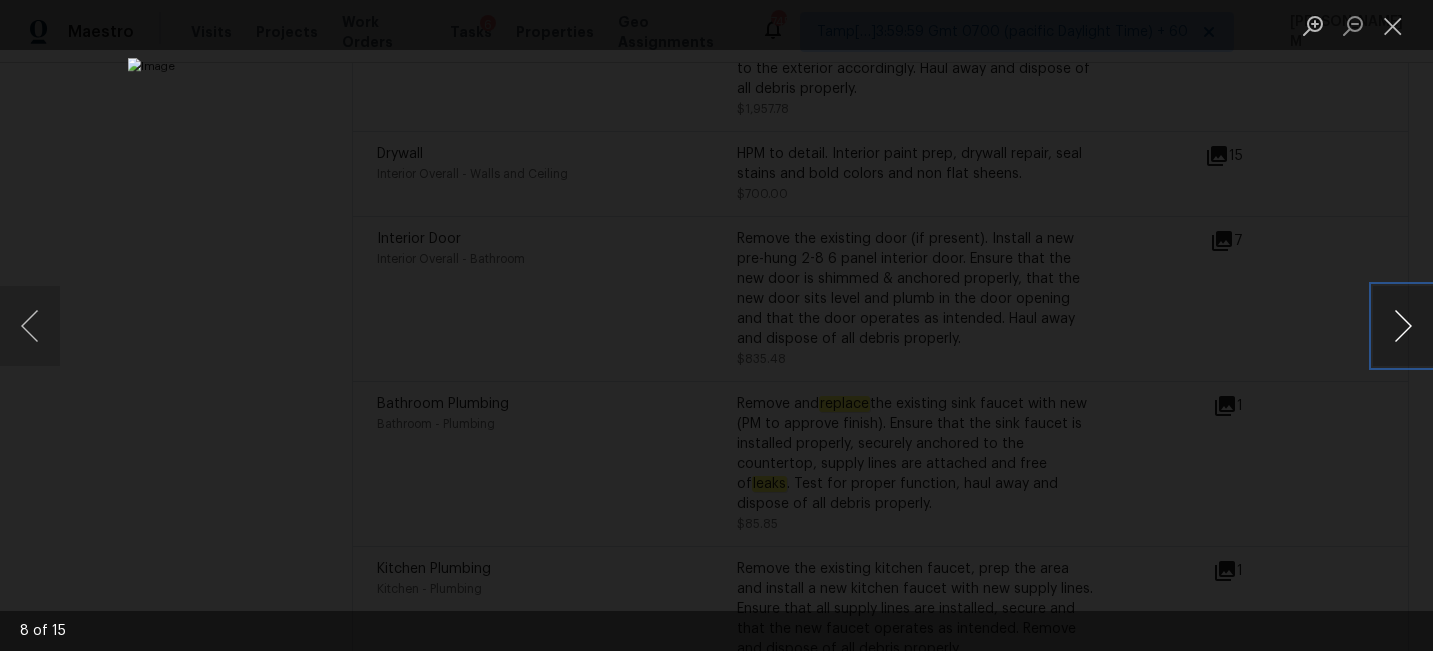 click at bounding box center (1403, 326) 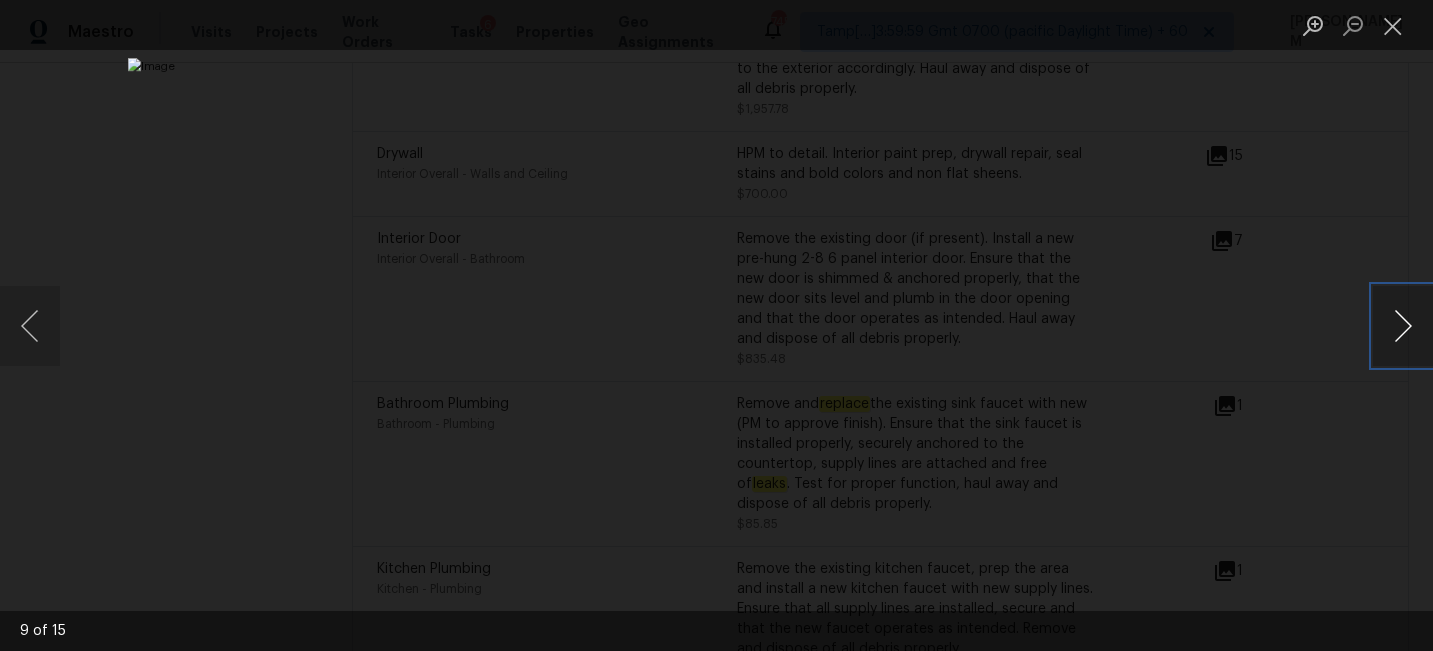 click at bounding box center [1403, 326] 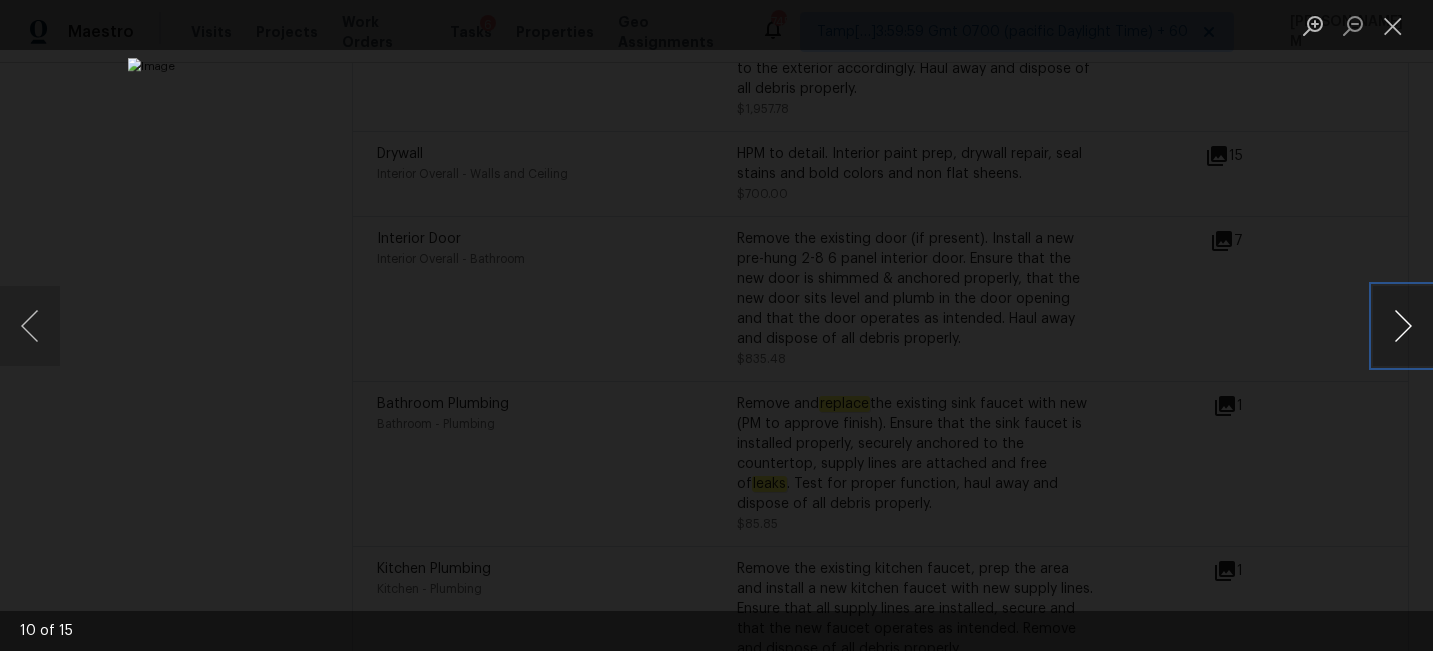 click at bounding box center [1403, 326] 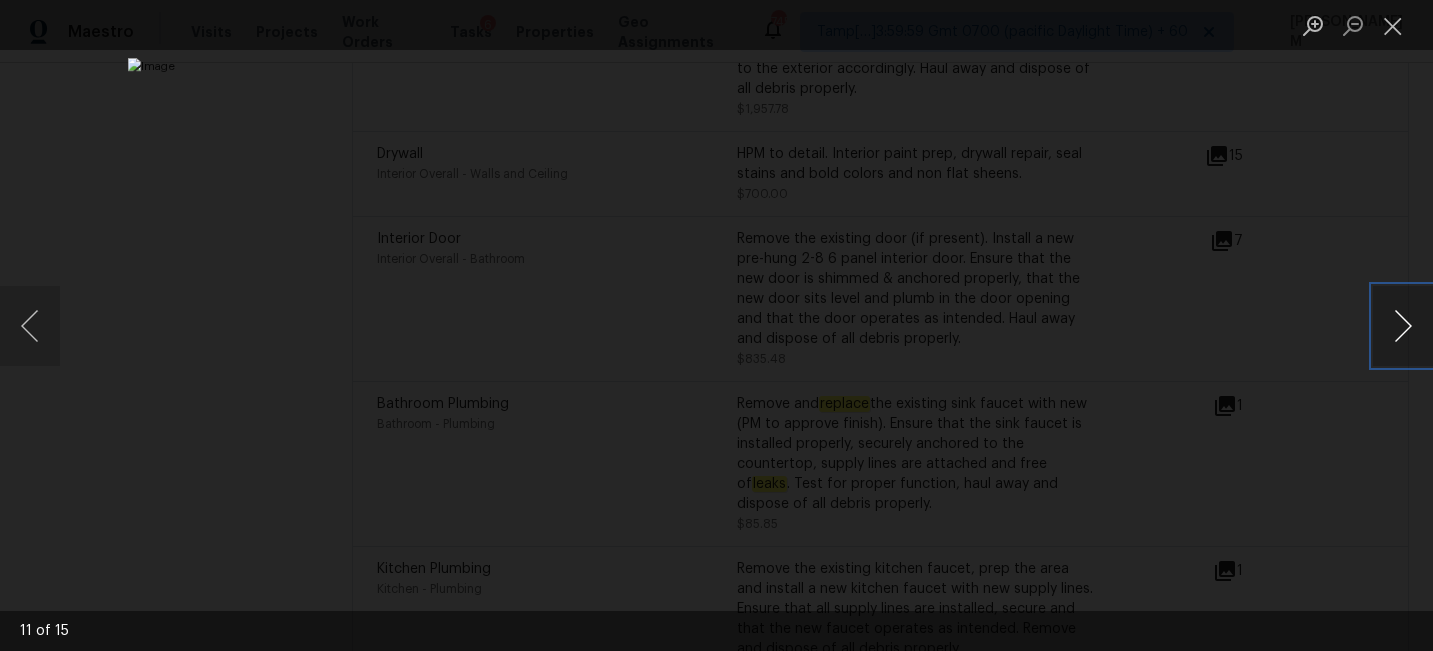 click at bounding box center (1403, 326) 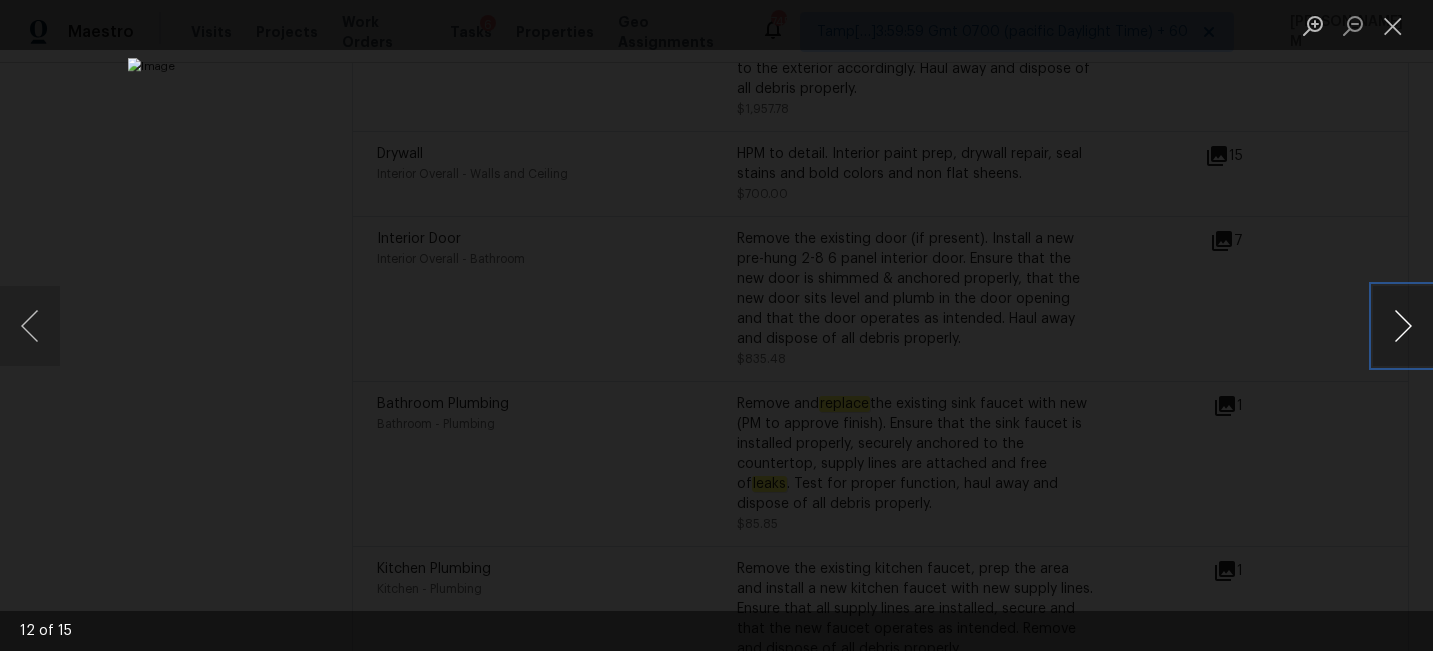 click at bounding box center (1403, 326) 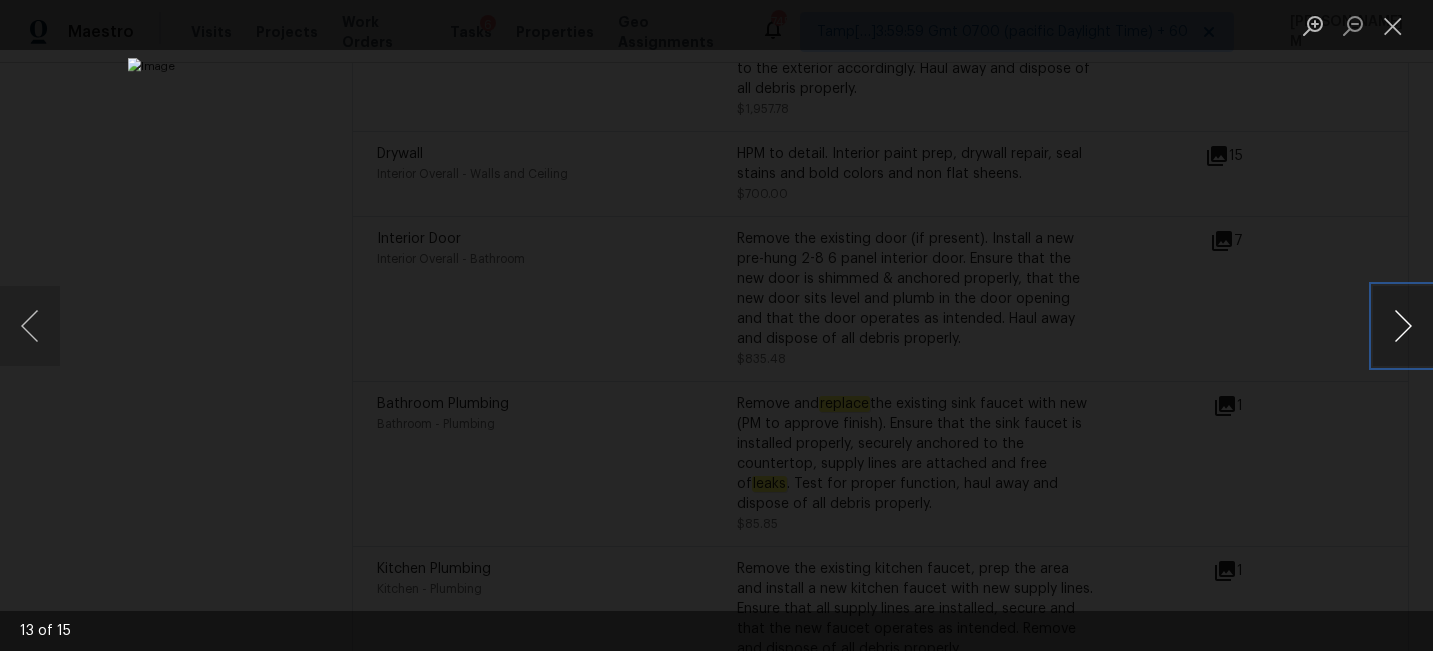 click at bounding box center [1403, 326] 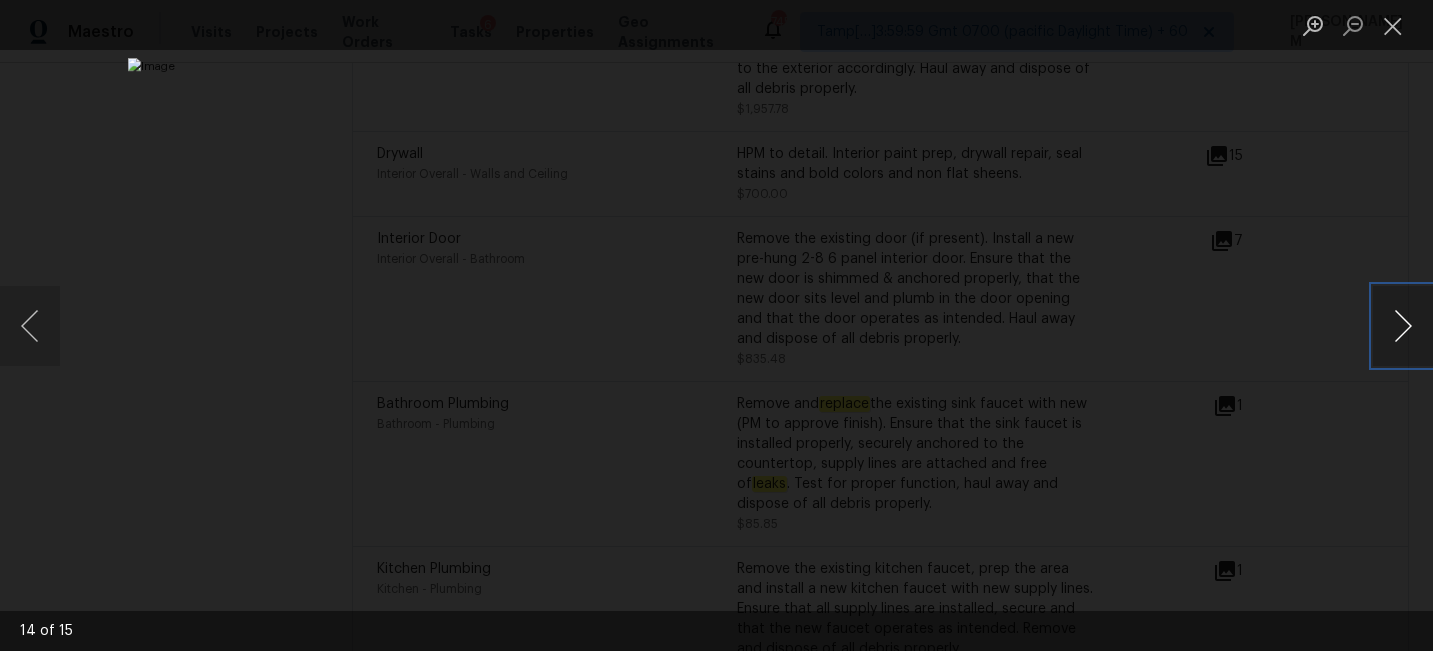 click at bounding box center [1403, 326] 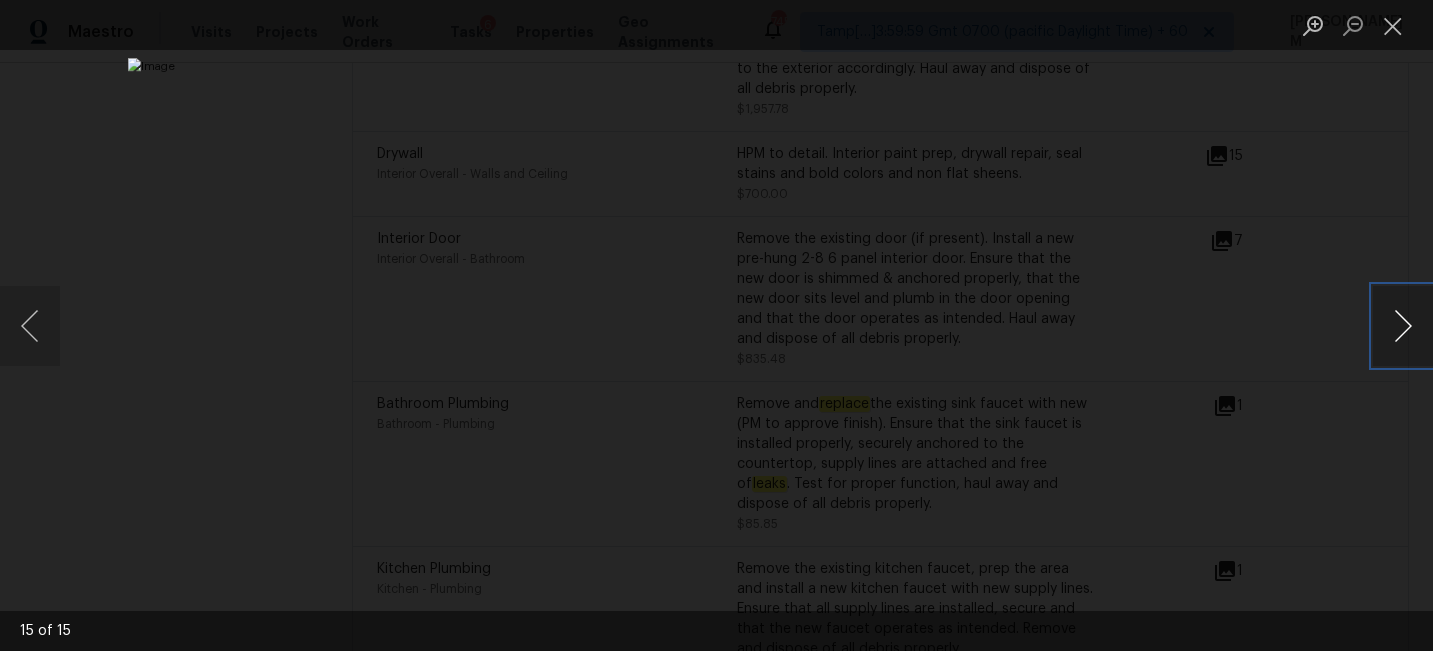 click at bounding box center (1403, 326) 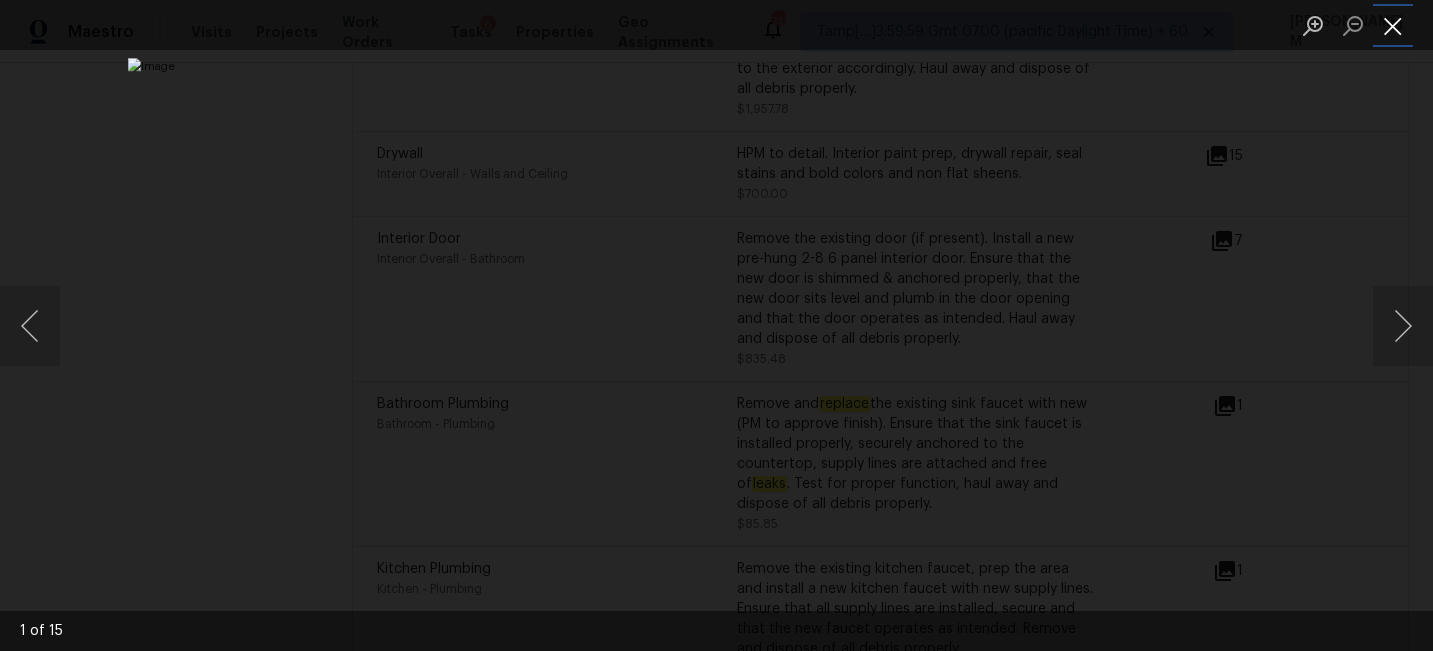 click at bounding box center (1393, 25) 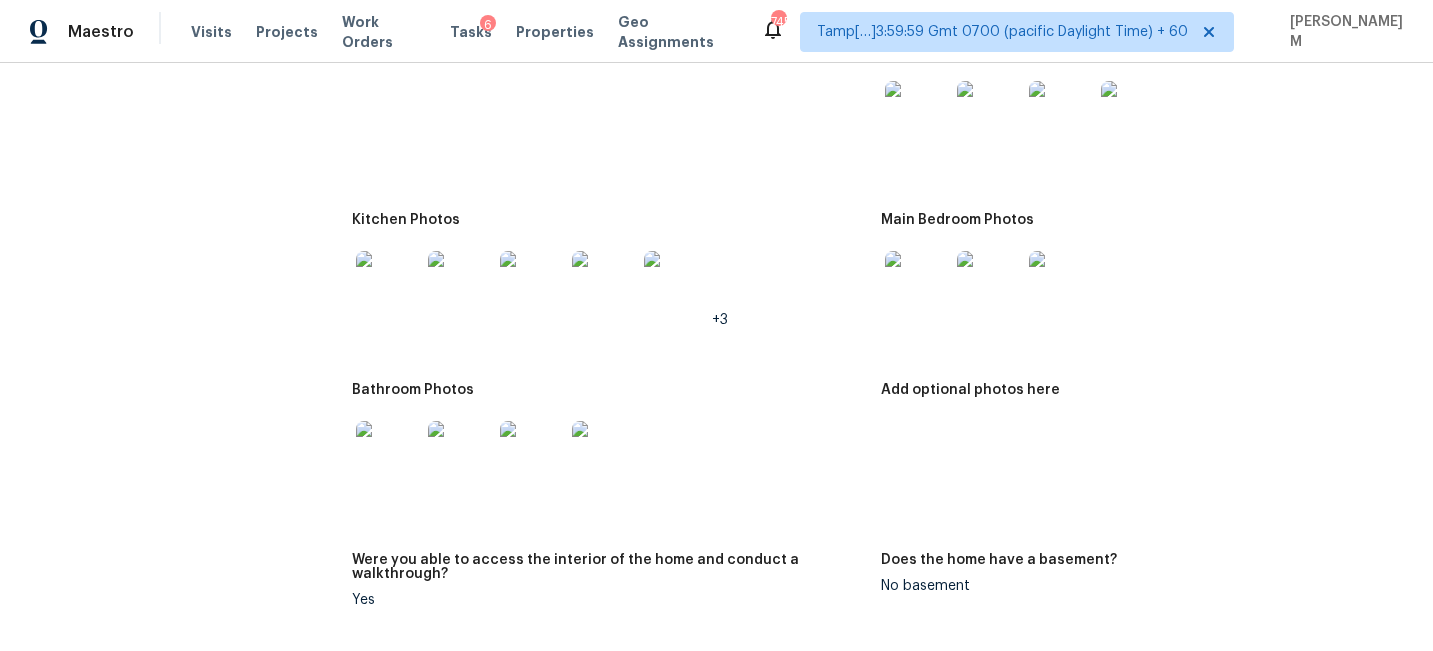 scroll, scrollTop: 3453, scrollLeft: 0, axis: vertical 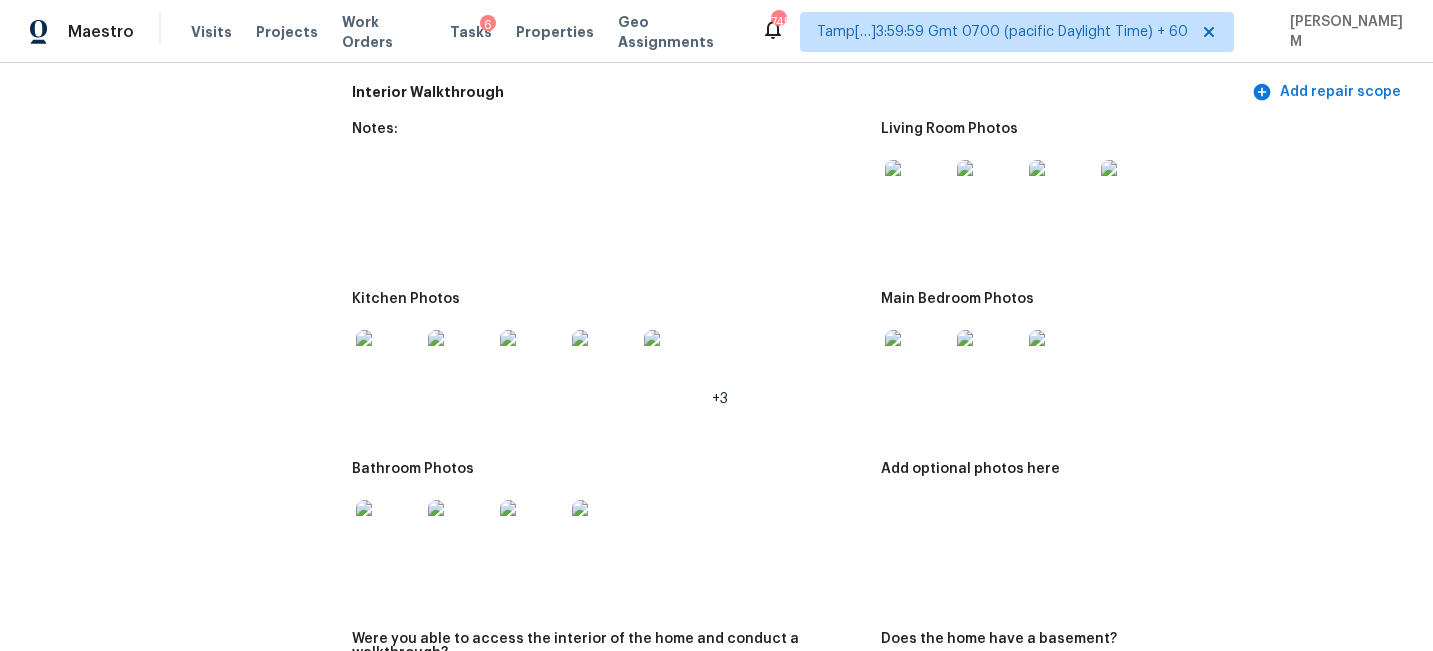 click at bounding box center [388, 362] 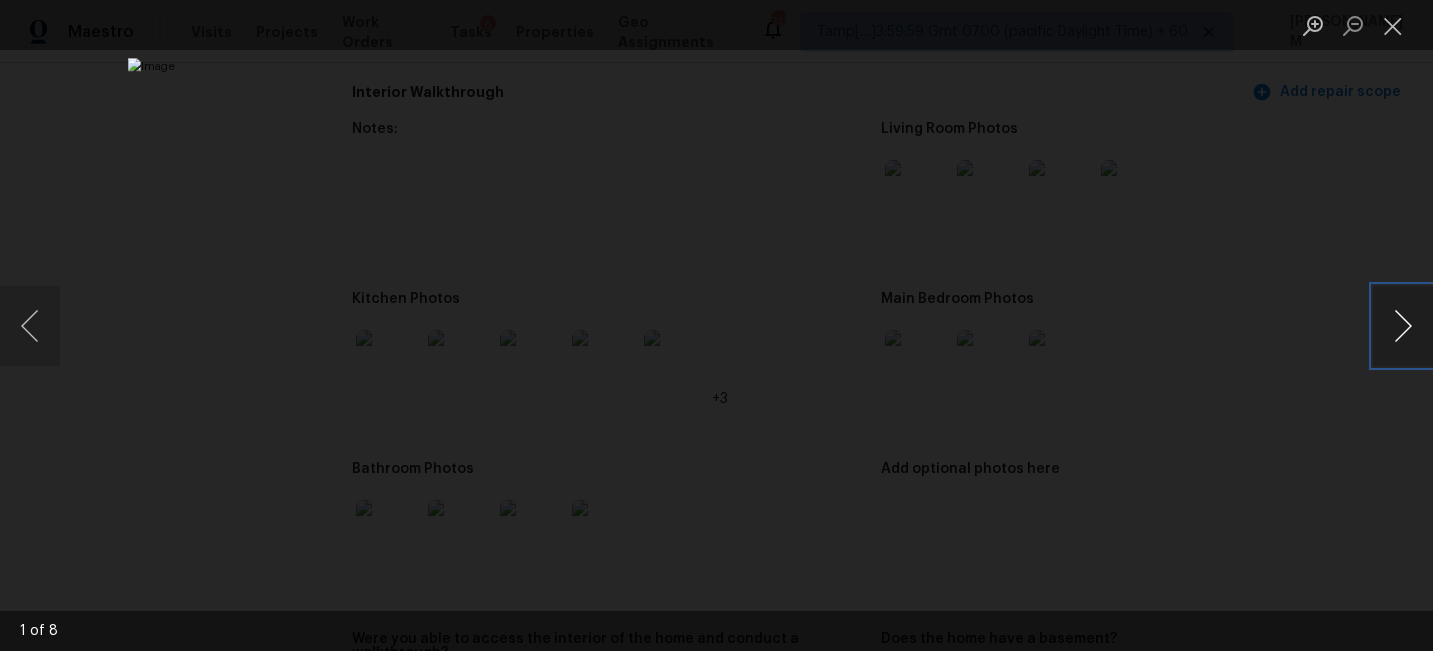 click at bounding box center (1403, 326) 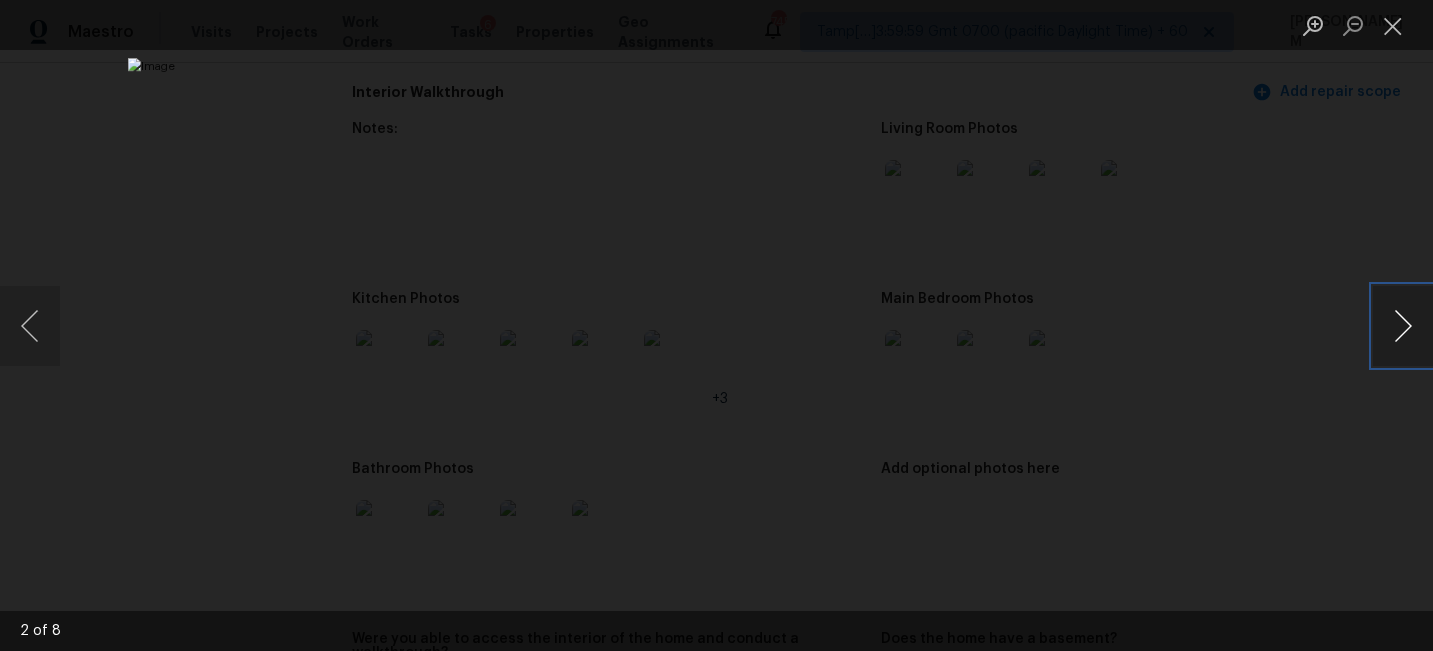 click at bounding box center [1403, 326] 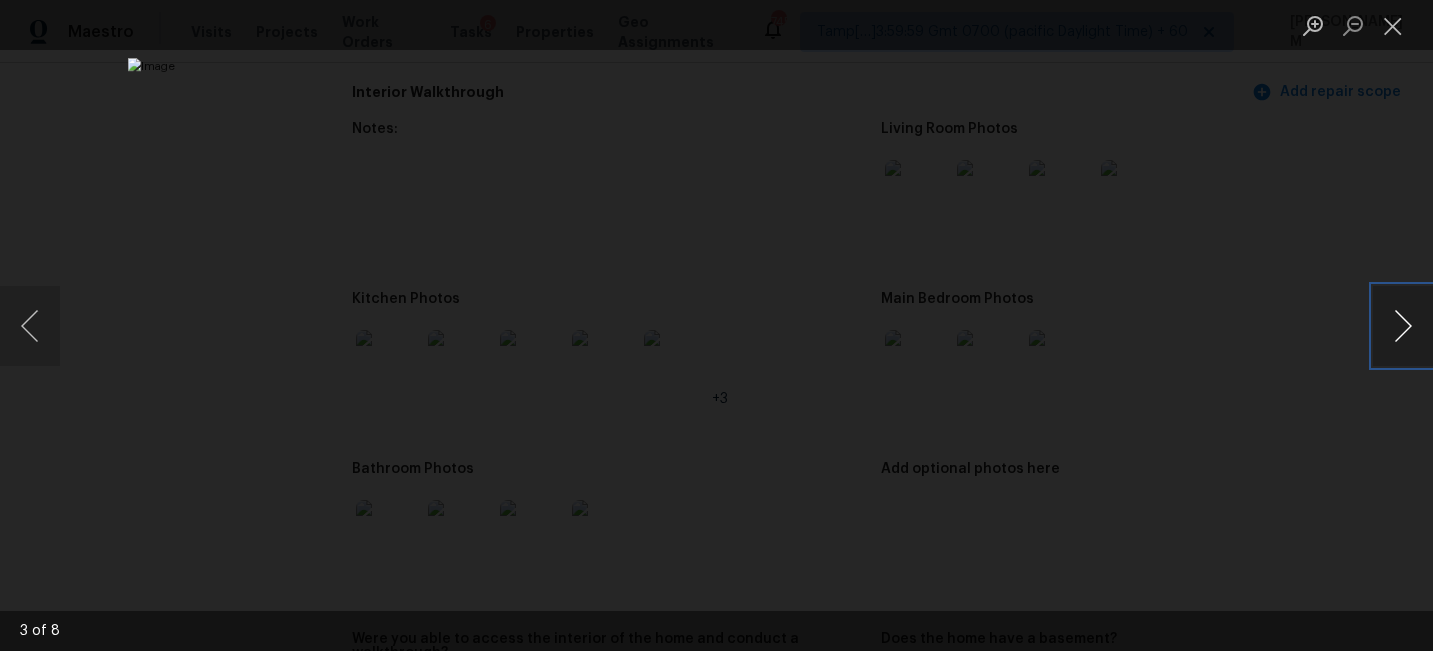 click at bounding box center [1403, 326] 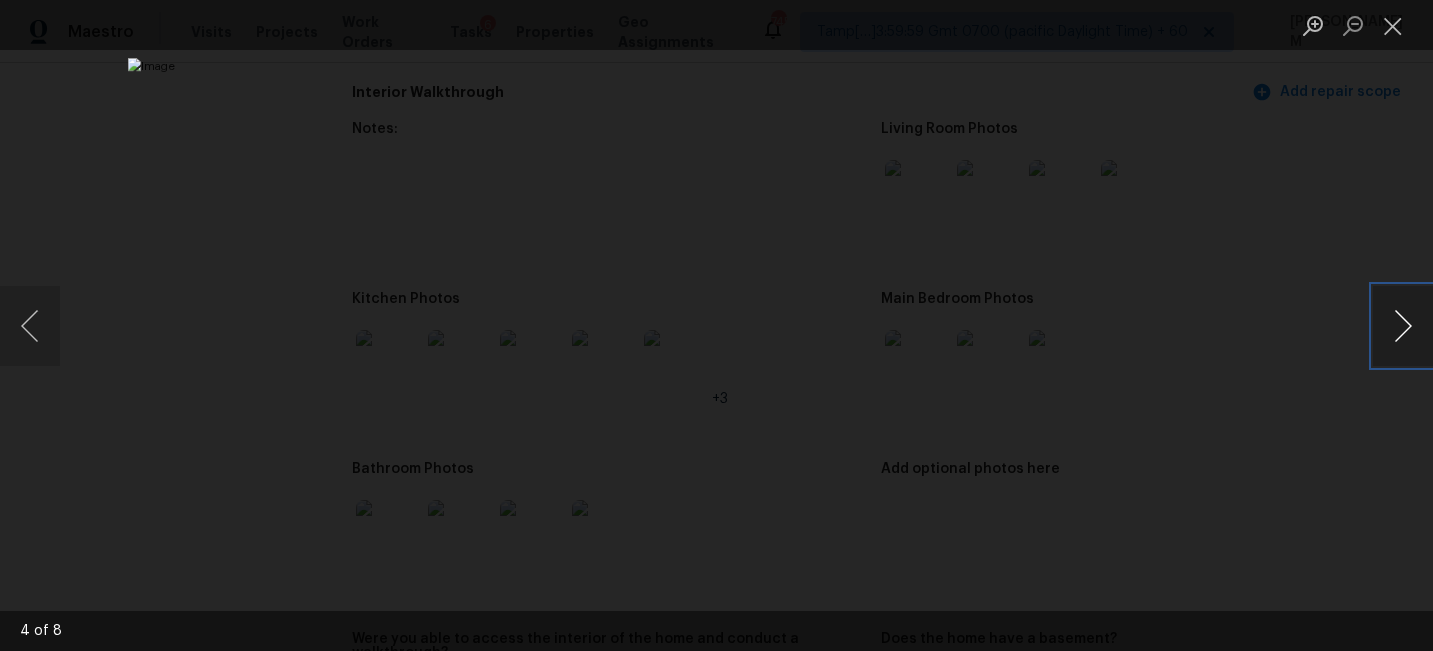 click at bounding box center [1403, 326] 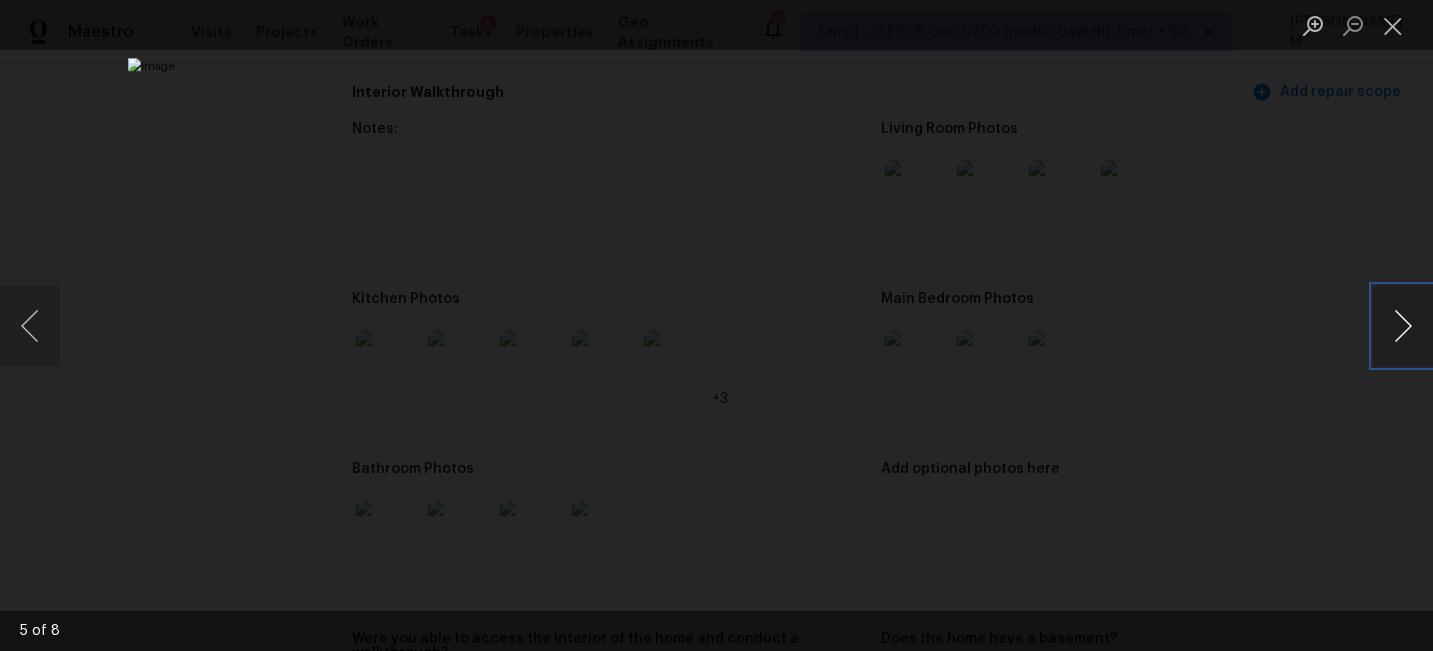 click at bounding box center [1403, 326] 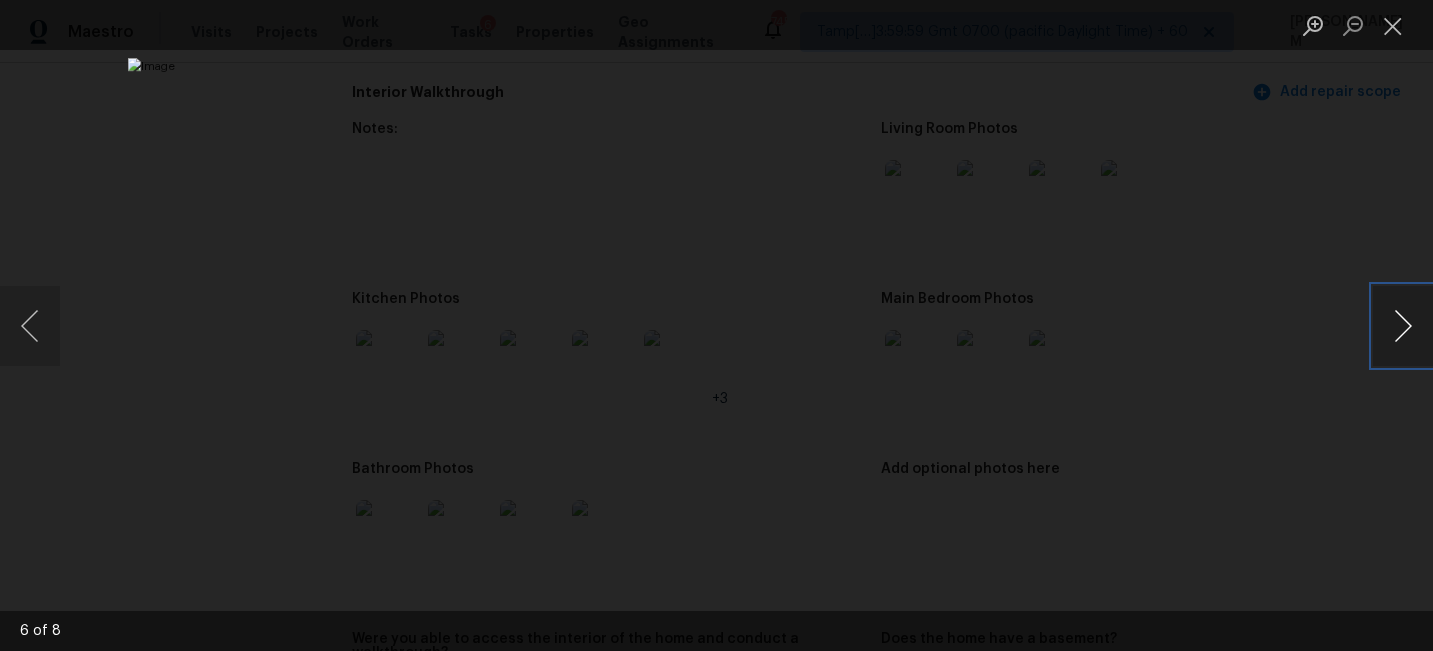 click at bounding box center [1403, 326] 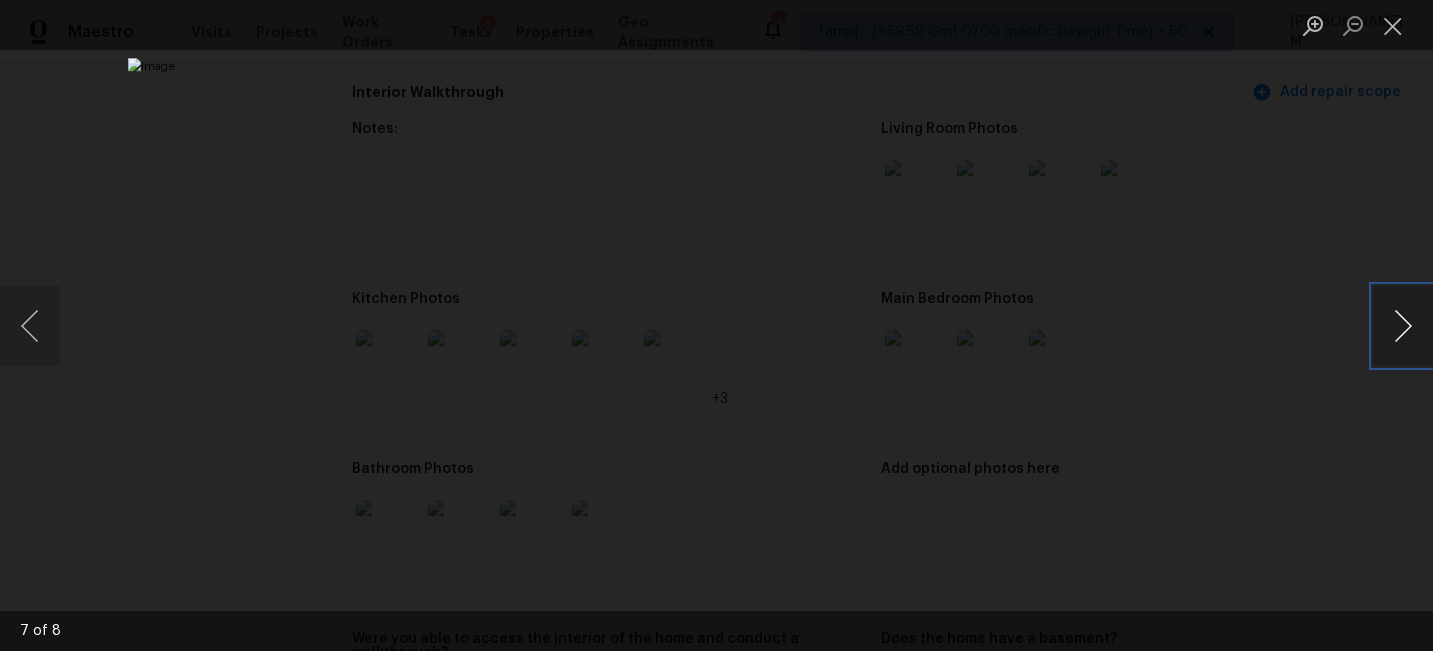 click at bounding box center (1403, 326) 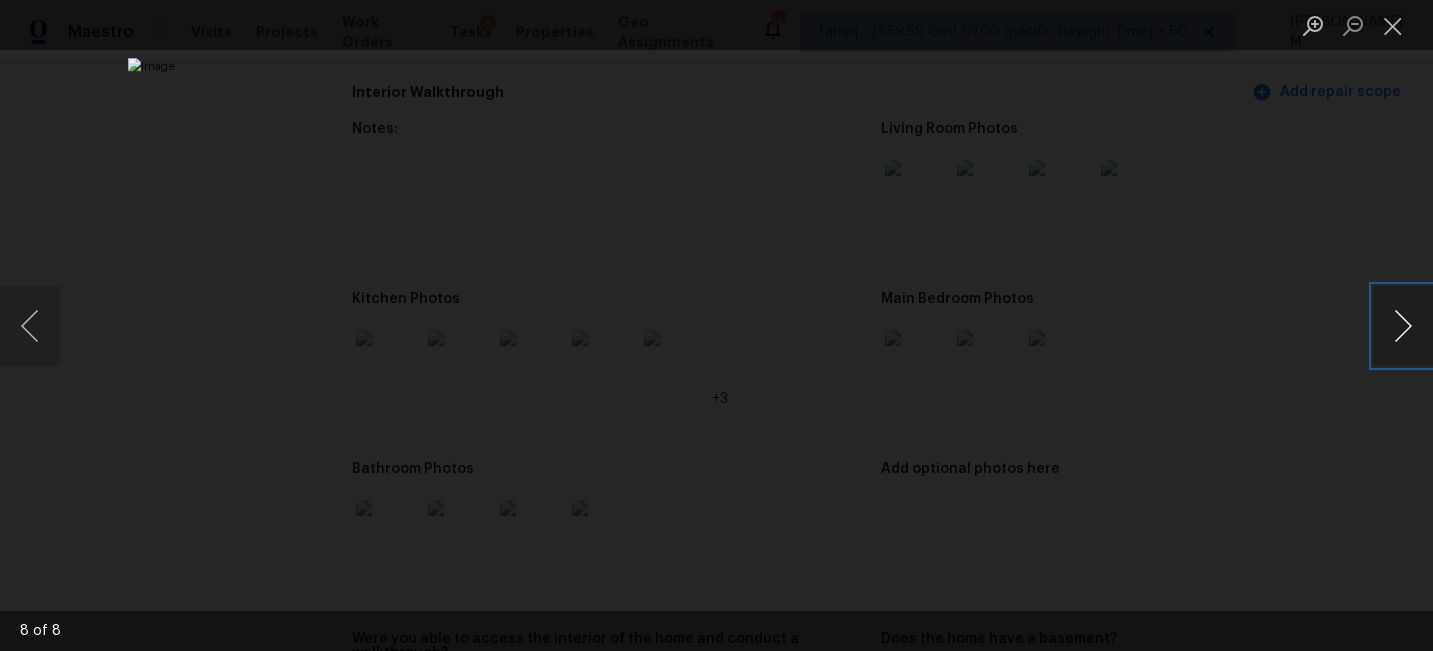 click at bounding box center [1403, 326] 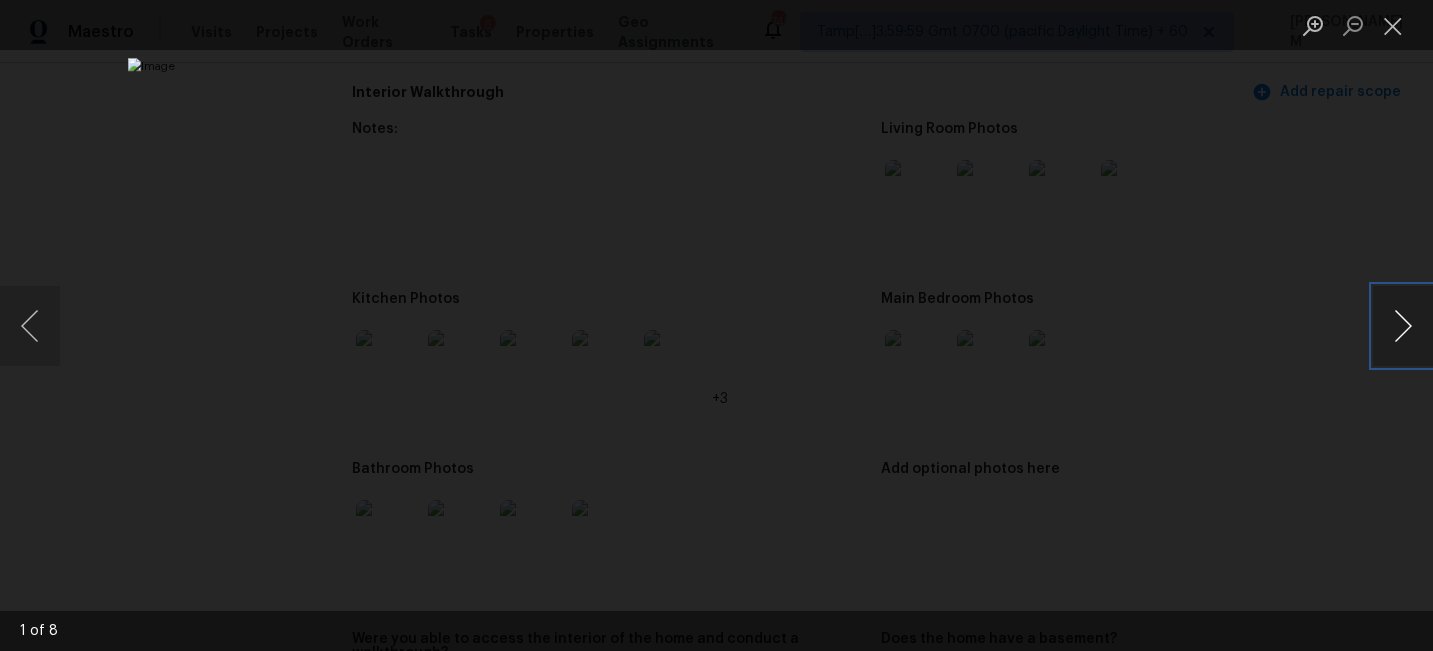 click at bounding box center (1403, 326) 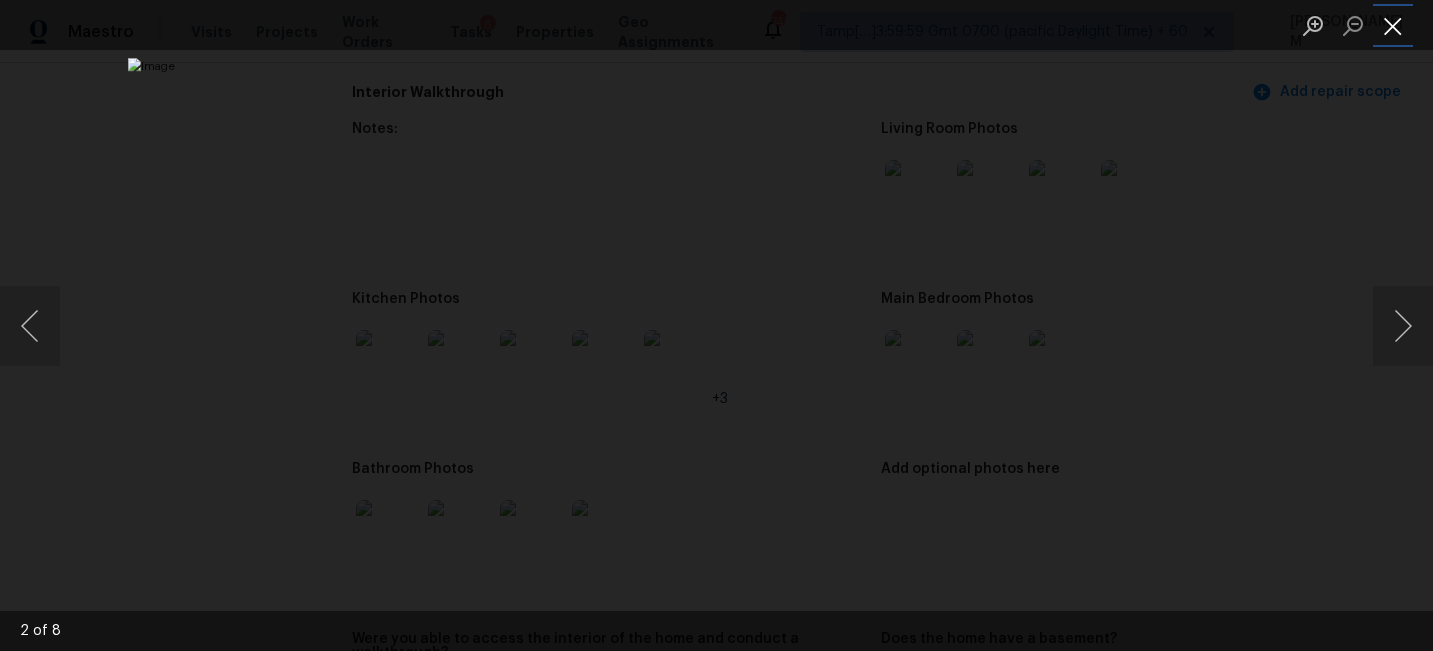 click at bounding box center [1393, 25] 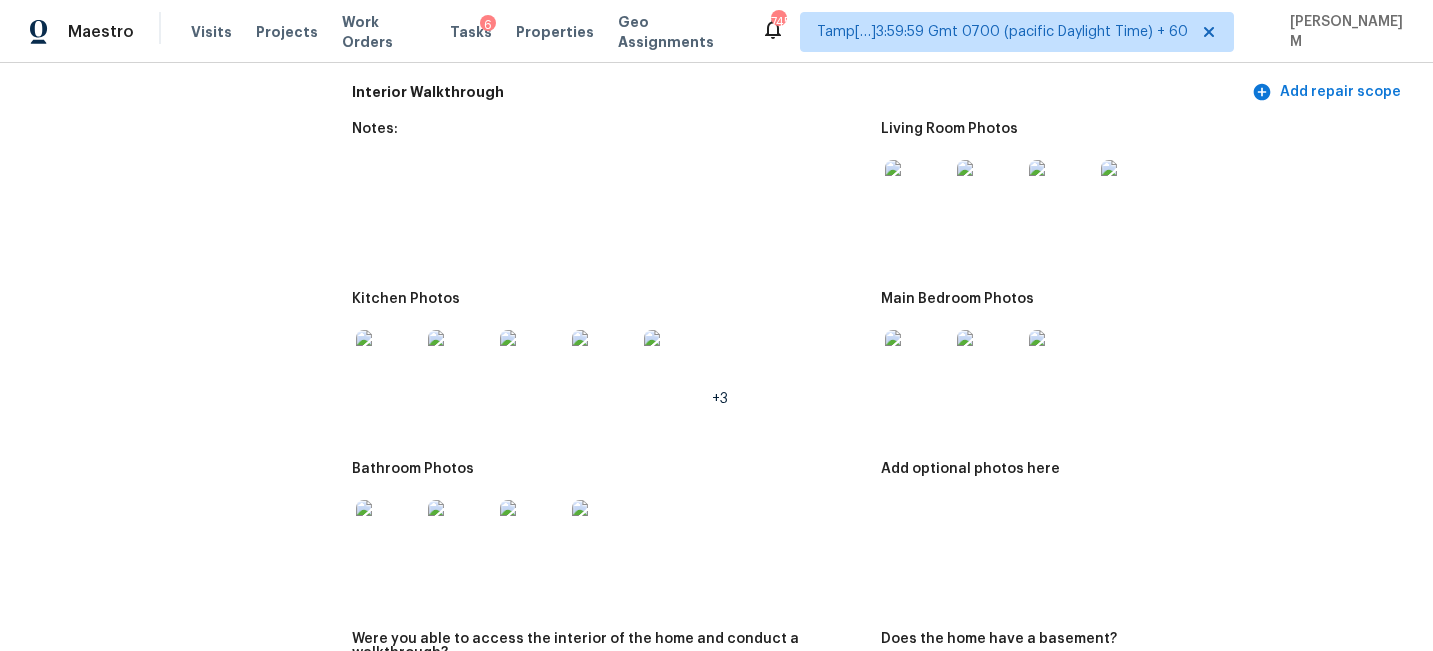 click at bounding box center [388, 532] 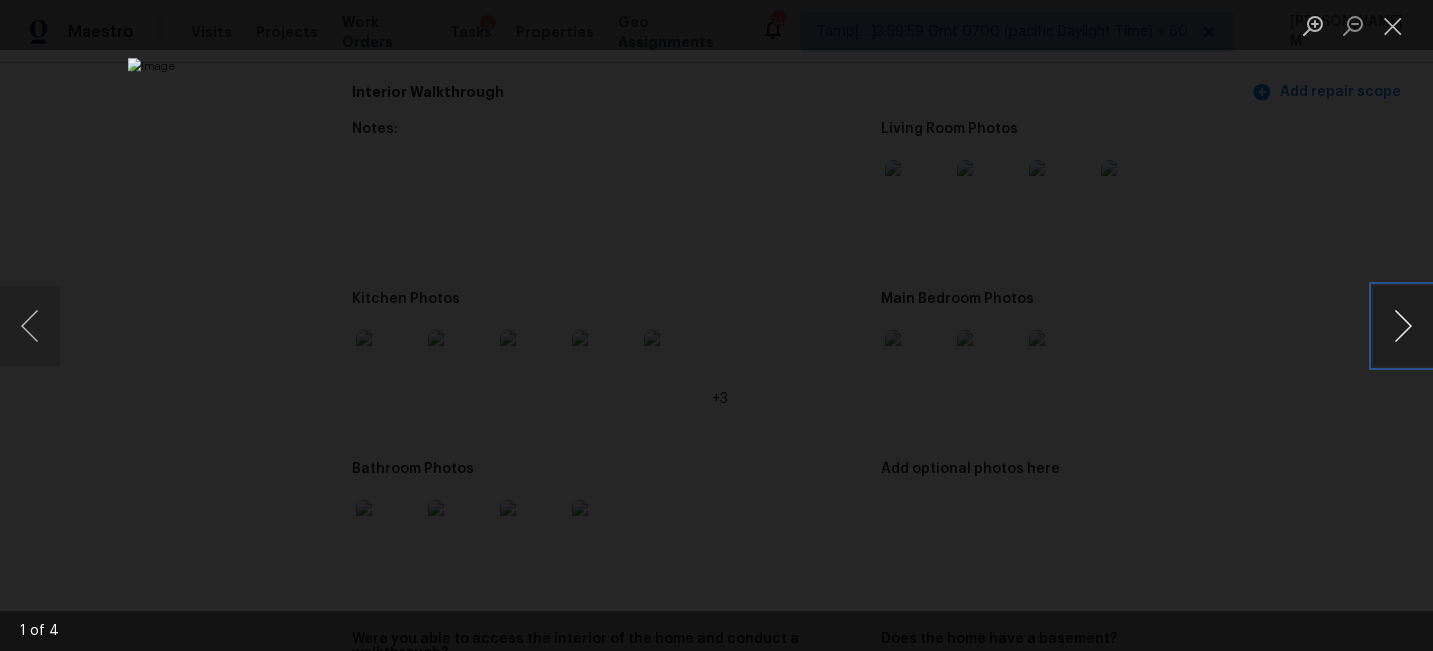 click at bounding box center [1403, 326] 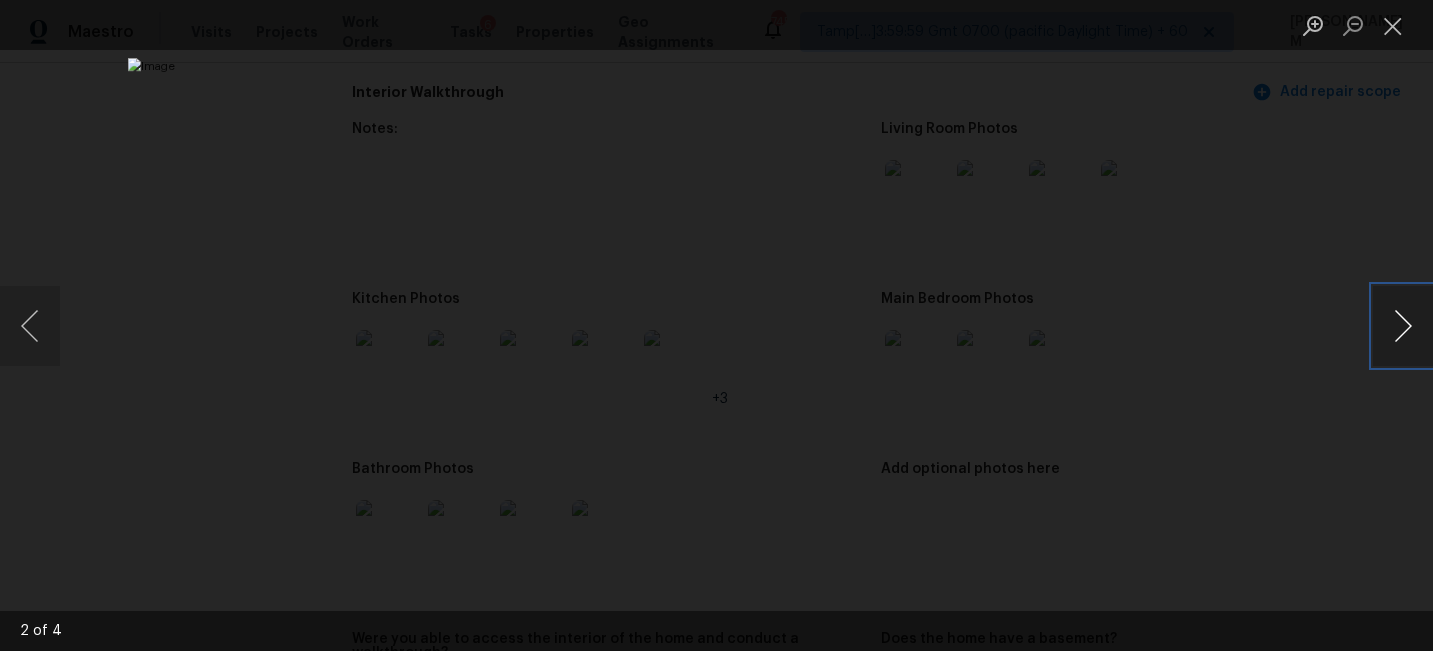 click at bounding box center [1403, 326] 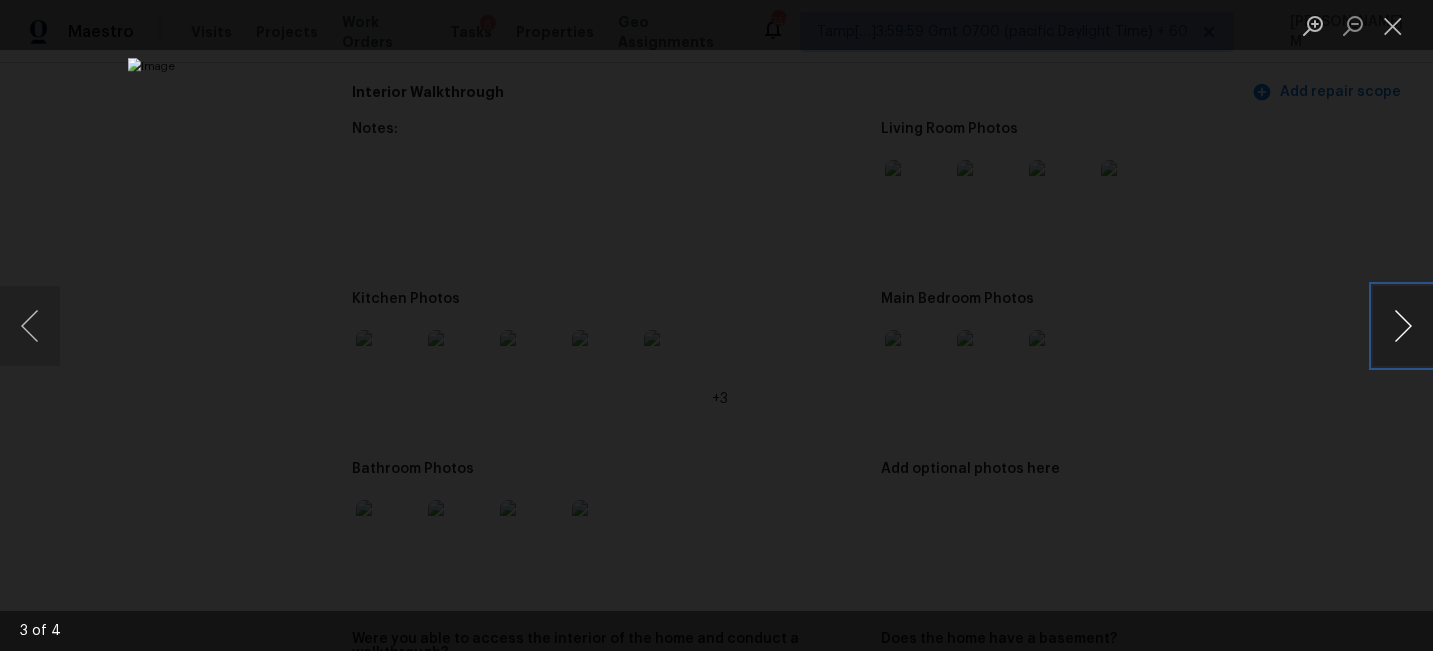 click at bounding box center [1403, 326] 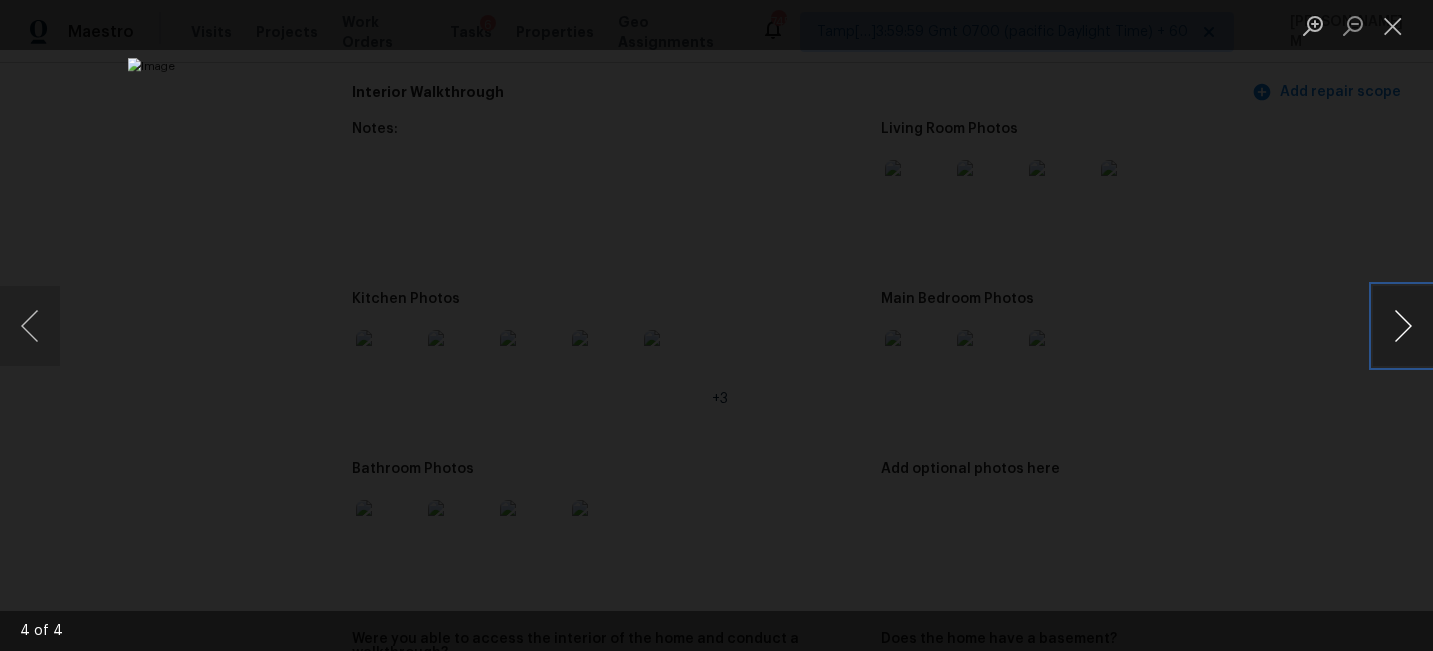 click at bounding box center [1403, 326] 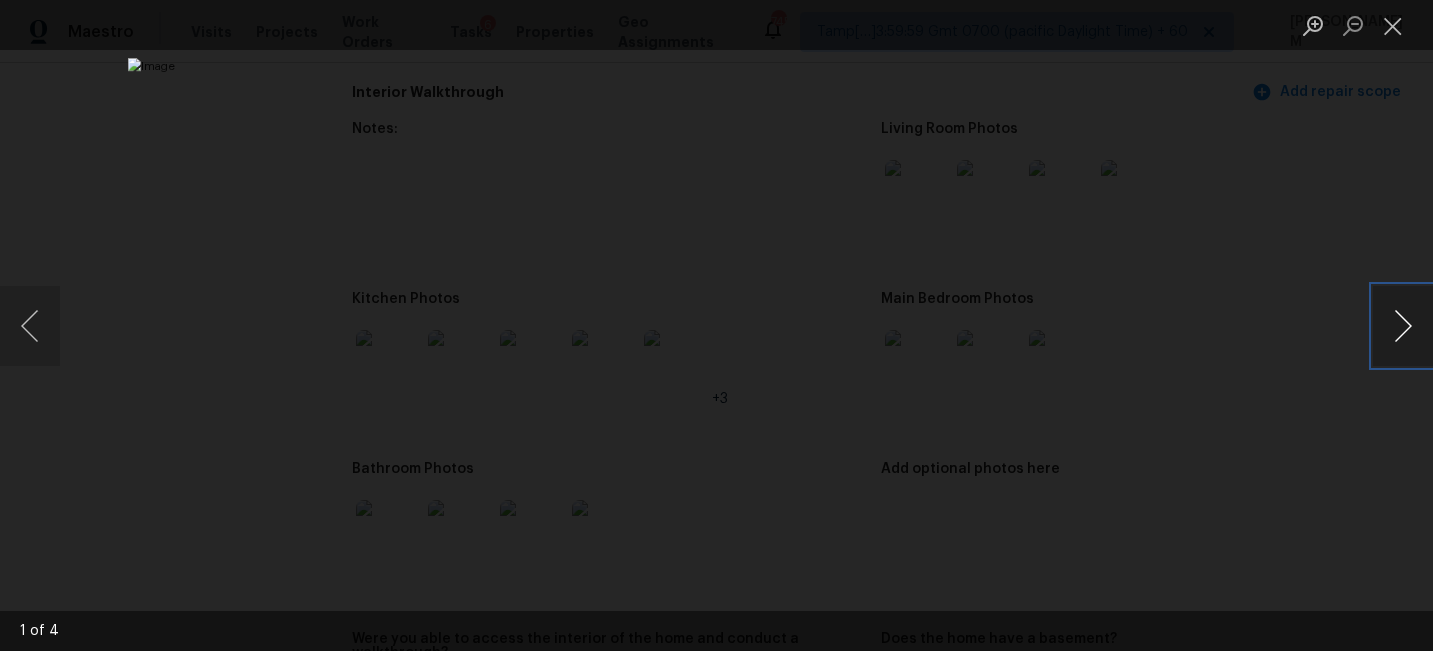click at bounding box center [1403, 326] 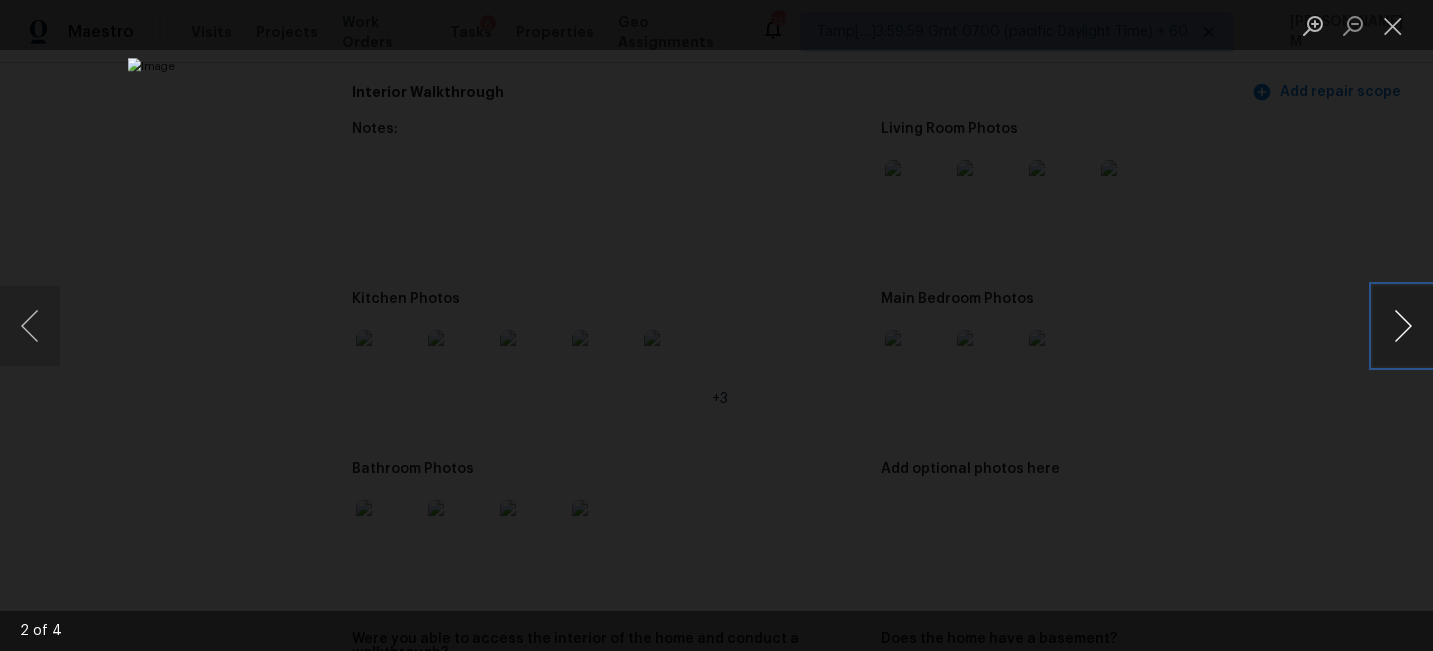 click at bounding box center [1403, 326] 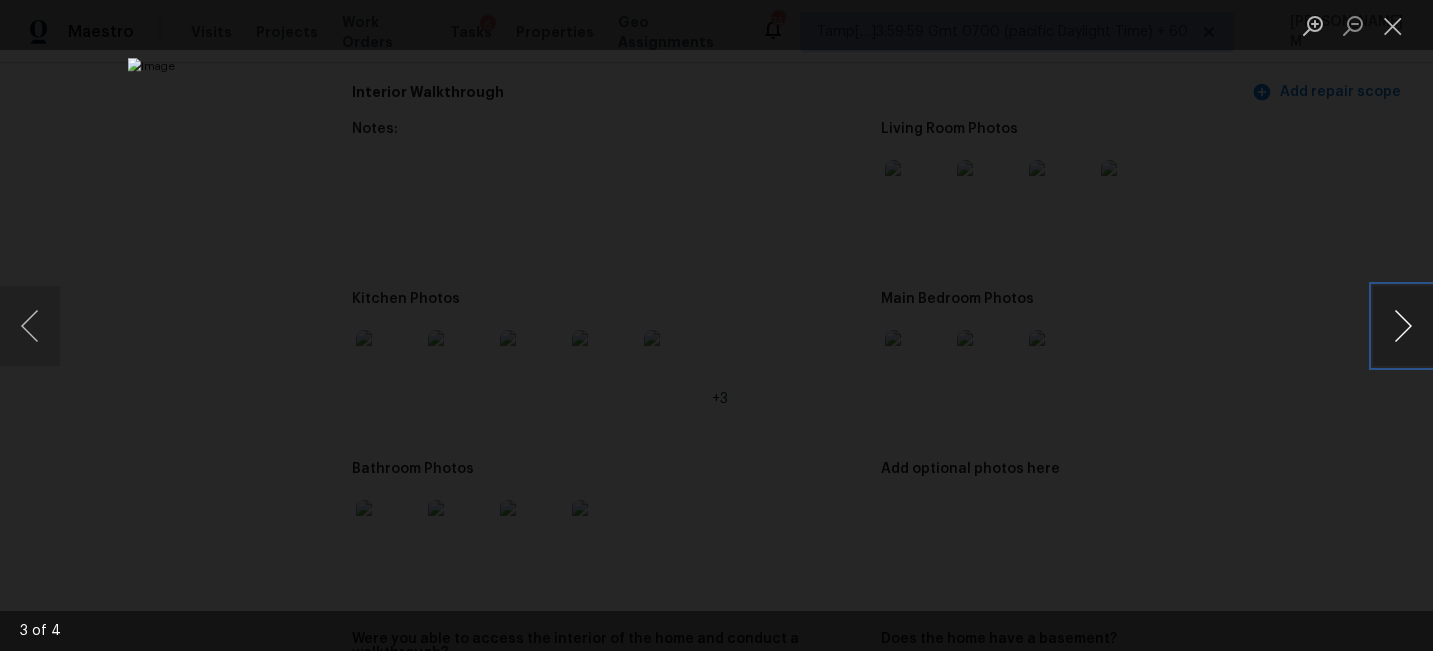 click at bounding box center (1403, 326) 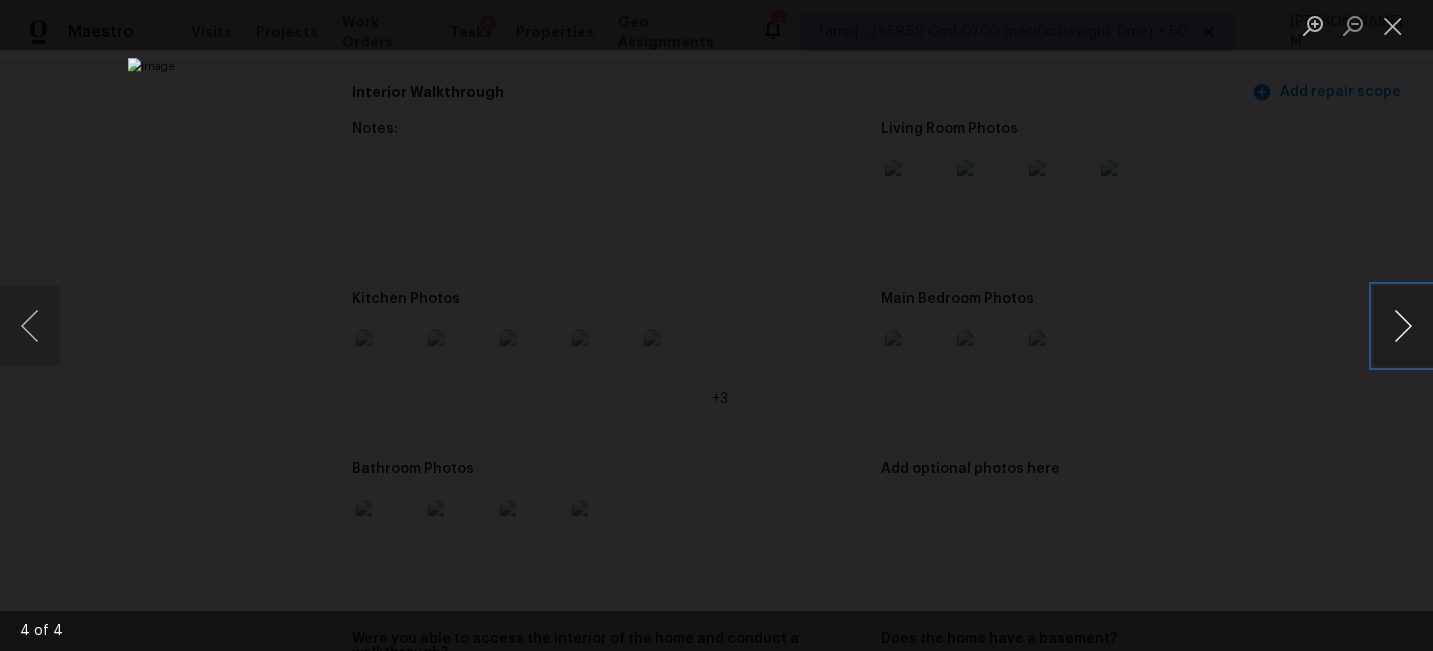 click at bounding box center (1403, 326) 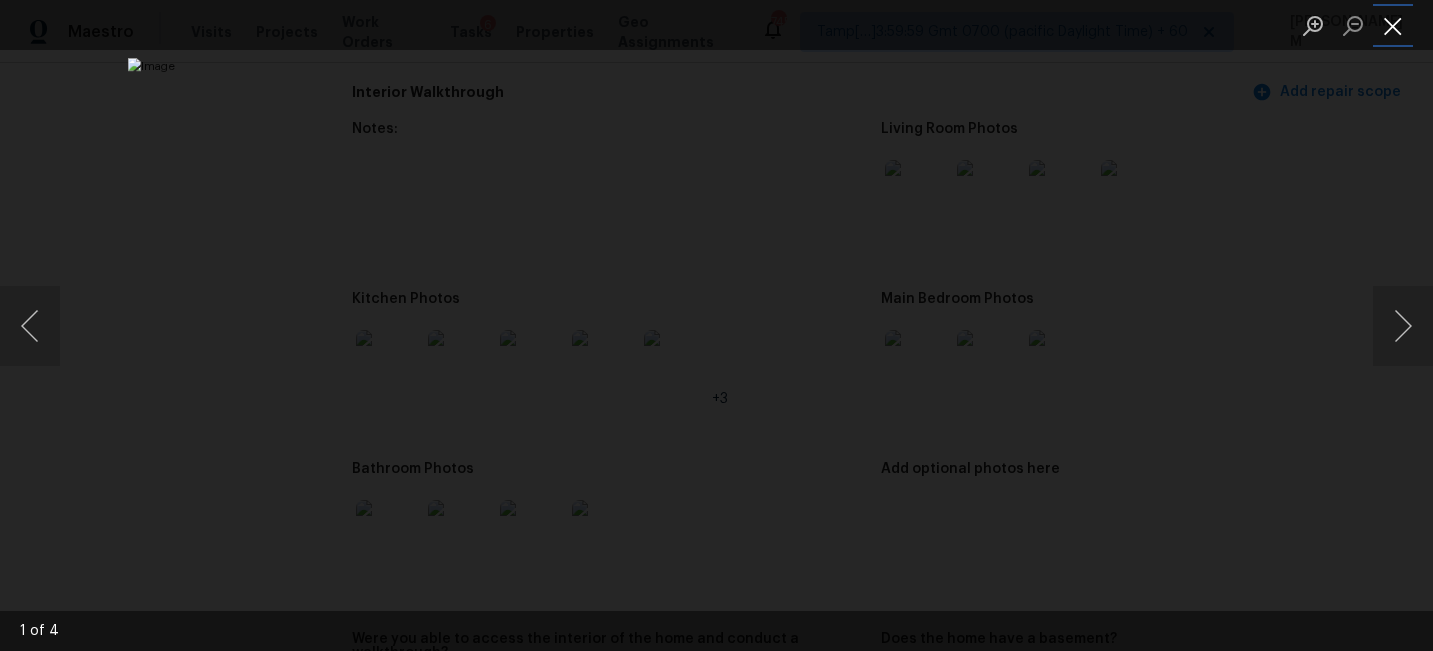 click at bounding box center (1393, 25) 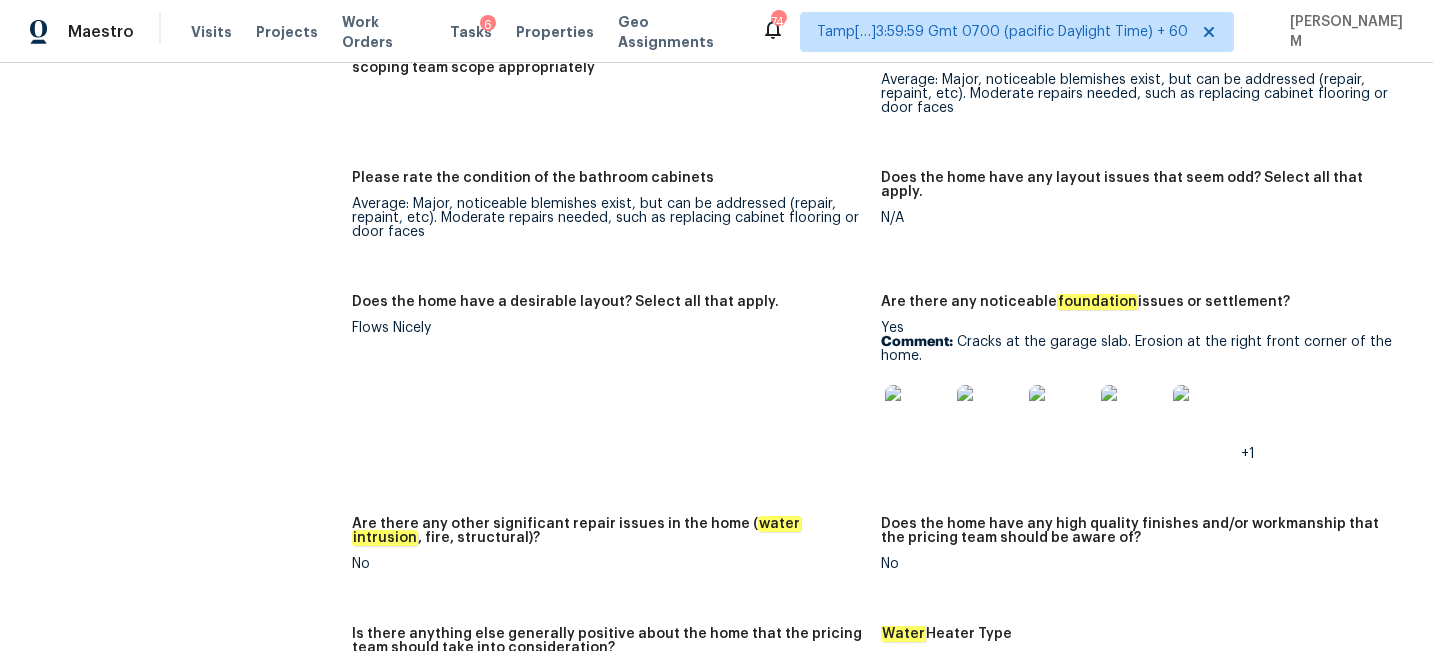 scroll, scrollTop: 4512, scrollLeft: 0, axis: vertical 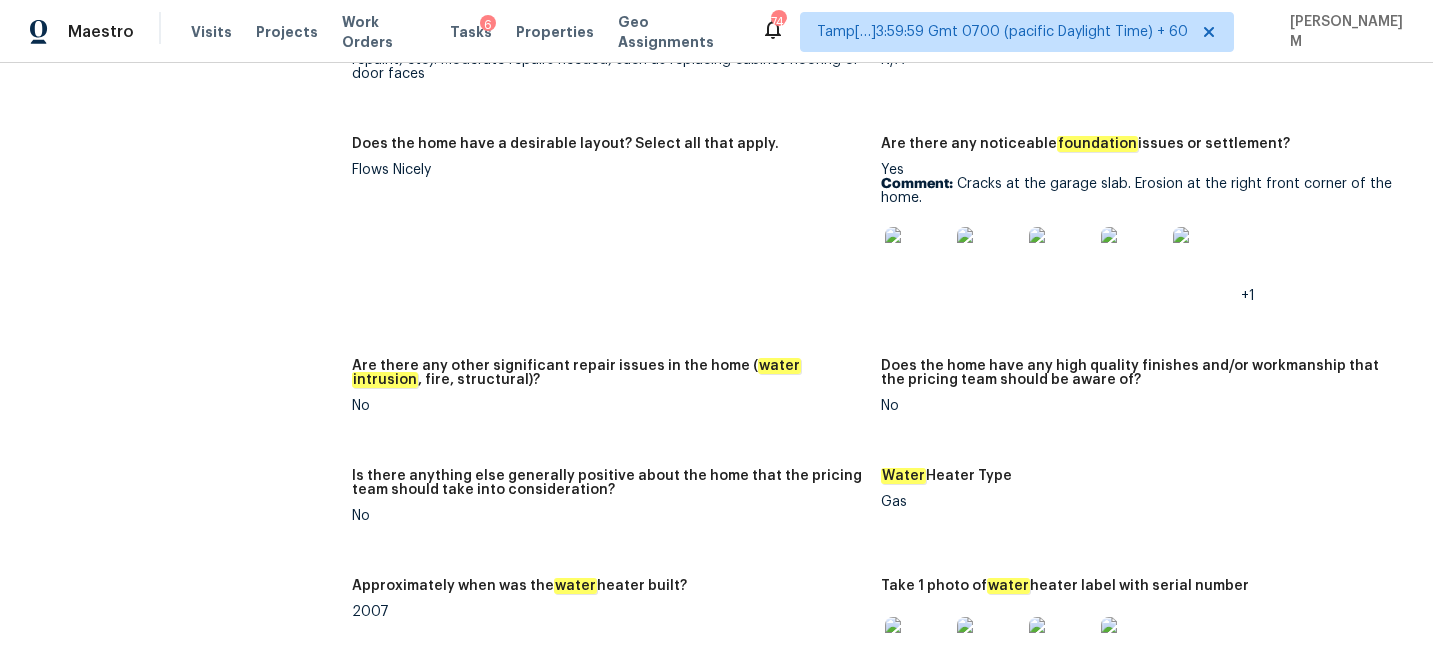 click at bounding box center [917, 259] 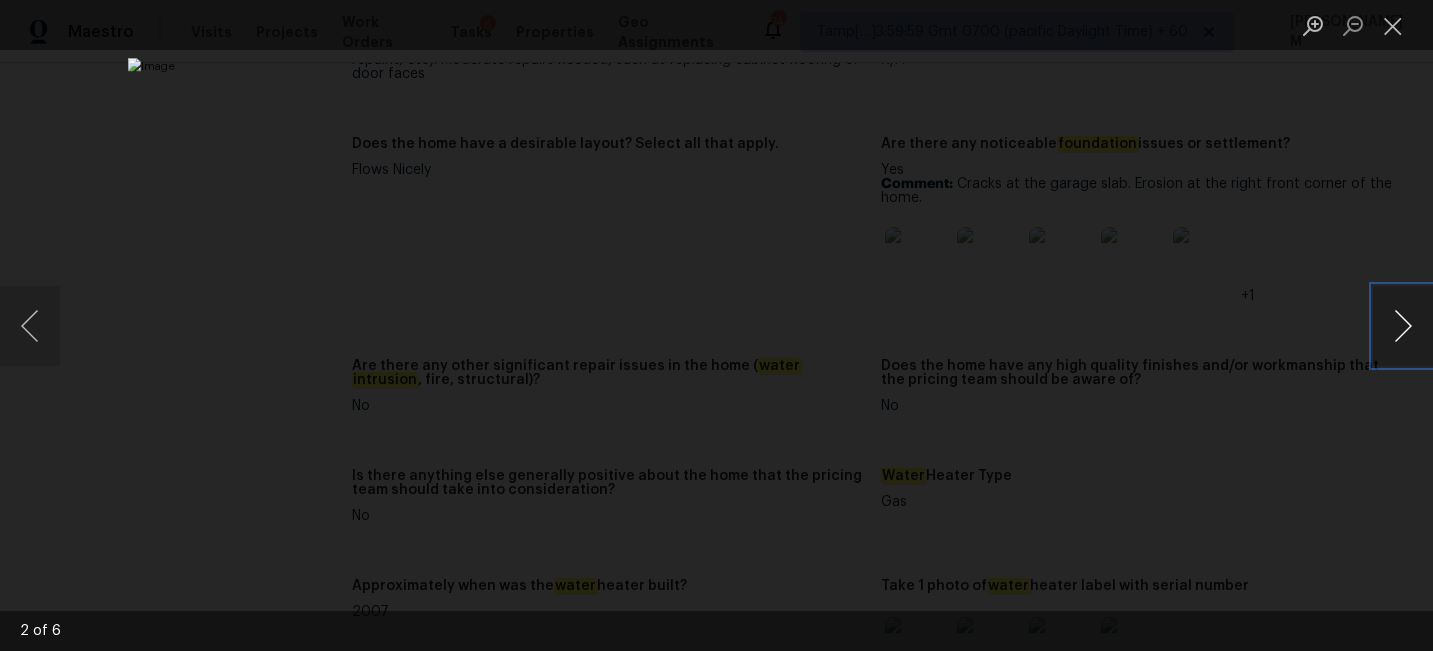 click at bounding box center (1403, 326) 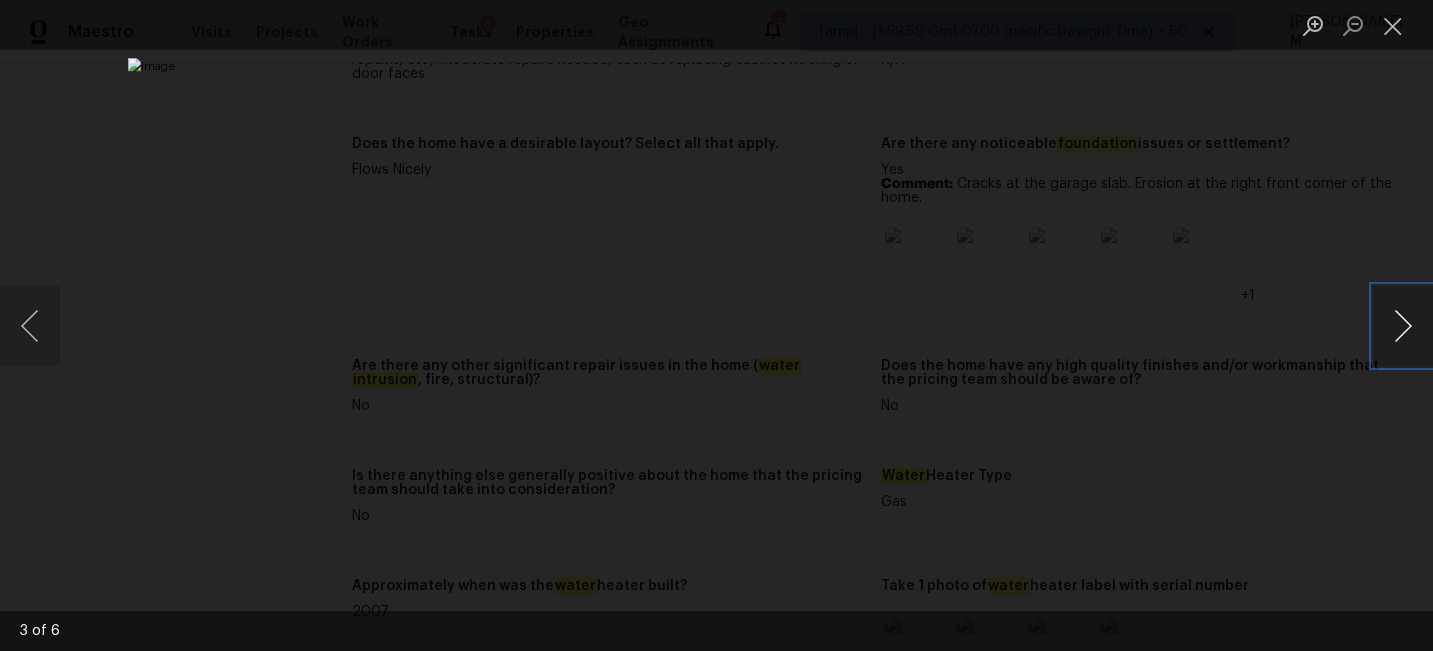 click at bounding box center (1403, 326) 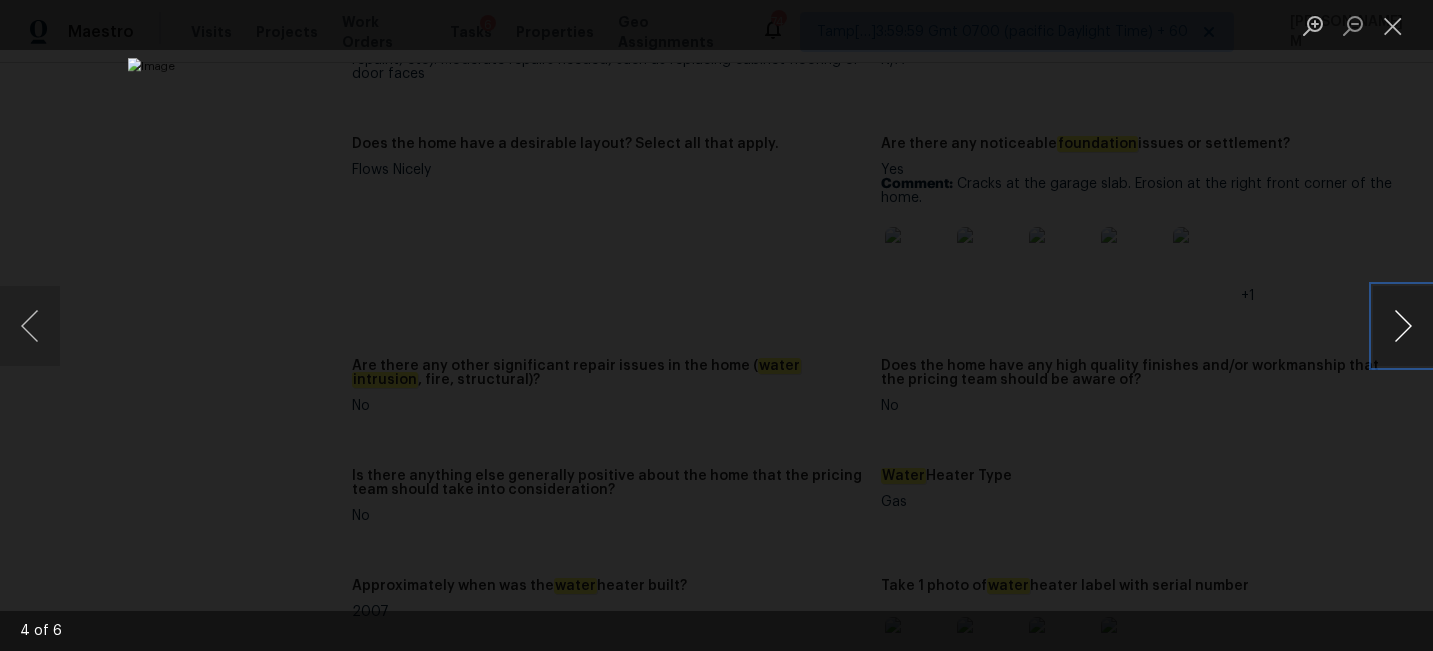click at bounding box center (1403, 326) 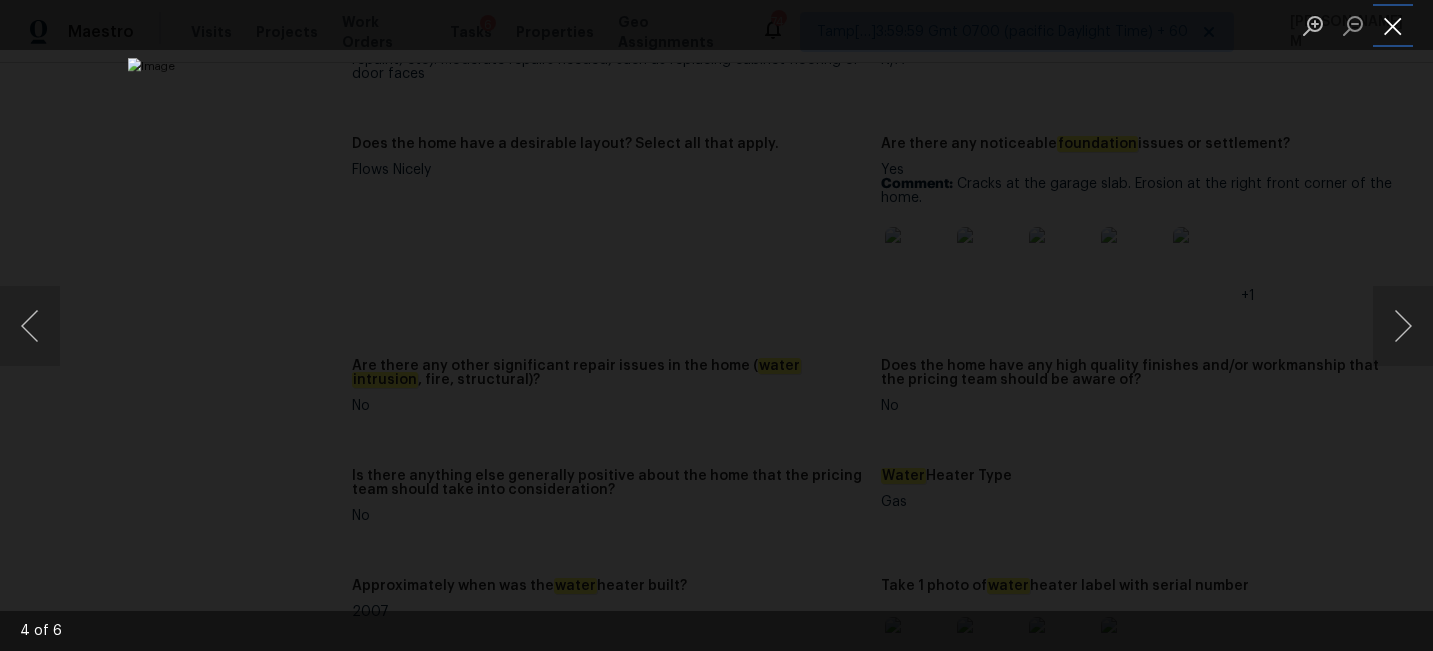 click at bounding box center [1393, 25] 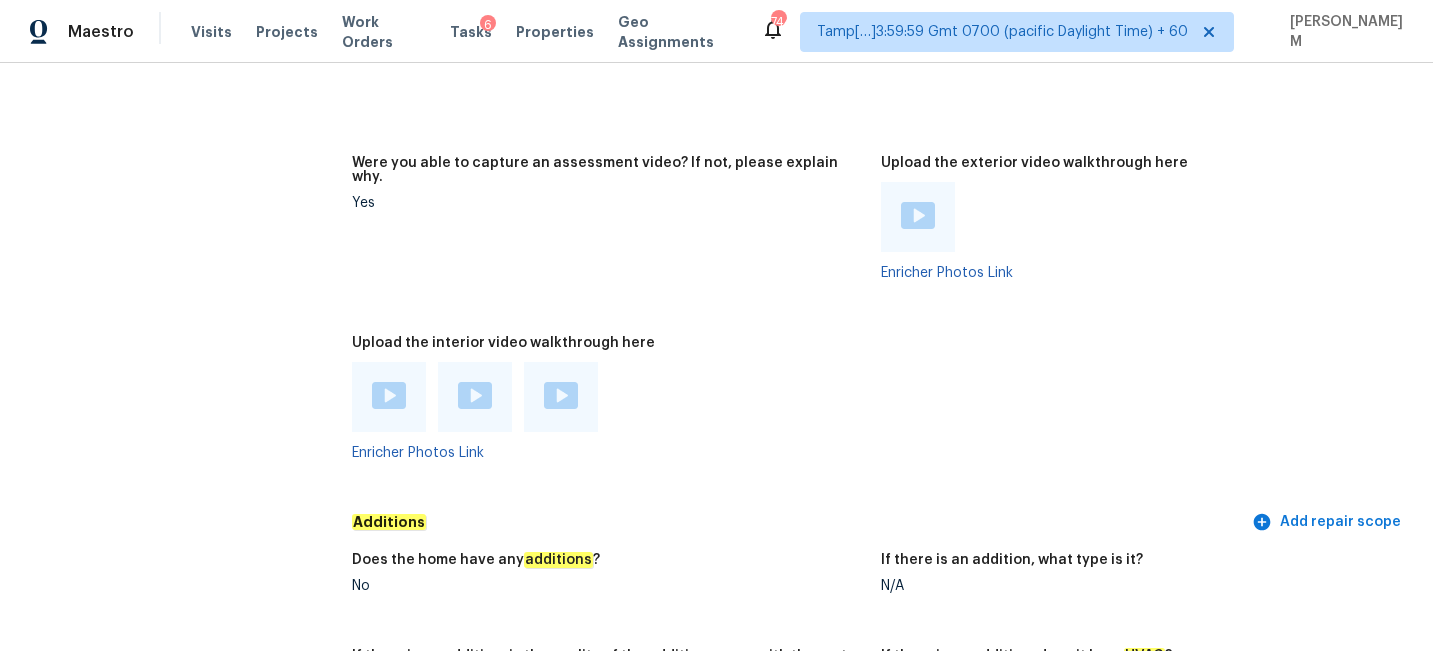 scroll, scrollTop: 5081, scrollLeft: 0, axis: vertical 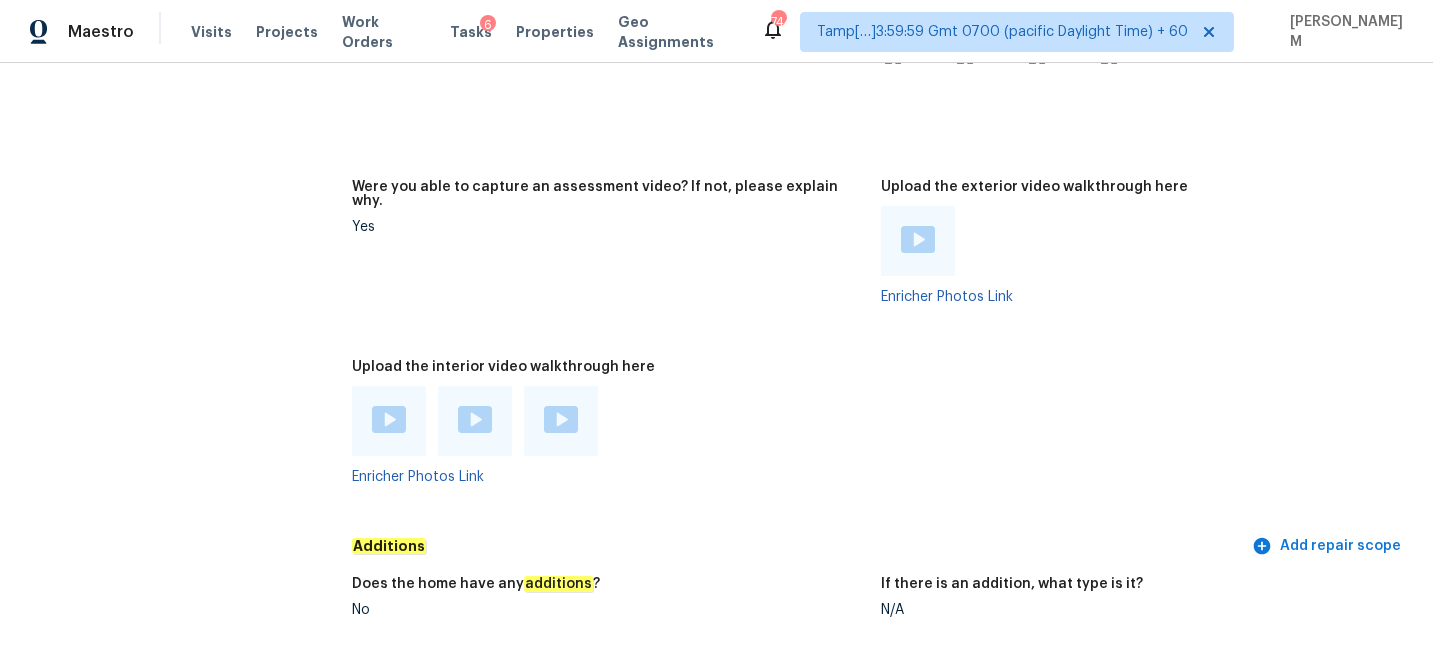 click at bounding box center (918, 239) 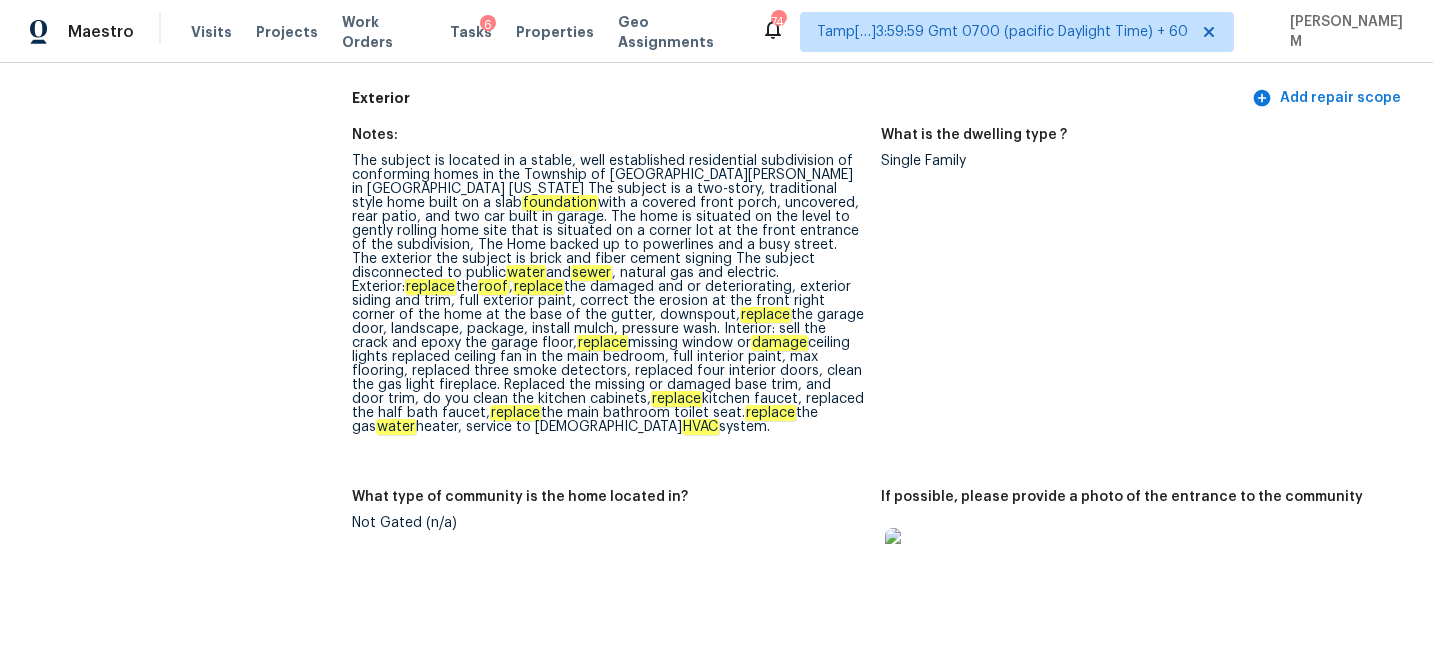 scroll, scrollTop: 0, scrollLeft: 0, axis: both 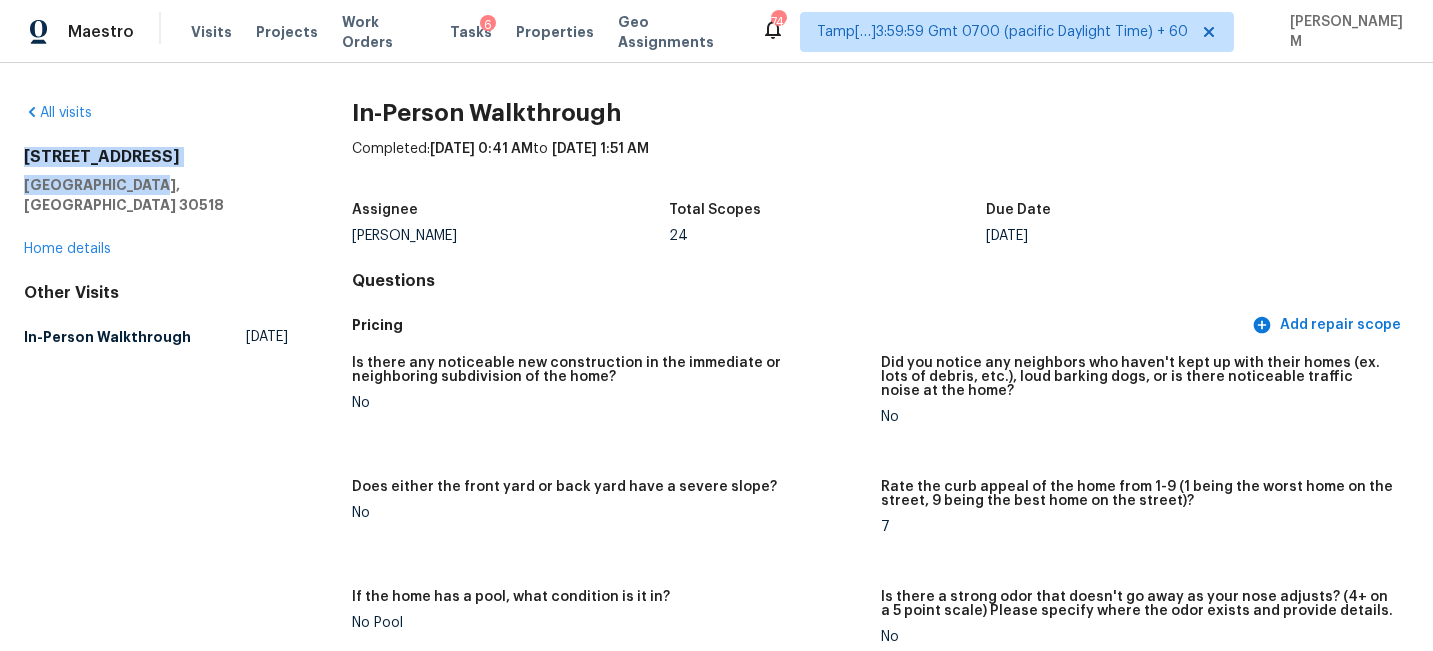 drag, startPoint x: 145, startPoint y: 182, endPoint x: 15, endPoint y: 154, distance: 132.9812 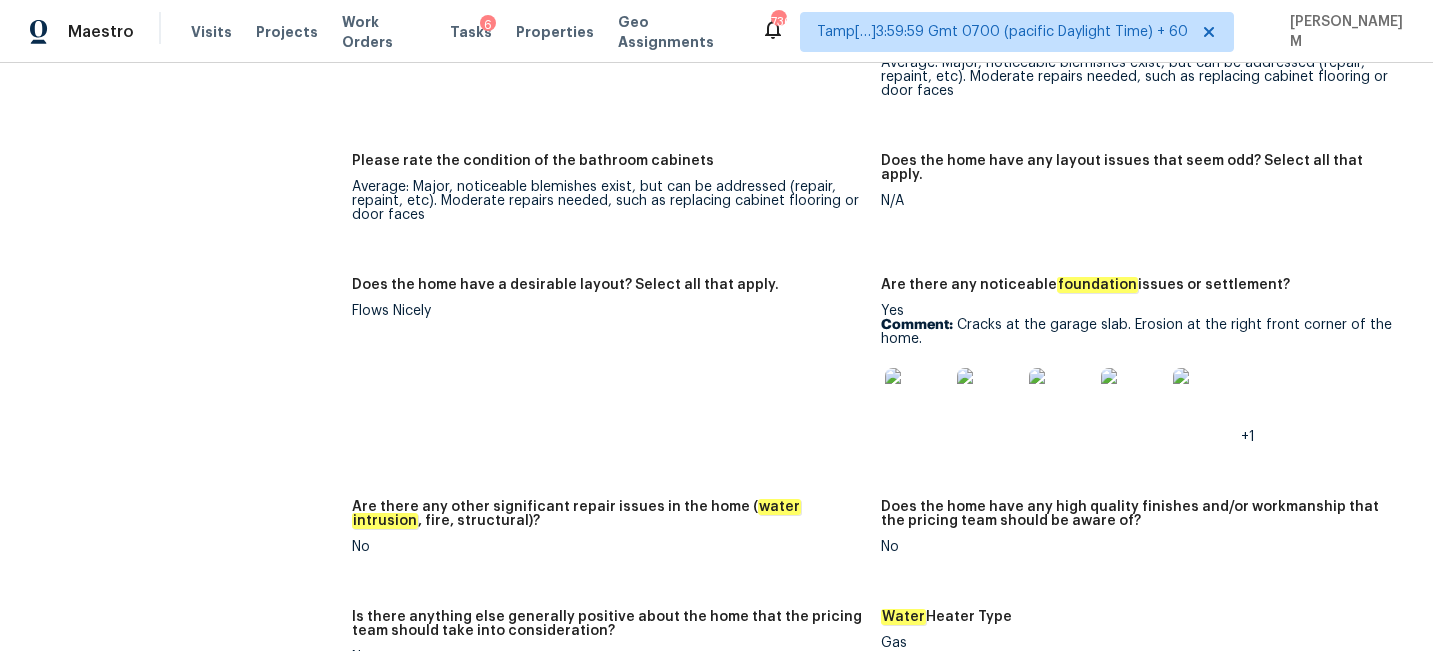 scroll, scrollTop: 4374, scrollLeft: 0, axis: vertical 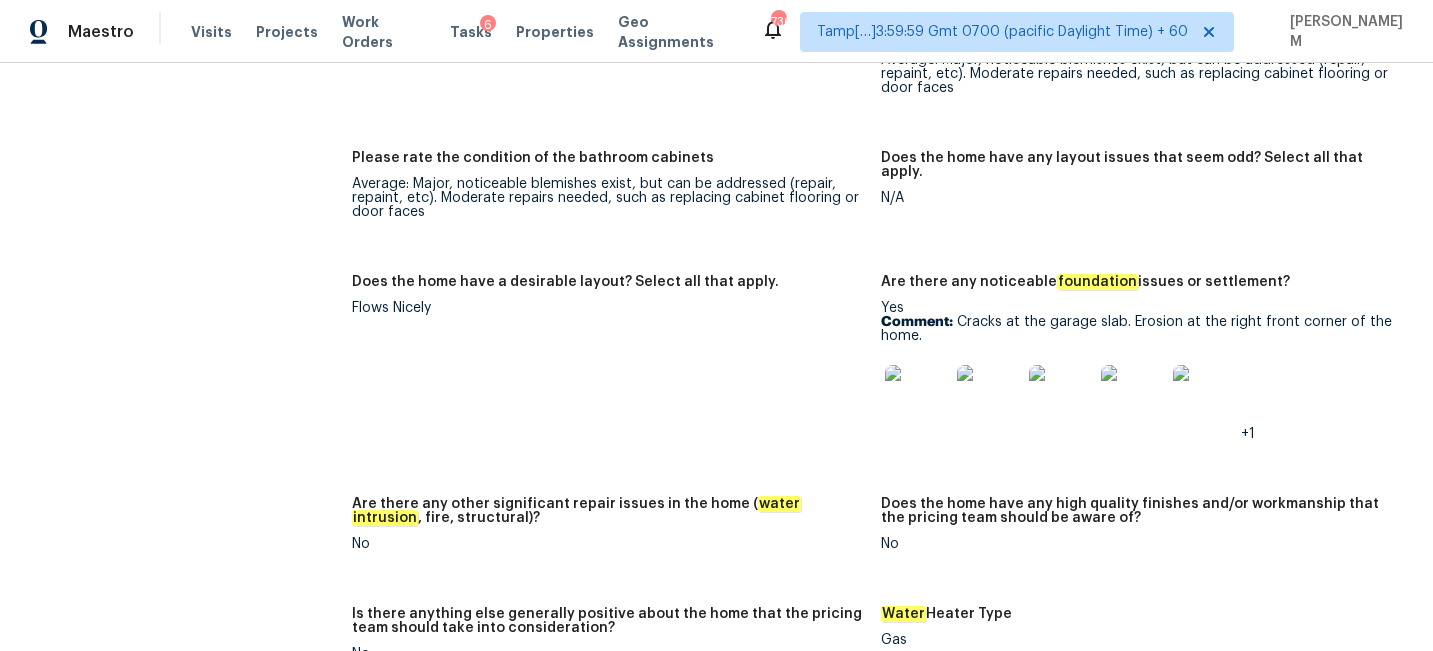 click at bounding box center (1205, 397) 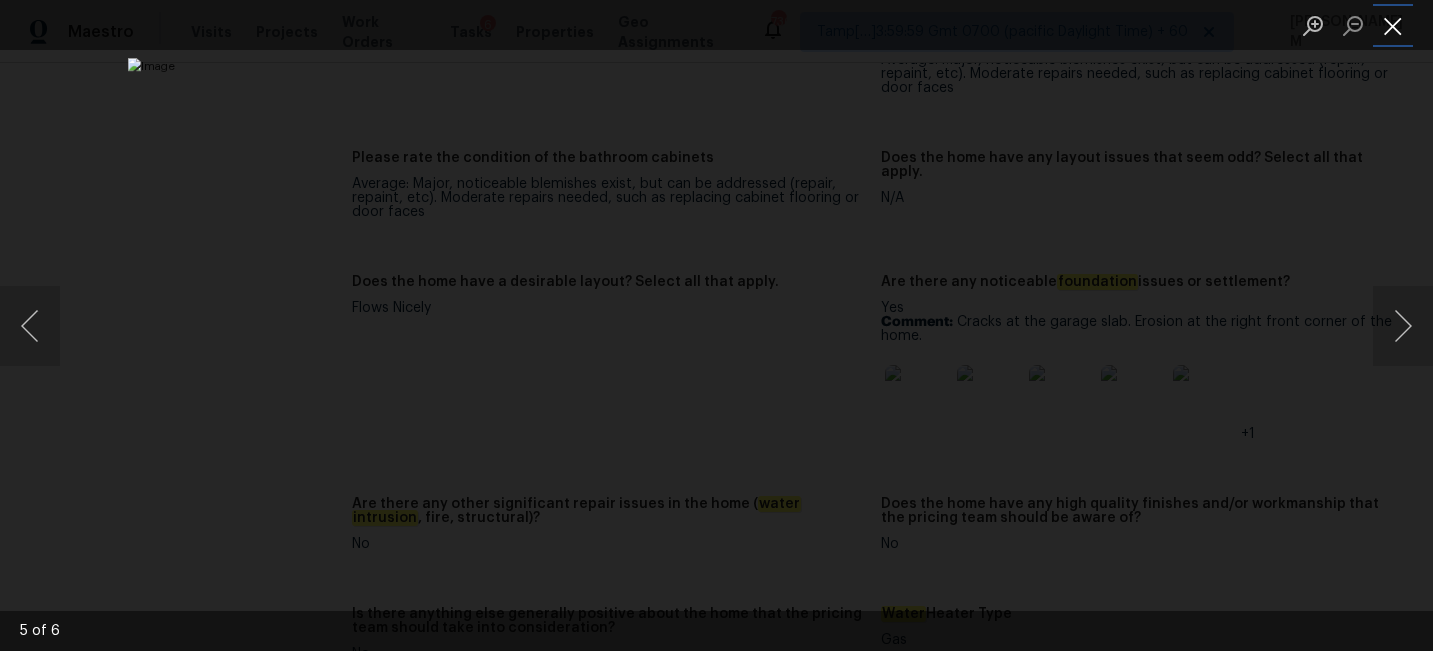 click at bounding box center [1393, 25] 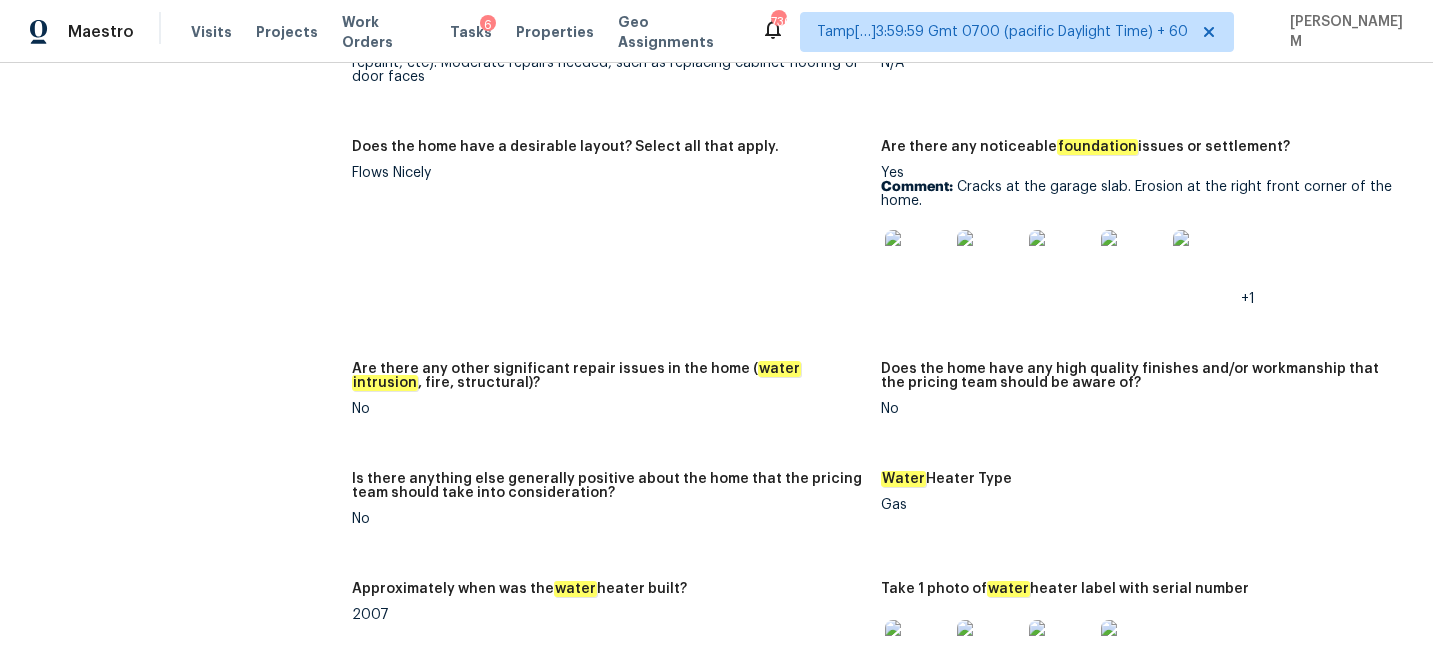 scroll, scrollTop: 4511, scrollLeft: 0, axis: vertical 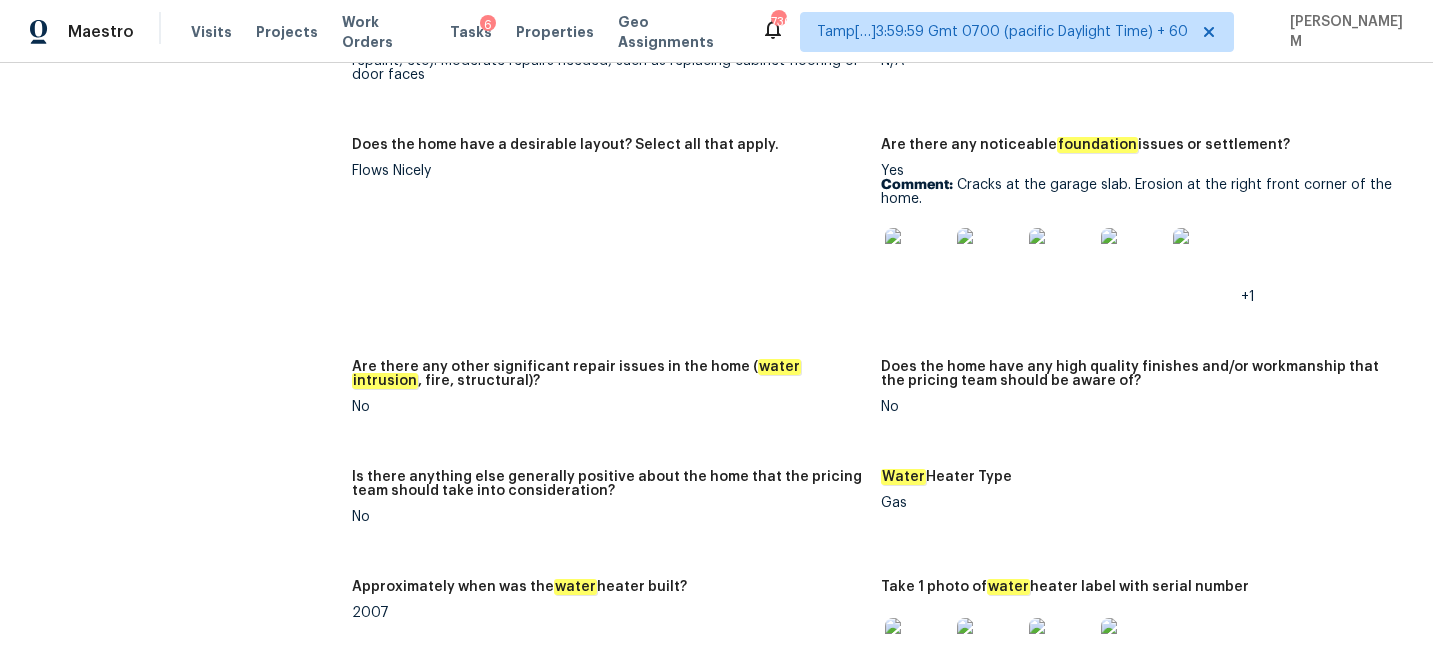 click at bounding box center (917, 260) 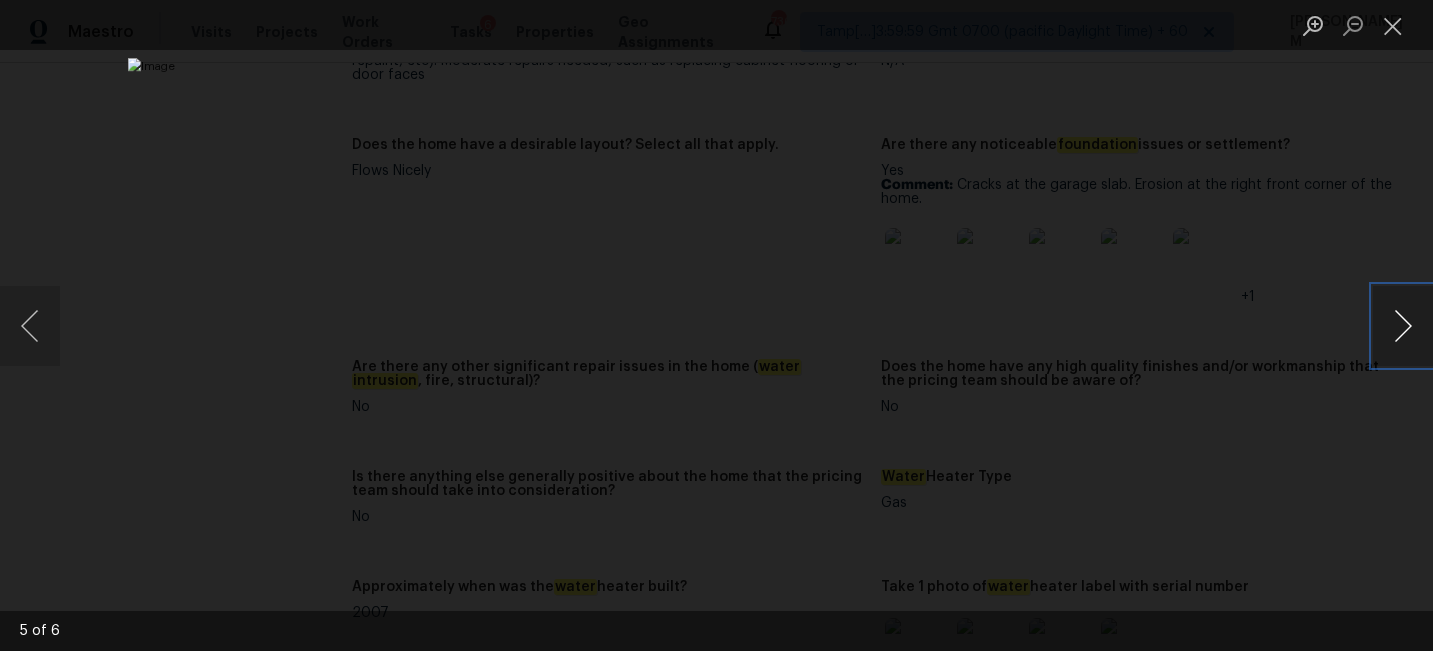 click at bounding box center (1403, 326) 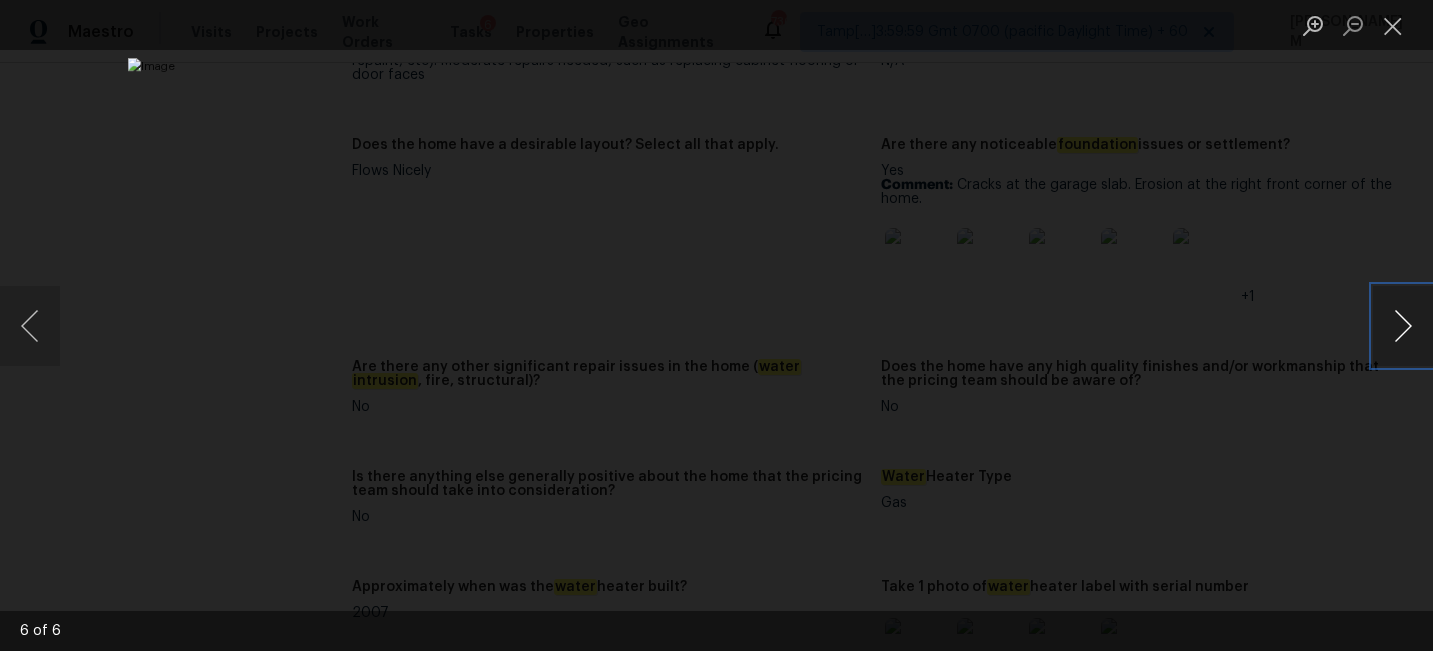 click at bounding box center [1403, 326] 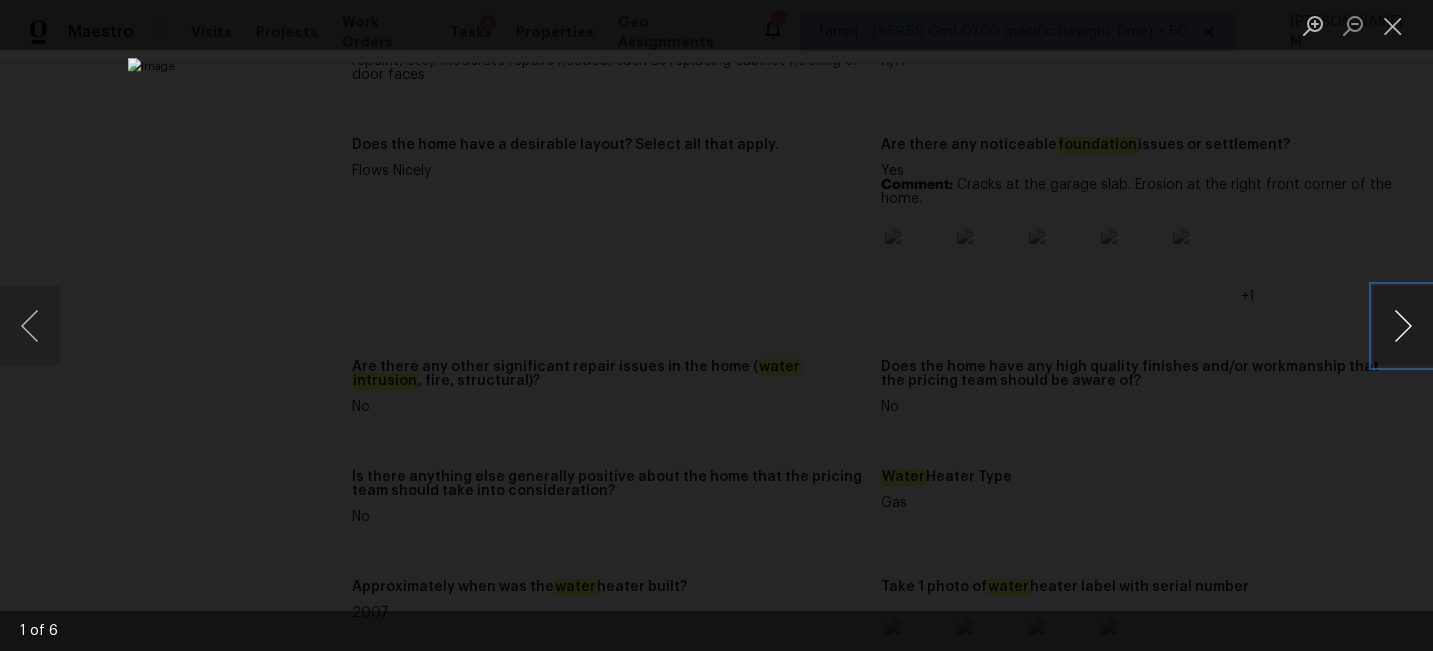 click at bounding box center (1403, 326) 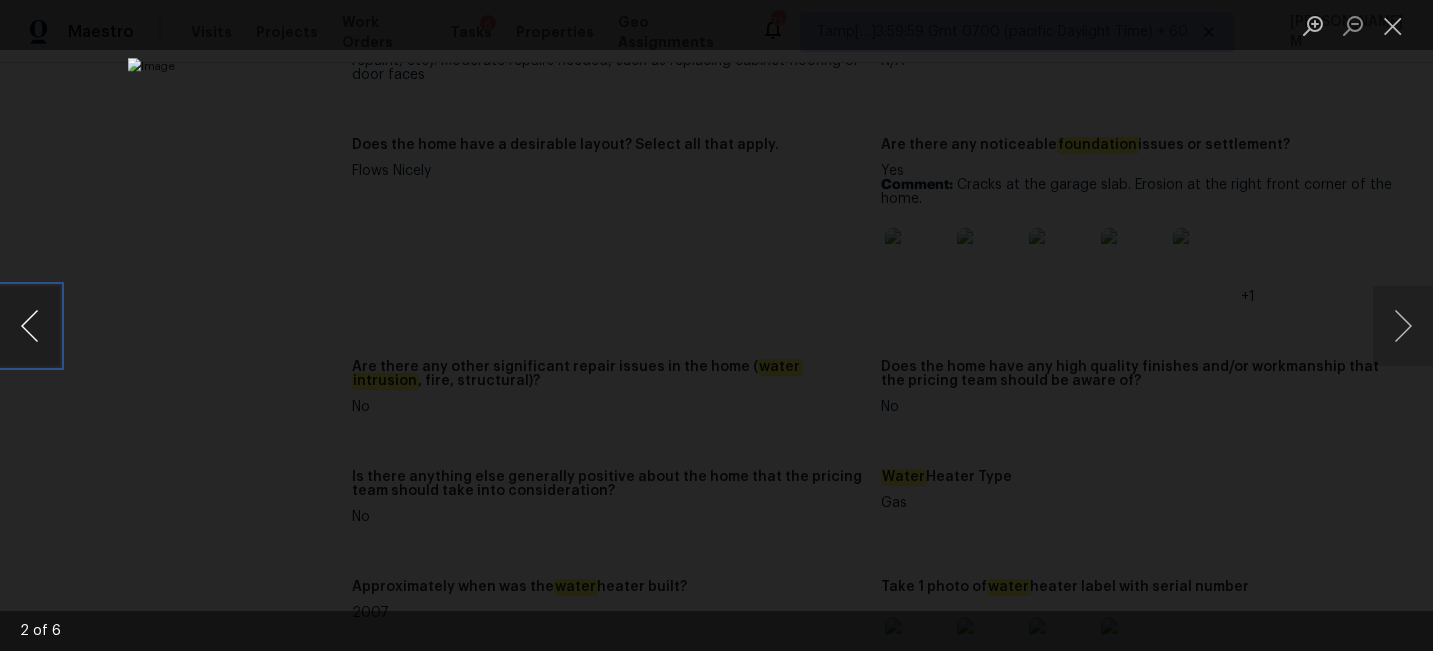 click at bounding box center [30, 326] 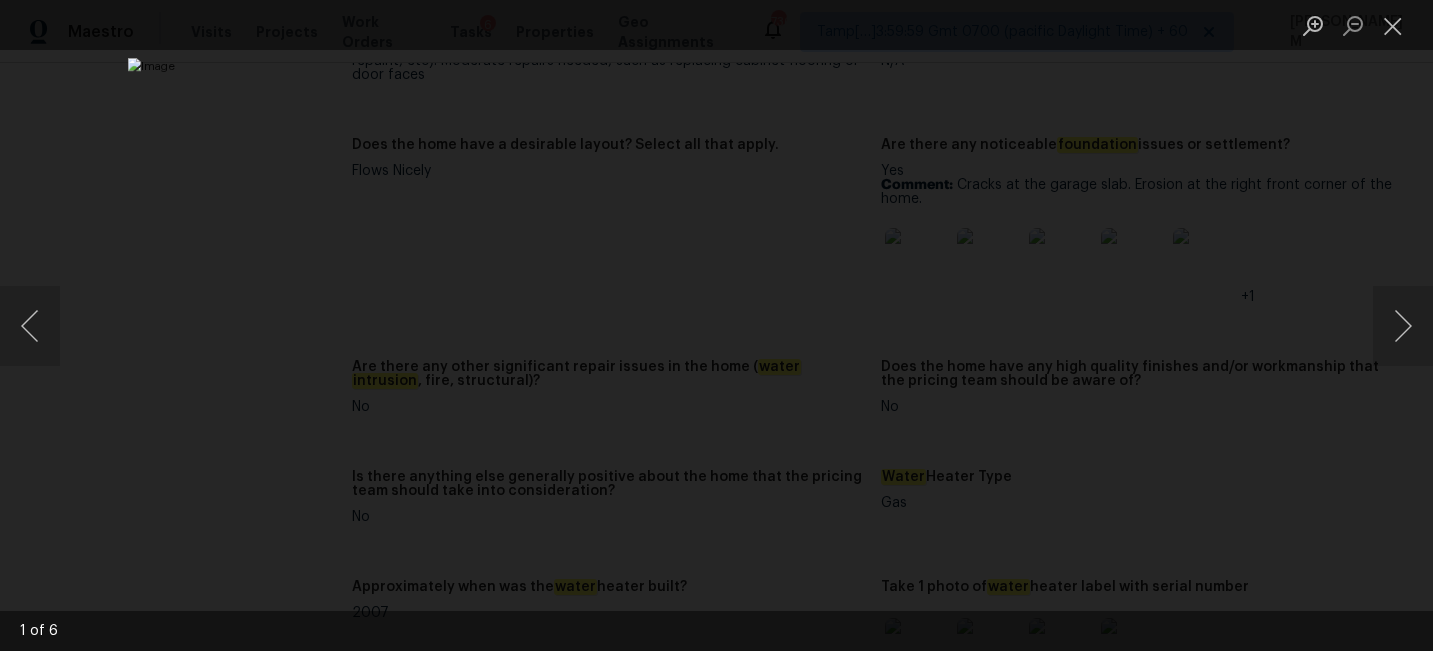 click at bounding box center (1393, 25) 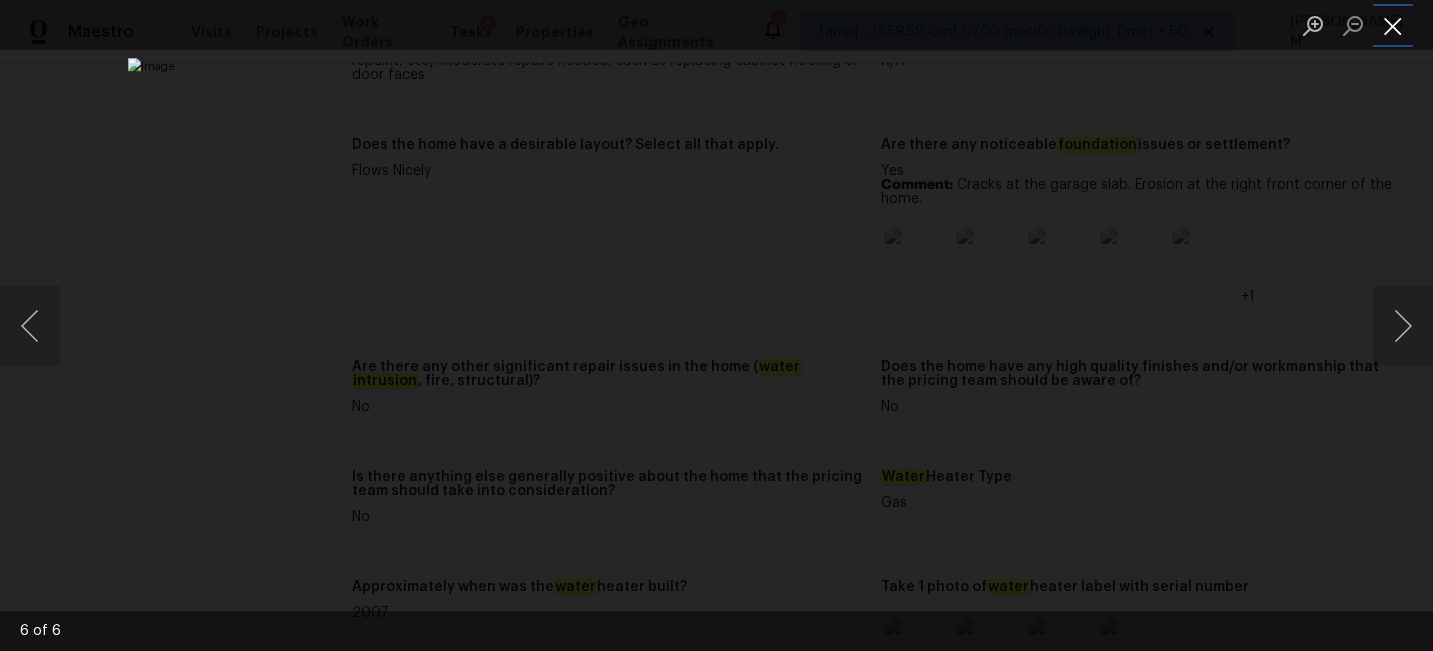 click at bounding box center (1393, 25) 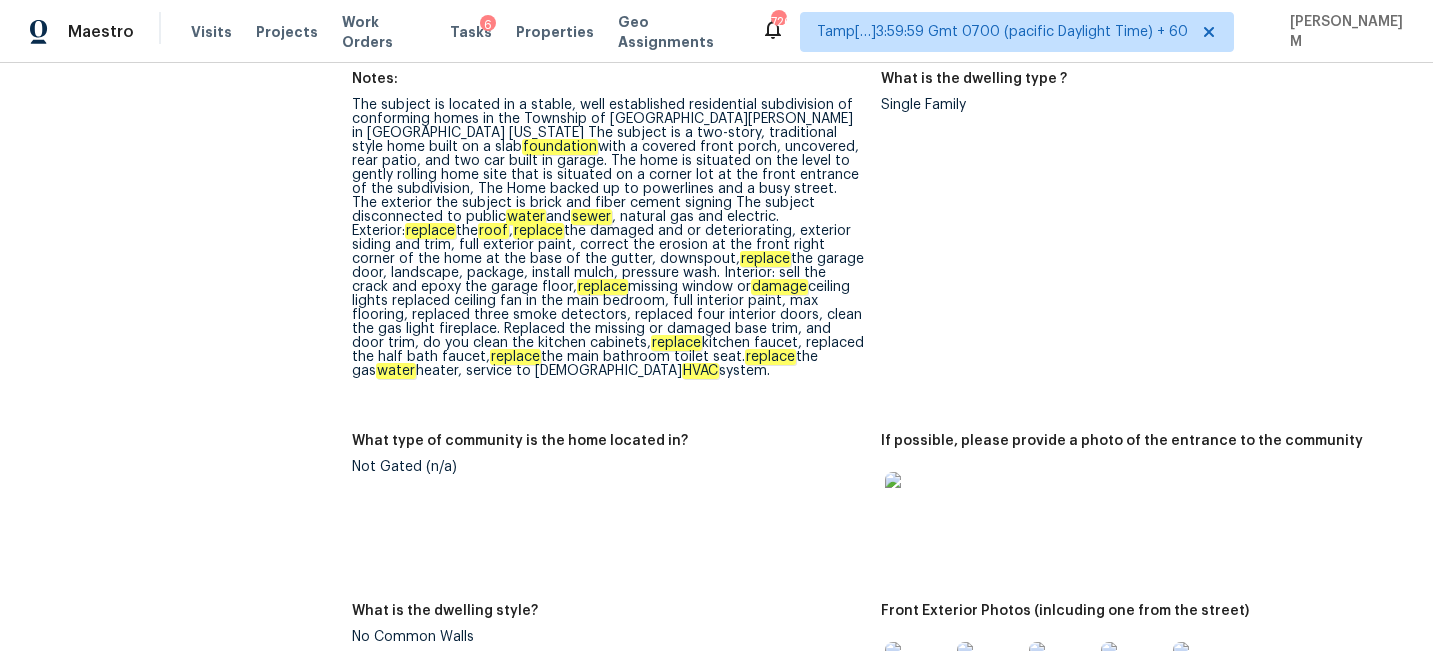 scroll, scrollTop: 787, scrollLeft: 0, axis: vertical 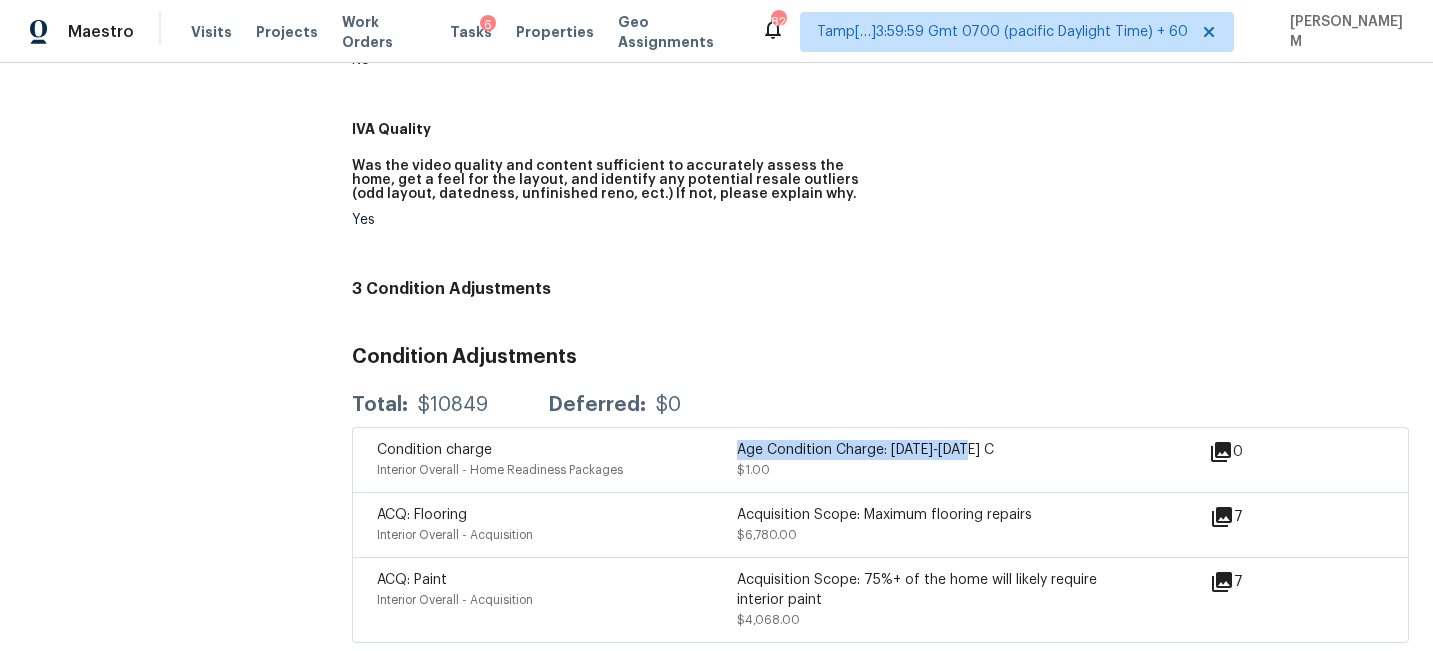 drag, startPoint x: 737, startPoint y: 438, endPoint x: 1014, endPoint y: 438, distance: 277 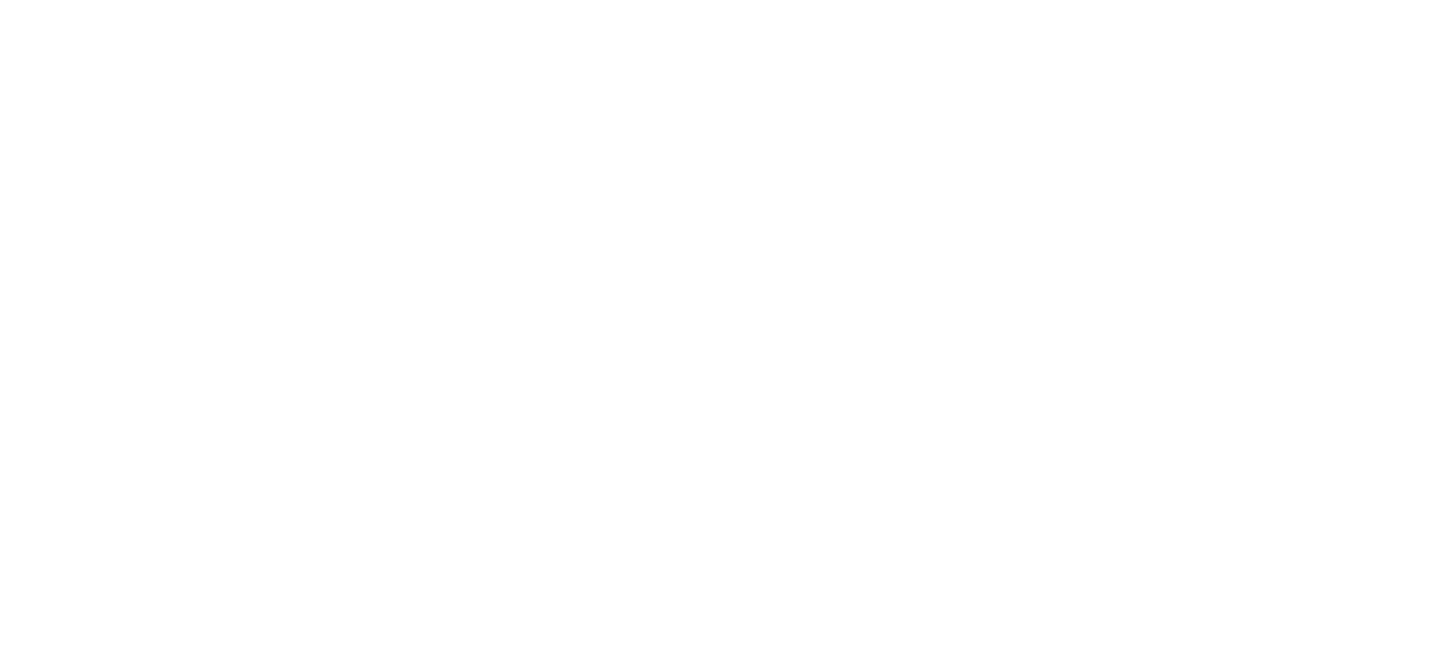 scroll, scrollTop: 0, scrollLeft: 0, axis: both 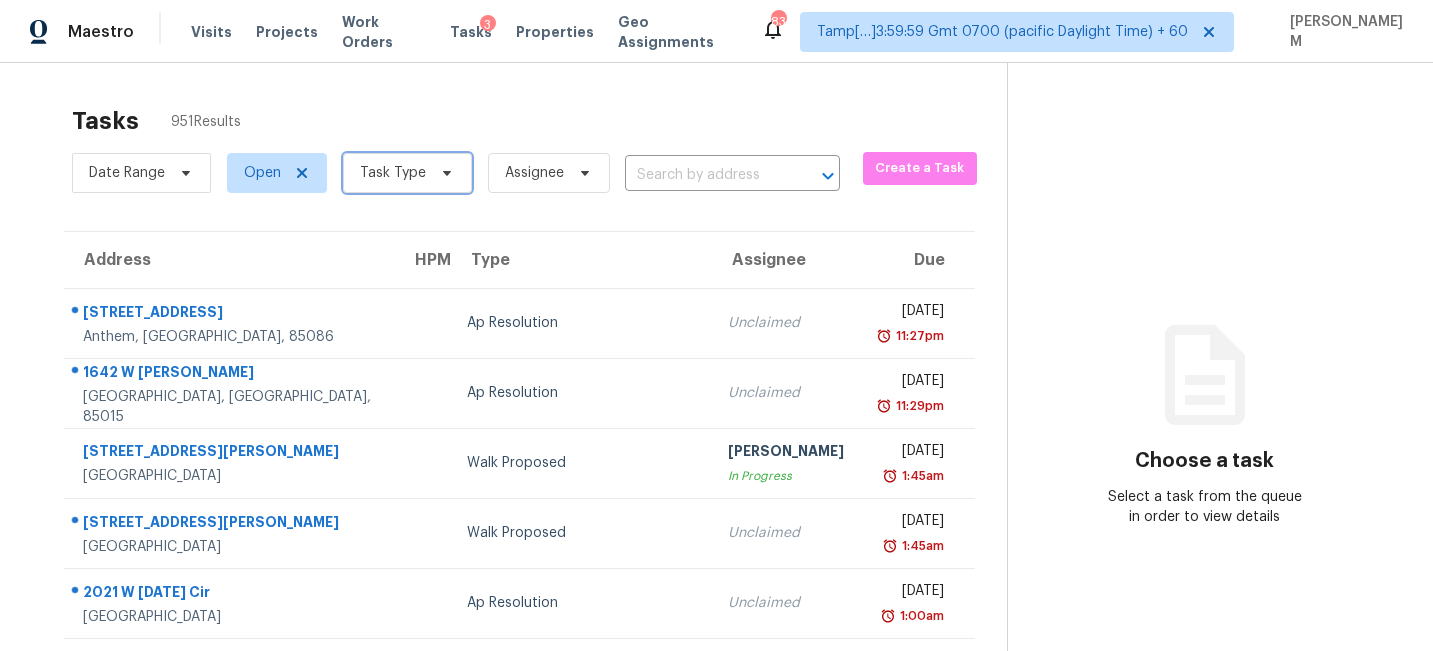 click on "Task Type" at bounding box center [393, 173] 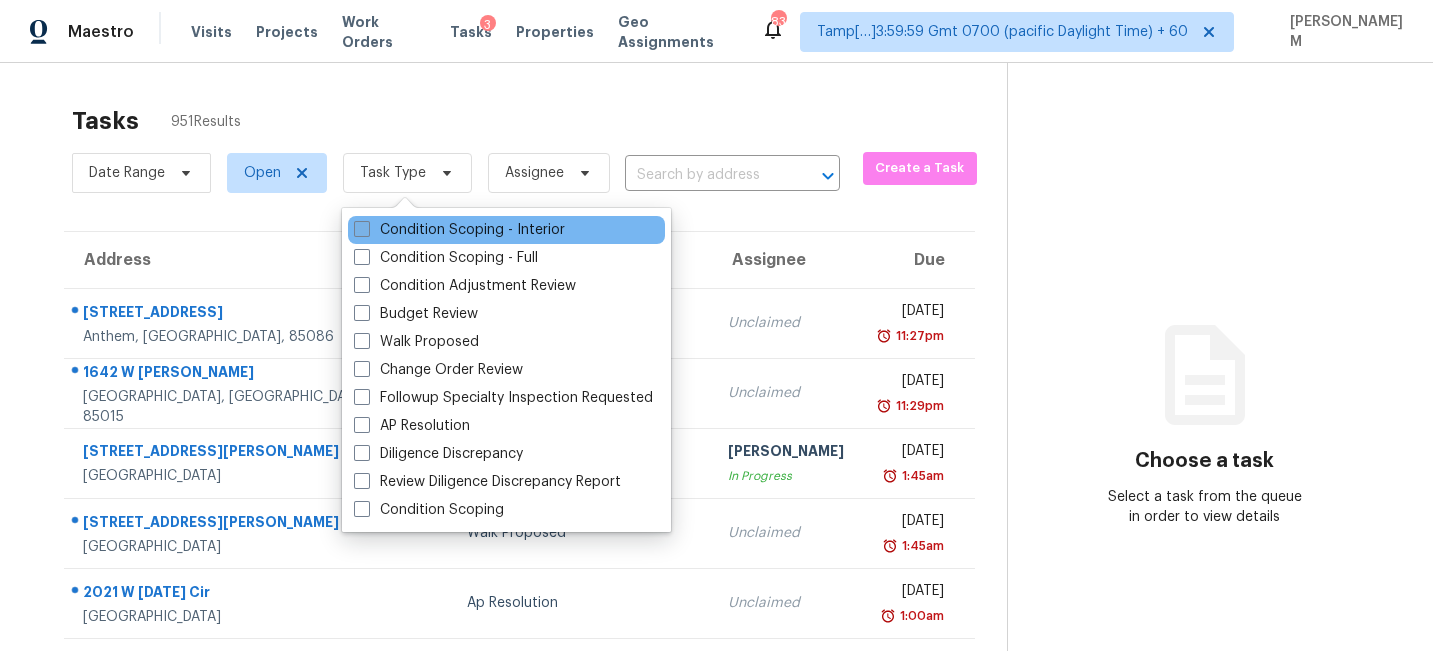 click on "Condition Scoping - Interior" at bounding box center (459, 230) 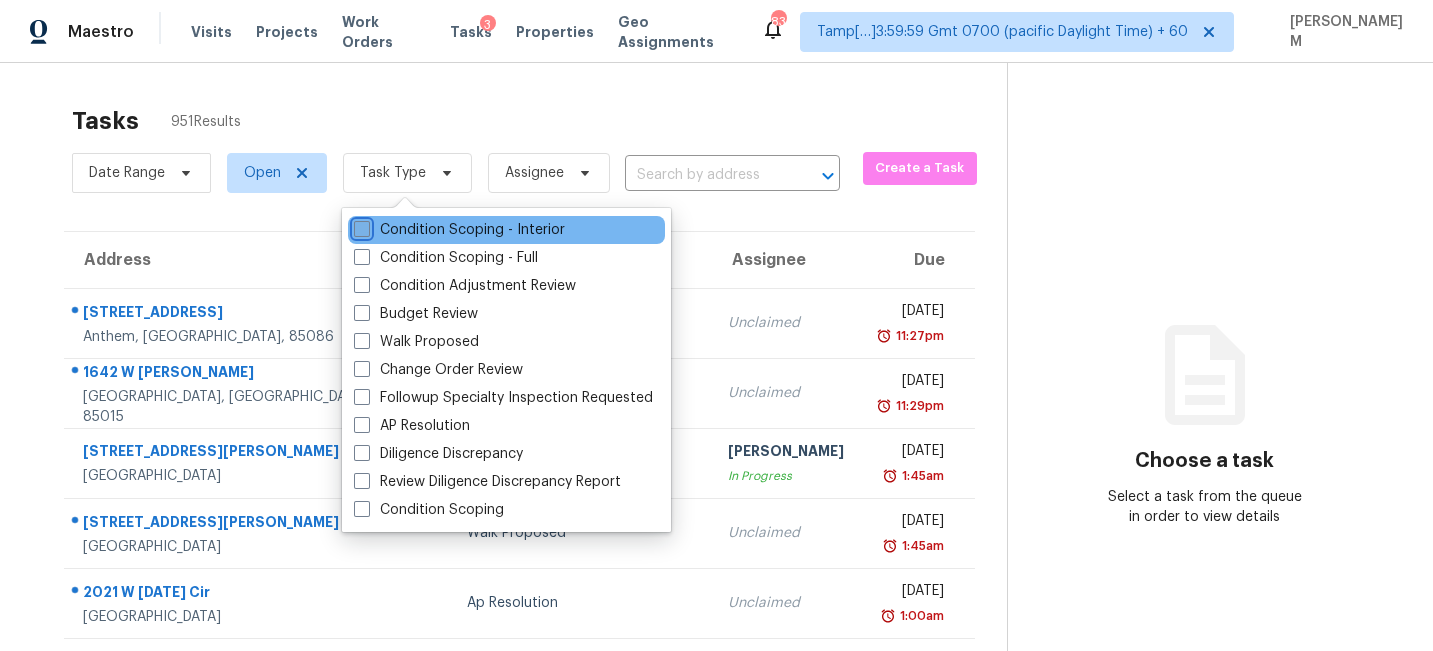 click on "Condition Scoping - Interior" at bounding box center (360, 226) 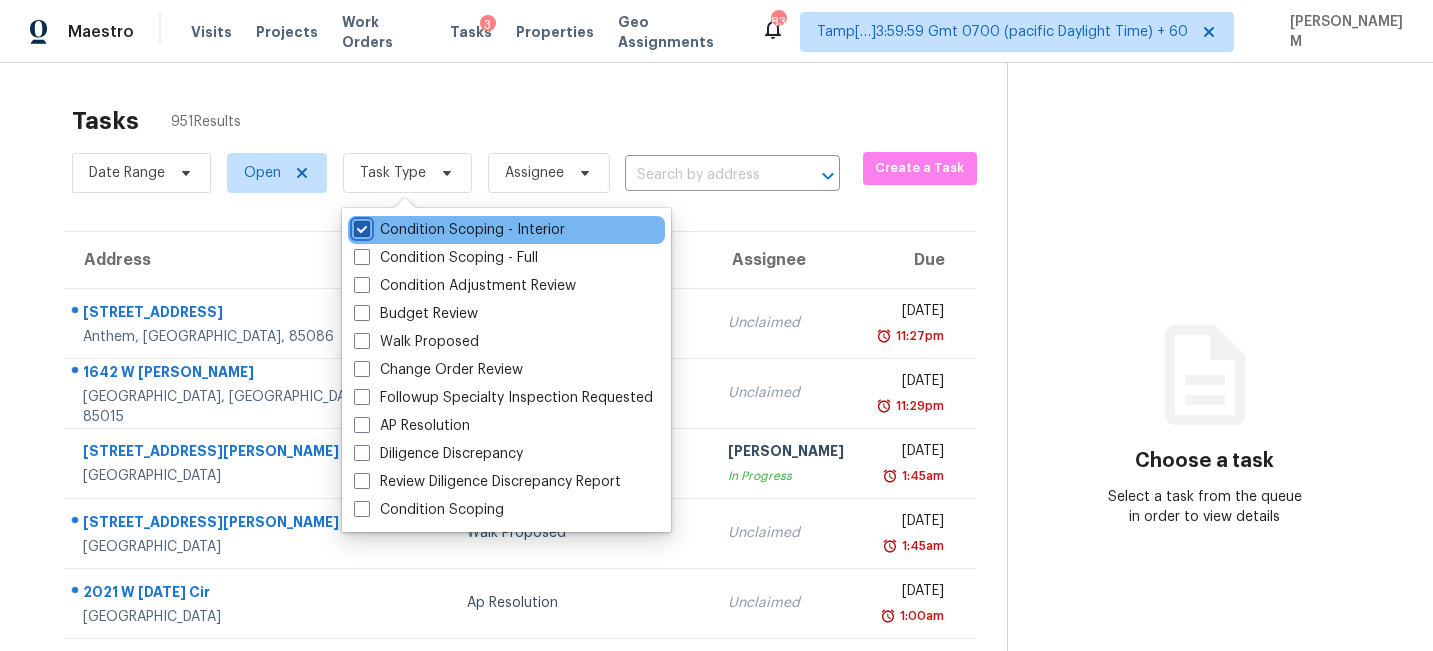 checkbox on "true" 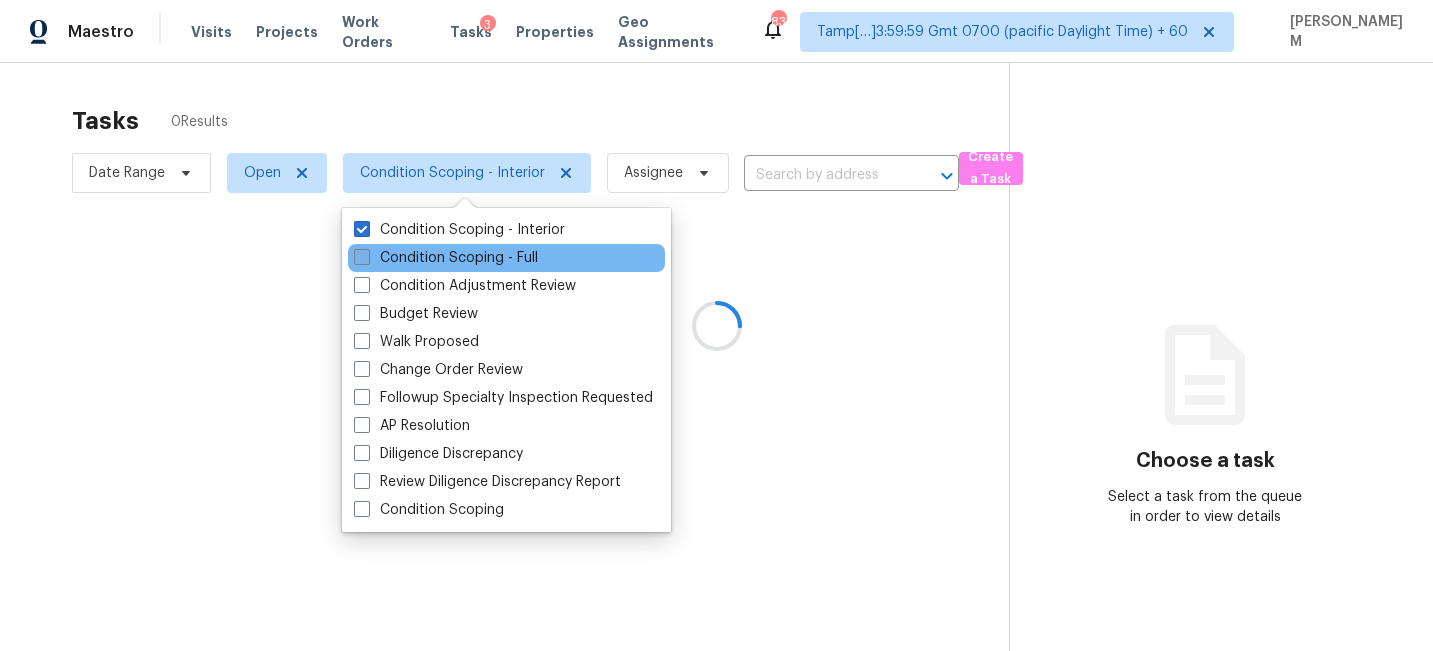 click on "Condition Scoping - Full" at bounding box center [446, 258] 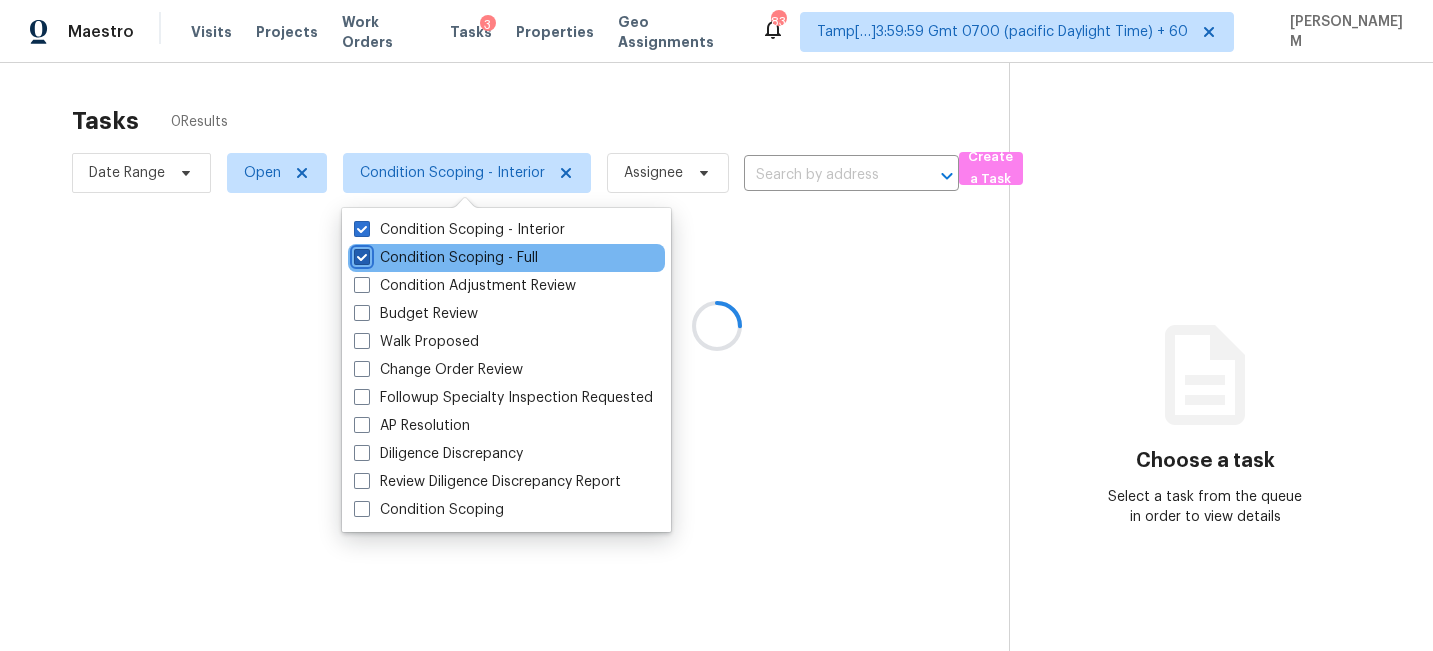 checkbox on "true" 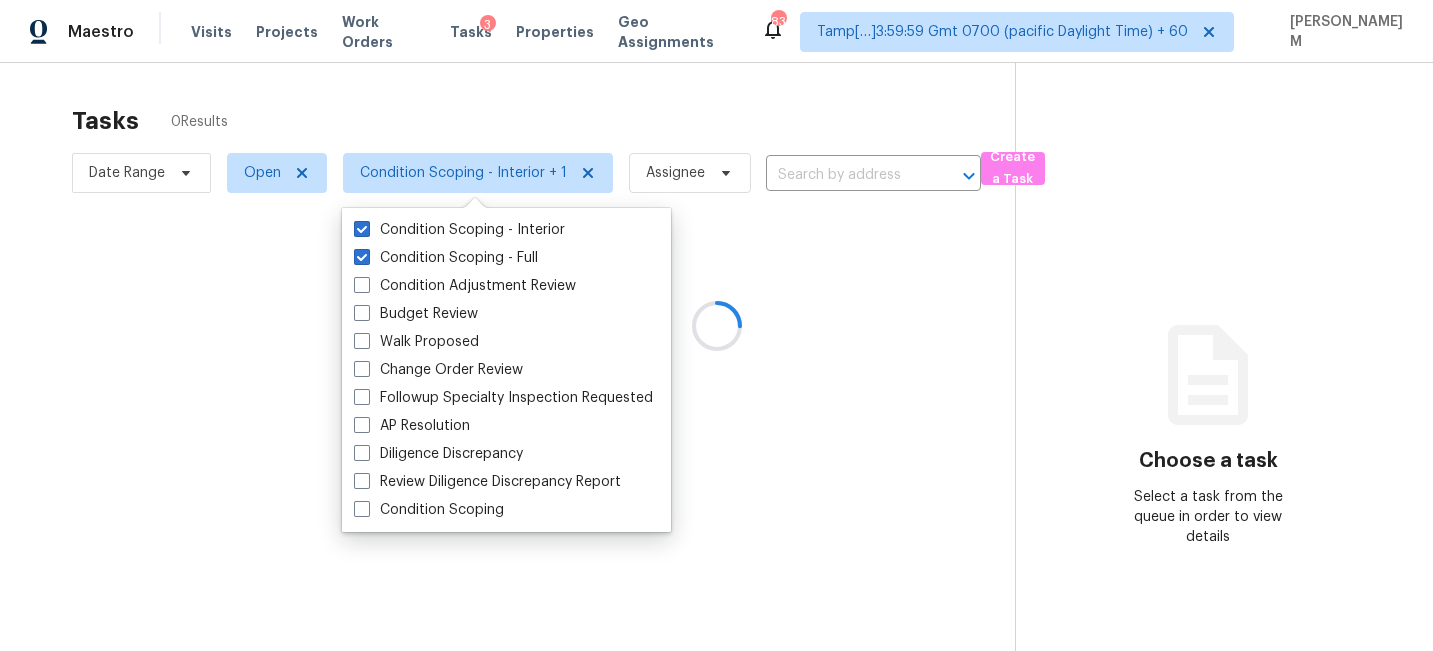 click at bounding box center (716, 325) 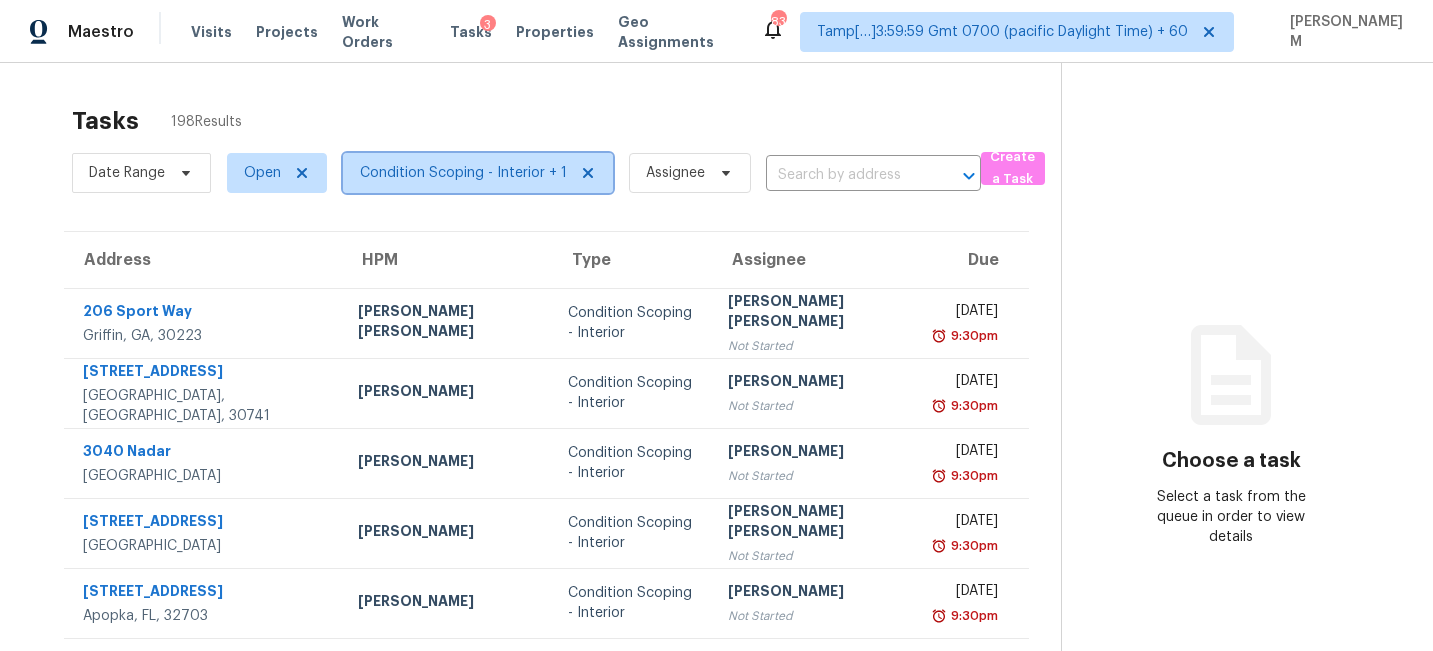 click on "Condition Scoping - Interior + 1" at bounding box center (463, 173) 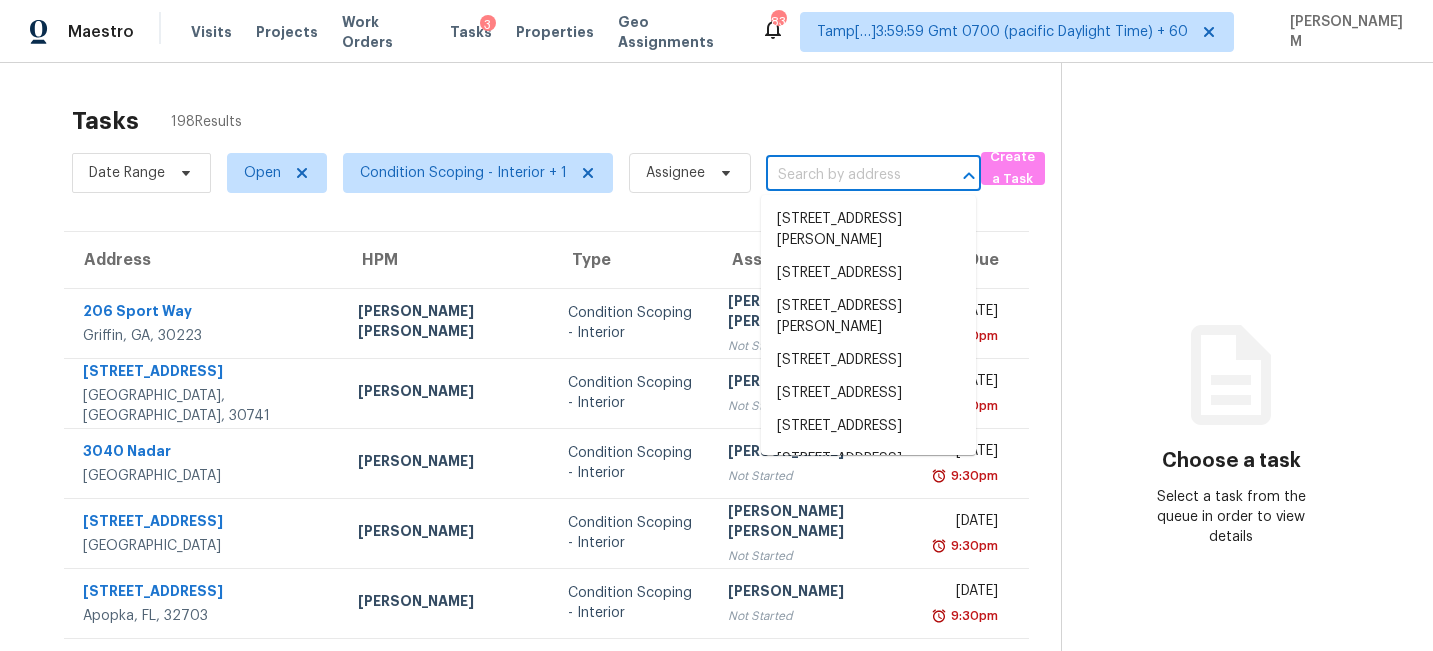 click at bounding box center (845, 175) 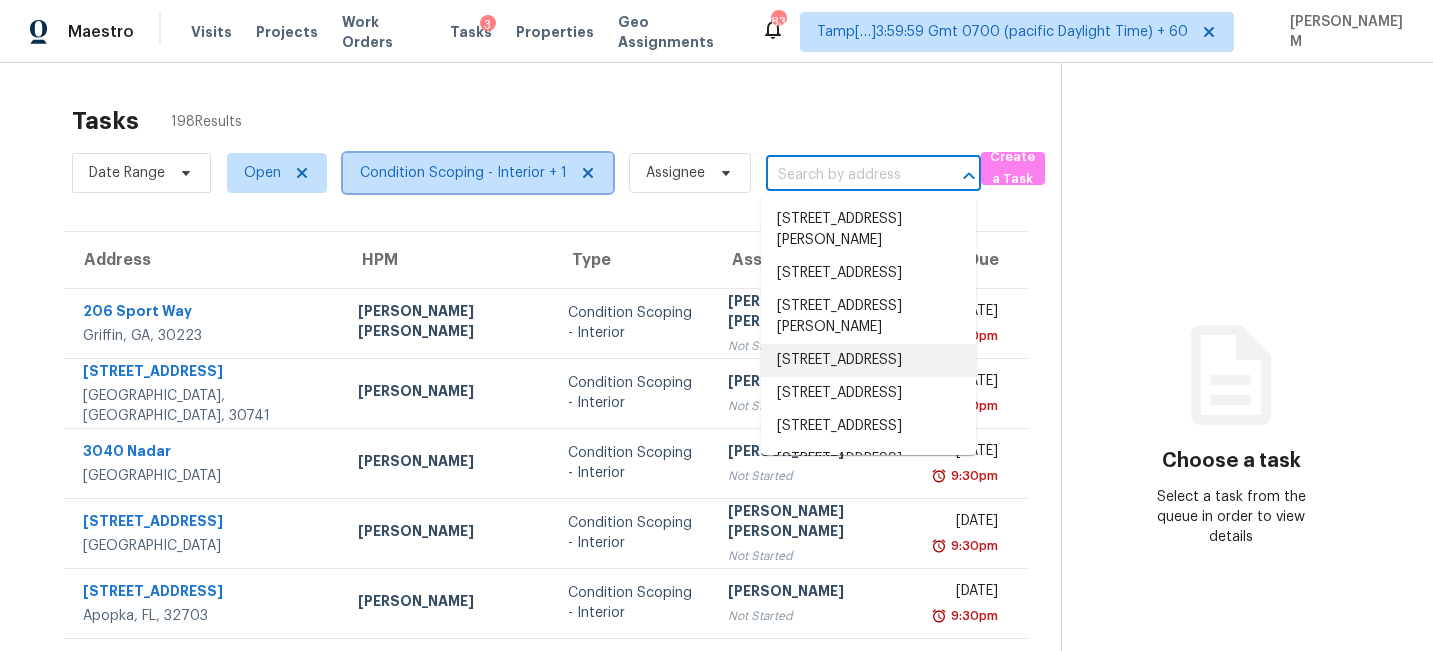 click on "Condition Scoping - Interior + 1" at bounding box center [463, 173] 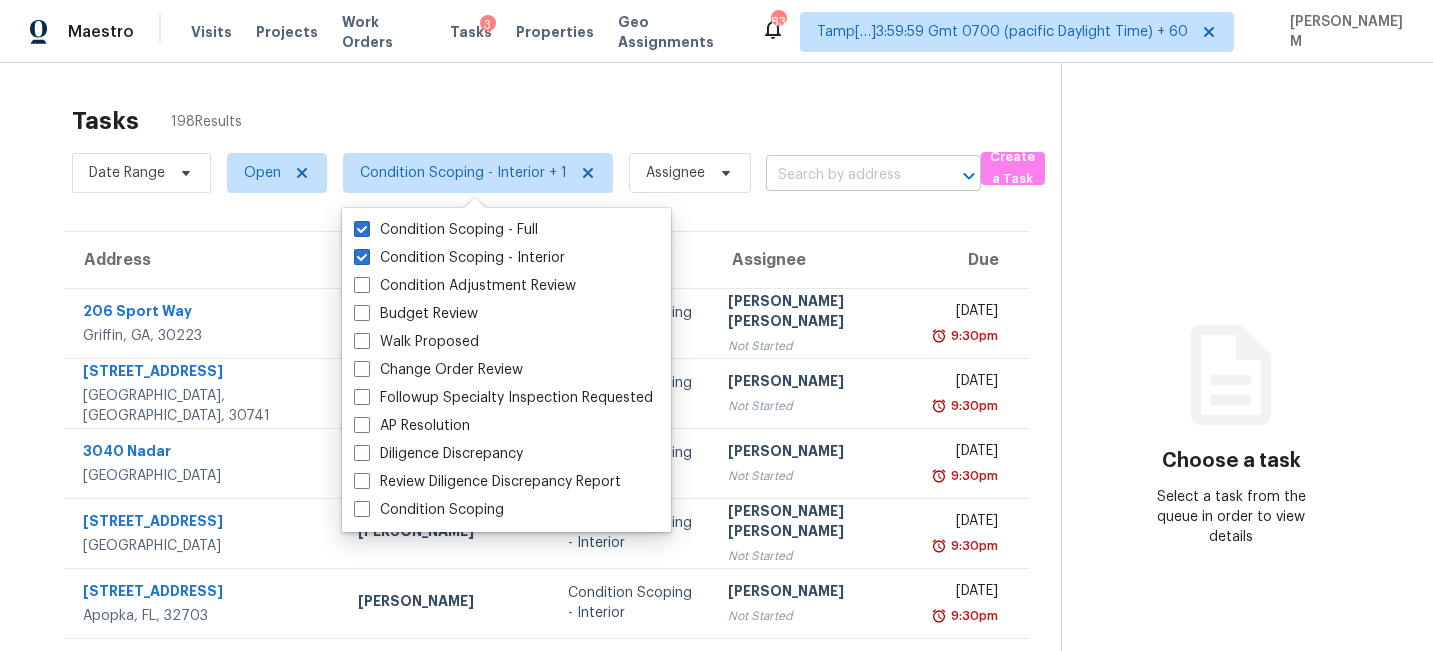 click at bounding box center [845, 175] 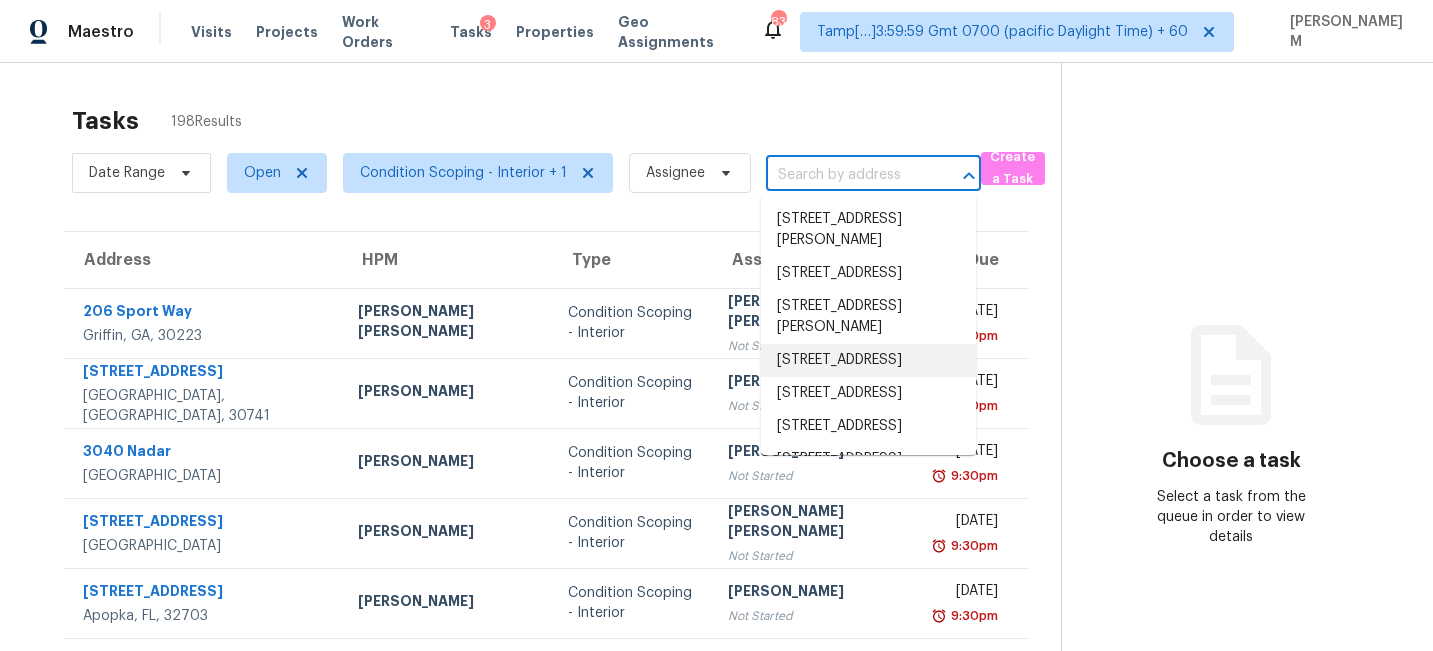 paste on "2038 Blackston Ave, Sanford, FL 32771" 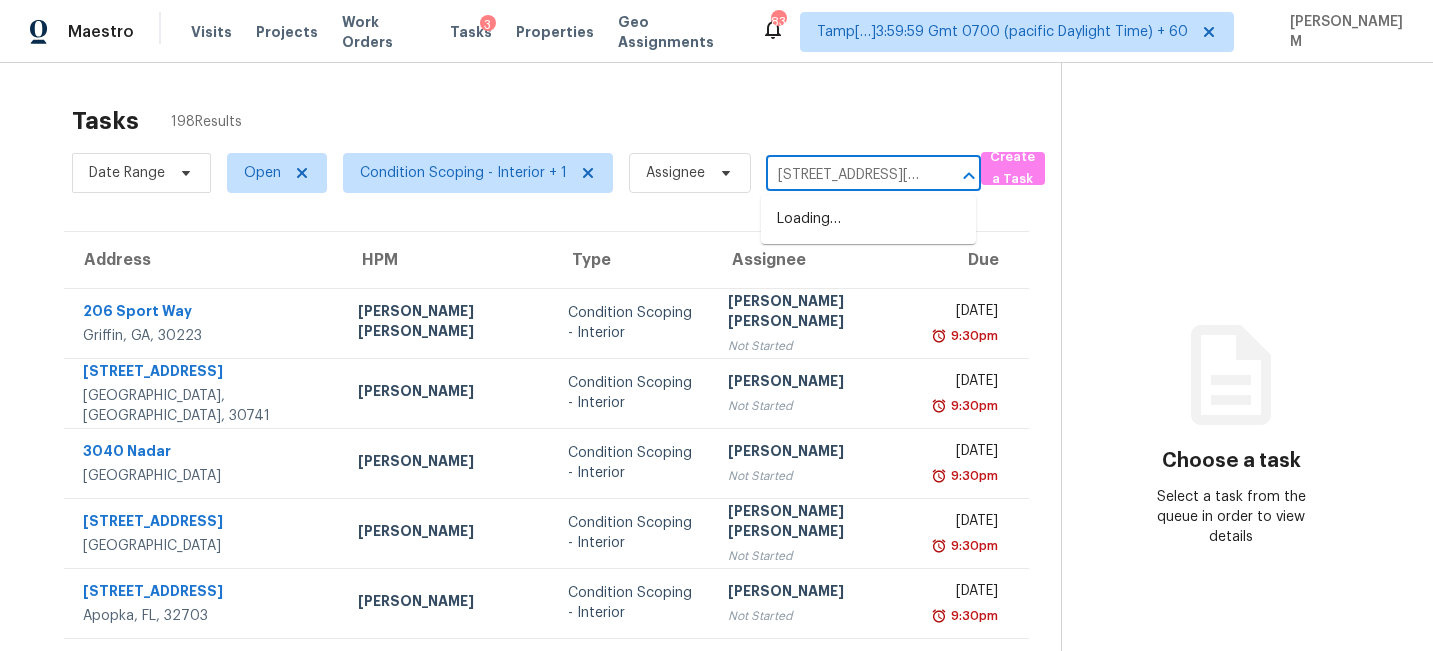 scroll, scrollTop: 0, scrollLeft: 104, axis: horizontal 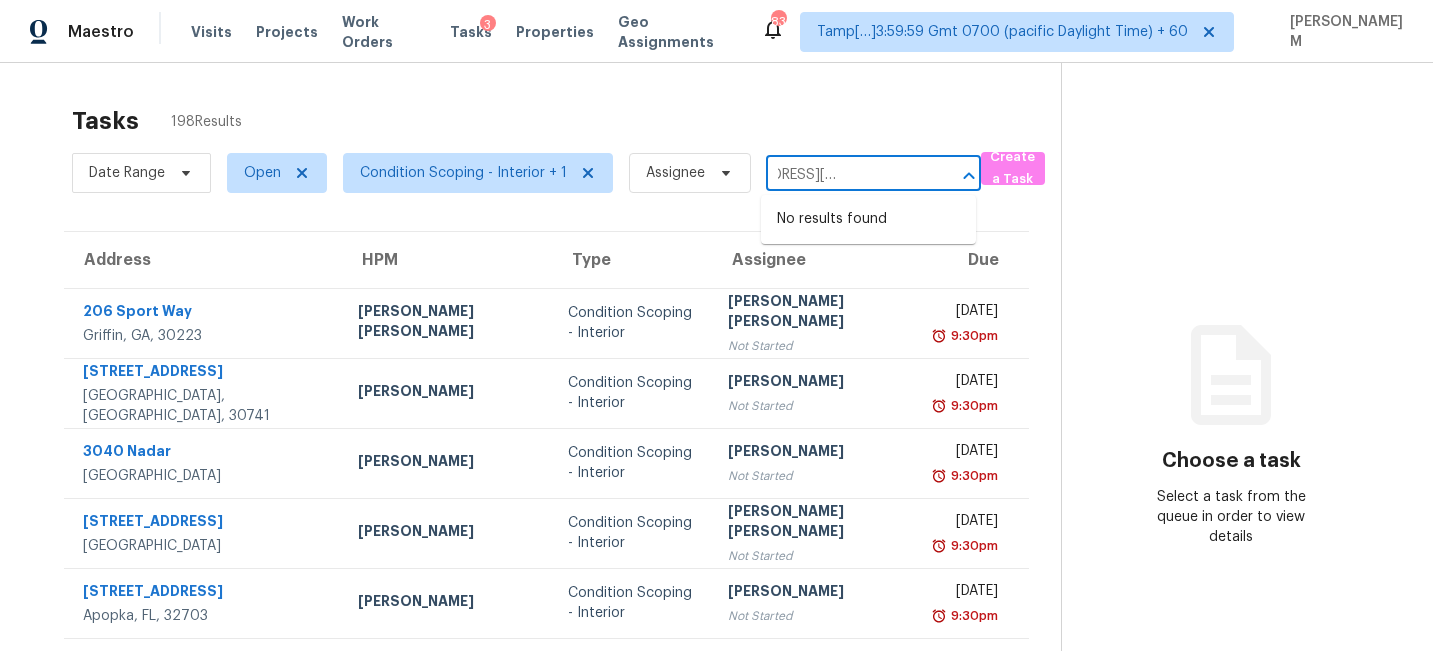 click on "2038 Blackston Ave, Sanford, FL 32771" at bounding box center (845, 175) 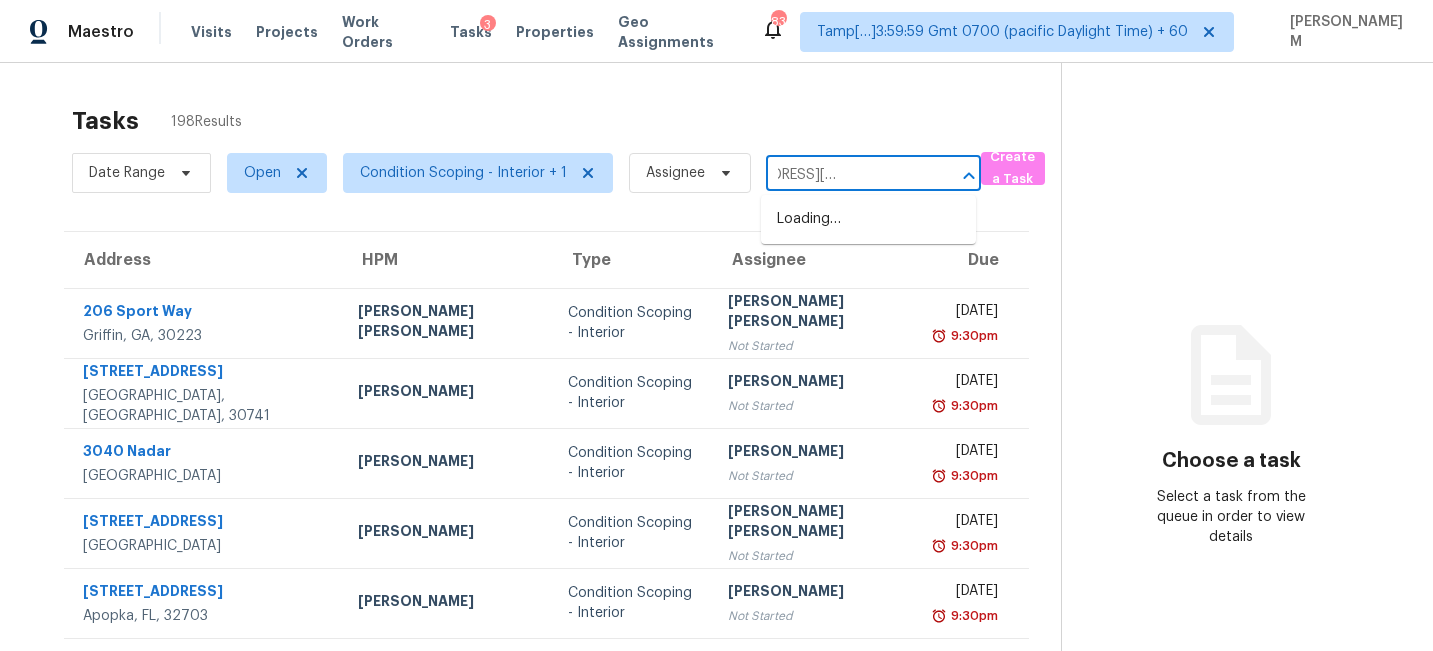 scroll, scrollTop: 0, scrollLeft: 100, axis: horizontal 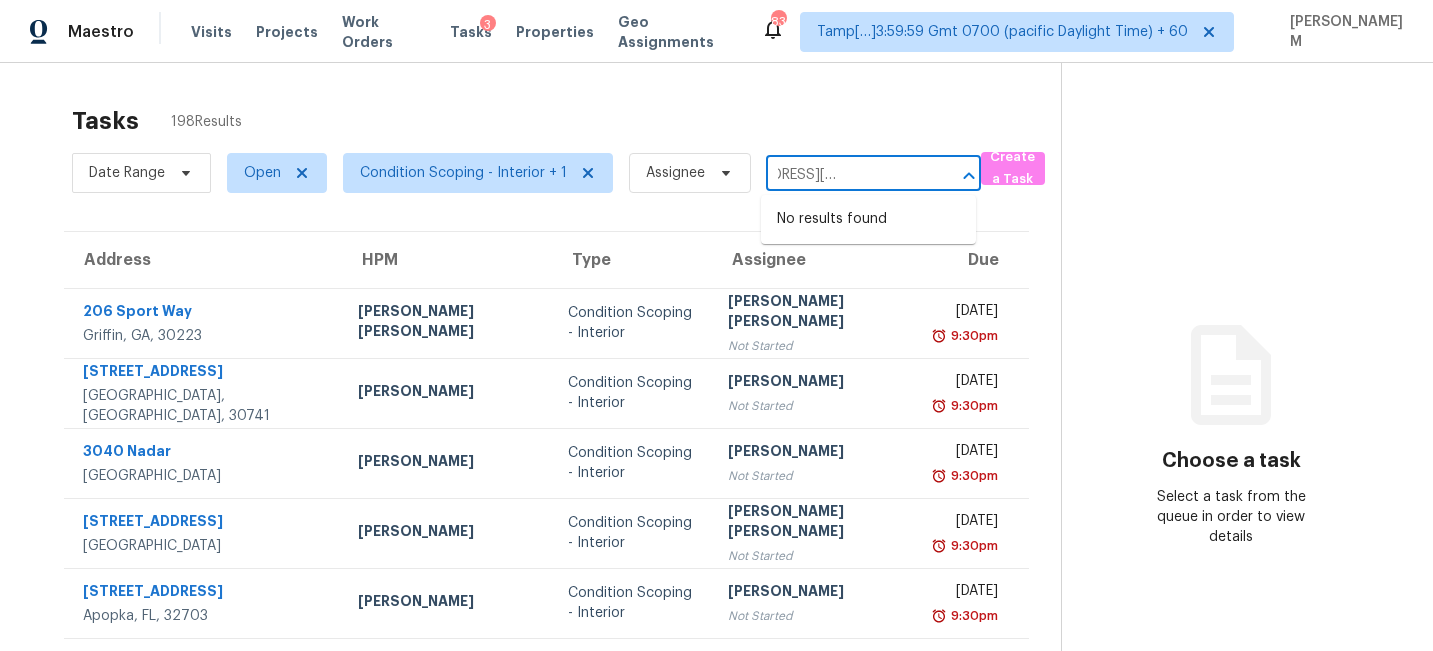 click on "2038 Blackston Ave,Sanford, FL 32771" at bounding box center [845, 175] 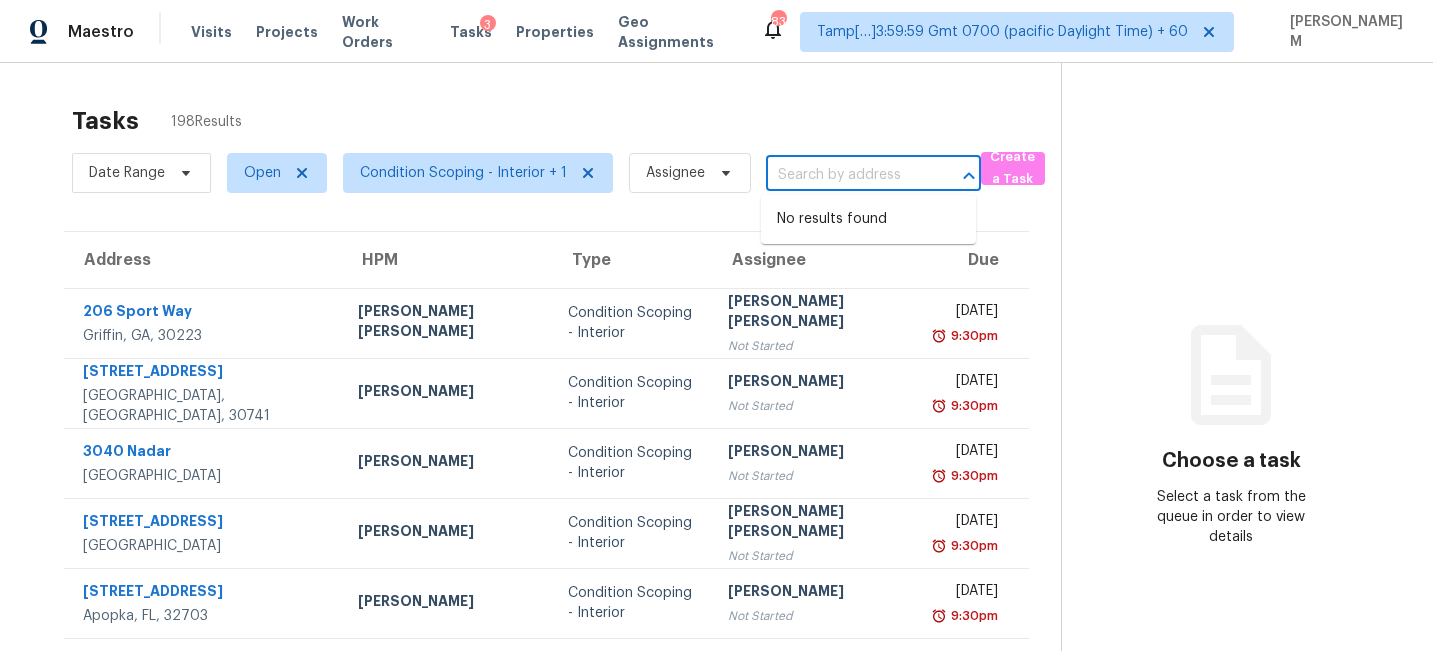 scroll, scrollTop: 0, scrollLeft: 0, axis: both 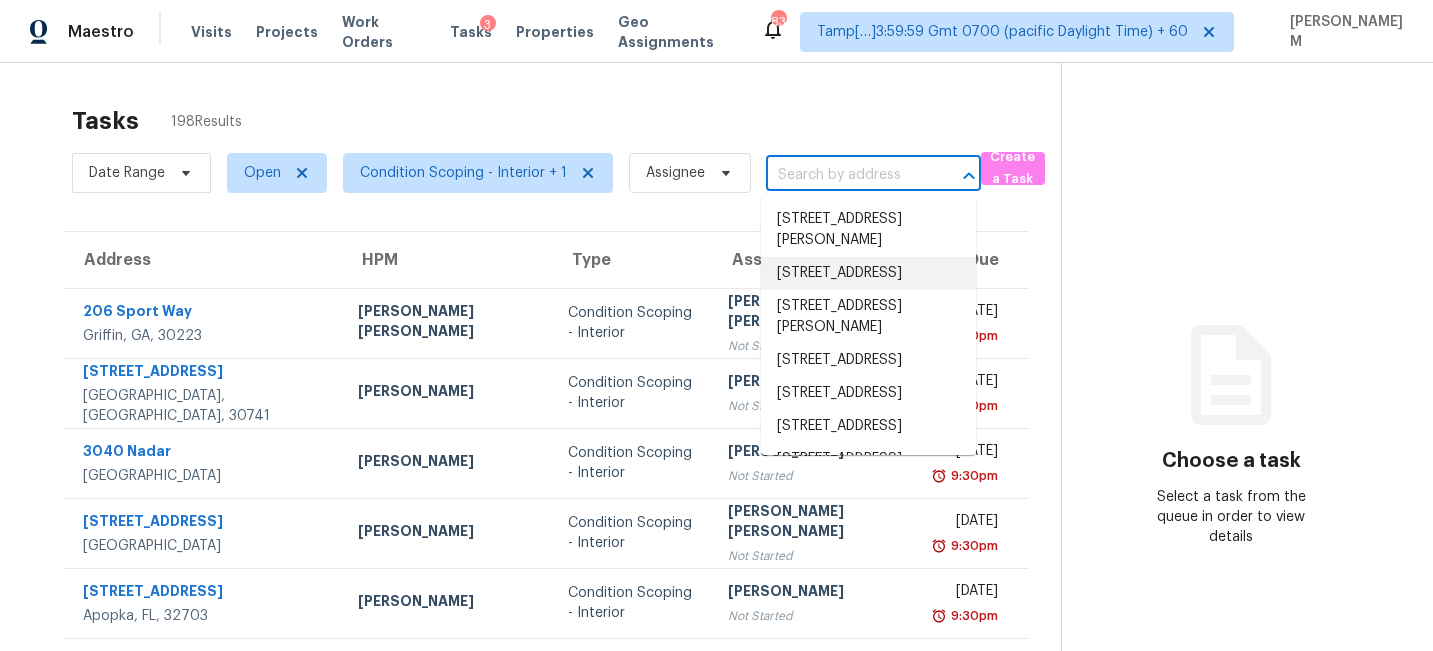 paste on "[STREET_ADDRESS][PERSON_NAME]" 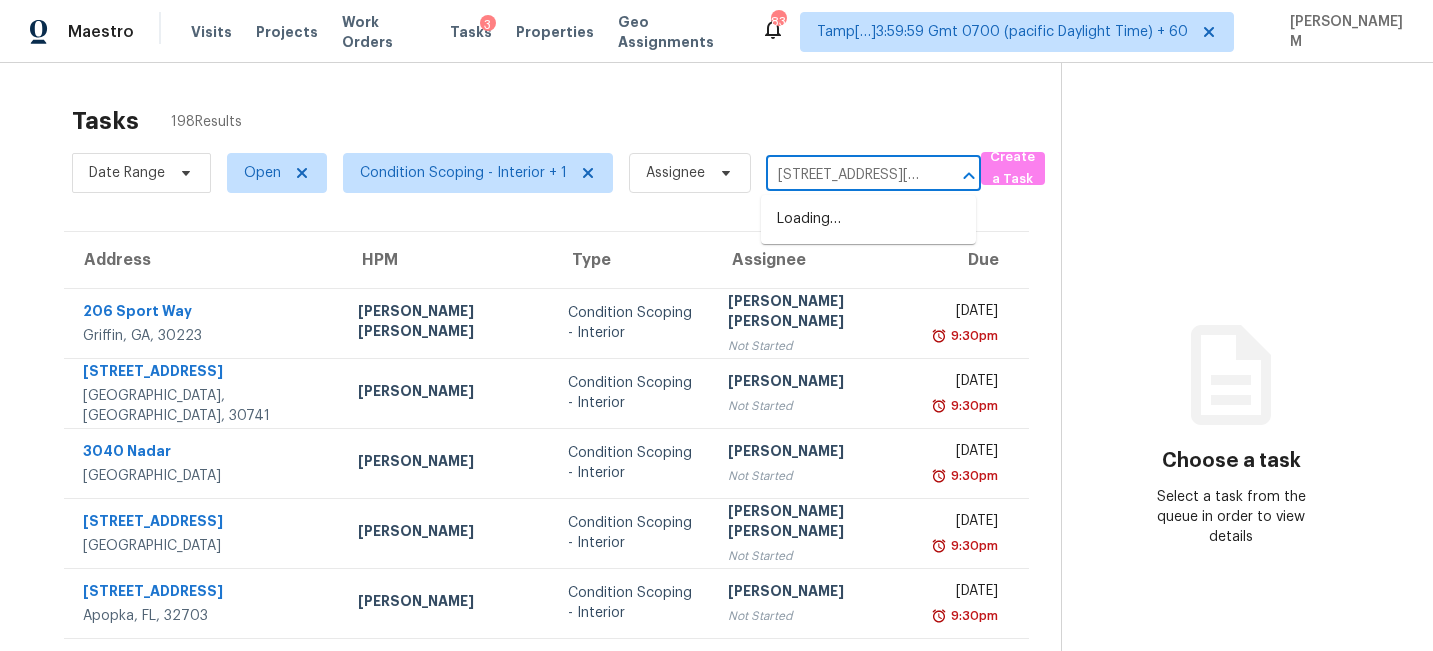 scroll, scrollTop: 0, scrollLeft: 151, axis: horizontal 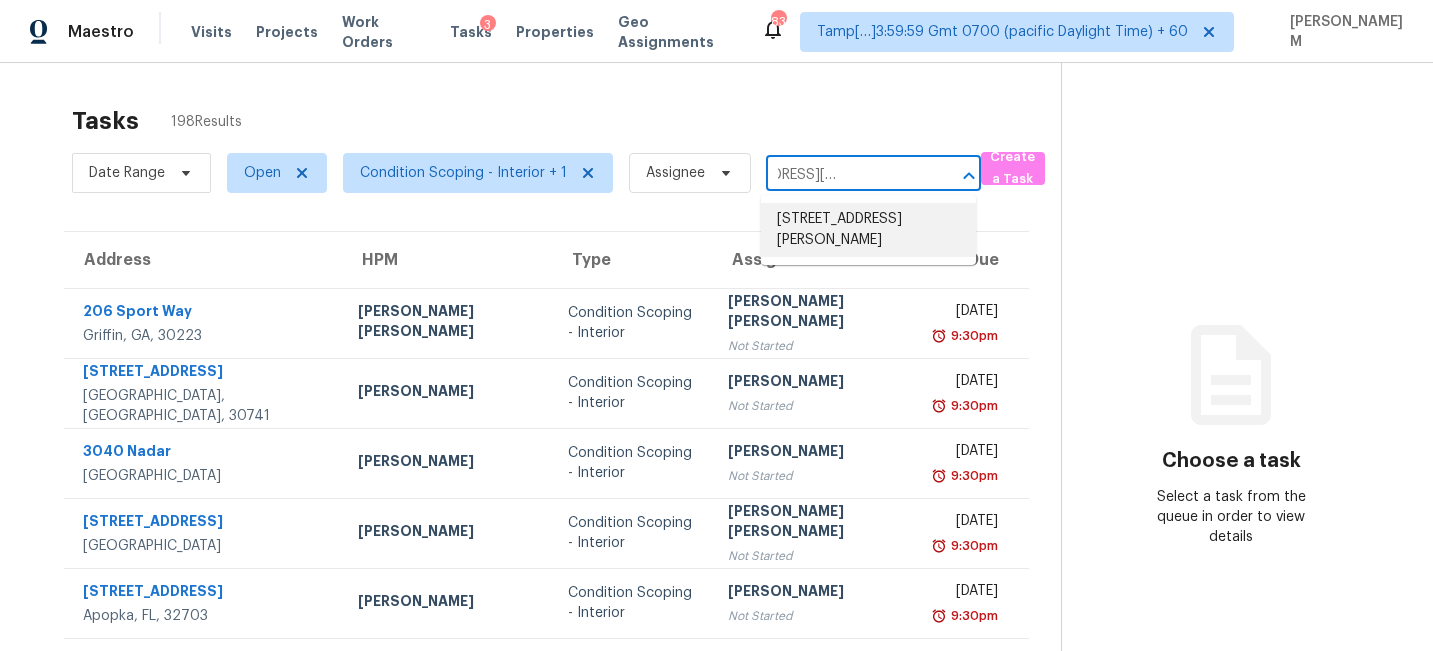 click on "[STREET_ADDRESS][PERSON_NAME]" at bounding box center [868, 230] 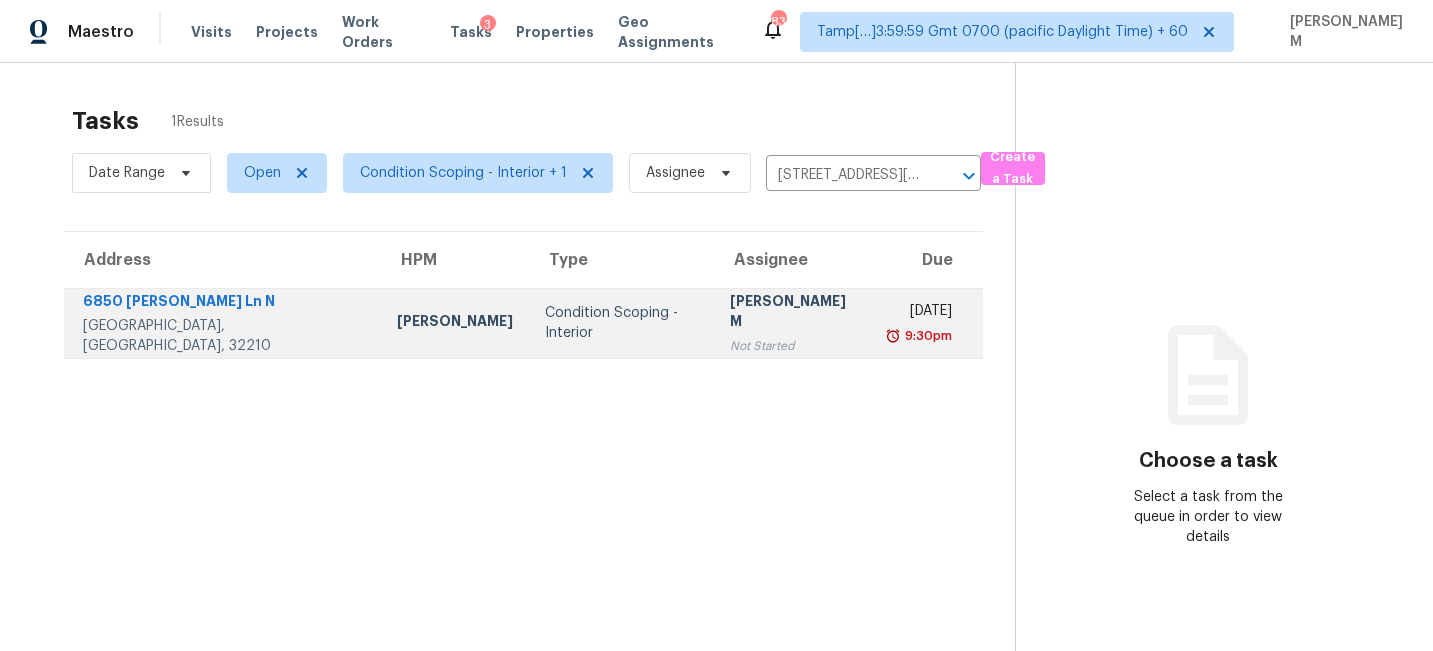 click on "Condition Scoping - Interior" at bounding box center (621, 323) 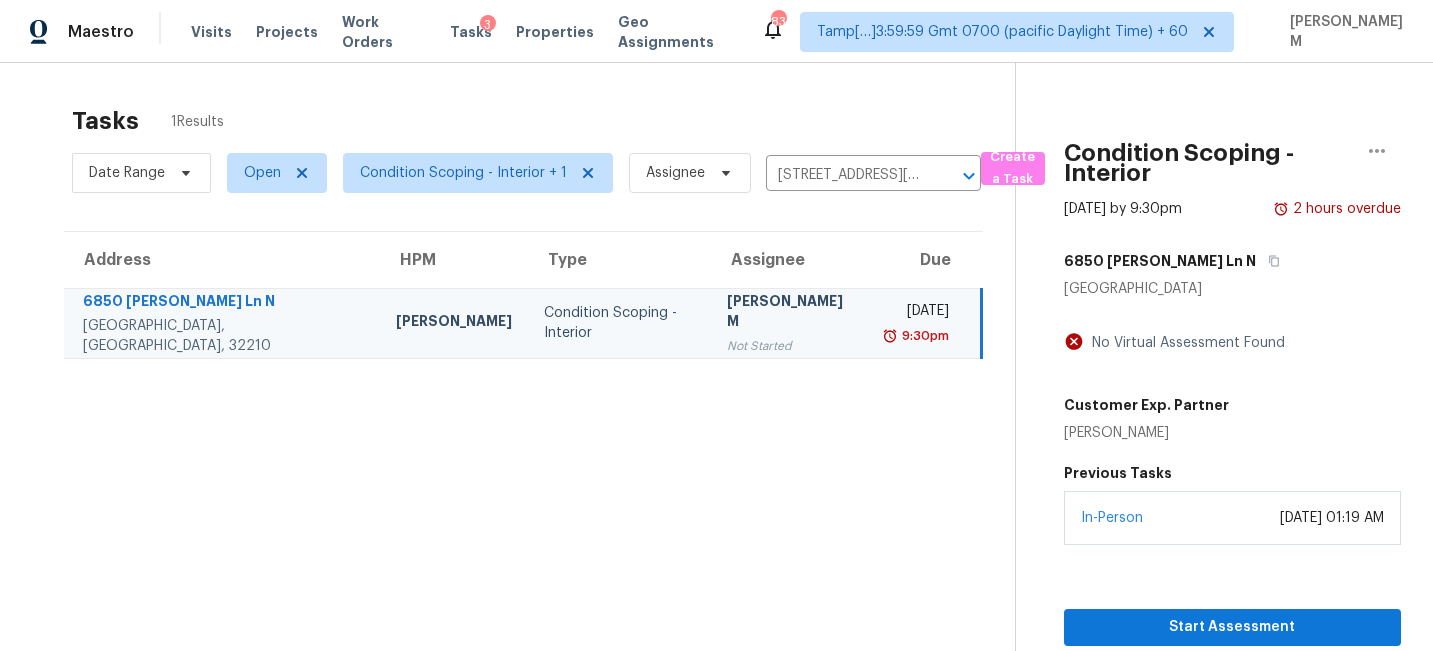 click on "Mon, Jul 21st 2025 9:30pm" at bounding box center [925, 323] 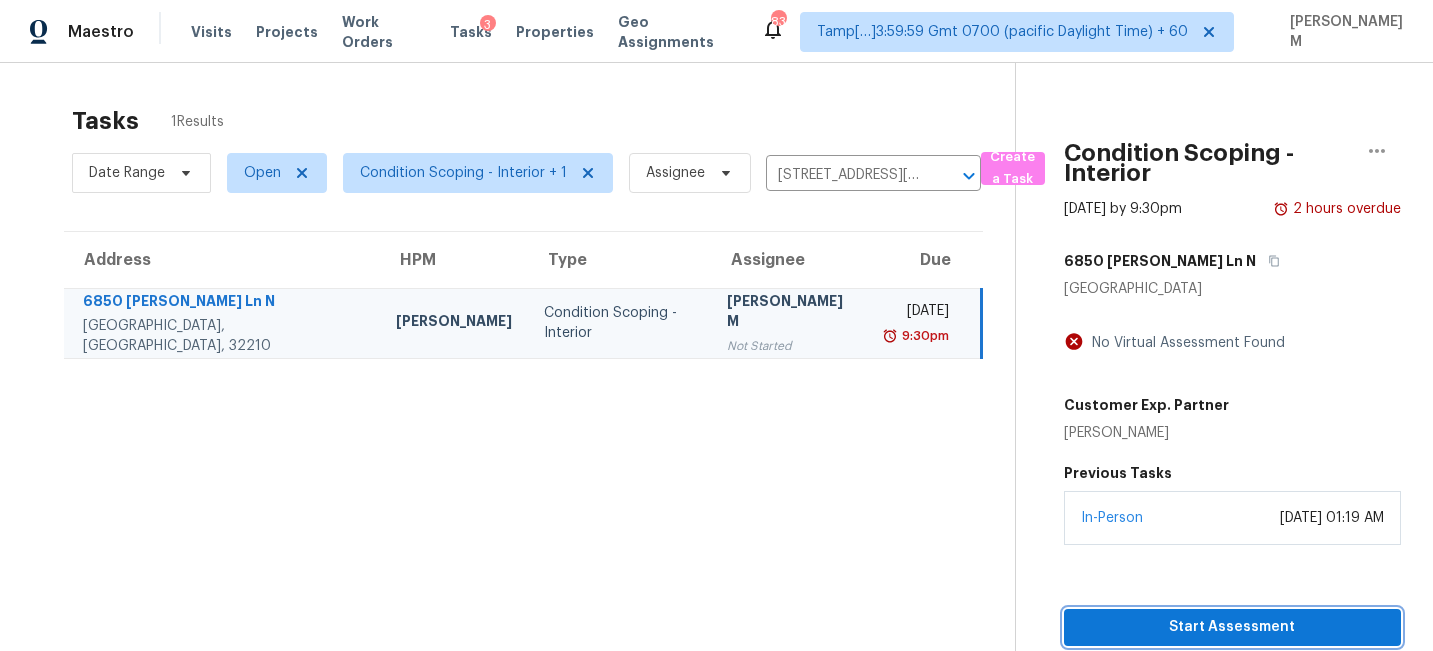 click on "Start Assessment" at bounding box center [1232, 627] 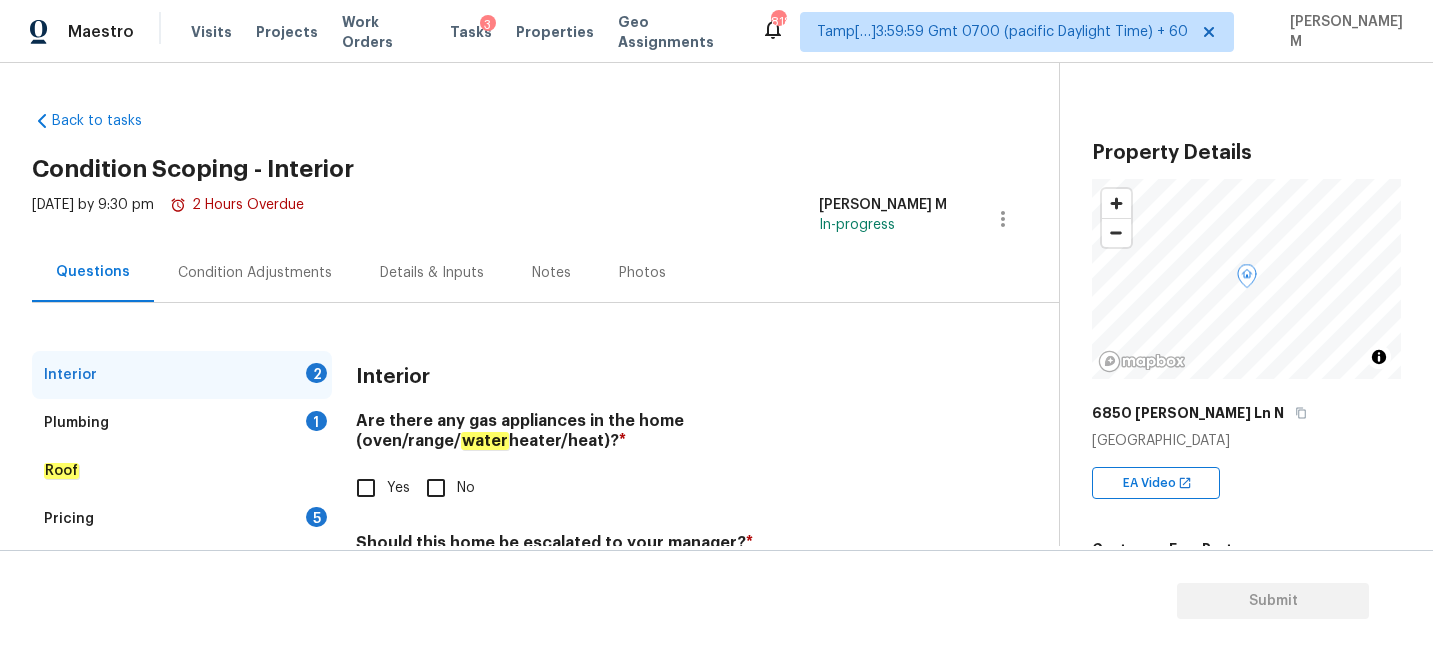 scroll, scrollTop: 99, scrollLeft: 0, axis: vertical 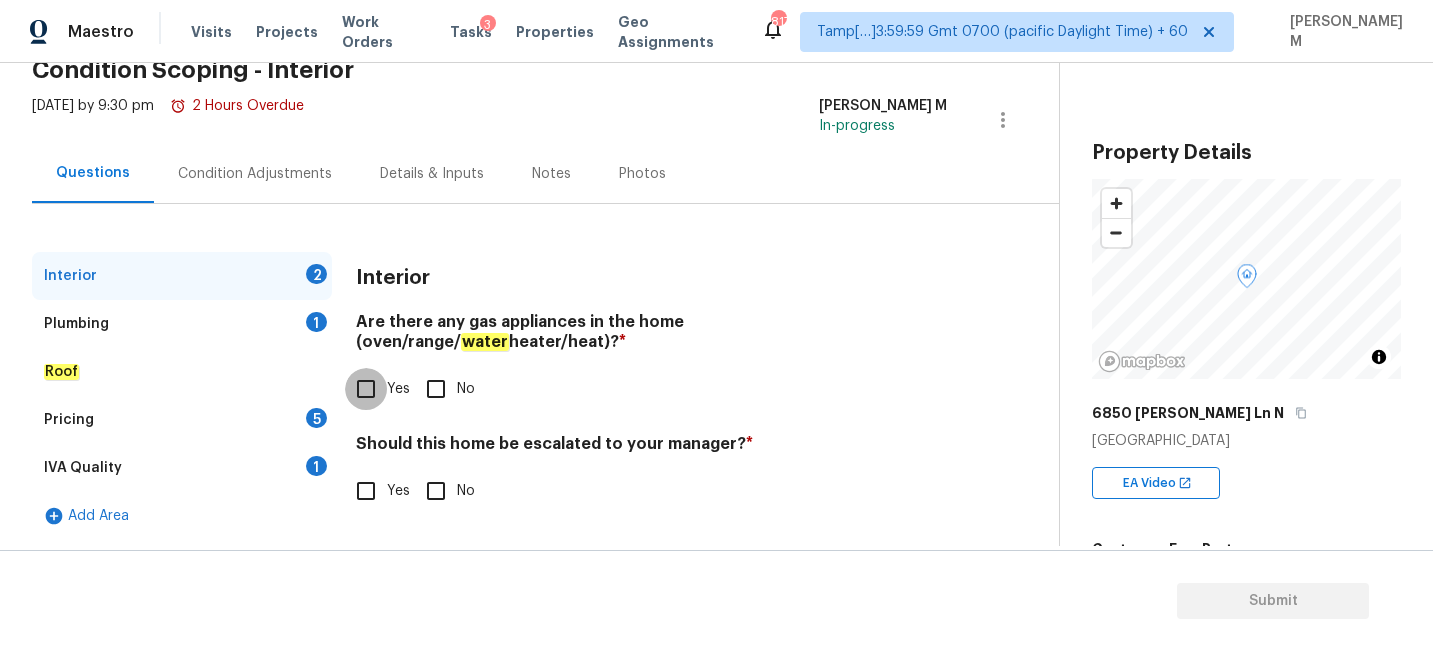 click on "Yes" at bounding box center (366, 389) 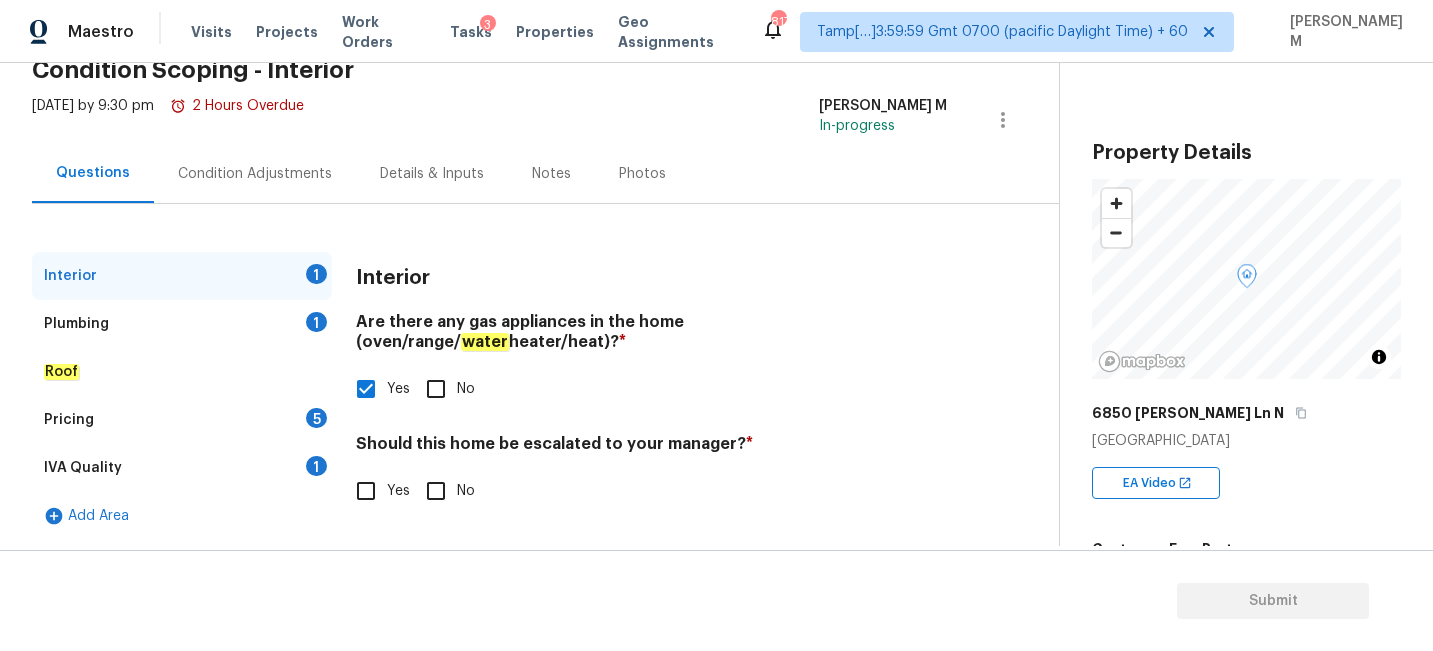 click on "Condition Adjustments" at bounding box center (255, 174) 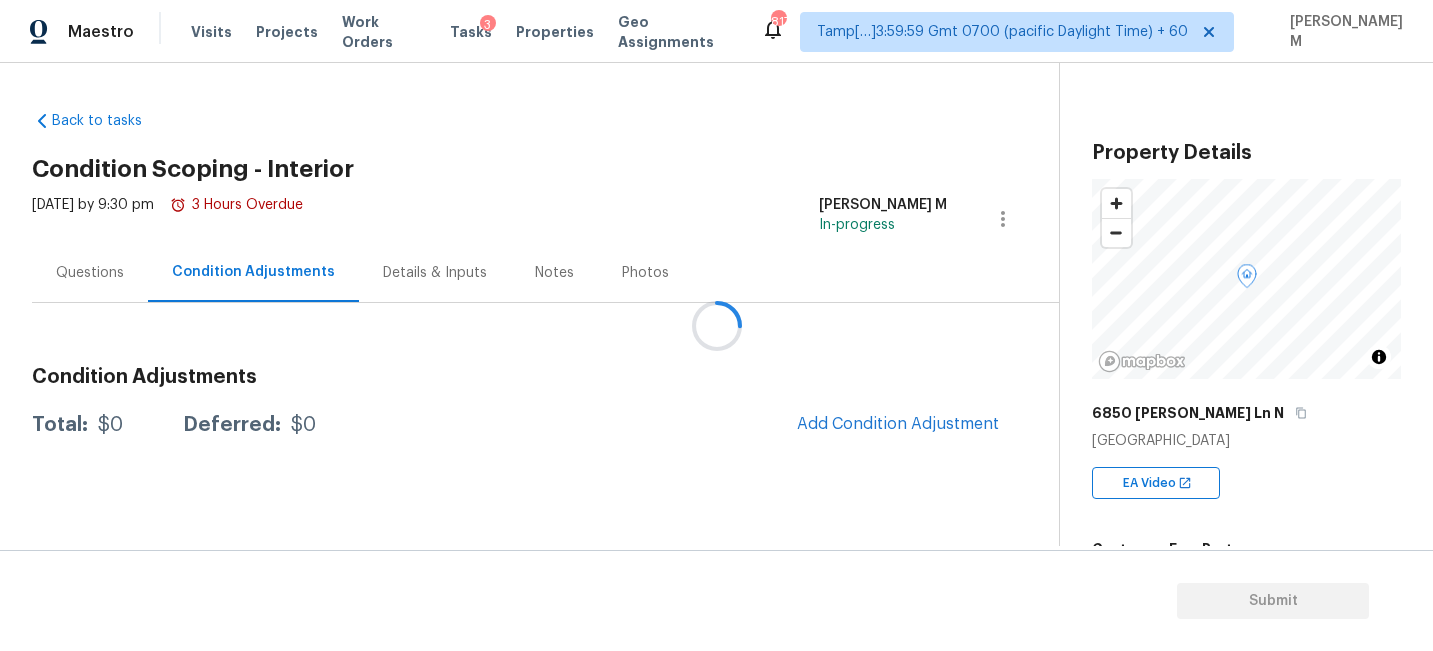 scroll, scrollTop: 0, scrollLeft: 0, axis: both 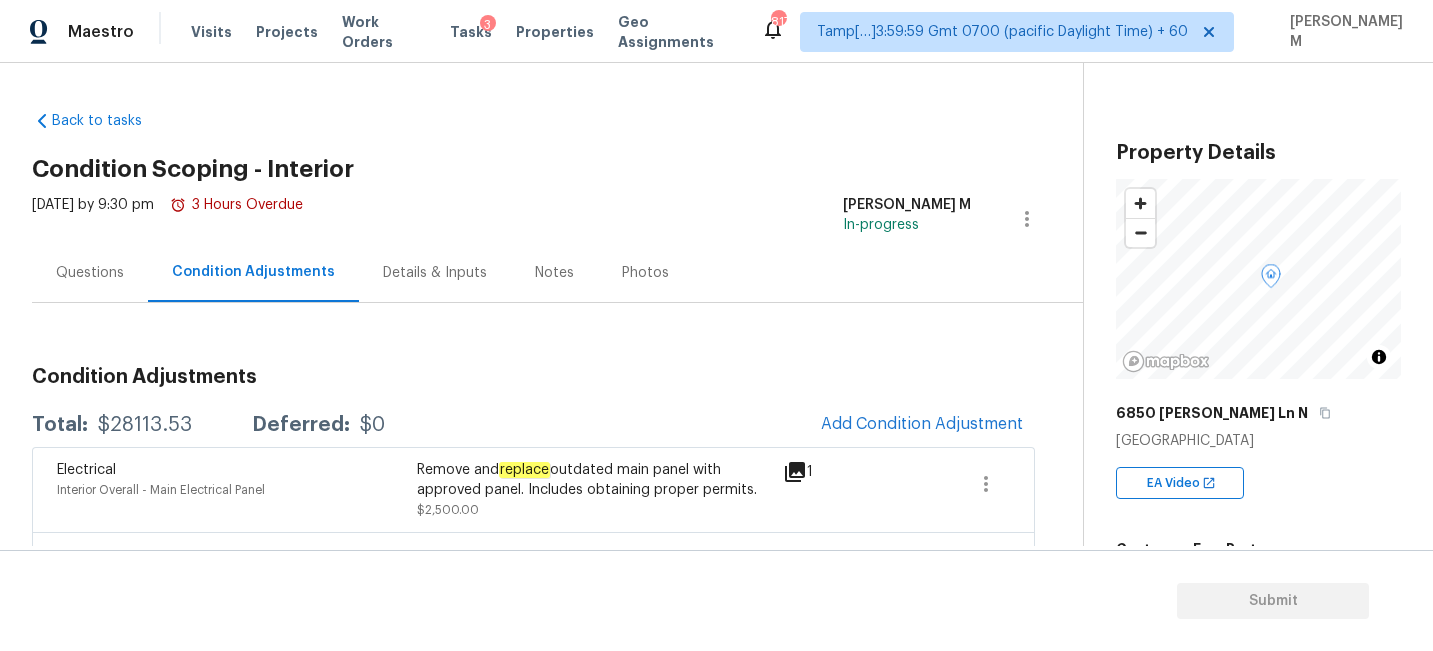 click on "Questions" at bounding box center (90, 272) 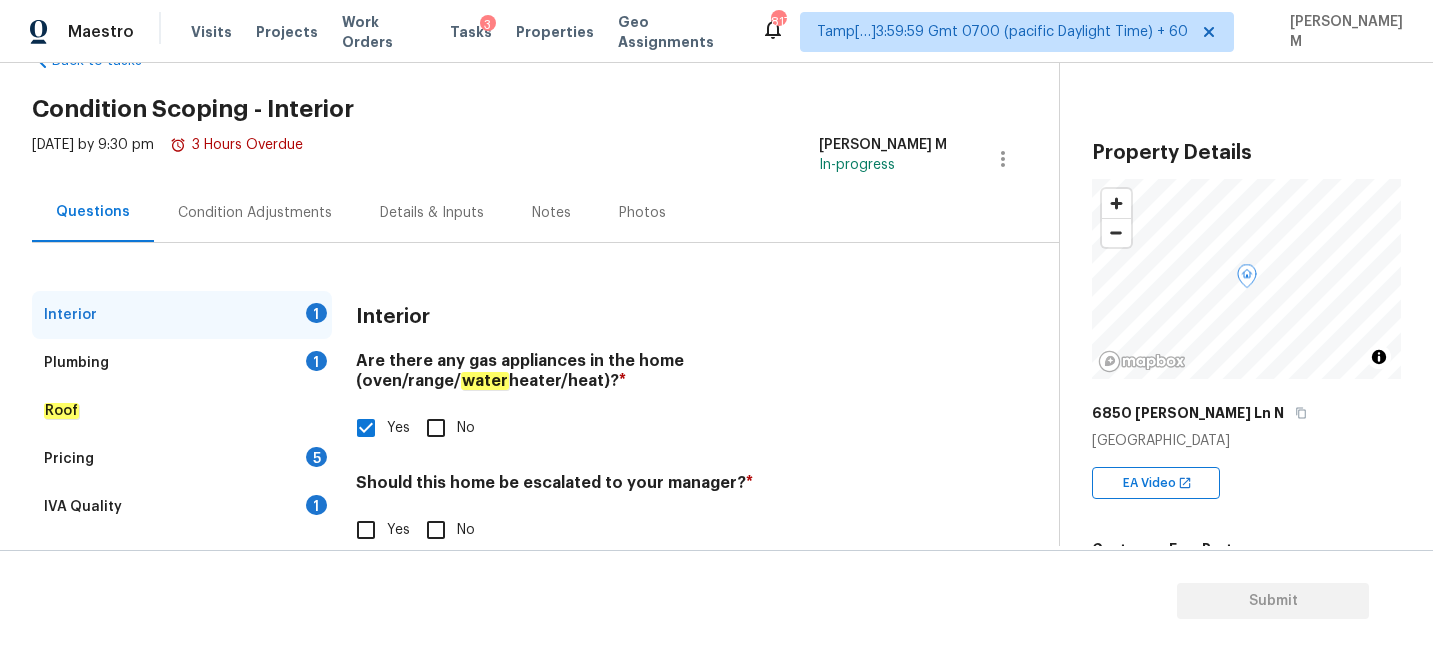 scroll, scrollTop: 99, scrollLeft: 0, axis: vertical 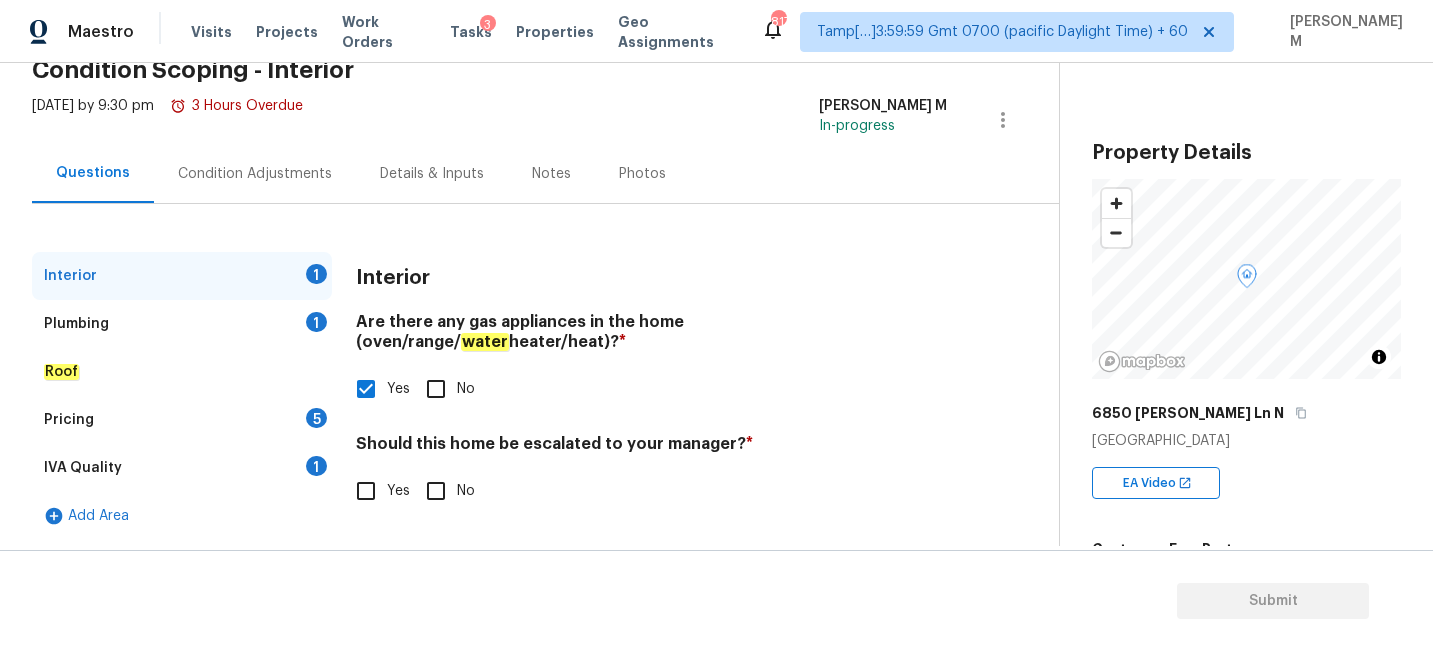 click on "Plumbing 1" at bounding box center [182, 324] 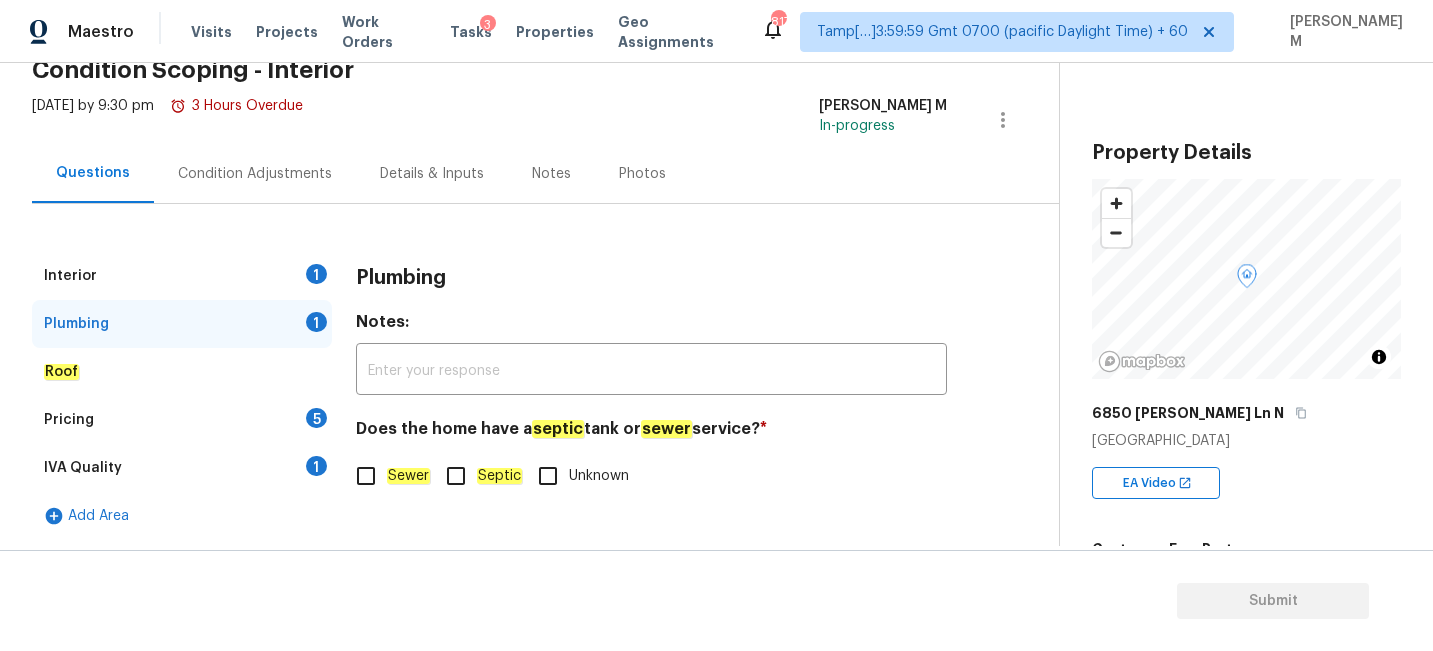 click on "Sewer" at bounding box center (366, 476) 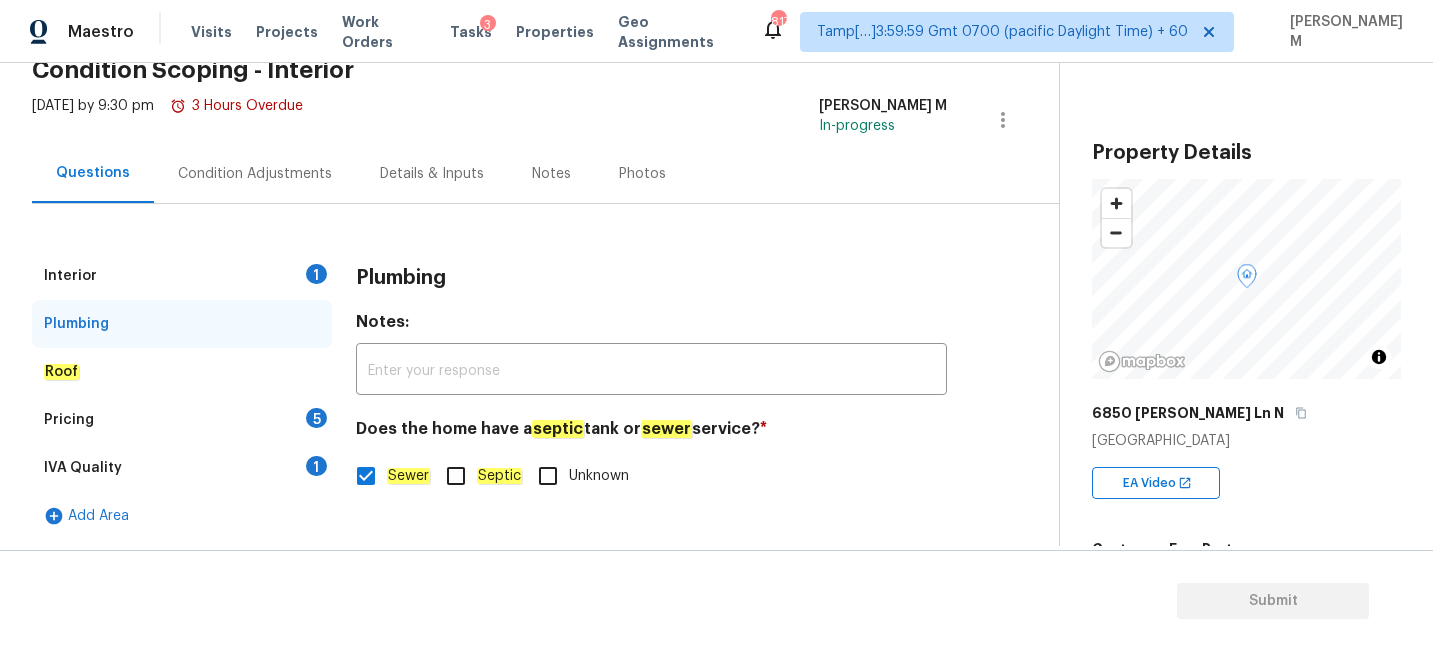 click on "Interior 1" at bounding box center (182, 276) 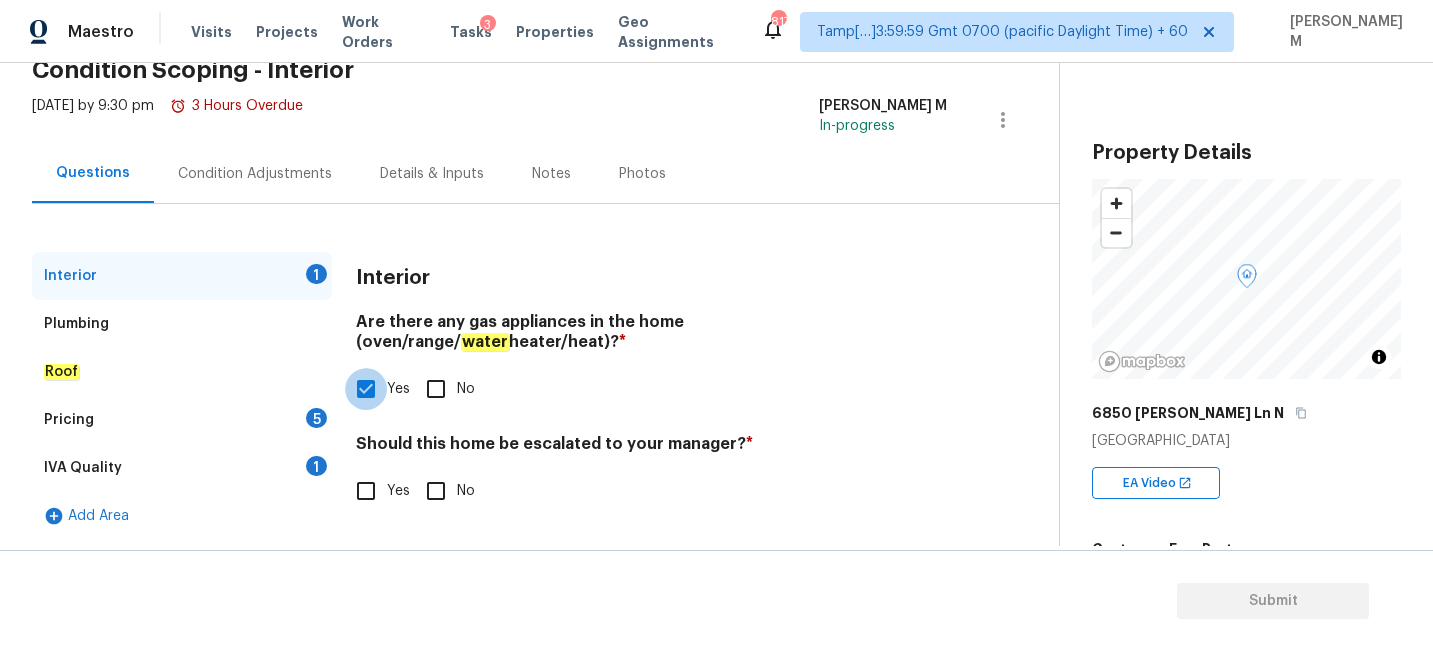 click on "Yes" at bounding box center (366, 389) 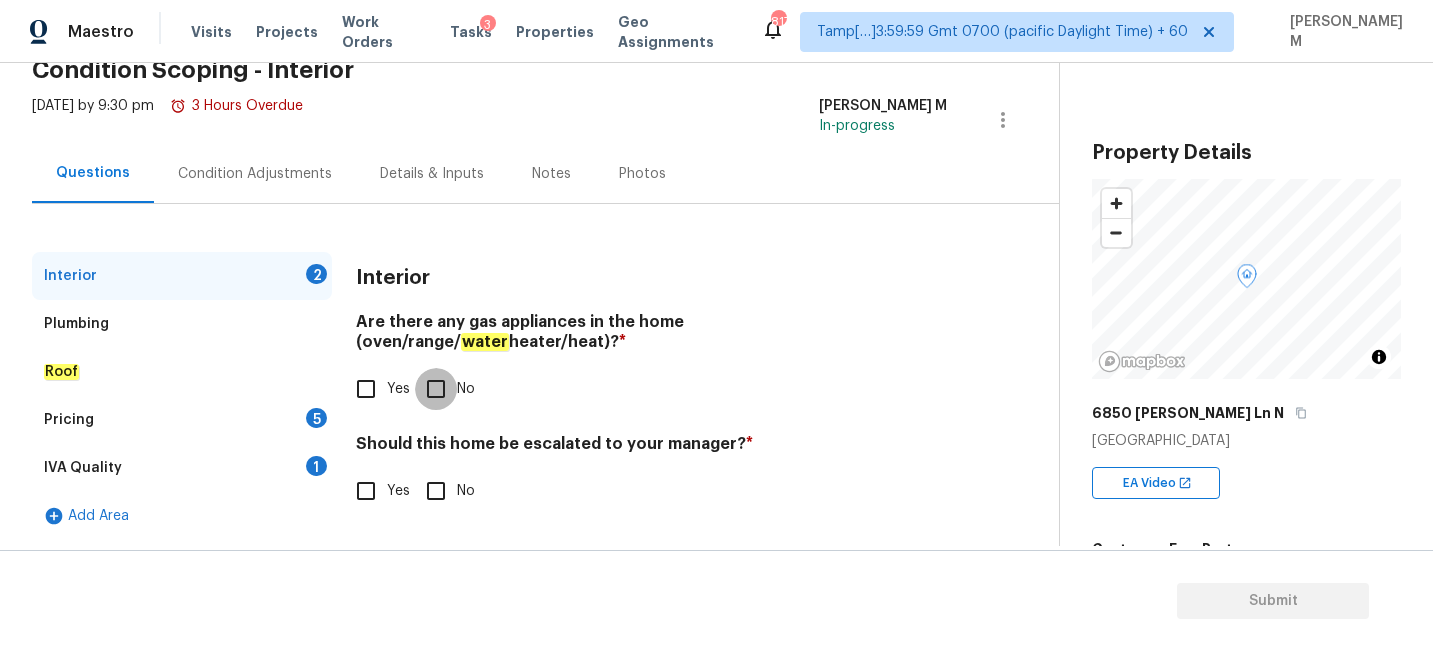 click on "No" at bounding box center (436, 389) 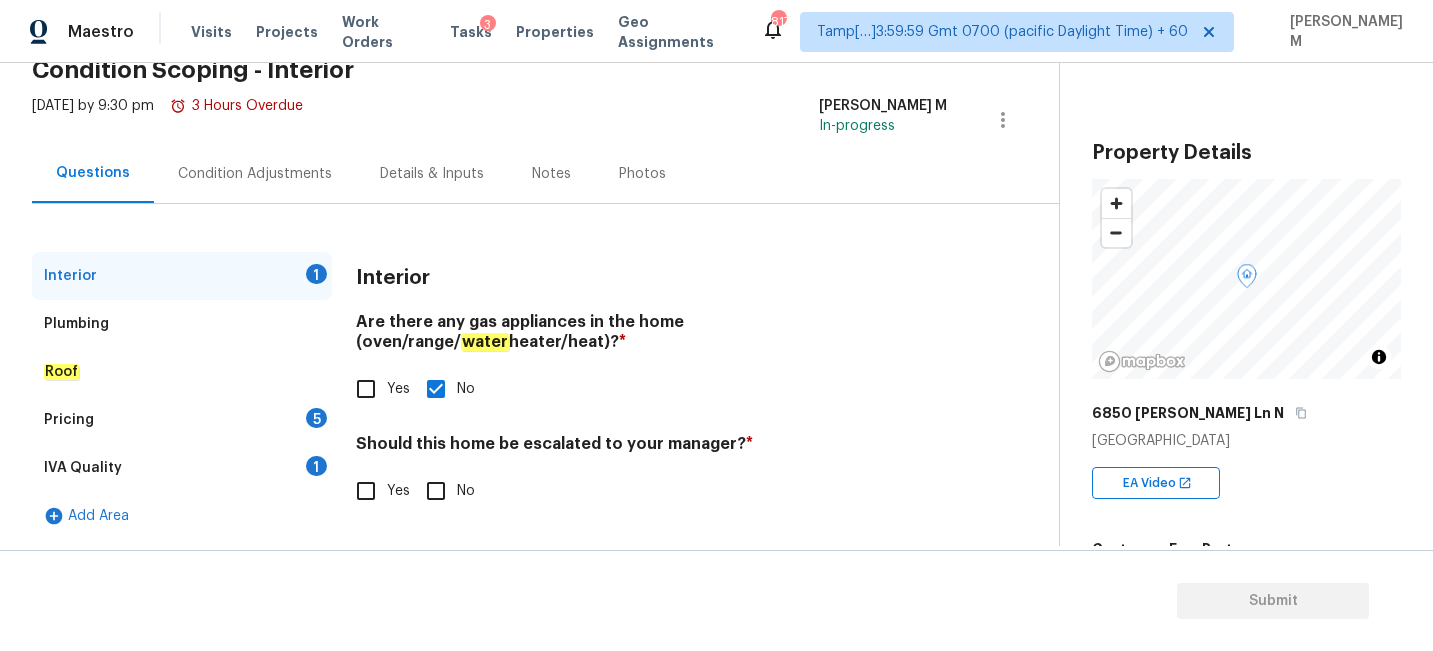 click on "Plumbing" at bounding box center (76, 324) 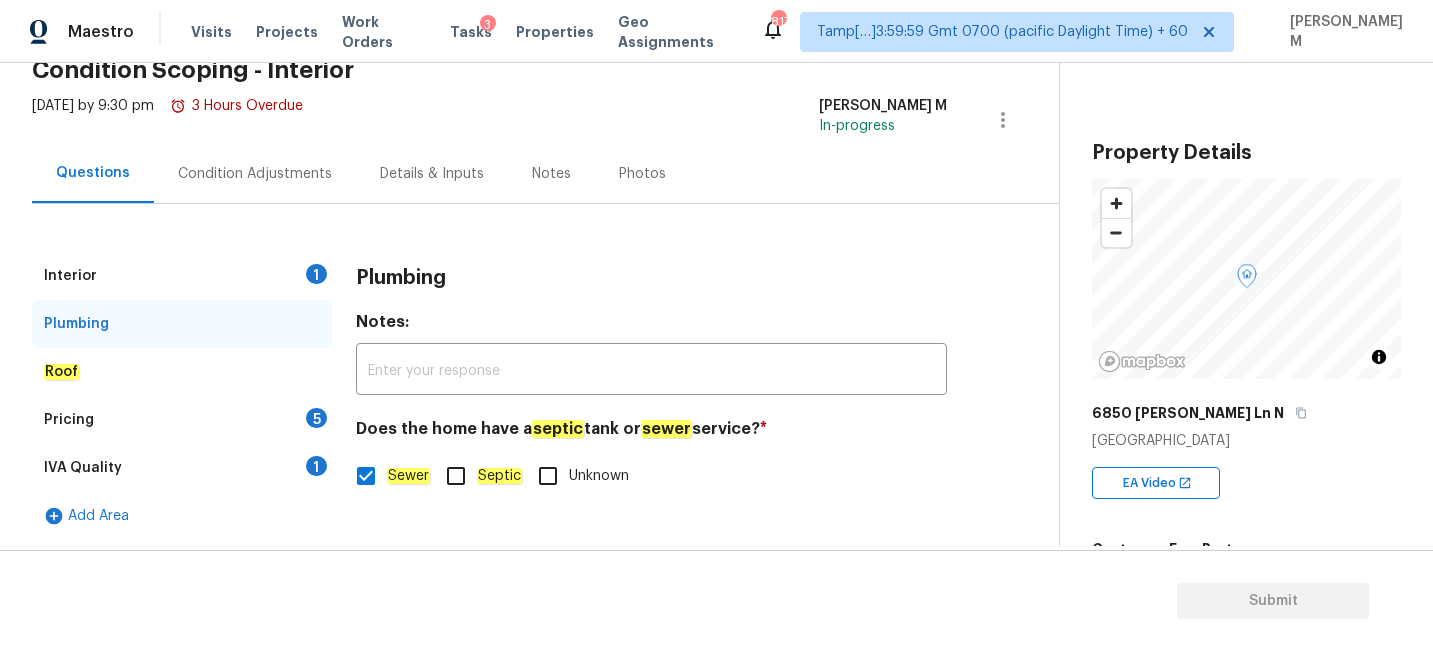 click on "Interior 1" at bounding box center [182, 276] 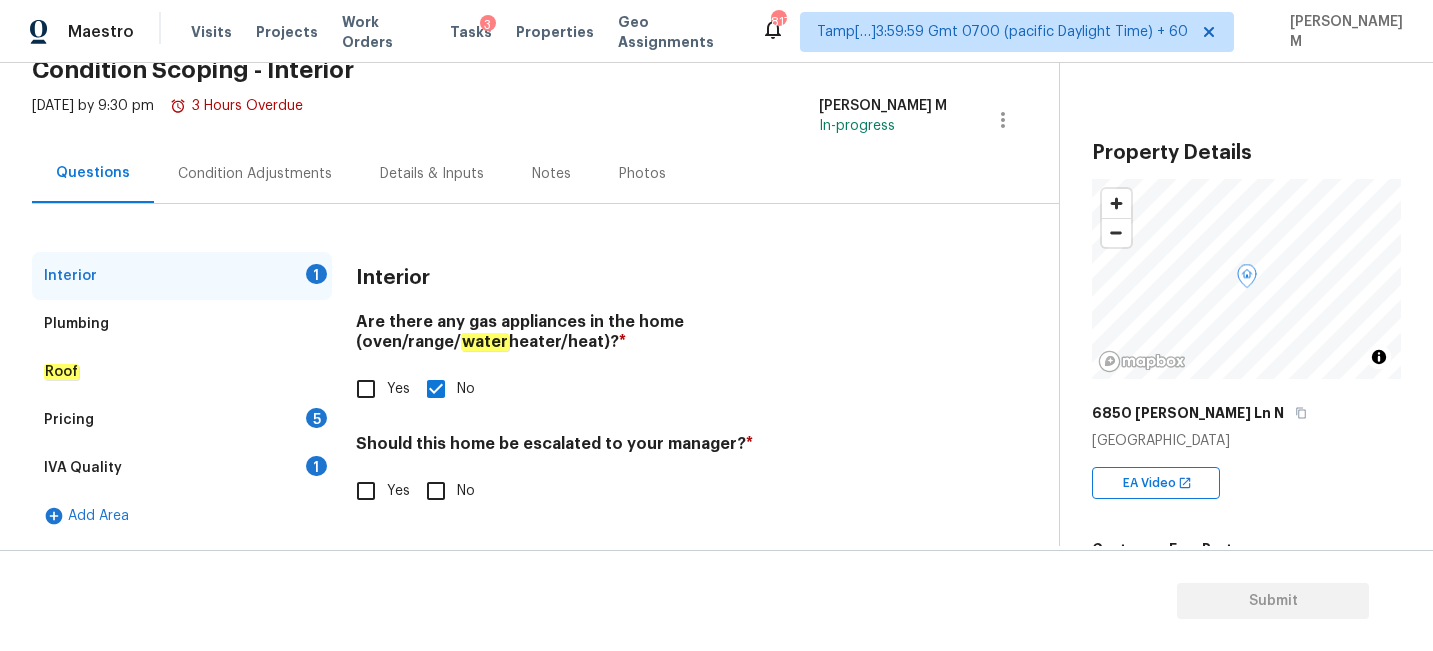 click on "Plumbing" at bounding box center (182, 324) 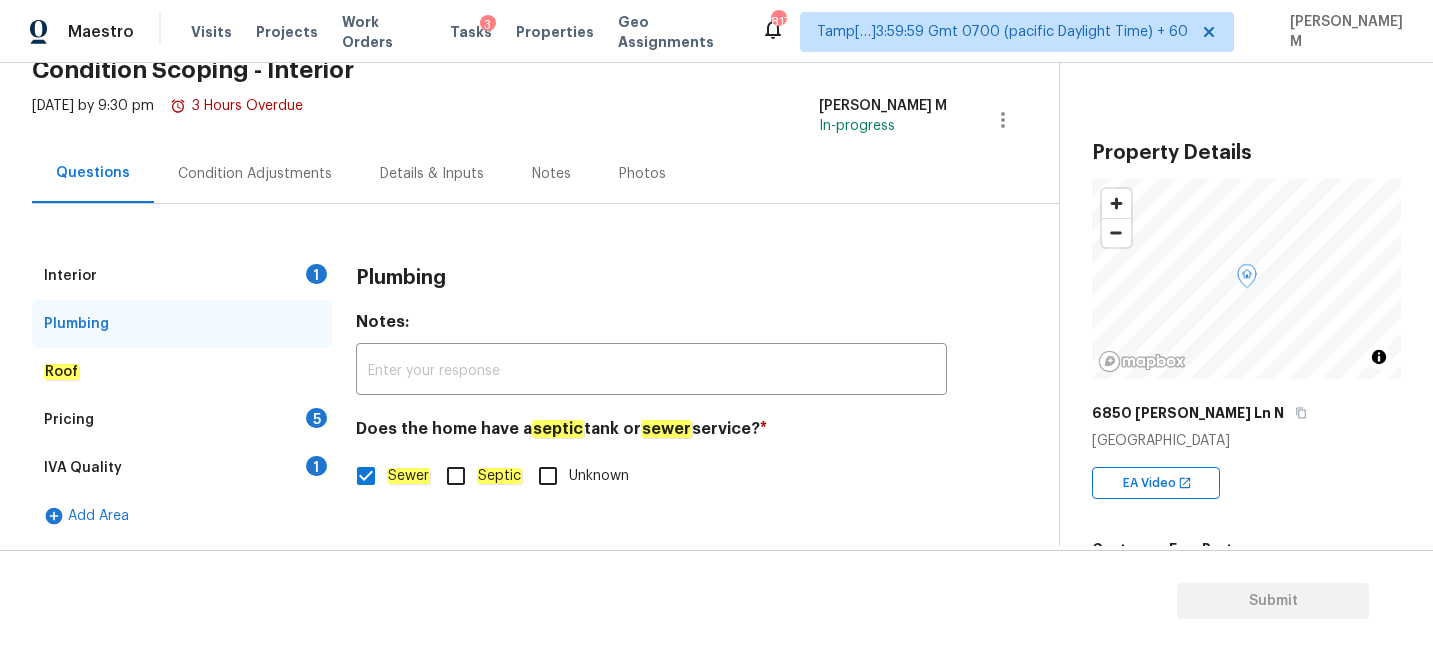 click on "Pricing 5" at bounding box center [182, 420] 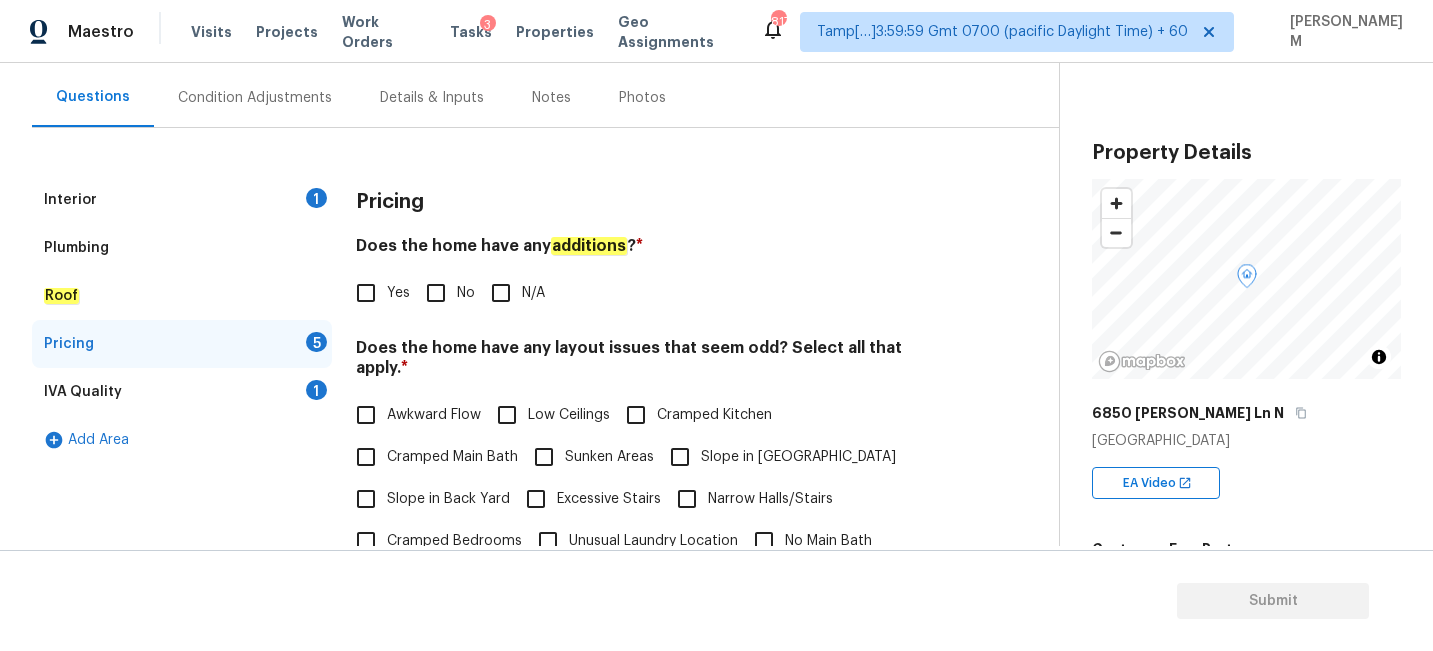 scroll, scrollTop: 194, scrollLeft: 0, axis: vertical 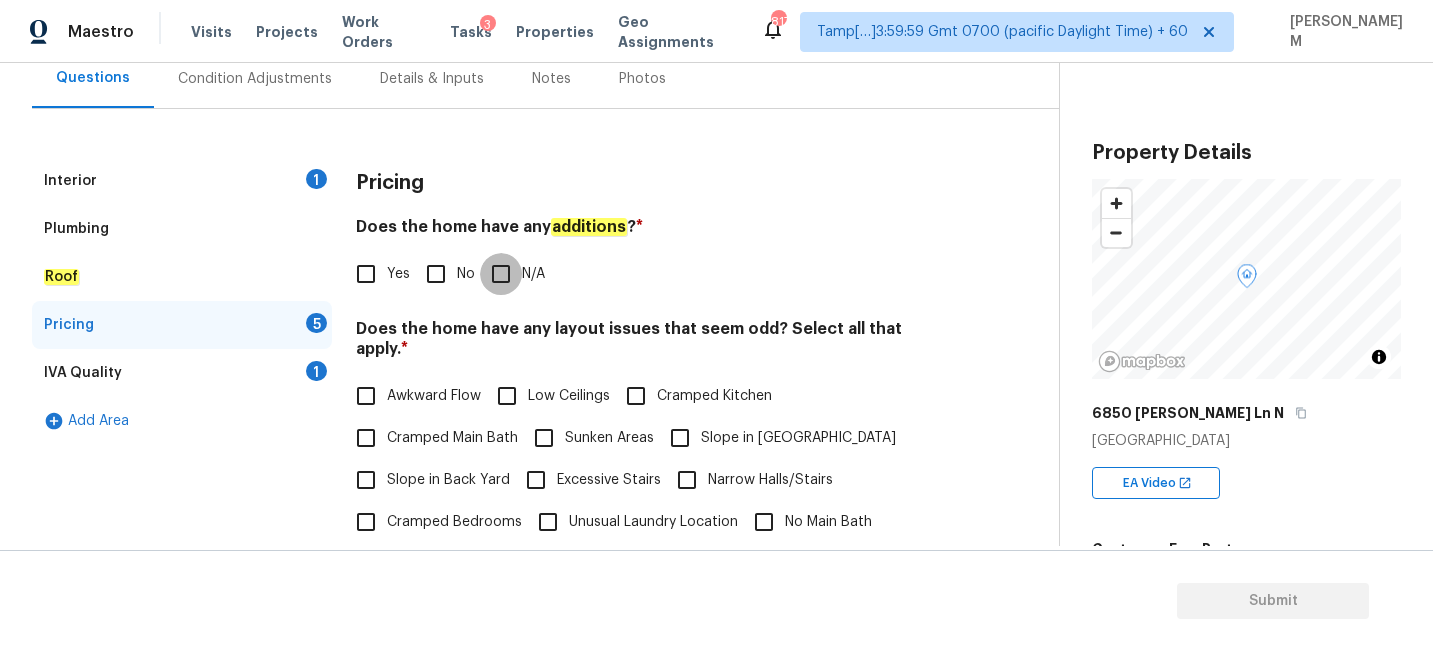 click on "N/A" at bounding box center [501, 274] 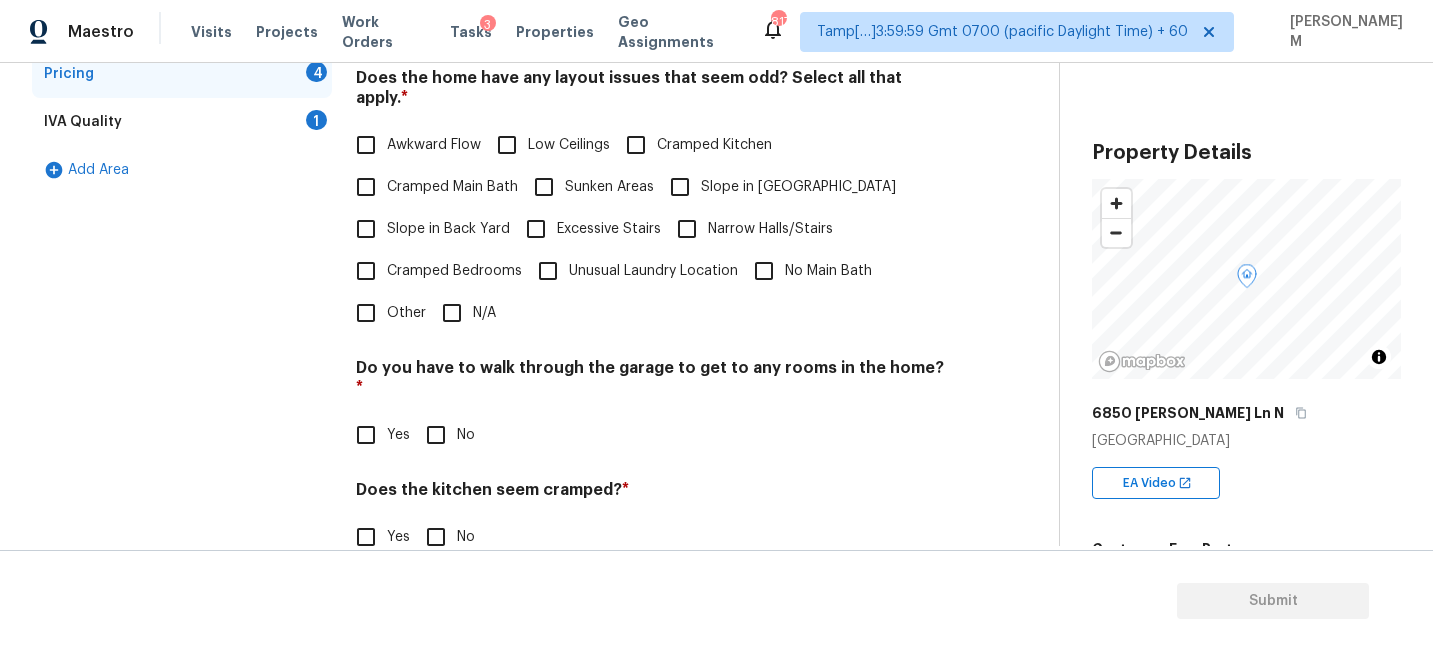 scroll, scrollTop: 469, scrollLeft: 0, axis: vertical 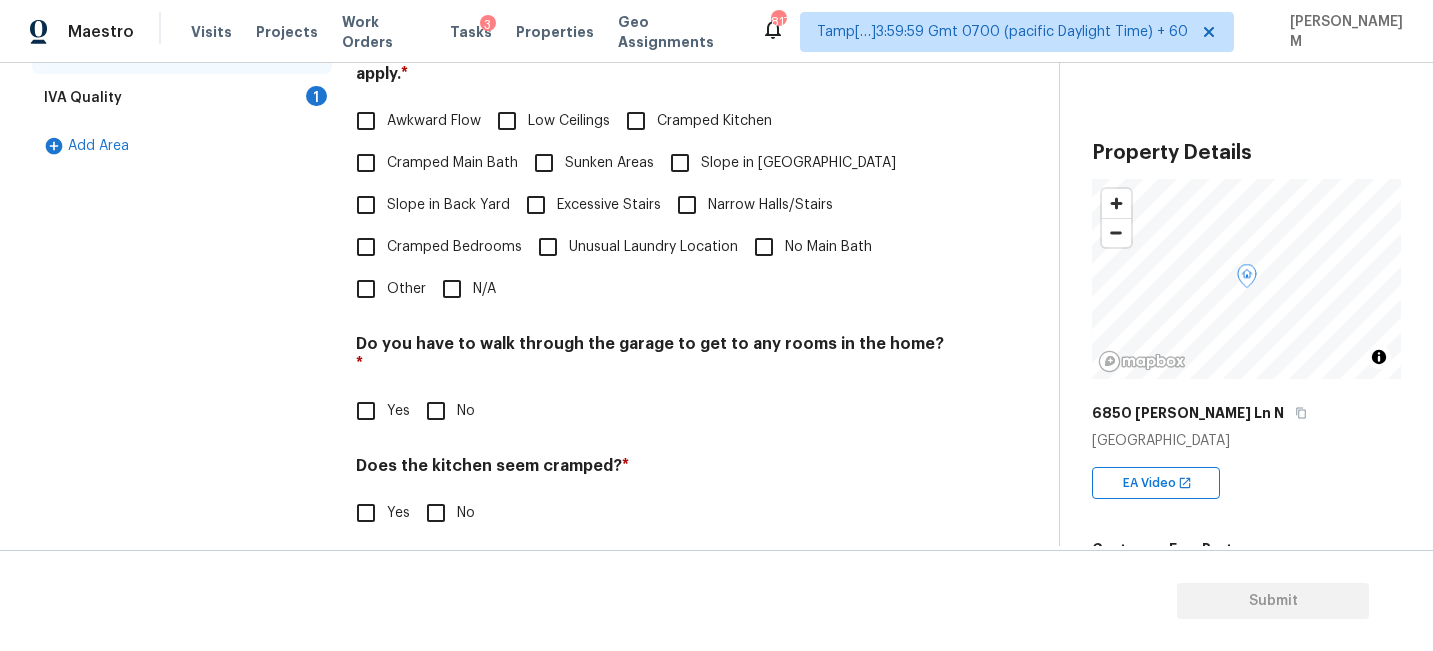 click on "N/A" at bounding box center (452, 289) 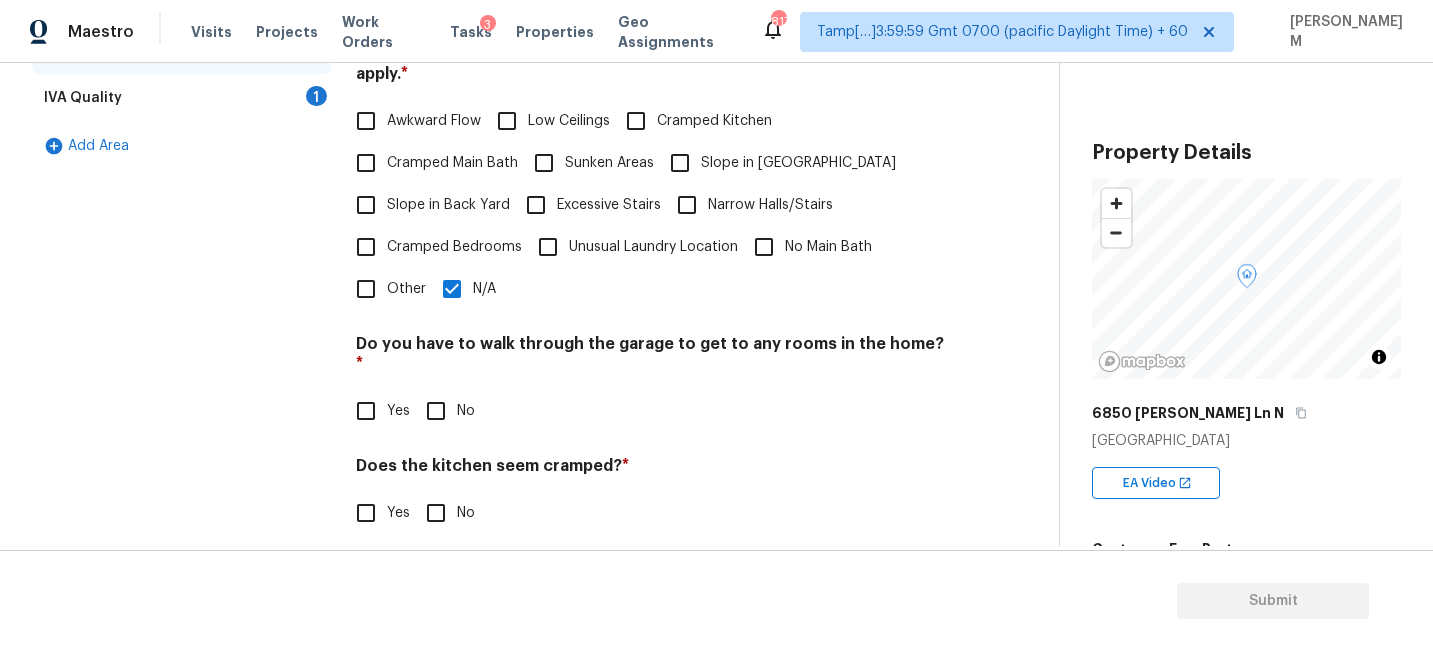 click on "No" at bounding box center [436, 411] 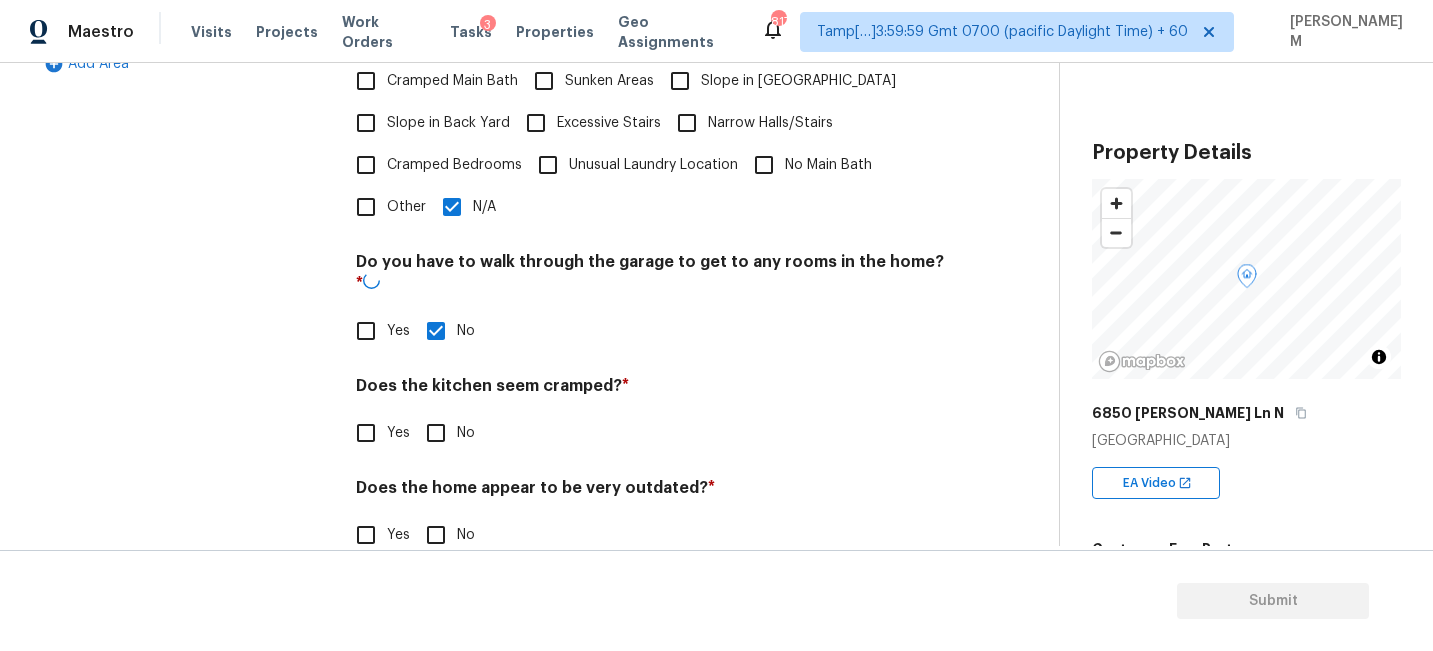 scroll, scrollTop: 549, scrollLeft: 0, axis: vertical 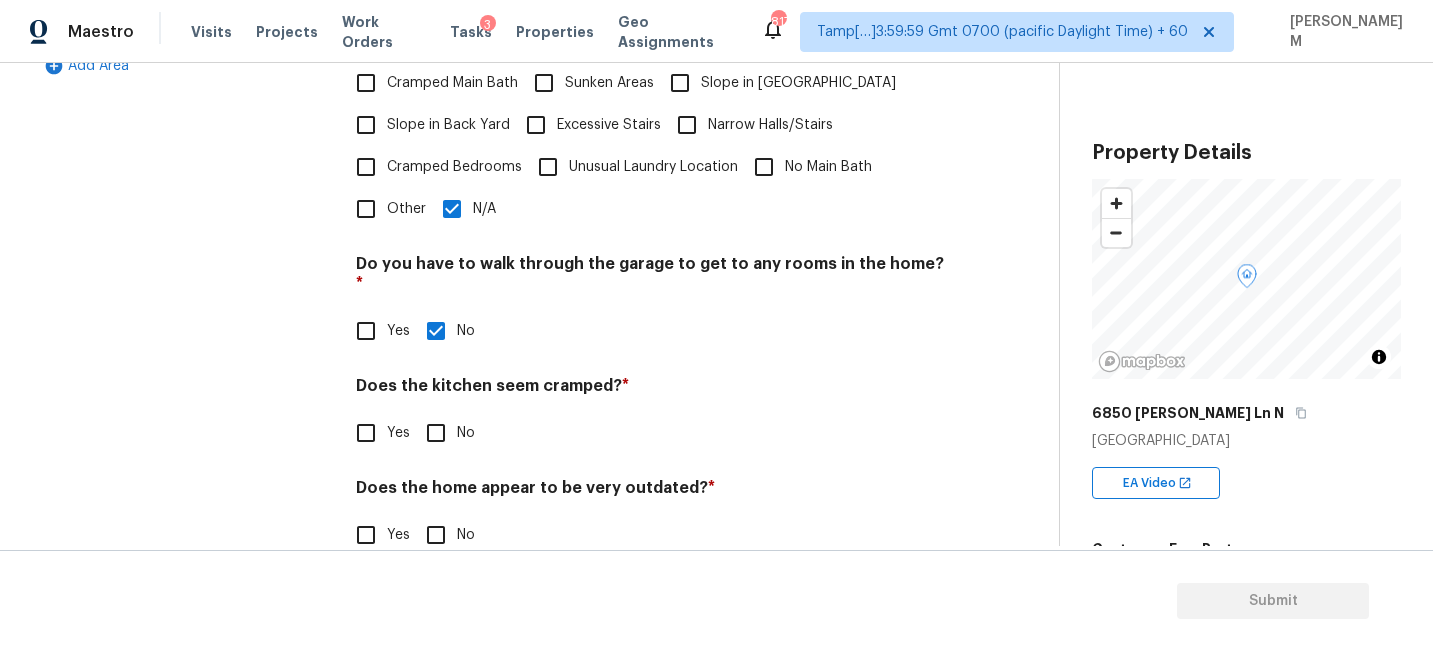click on "No" at bounding box center [436, 433] 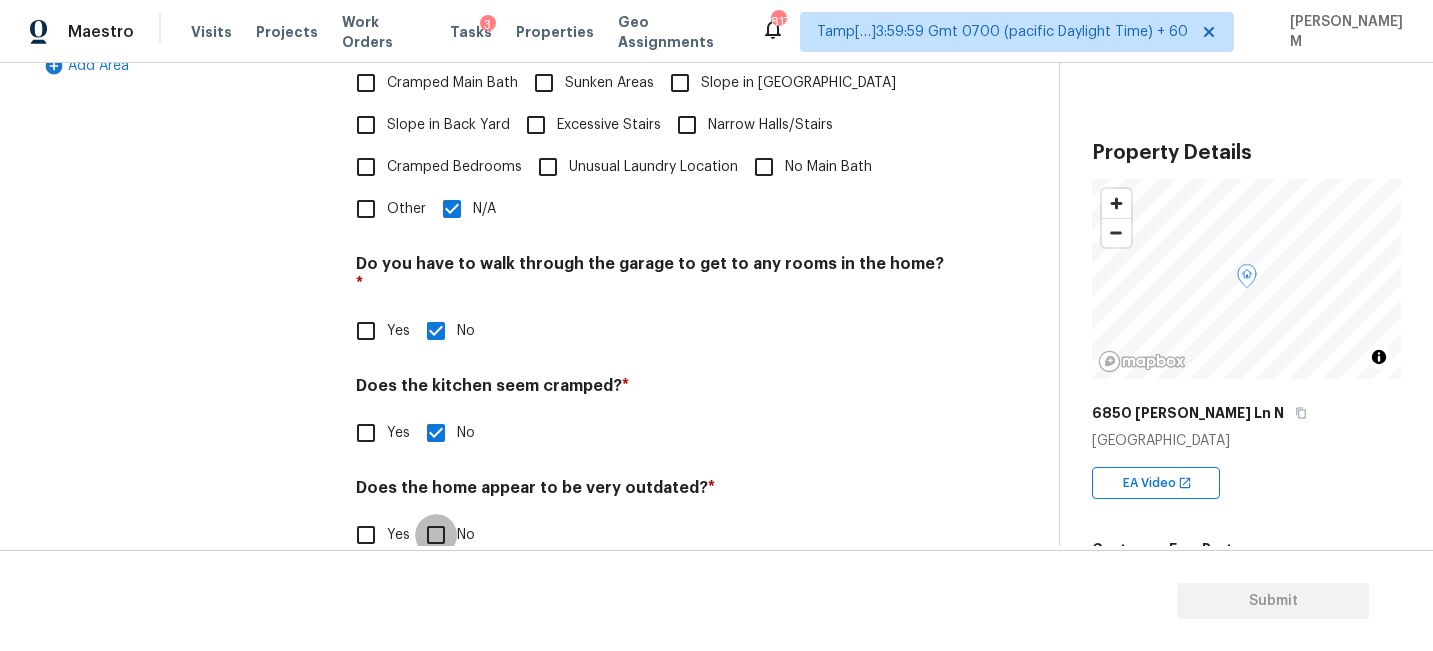 click on "No" at bounding box center (436, 535) 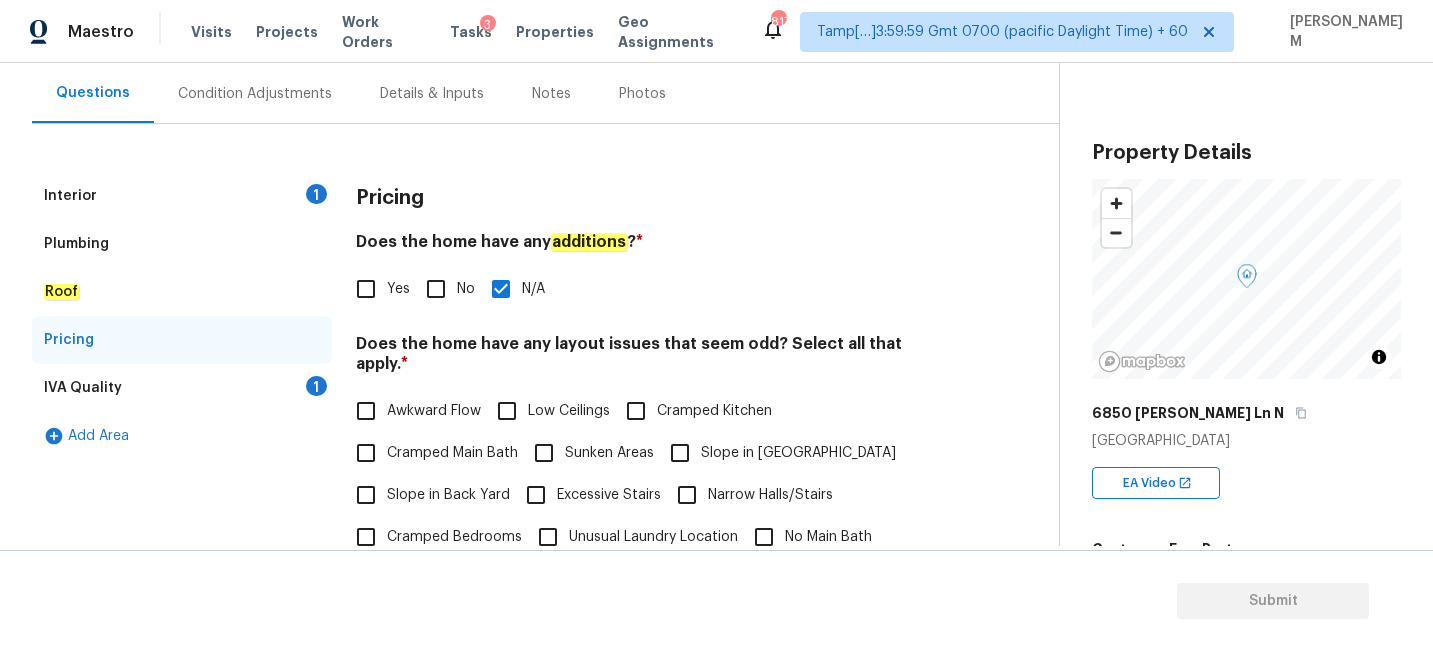 click on "IVA Quality 1" at bounding box center [182, 388] 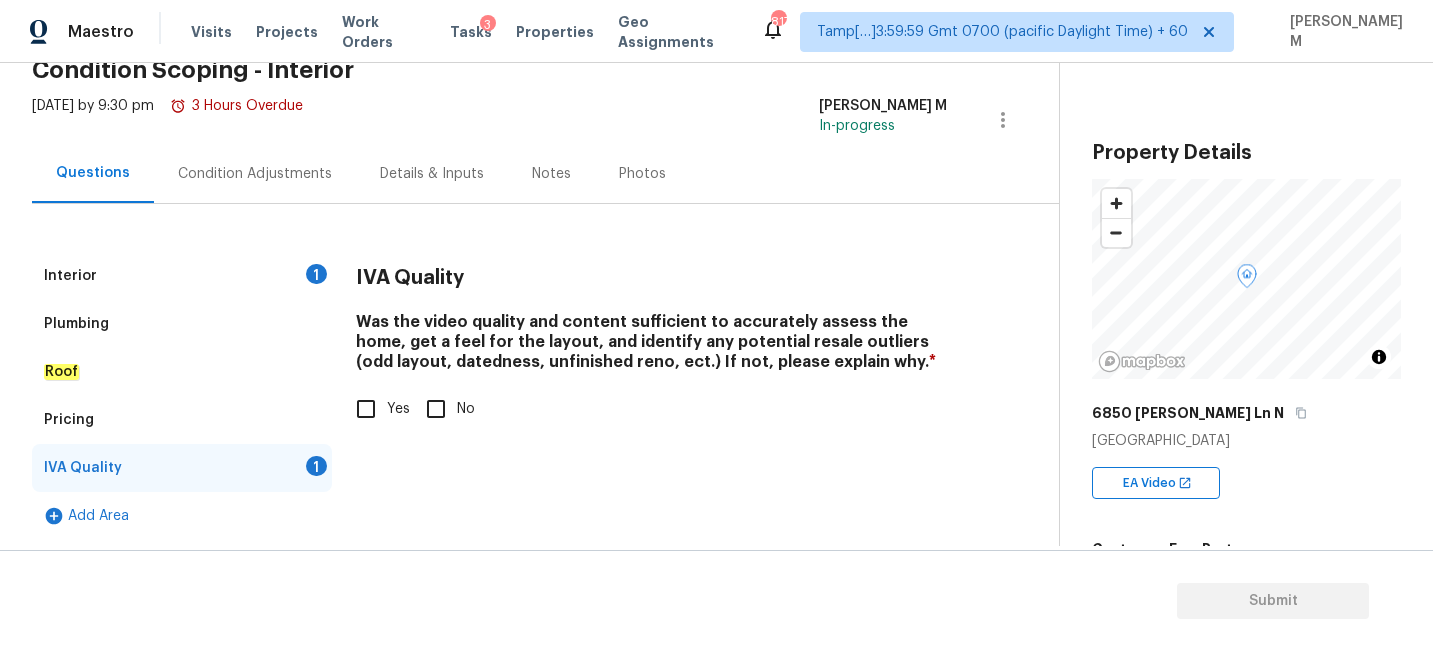click on "Yes" at bounding box center [366, 409] 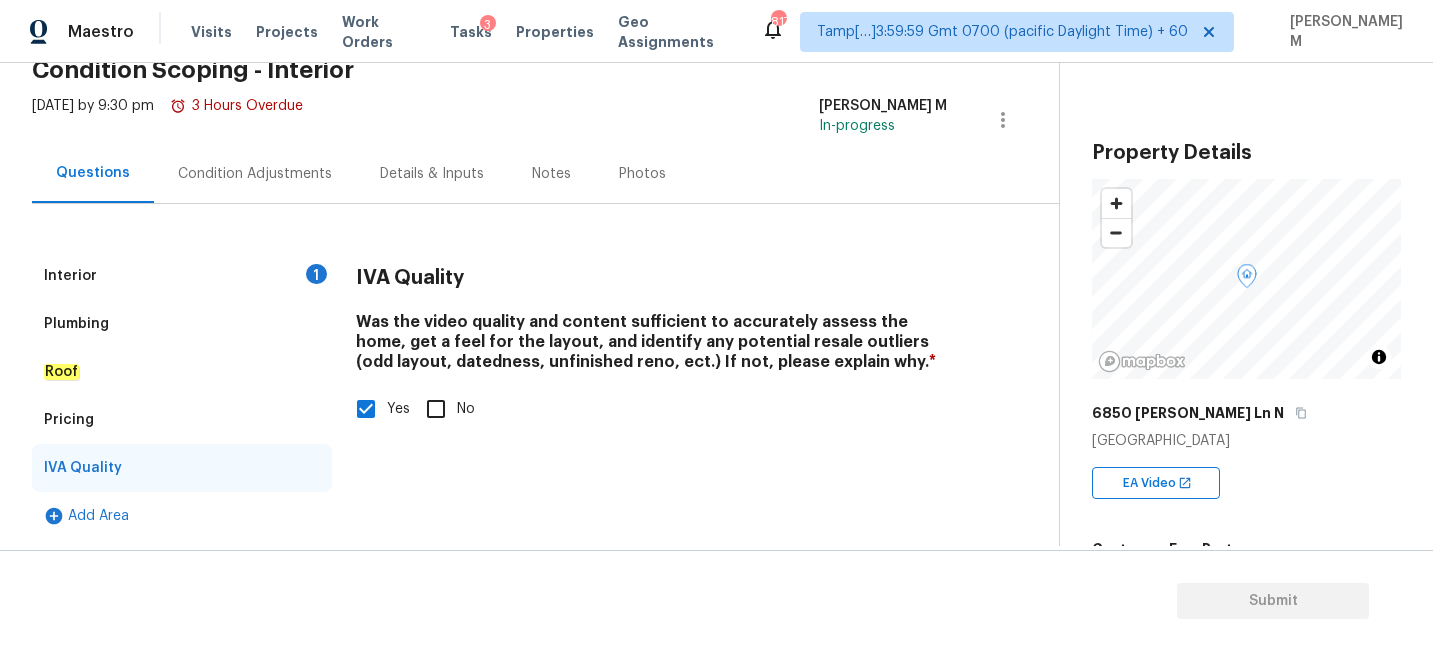 click on "Interior 1" at bounding box center [182, 276] 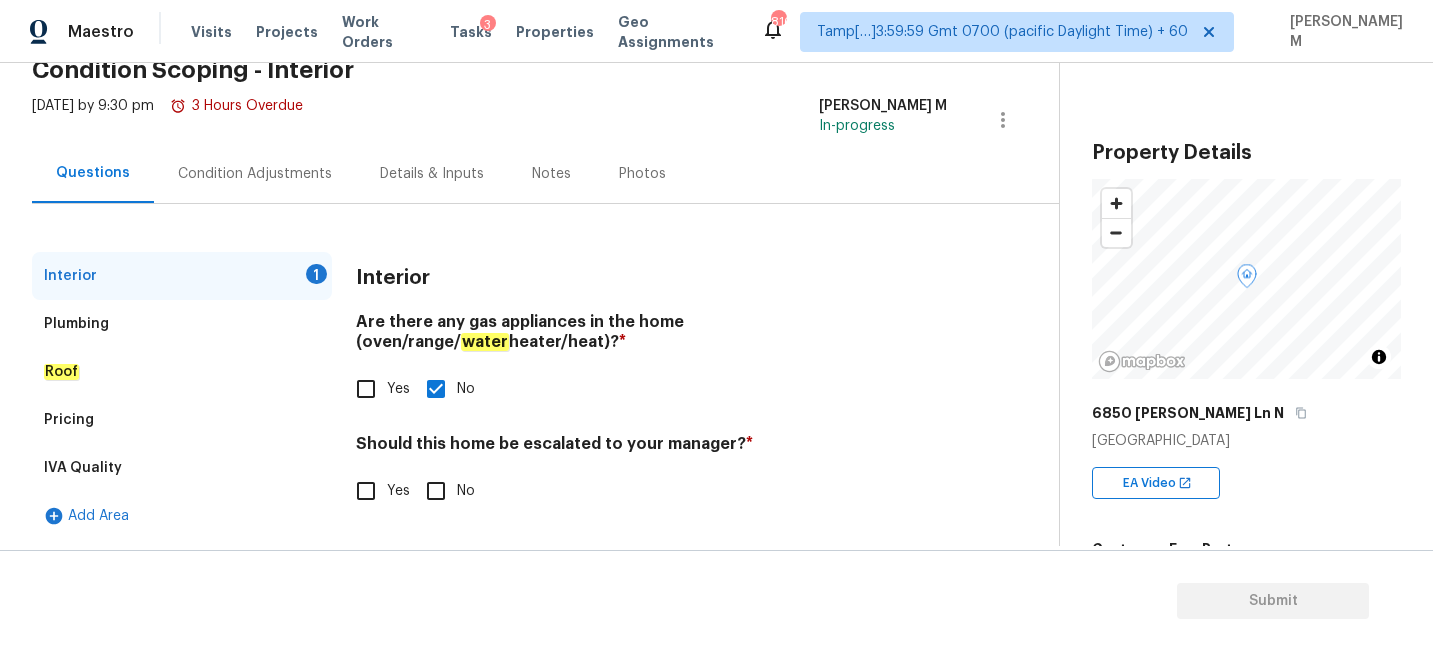click on "Condition Adjustments" at bounding box center [255, 173] 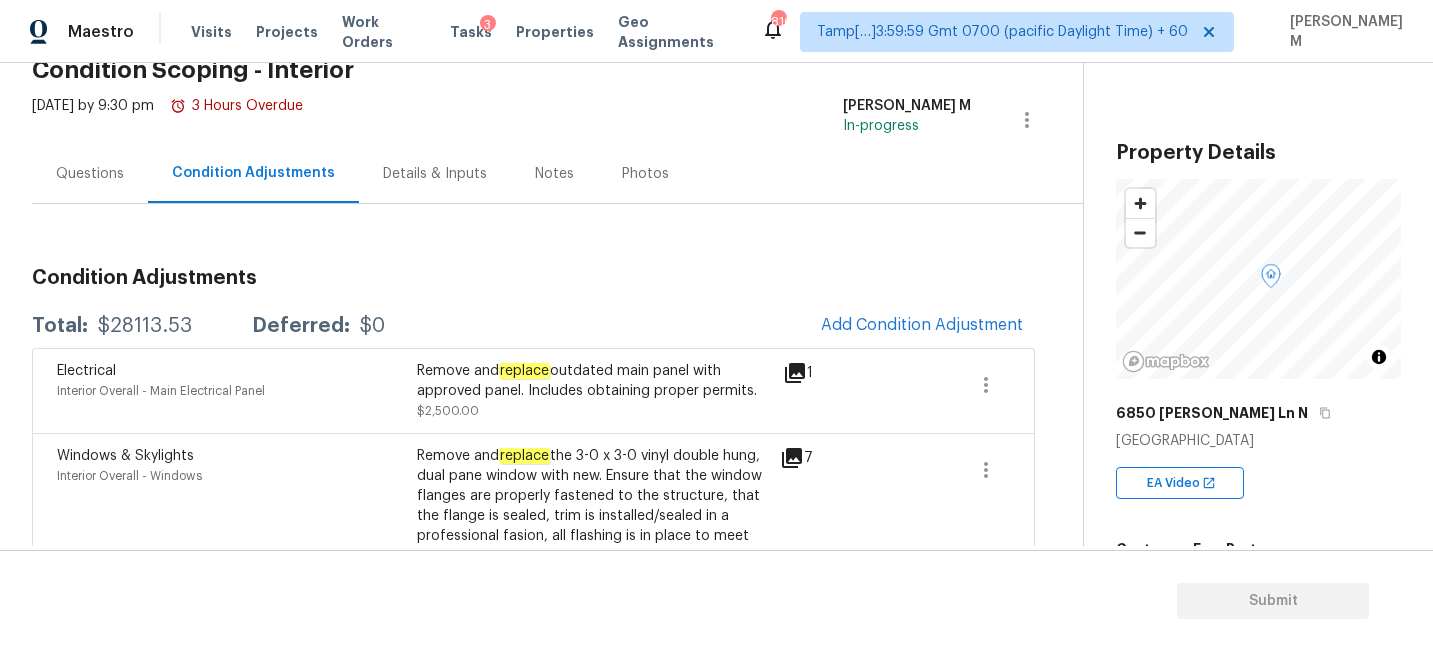 scroll, scrollTop: 161, scrollLeft: 0, axis: vertical 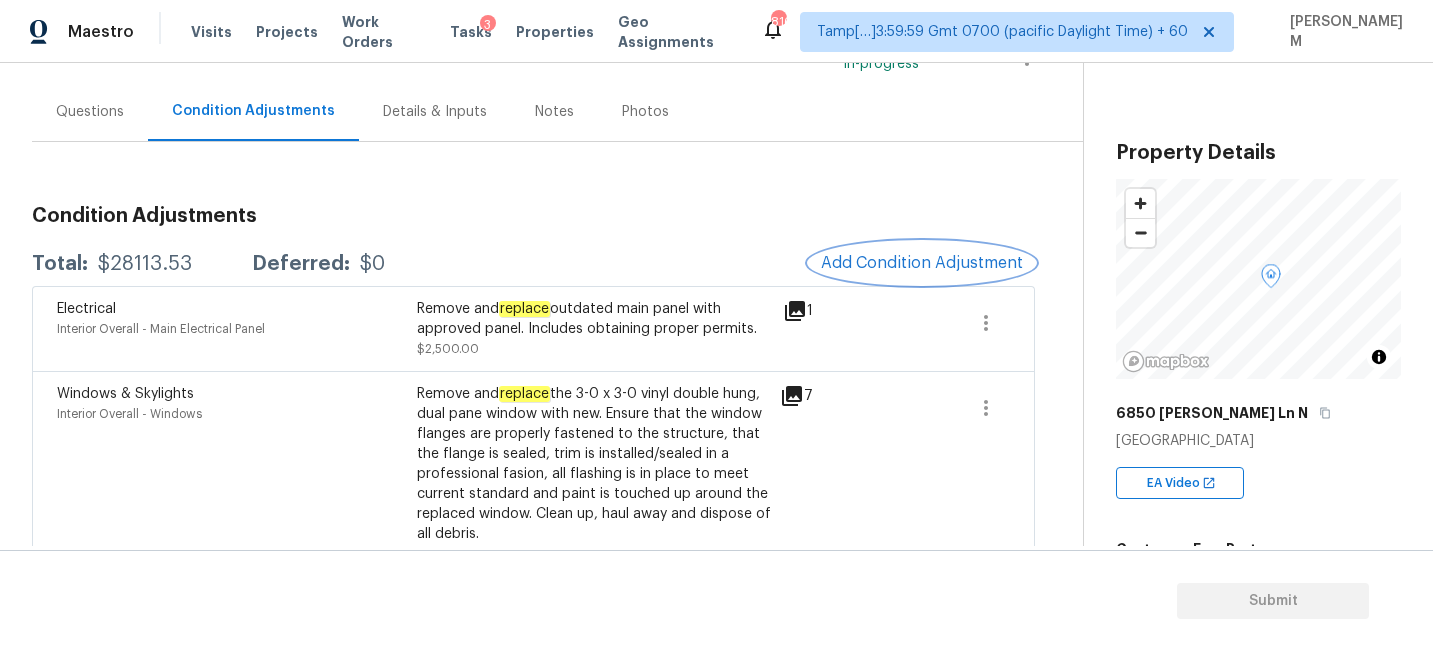 click on "Add Condition Adjustment" at bounding box center [922, 263] 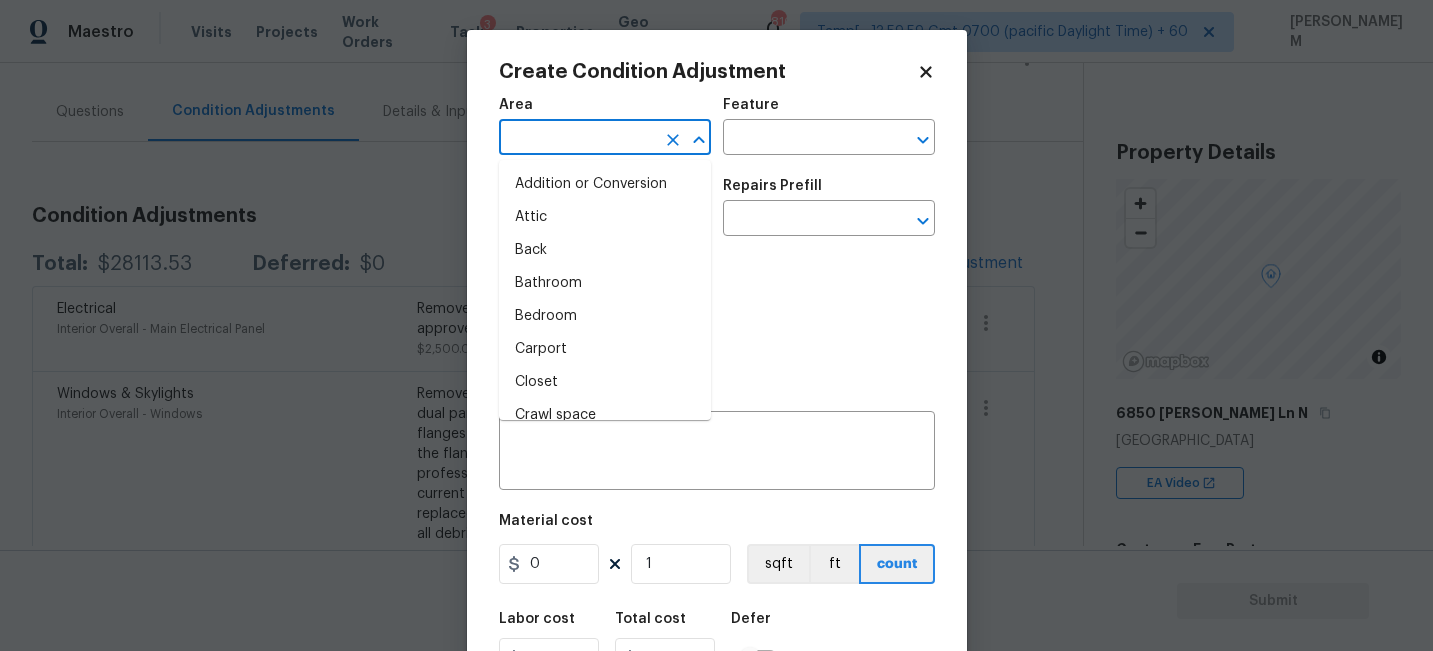 click at bounding box center (577, 139) 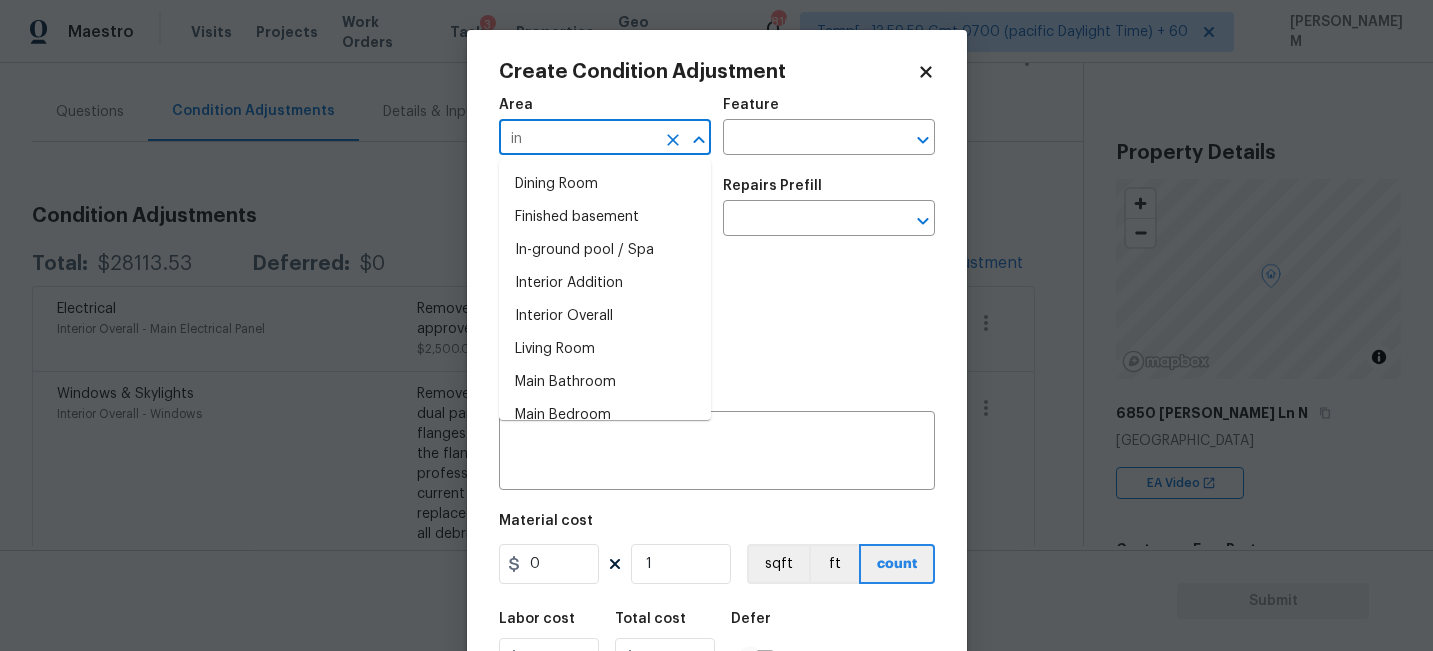 type on "i" 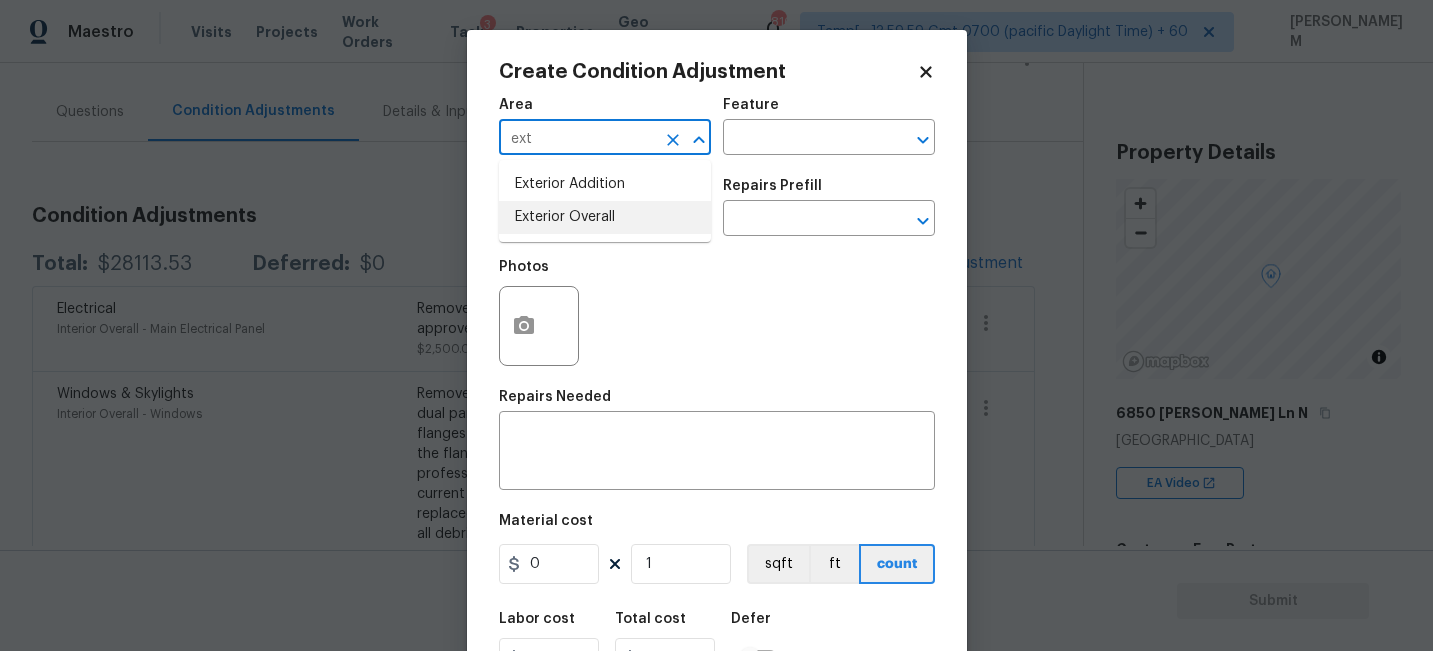 click on "Exterior Overall" at bounding box center [605, 217] 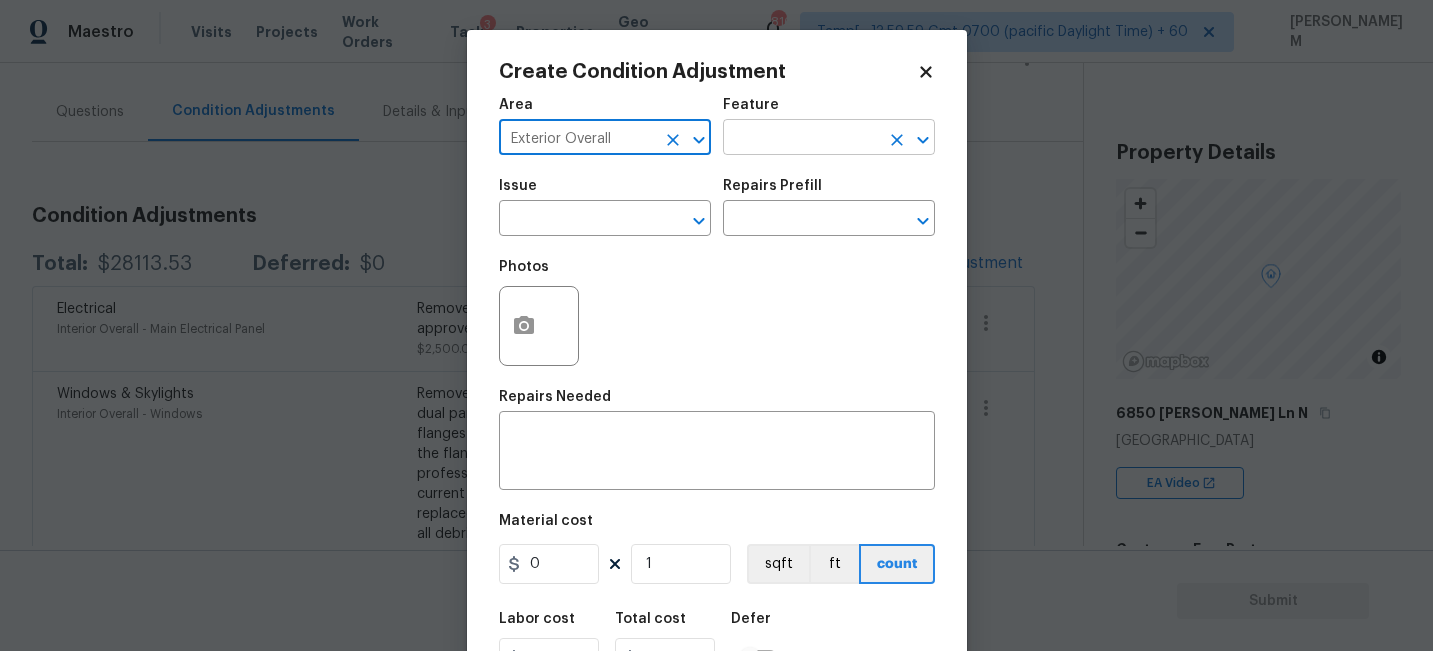type on "Exterior Overall" 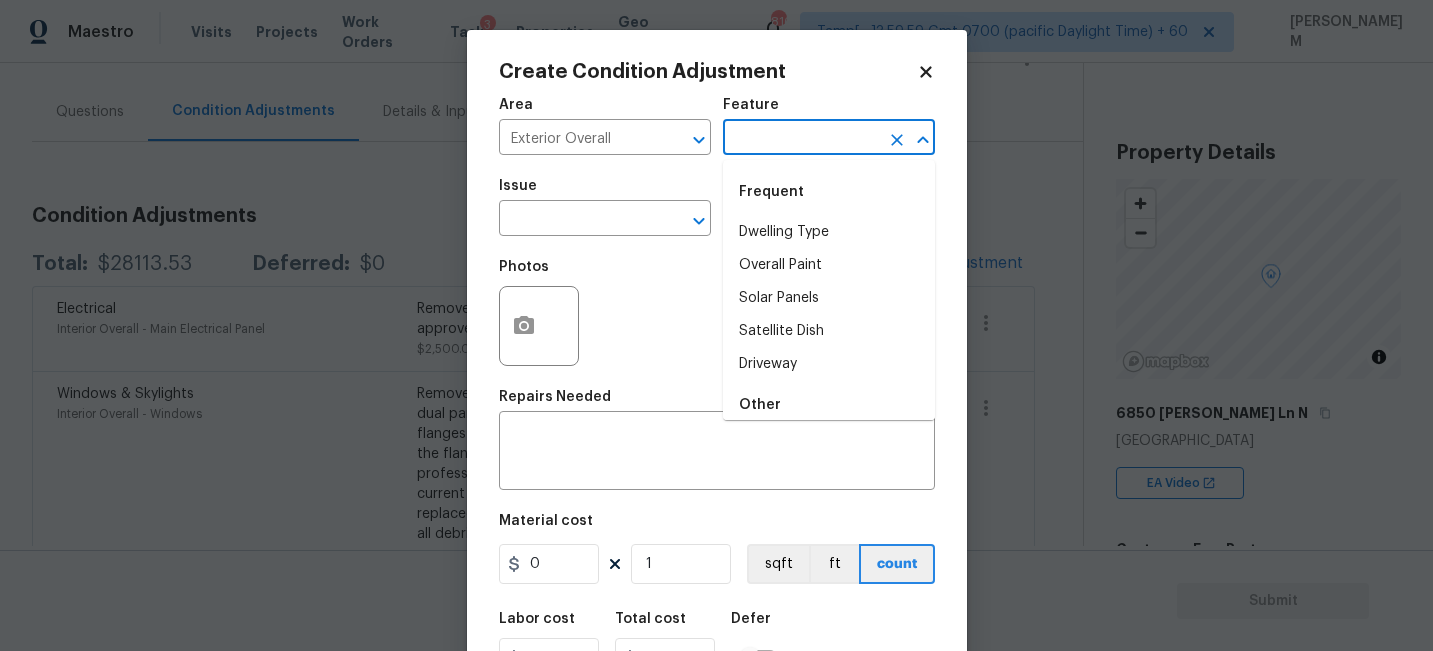 click at bounding box center (801, 139) 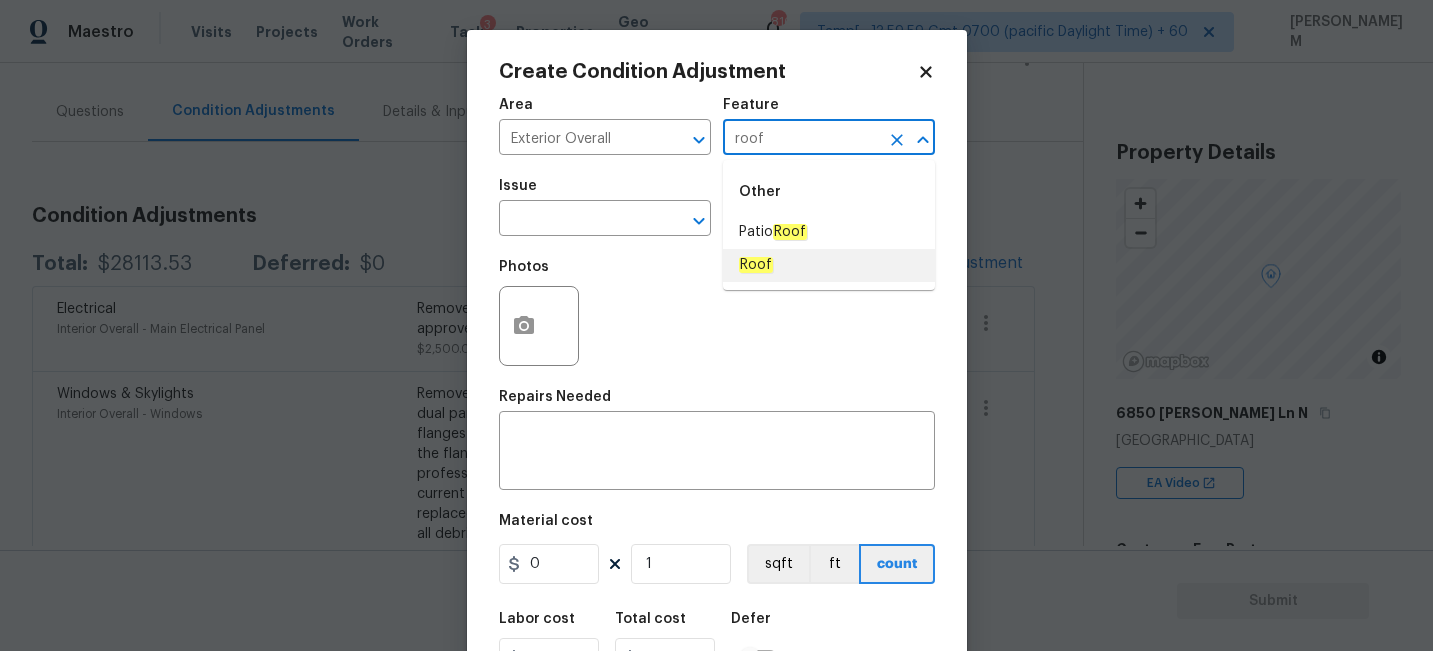 click on "Roof" at bounding box center [829, 265] 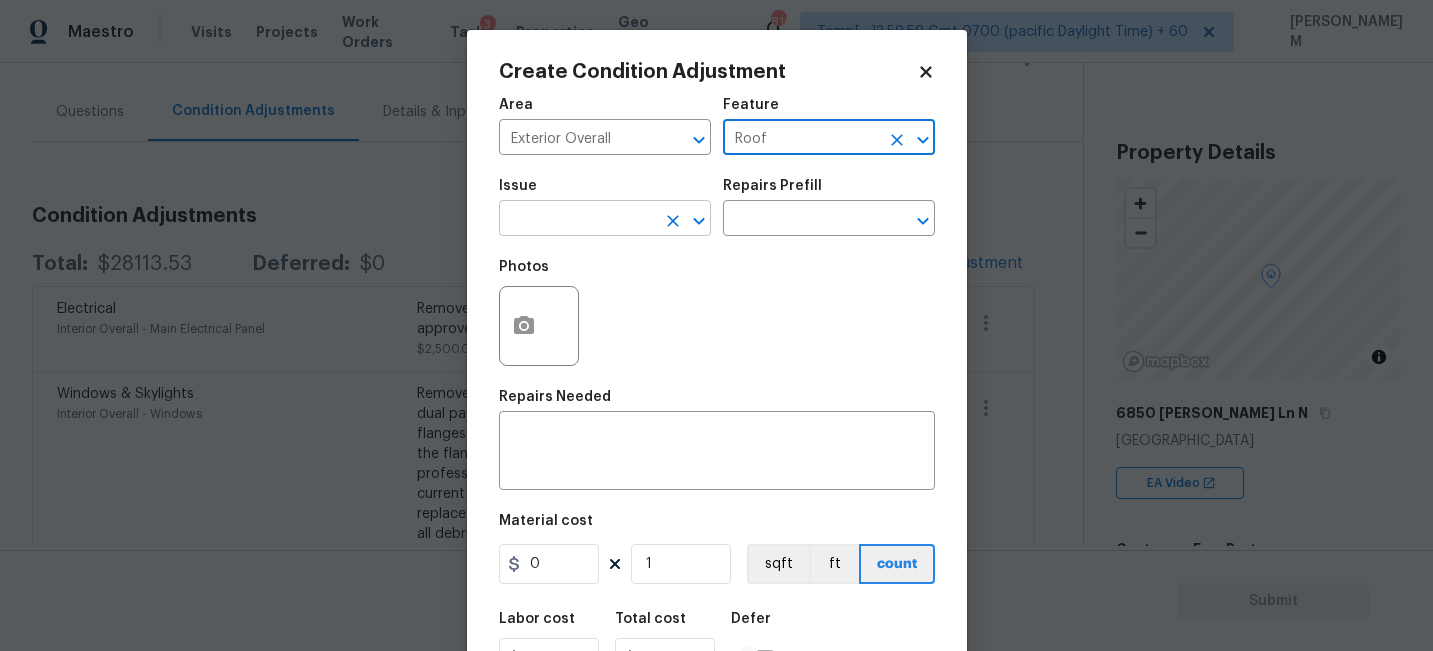 type on "Roof" 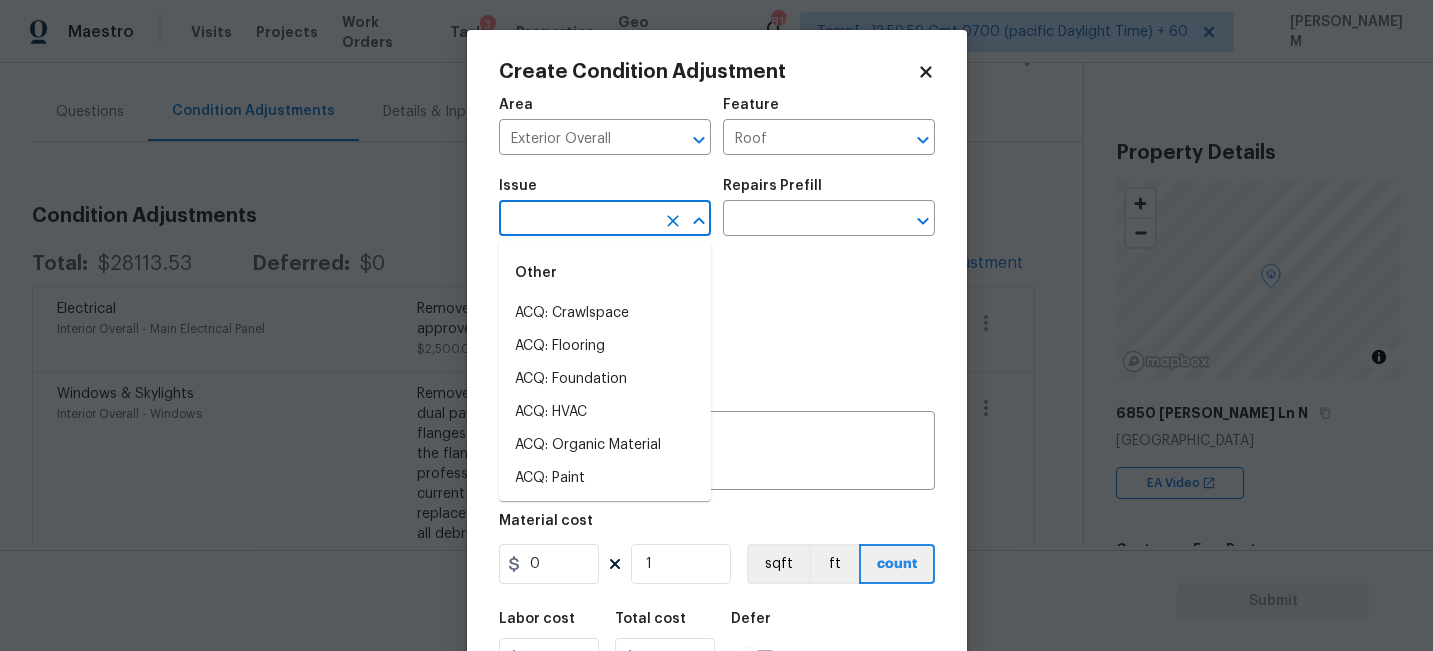 click at bounding box center [577, 220] 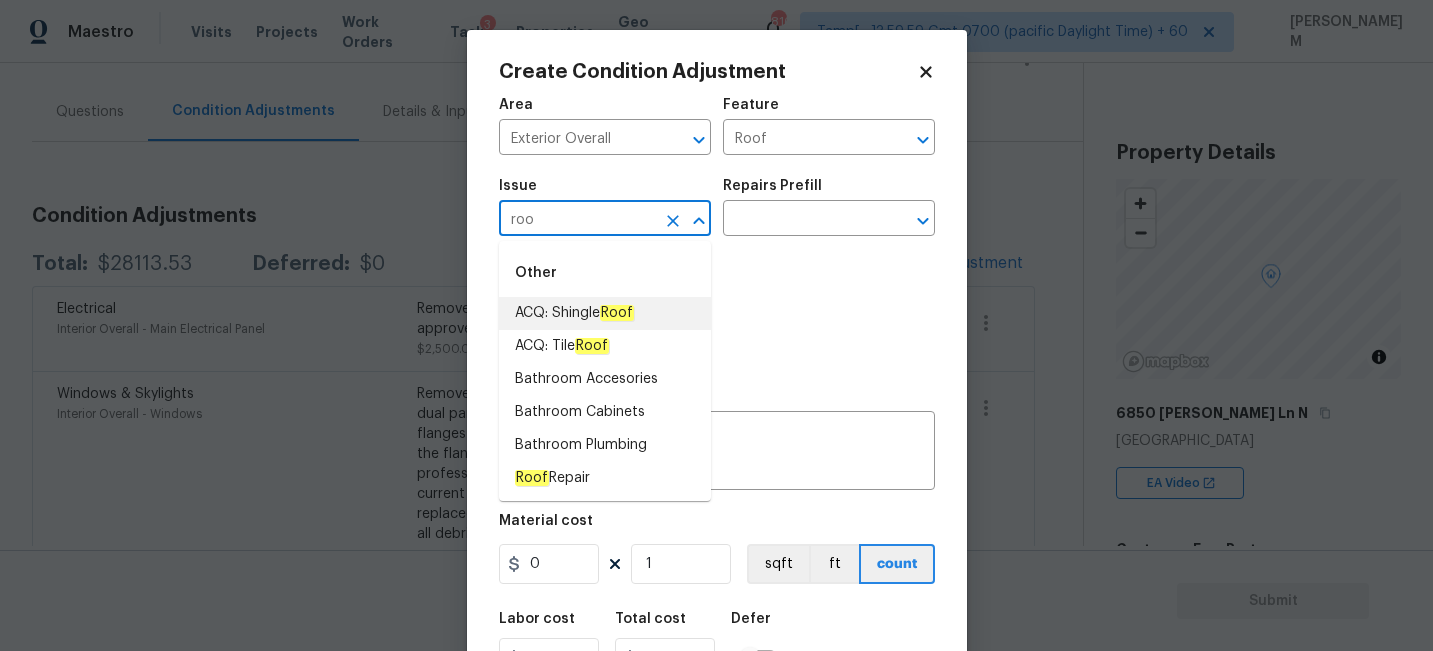 click on "Roof" at bounding box center (617, 313) 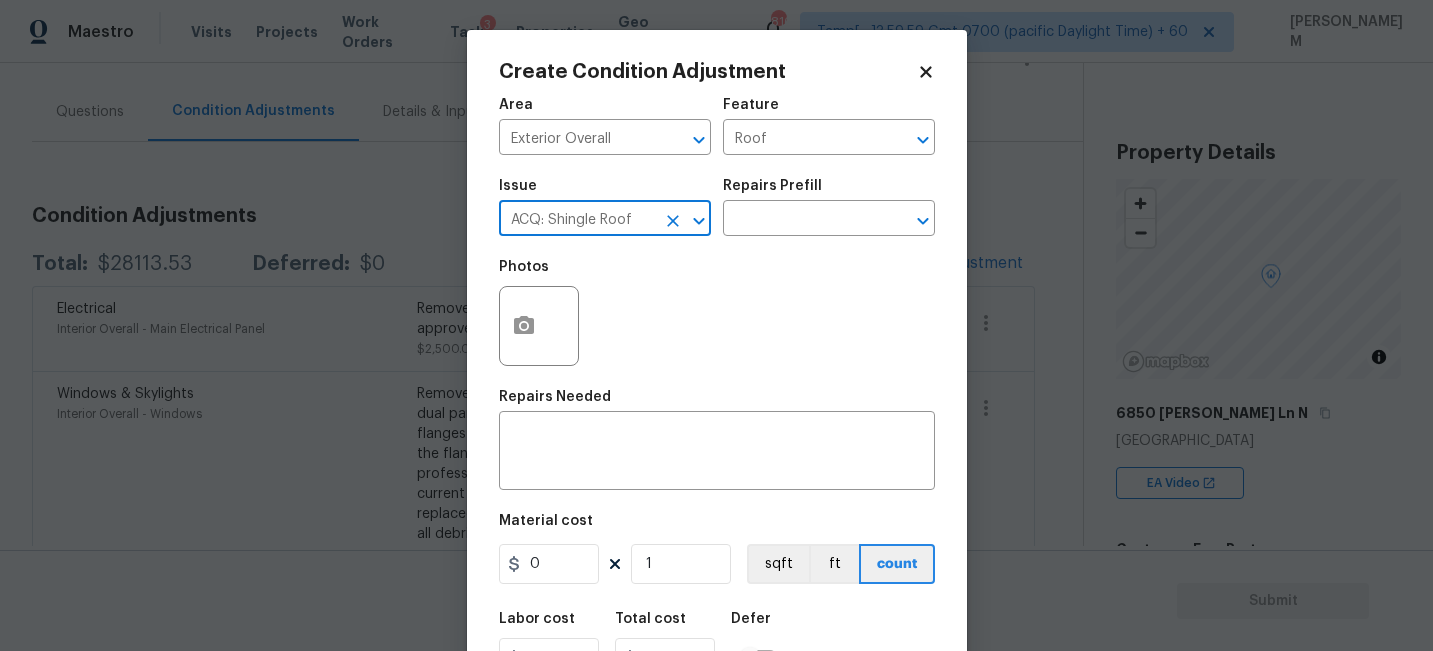 type on "ACQ: Shingle Roof" 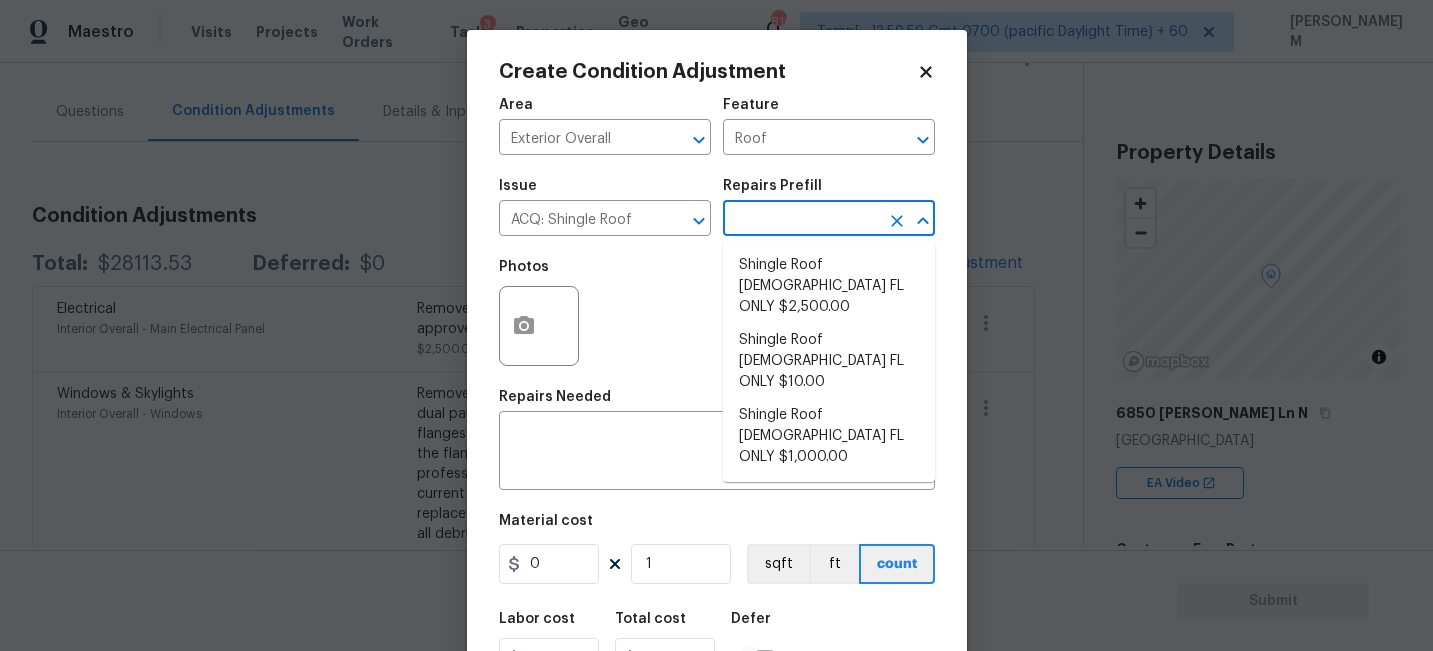 click at bounding box center (801, 220) 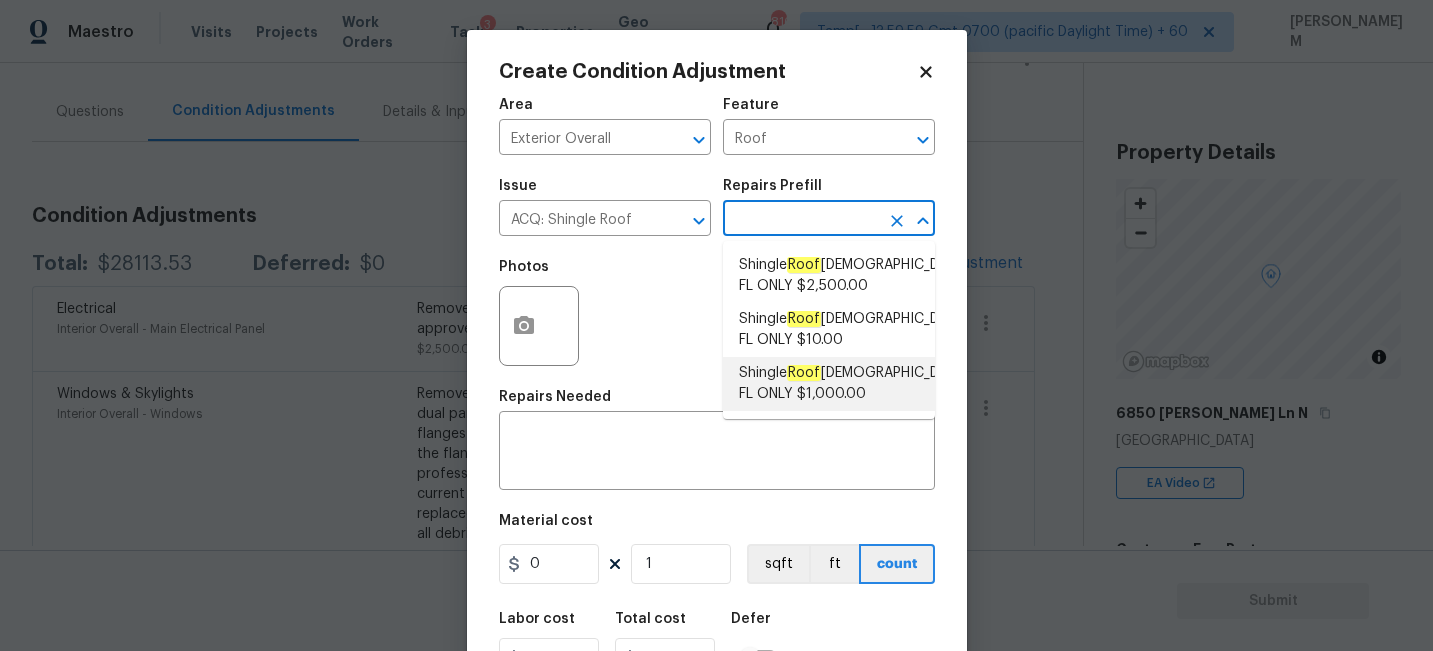 click on "Shingle  Roof  5-9 Years Old FL ONLY $1,000.00" at bounding box center [853, 384] 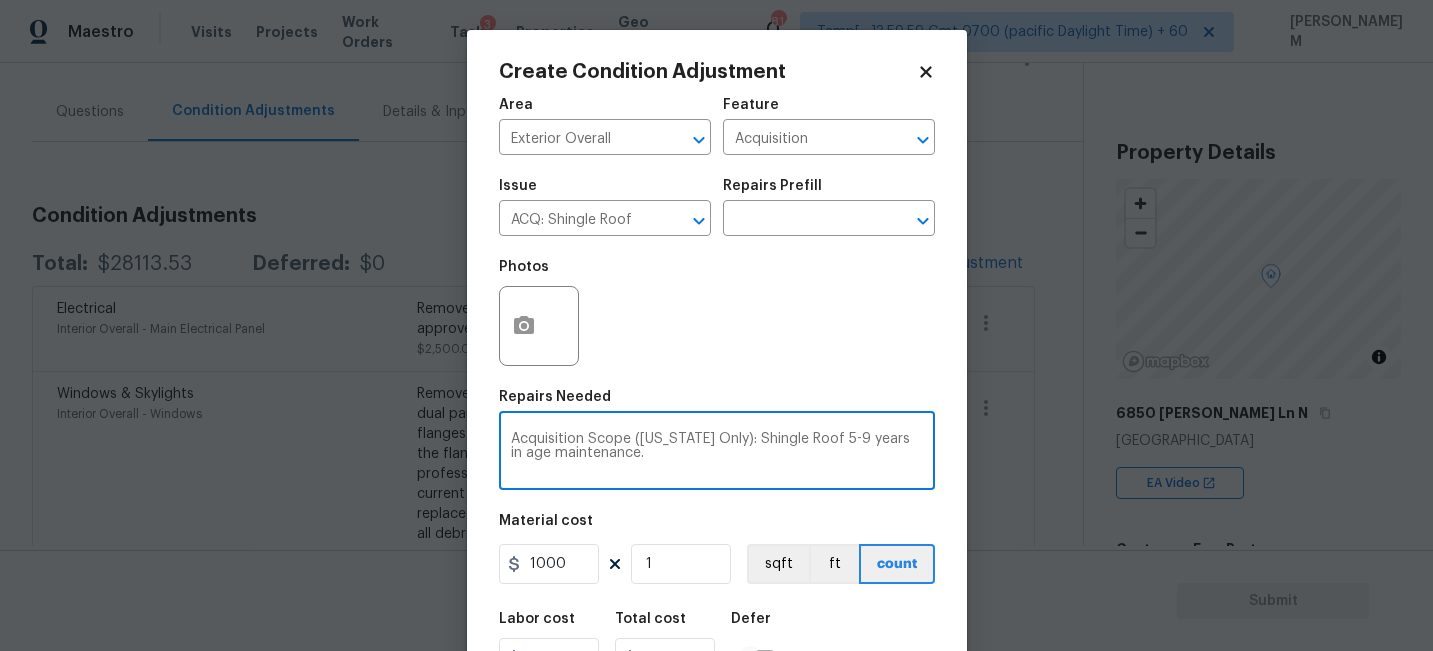 click on "Acquisition Scope ([US_STATE] Only): Shingle Roof 5-9 years in age maintenance." at bounding box center (717, 453) 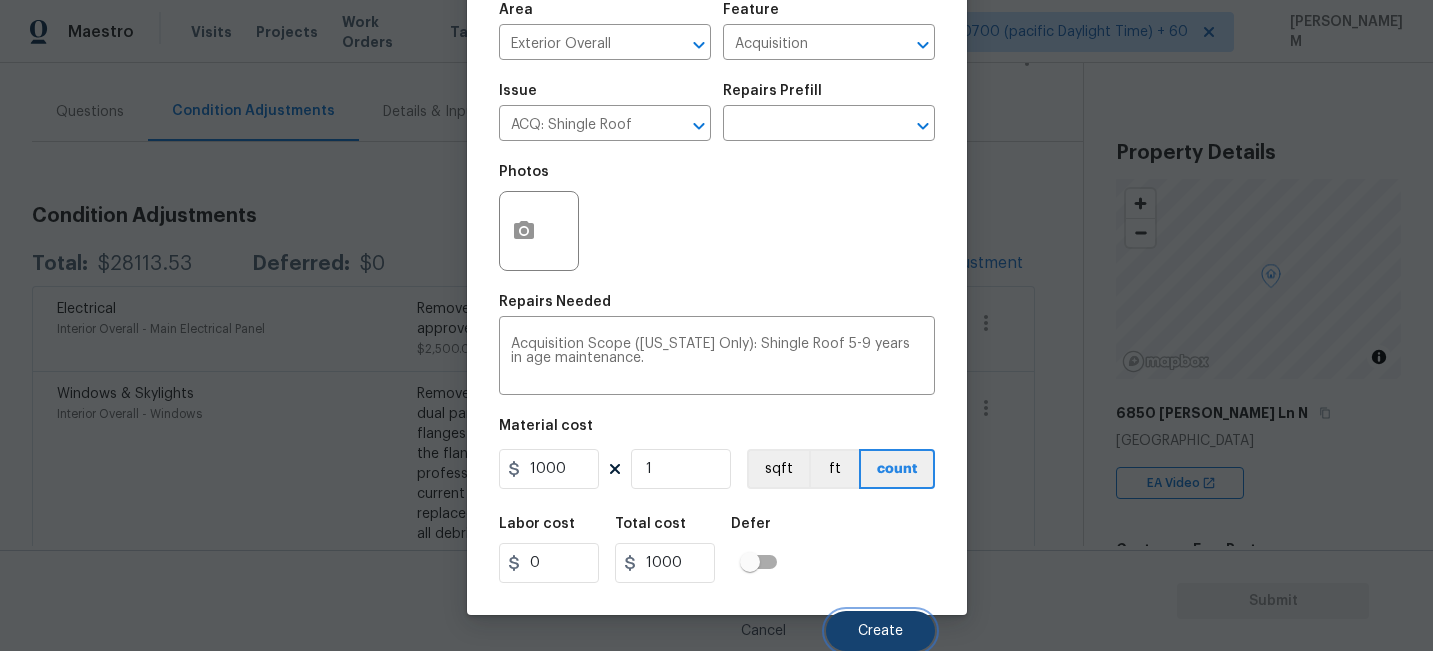 click on "Create" at bounding box center (880, 631) 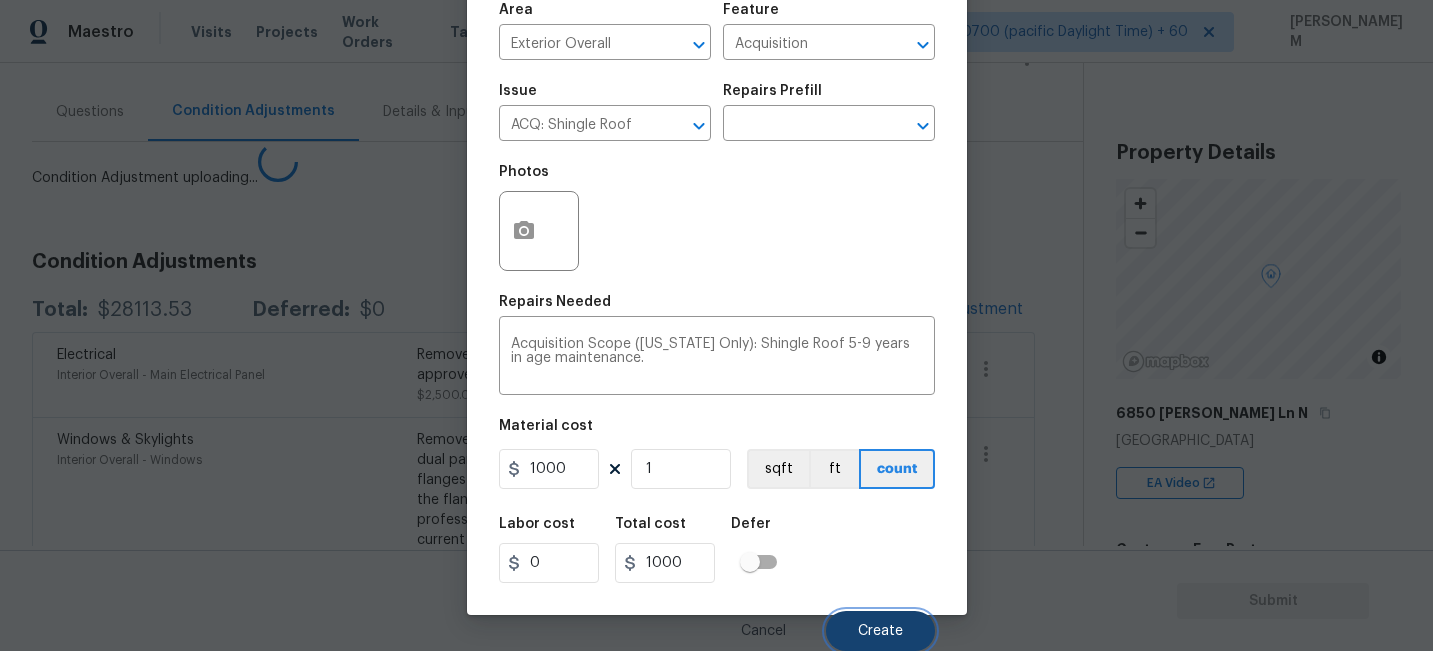 scroll, scrollTop: 89, scrollLeft: 0, axis: vertical 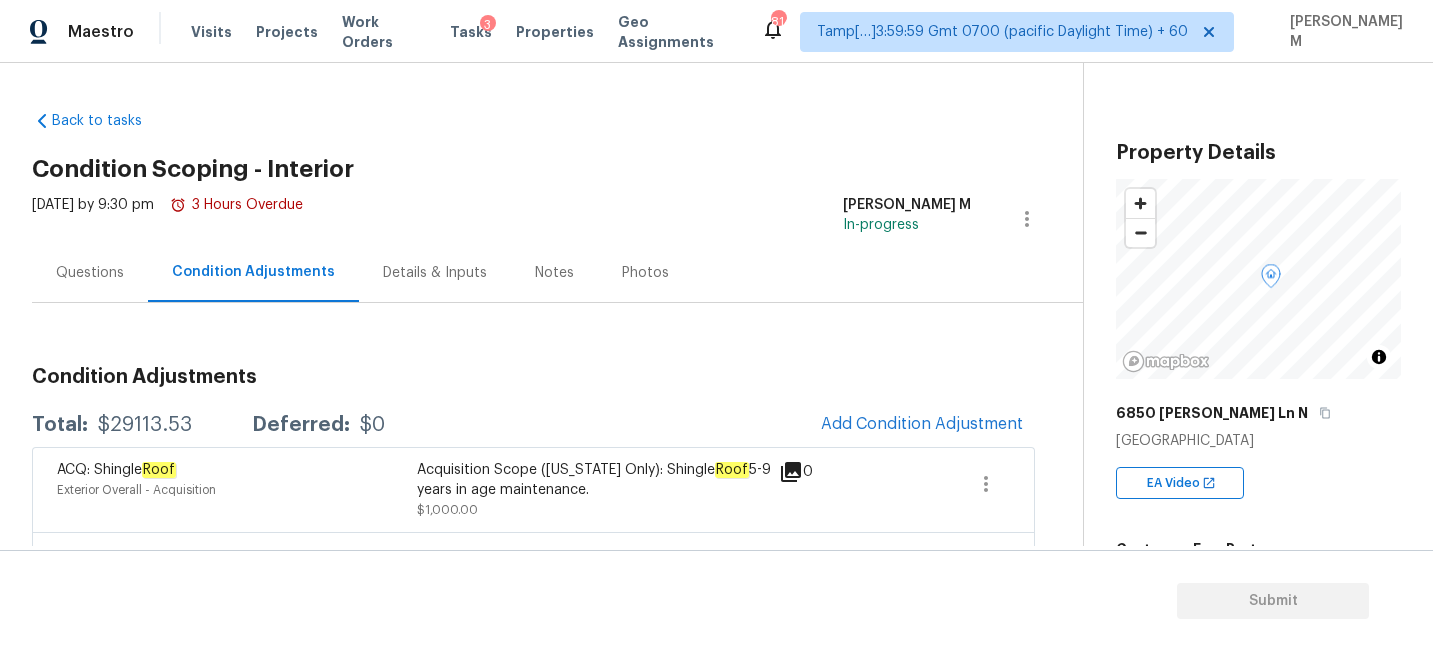 click on "Questions" at bounding box center [90, 273] 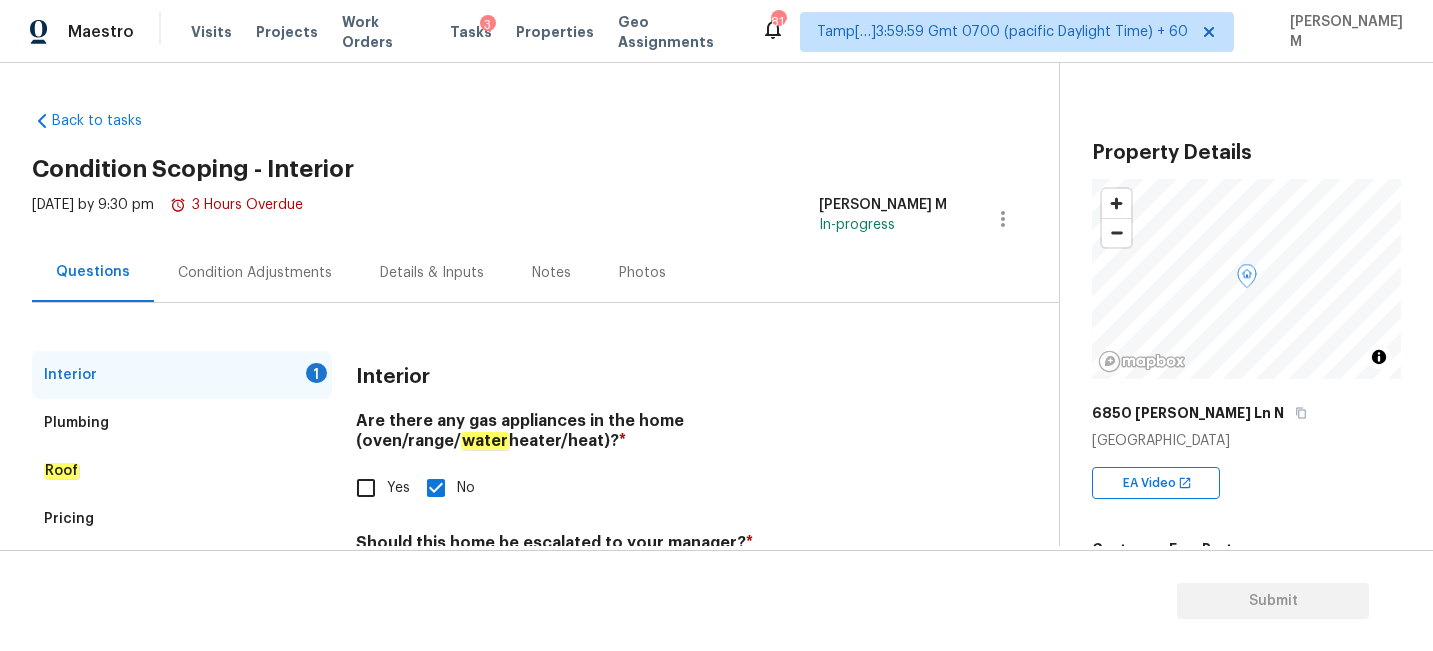 scroll, scrollTop: 99, scrollLeft: 0, axis: vertical 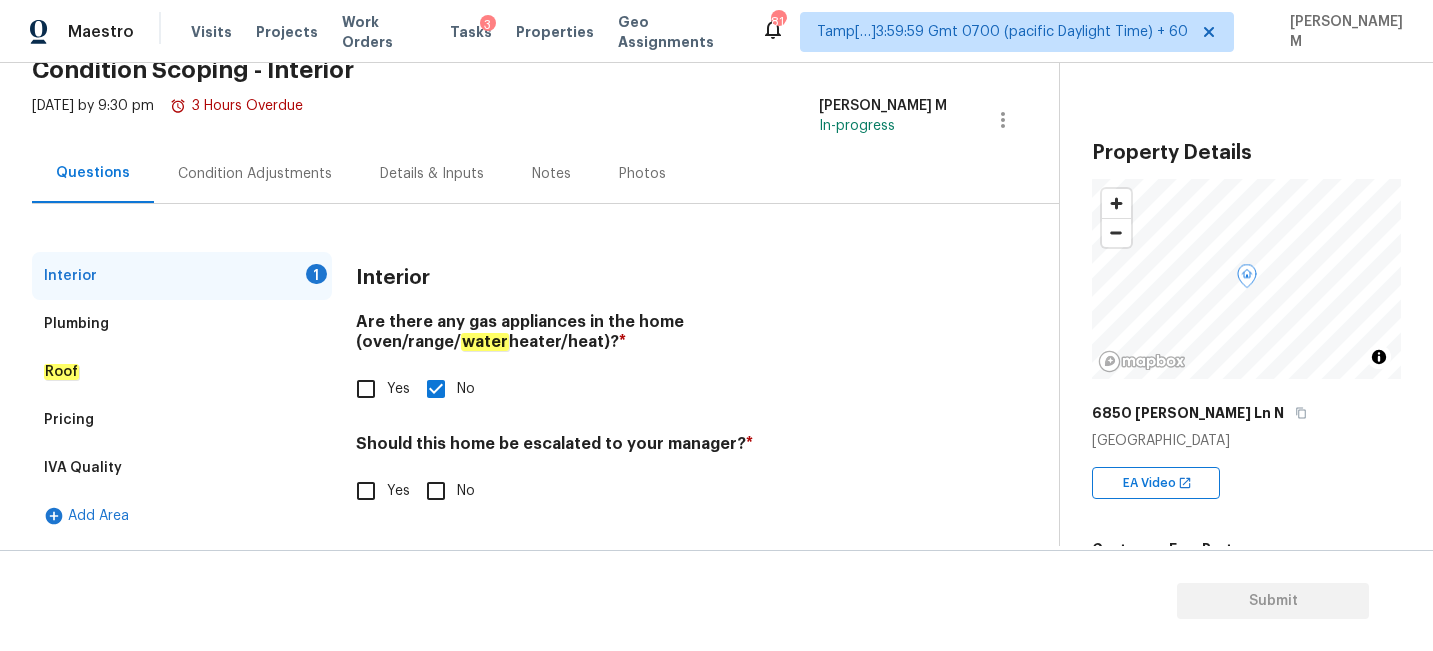 click on "Plumbing" at bounding box center [182, 324] 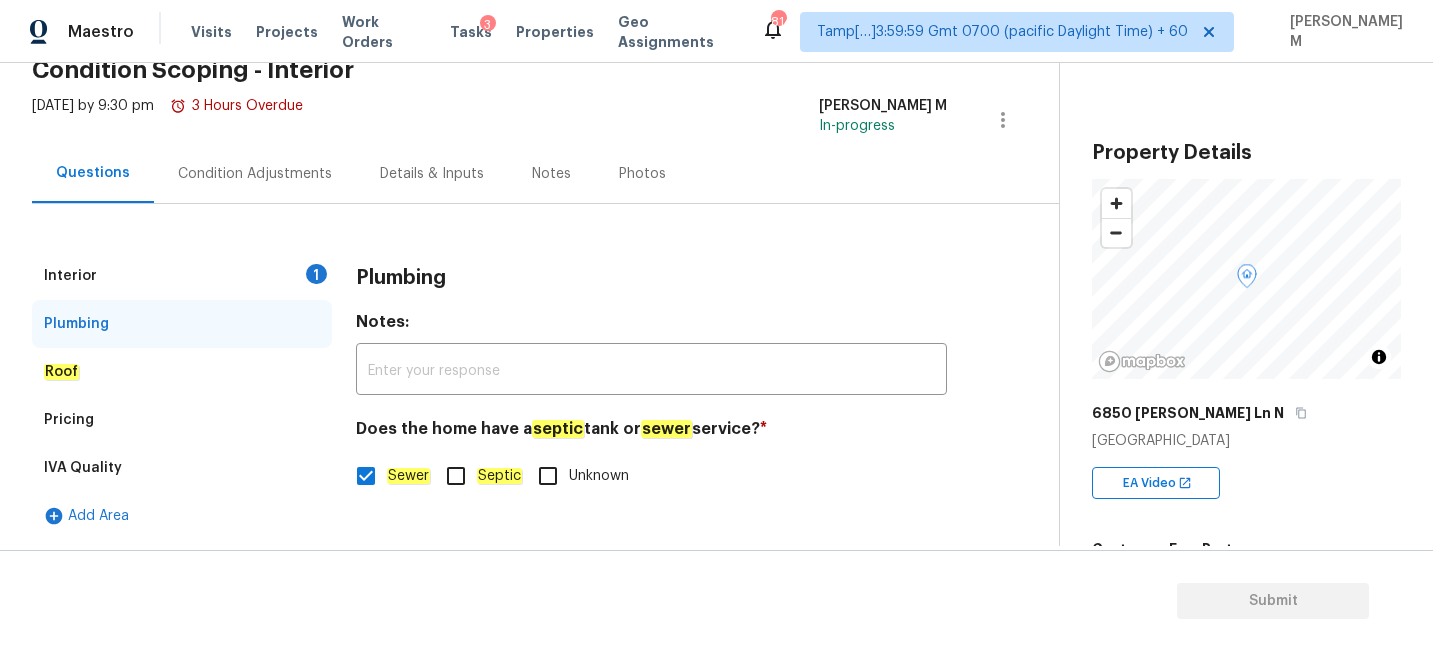 click on "Roof" at bounding box center (182, 372) 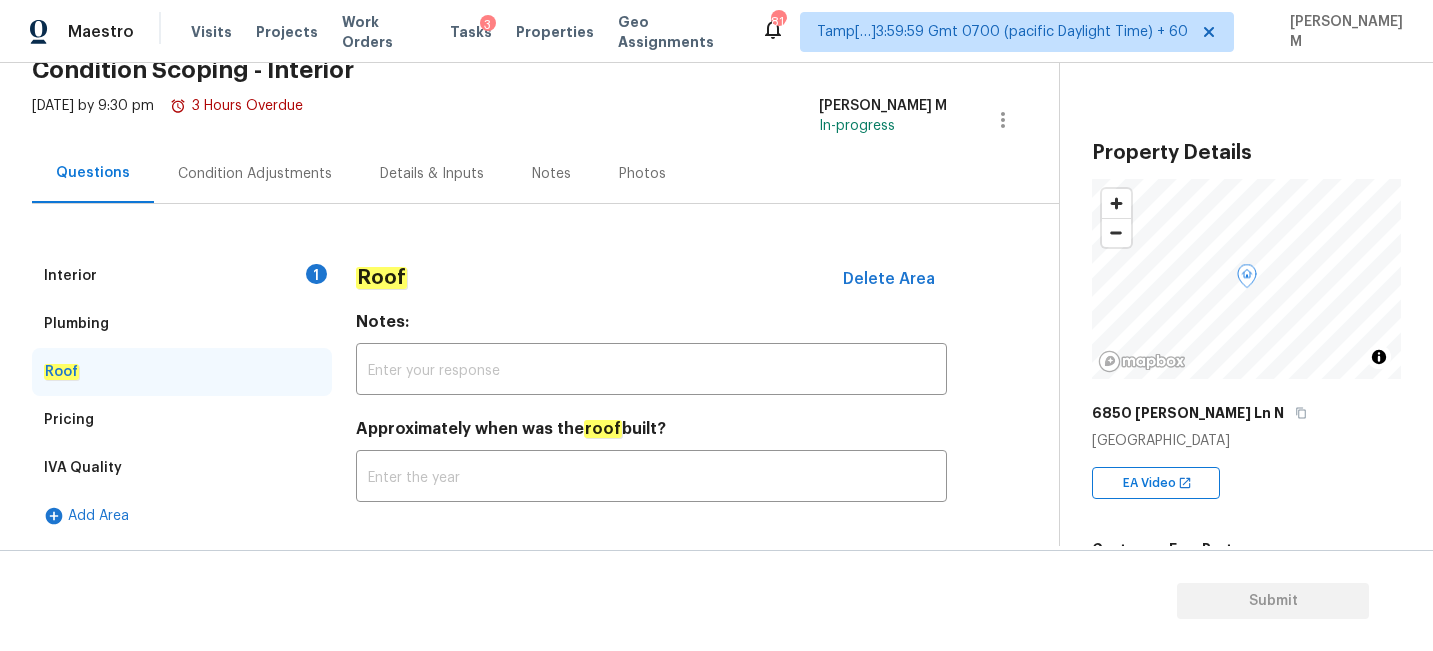 click on "Pricing" at bounding box center [182, 420] 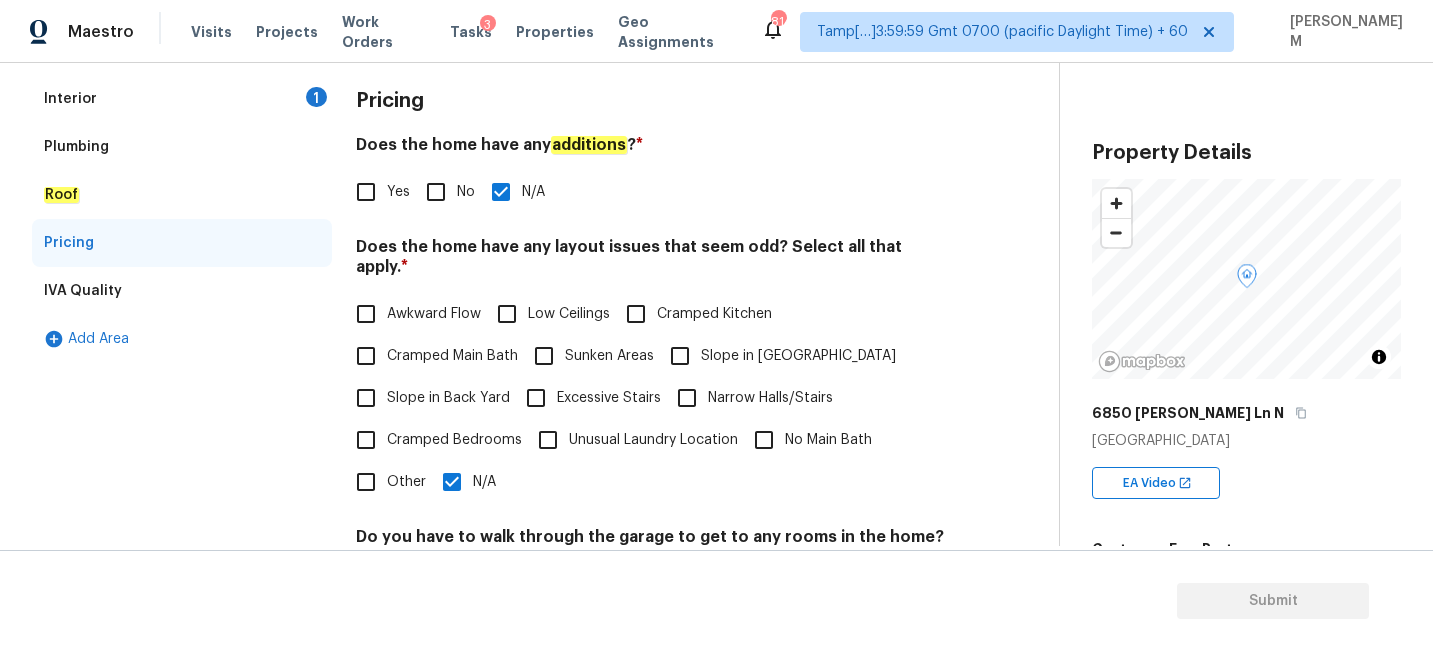 click on "IVA Quality" at bounding box center [182, 291] 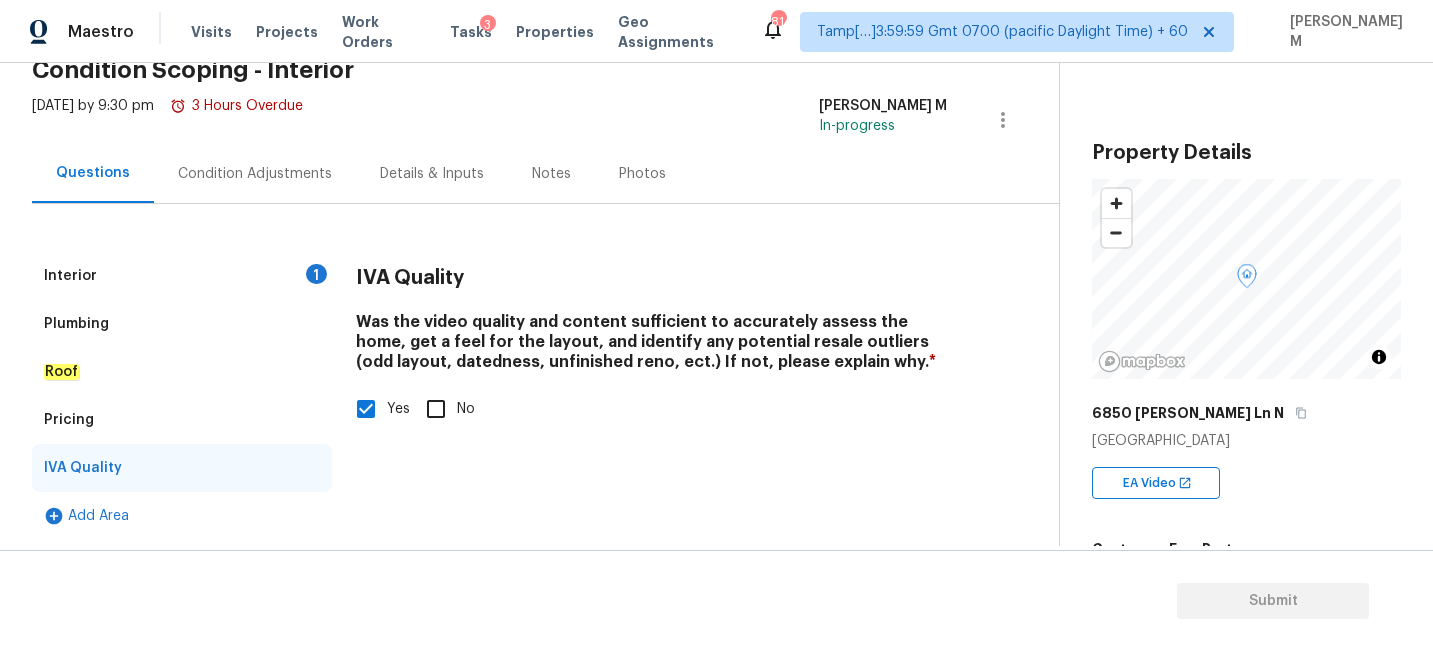 scroll, scrollTop: 0, scrollLeft: 0, axis: both 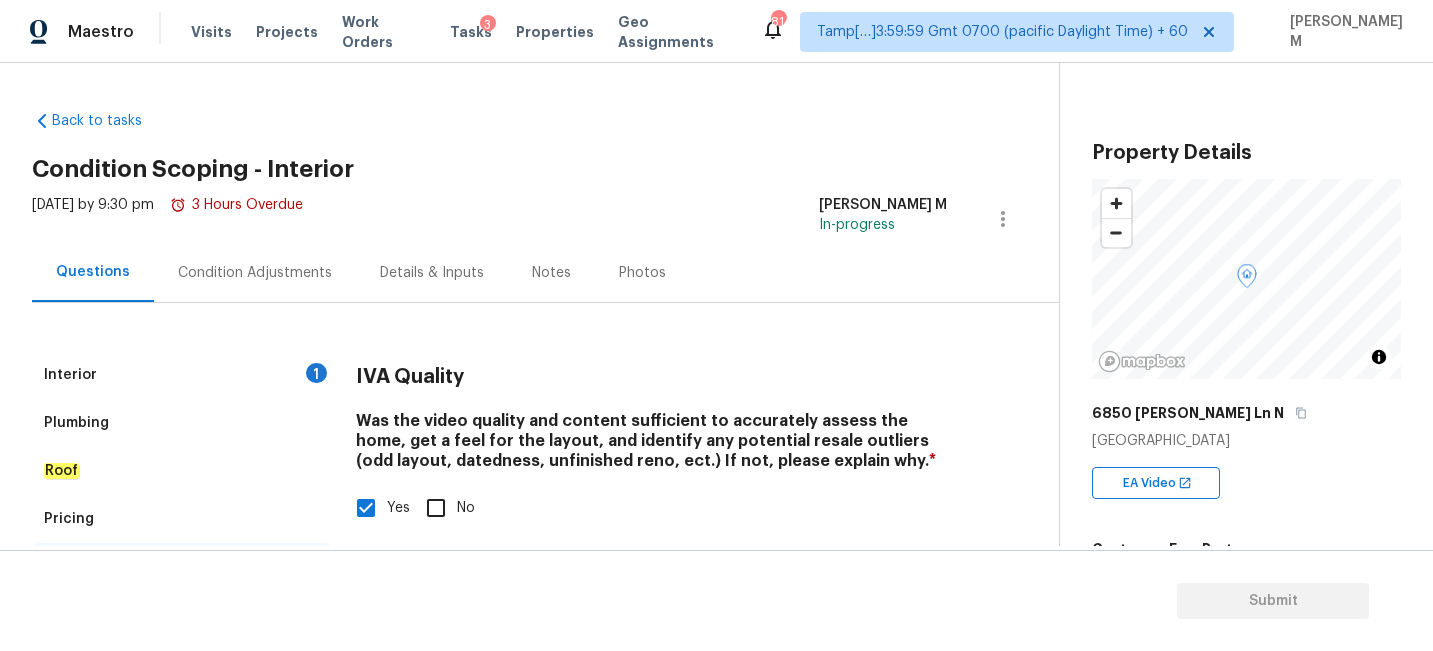 click on "Interior 1" at bounding box center [182, 375] 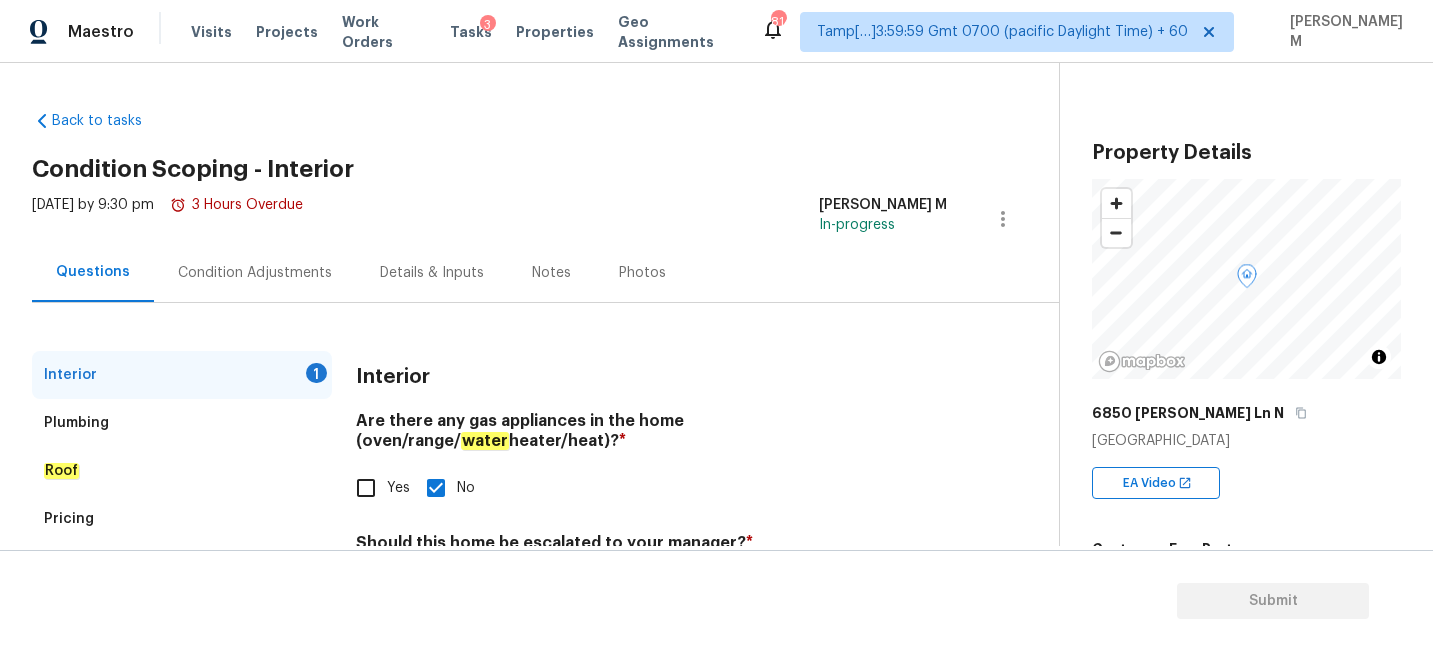 click on "Condition Adjustments" at bounding box center [255, 273] 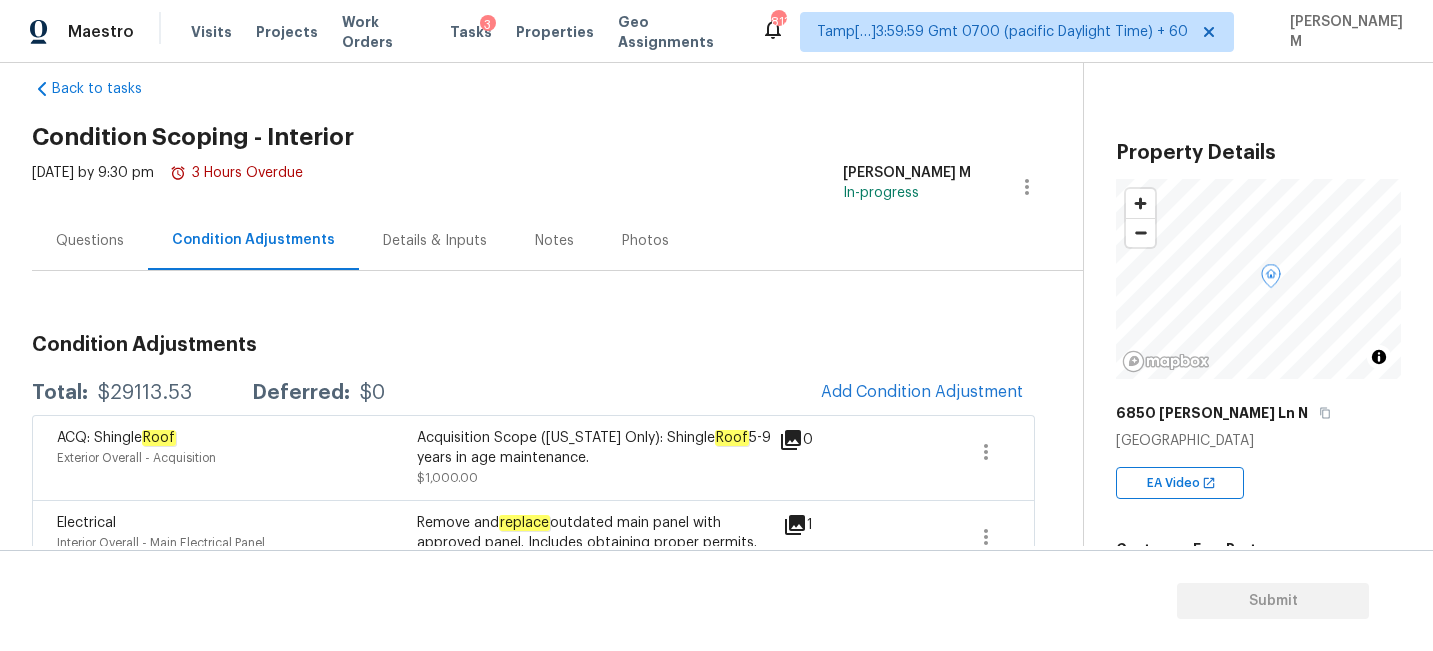 scroll, scrollTop: 0, scrollLeft: 0, axis: both 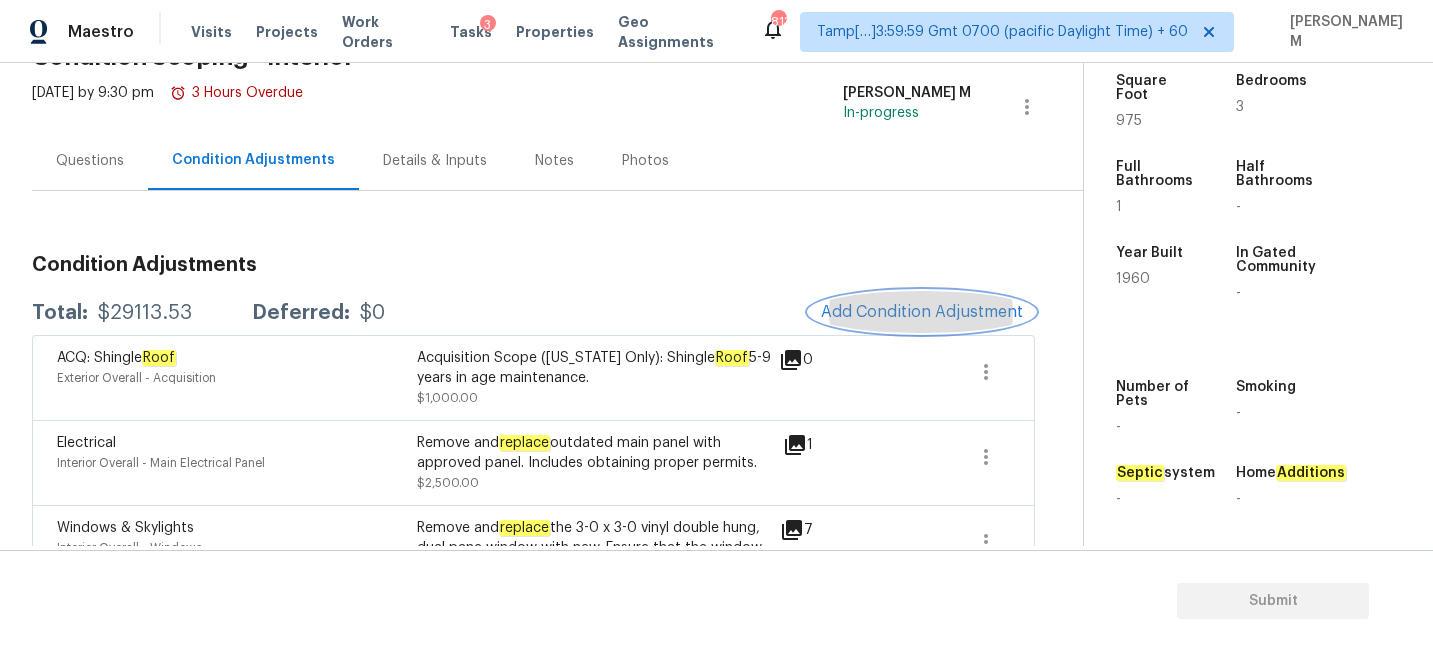 click on "Add Condition Adjustment" at bounding box center [922, 312] 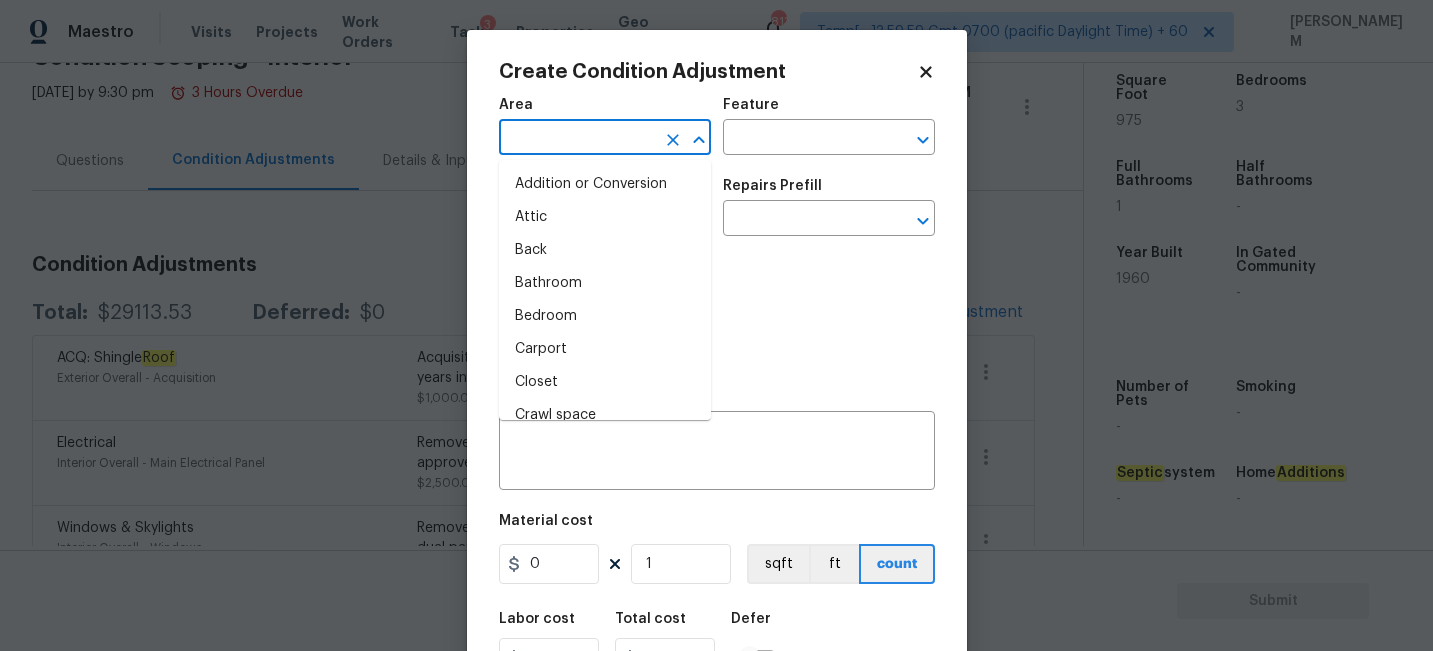 click at bounding box center [577, 139] 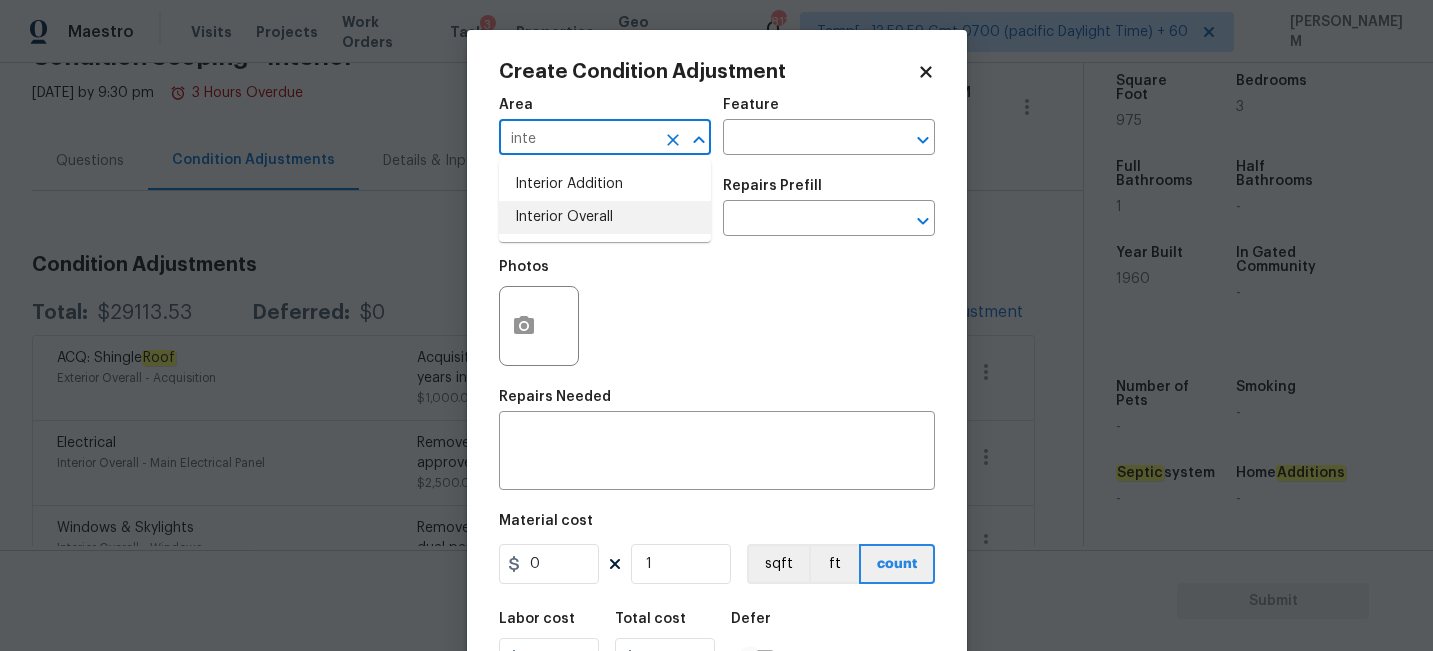 click on "Interior Overall" at bounding box center (605, 217) 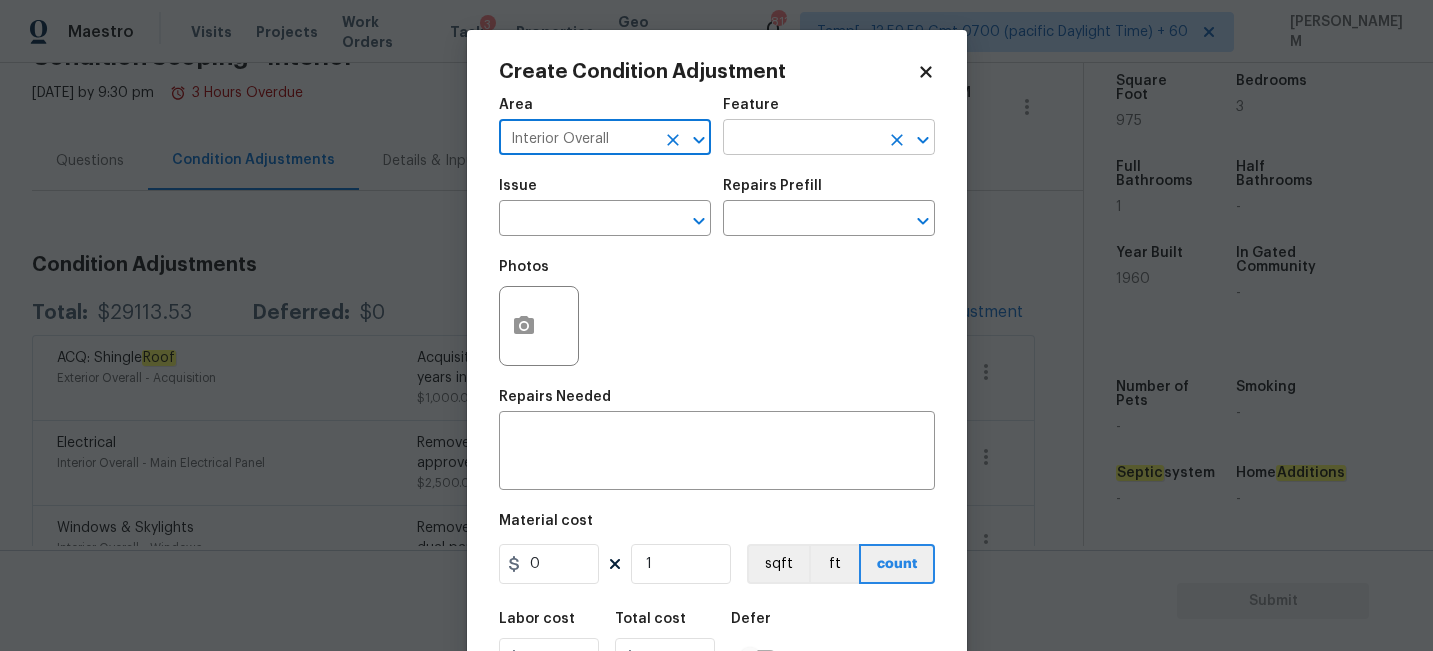 type on "Interior Overall" 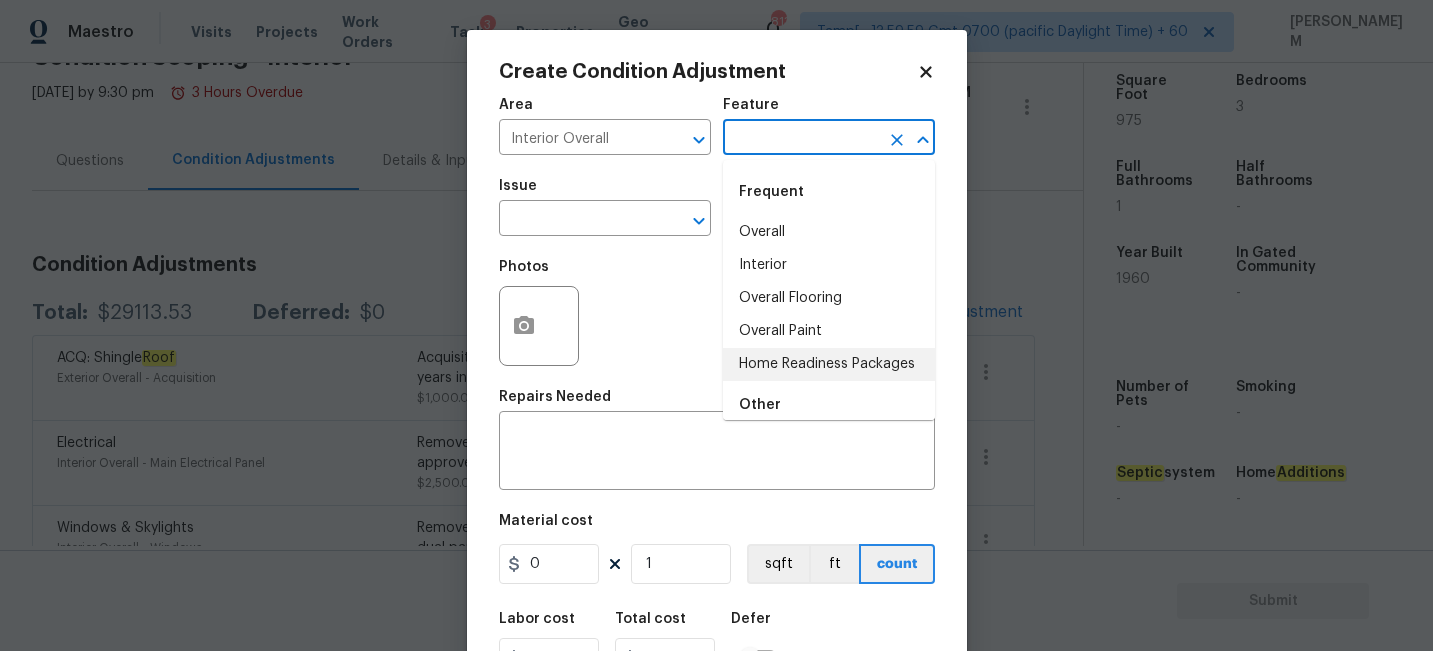 click on "Home Readiness Packages" at bounding box center [829, 364] 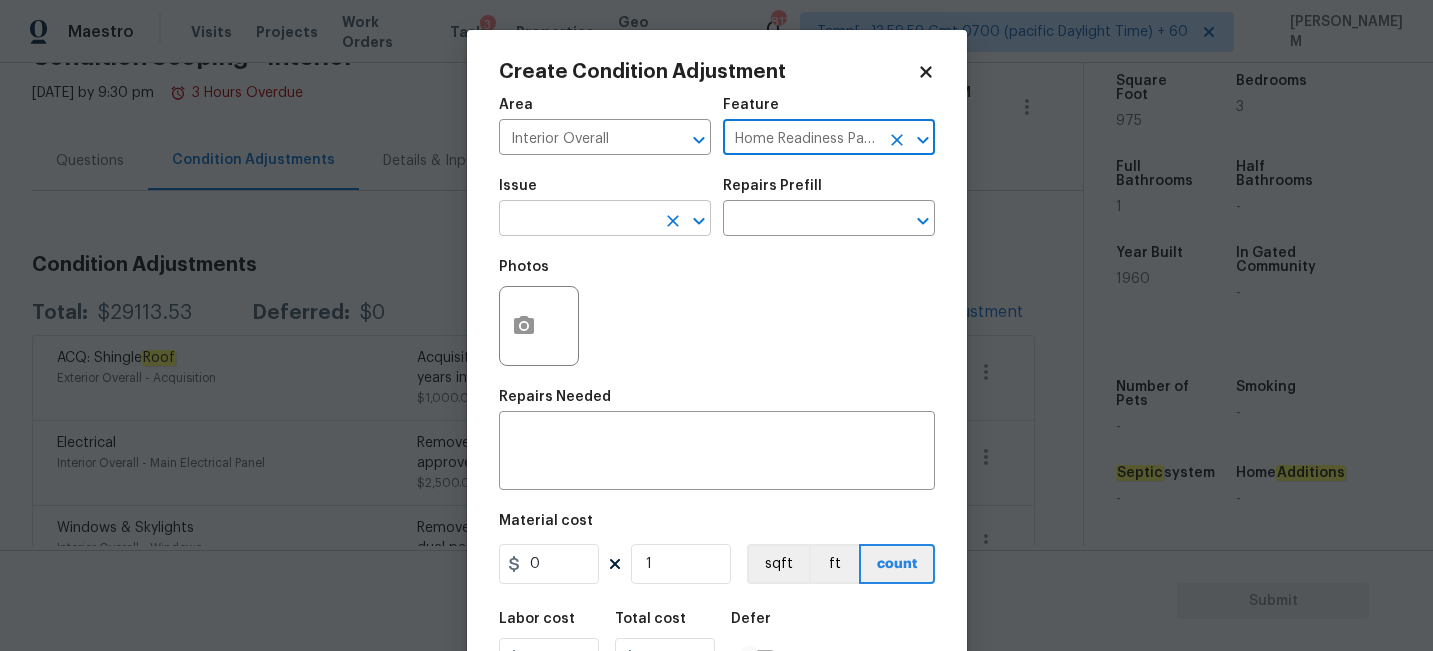 click at bounding box center (577, 220) 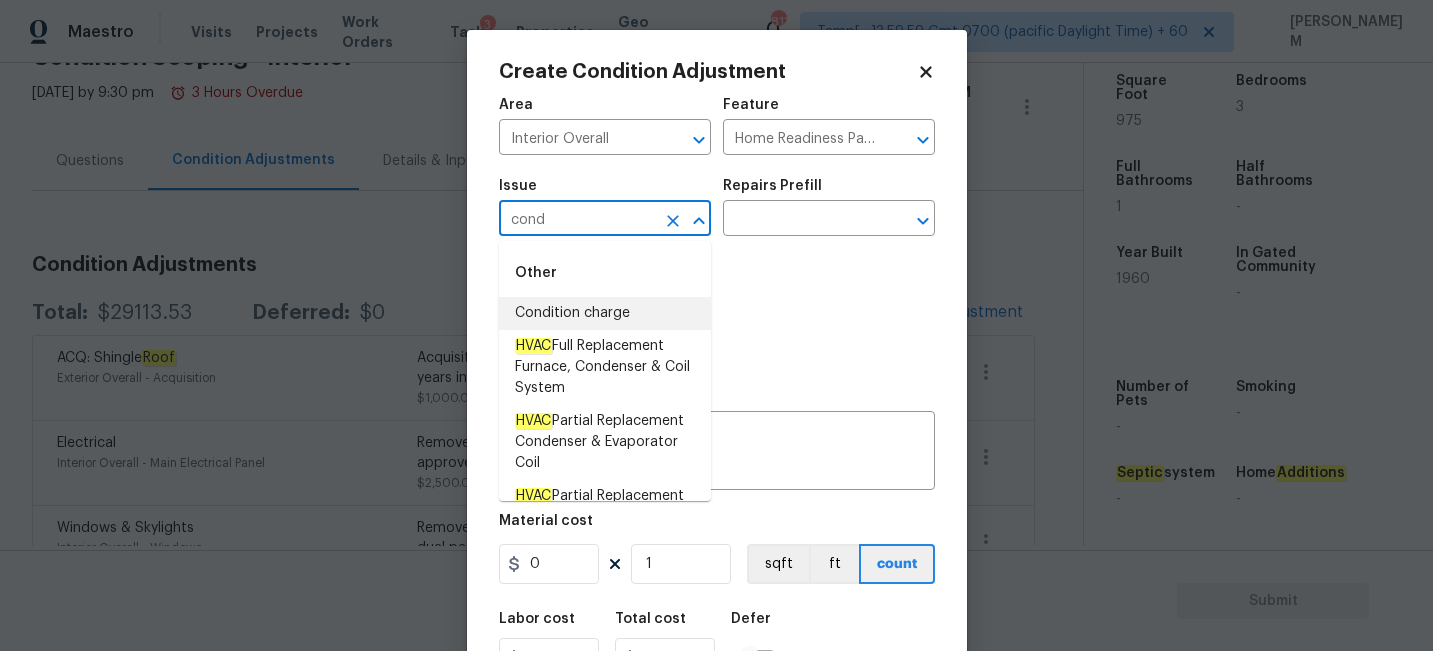 click on "Condition charge" at bounding box center [605, 313] 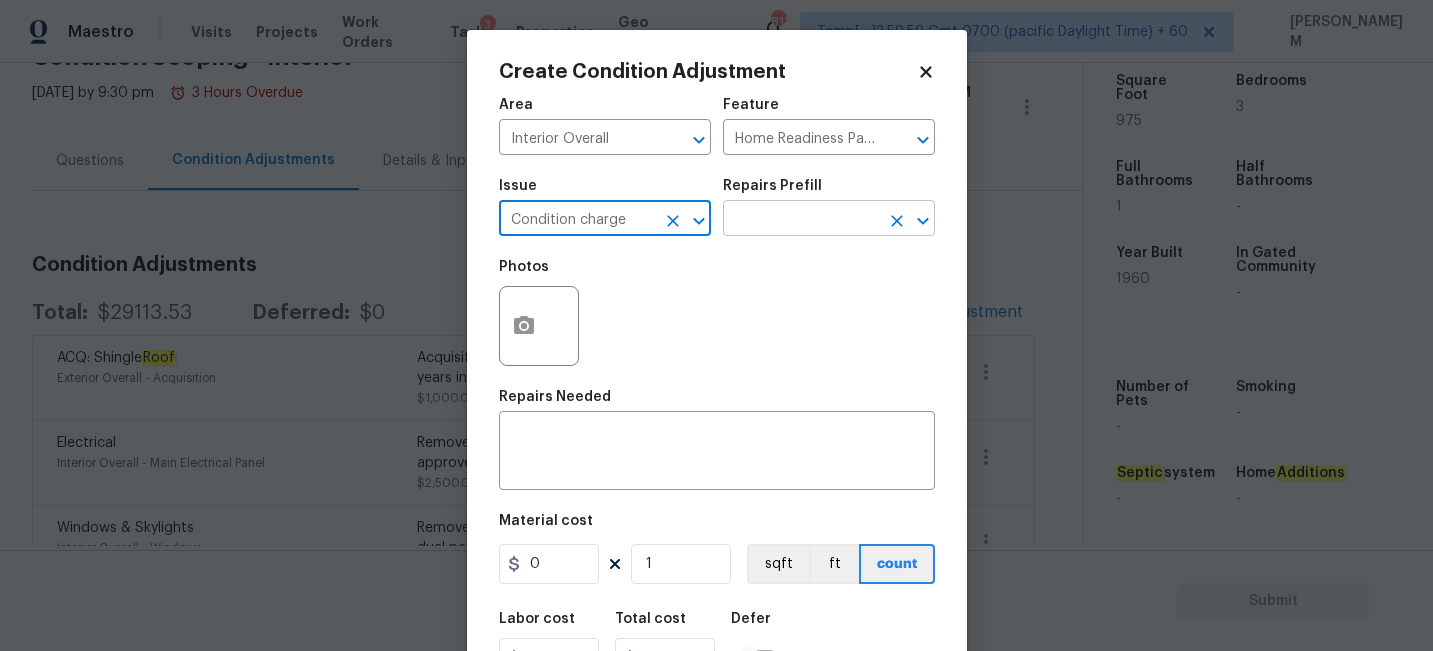 type on "Condition charge" 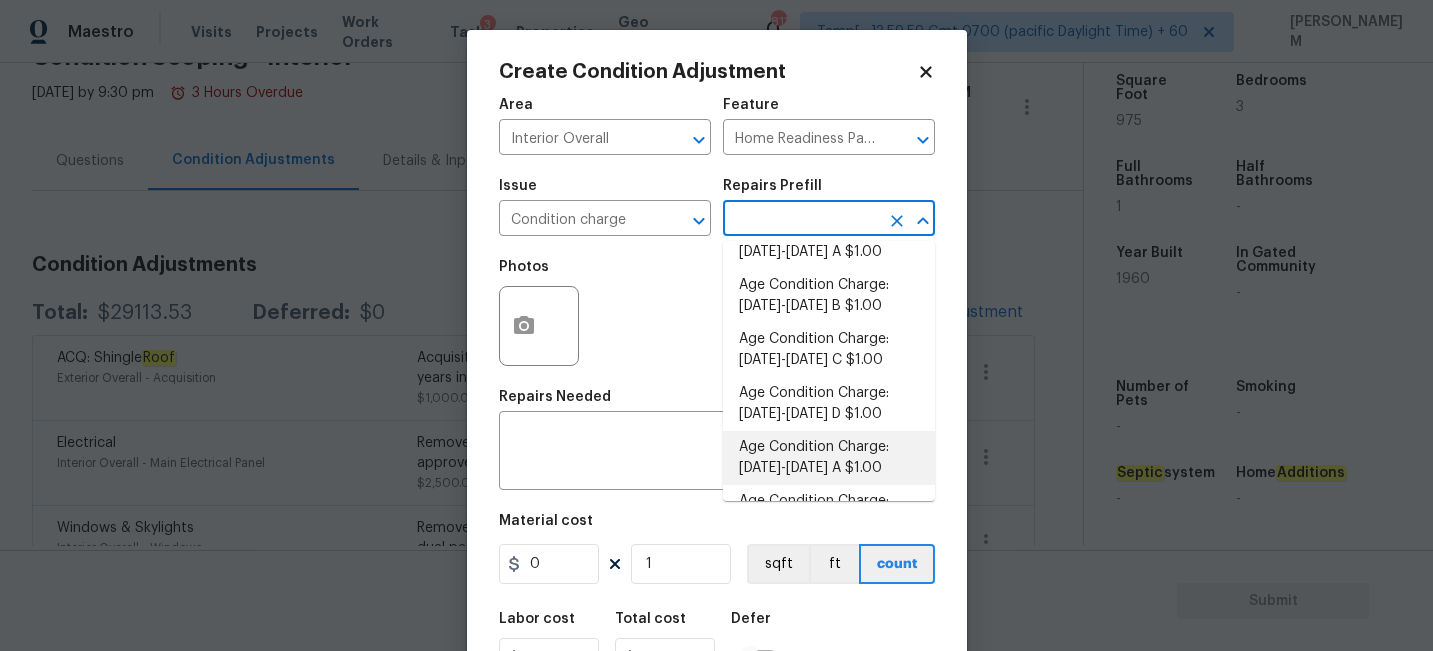 scroll, scrollTop: 37, scrollLeft: 0, axis: vertical 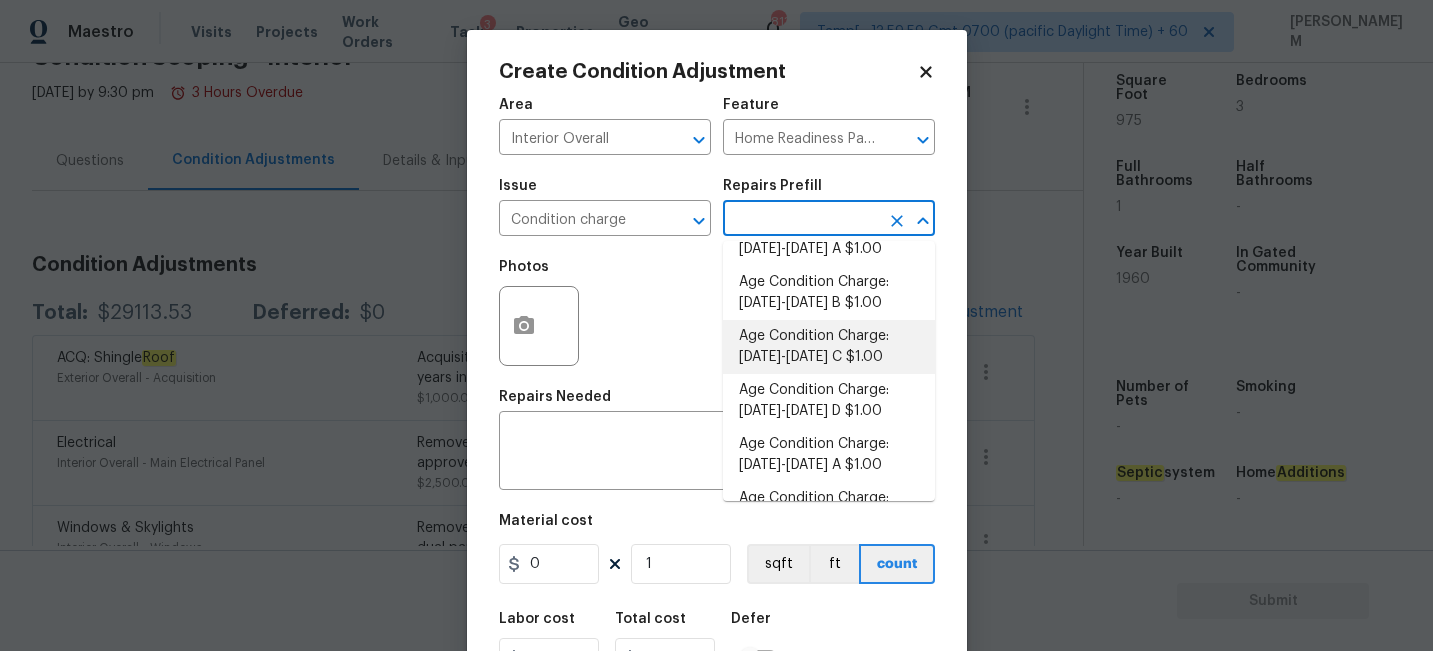 click on "Age Condition Charge: 1922-1978 C	 $1.00" at bounding box center (829, 347) 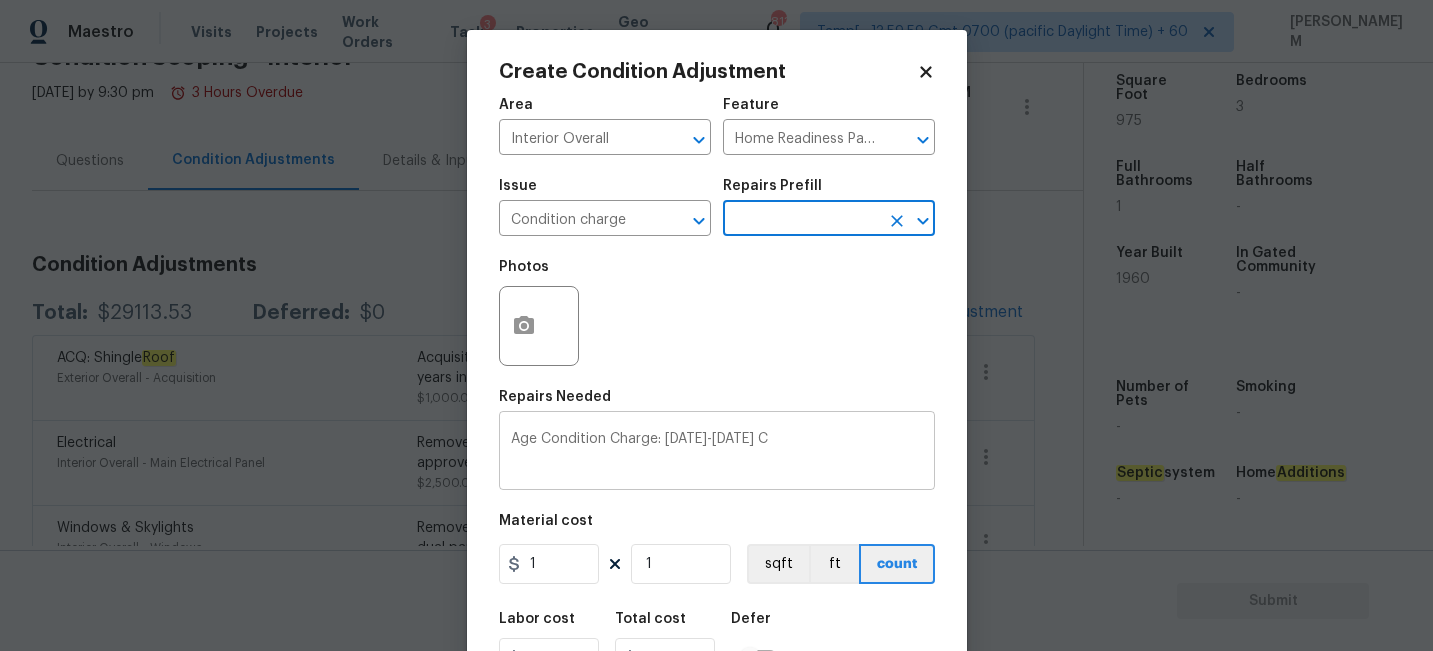 scroll, scrollTop: 96, scrollLeft: 0, axis: vertical 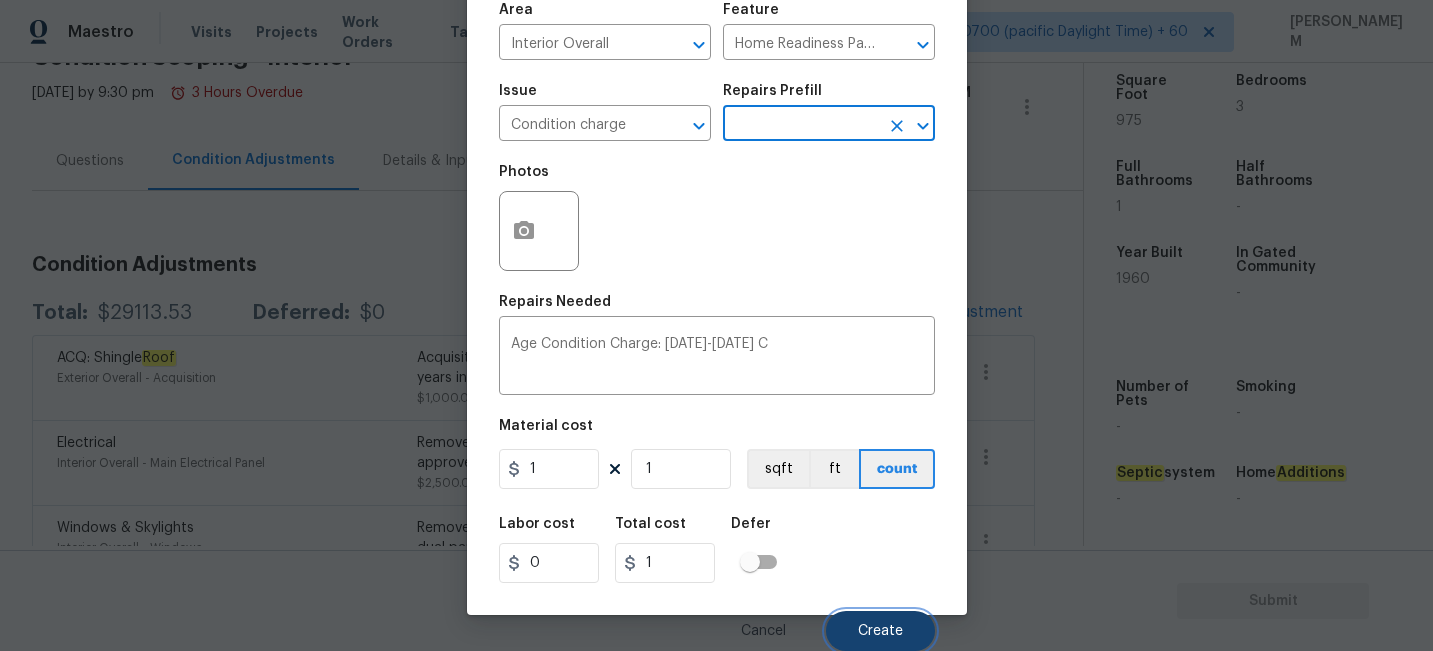 click on "Create" at bounding box center (880, 631) 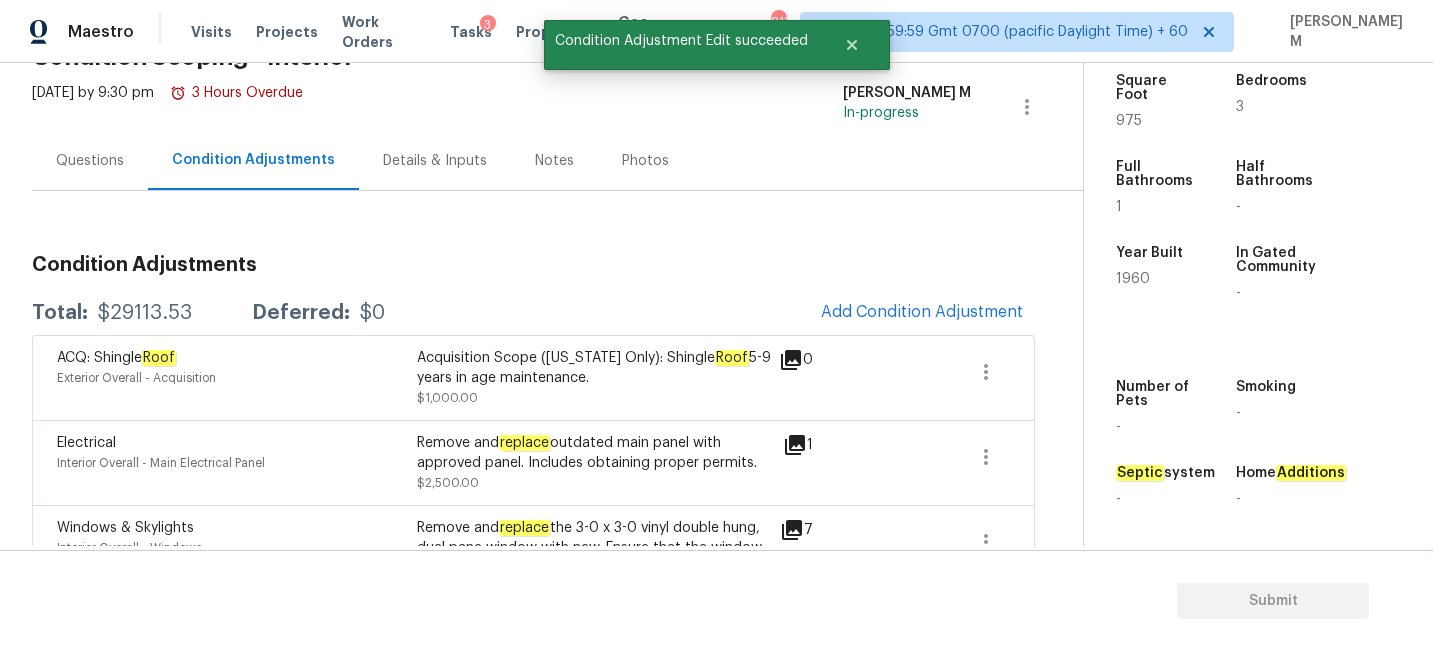 scroll, scrollTop: 89, scrollLeft: 0, axis: vertical 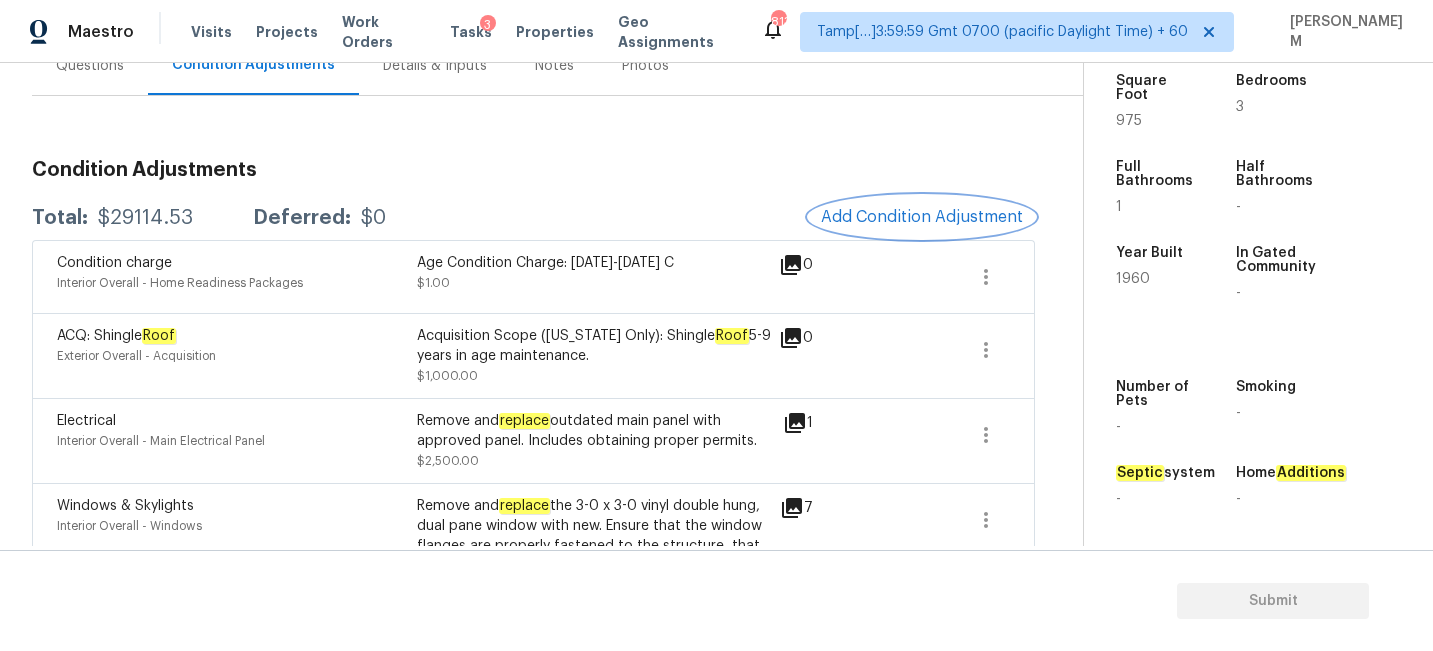 type 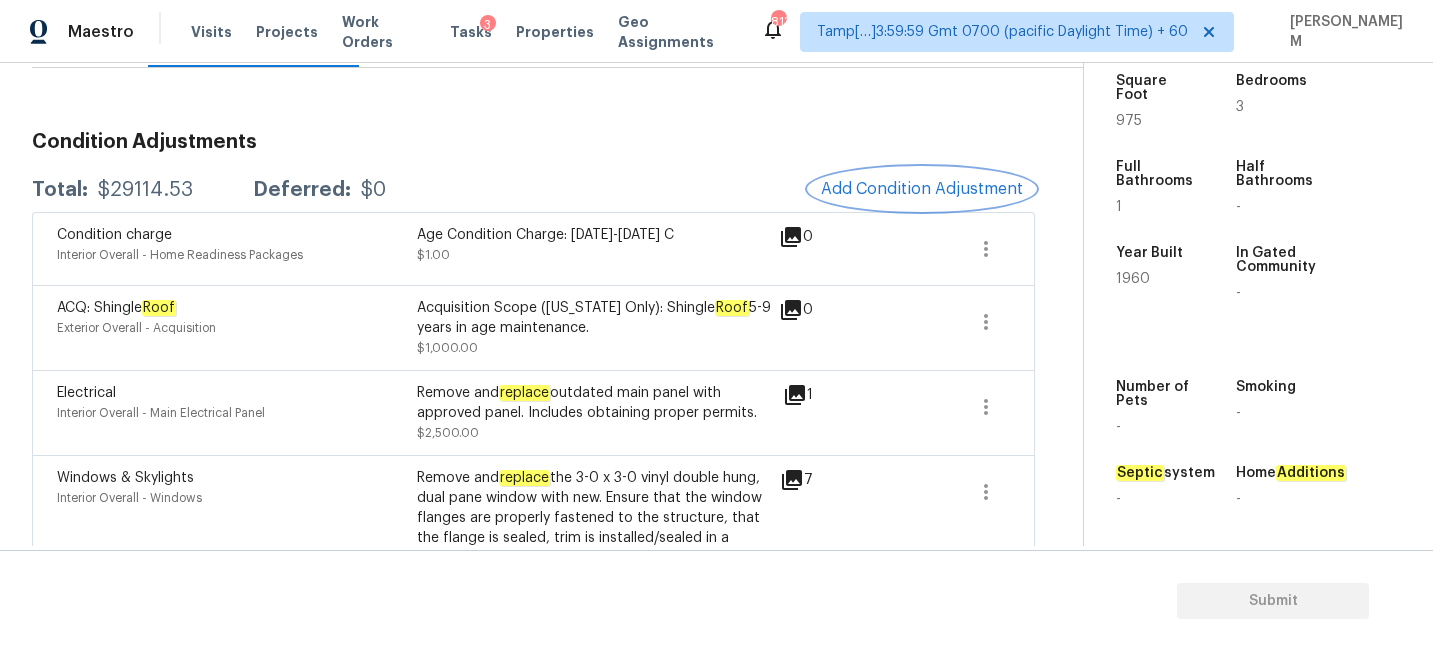 scroll, scrollTop: 0, scrollLeft: 0, axis: both 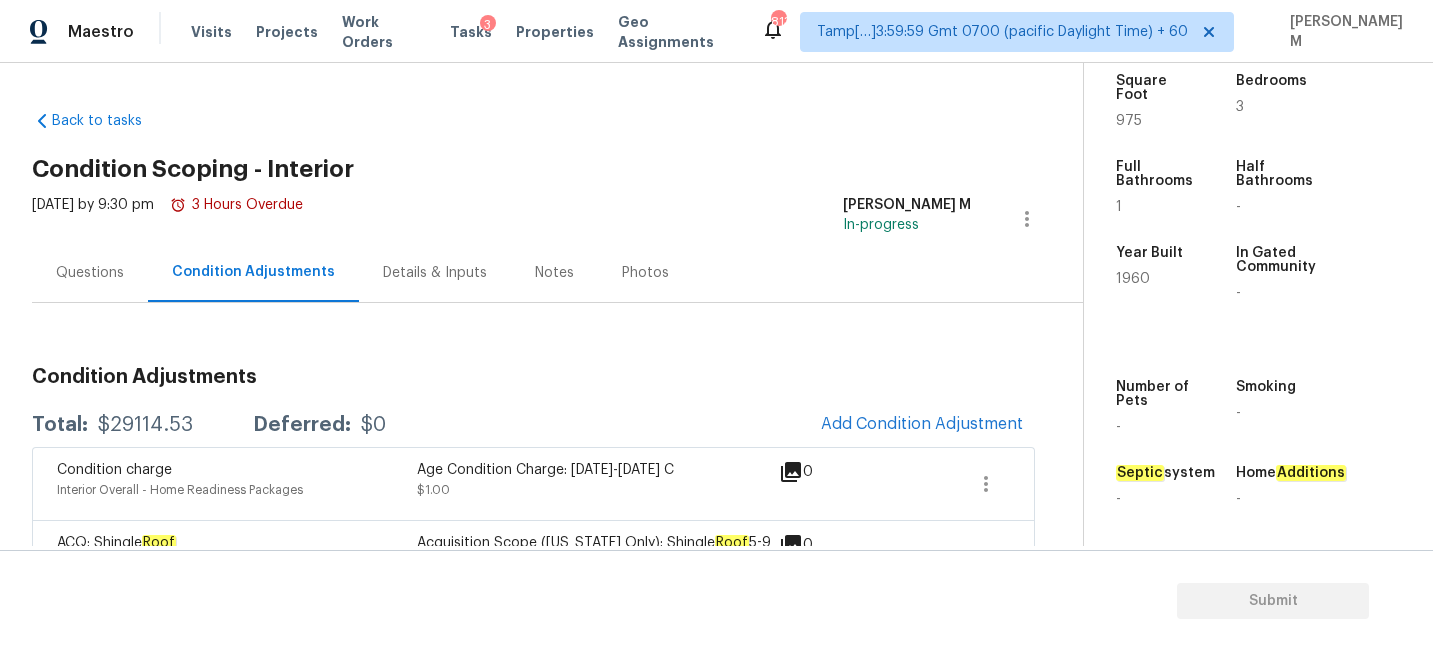 click on "Questions" at bounding box center (90, 273) 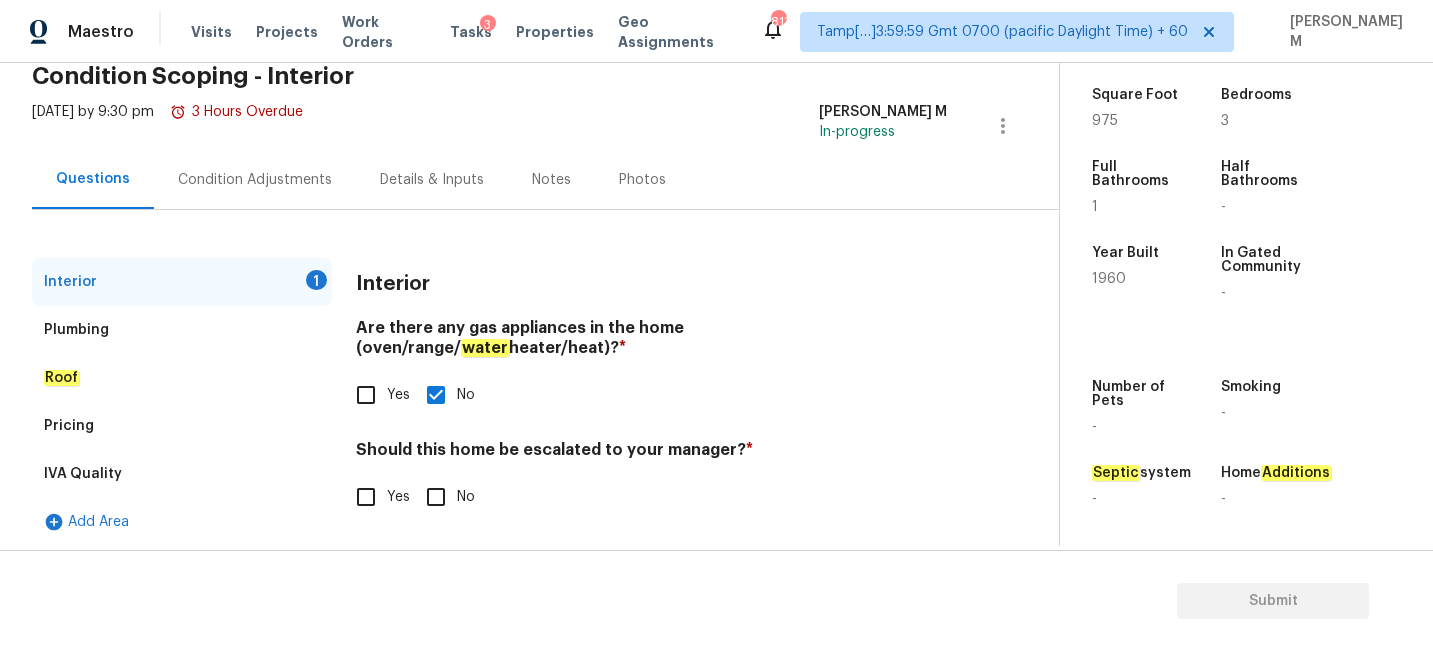 scroll, scrollTop: 99, scrollLeft: 0, axis: vertical 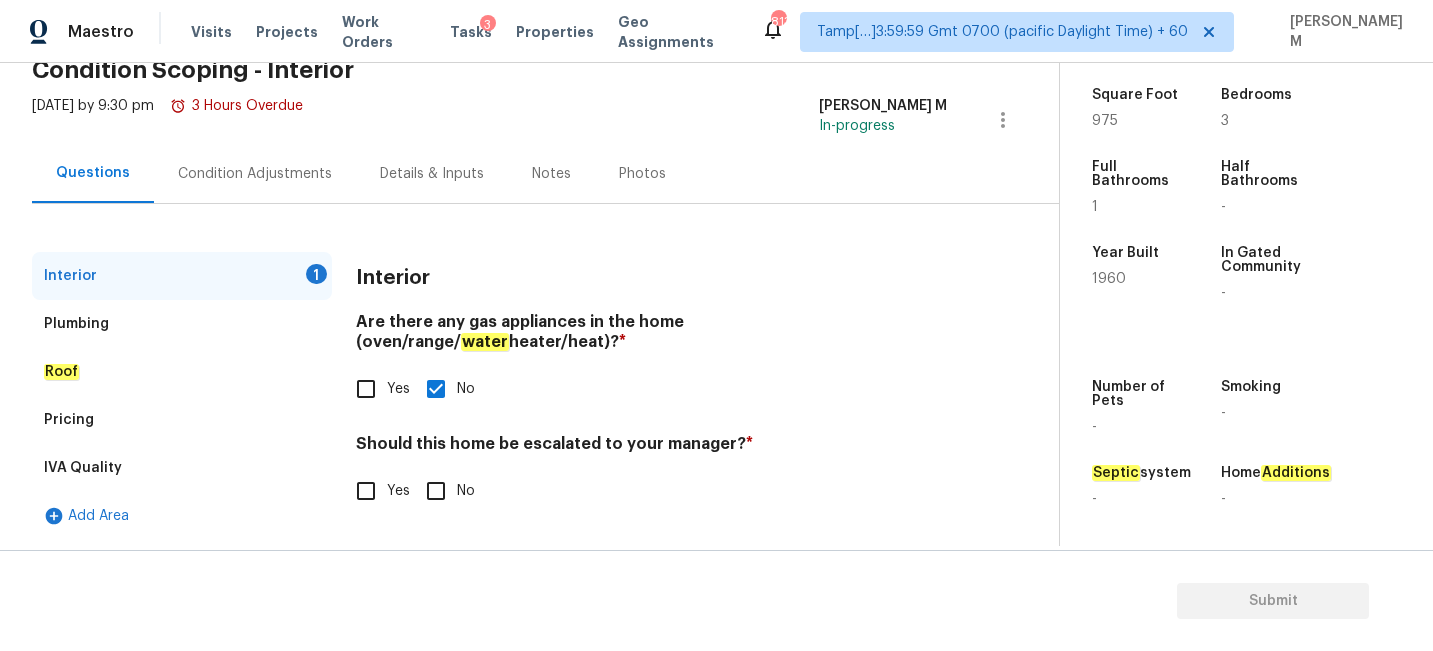 click on "Yes" at bounding box center (366, 491) 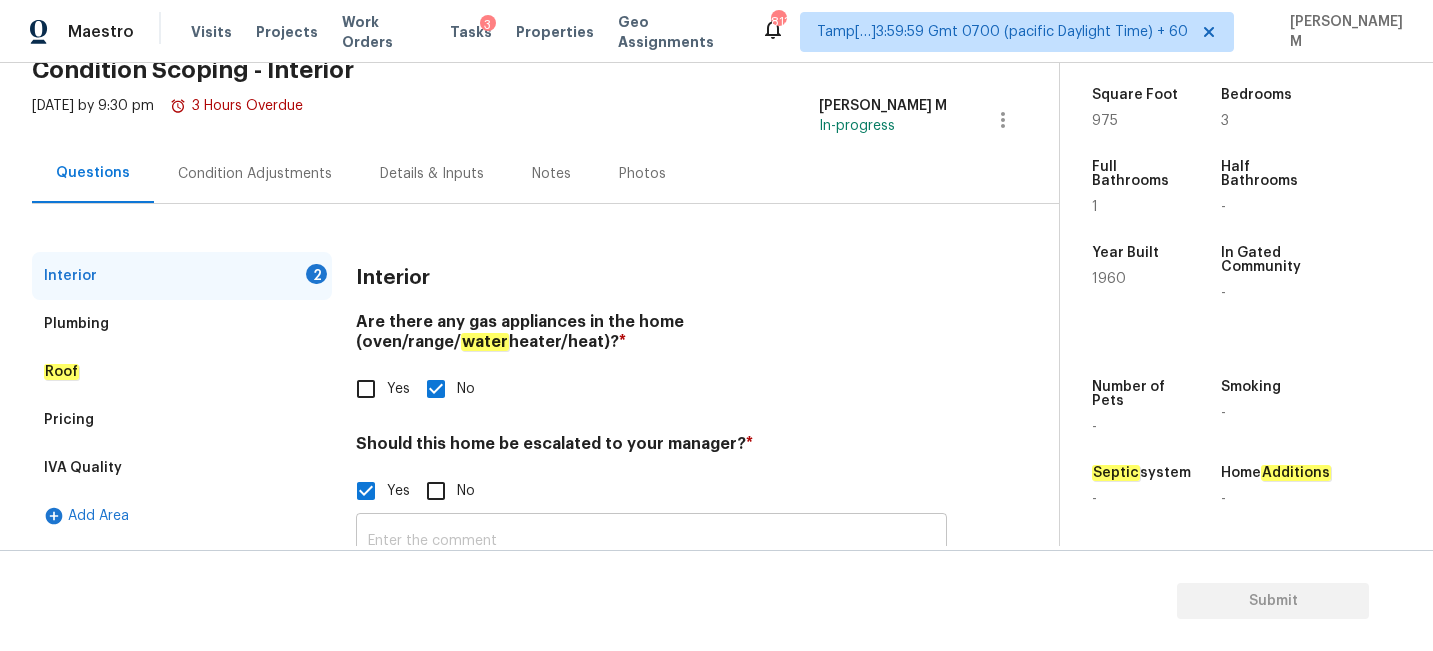 click at bounding box center [651, 541] 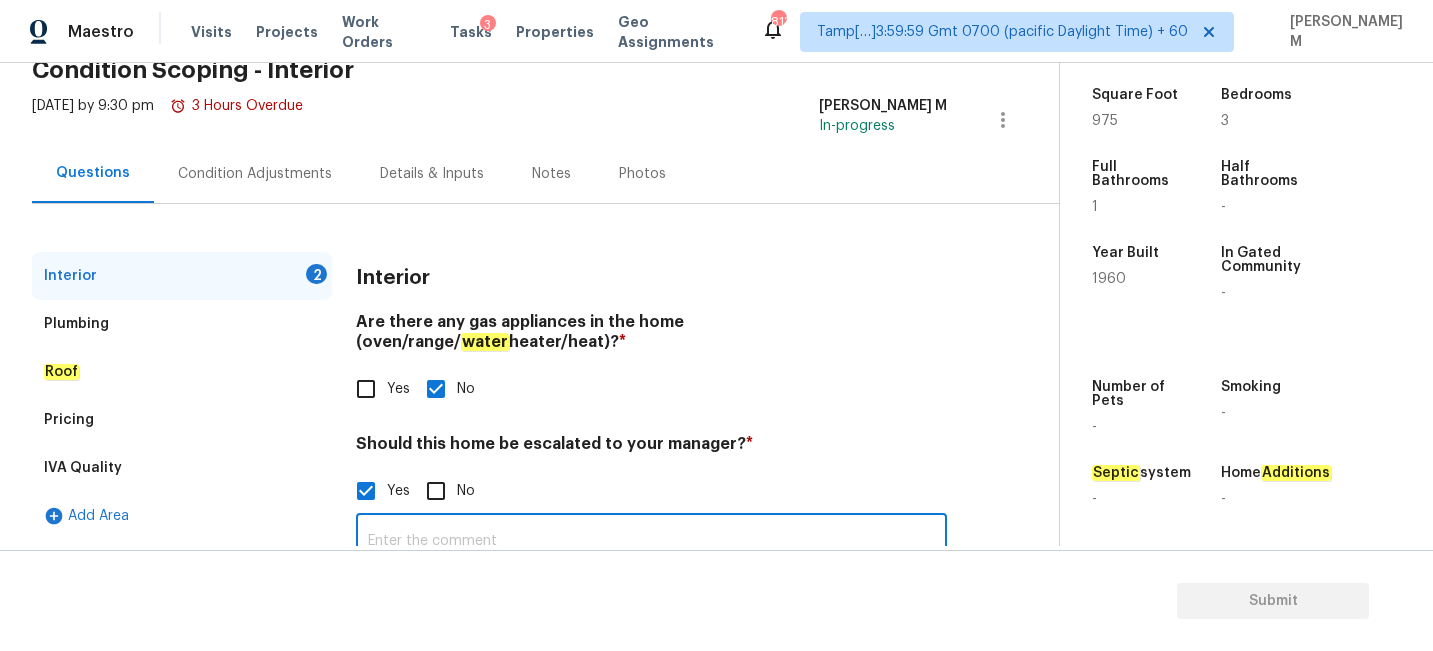 paste on "Possible foundation issue in exterior video @ 1.11 @1.16 @ 4.22. Possible water leak @ 3.11 Interior video." 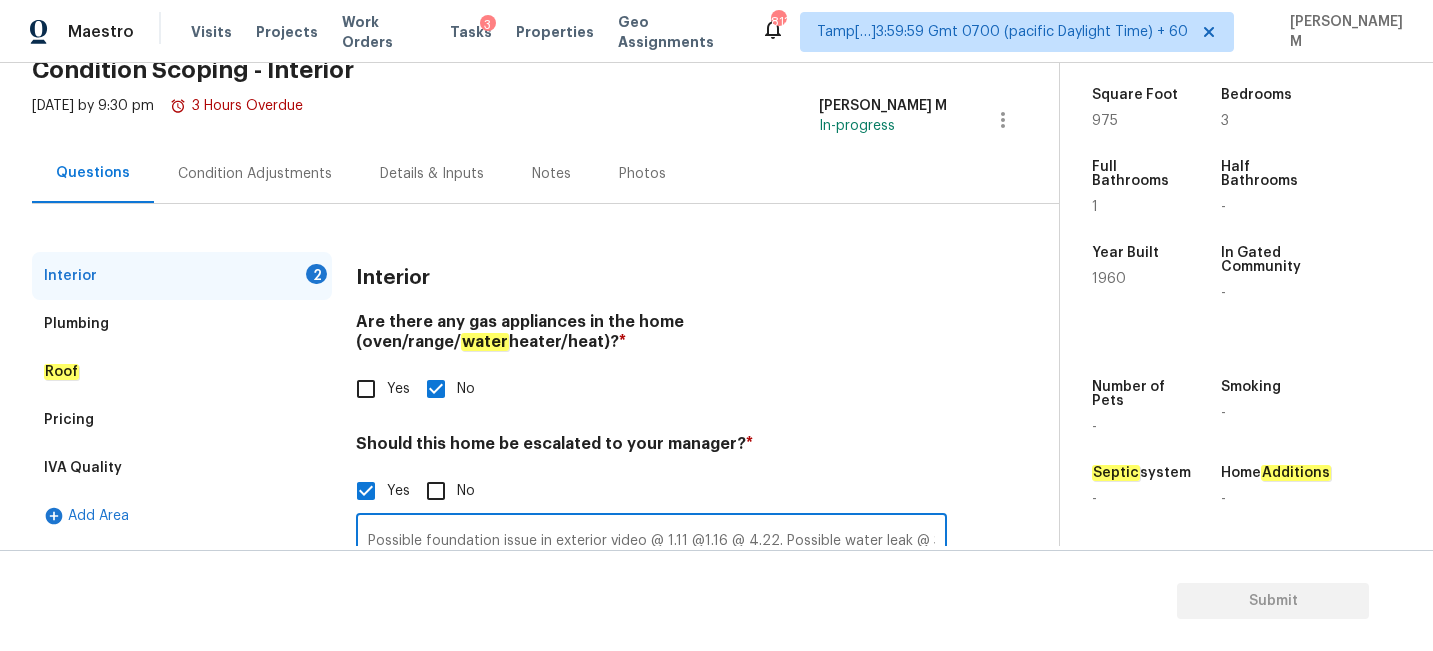 scroll, scrollTop: 0, scrollLeft: 105, axis: horizontal 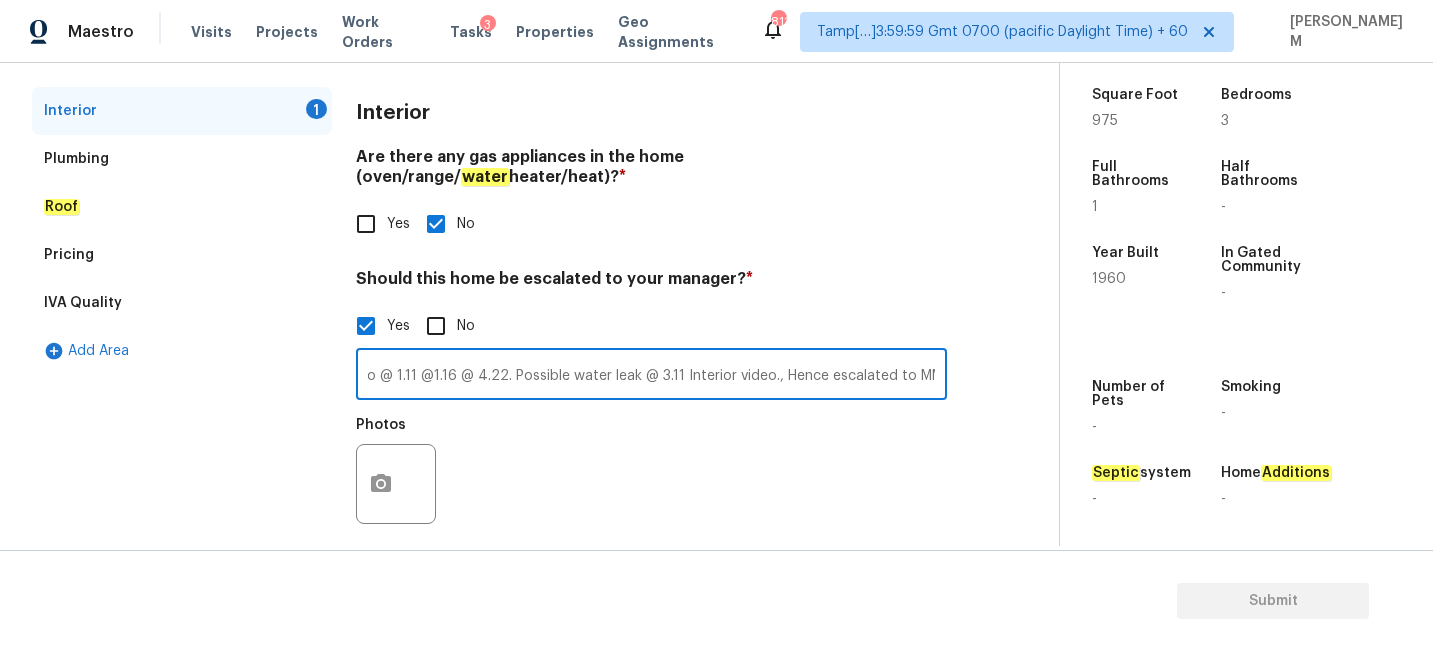 type on "Possible foundation issue in exterior video @ 1.11 @1.16 @ 4.22. Possible water leak @ 3.11 Interior video., Hence escalated to MM." 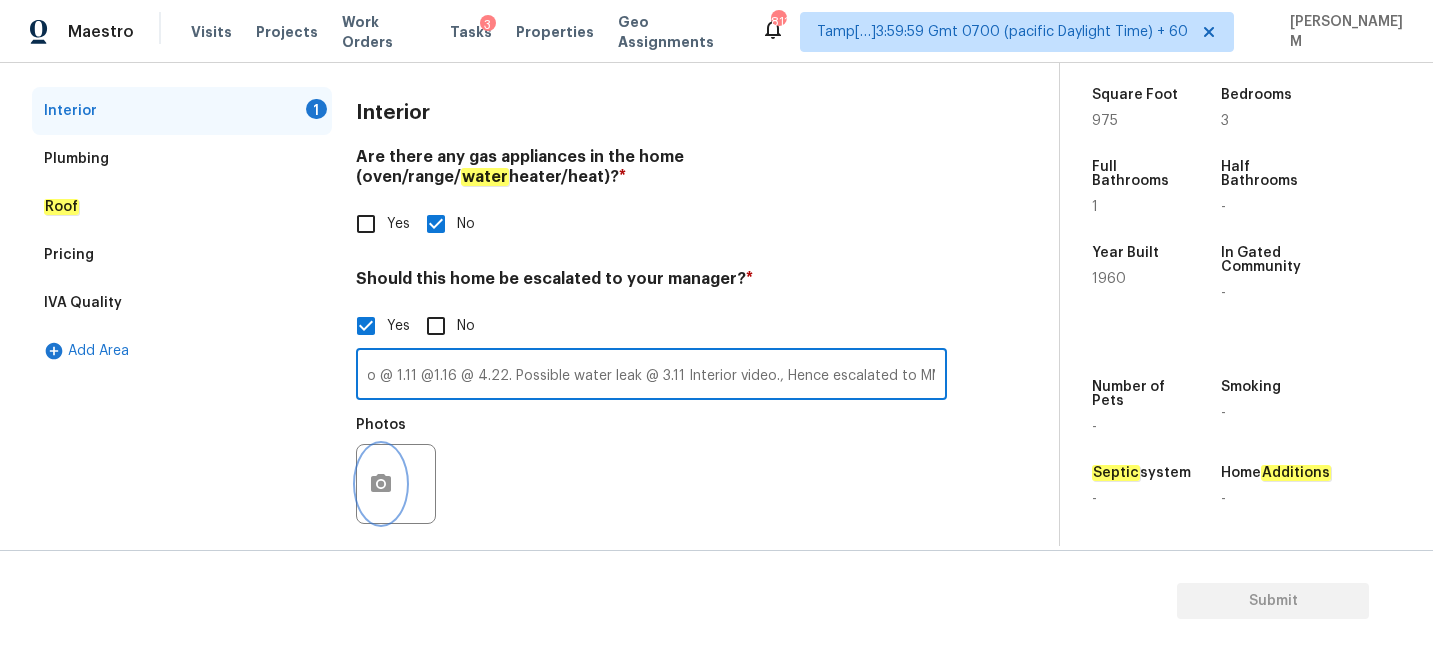 click at bounding box center (381, 484) 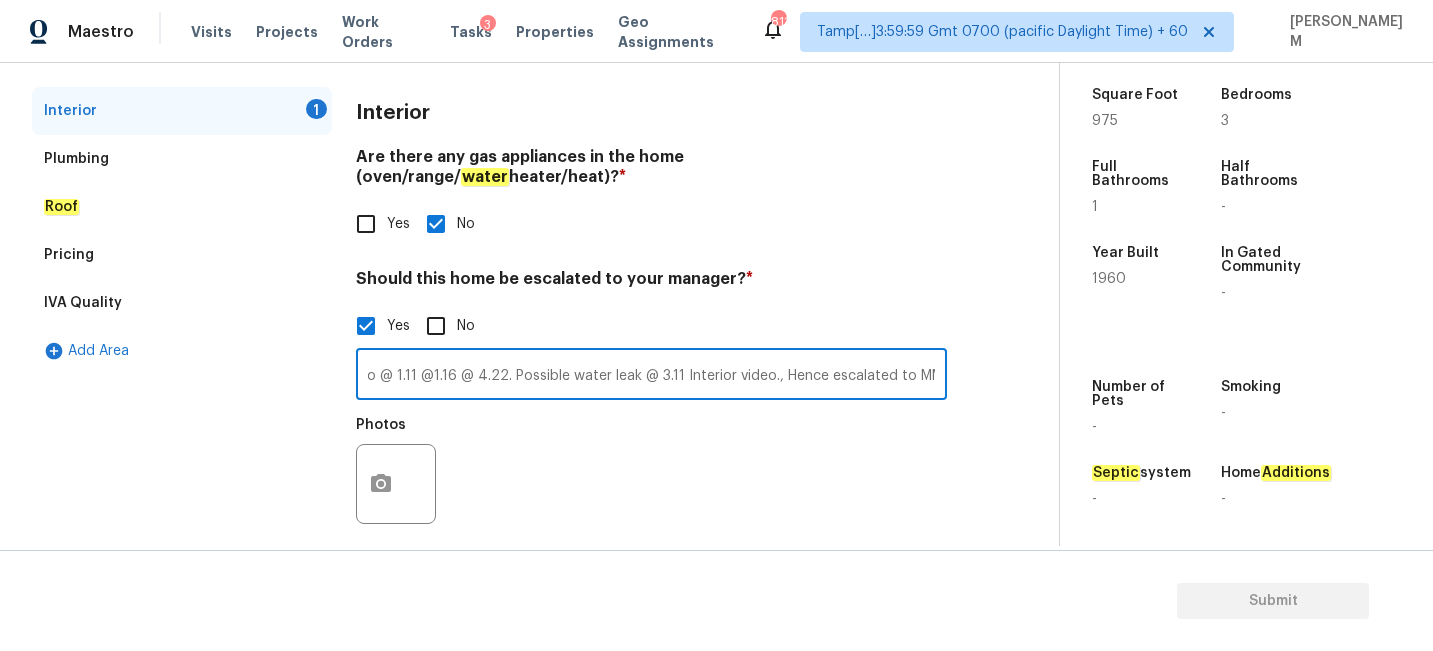 scroll, scrollTop: 0, scrollLeft: 0, axis: both 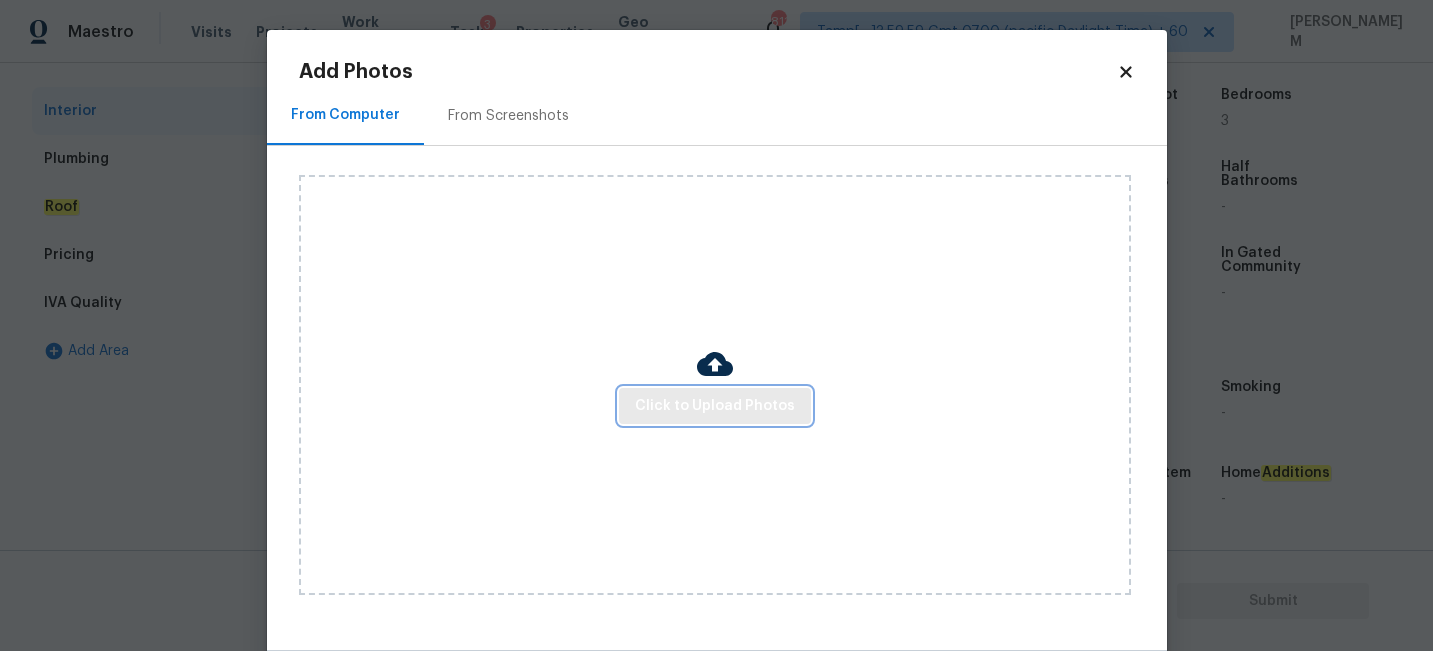 click on "Click to Upload Photos" at bounding box center [715, 406] 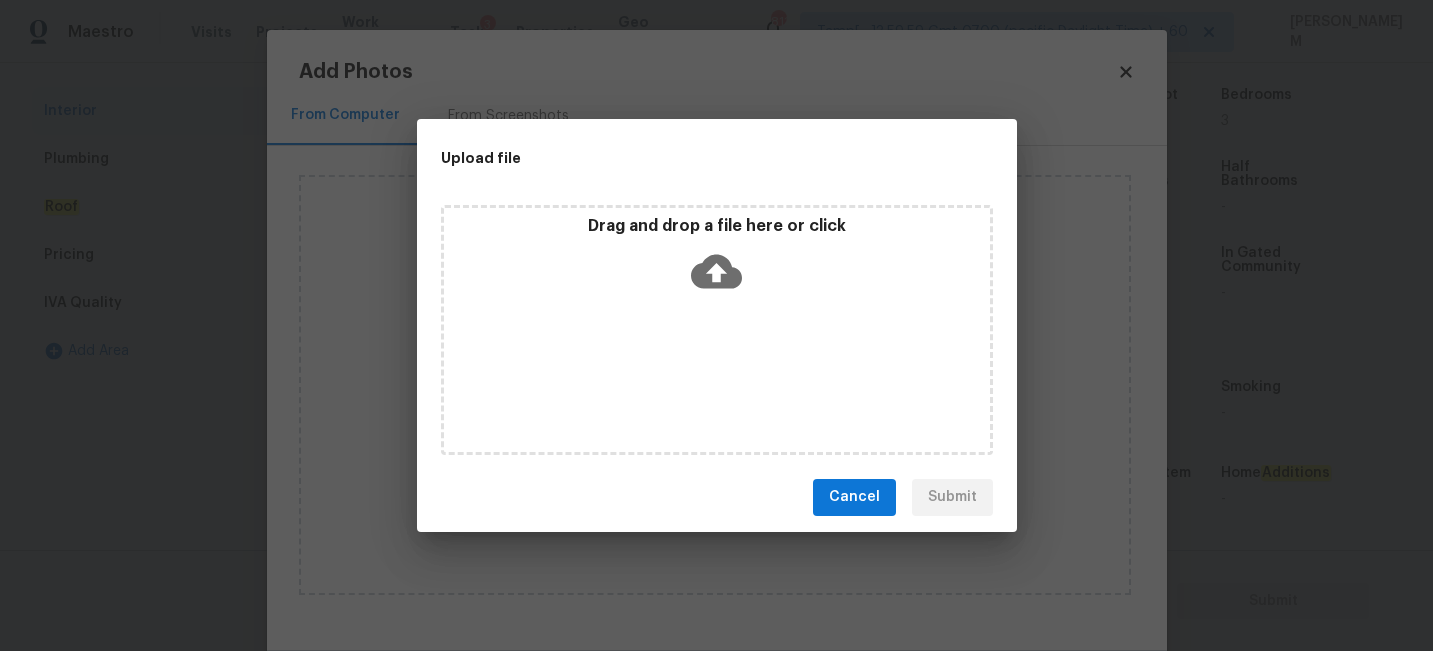 click 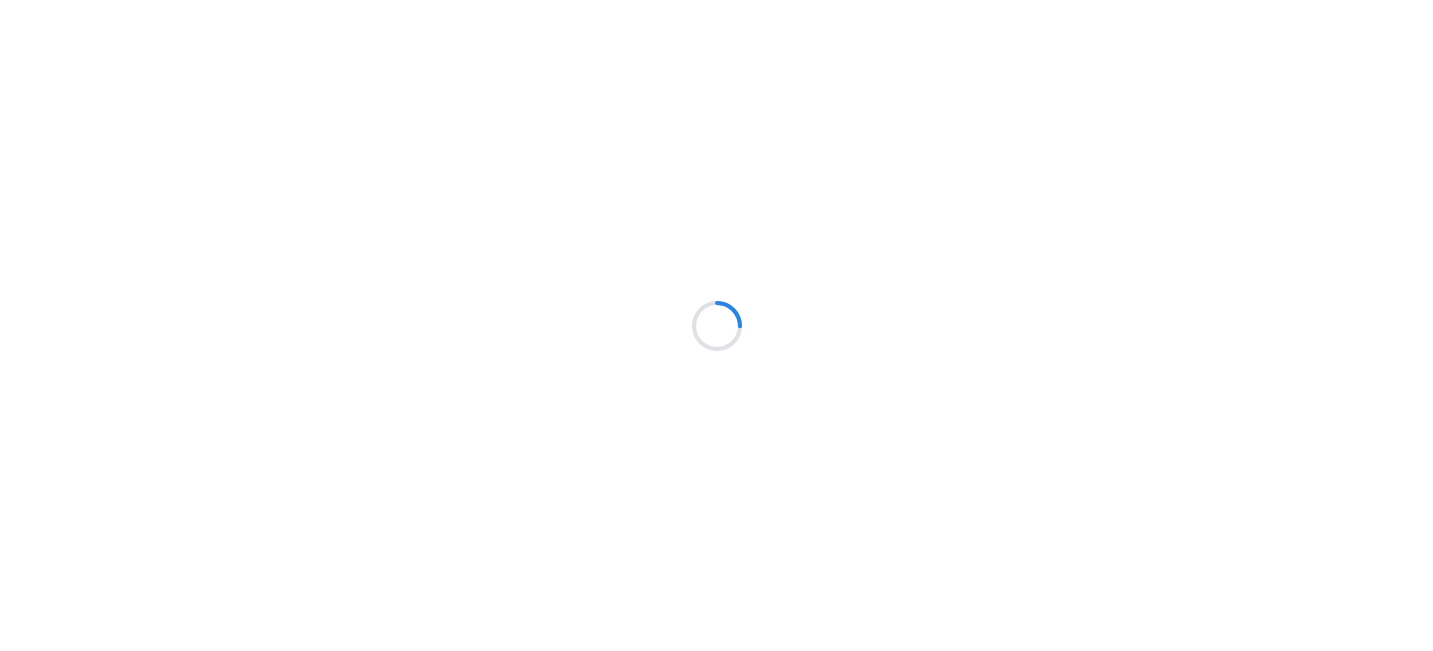scroll, scrollTop: 0, scrollLeft: 0, axis: both 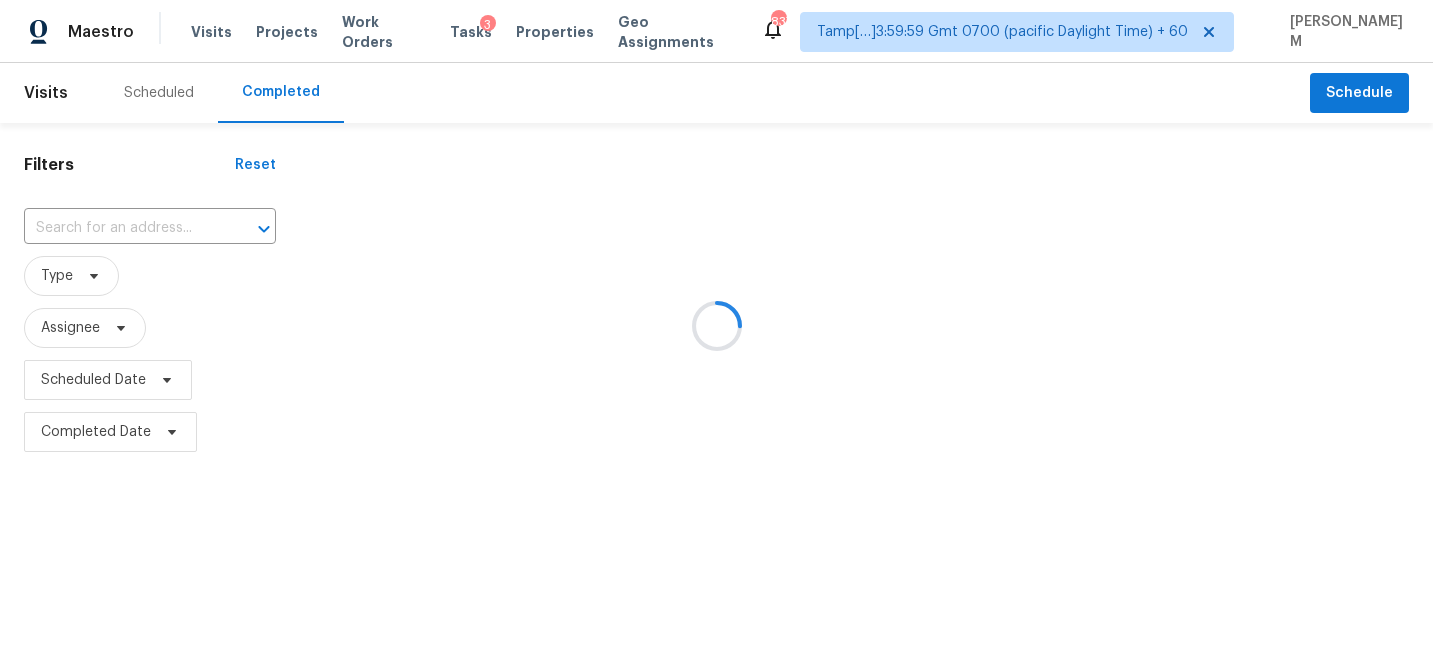 click at bounding box center [716, 325] 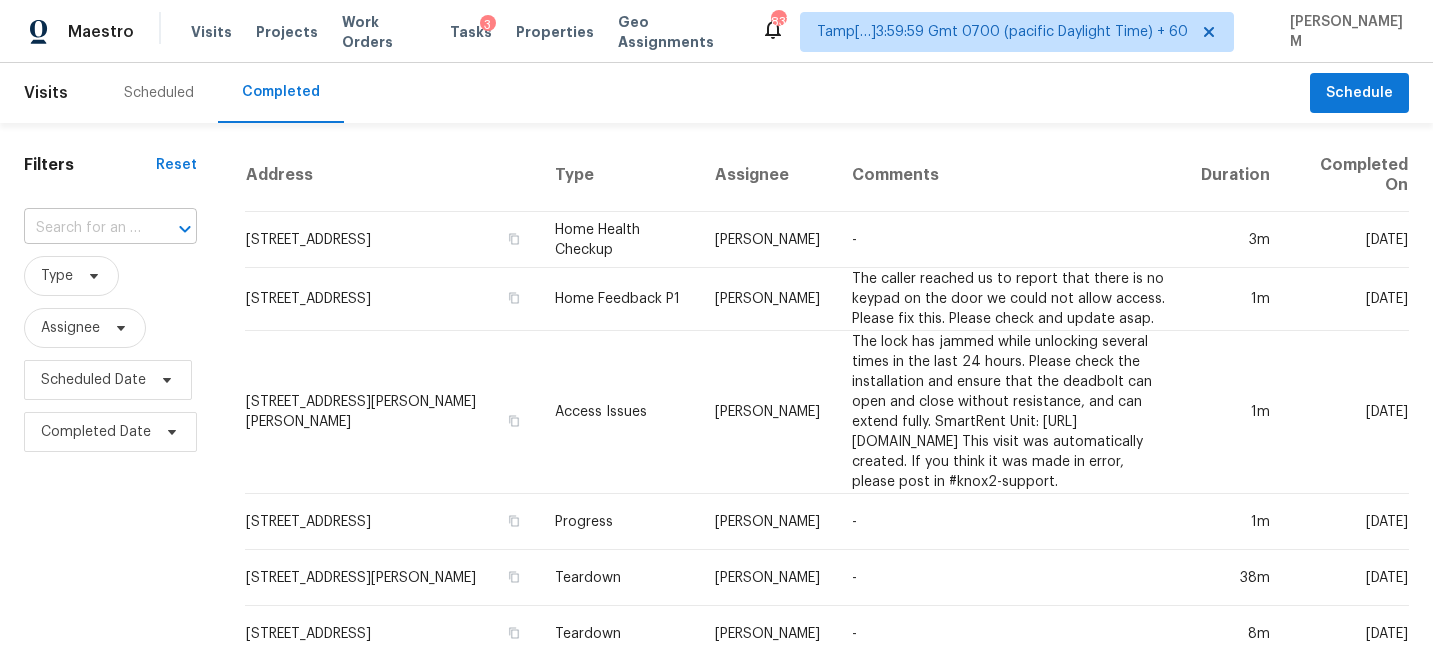 click at bounding box center [82, 228] 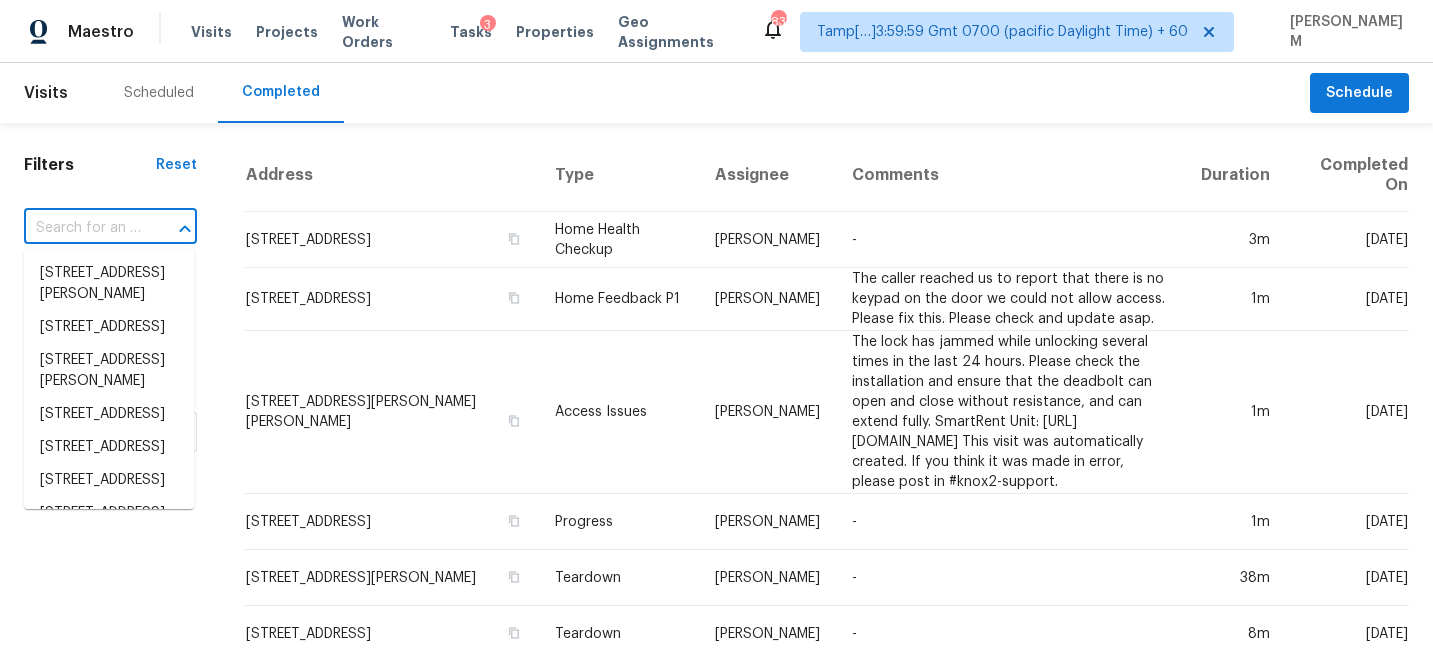 paste on "[STREET_ADDRESS][PERSON_NAME]" 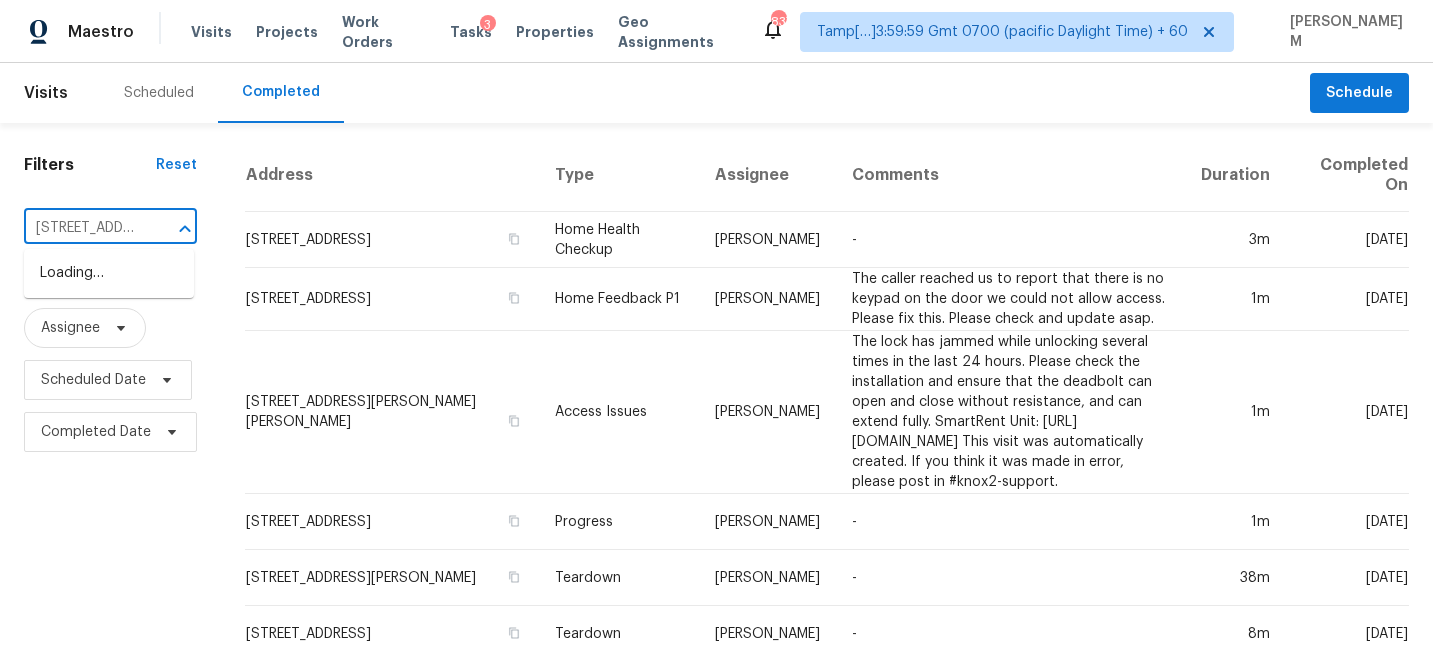 scroll, scrollTop: 0, scrollLeft: 195, axis: horizontal 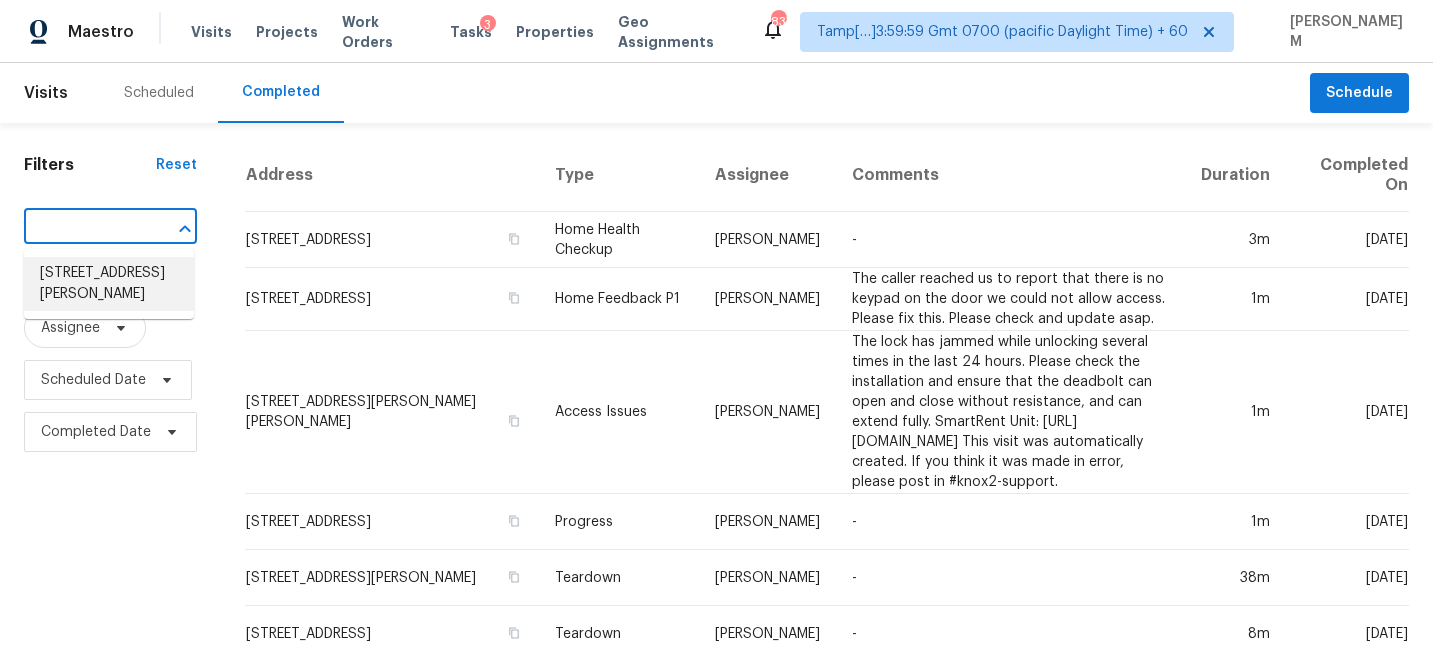click on "[STREET_ADDRESS][PERSON_NAME]" at bounding box center [109, 284] 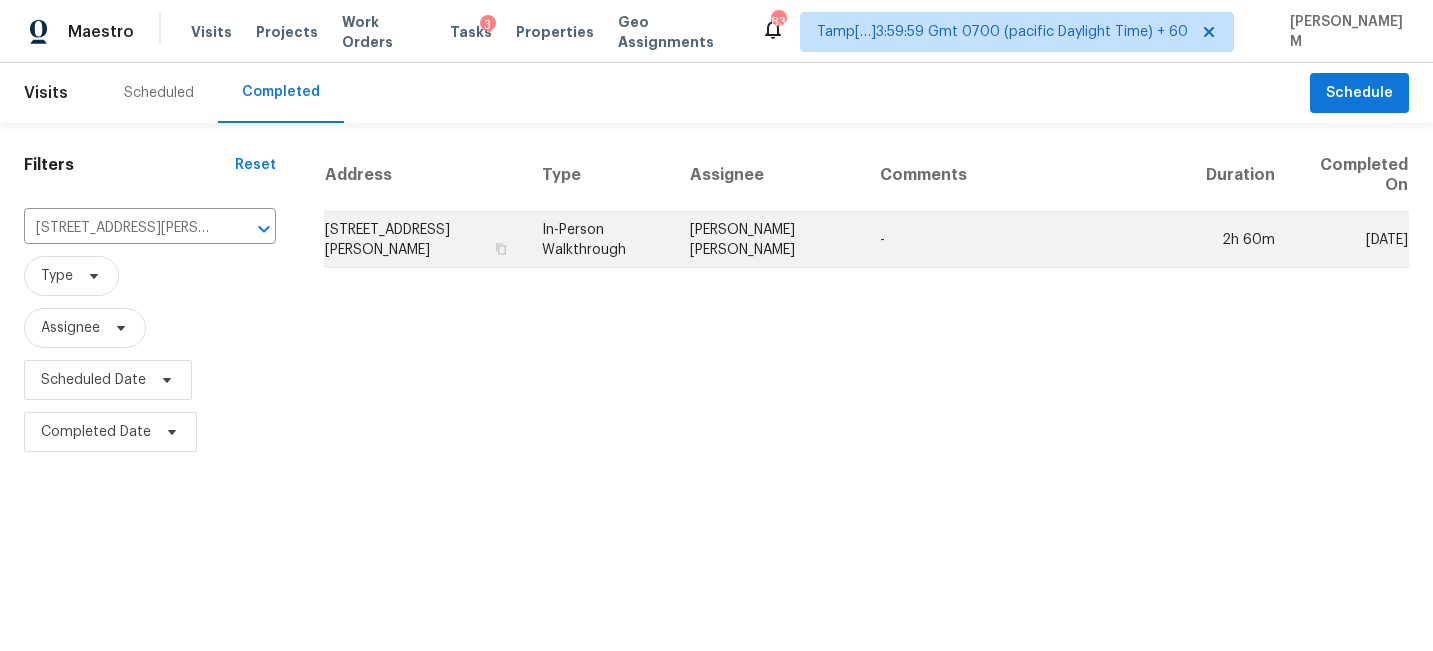 click on "[STREET_ADDRESS][PERSON_NAME]" at bounding box center [425, 240] 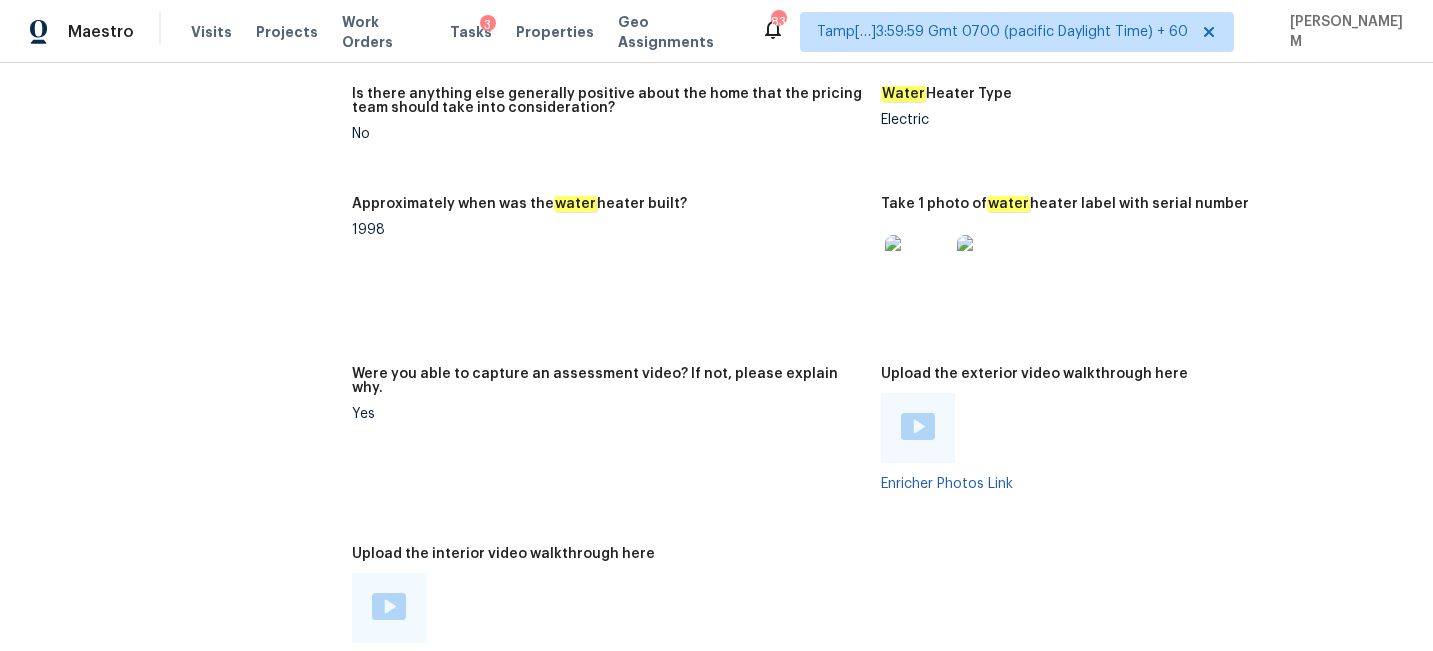 scroll, scrollTop: 3689, scrollLeft: 0, axis: vertical 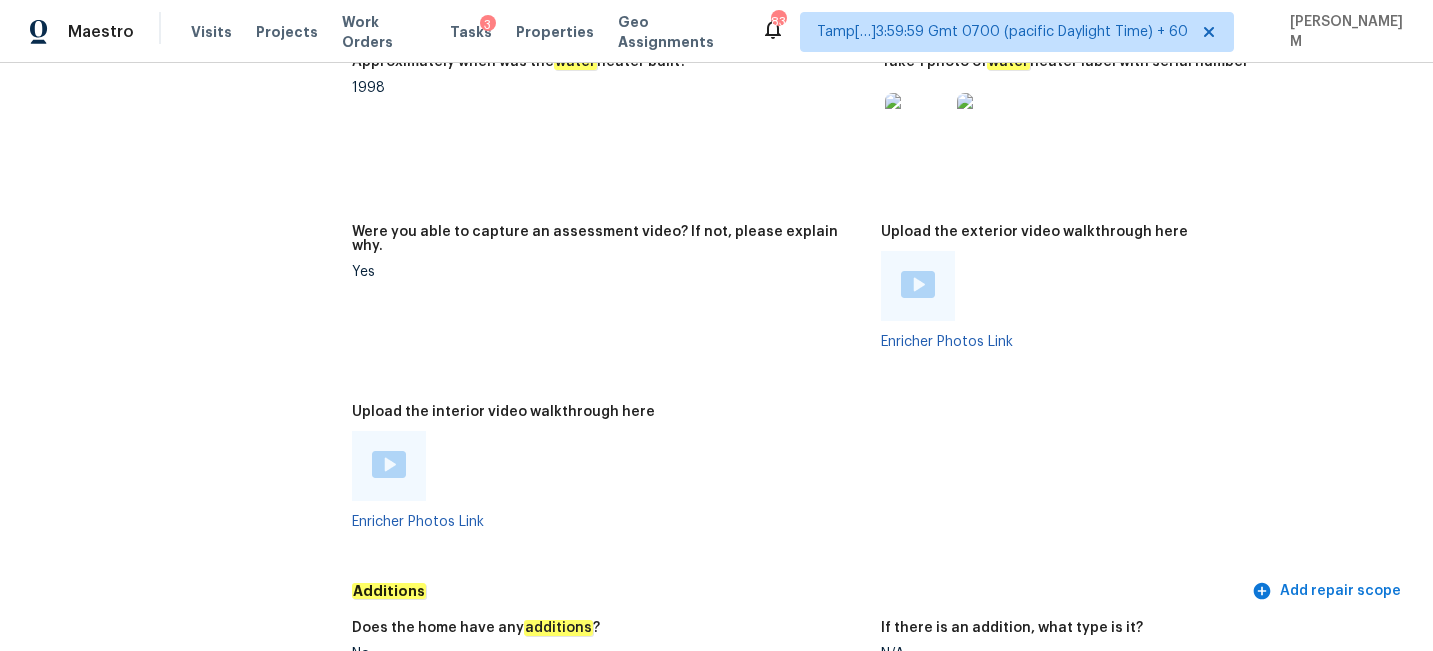 click at bounding box center [389, 466] 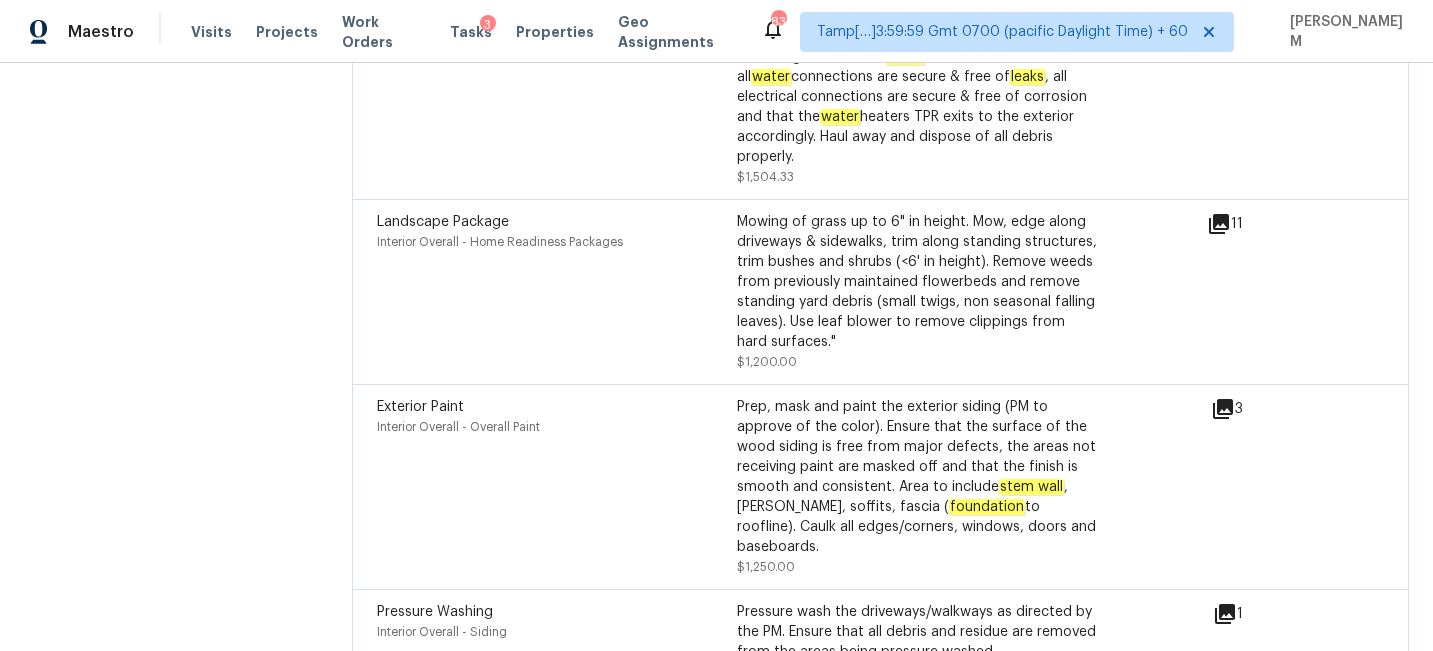 scroll, scrollTop: 6232, scrollLeft: 0, axis: vertical 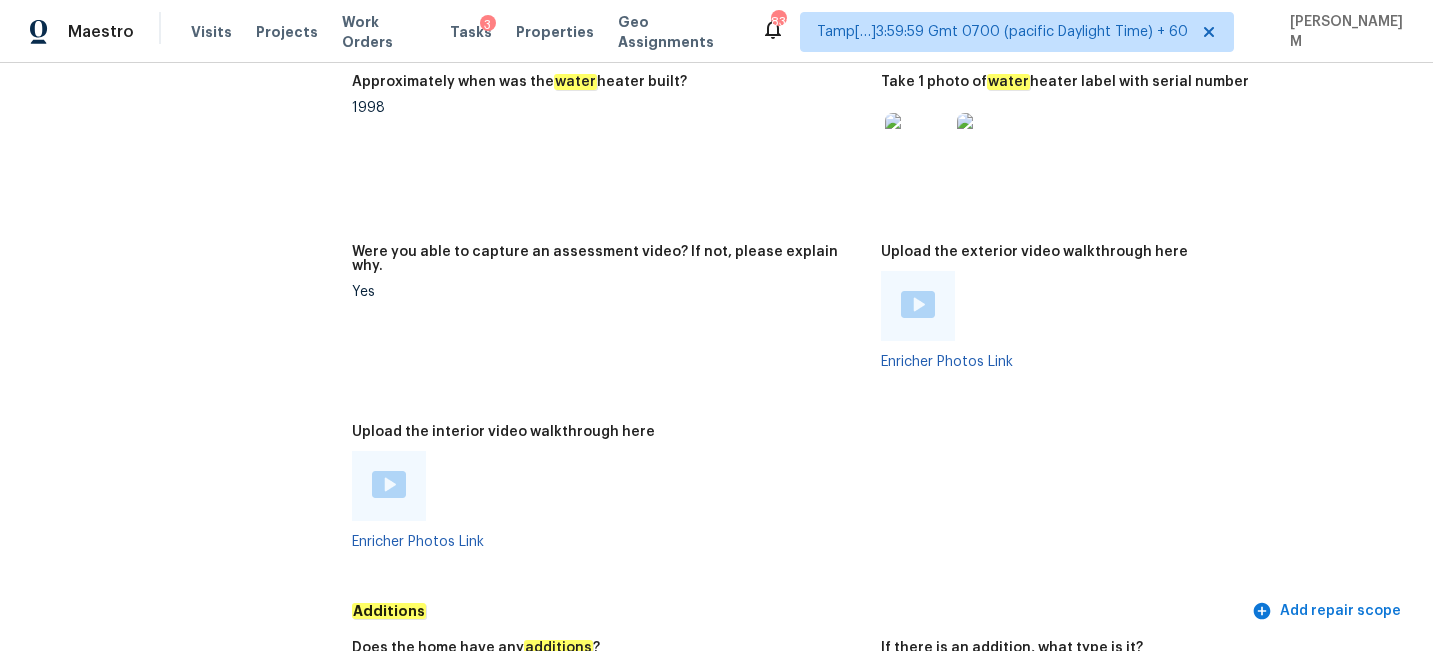 click at bounding box center (389, 484) 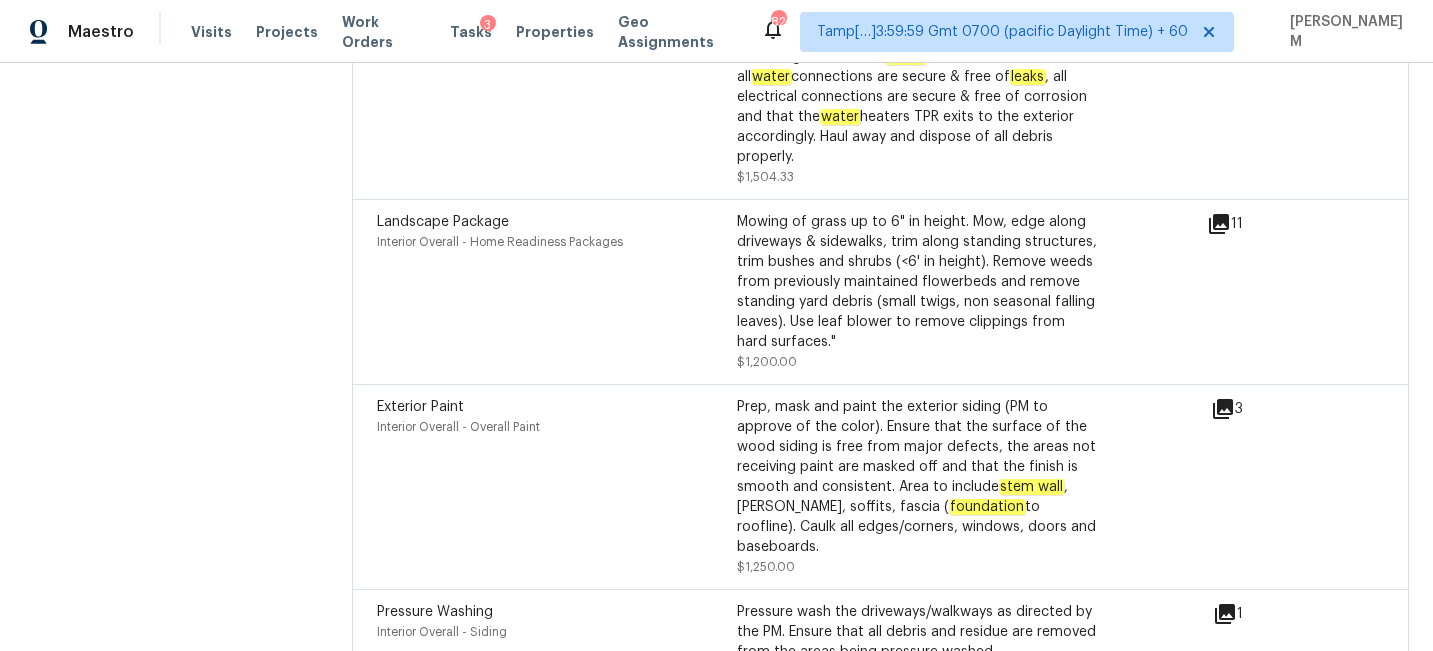 scroll, scrollTop: 6232, scrollLeft: 0, axis: vertical 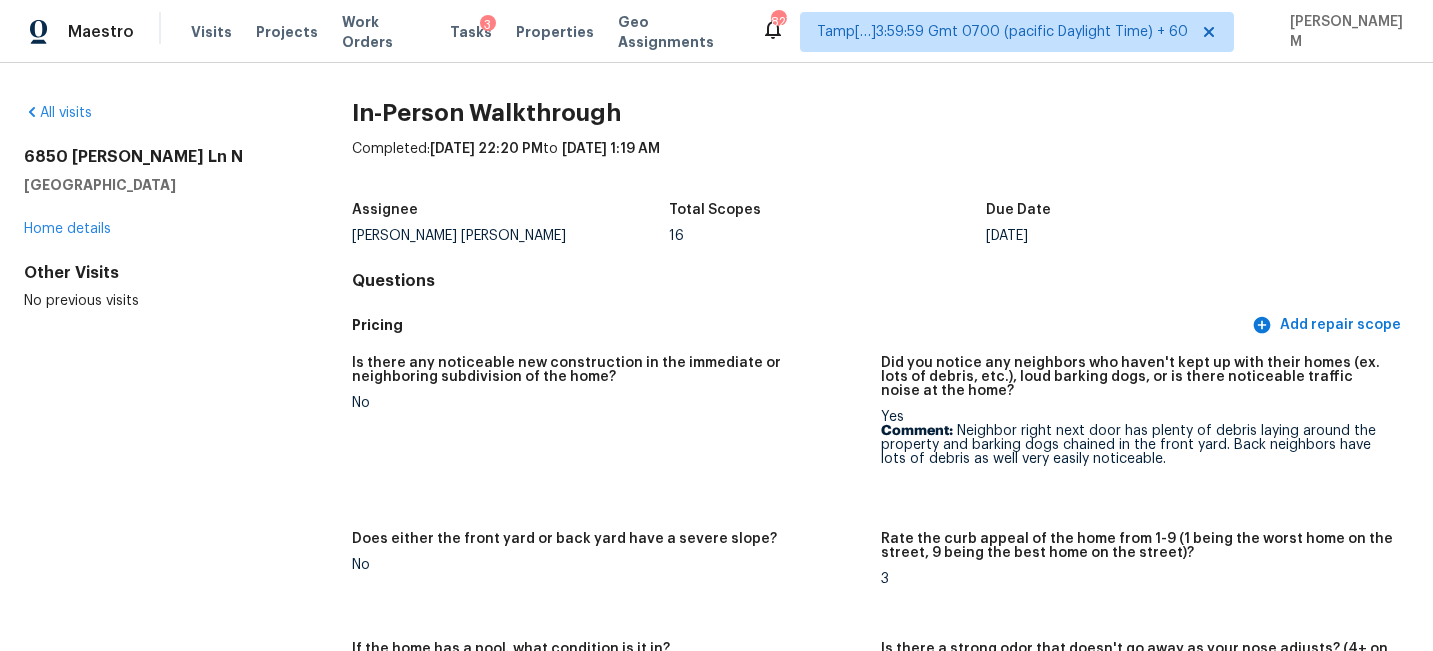 drag, startPoint x: 189, startPoint y: 191, endPoint x: 15, endPoint y: 156, distance: 177.48521 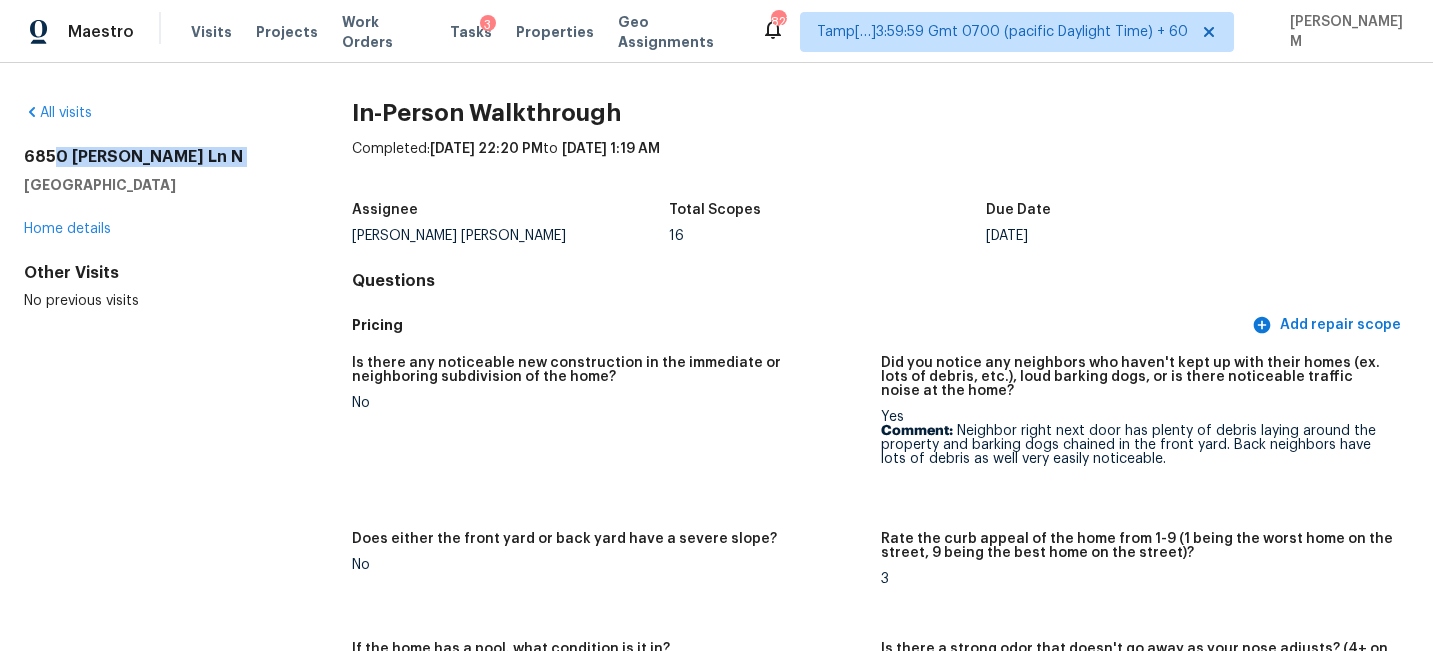 drag, startPoint x: 183, startPoint y: 168, endPoint x: 54, endPoint y: 164, distance: 129.062 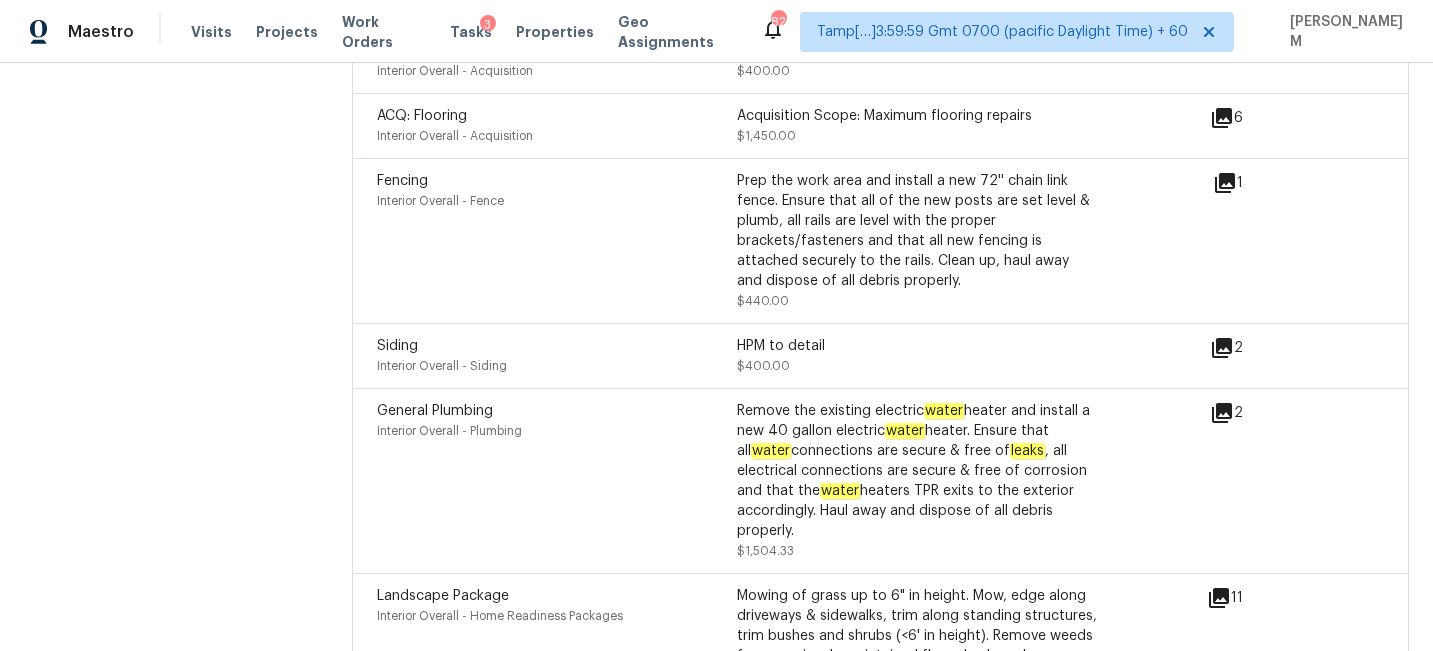 scroll, scrollTop: 6232, scrollLeft: 0, axis: vertical 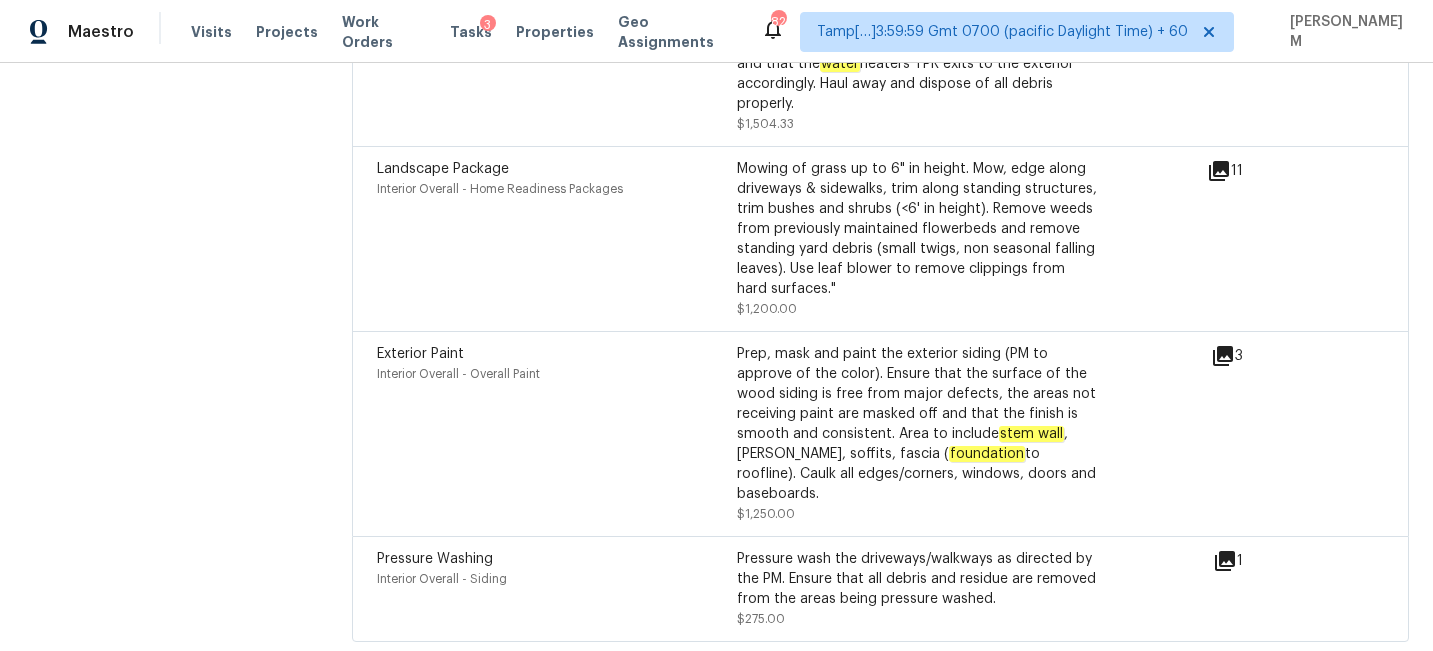 click on "Landscape Package Interior Overall - Home Readiness Packages Mowing of grass up to 6" in height. Mow, edge along driveways & sidewalks, trim along standing structures, trim bushes and shrubs (<6' in height). Remove weeds from previously maintained flowerbeds and remove standing yard debris (small twigs, non seasonal falling leaves).  Use leaf blower to remove clippings from hard surfaces." $1,200.00   11" at bounding box center [880, 238] 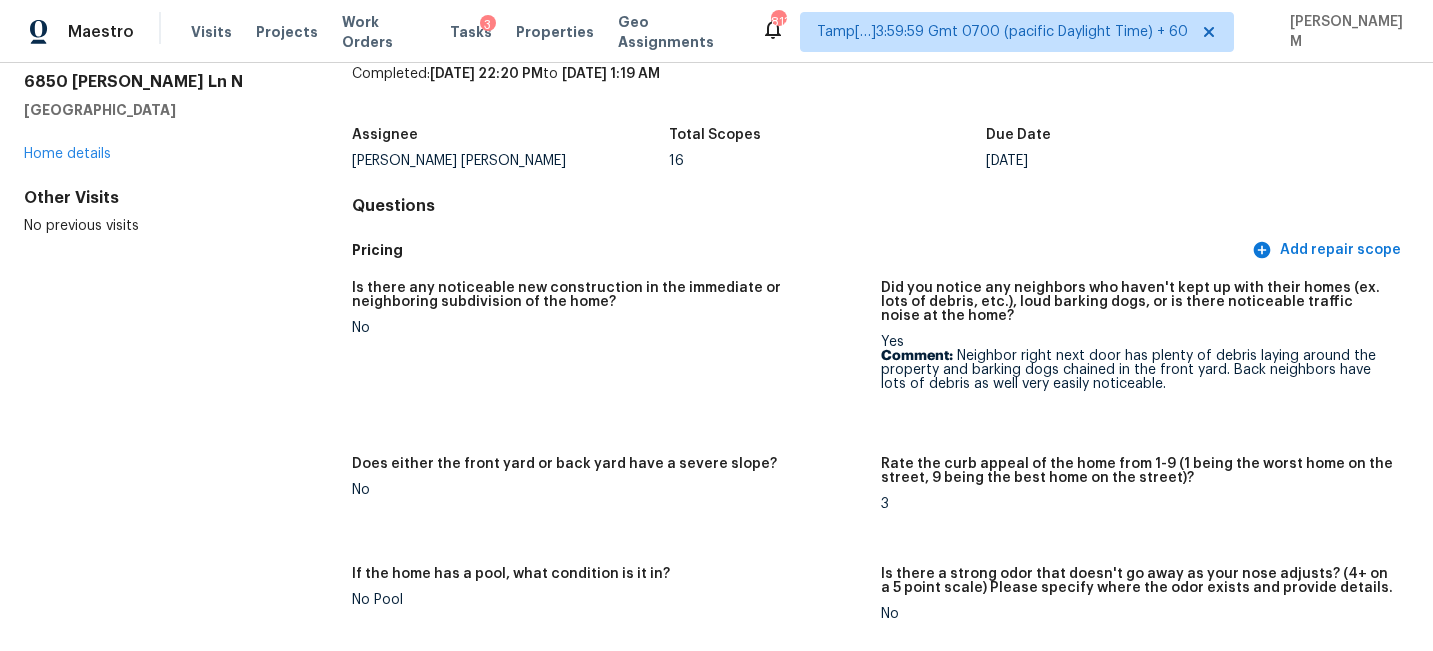 scroll, scrollTop: 0, scrollLeft: 0, axis: both 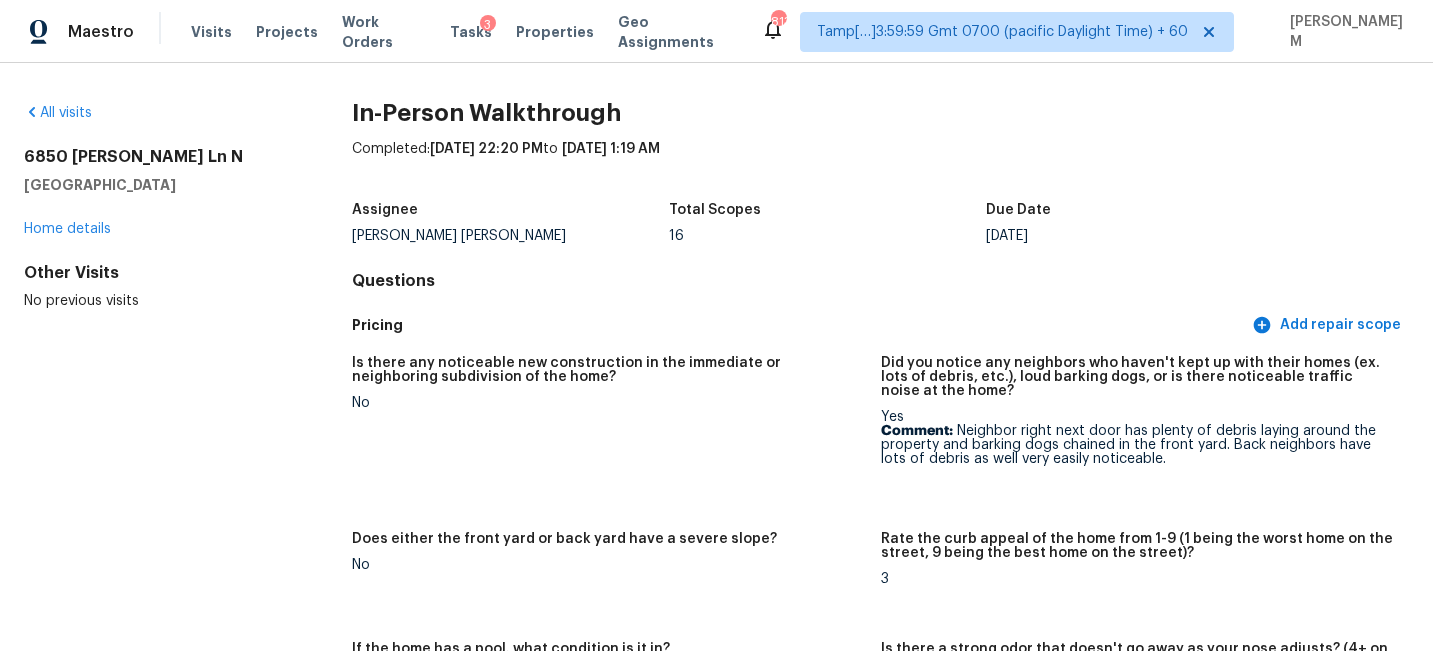 drag, startPoint x: 181, startPoint y: 190, endPoint x: 15, endPoint y: 151, distance: 170.51979 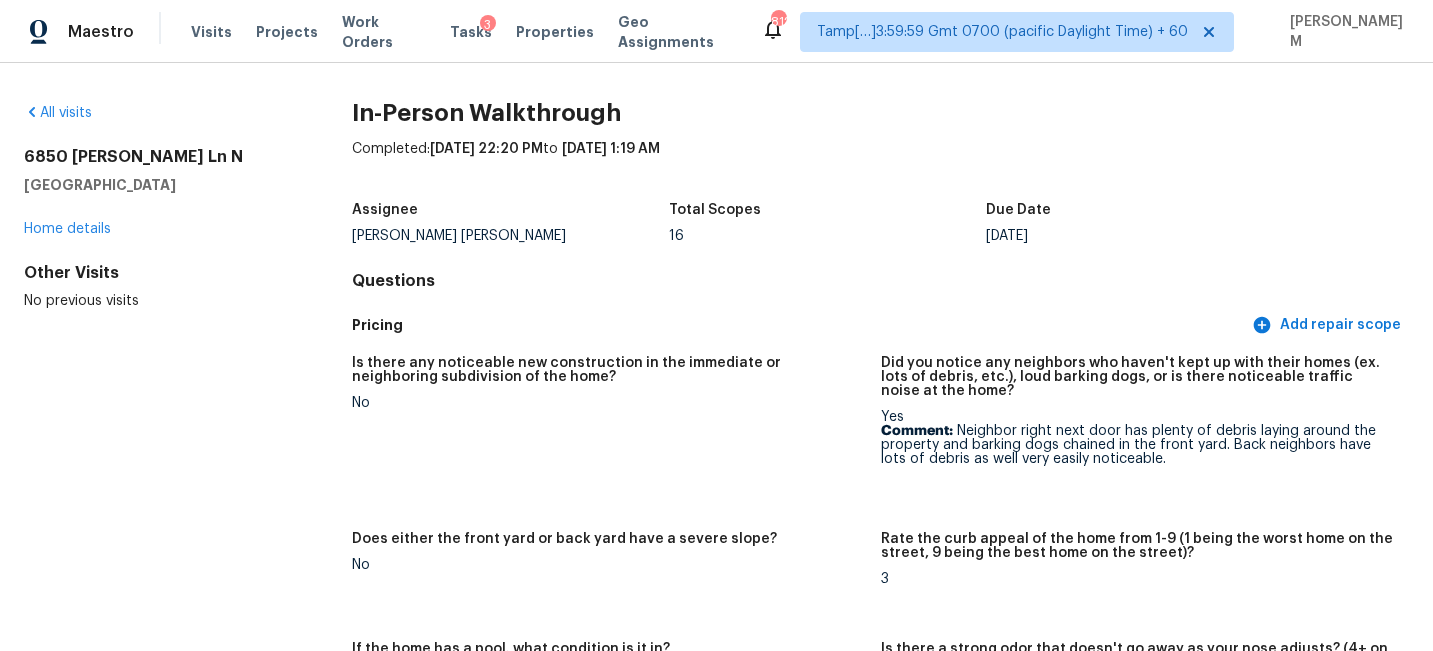 click on "Visits Projects Work Orders Tasks 3 Properties Geo Assignments" at bounding box center [476, 32] 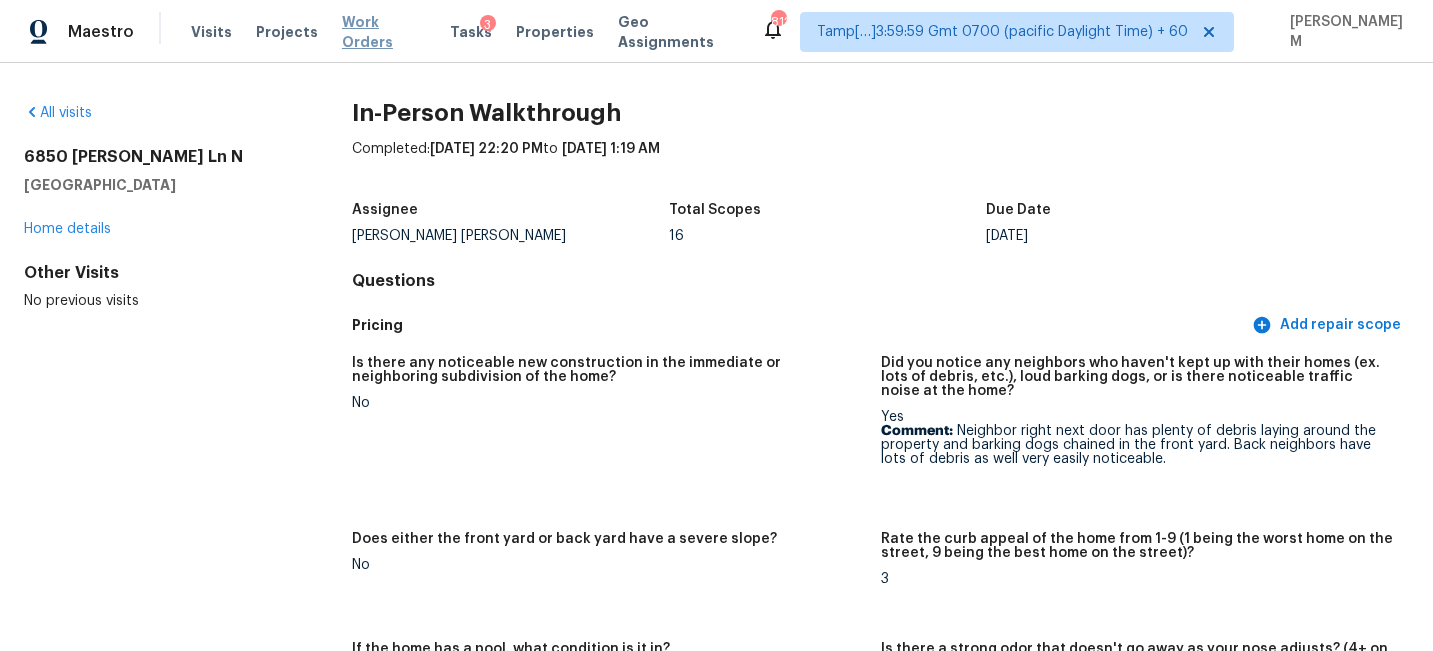 click on "Work Orders" at bounding box center (384, 32) 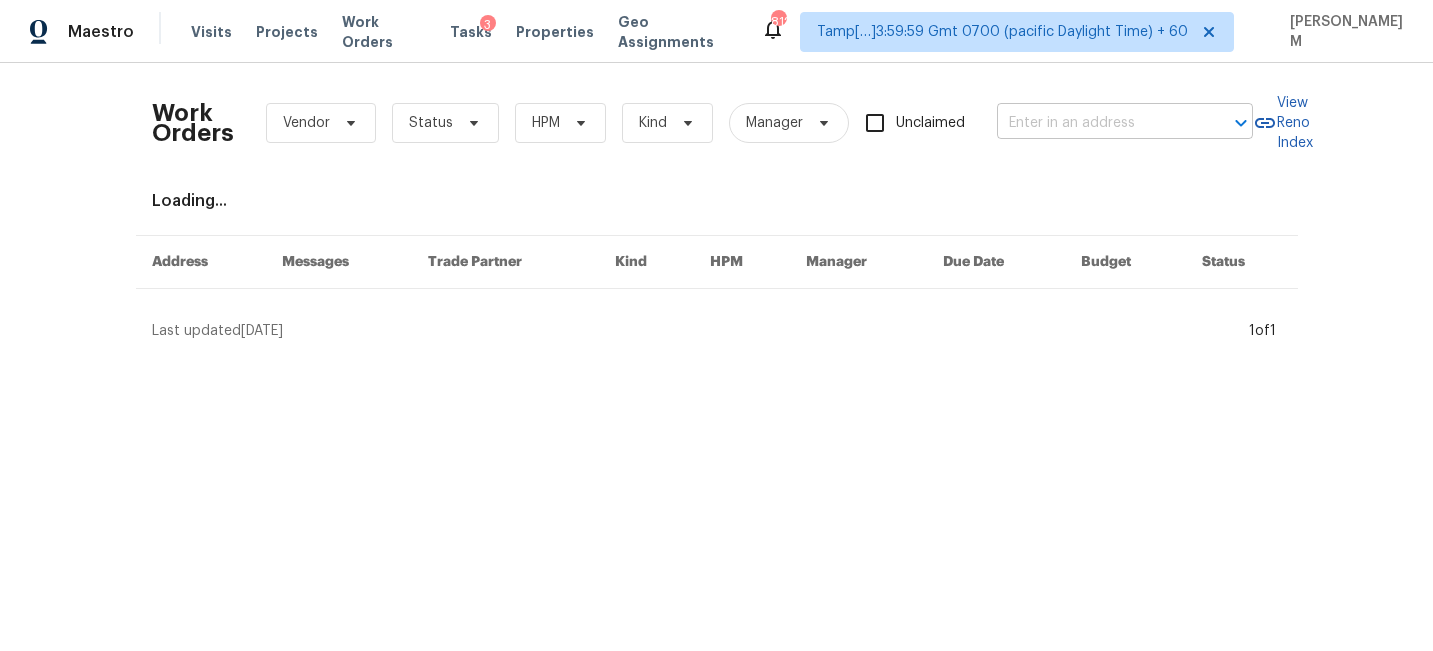 click at bounding box center (1097, 123) 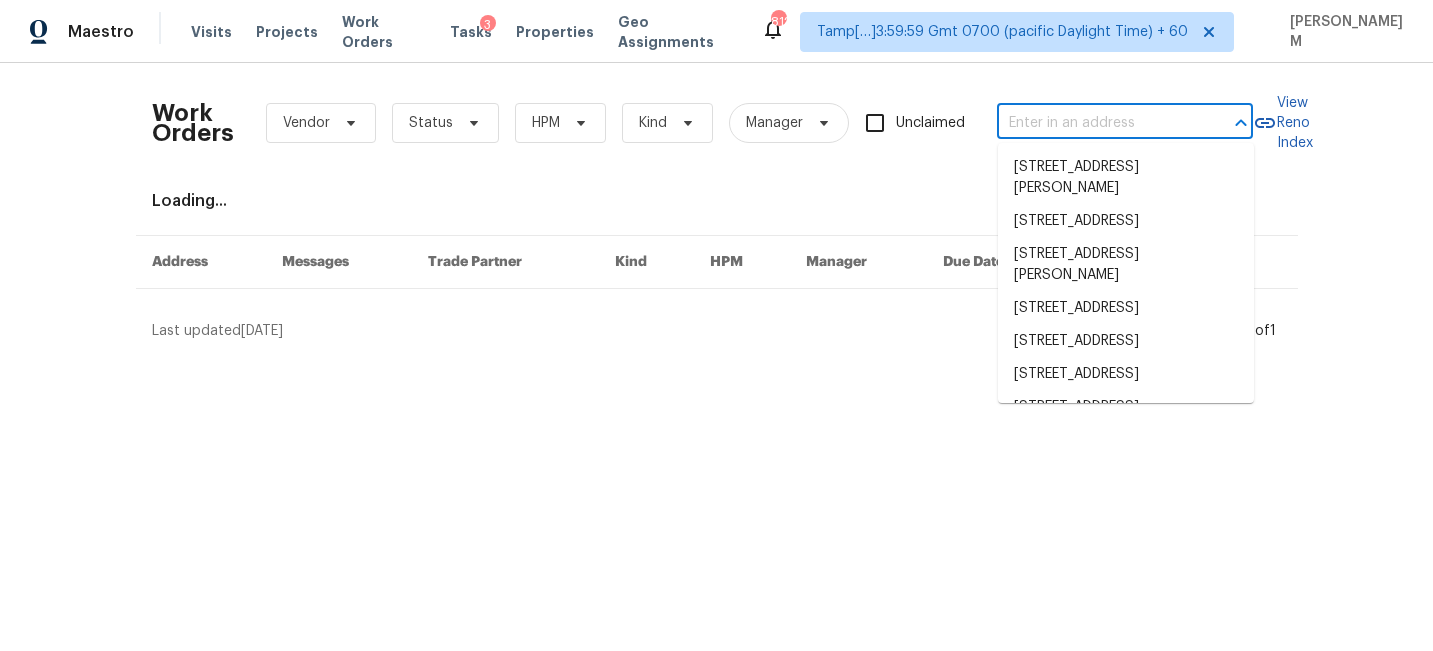 paste on "[STREET_ADDRESS]" 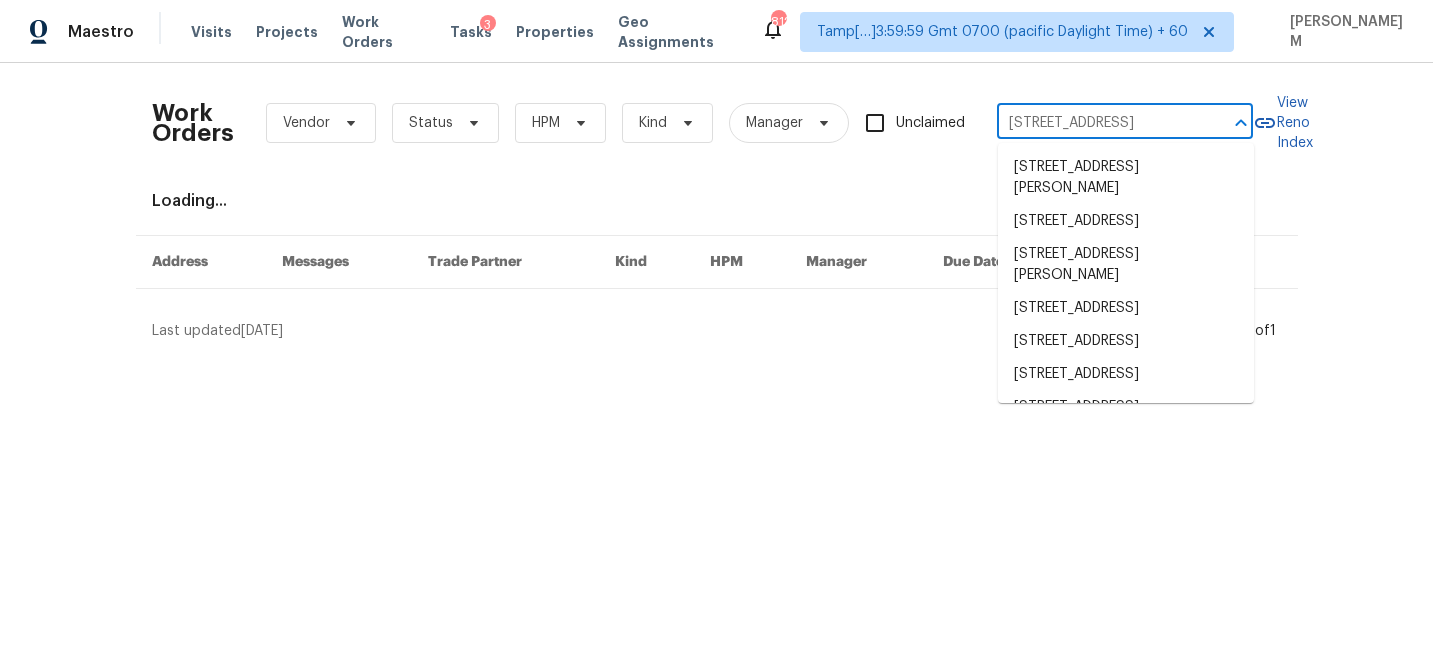 scroll, scrollTop: 0, scrollLeft: 81, axis: horizontal 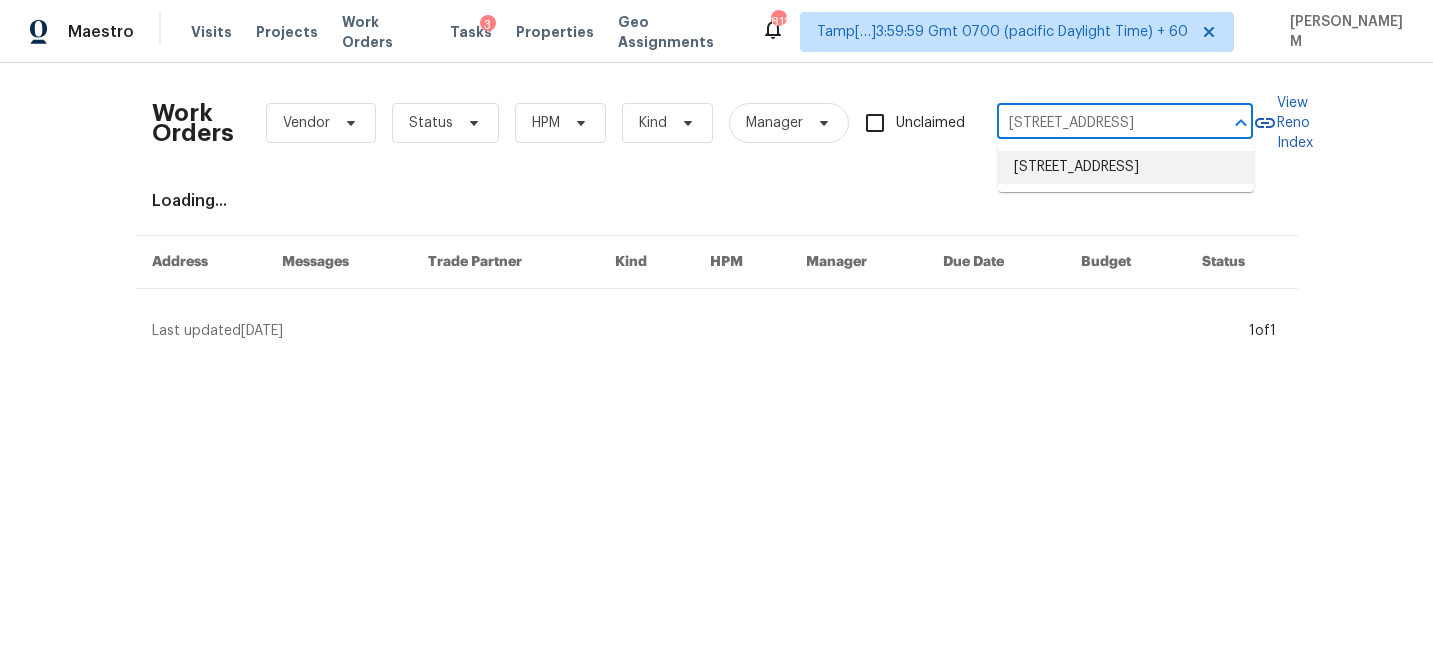 click on "[STREET_ADDRESS]" at bounding box center [1126, 167] 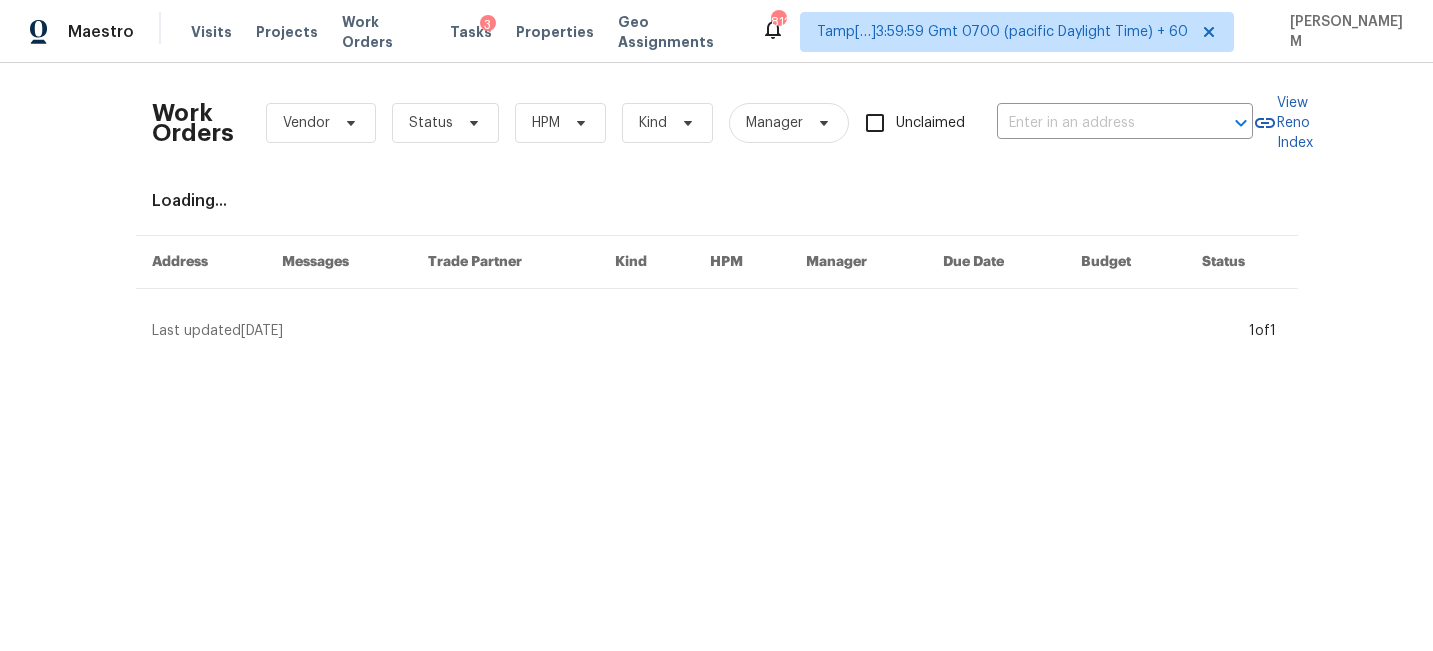 type on "[STREET_ADDRESS]" 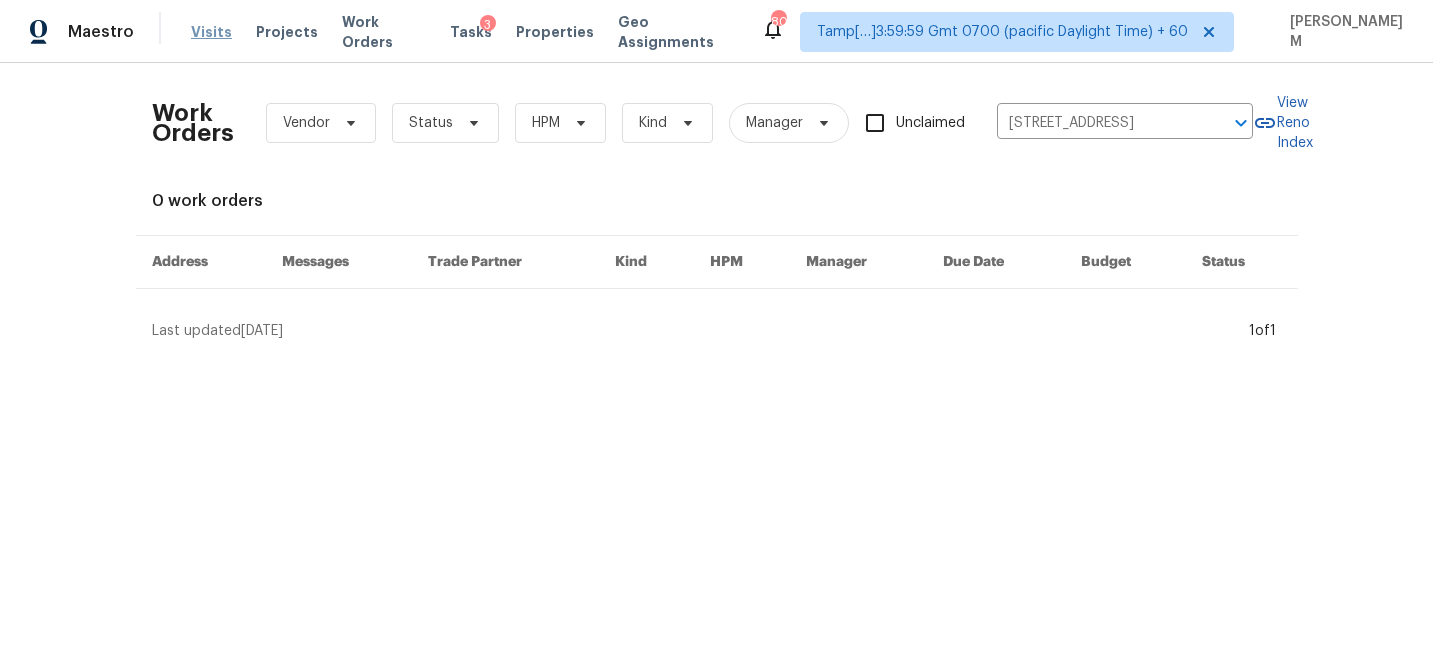 click on "Visits" at bounding box center (211, 32) 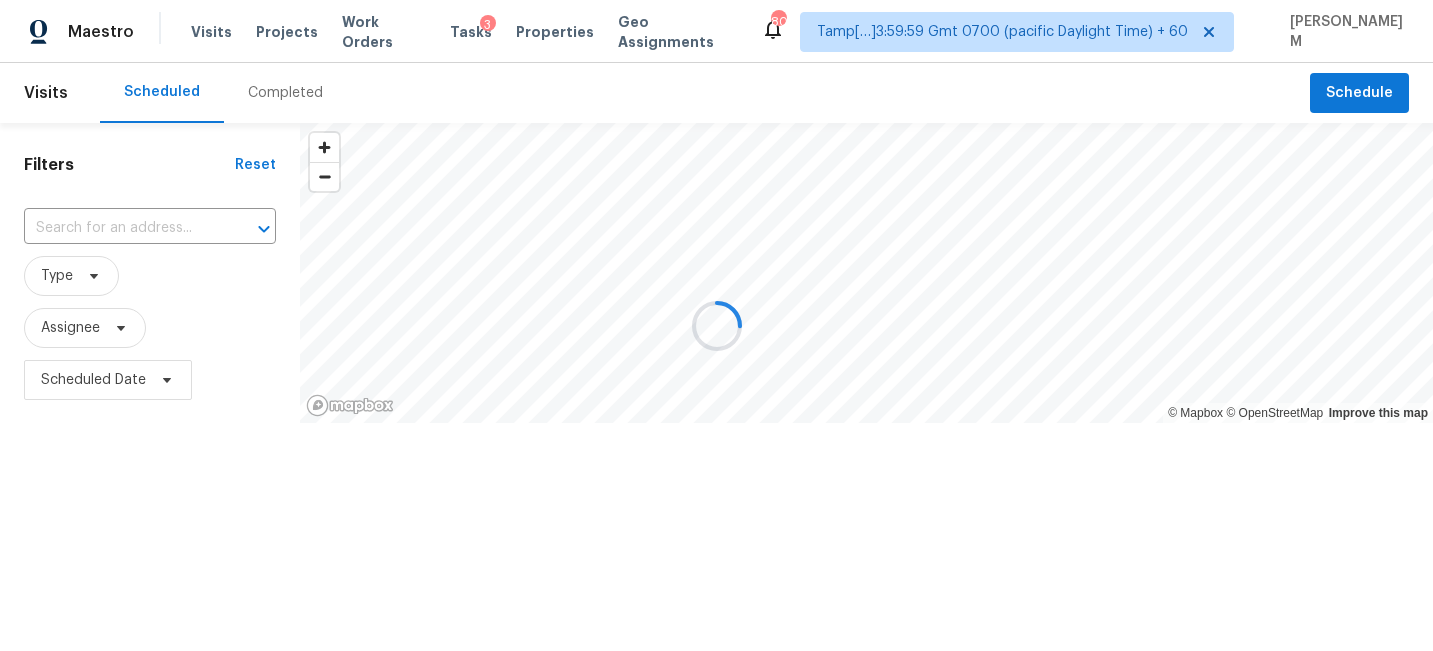 click at bounding box center [716, 325] 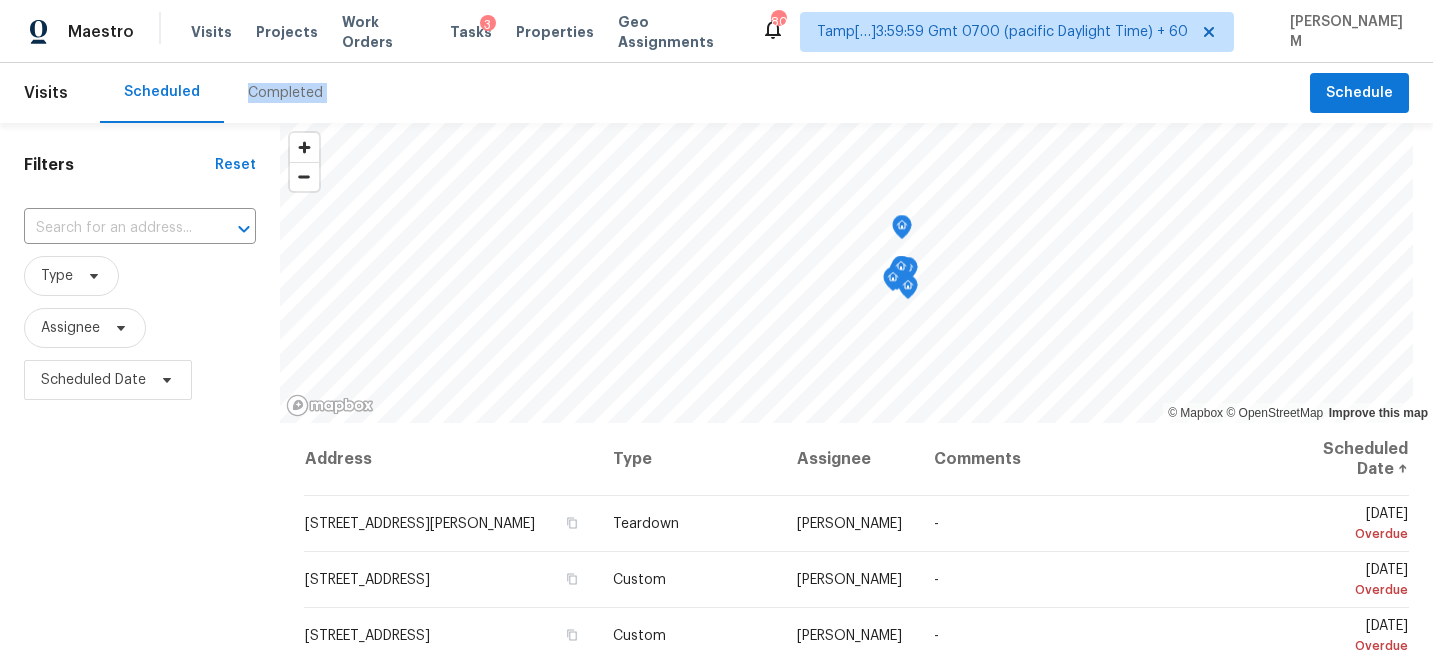 click on "Completed" at bounding box center [285, 93] 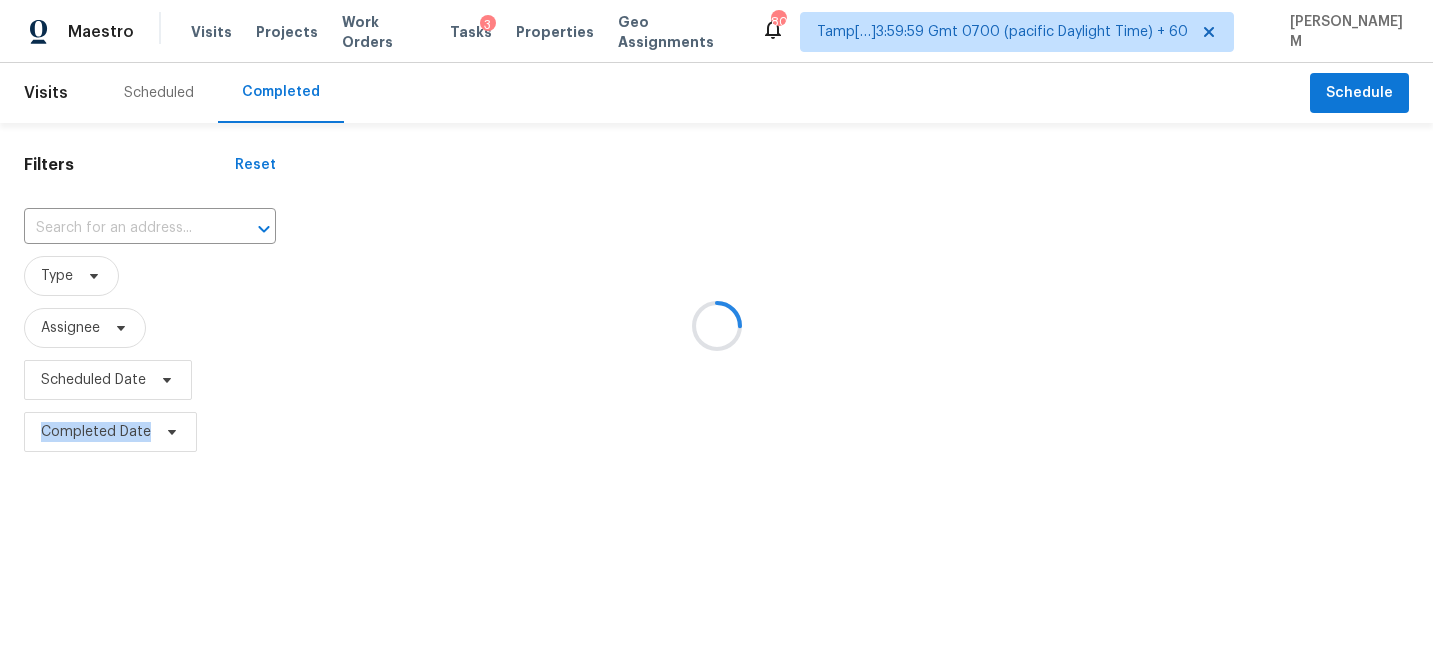 click at bounding box center (716, 325) 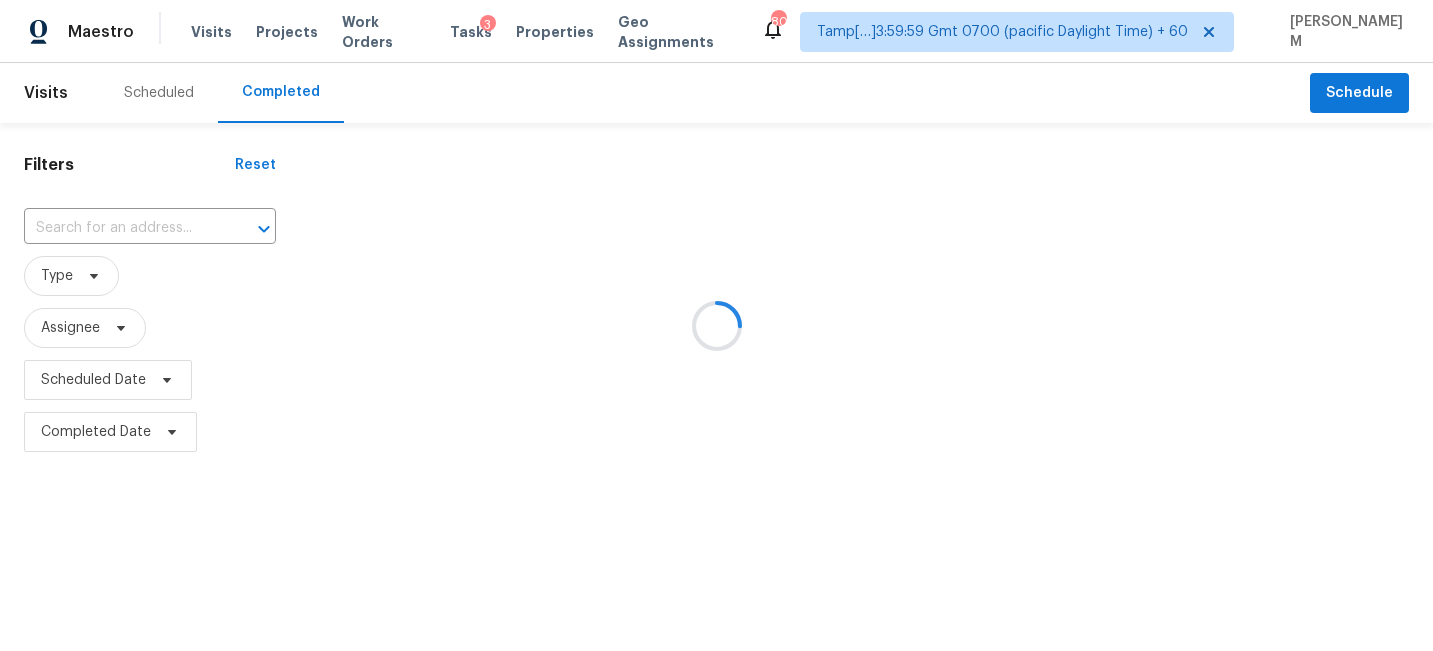 click at bounding box center [716, 325] 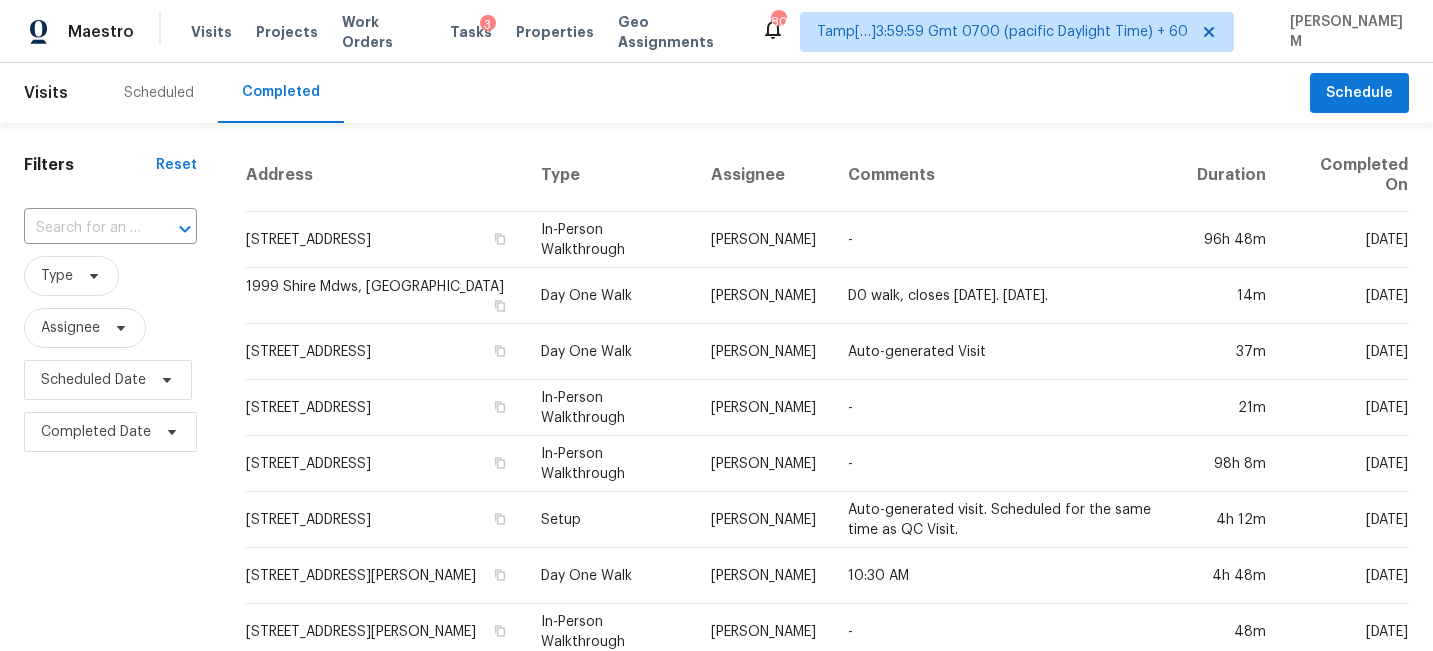 click at bounding box center [171, 229] 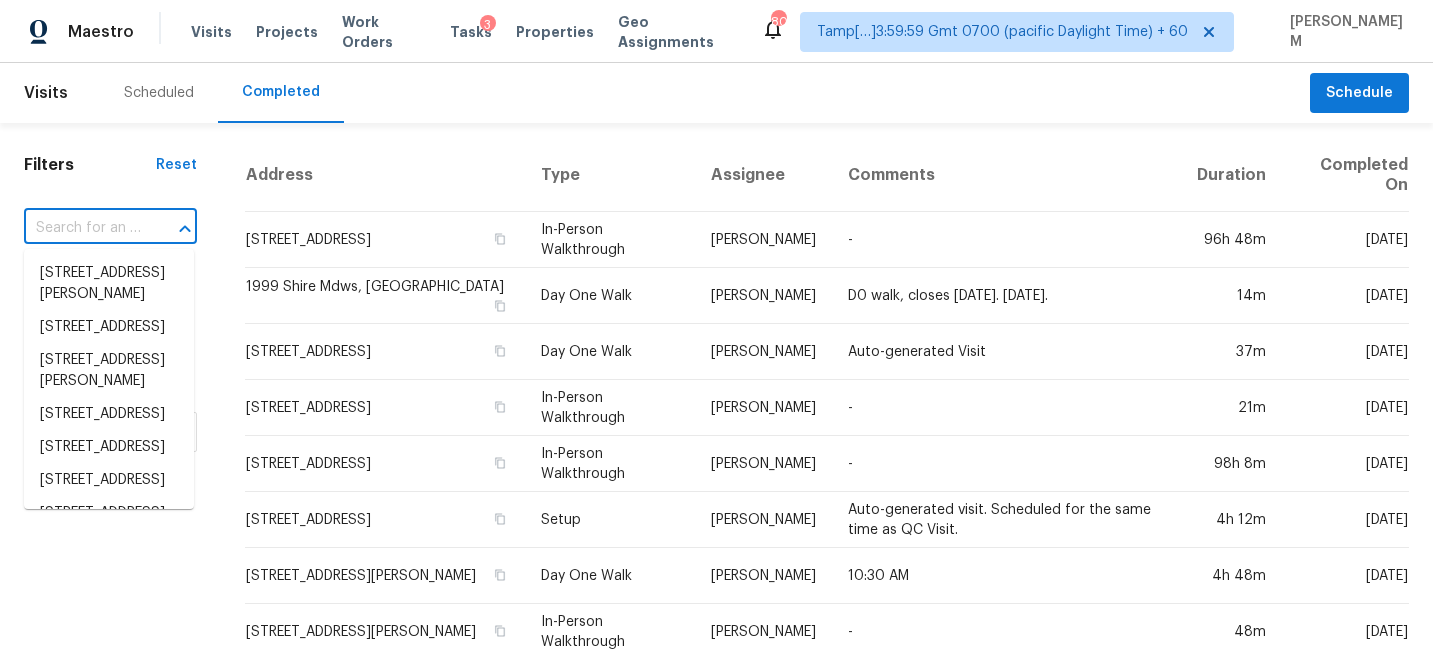 paste on "[STREET_ADDRESS]" 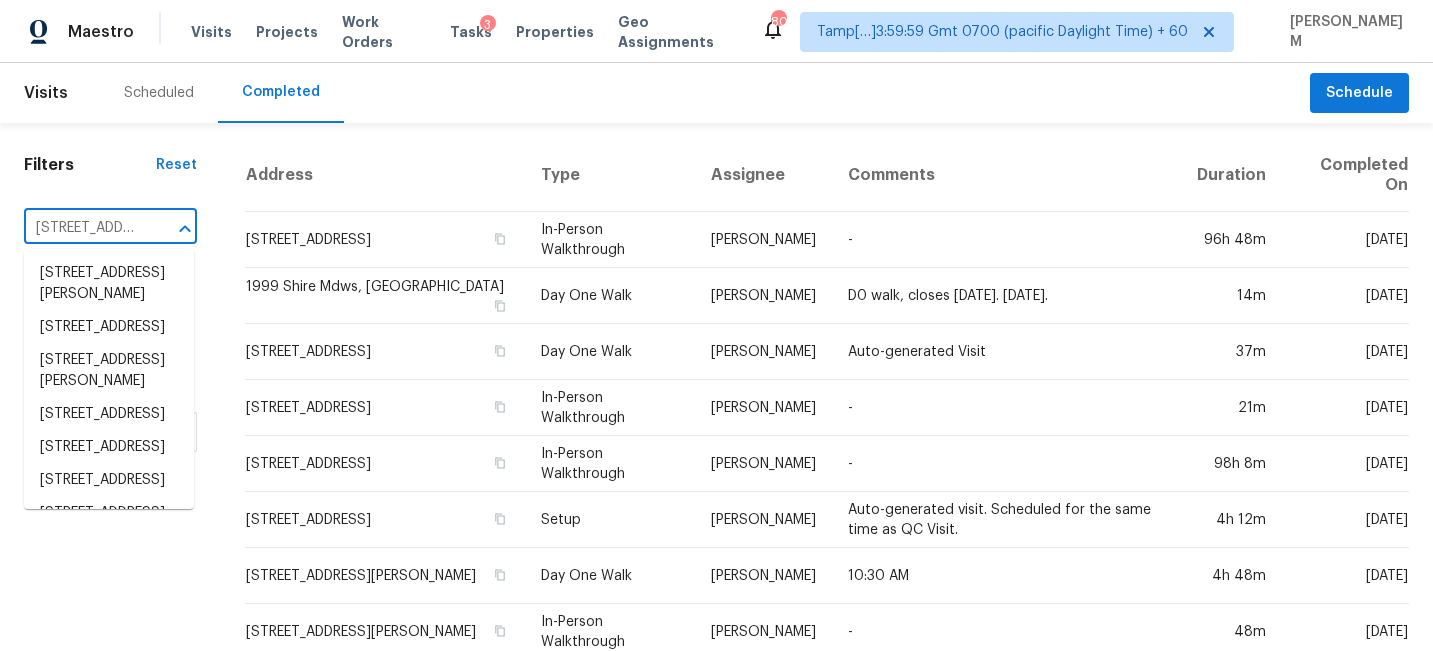 scroll, scrollTop: 0, scrollLeft: 166, axis: horizontal 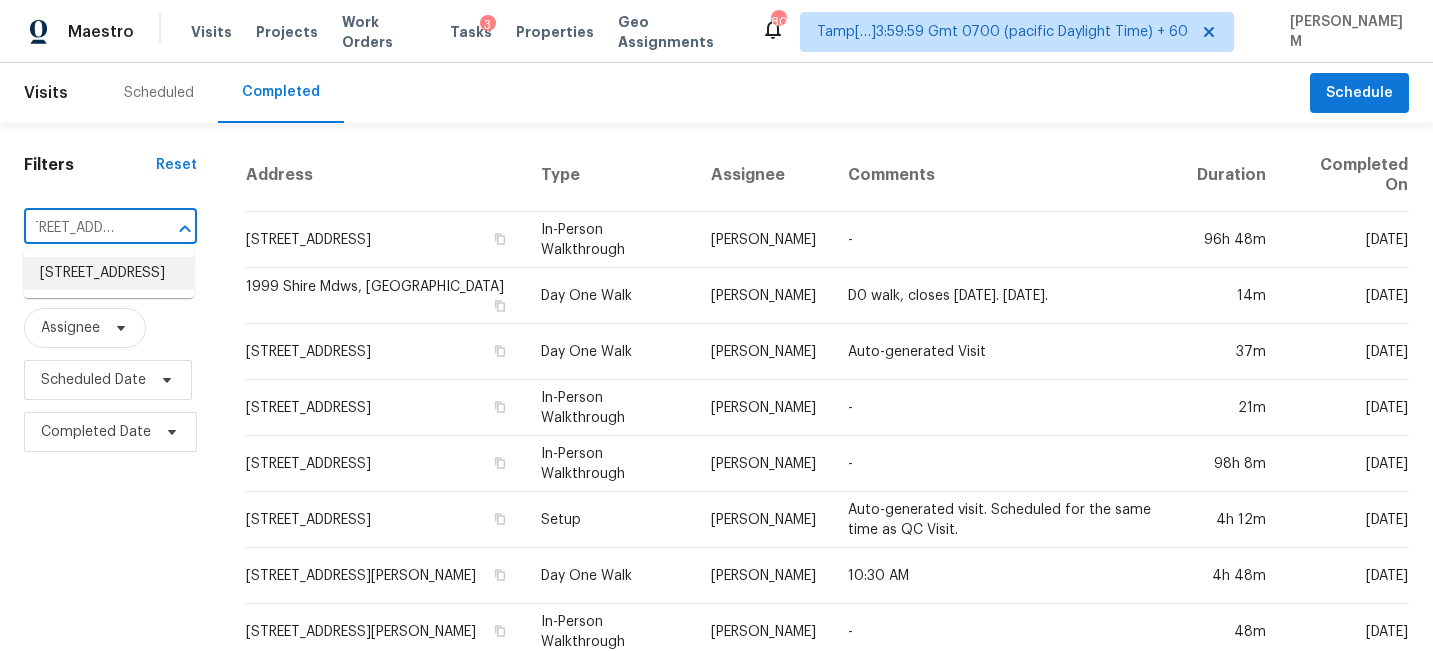 click on "[STREET_ADDRESS]" at bounding box center (109, 273) 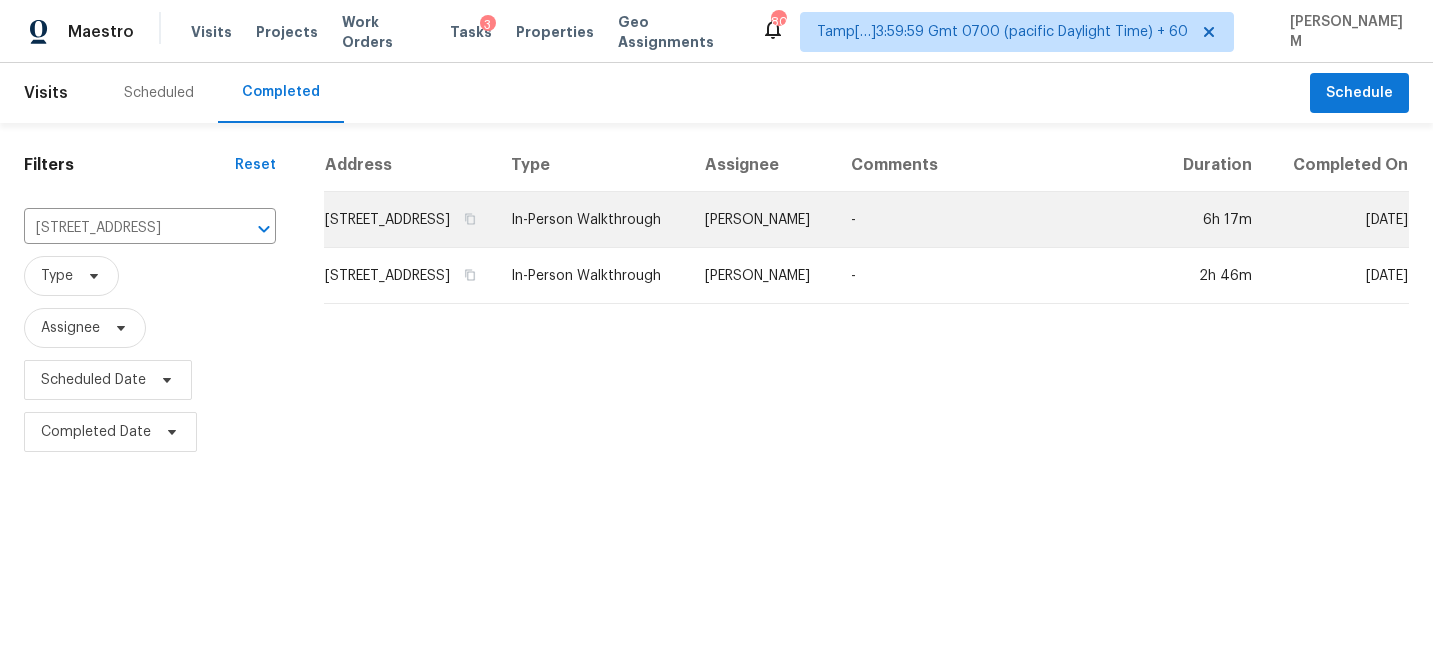 click on "[PERSON_NAME]" at bounding box center (762, 220) 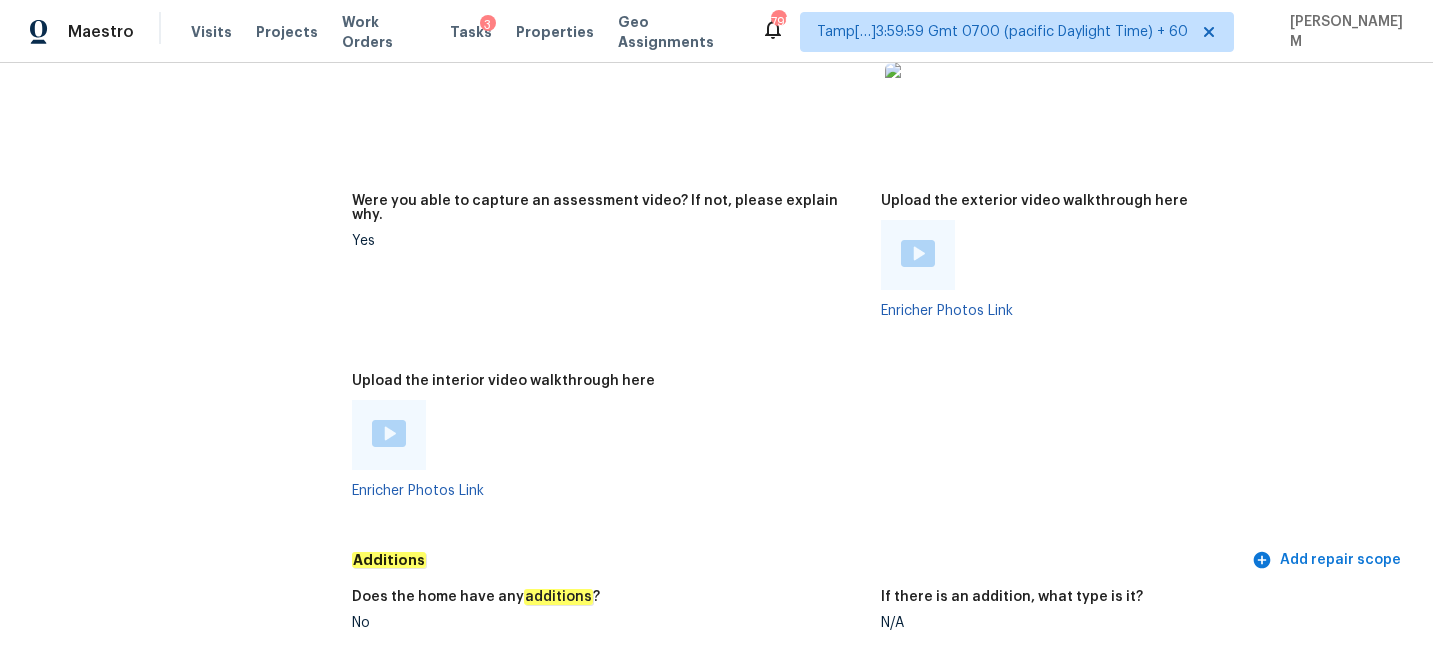 scroll, scrollTop: 3795, scrollLeft: 0, axis: vertical 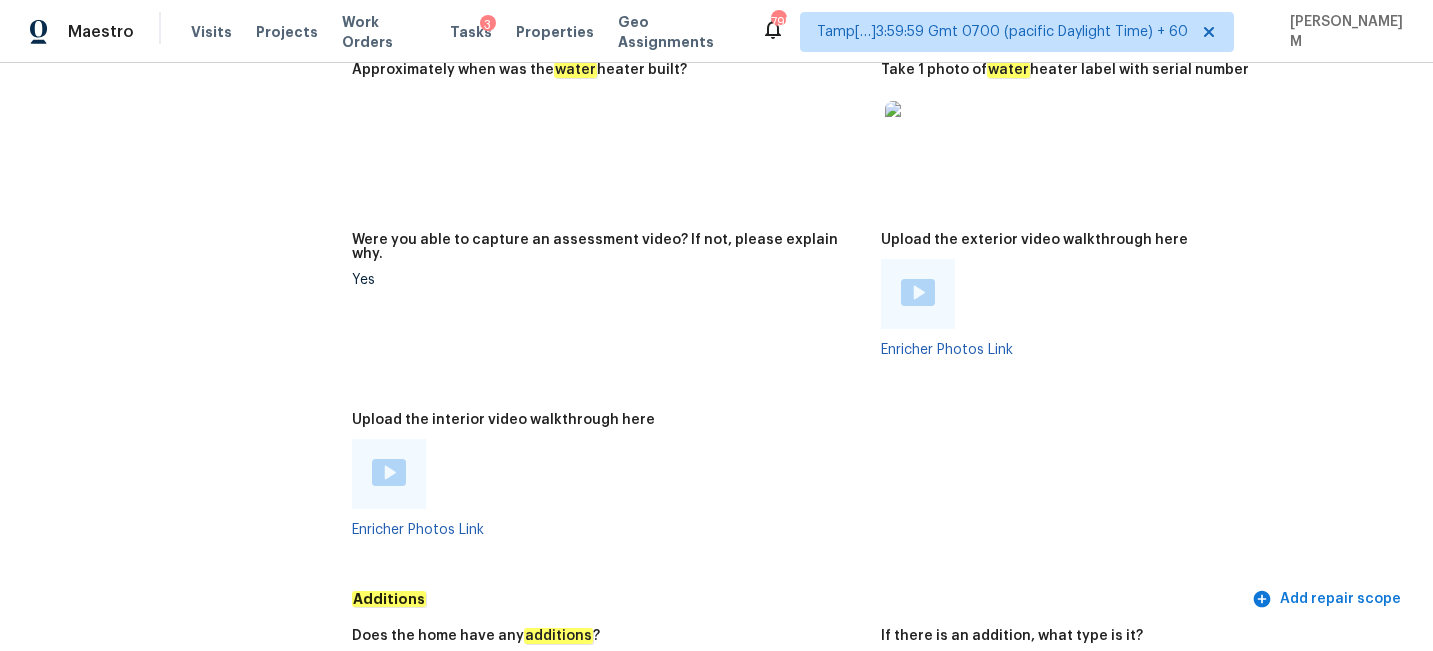 click at bounding box center (389, 474) 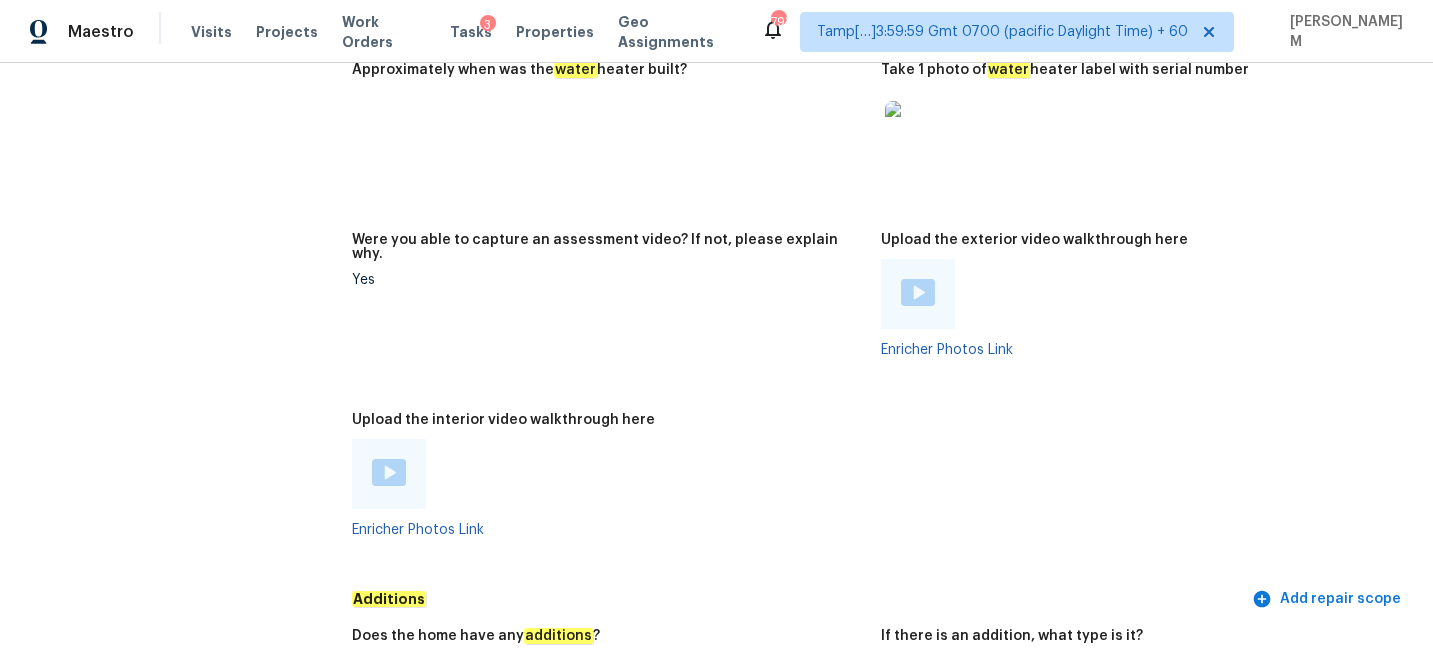 click at bounding box center (918, 294) 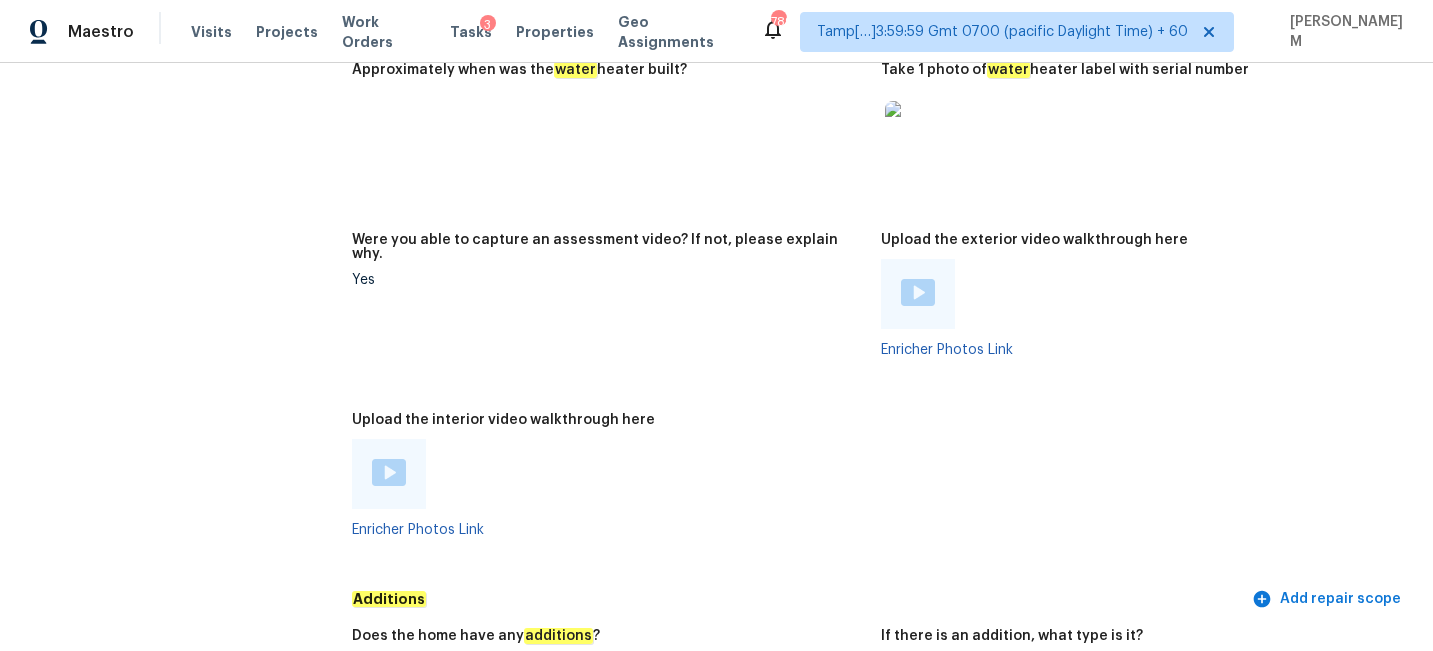 scroll, scrollTop: 3752, scrollLeft: 0, axis: vertical 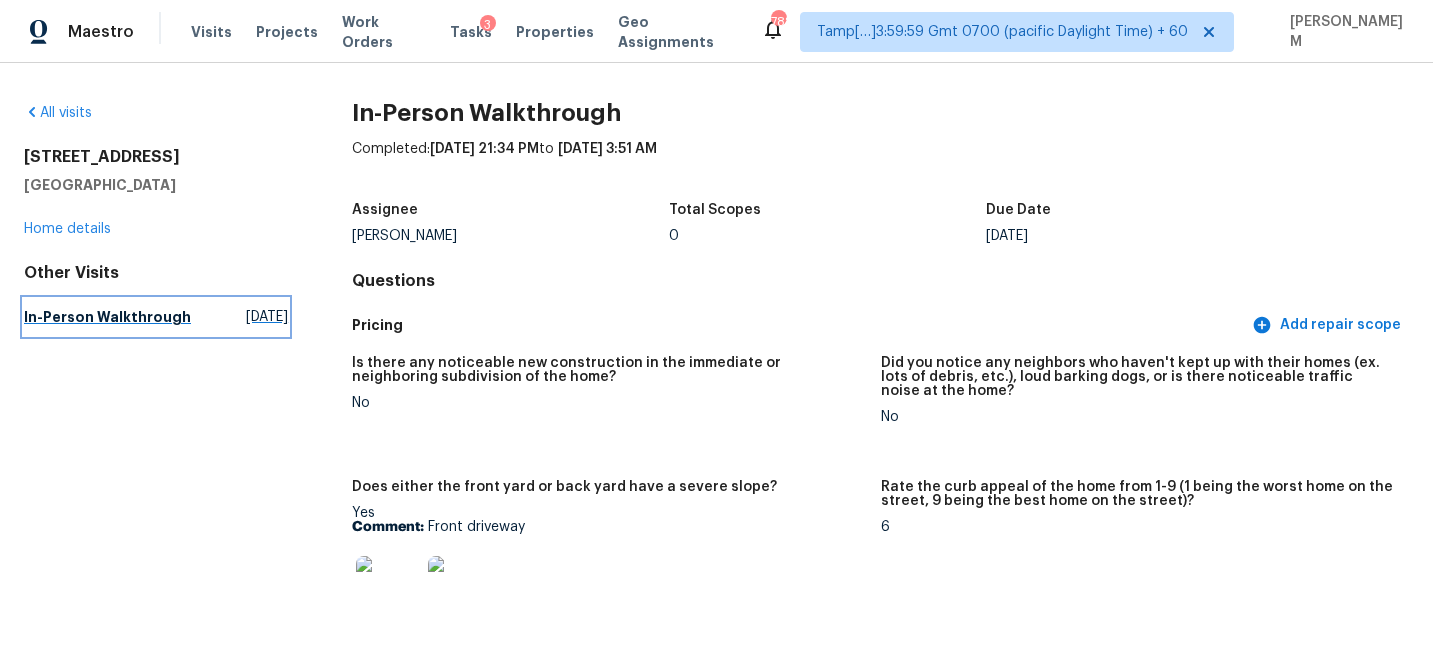 click on "In-Person Walkthrough" at bounding box center [107, 317] 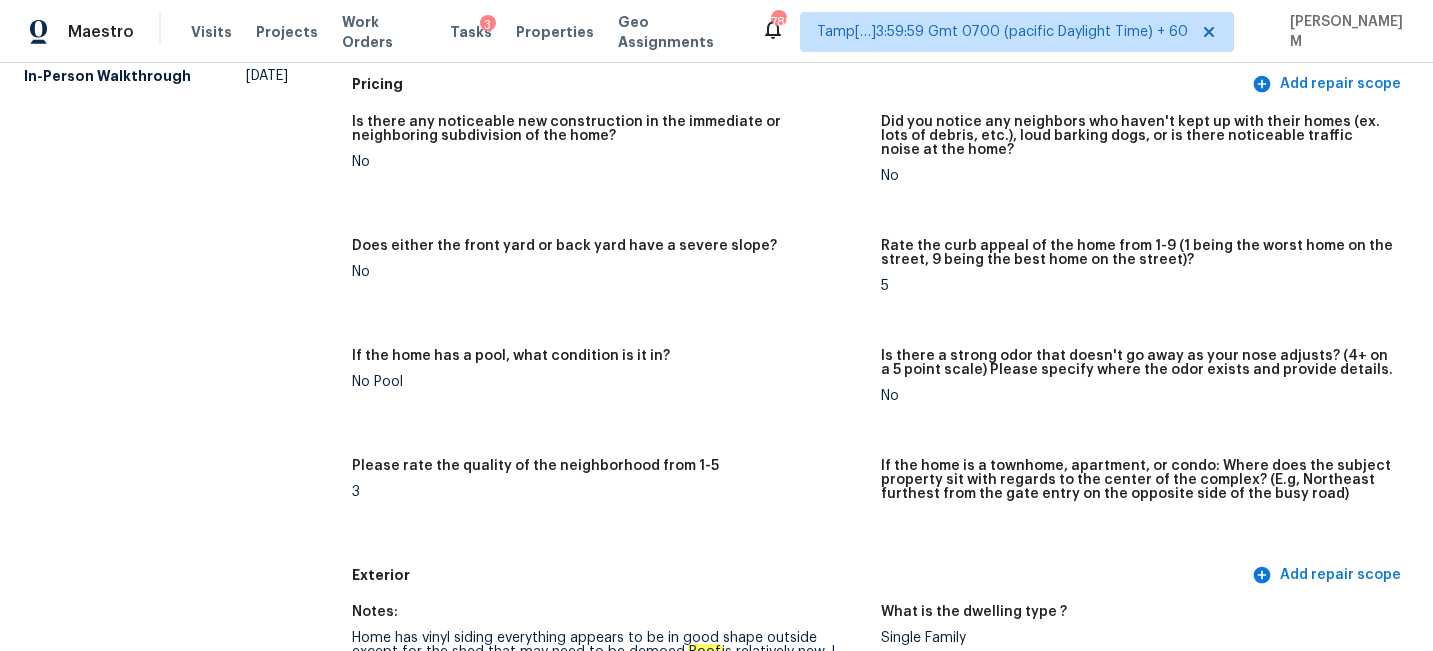 scroll, scrollTop: 0, scrollLeft: 0, axis: both 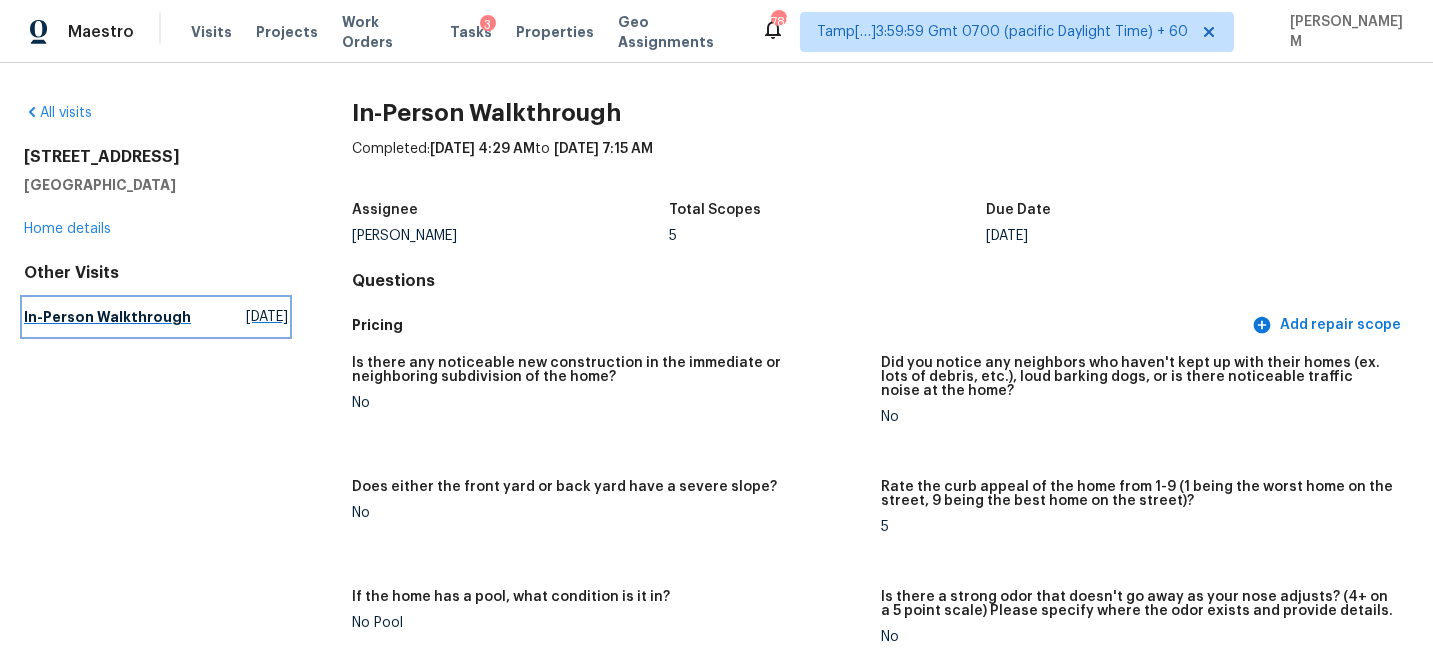 click on "In-Person Walkthrough" at bounding box center (107, 317) 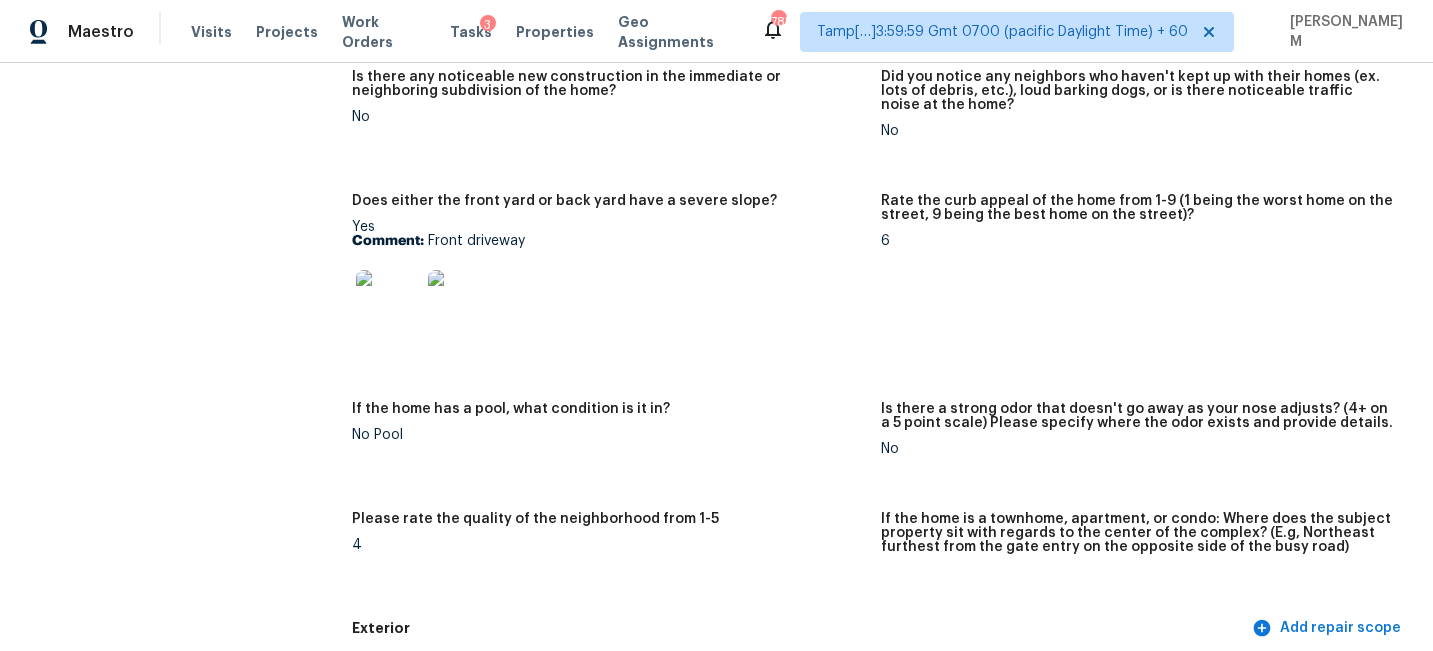 scroll, scrollTop: 0, scrollLeft: 0, axis: both 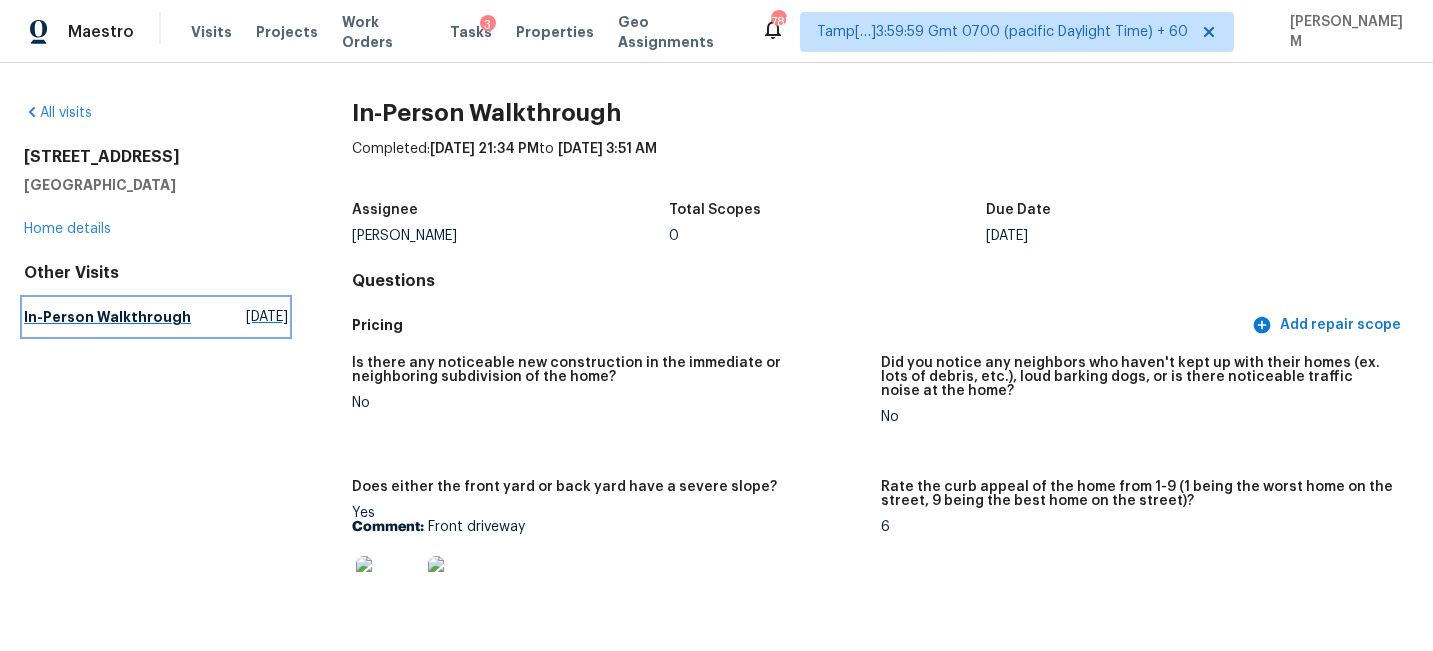 click on "In-Person Walkthrough" at bounding box center (107, 317) 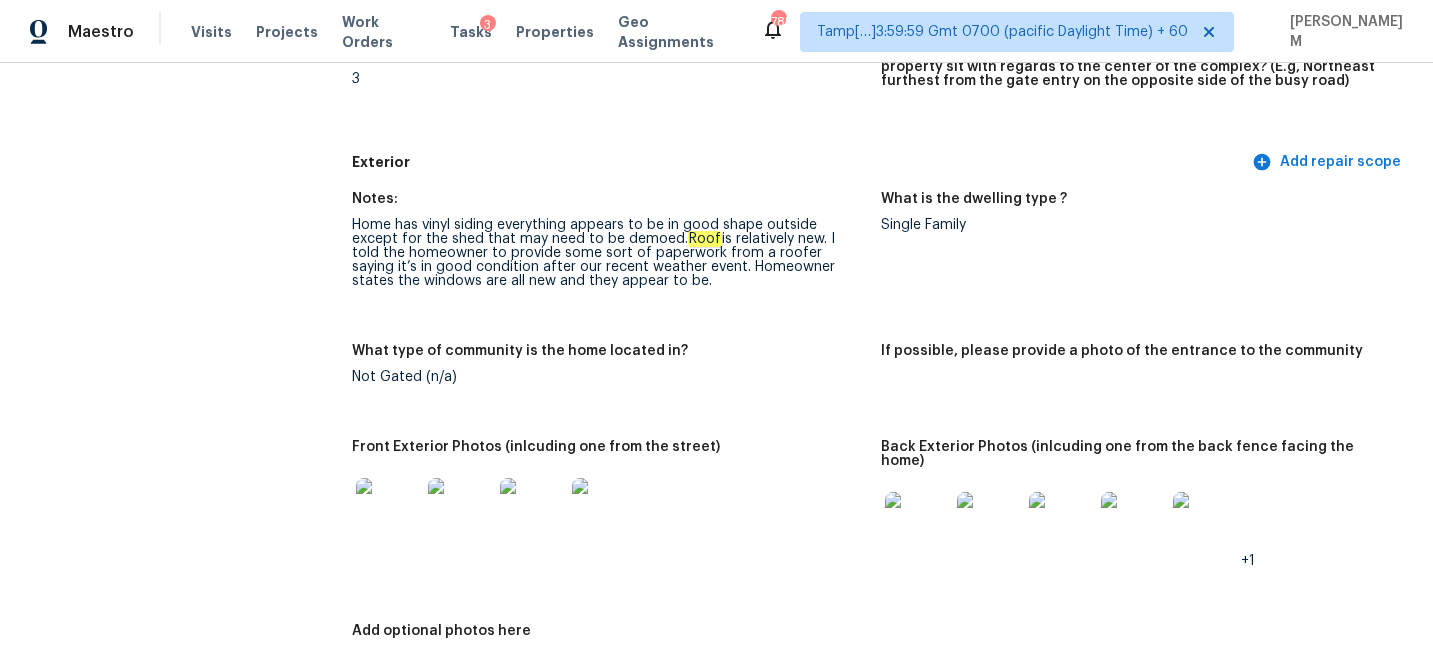 scroll, scrollTop: 0, scrollLeft: 0, axis: both 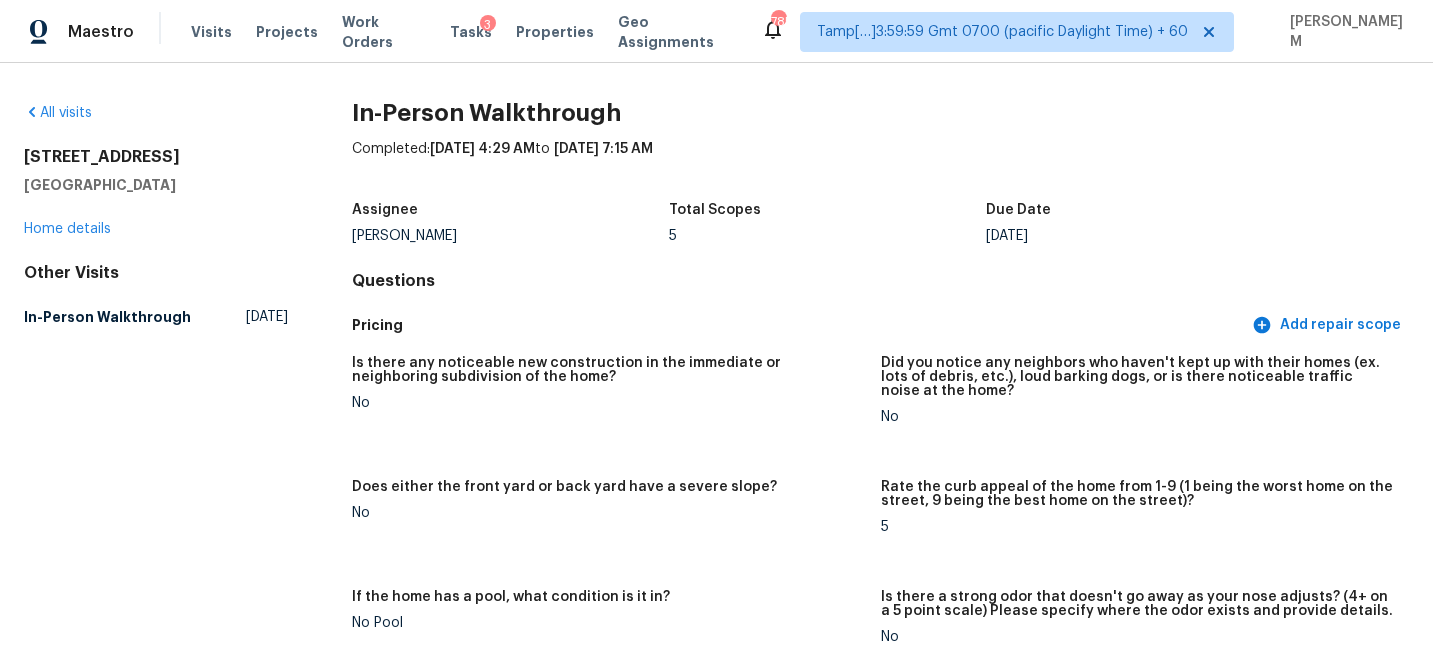 click on "[GEOGRAPHIC_DATA]" at bounding box center (156, 185) 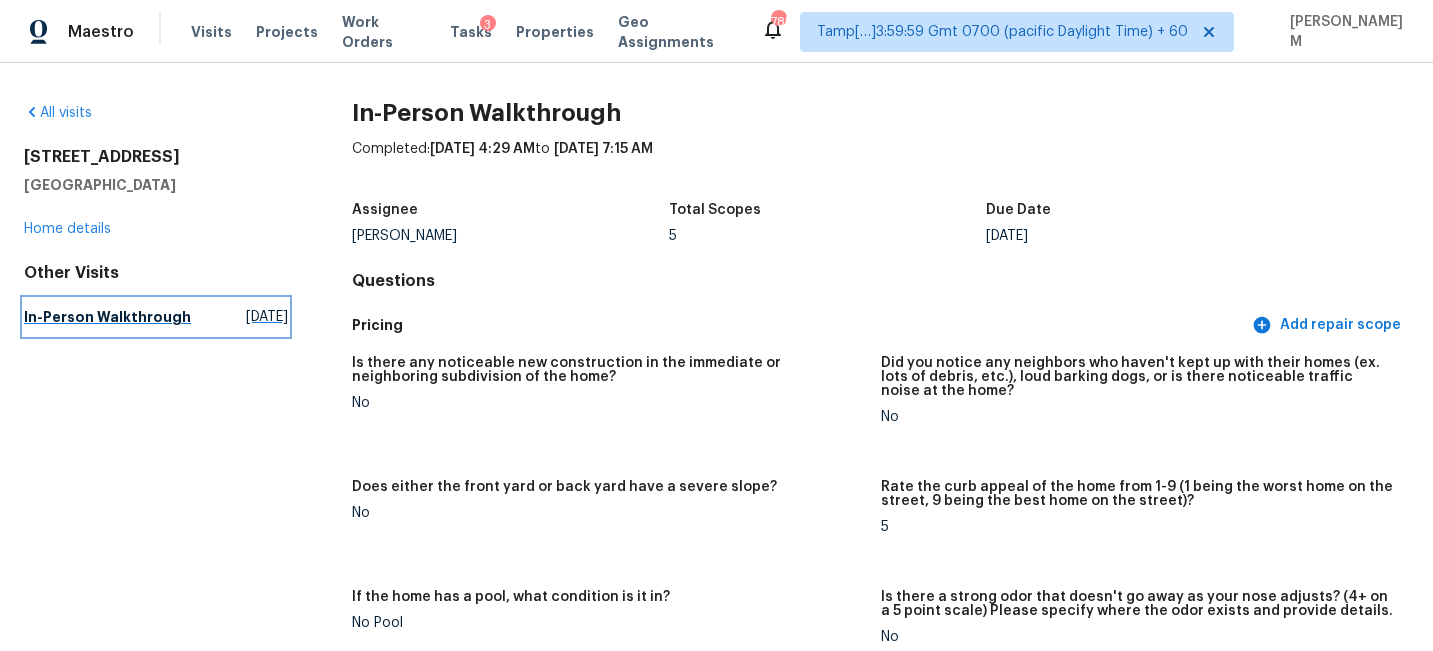 click on "In-Person Walkthrough" at bounding box center [107, 317] 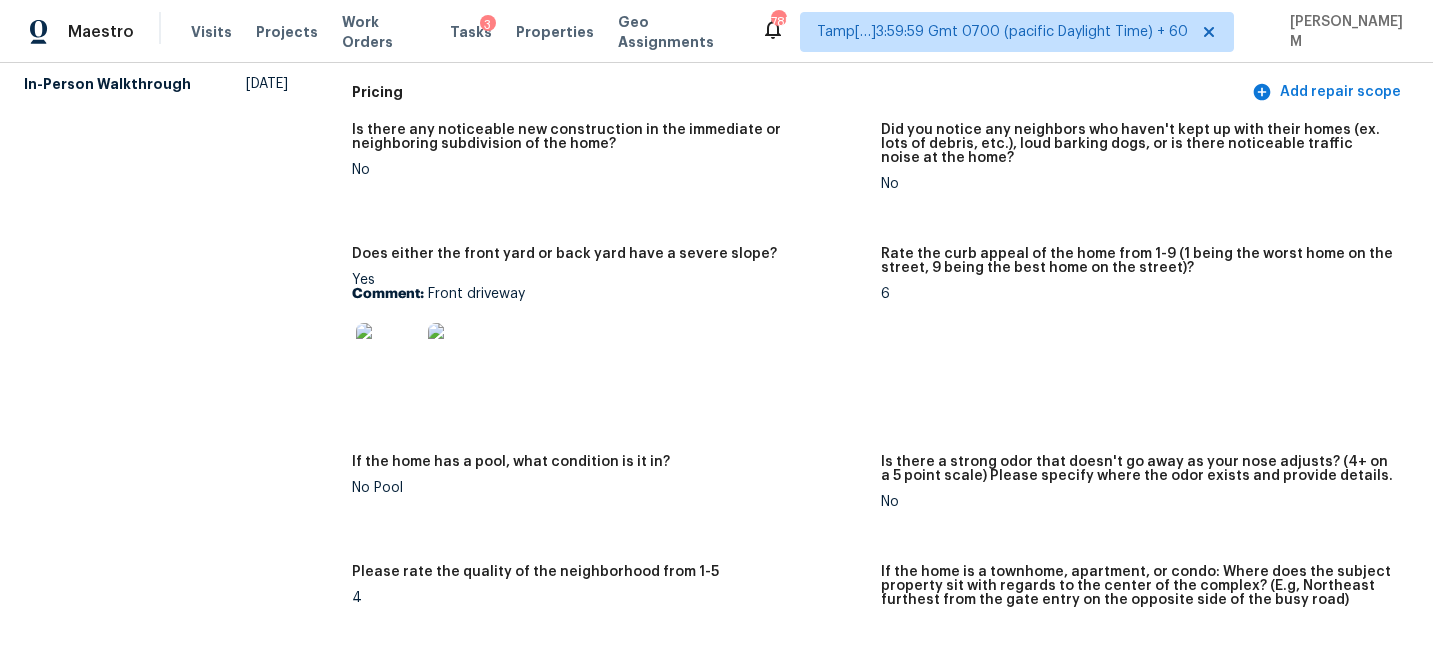 scroll, scrollTop: 0, scrollLeft: 0, axis: both 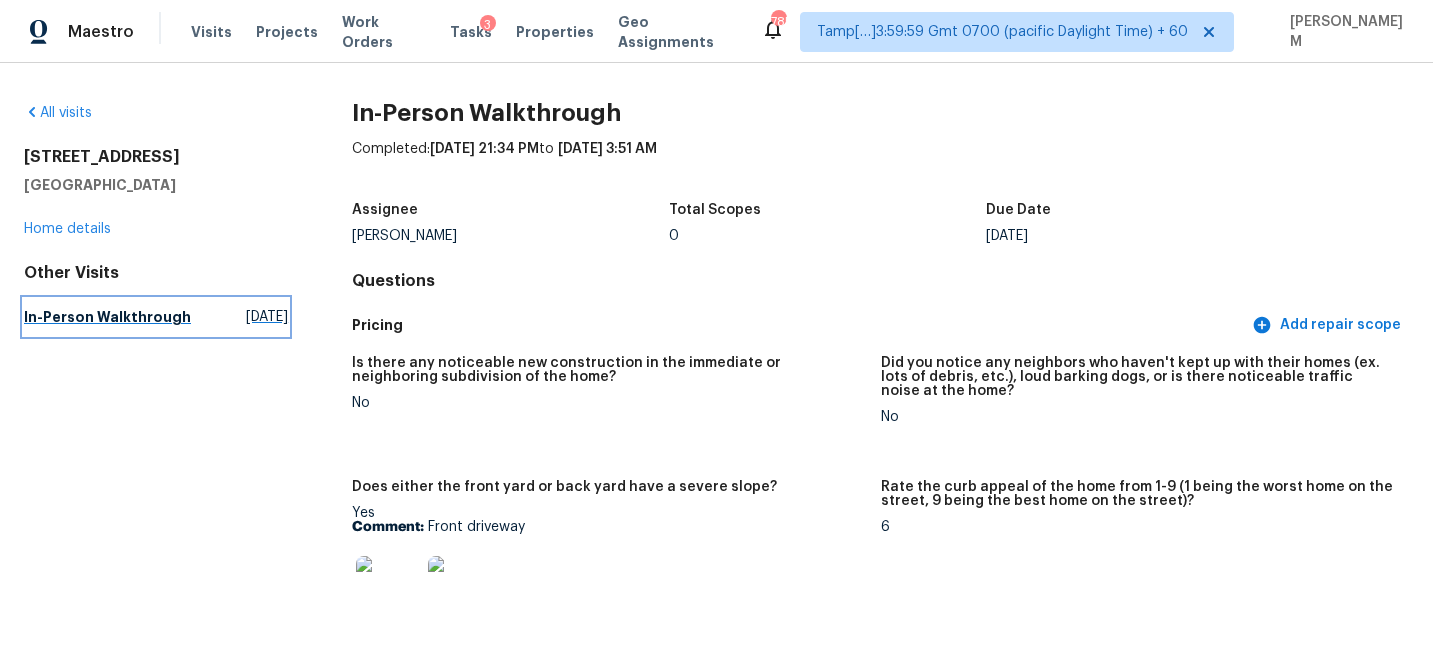 click on "In-Person Walkthrough" at bounding box center [107, 317] 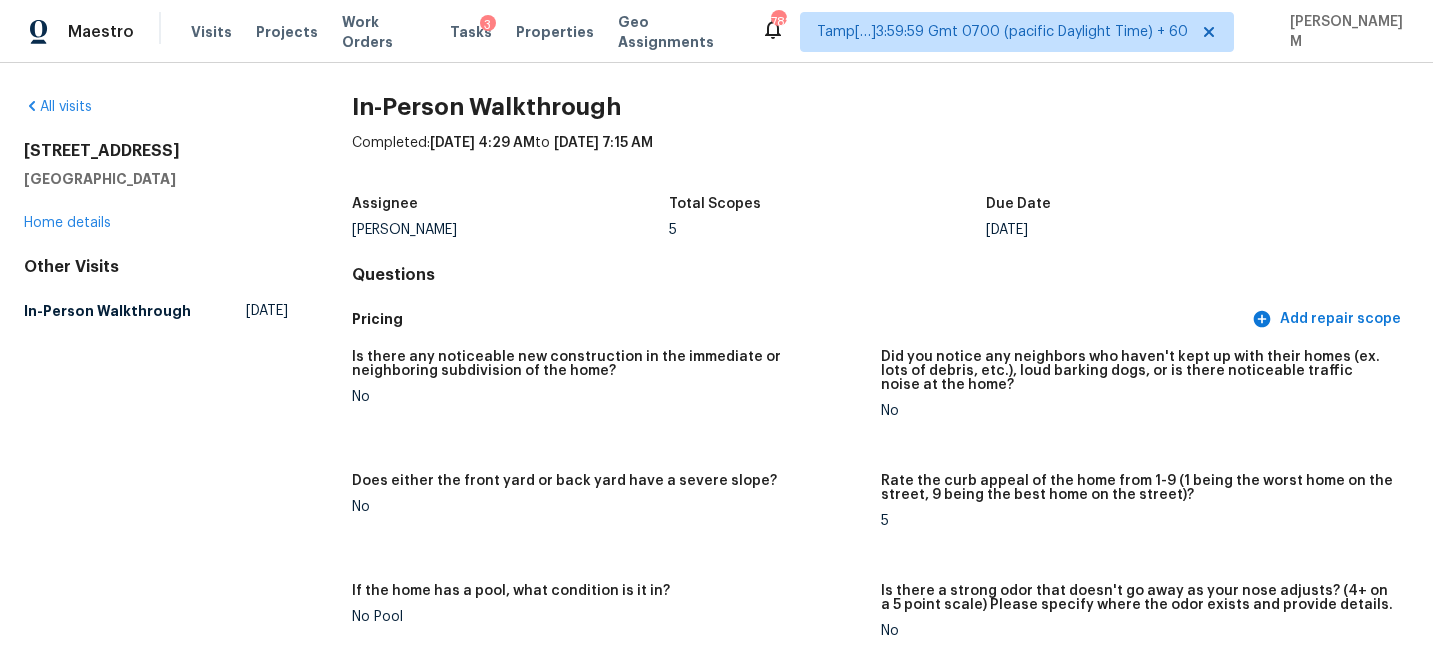 scroll, scrollTop: 0, scrollLeft: 0, axis: both 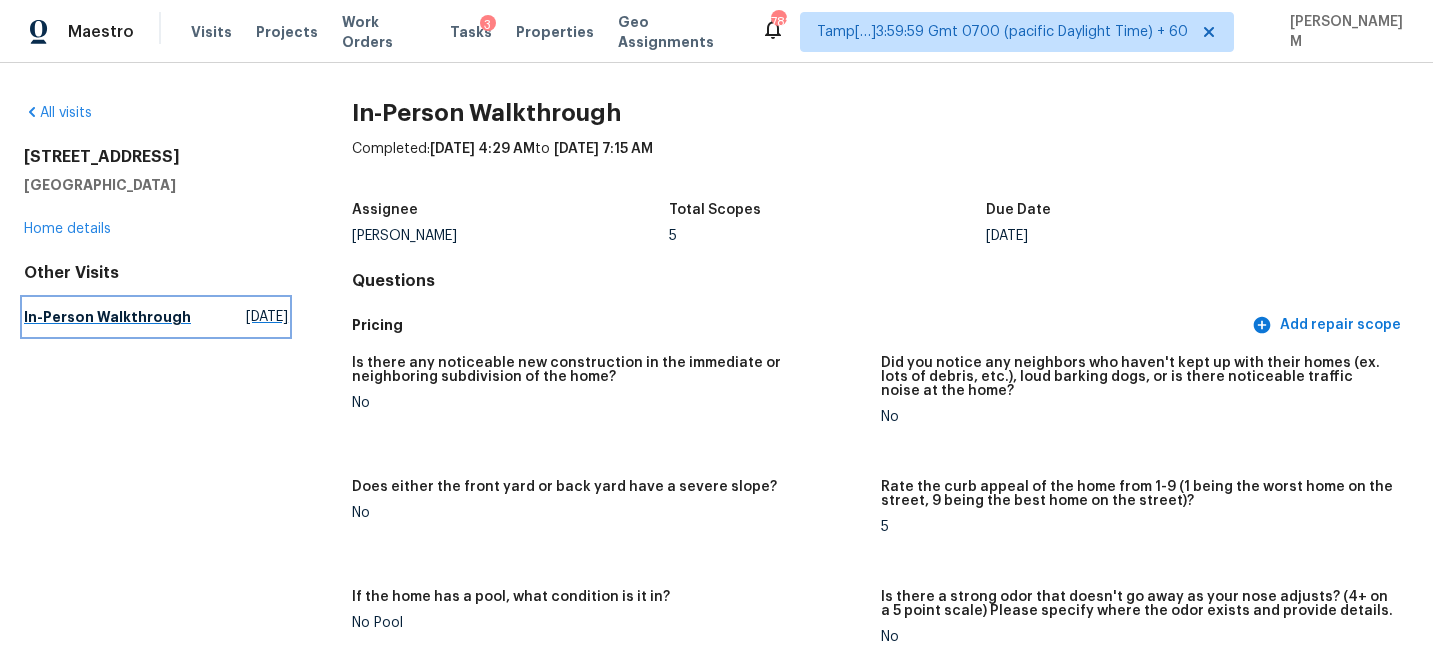 click on "In-Person Walkthrough Sat, Jul 19 2025" at bounding box center (156, 317) 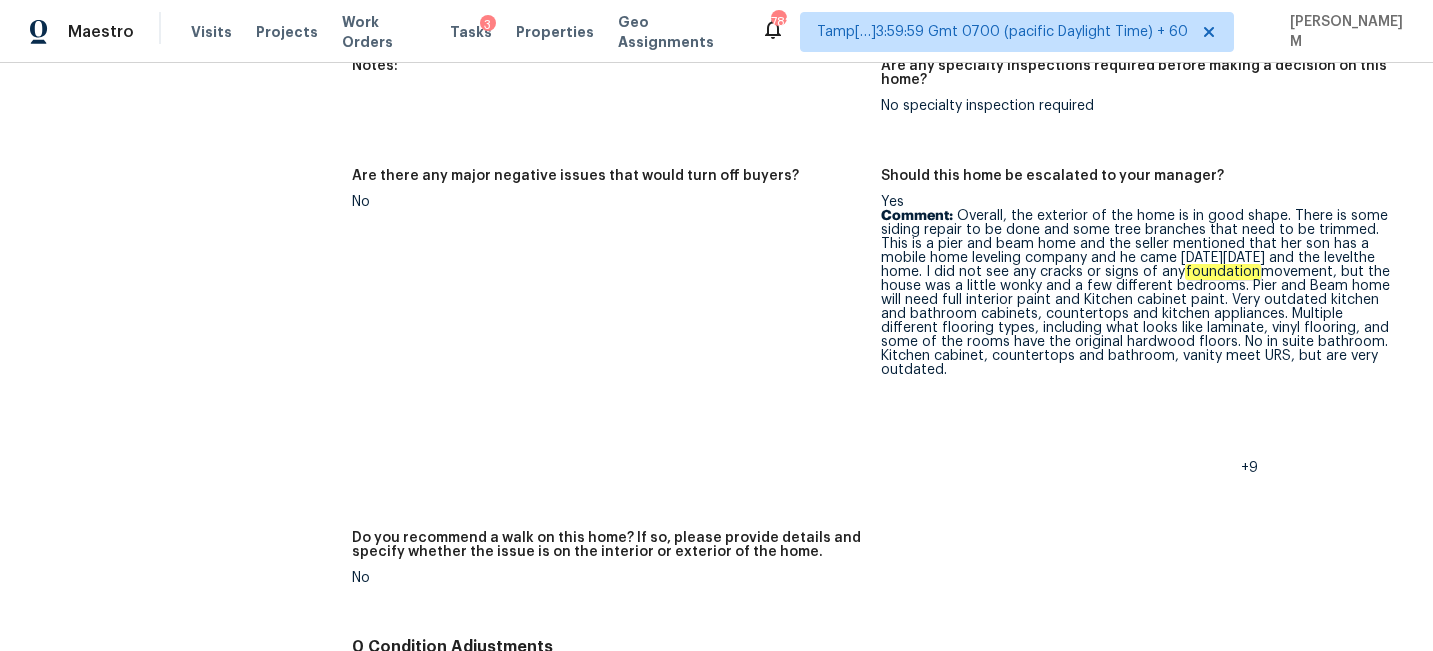 scroll, scrollTop: 4594, scrollLeft: 0, axis: vertical 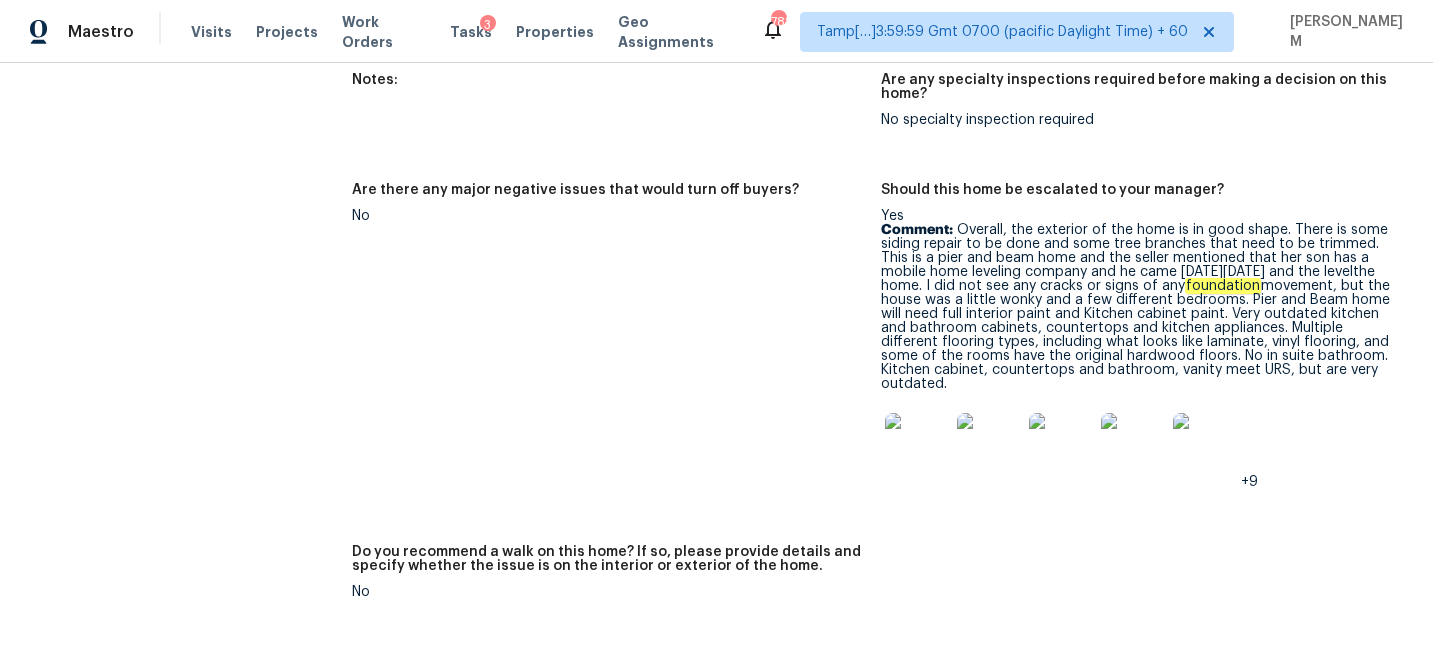 drag, startPoint x: 957, startPoint y: 213, endPoint x: 1048, endPoint y: 375, distance: 185.80904 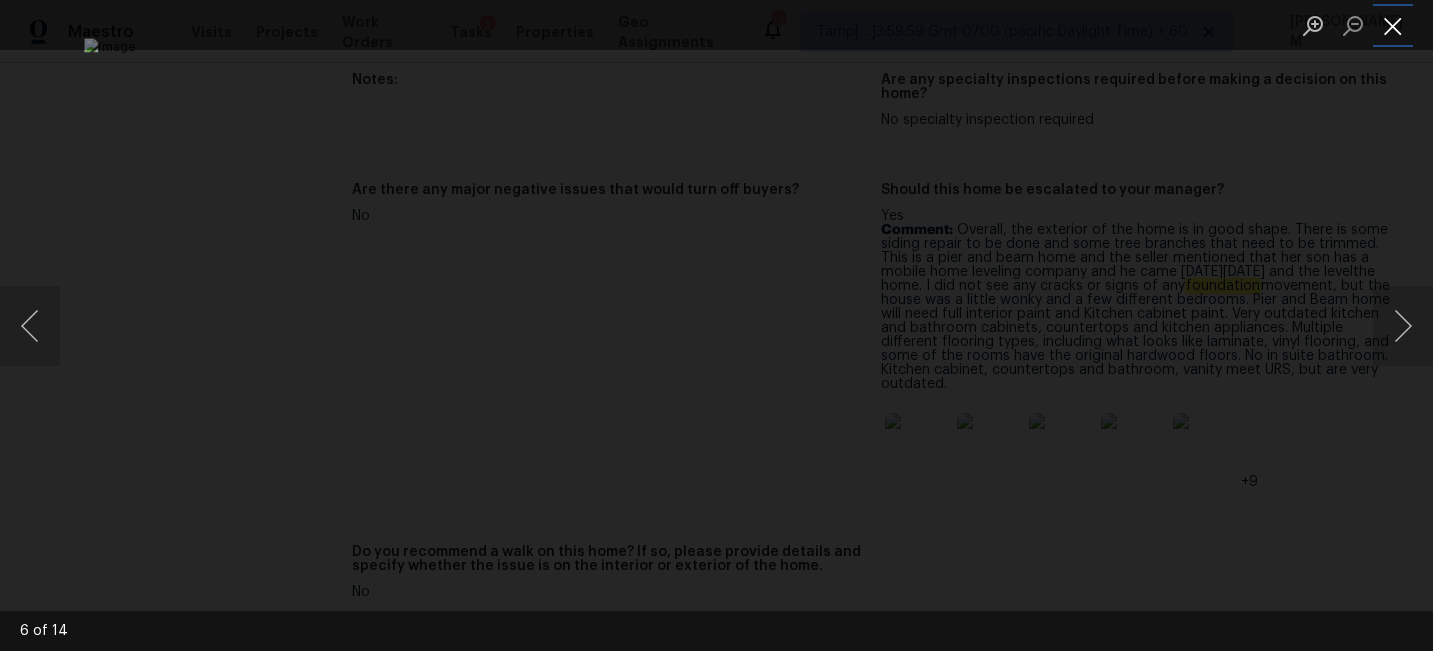 click at bounding box center [1393, 25] 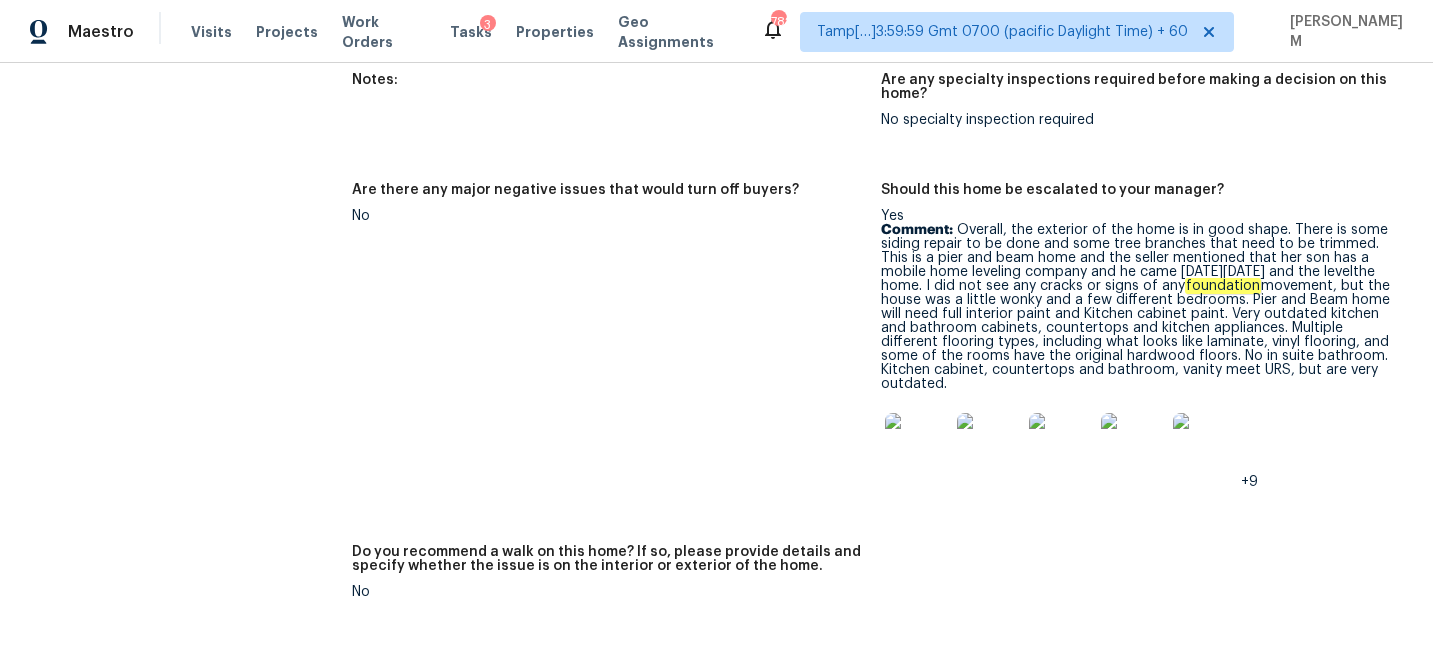 click on "+9" at bounding box center (1137, 445) 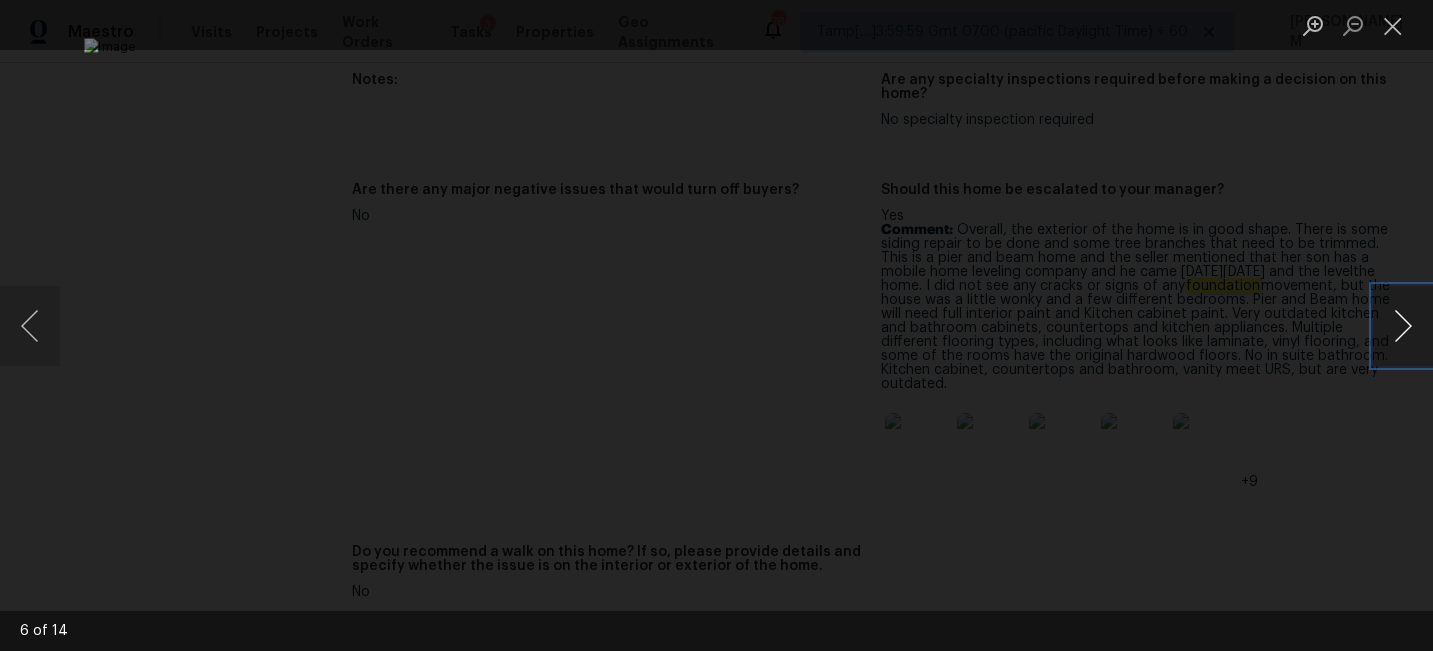 click at bounding box center [1403, 326] 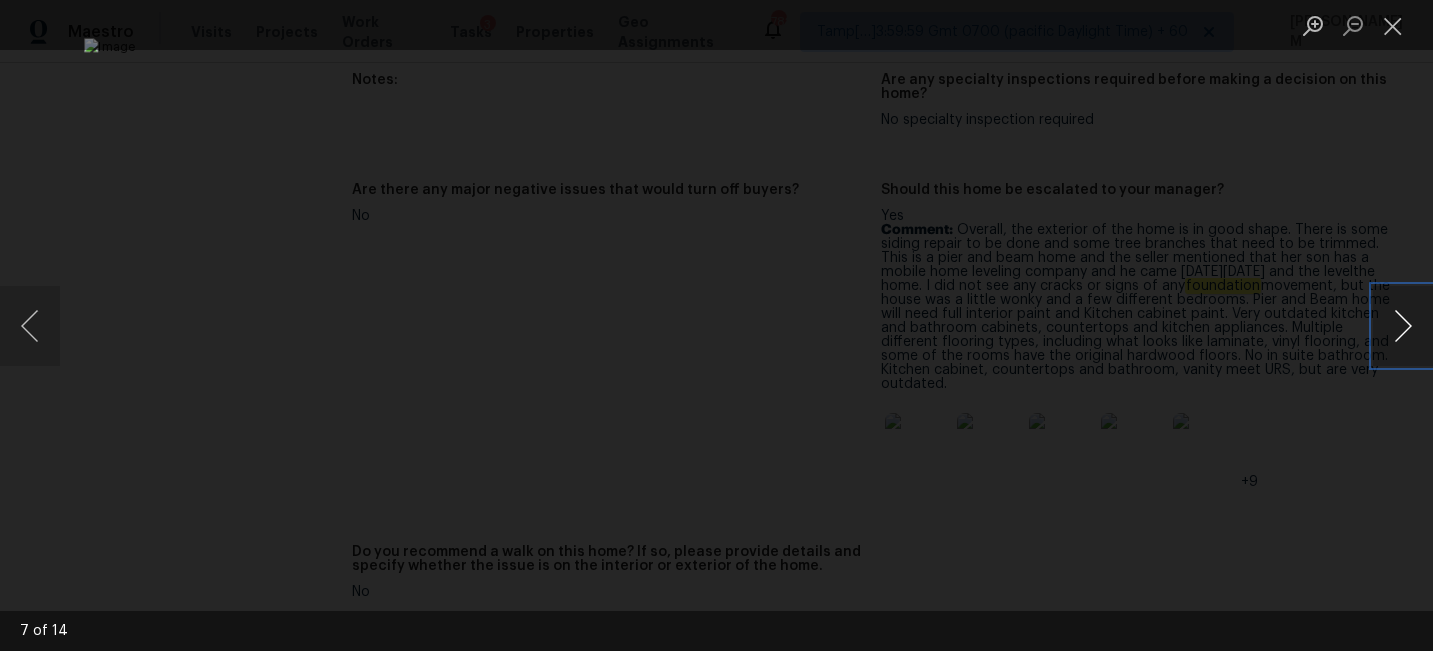 click at bounding box center (1403, 326) 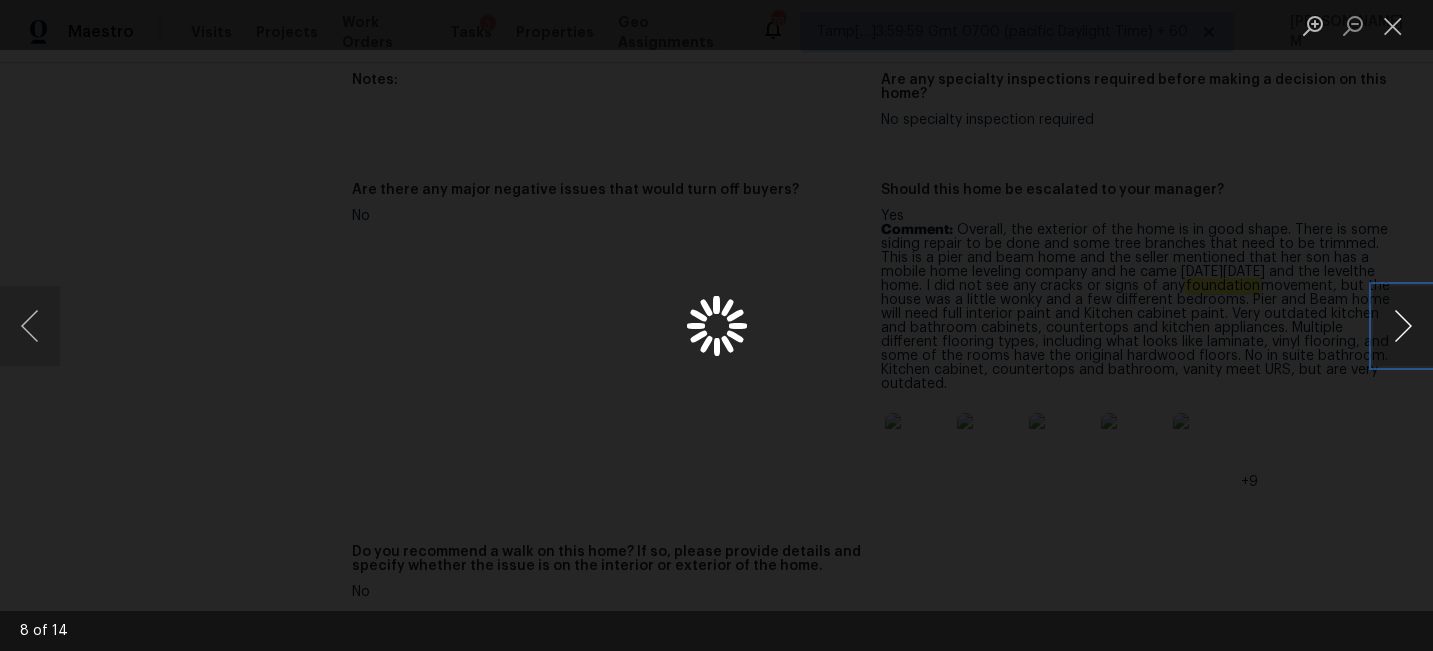 click at bounding box center (1403, 326) 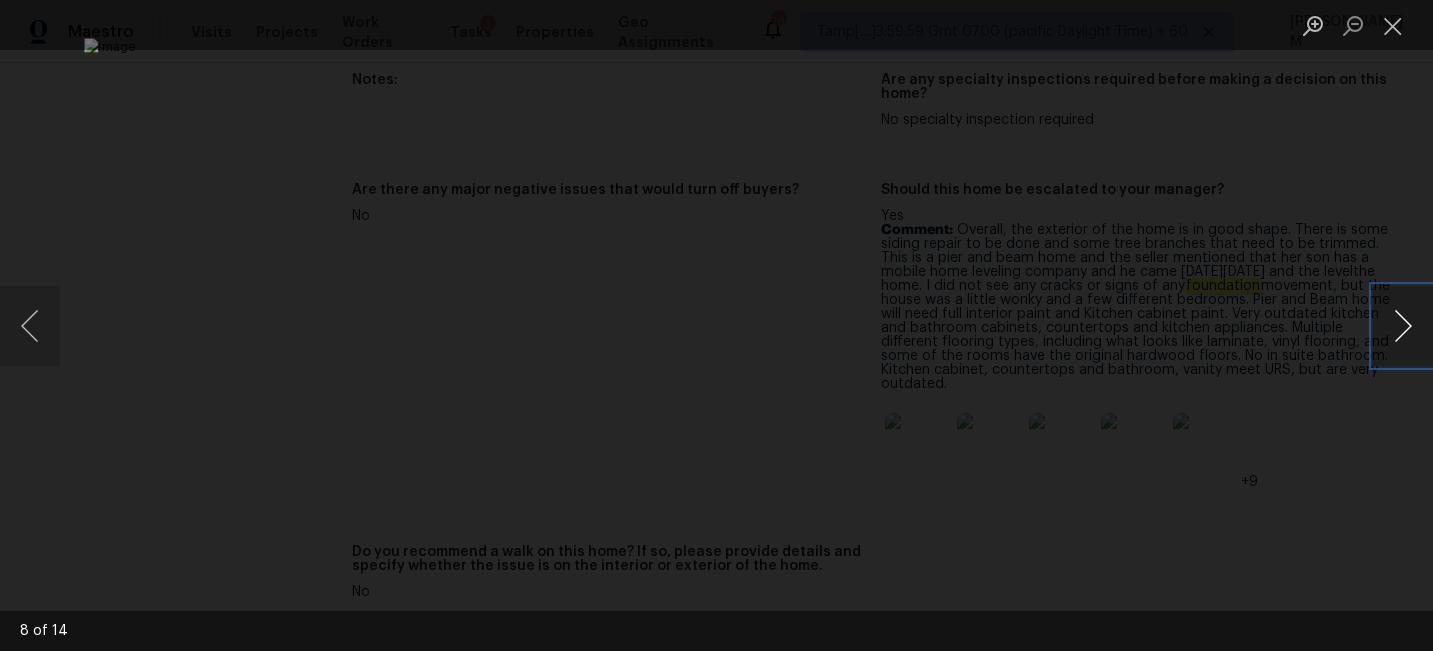 click at bounding box center [1403, 326] 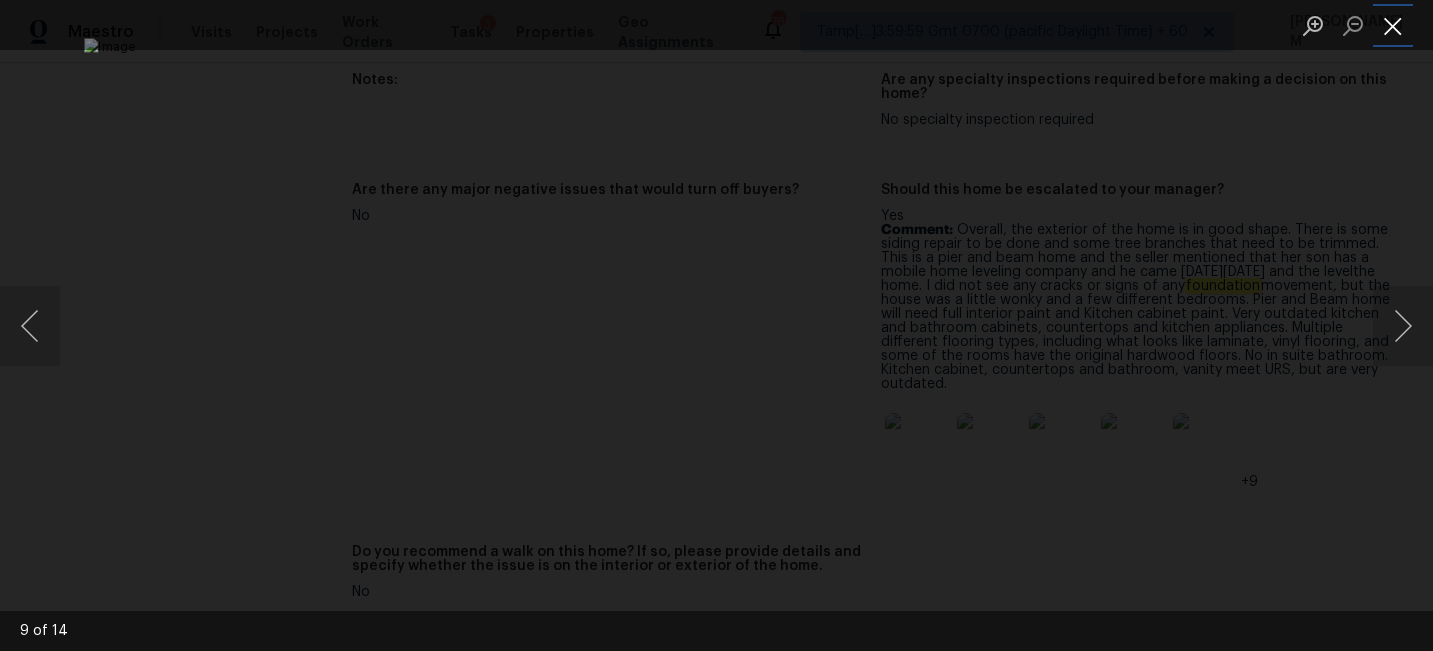 click at bounding box center [1393, 25] 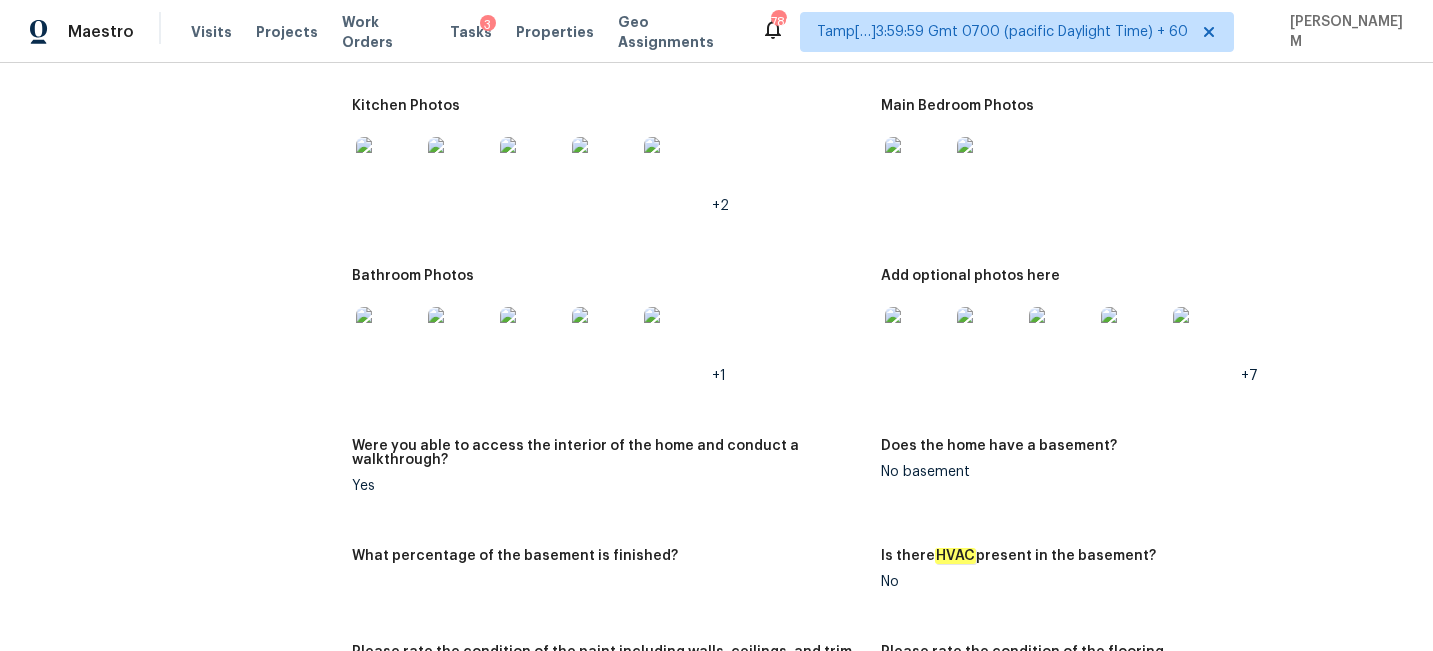 scroll, scrollTop: 2461, scrollLeft: 0, axis: vertical 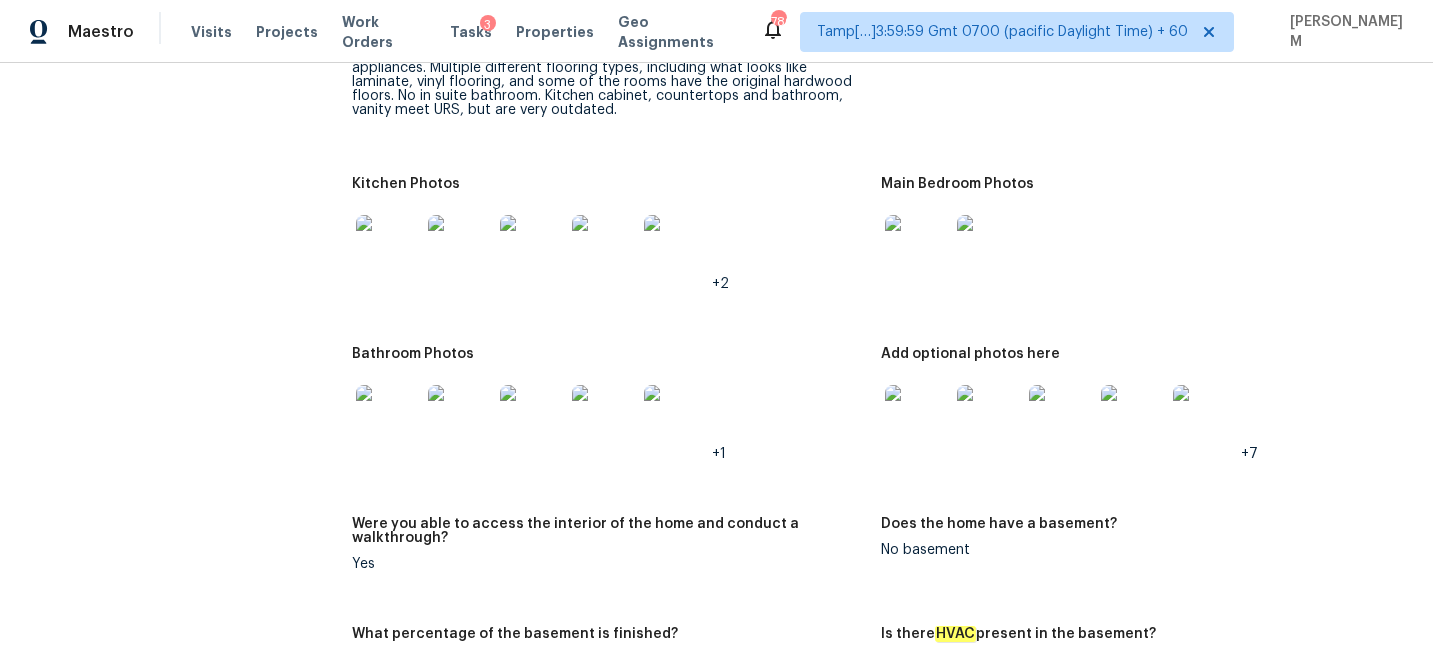 click at bounding box center (388, 247) 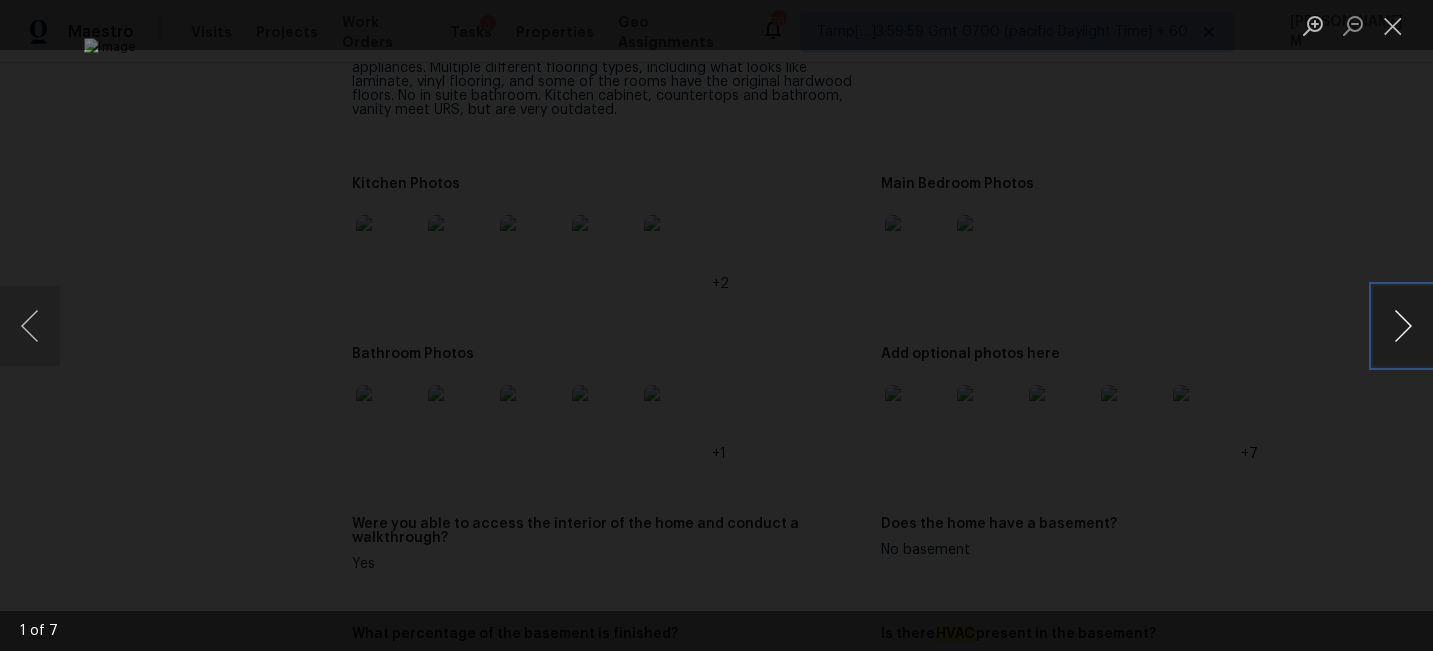 click at bounding box center (1403, 326) 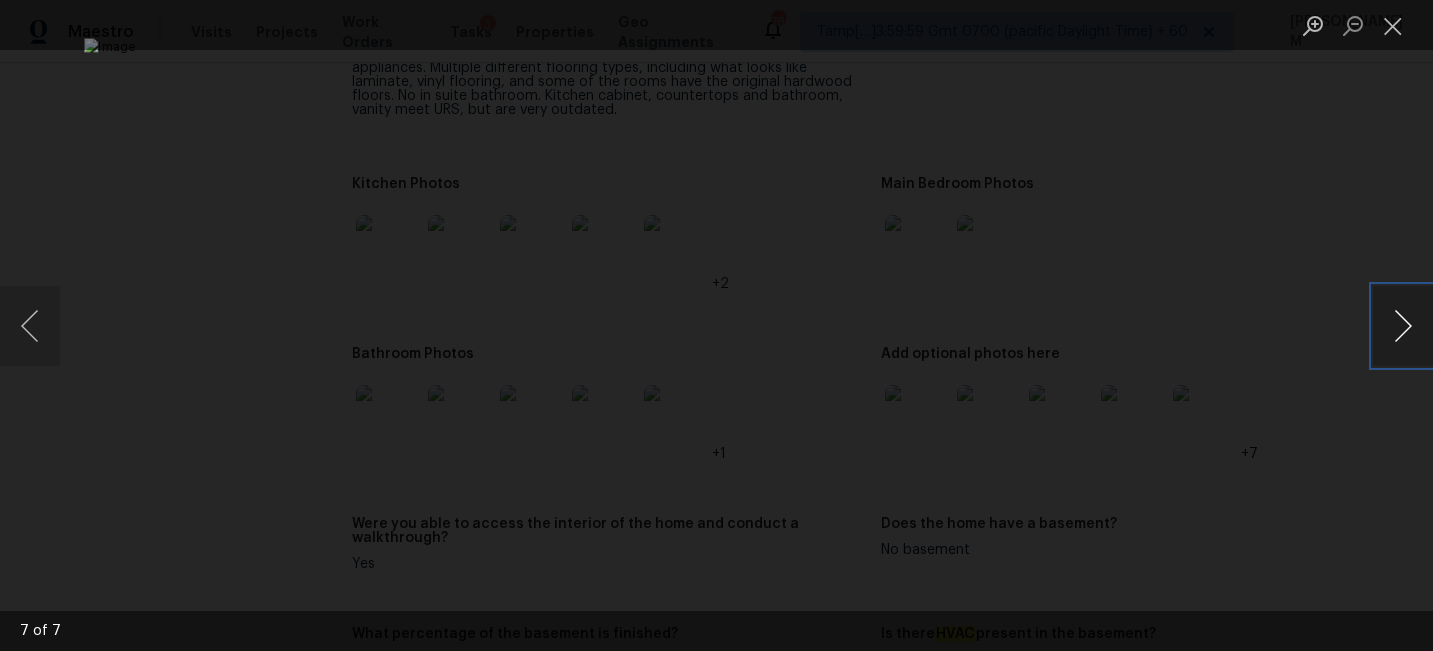 click at bounding box center (1403, 326) 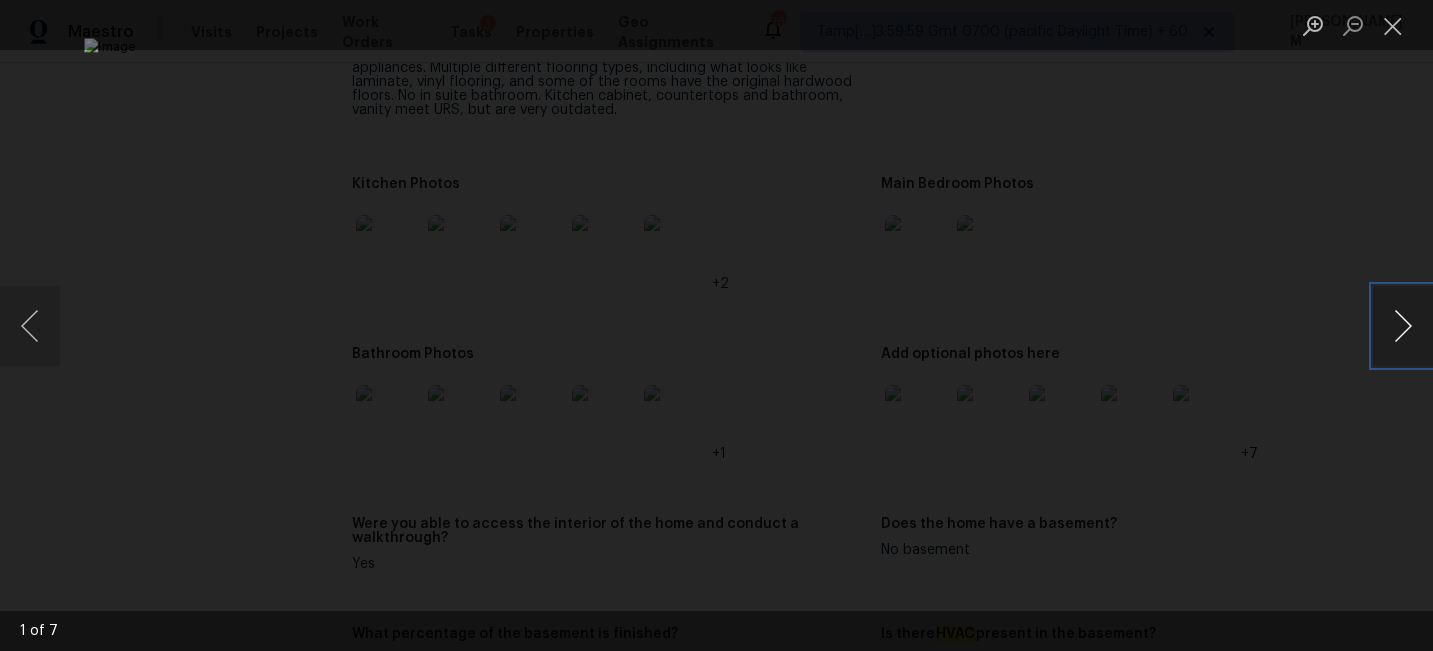 click at bounding box center [1403, 326] 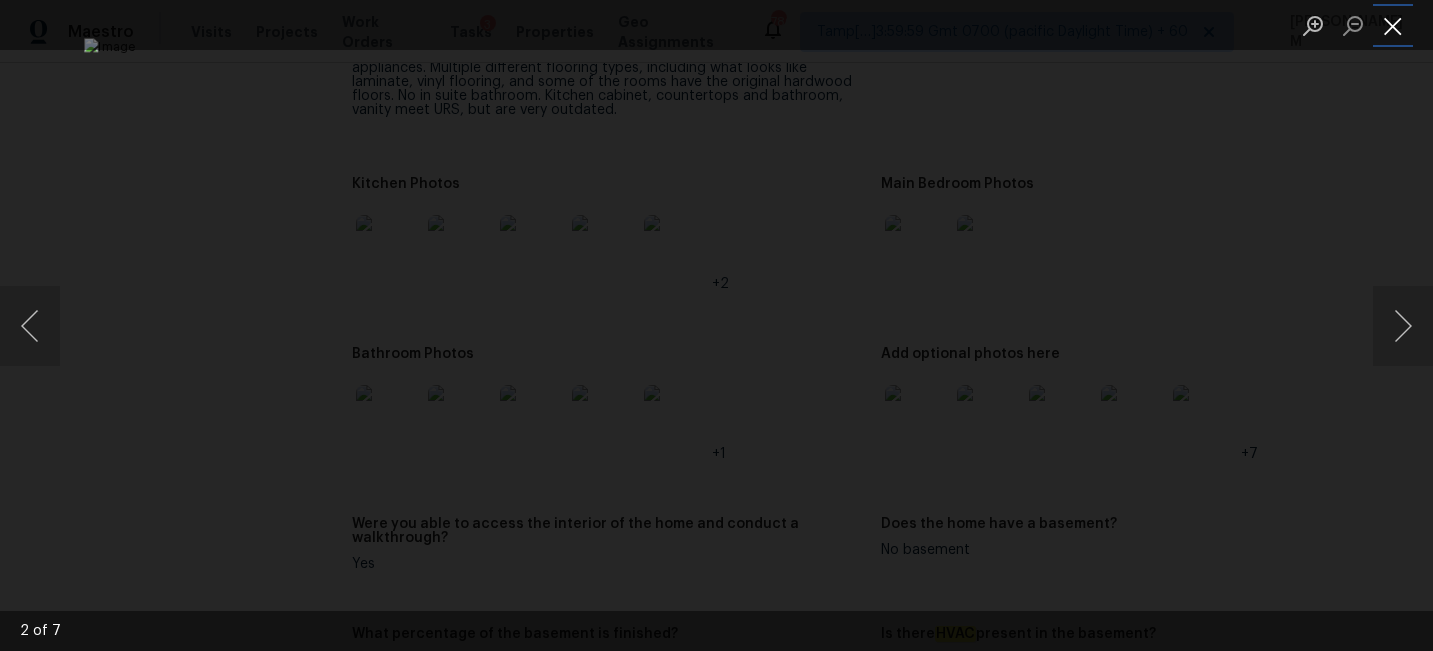 click at bounding box center [1393, 25] 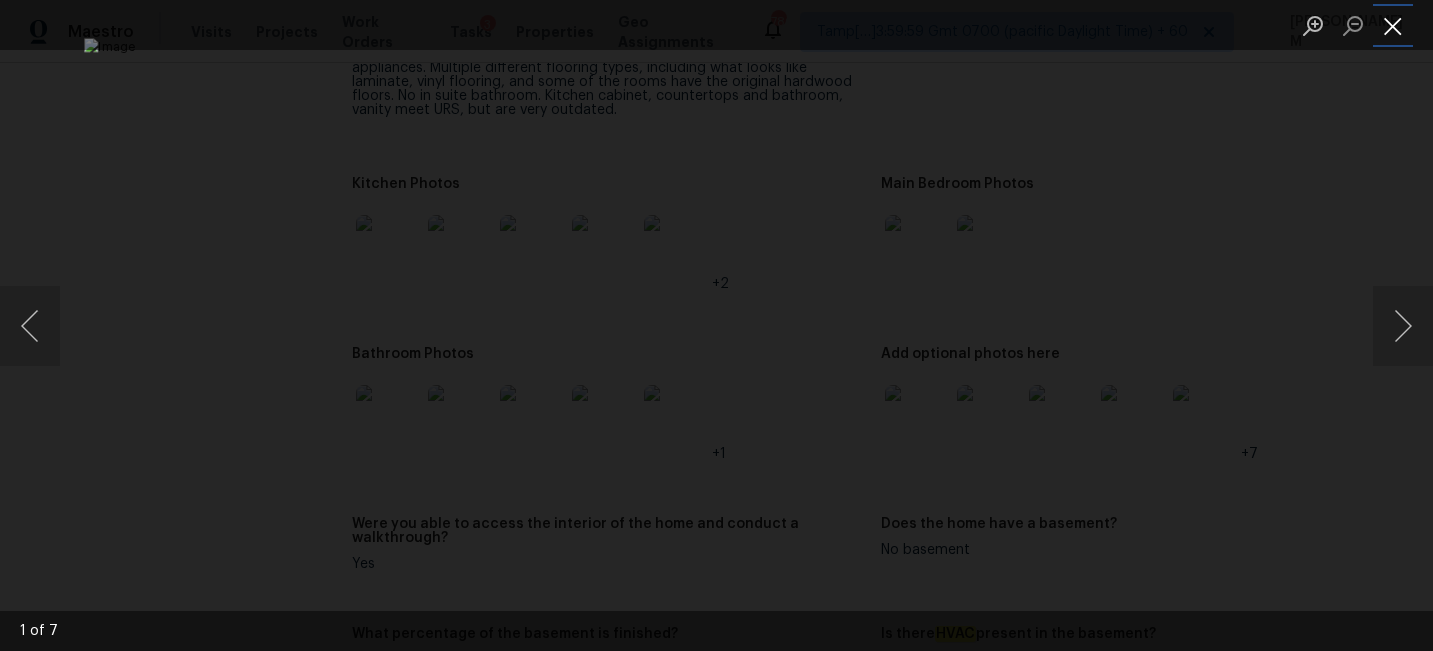type 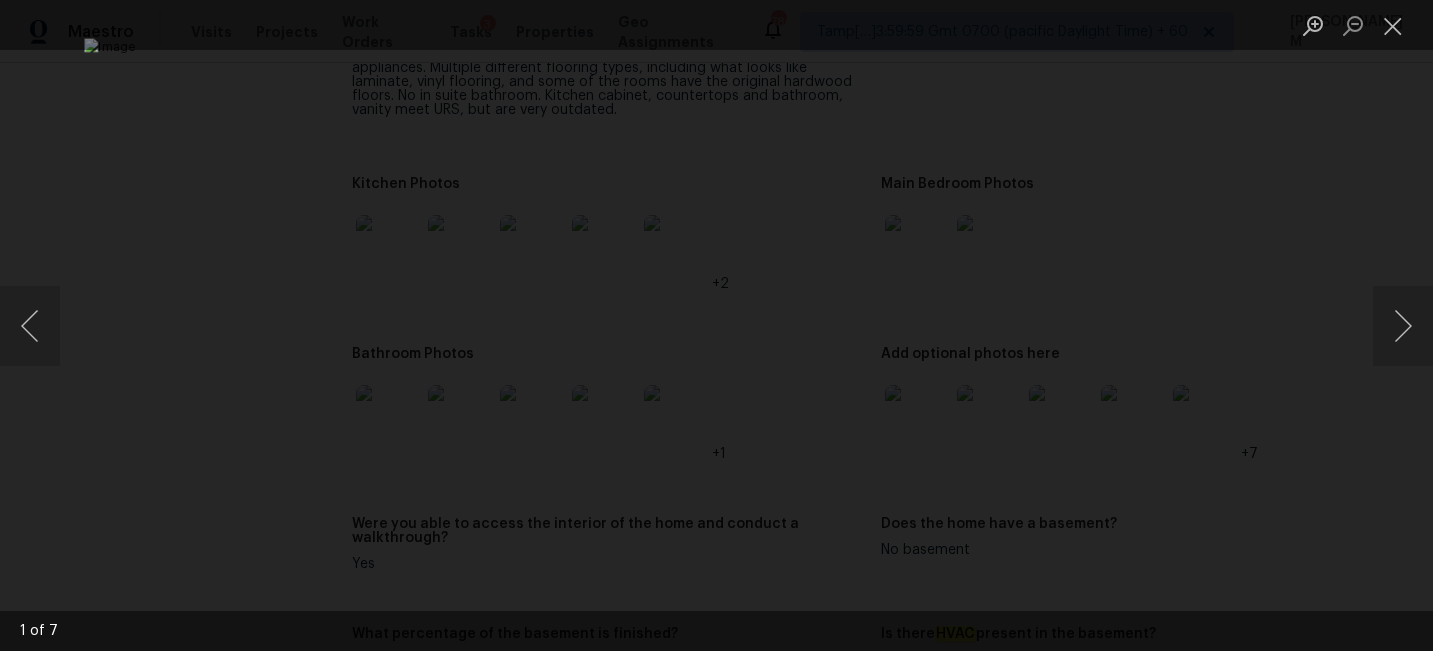 click at bounding box center [716, 325] 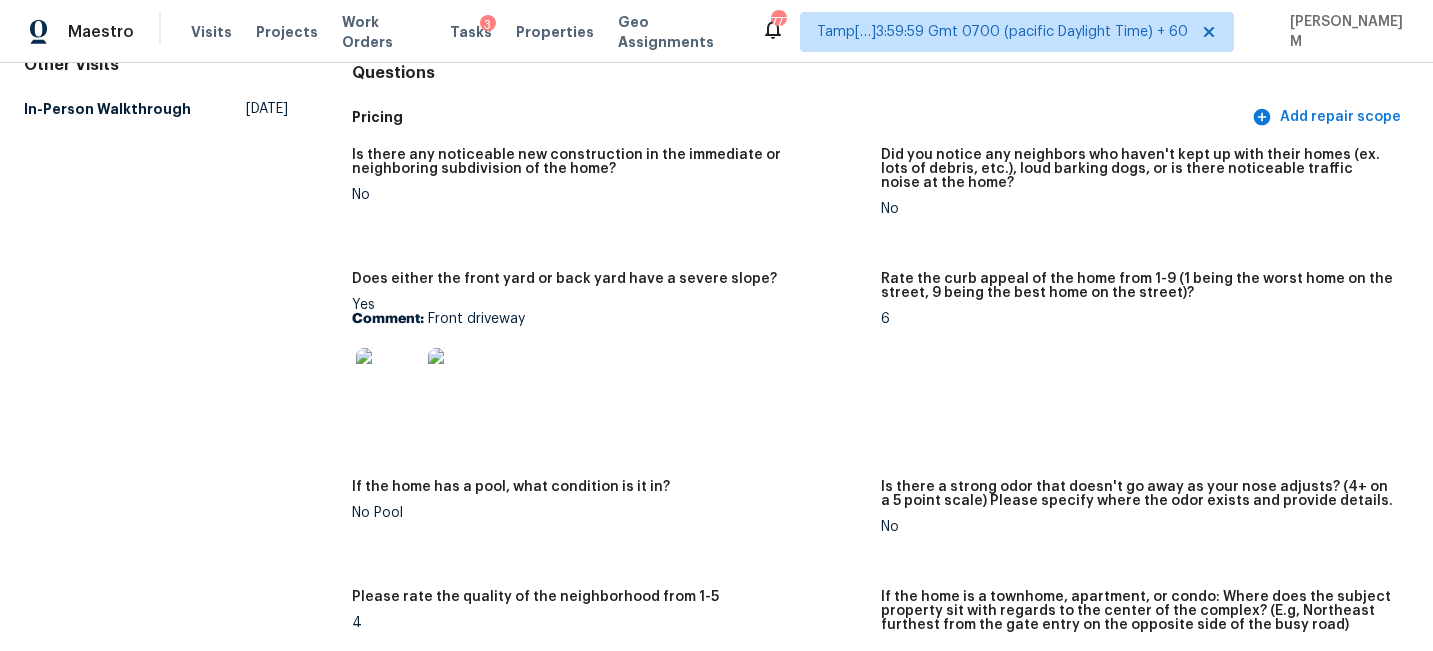 scroll, scrollTop: 64, scrollLeft: 0, axis: vertical 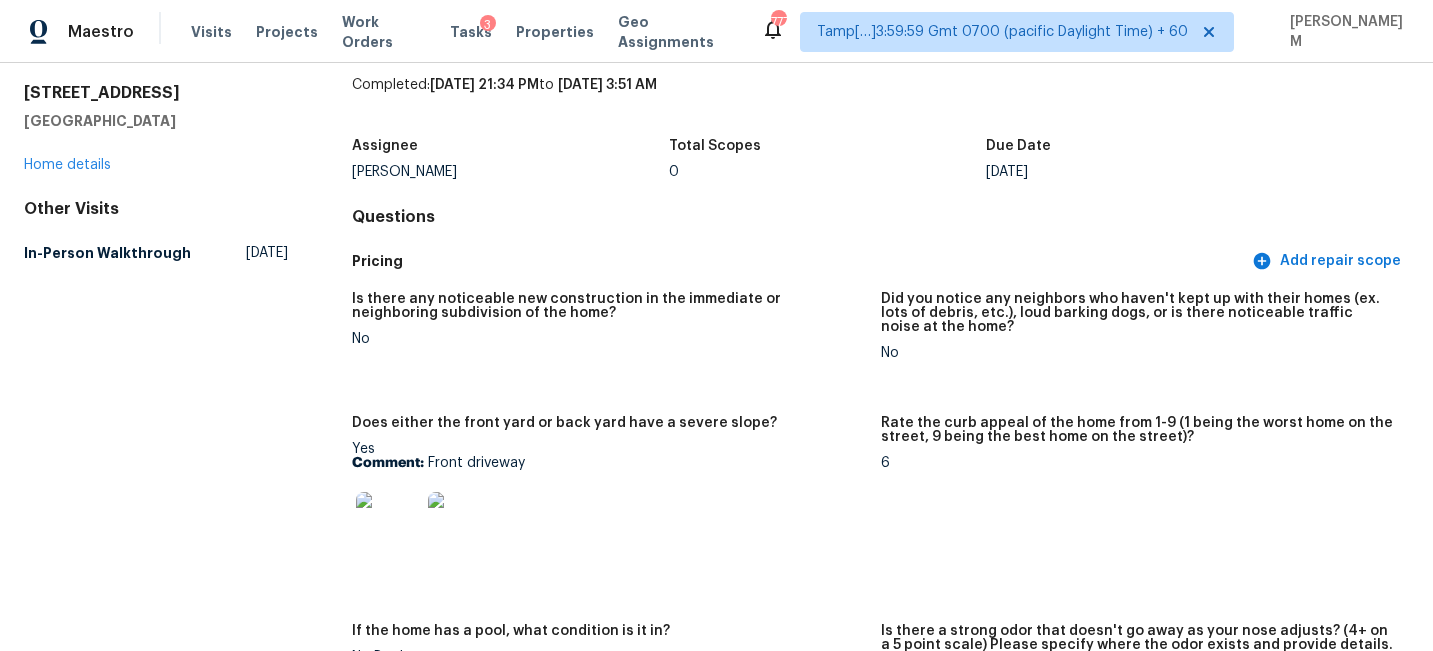 drag, startPoint x: 221, startPoint y: 117, endPoint x: 11, endPoint y: 84, distance: 212.57704 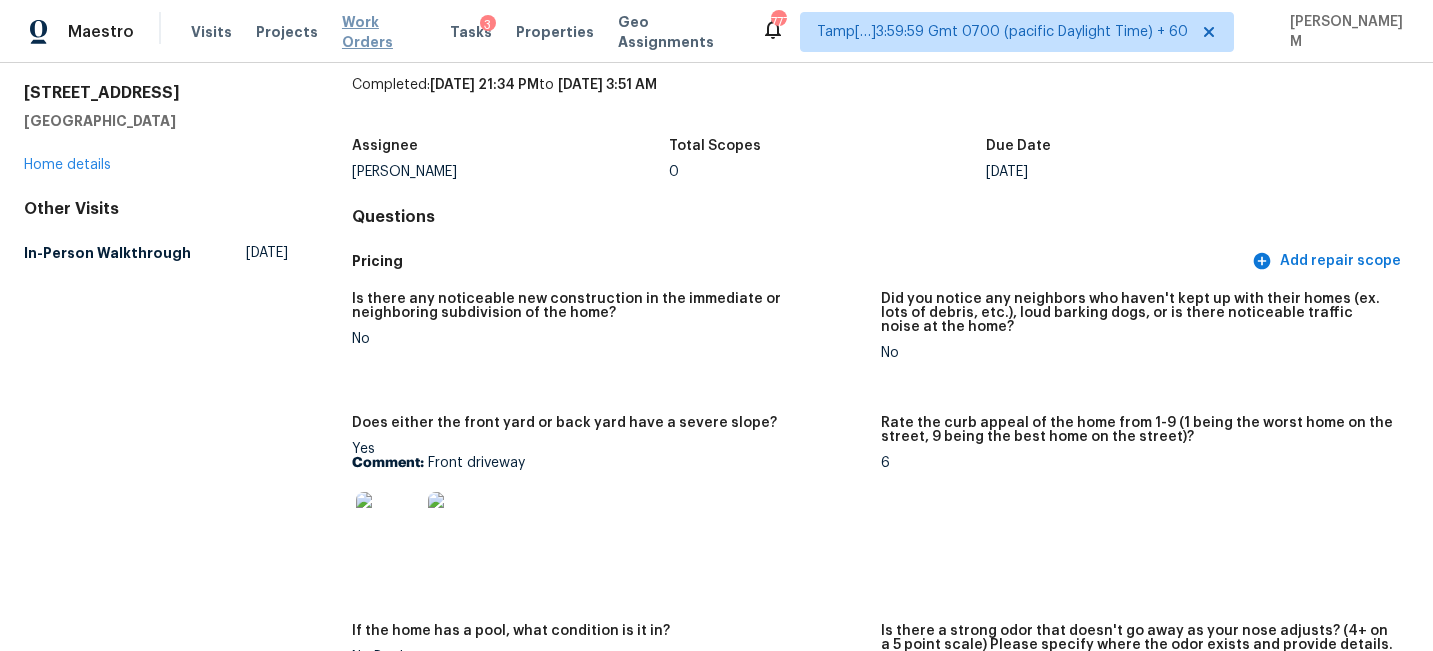 click on "Work Orders" at bounding box center [384, 32] 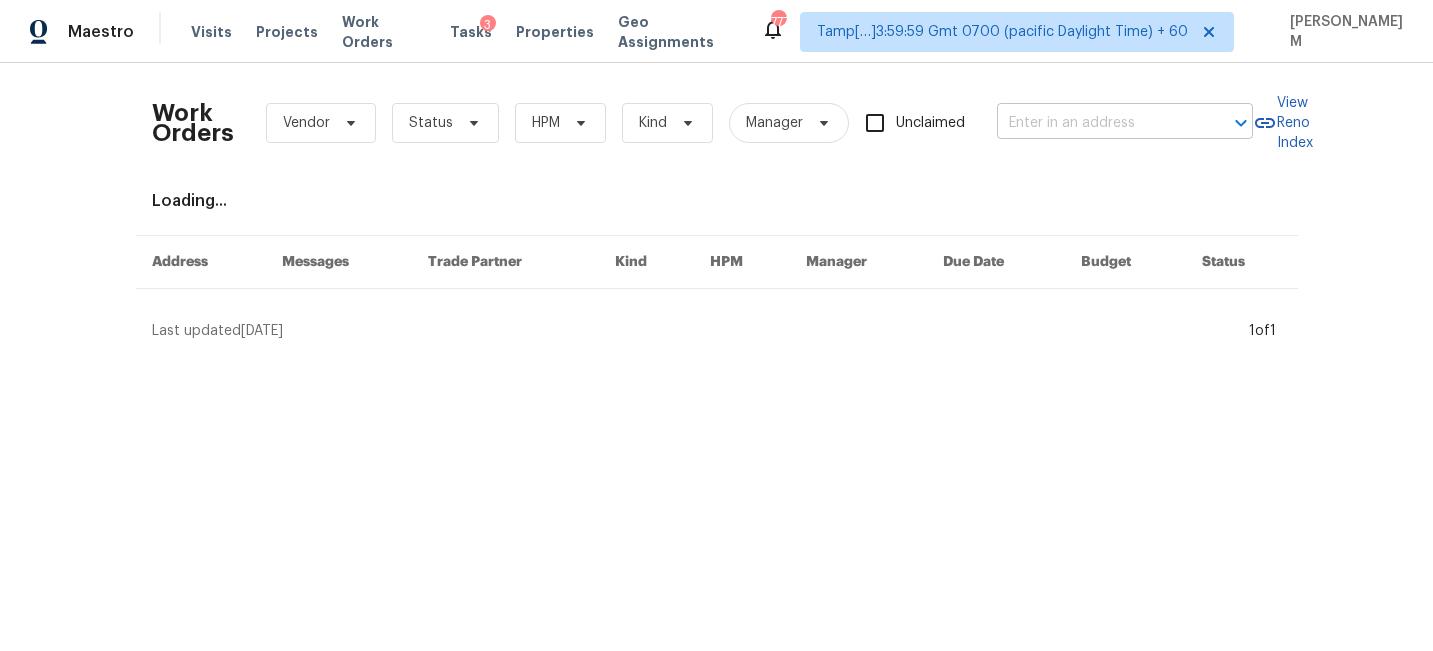 click at bounding box center [1097, 123] 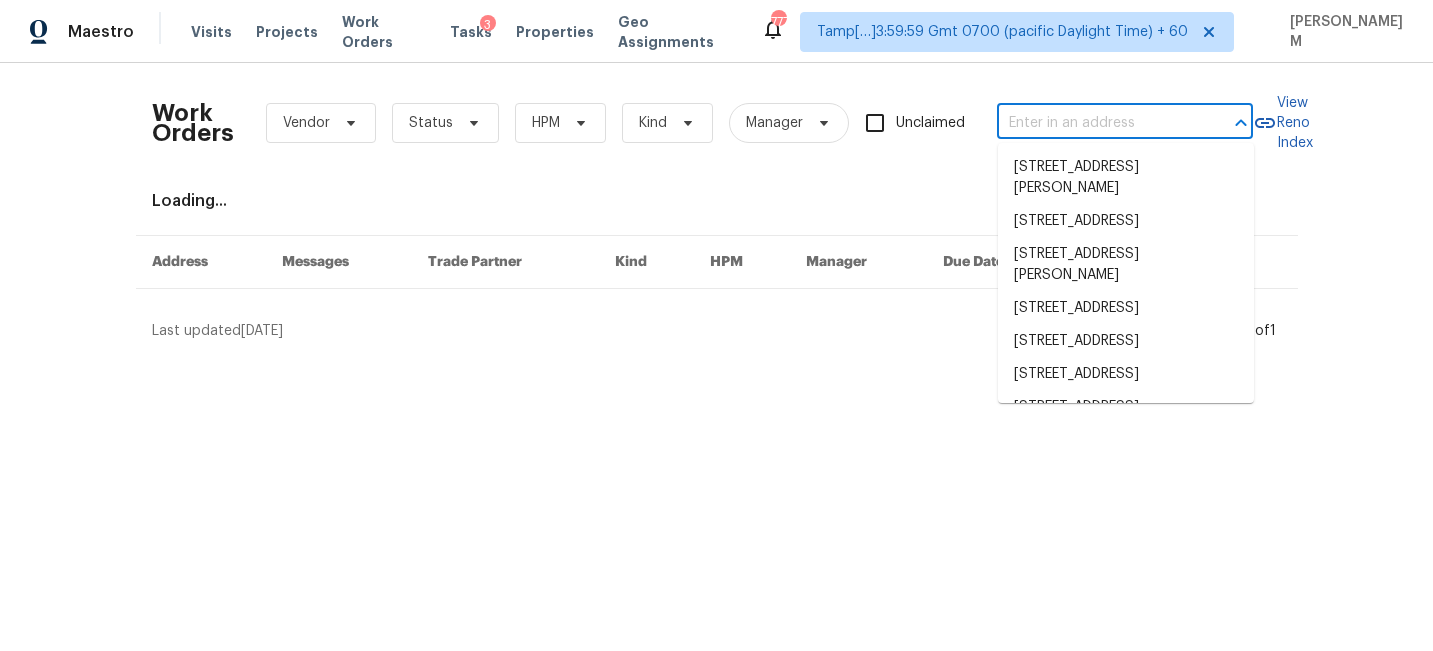 paste on "1104 S 23rd St Copperas Cove, TX 76522" 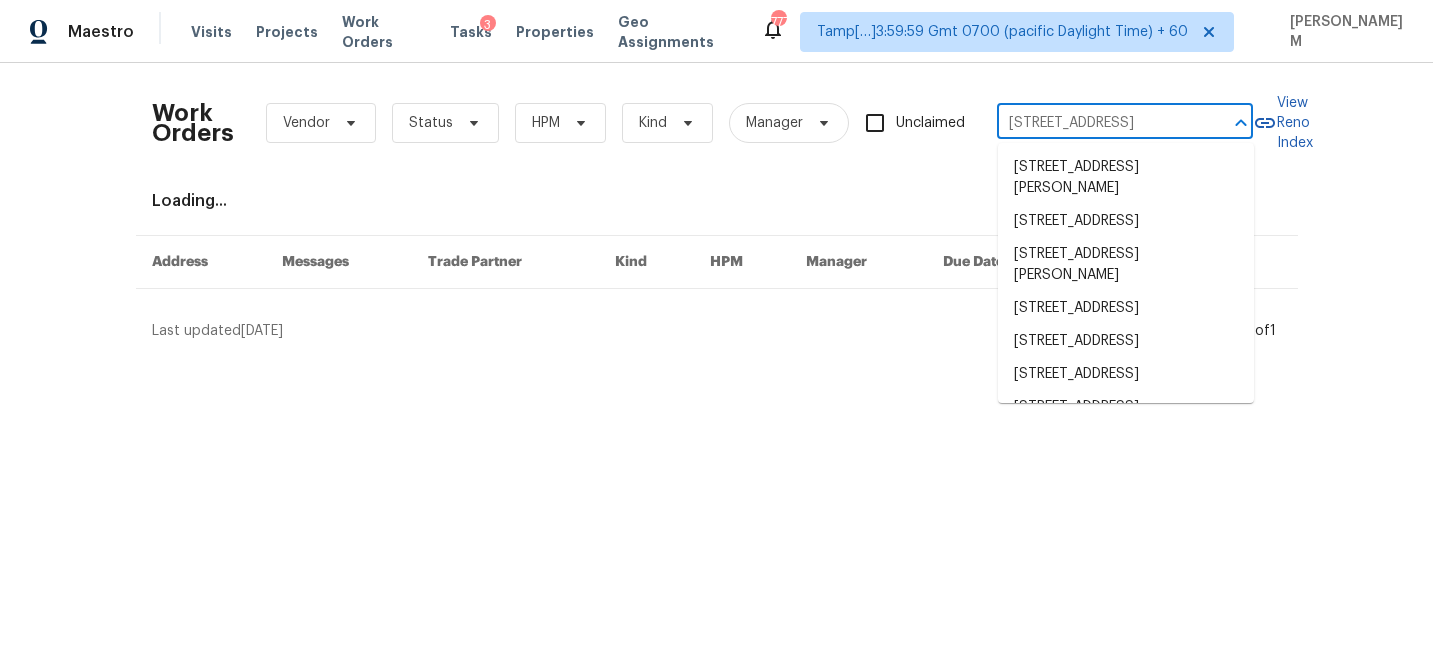 scroll, scrollTop: 0, scrollLeft: 77, axis: horizontal 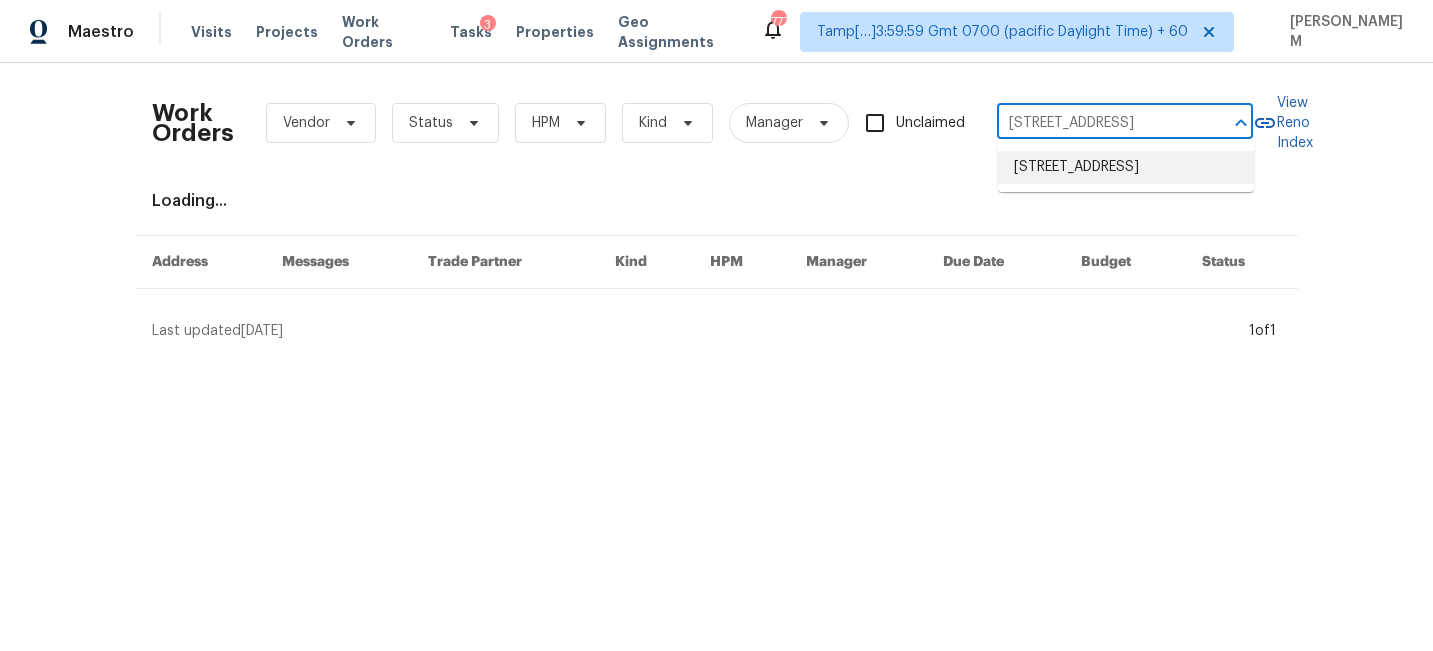click on "[STREET_ADDRESS]" at bounding box center [1126, 167] 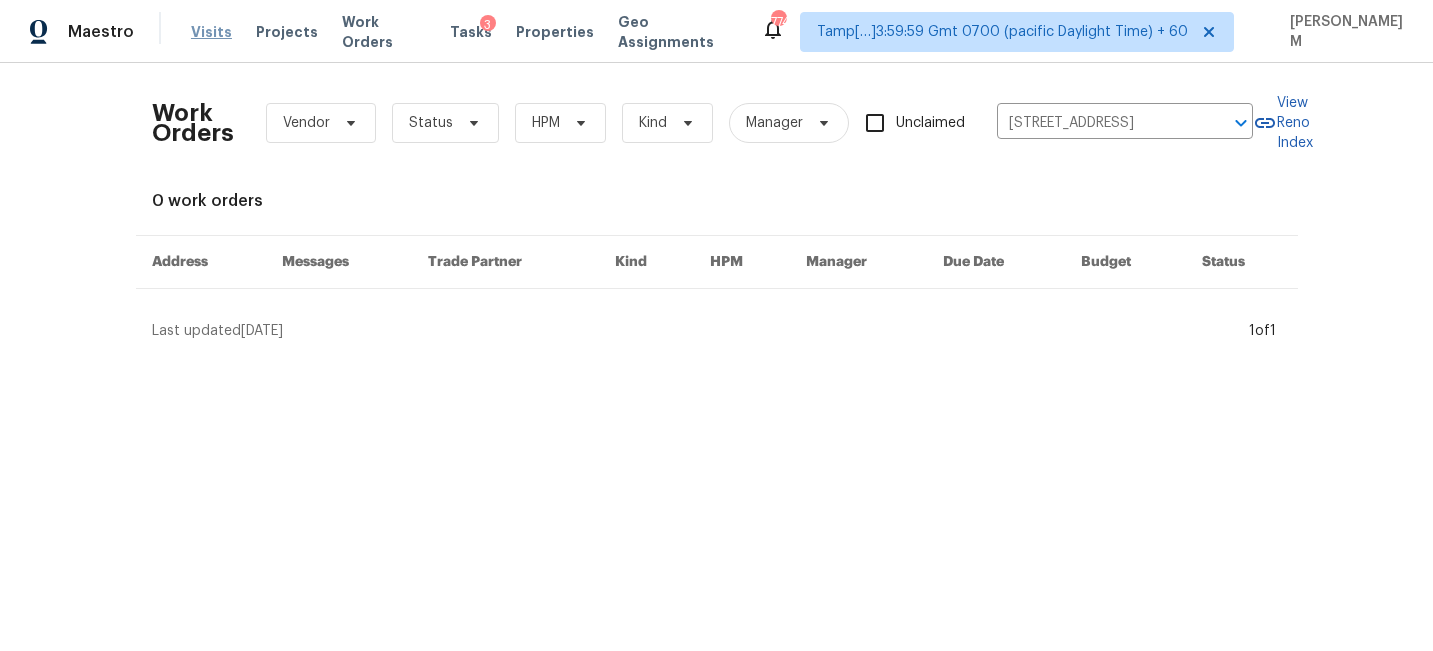 click on "Visits" at bounding box center (211, 32) 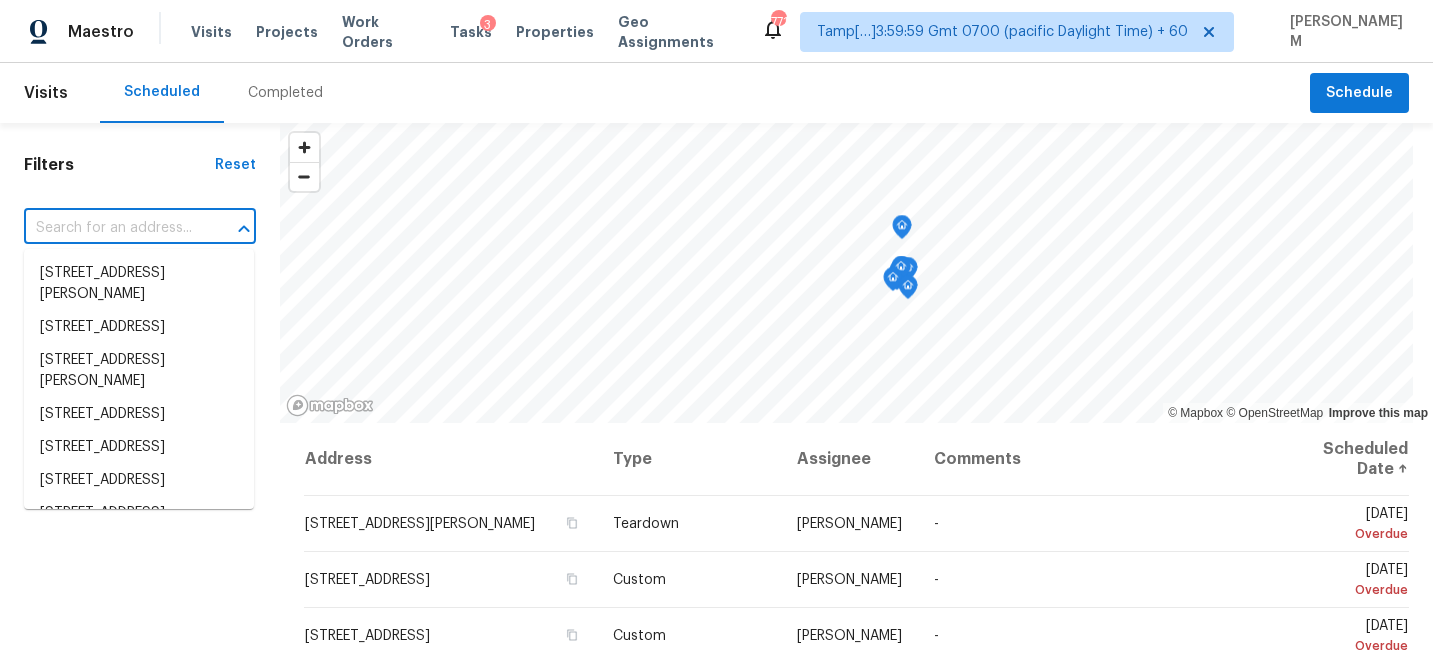click at bounding box center (112, 228) 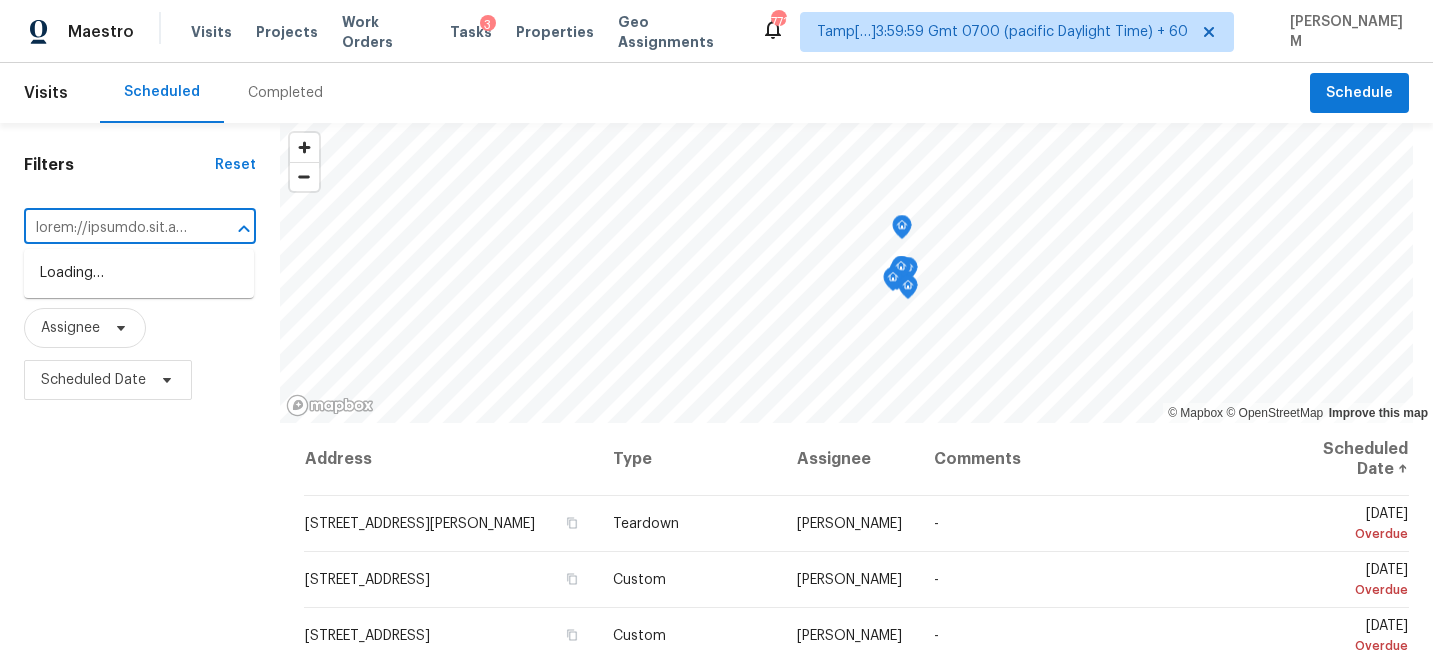scroll, scrollTop: 0, scrollLeft: 9809, axis: horizontal 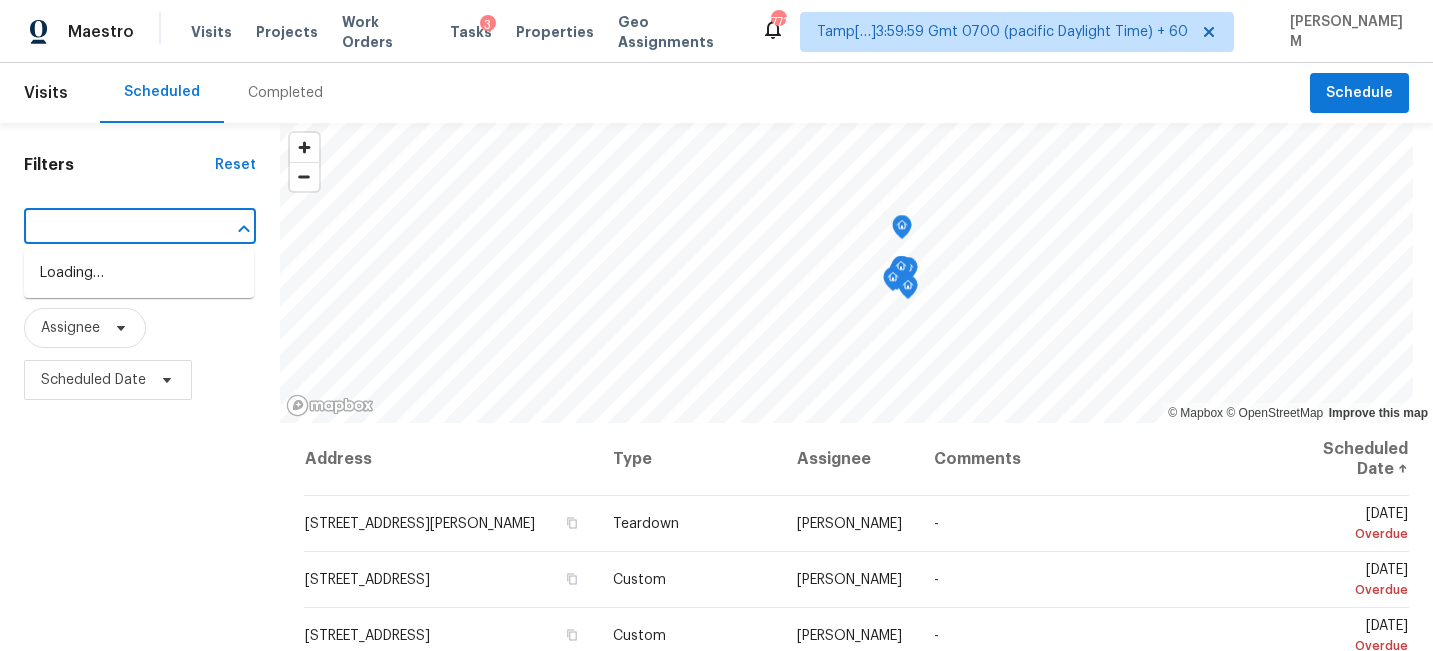 click at bounding box center (112, 228) 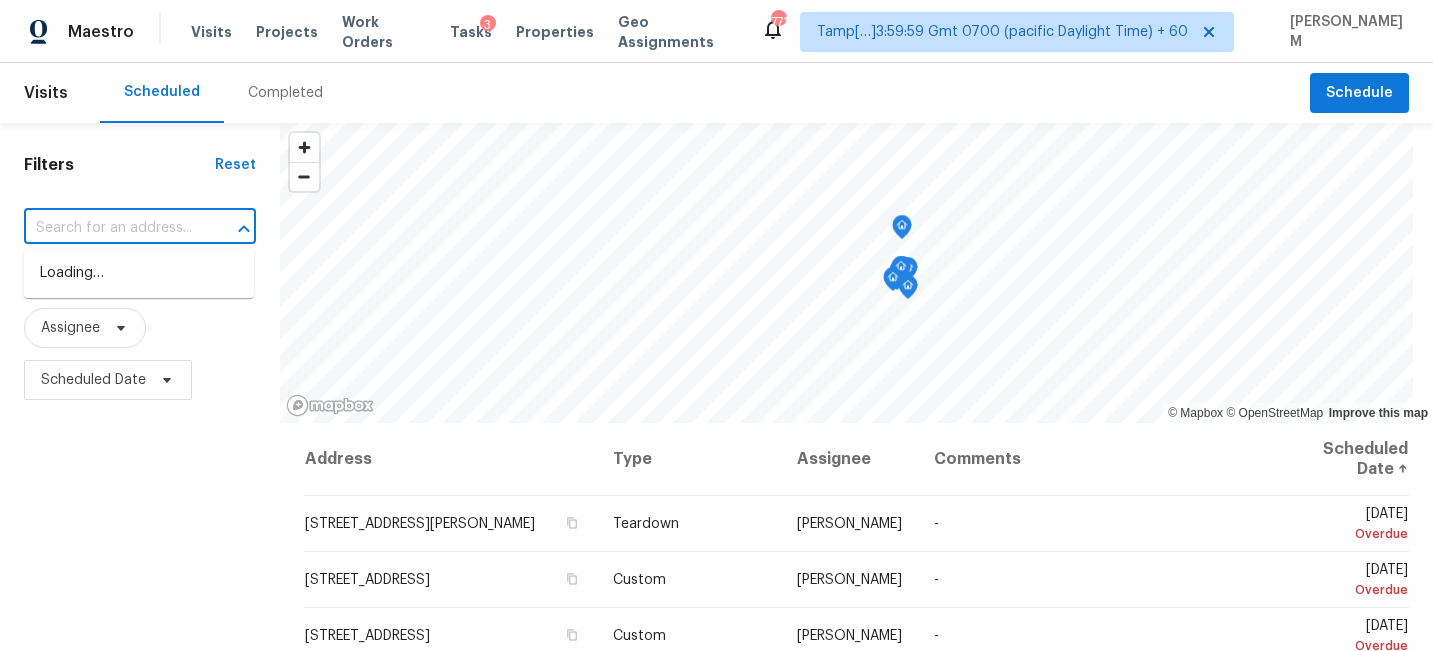 scroll, scrollTop: 0, scrollLeft: 0, axis: both 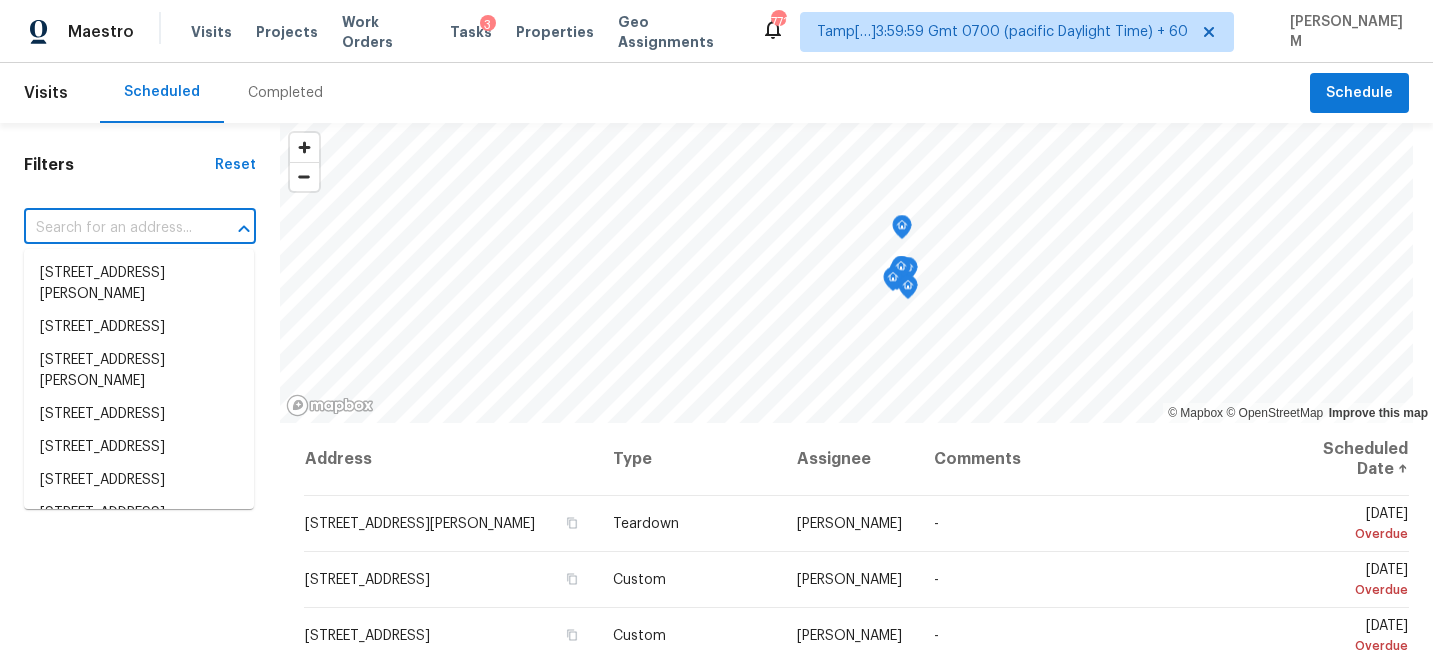 paste on "[STREET_ADDRESS]" 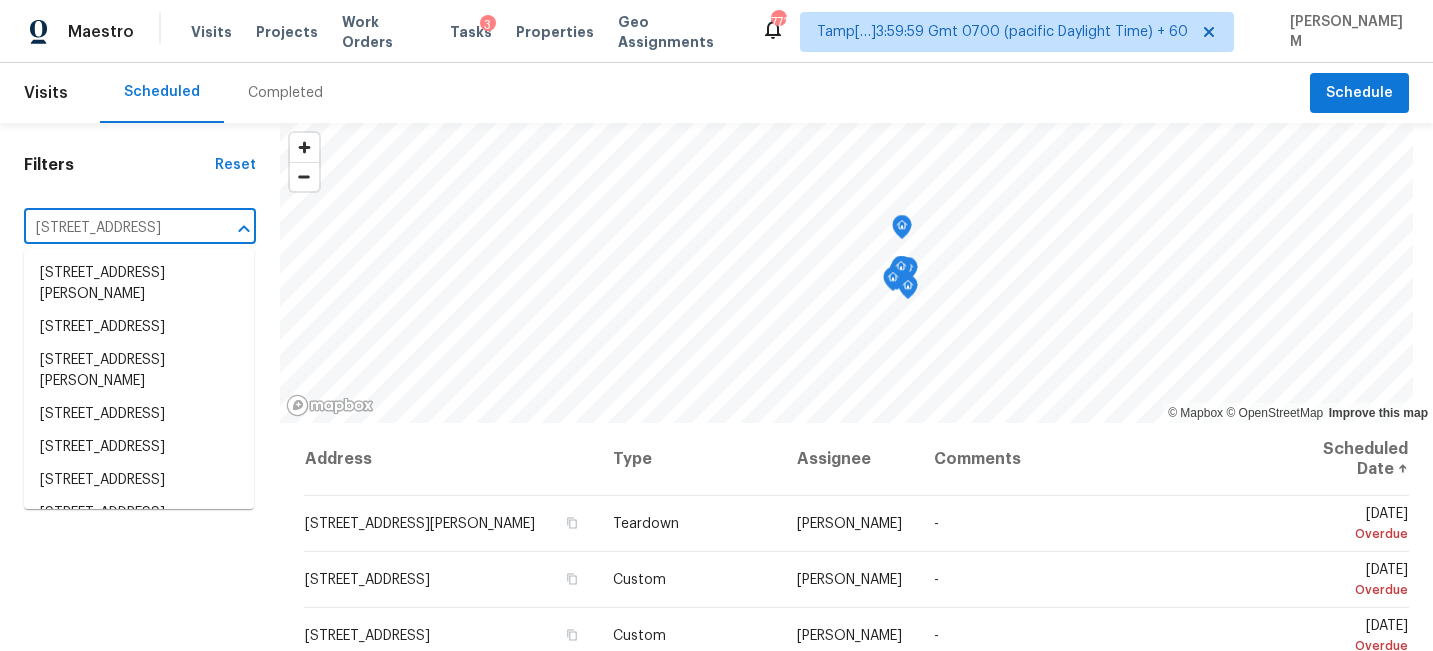 scroll, scrollTop: 0, scrollLeft: 107, axis: horizontal 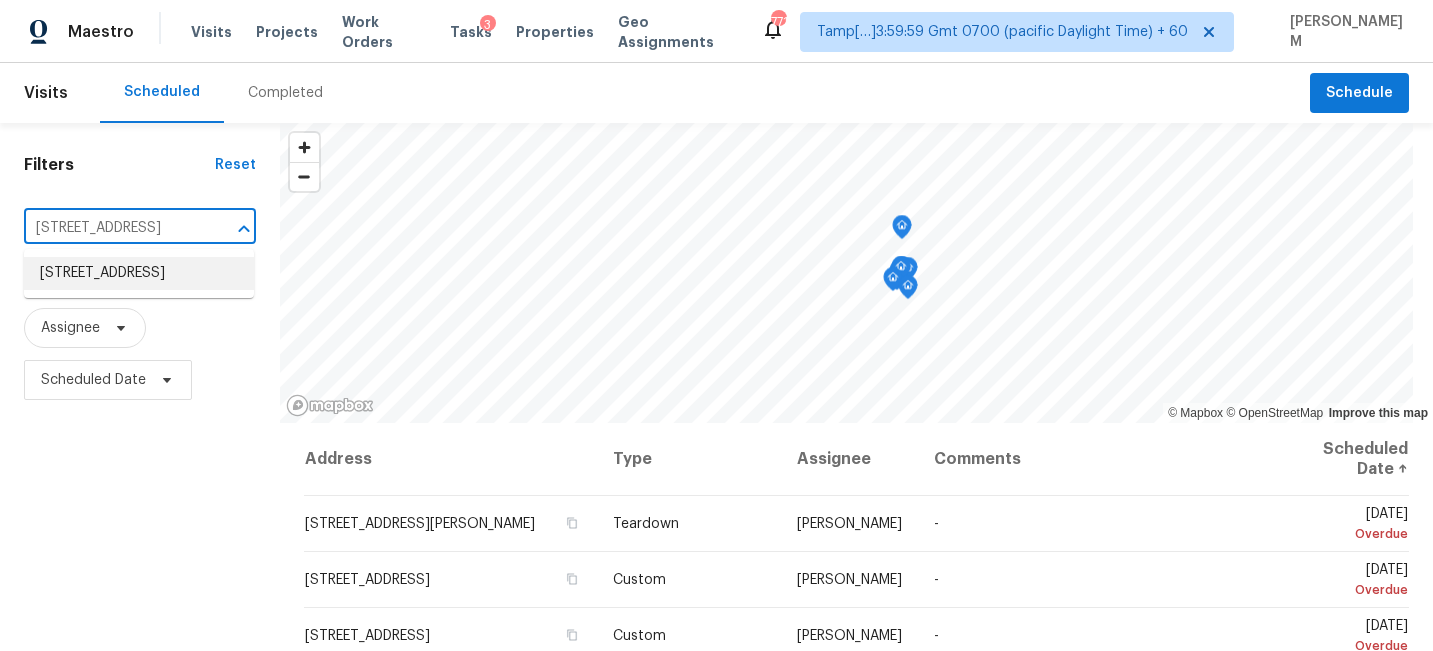 click on "[STREET_ADDRESS]" at bounding box center (139, 273) 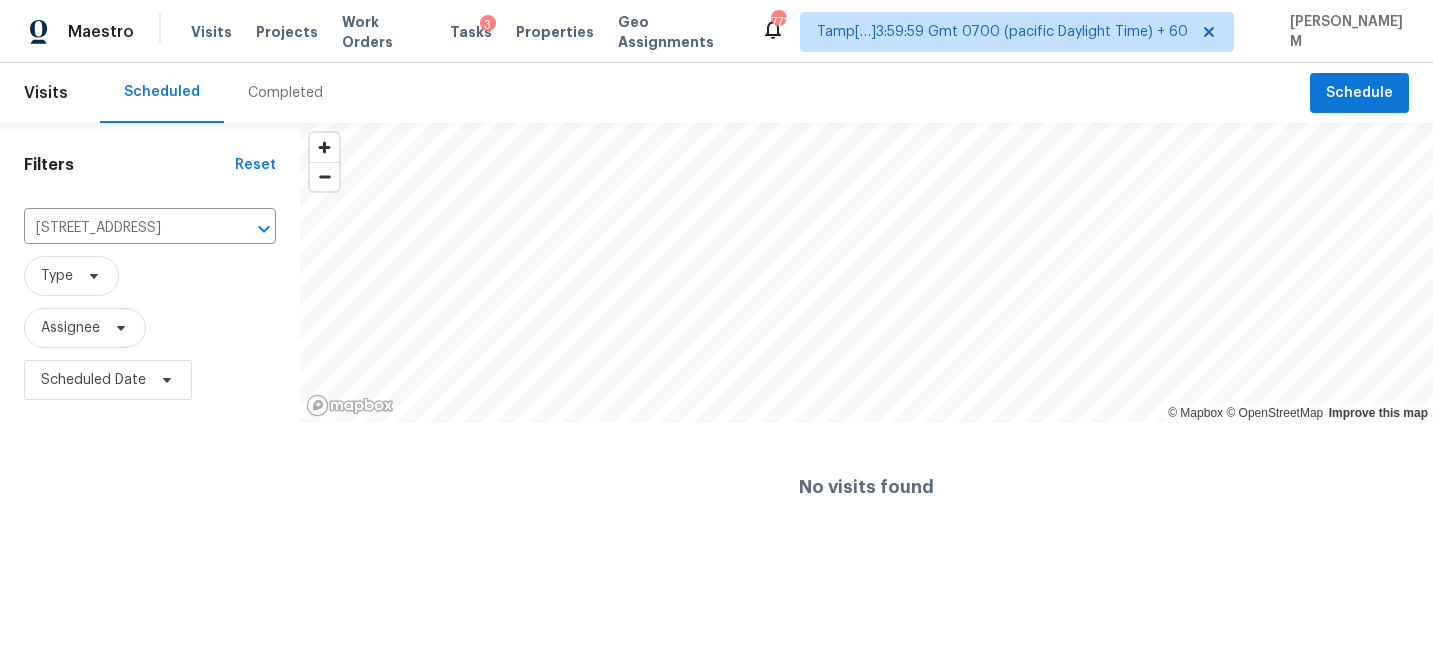 click on "Completed" at bounding box center (285, 93) 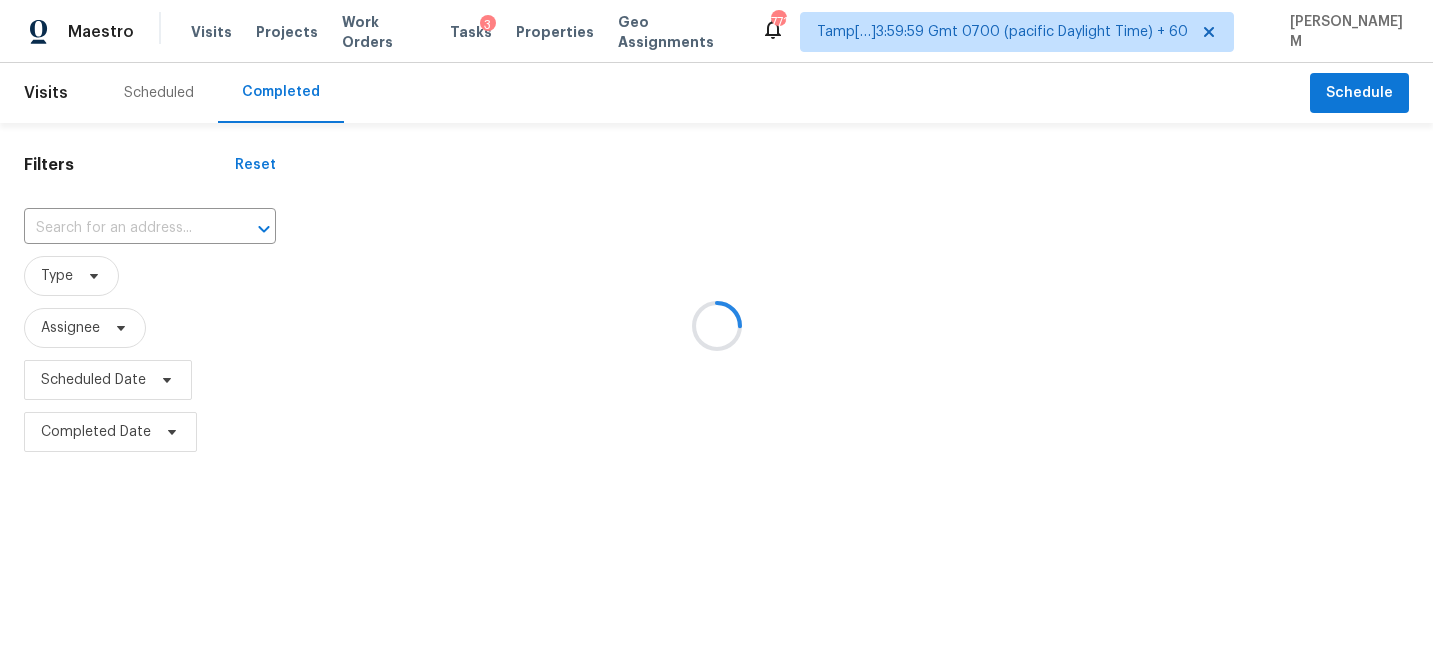 click at bounding box center [716, 325] 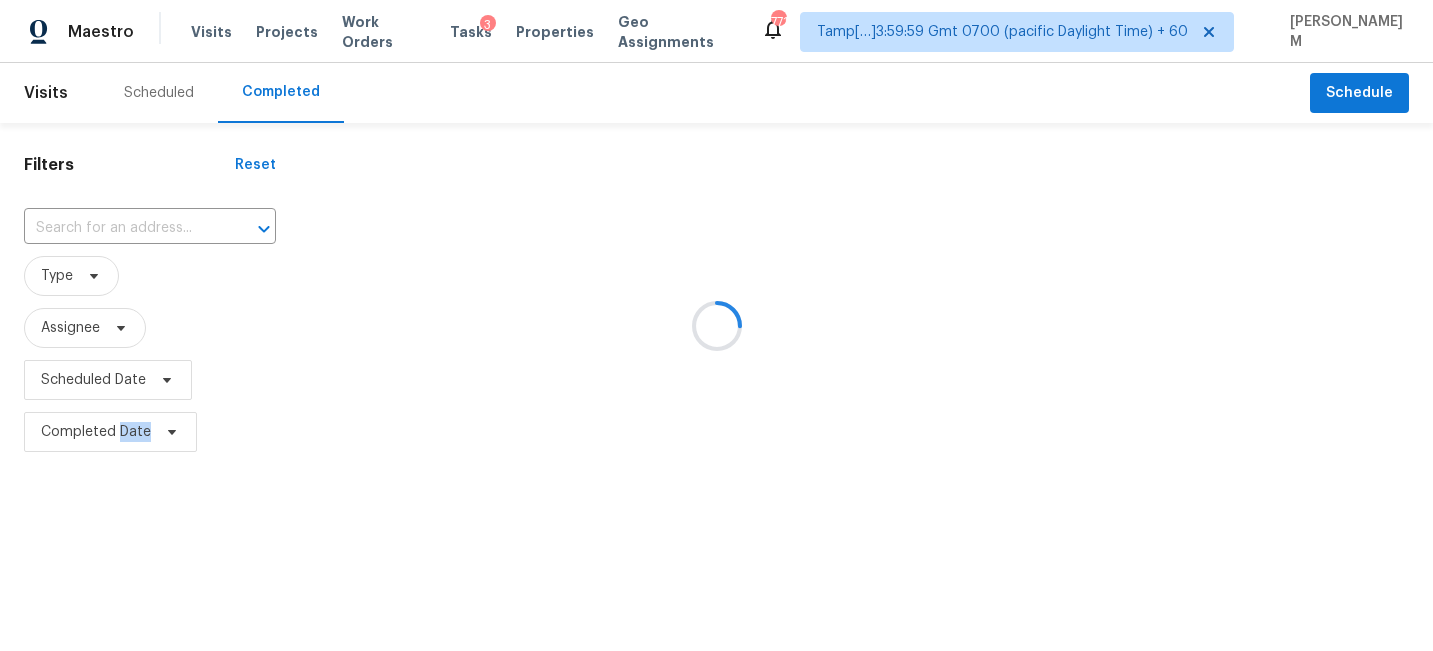 click at bounding box center (716, 325) 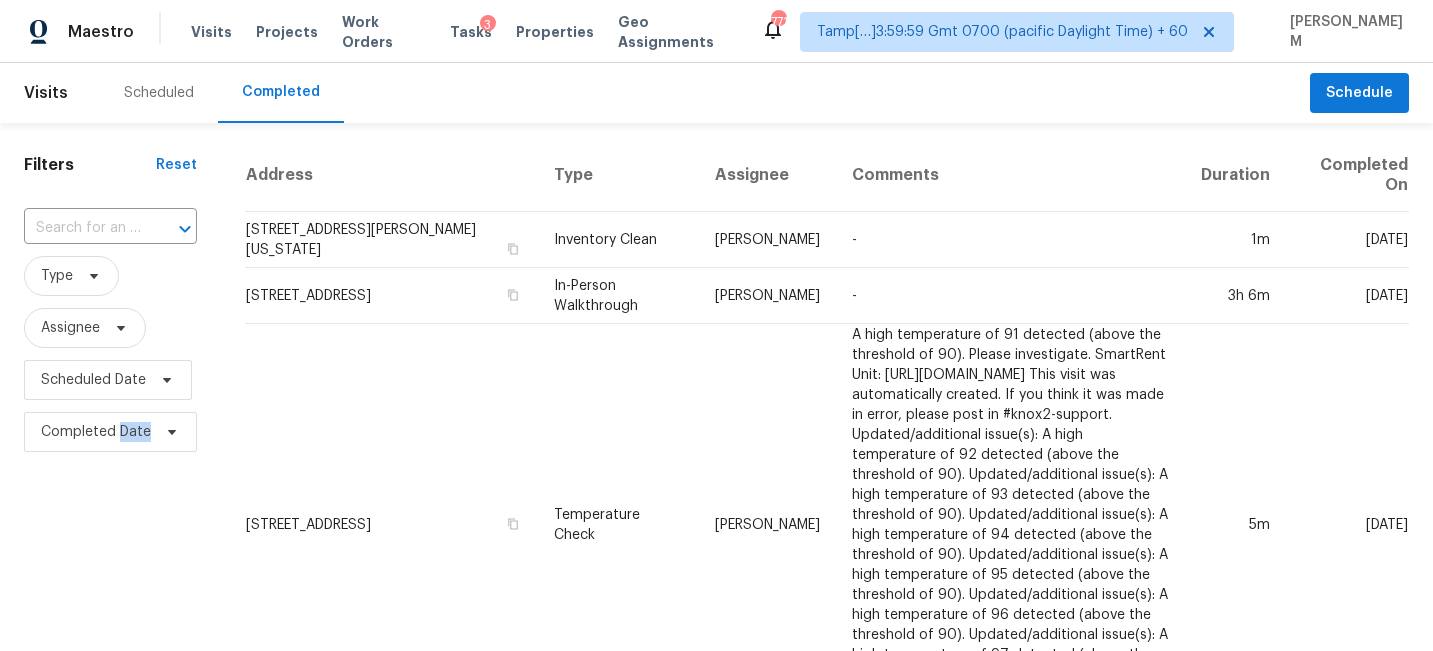 click at bounding box center (171, 229) 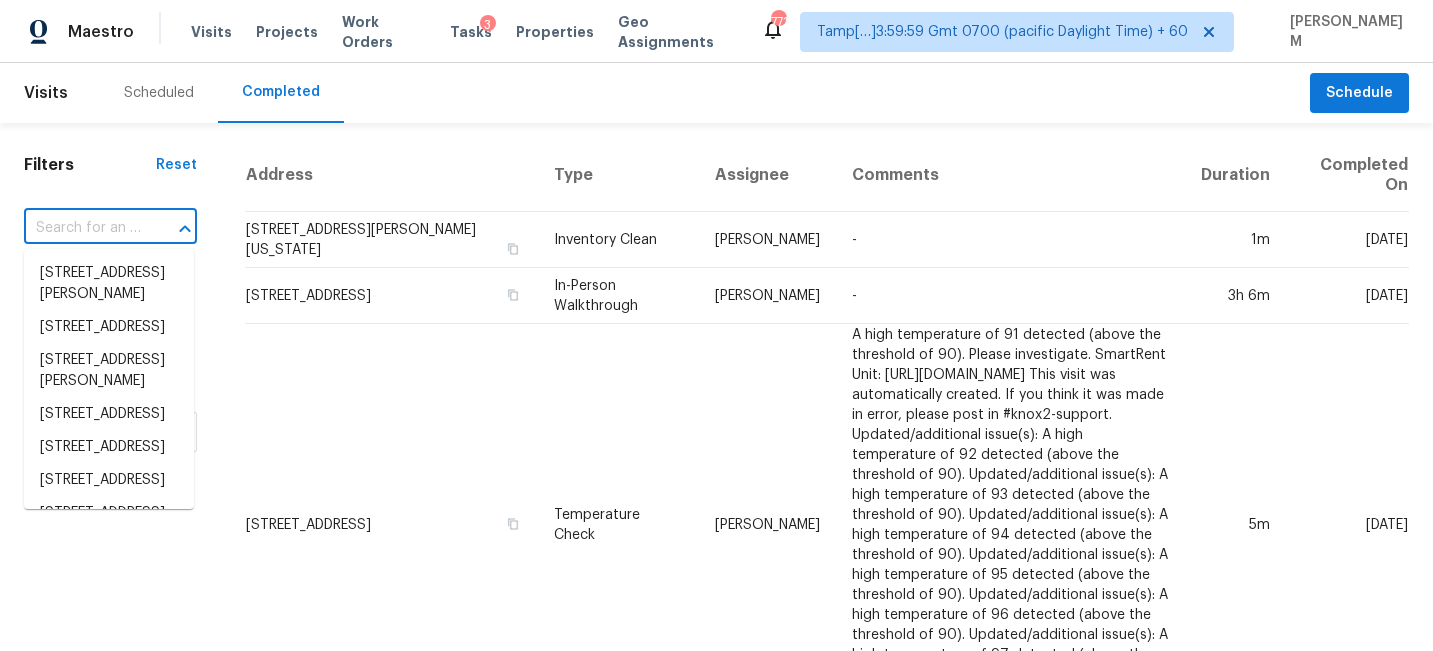 paste on "[STREET_ADDRESS]" 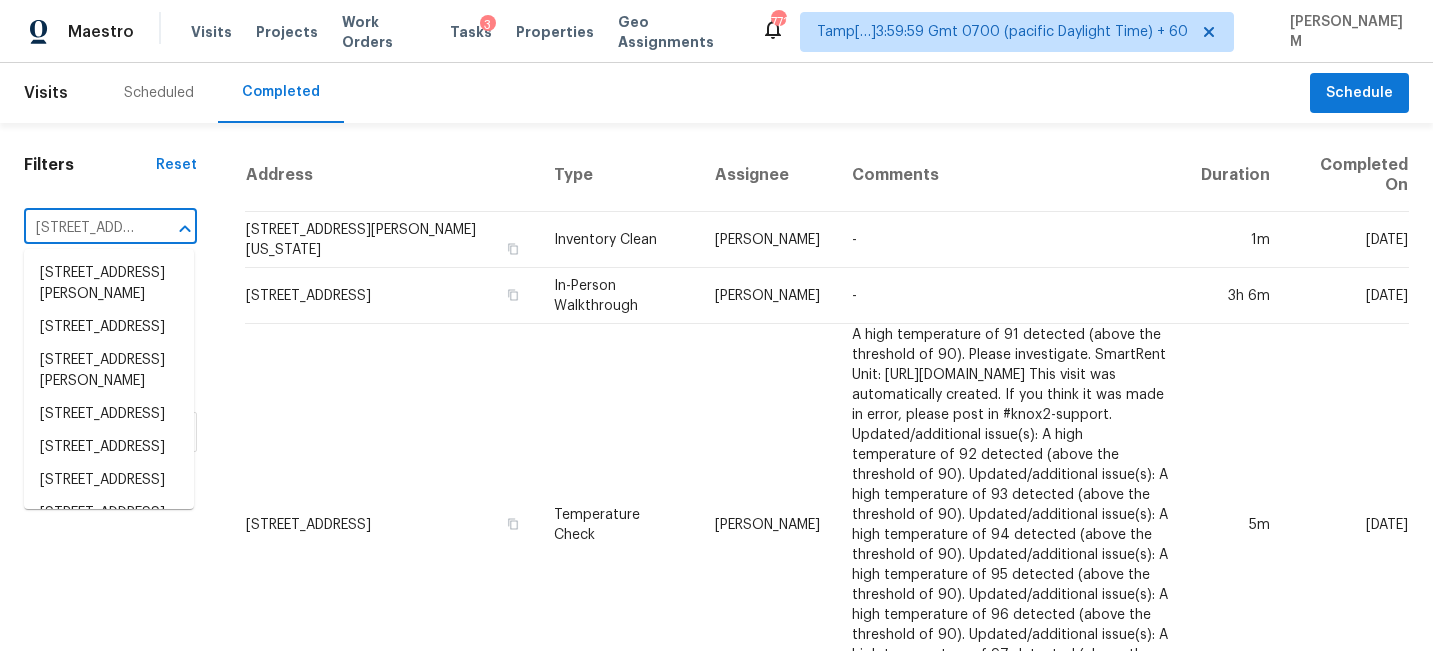 scroll, scrollTop: 0, scrollLeft: 166, axis: horizontal 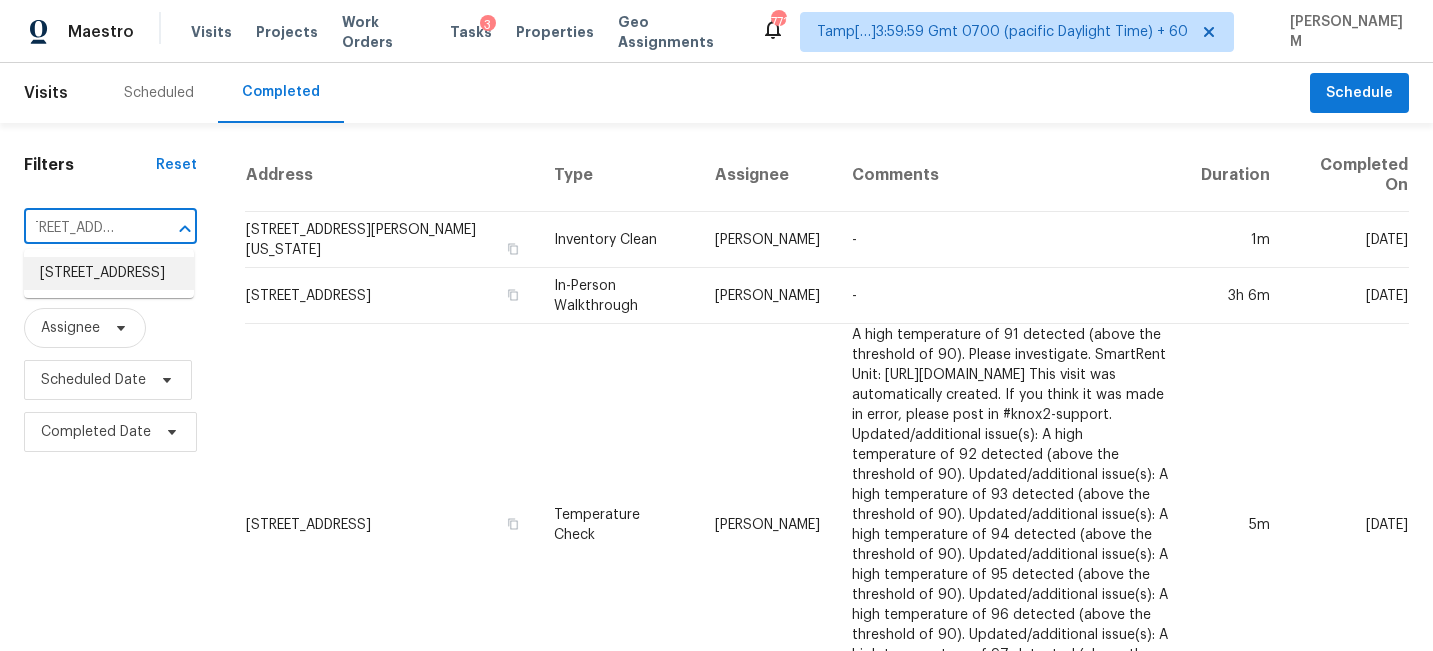 click on "[STREET_ADDRESS]" at bounding box center (109, 273) 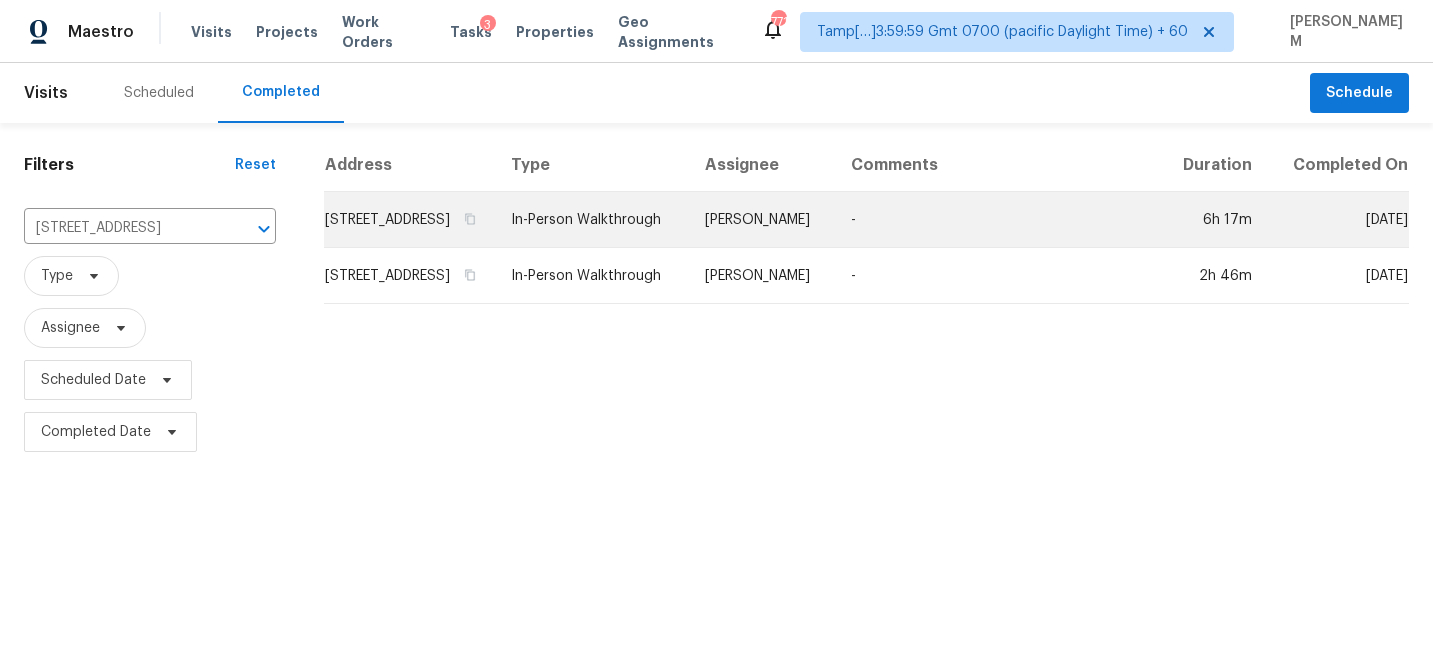 click on "[STREET_ADDRESS]" at bounding box center (409, 220) 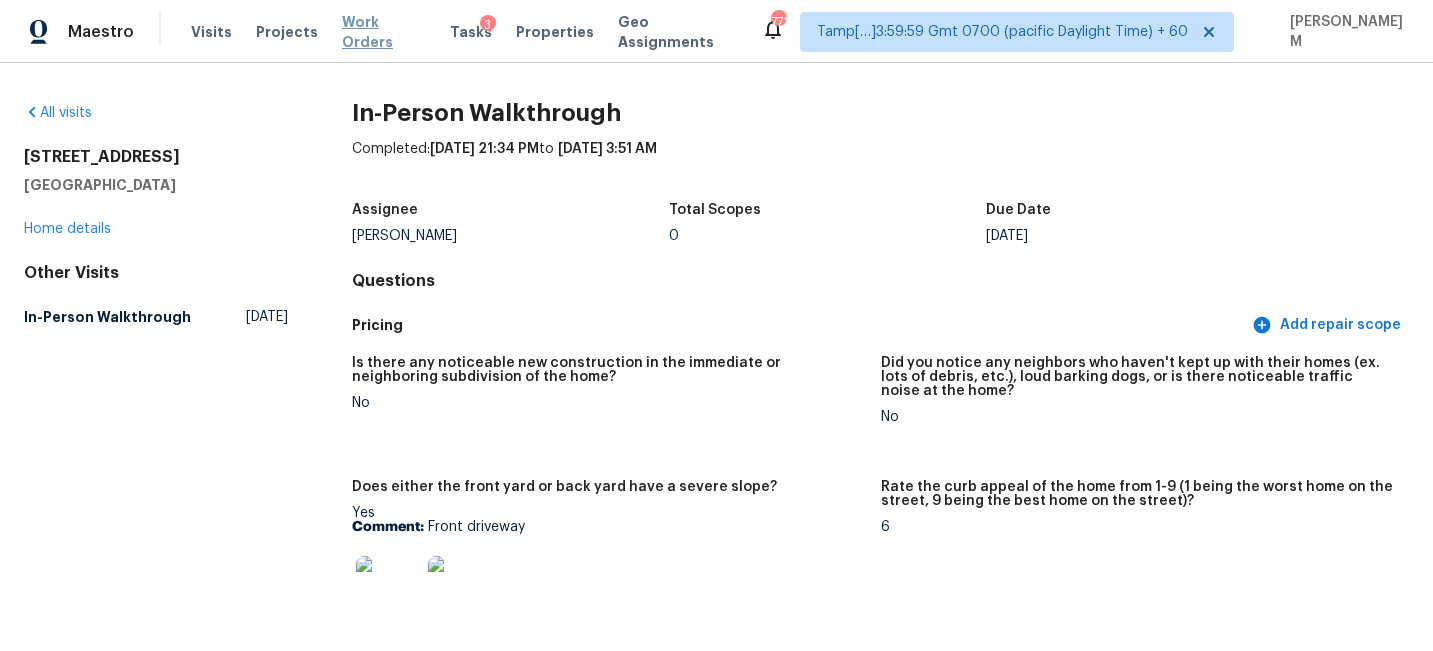 click on "Work Orders" at bounding box center [384, 32] 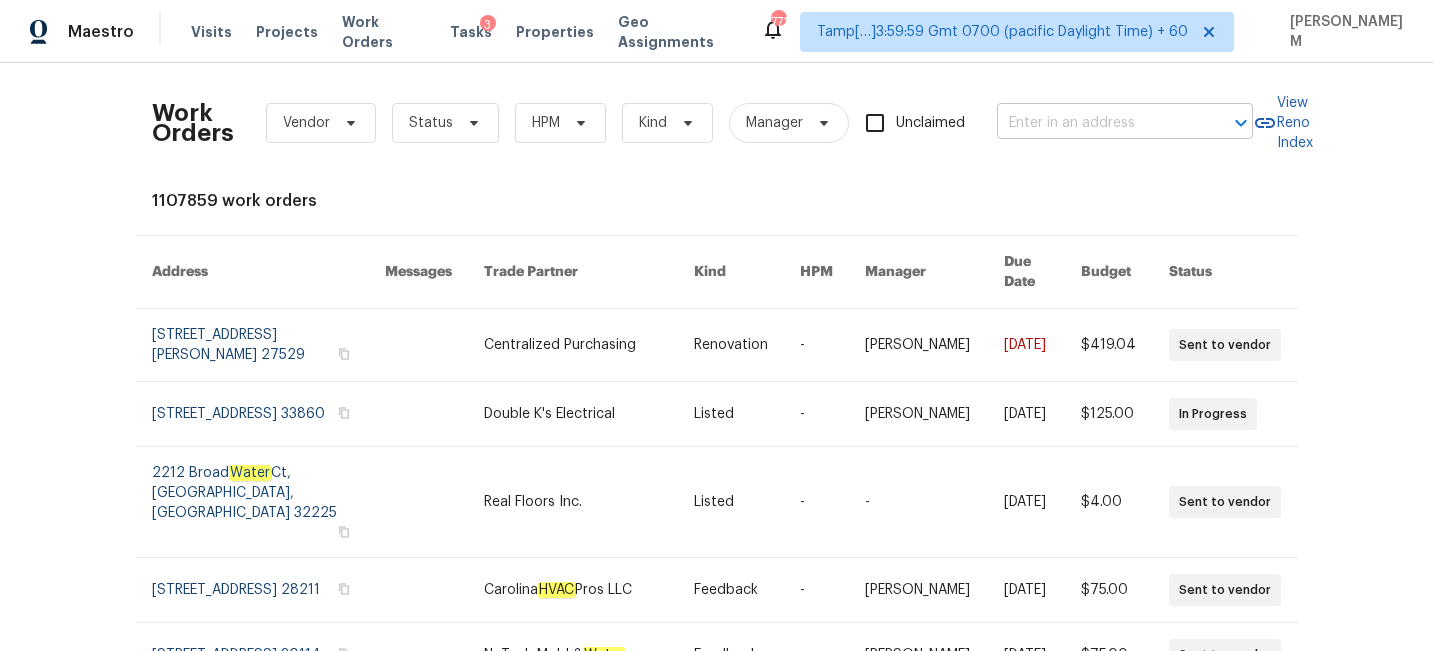 click at bounding box center [1097, 123] 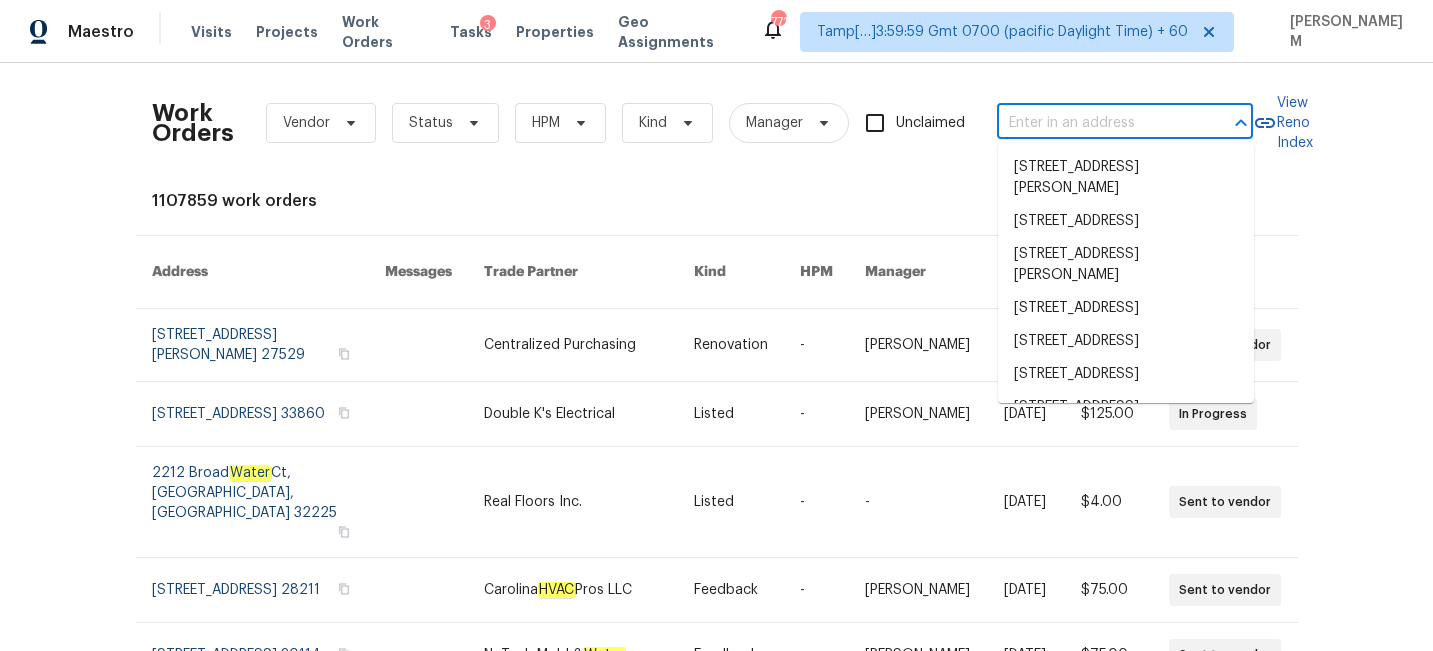 paste on "50 Roundabout Ln NW Adairsville, GA, 30103" 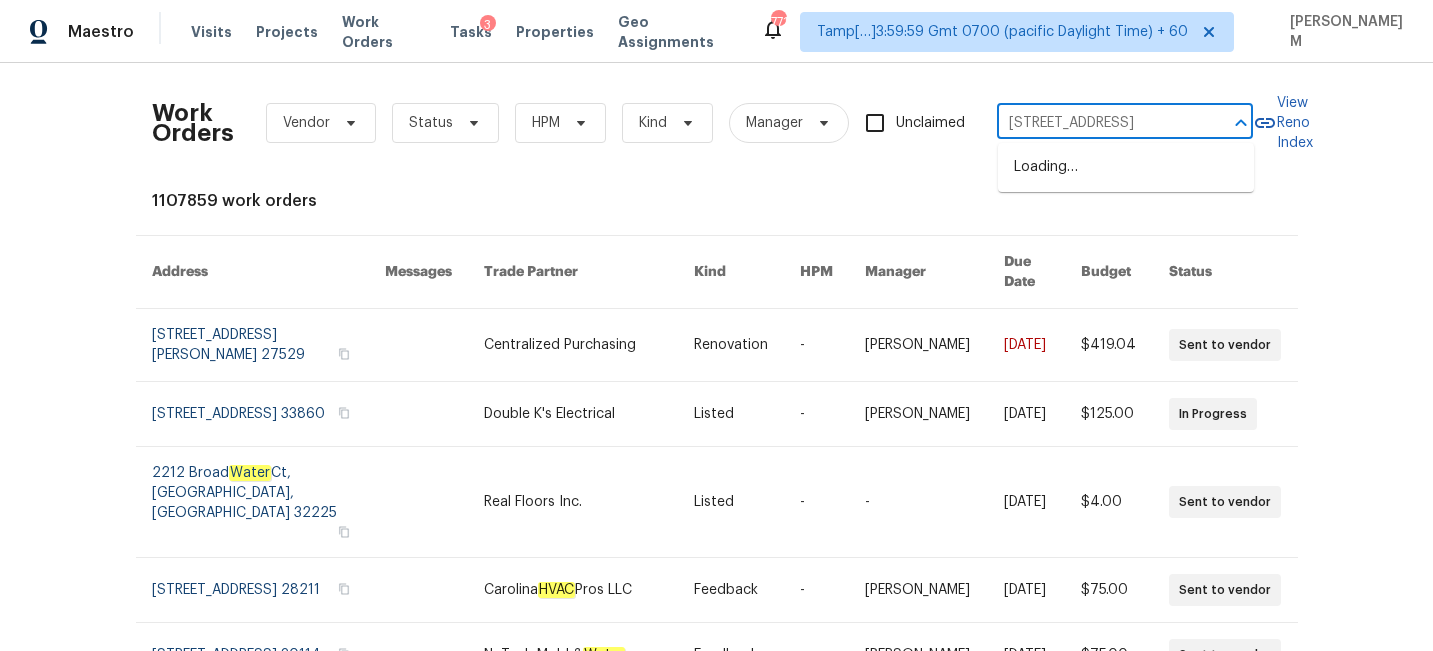scroll, scrollTop: 0, scrollLeft: 107, axis: horizontal 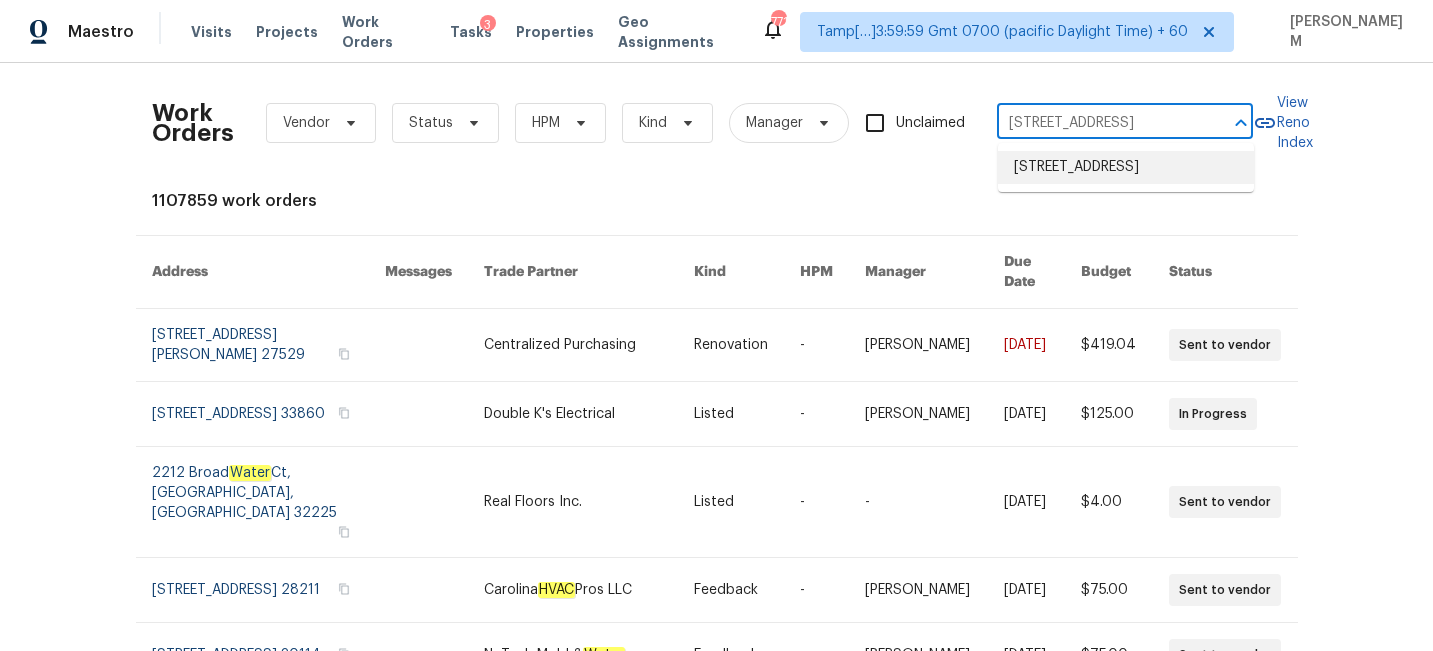 click on "50 Roundabout Ln NW, Adairsville, GA 30103" at bounding box center (1126, 167) 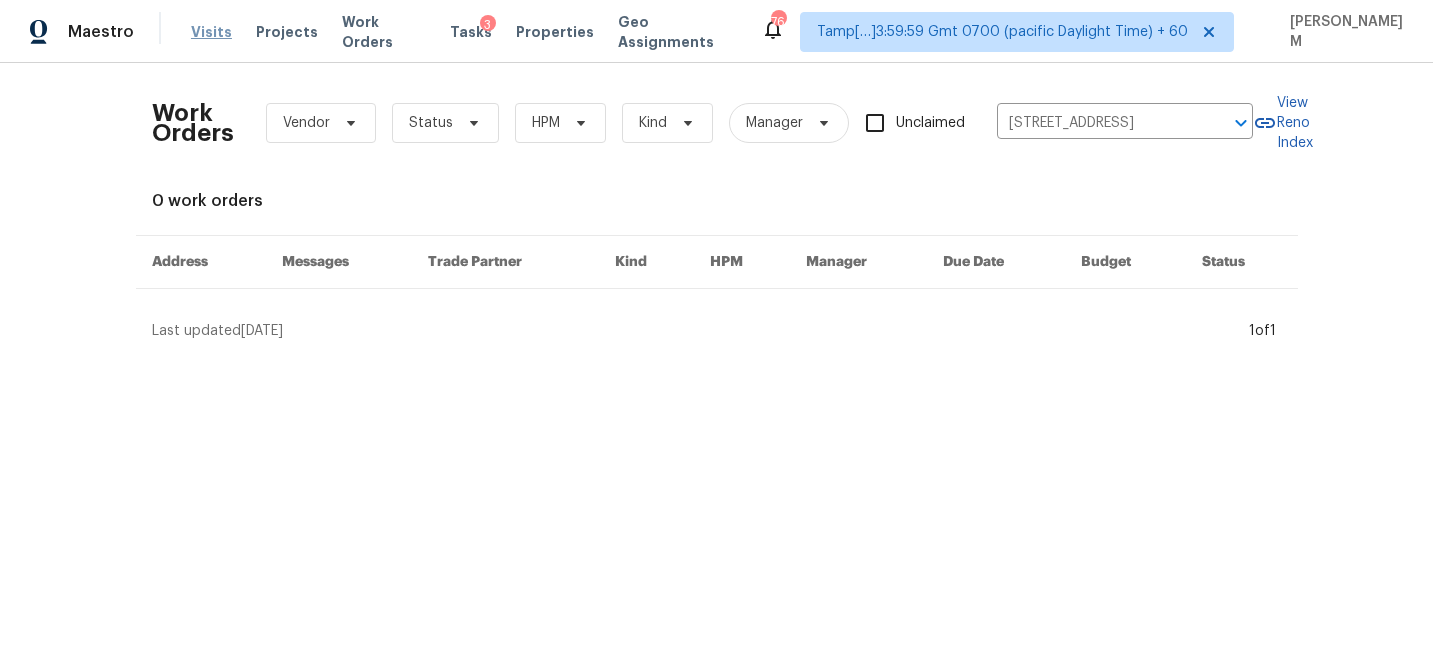 click on "Visits" at bounding box center (211, 32) 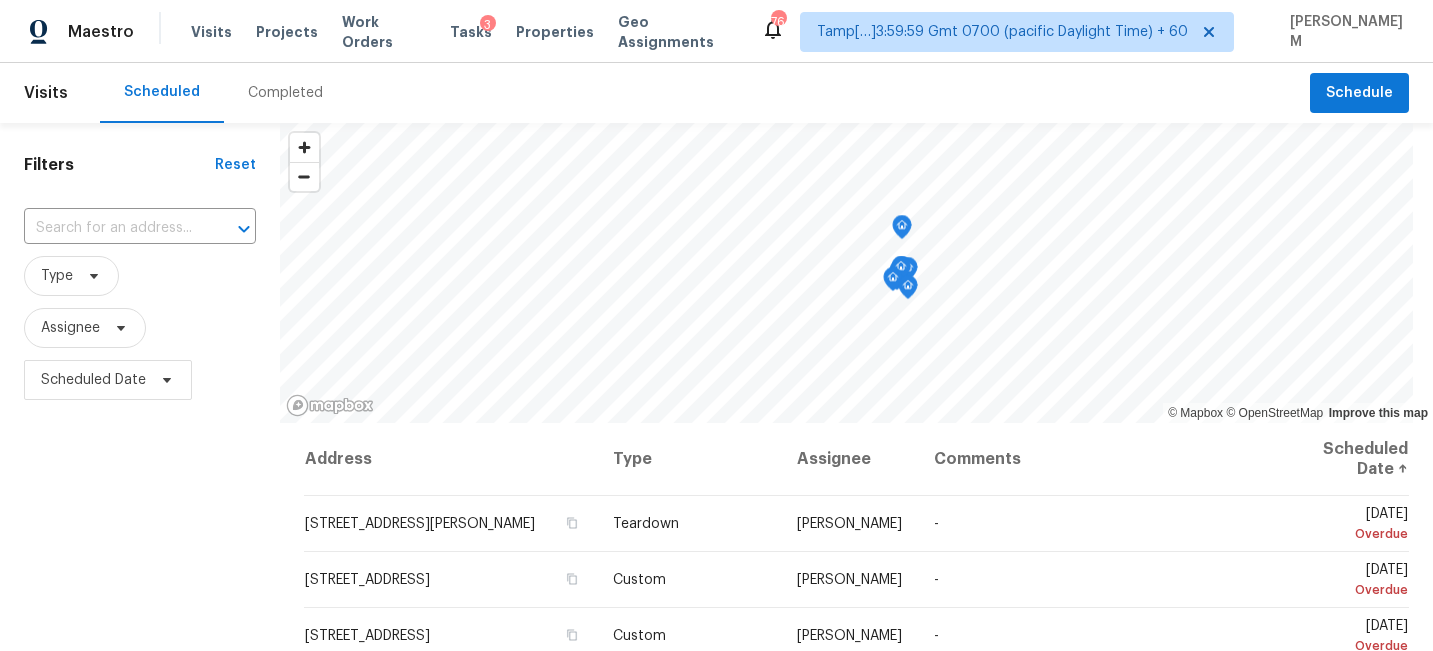 click on "Completed" at bounding box center [285, 93] 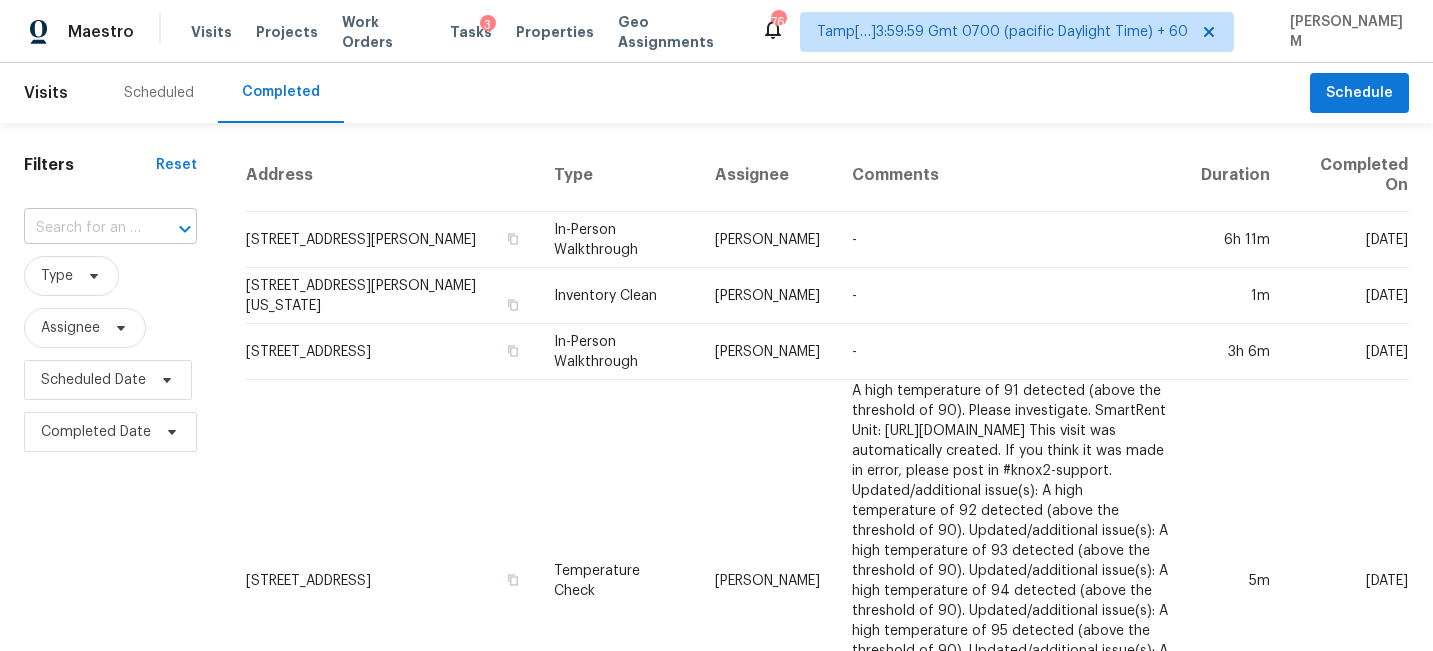 click at bounding box center (82, 228) 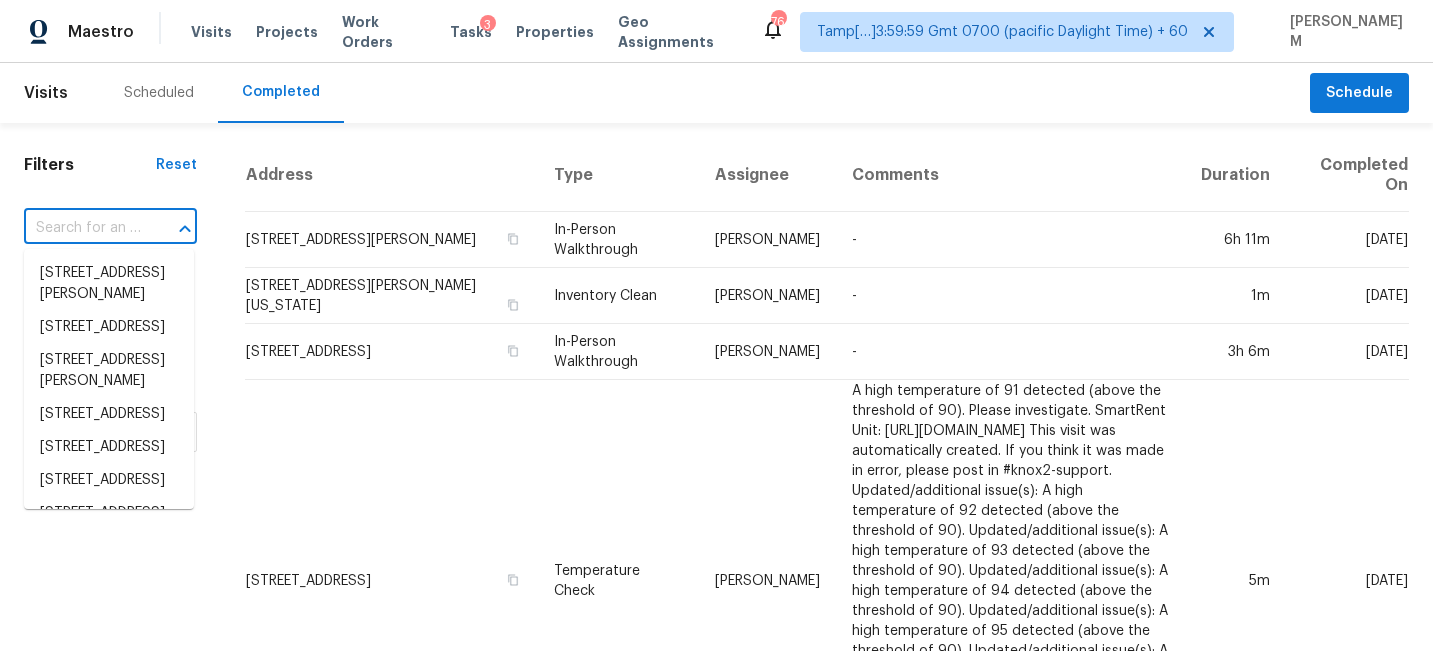 paste on "50 Roundabout Ln NW Adairsville, GA, 30103" 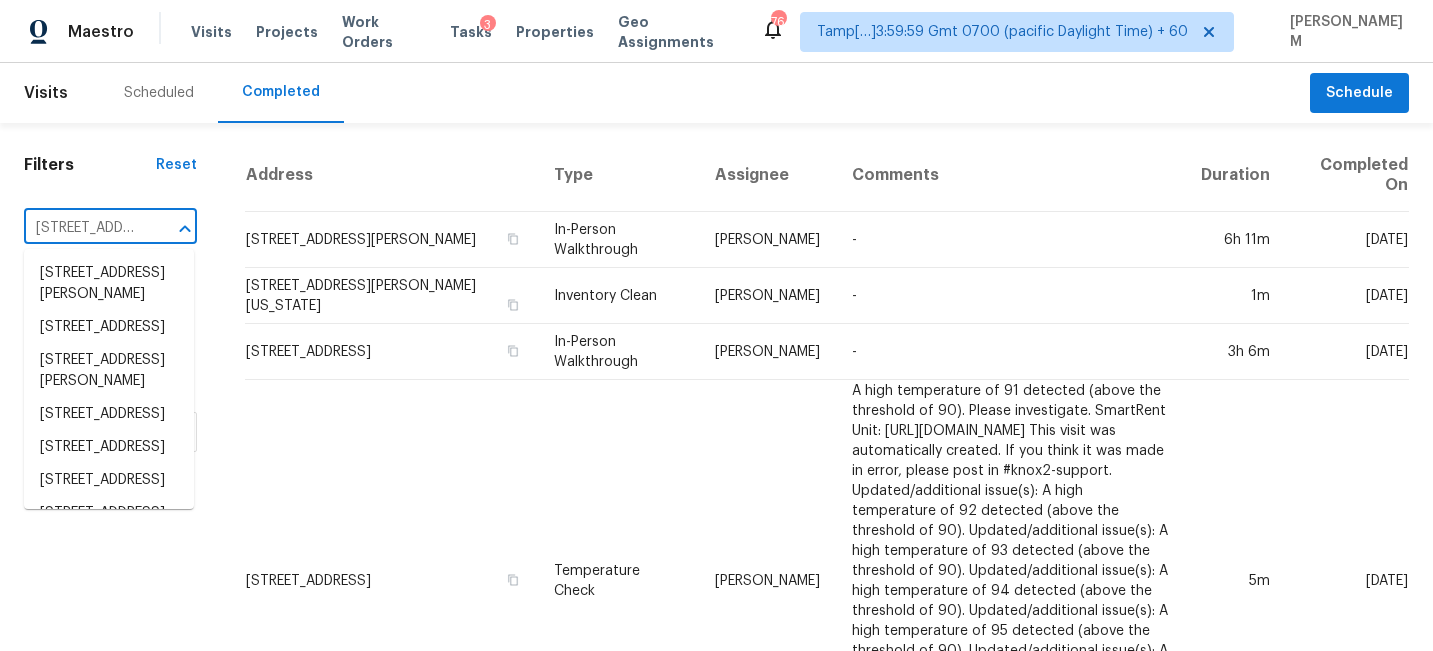 scroll, scrollTop: 0, scrollLeft: 193, axis: horizontal 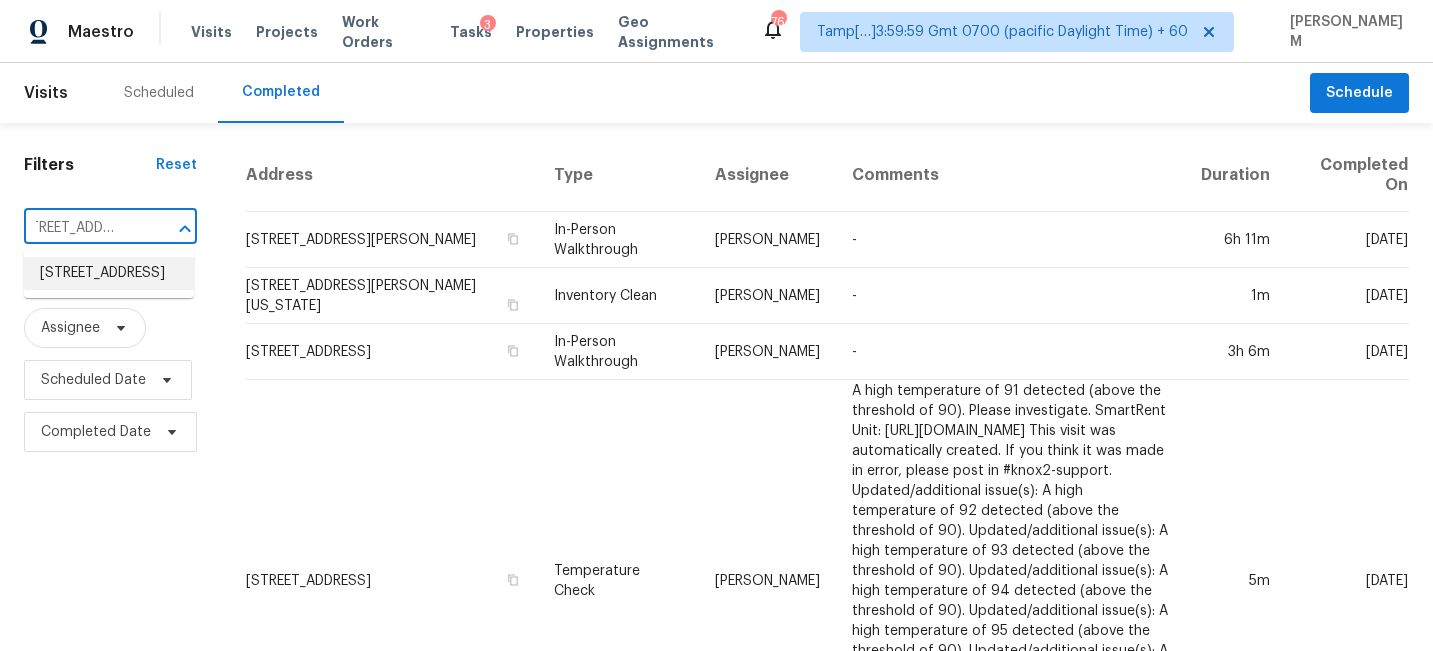 click on "50 Roundabout Ln NW, Adairsville, GA 30103" at bounding box center (109, 273) 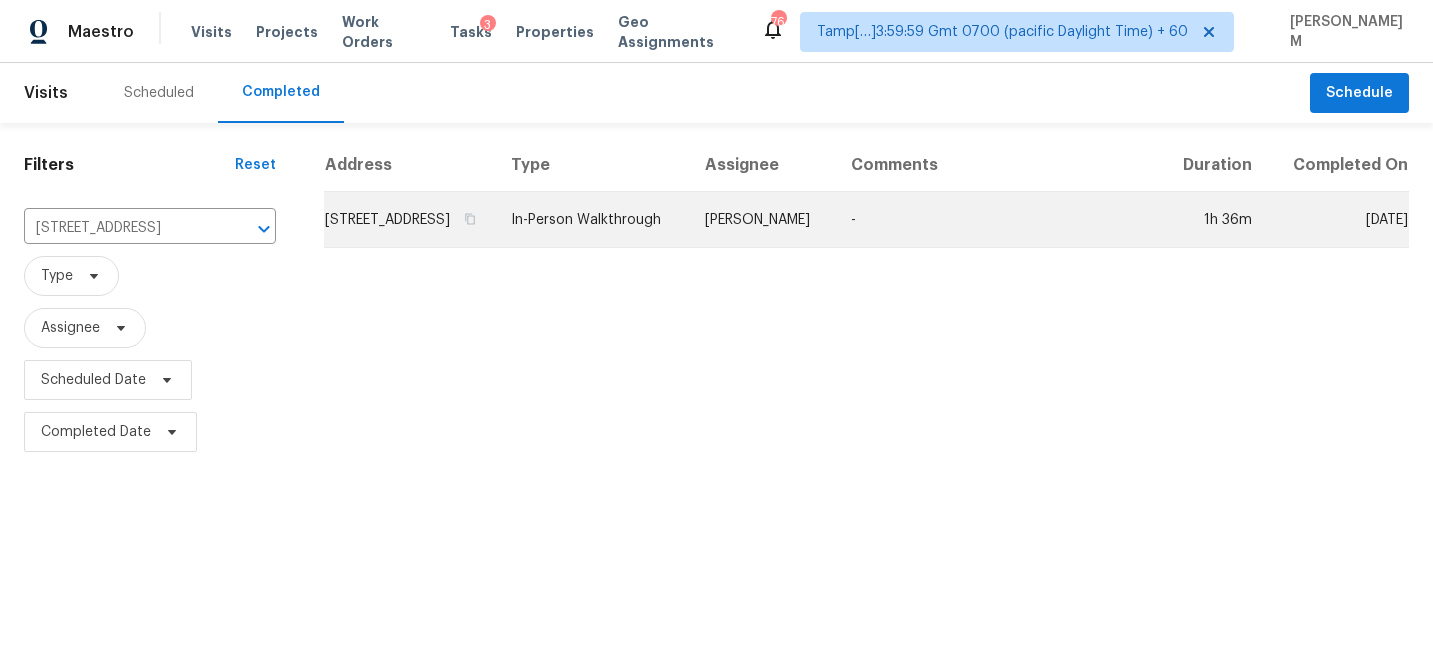 click on "50 Roundabout Ln NW, Adairsville, GA 30103" at bounding box center (409, 220) 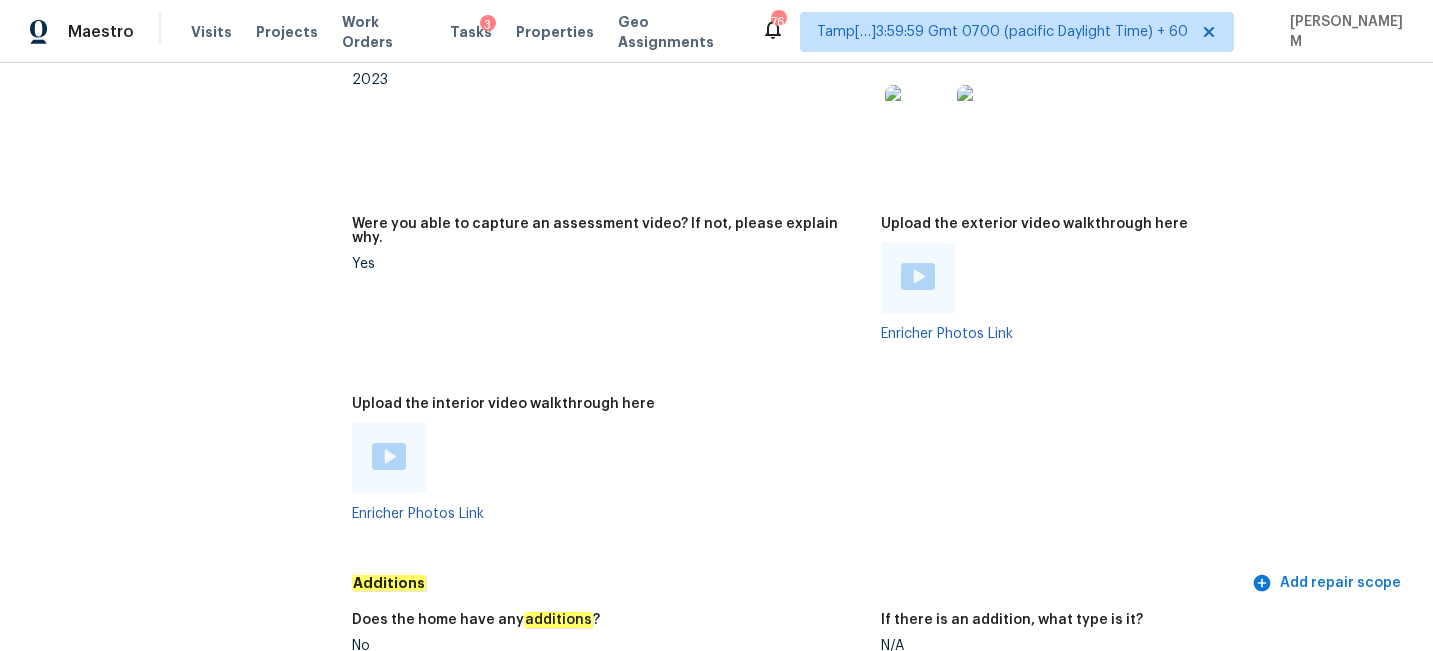 scroll, scrollTop: 3754, scrollLeft: 0, axis: vertical 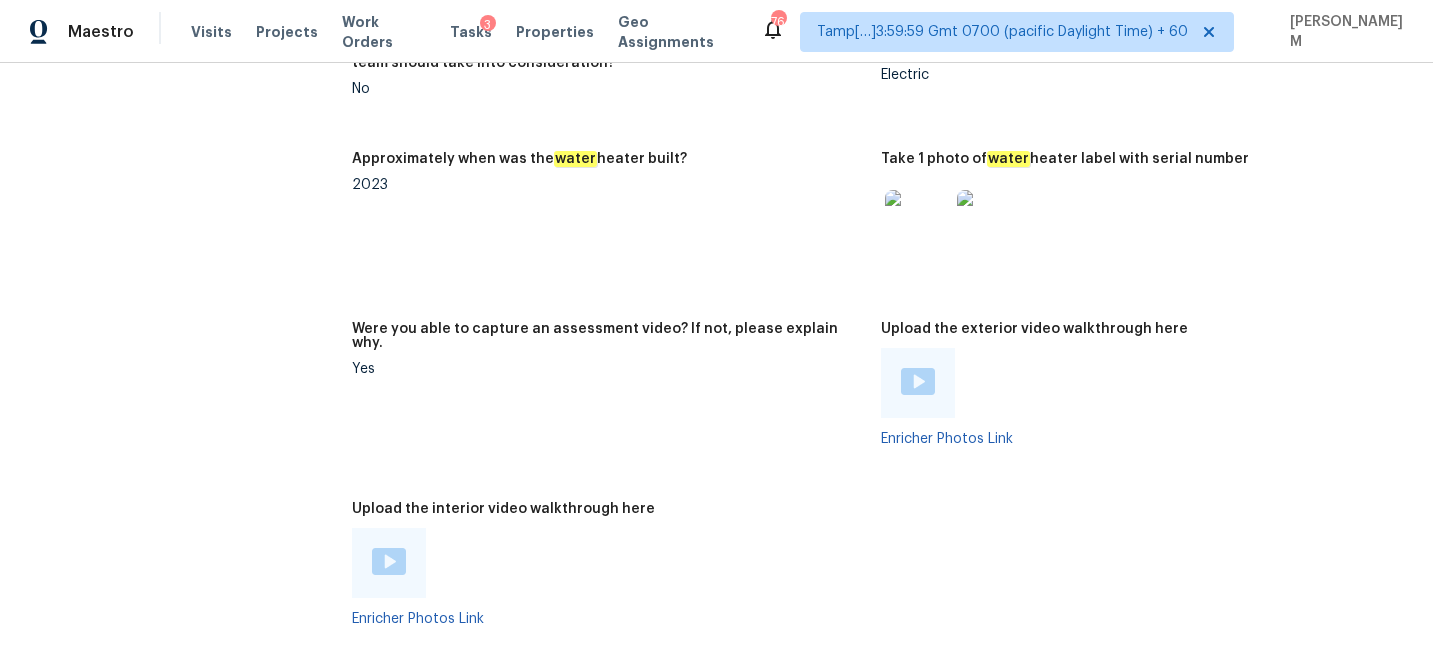 click at bounding box center (389, 561) 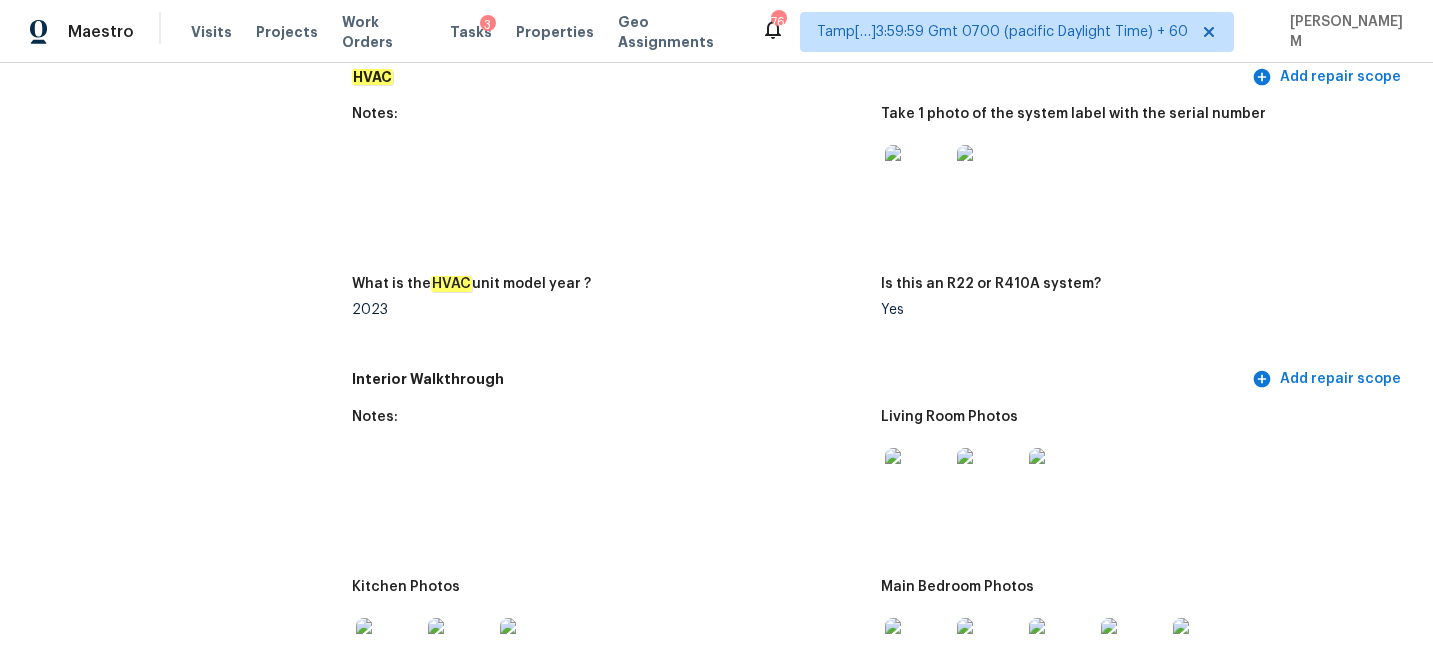 scroll, scrollTop: 2085, scrollLeft: 0, axis: vertical 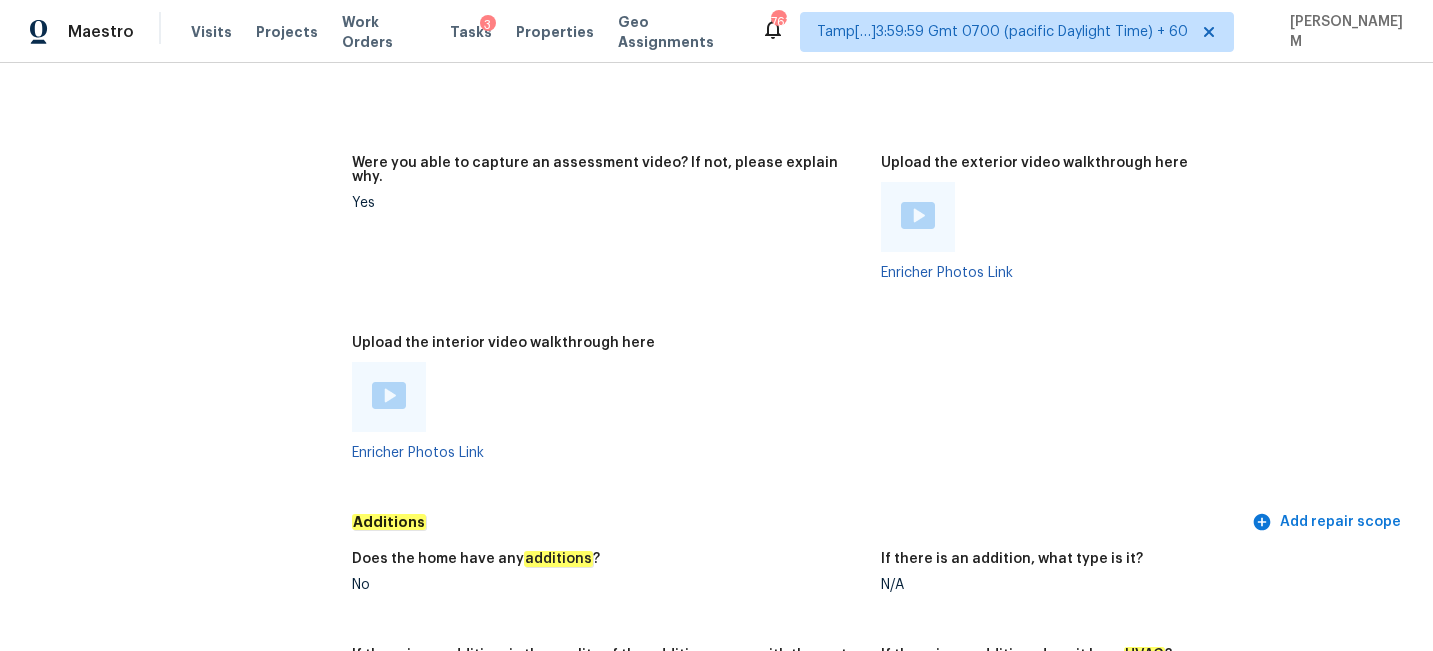 click at bounding box center (918, 215) 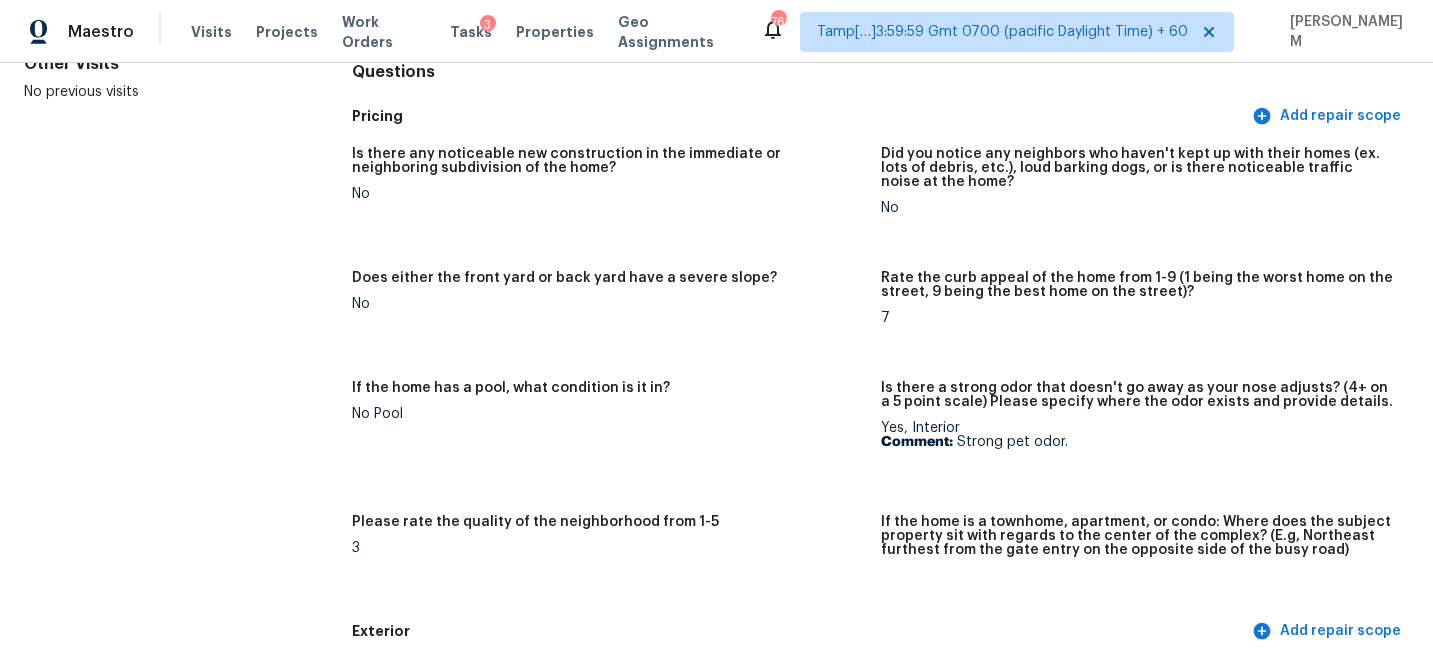 scroll, scrollTop: 0, scrollLeft: 0, axis: both 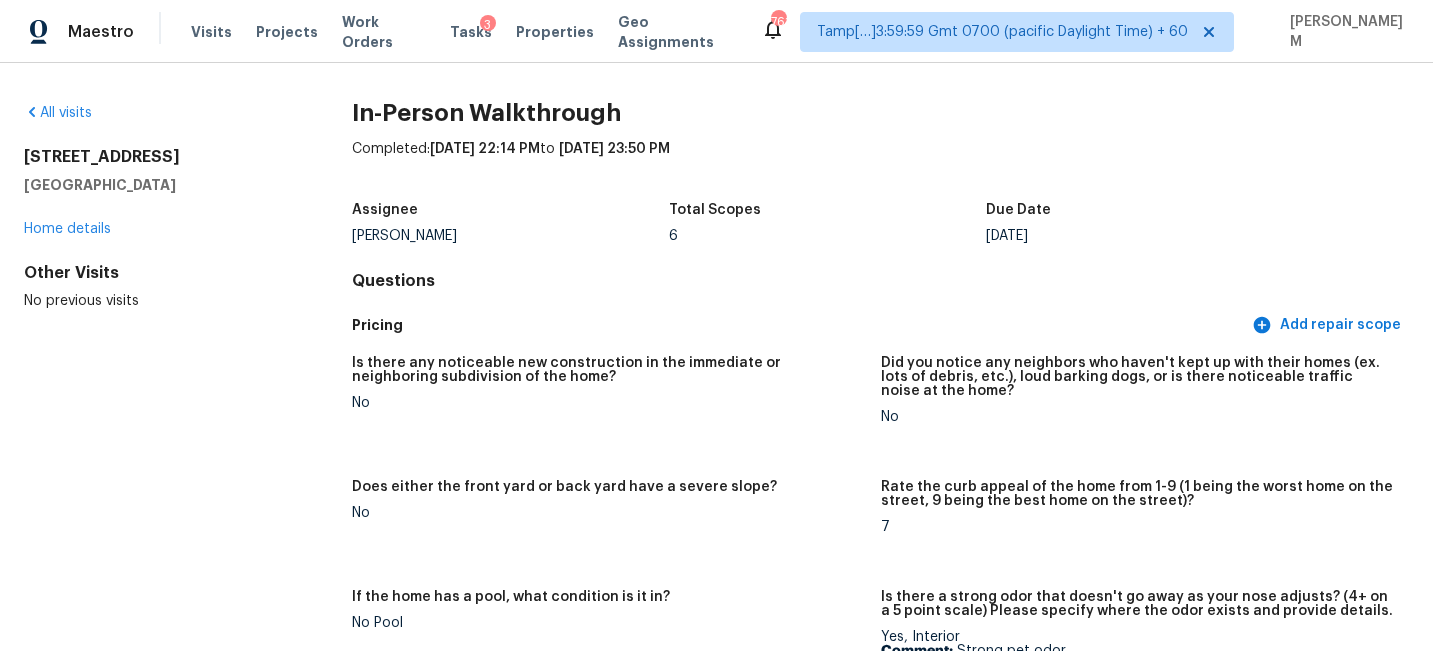 drag, startPoint x: 194, startPoint y: 179, endPoint x: 15, endPoint y: 155, distance: 180.60178 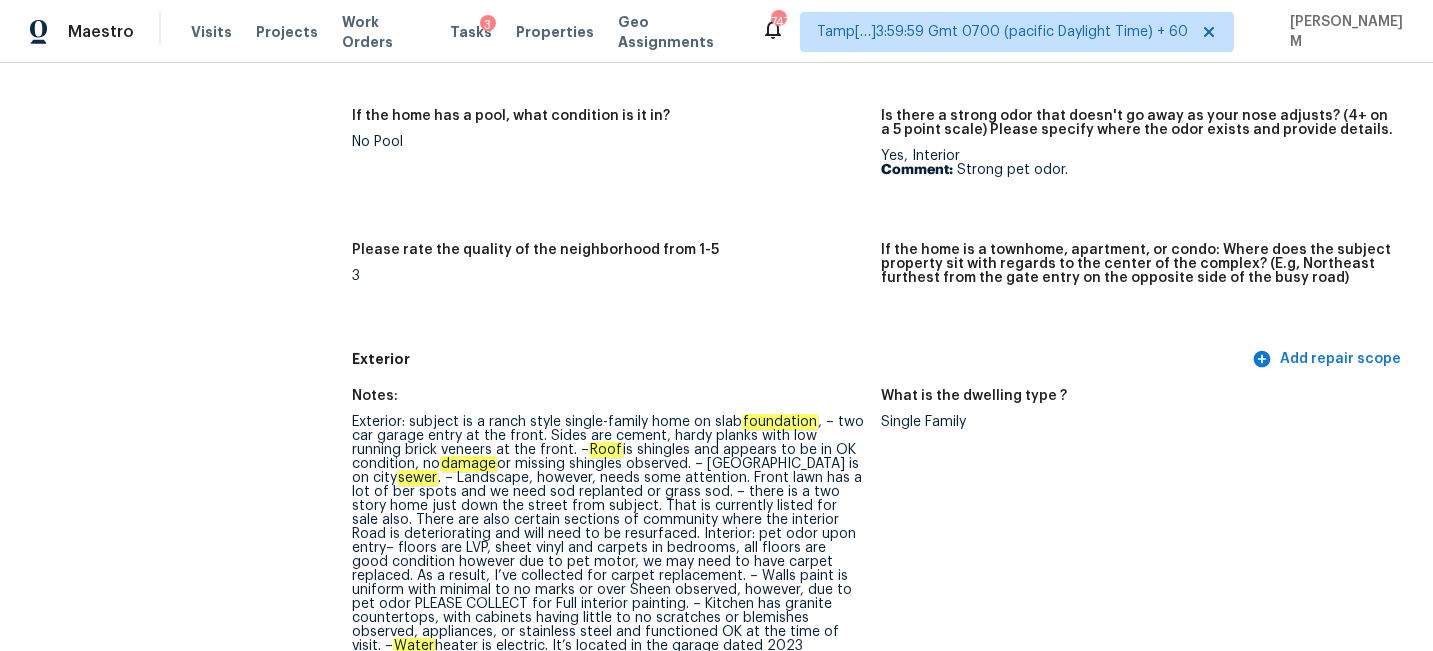 scroll, scrollTop: 0, scrollLeft: 0, axis: both 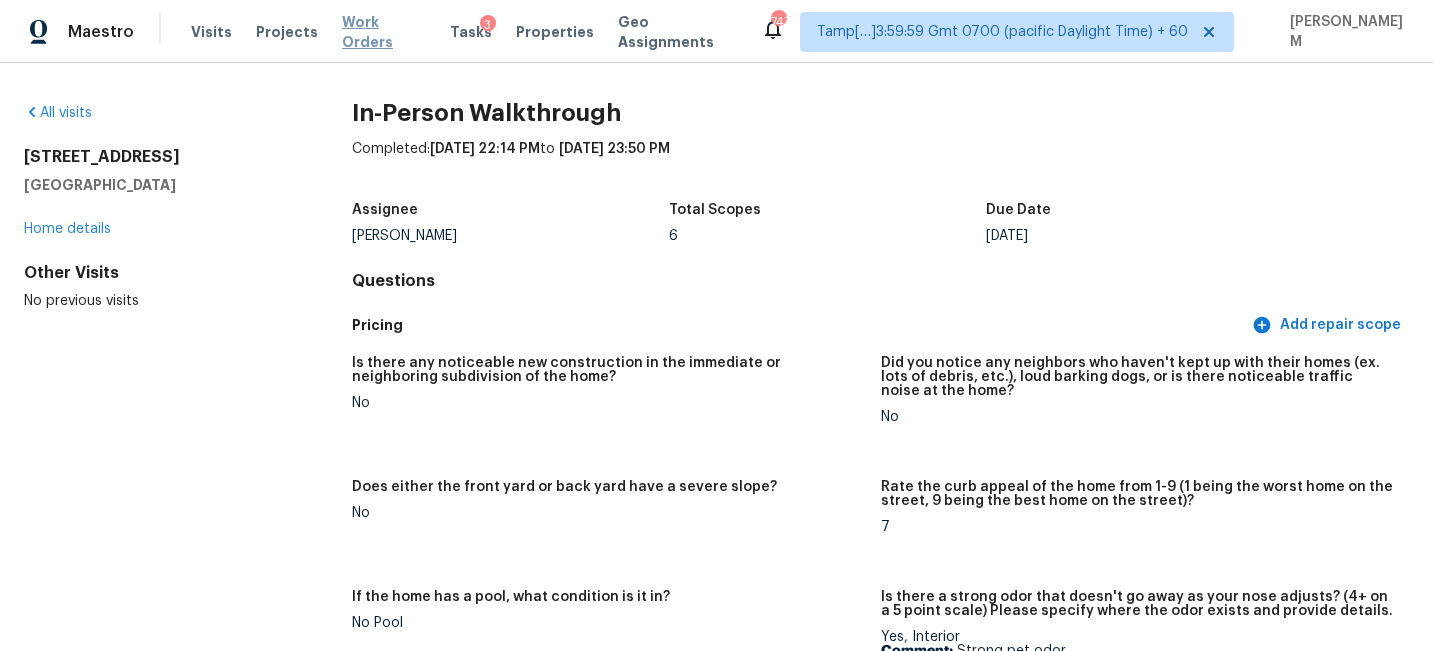 click on "Work Orders" at bounding box center [384, 32] 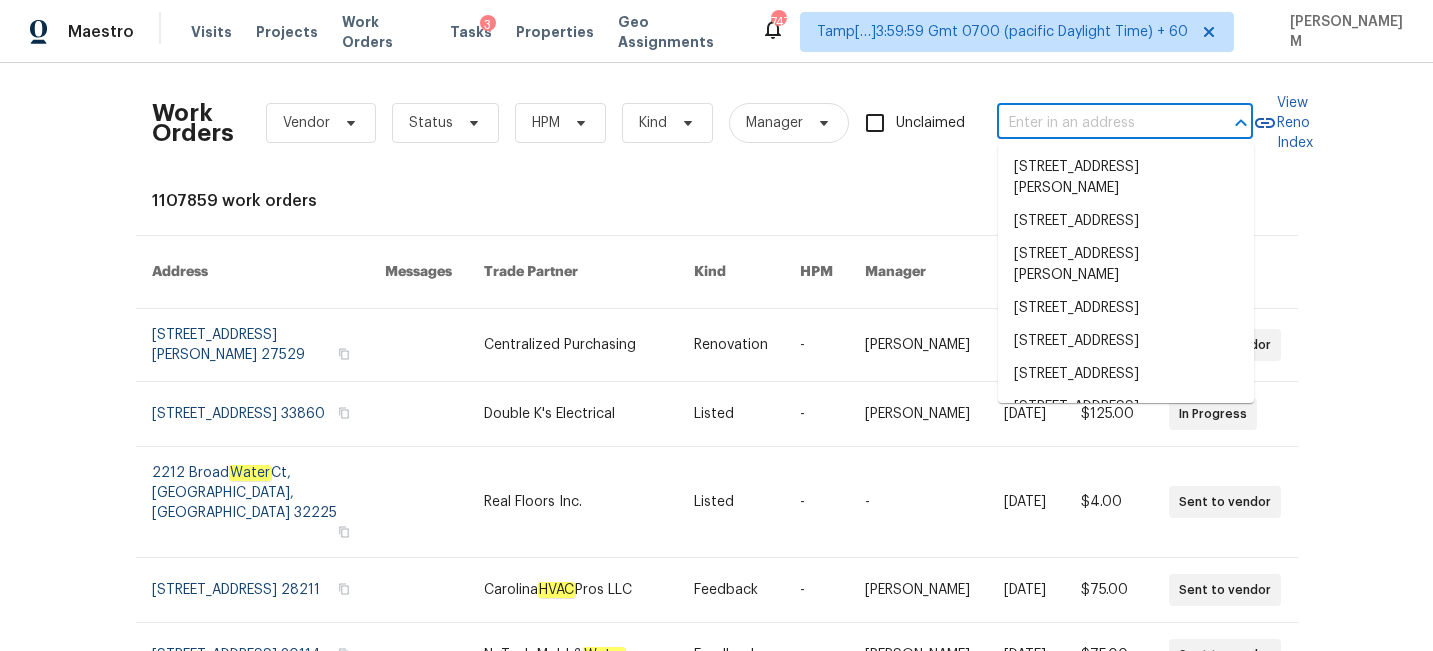 click at bounding box center (1097, 123) 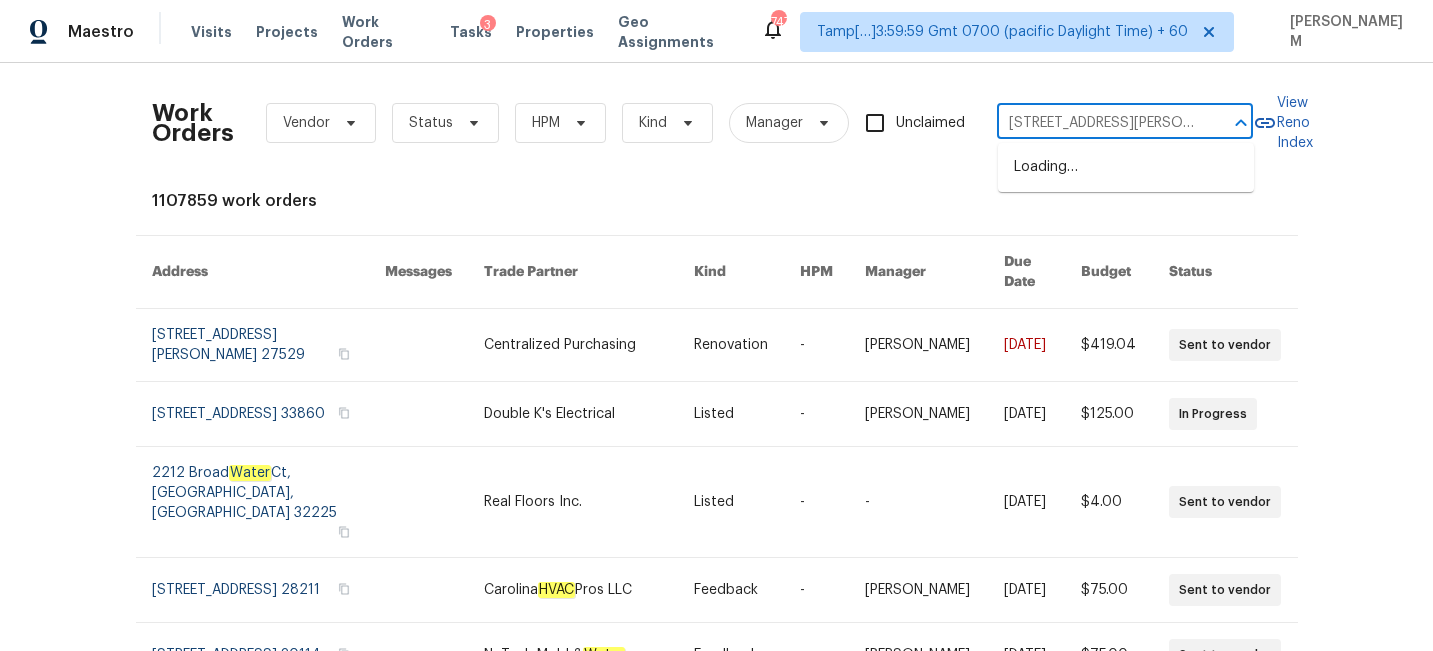 scroll, scrollTop: 0, scrollLeft: 39, axis: horizontal 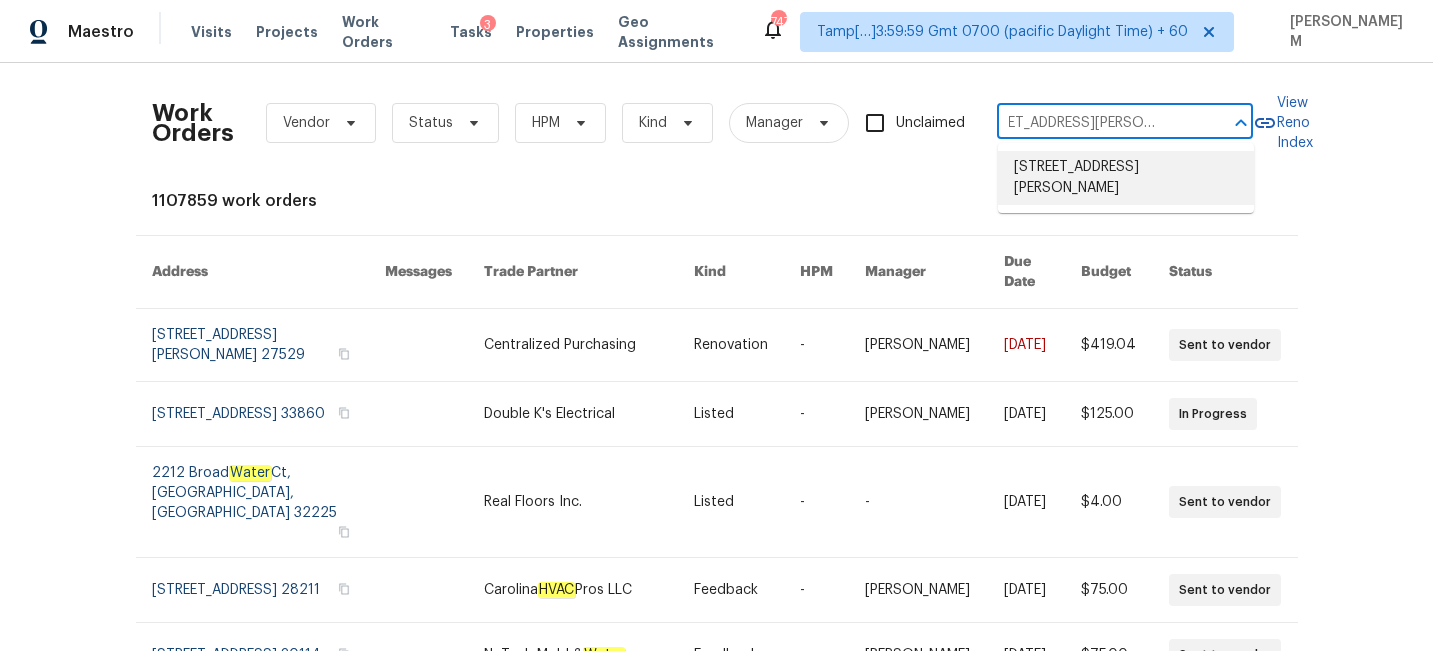 click on "2744 Lisa Dr, Jonesboro, GA 30236" at bounding box center (1126, 178) 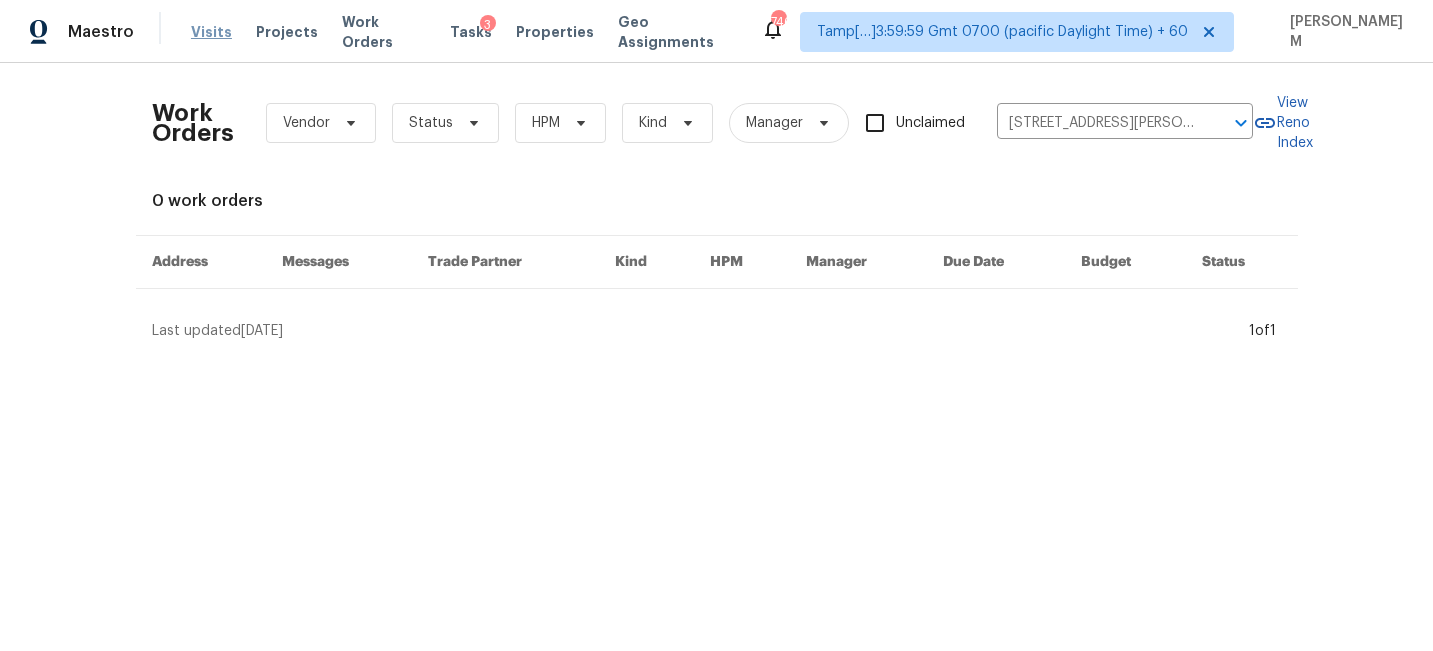 click on "Visits" at bounding box center (211, 32) 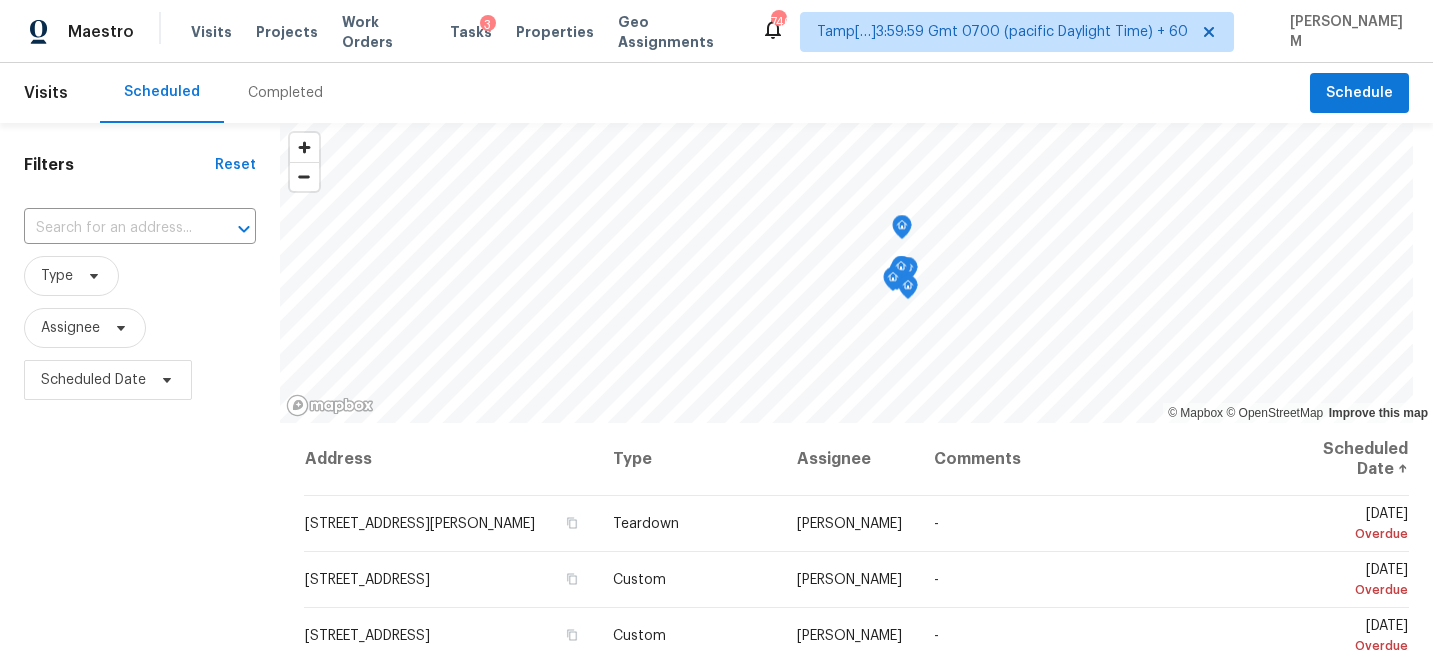 click on "Completed" at bounding box center (285, 93) 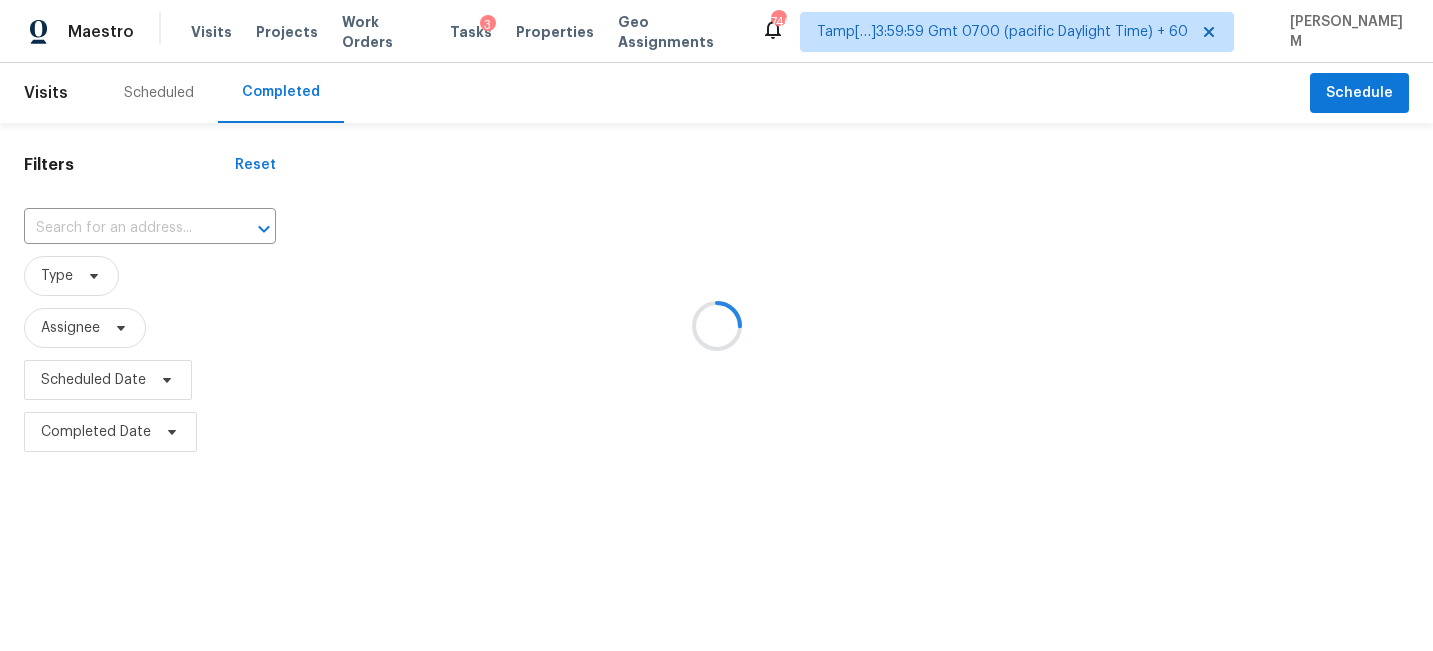 click at bounding box center [716, 325] 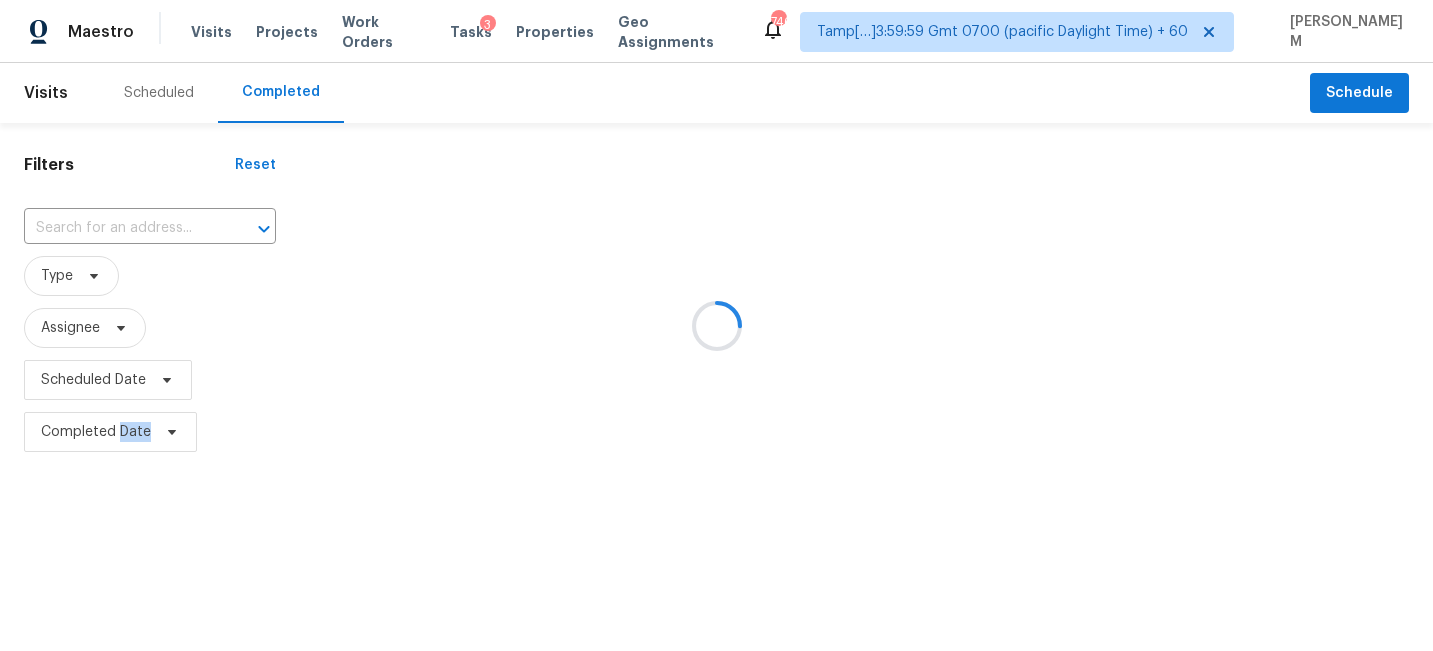 click at bounding box center [716, 325] 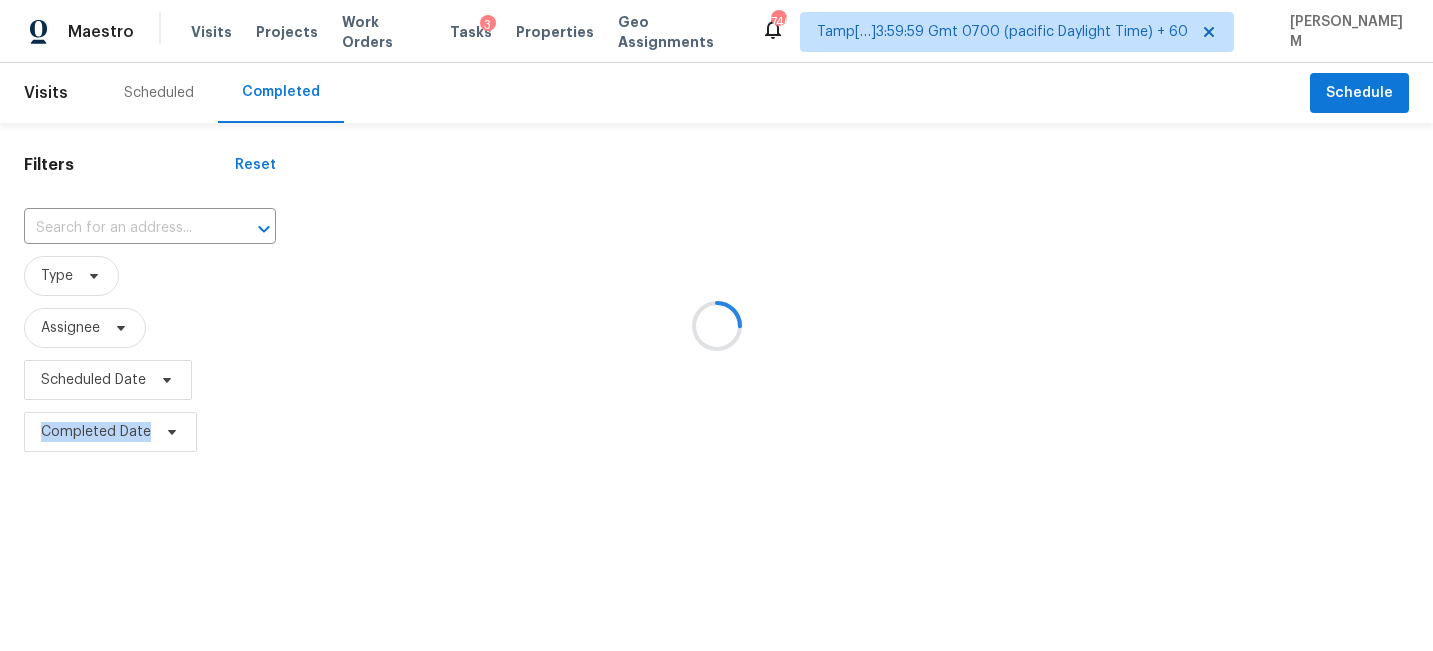 click at bounding box center [716, 325] 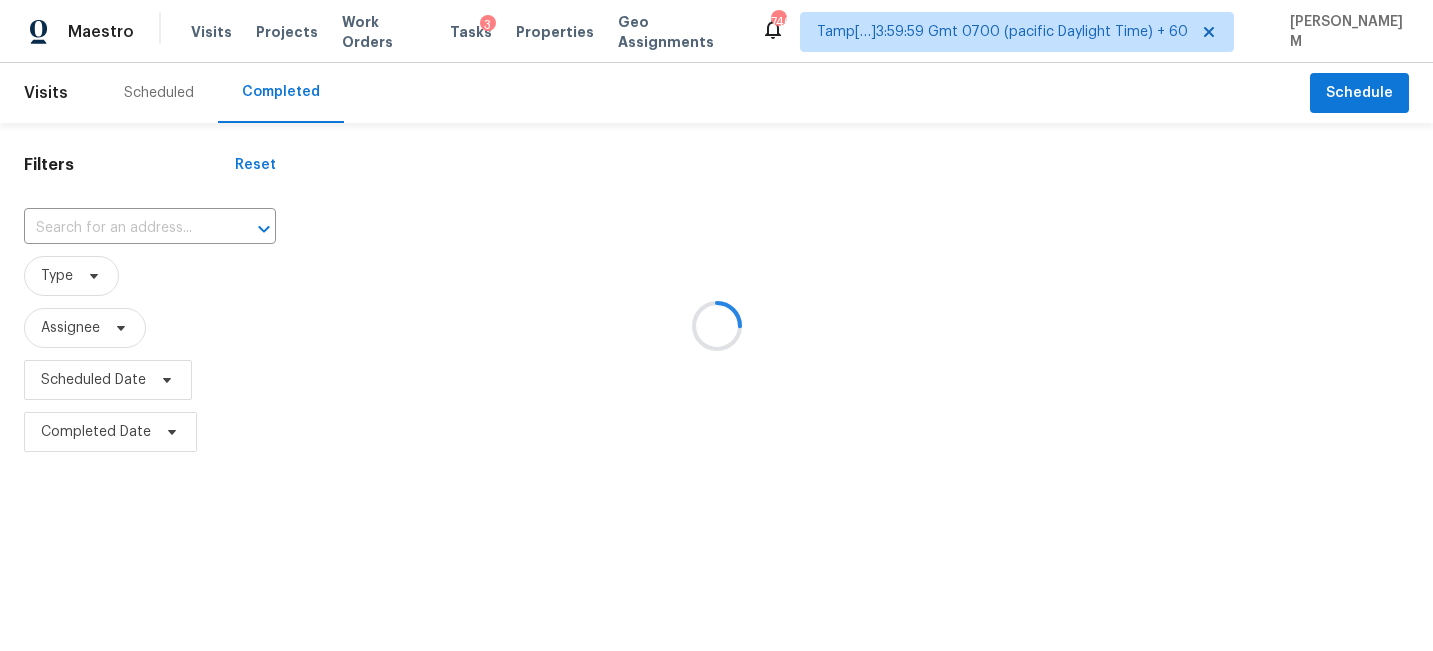click at bounding box center [716, 325] 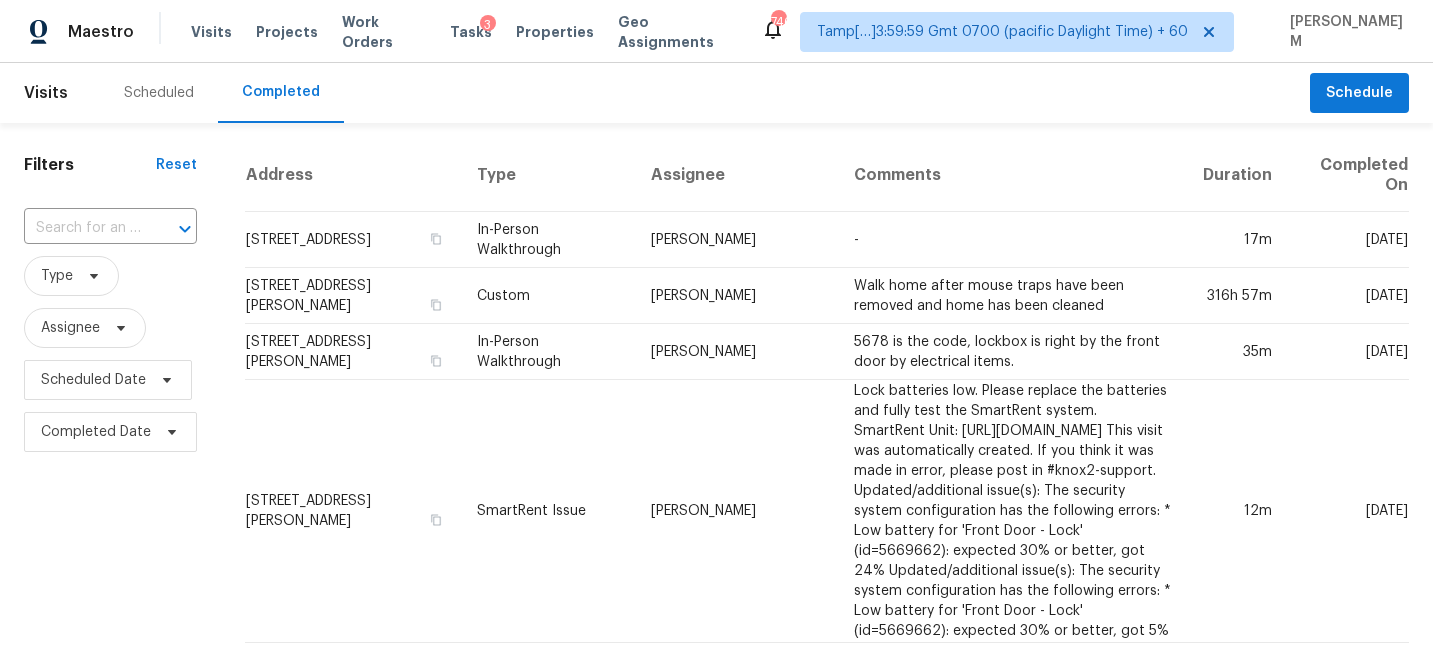 click at bounding box center [82, 228] 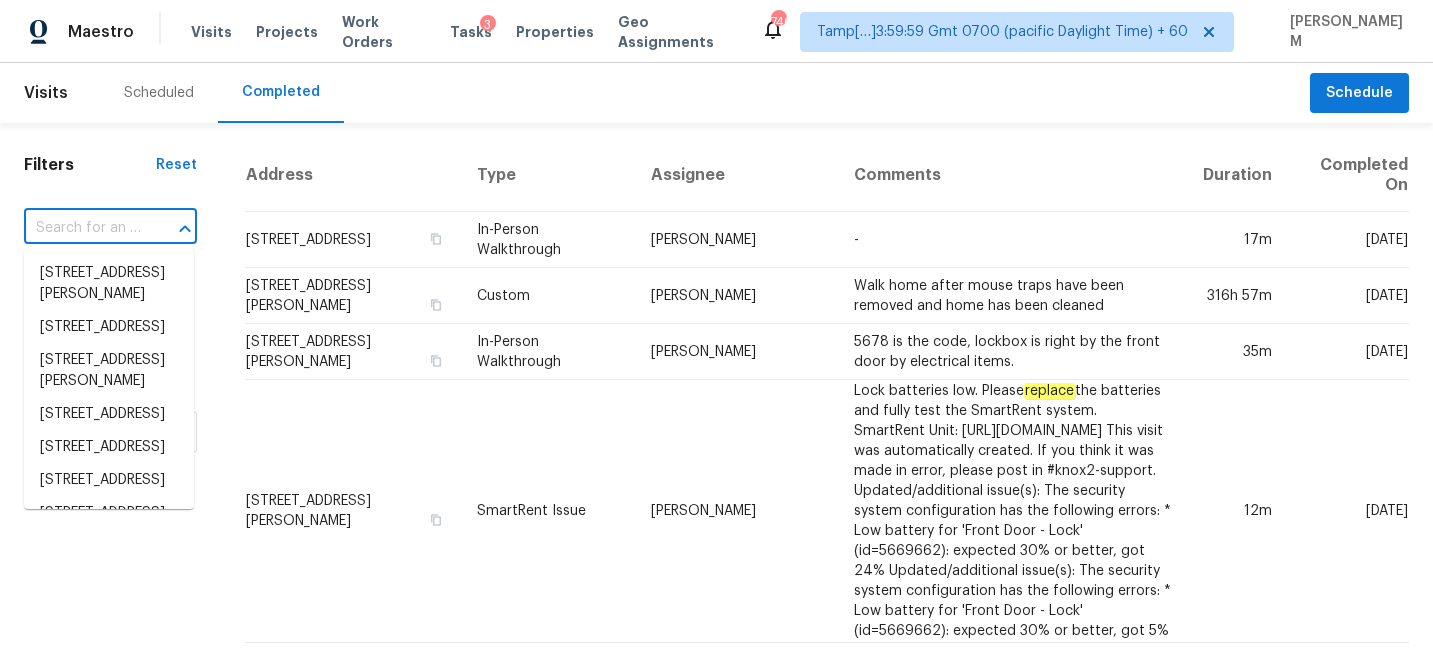 paste on "2744 Lisa Dr, Jonesboro, GA 30236" 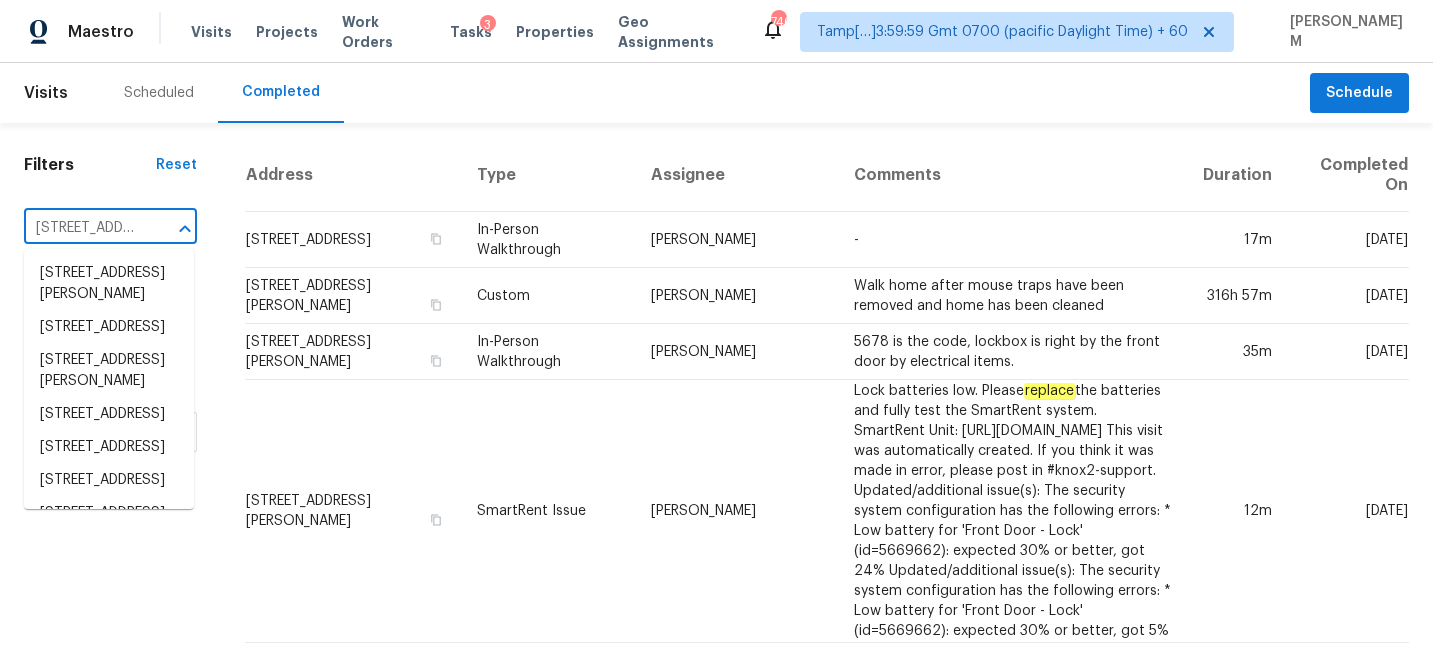scroll, scrollTop: 0, scrollLeft: 125, axis: horizontal 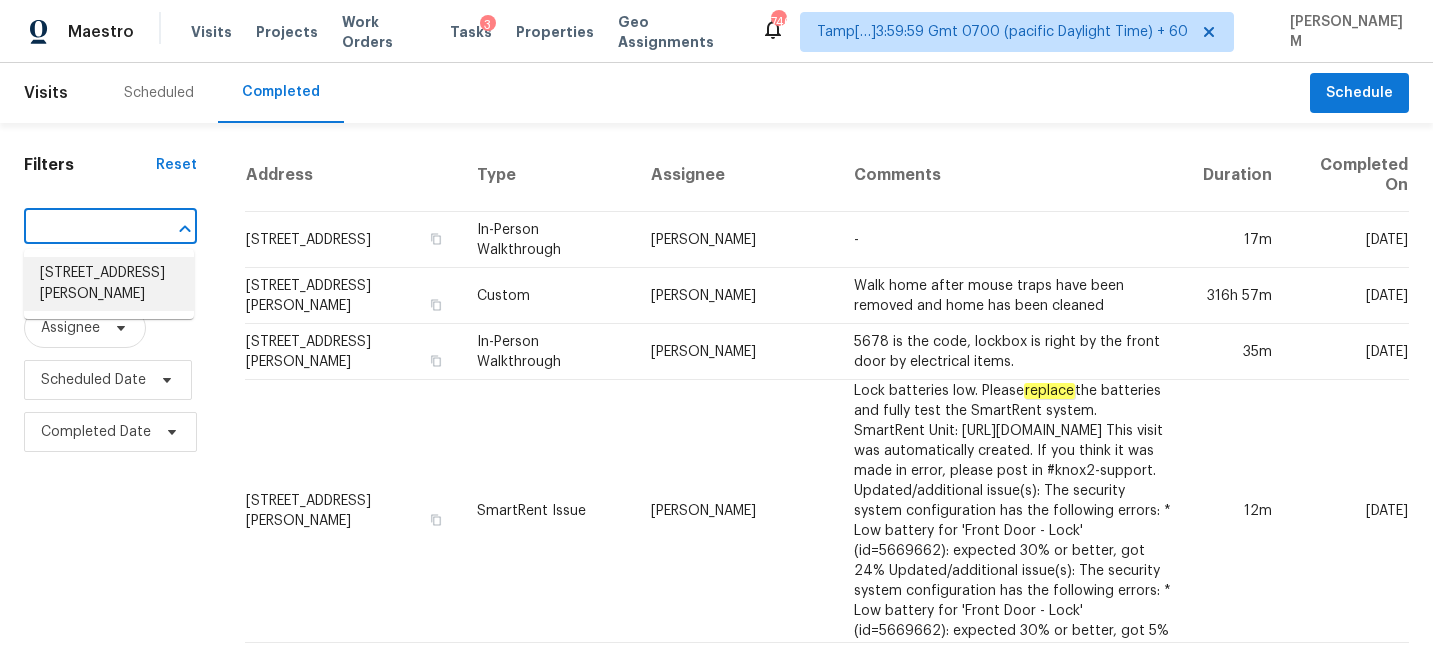 click on "2744 Lisa Dr, Jonesboro, GA 30236" at bounding box center (109, 284) 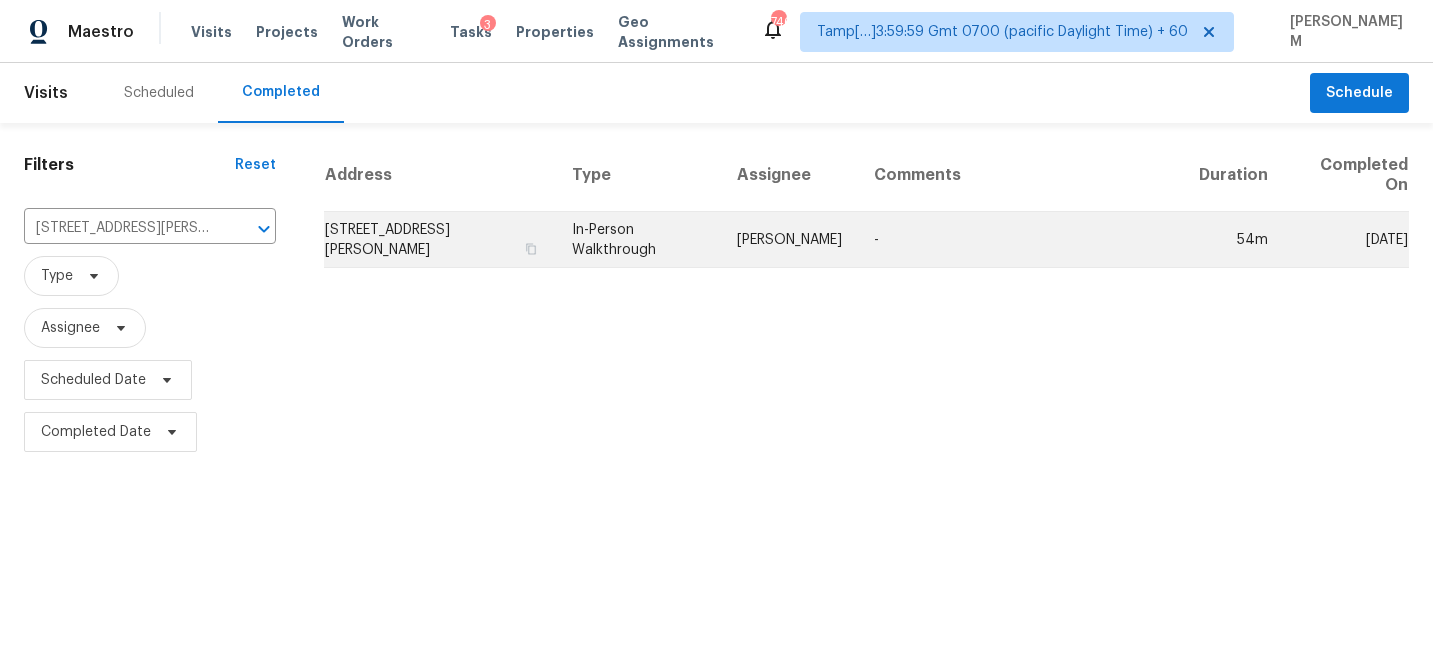 click on "2744 Lisa Dr, Jonesboro, GA 30236" at bounding box center [440, 240] 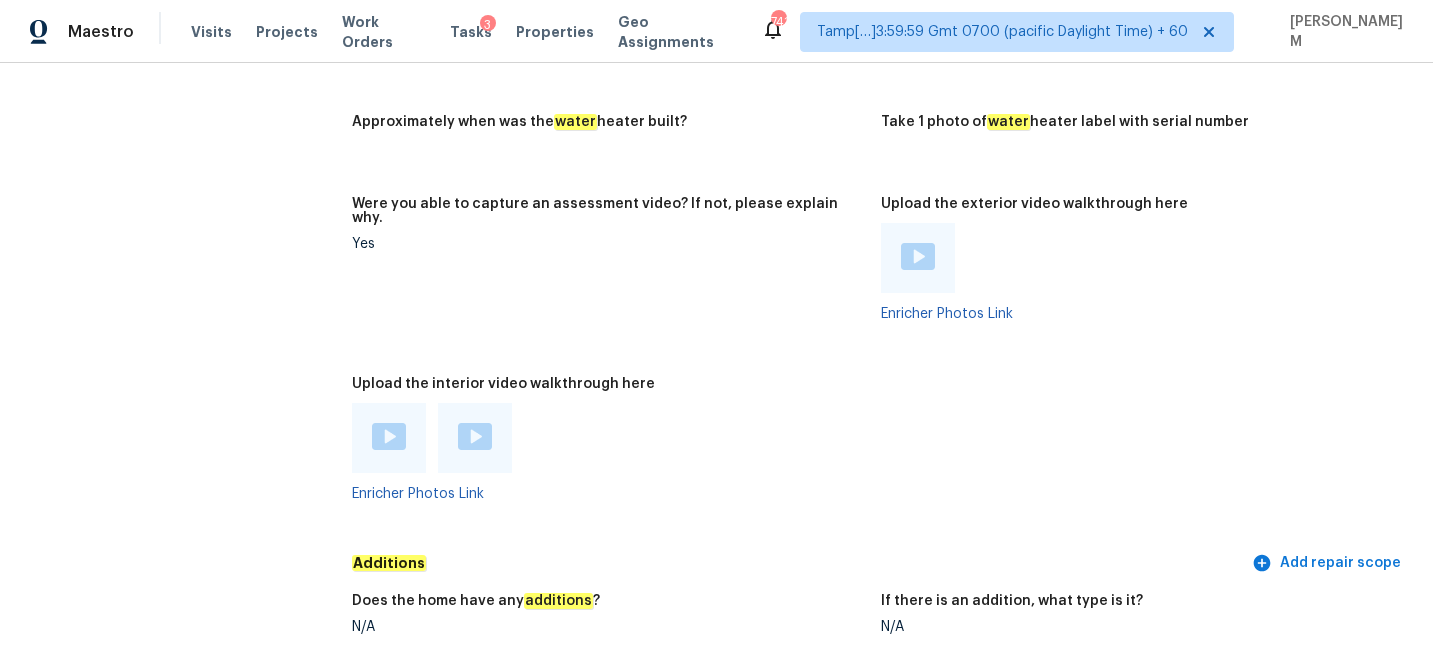 scroll, scrollTop: 4073, scrollLeft: 0, axis: vertical 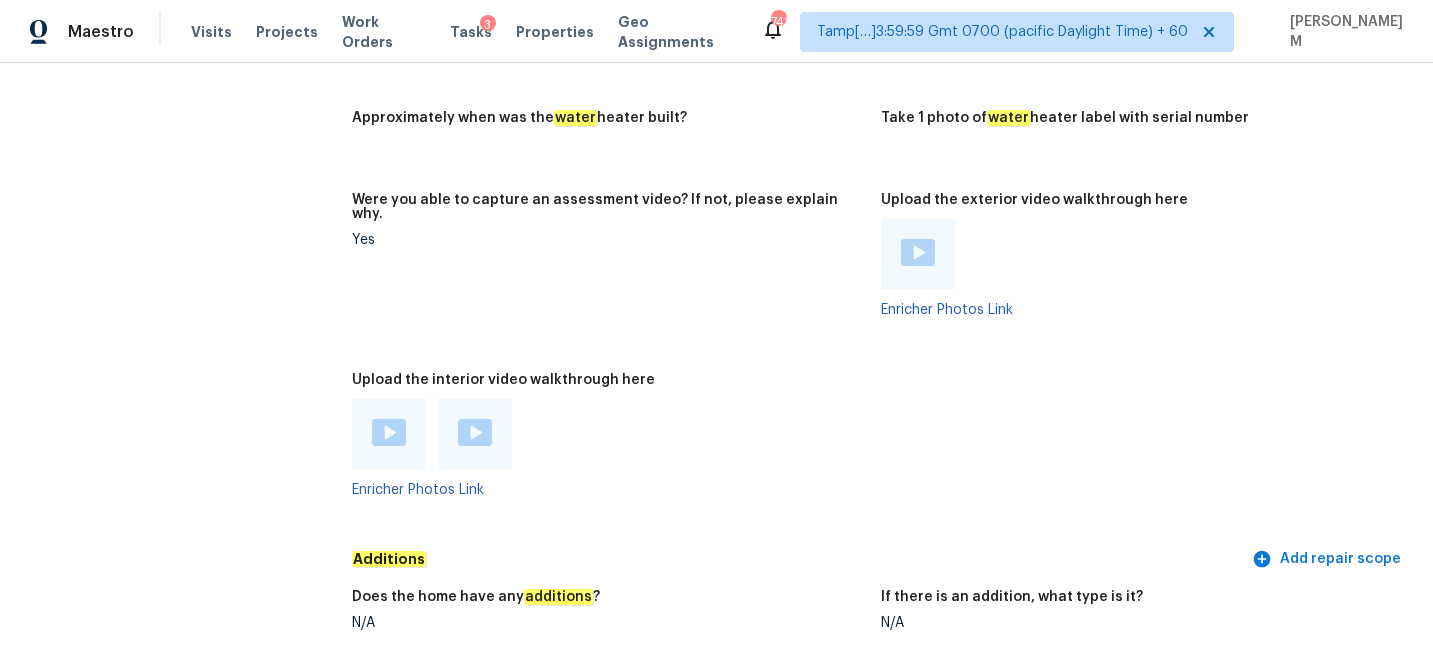 click at bounding box center [389, 432] 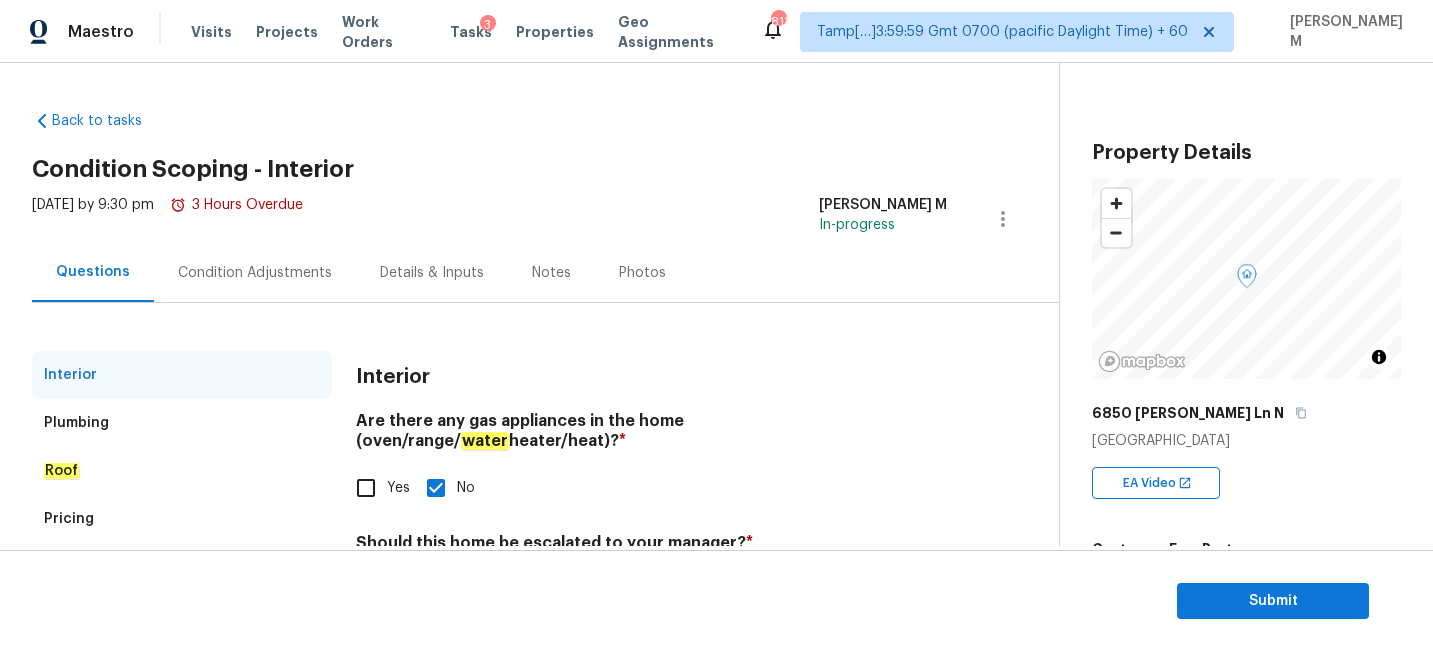 scroll, scrollTop: 0, scrollLeft: 0, axis: both 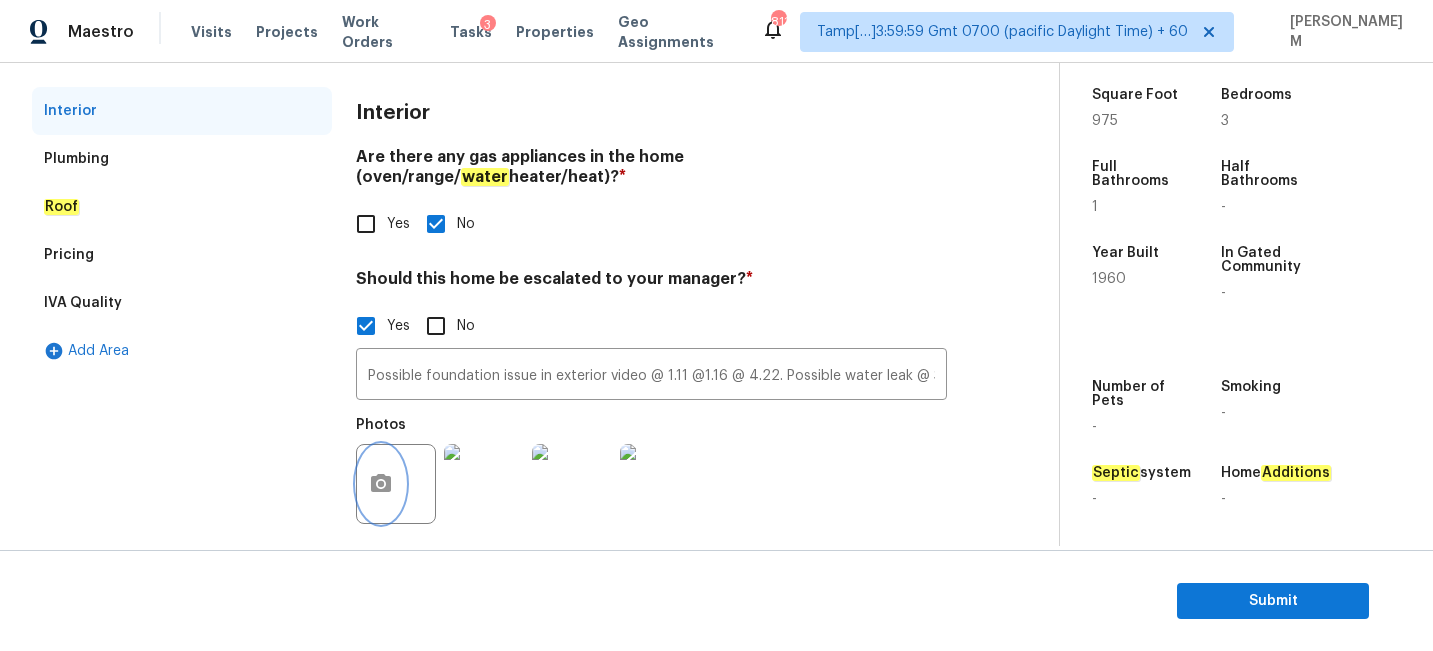 type 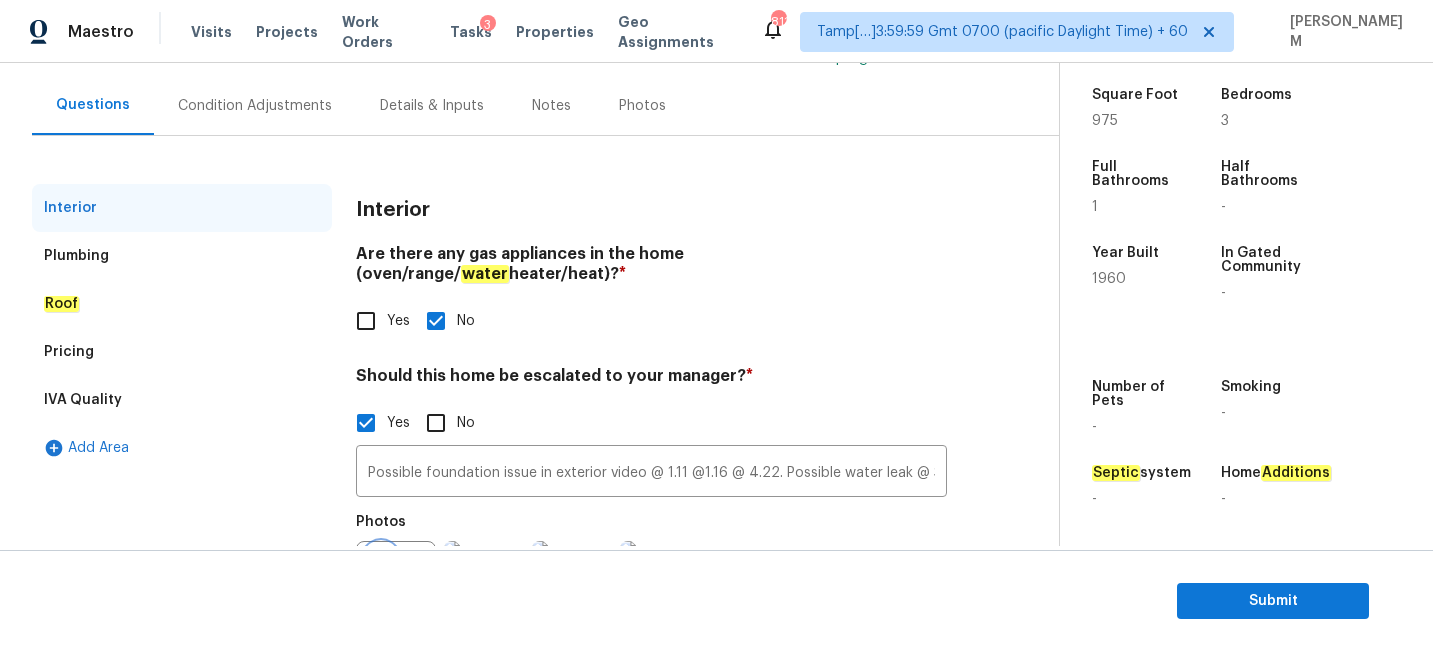 scroll, scrollTop: 0, scrollLeft: 0, axis: both 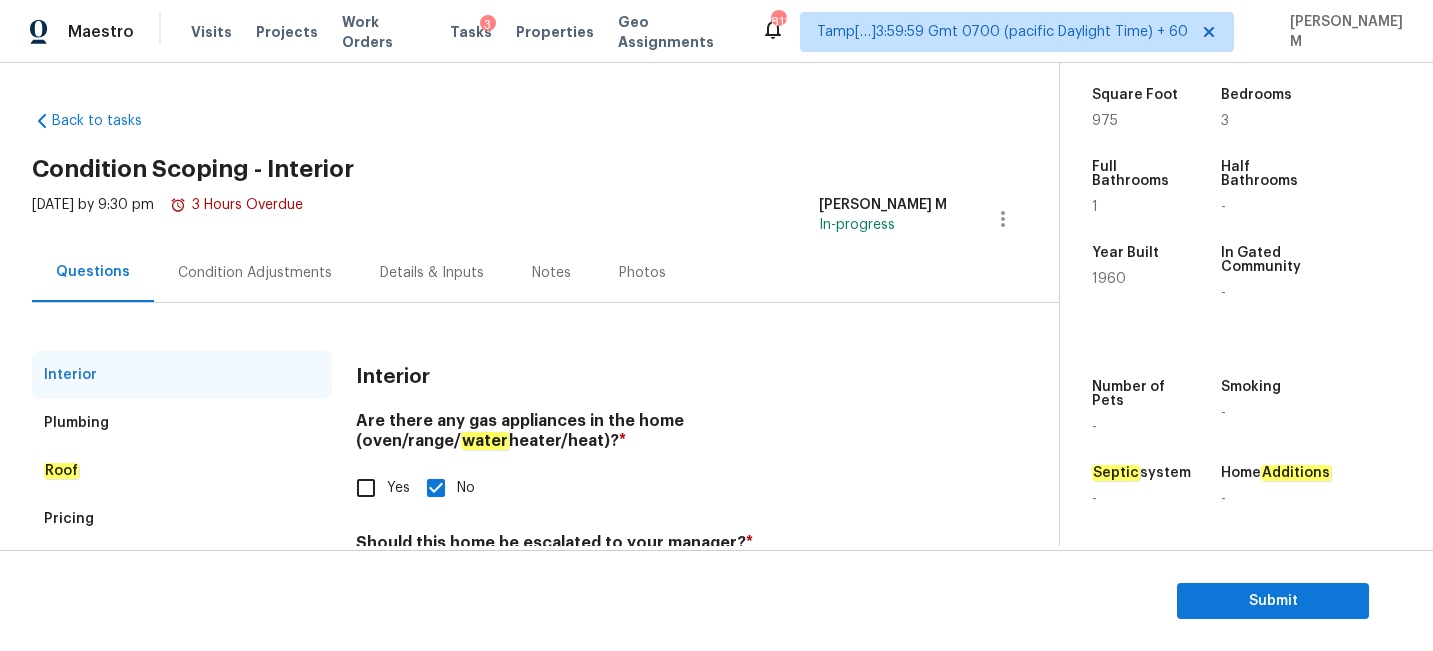 click on "Condition Adjustments" at bounding box center [255, 273] 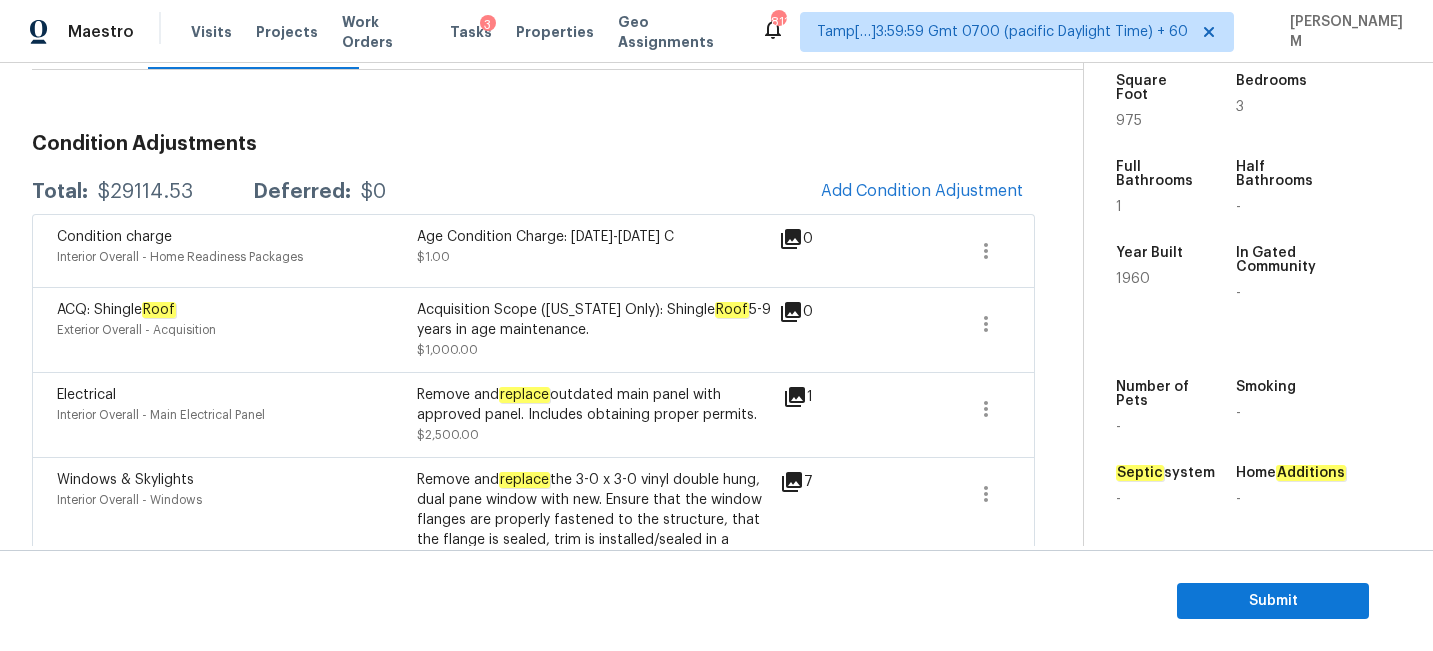scroll, scrollTop: 239, scrollLeft: 0, axis: vertical 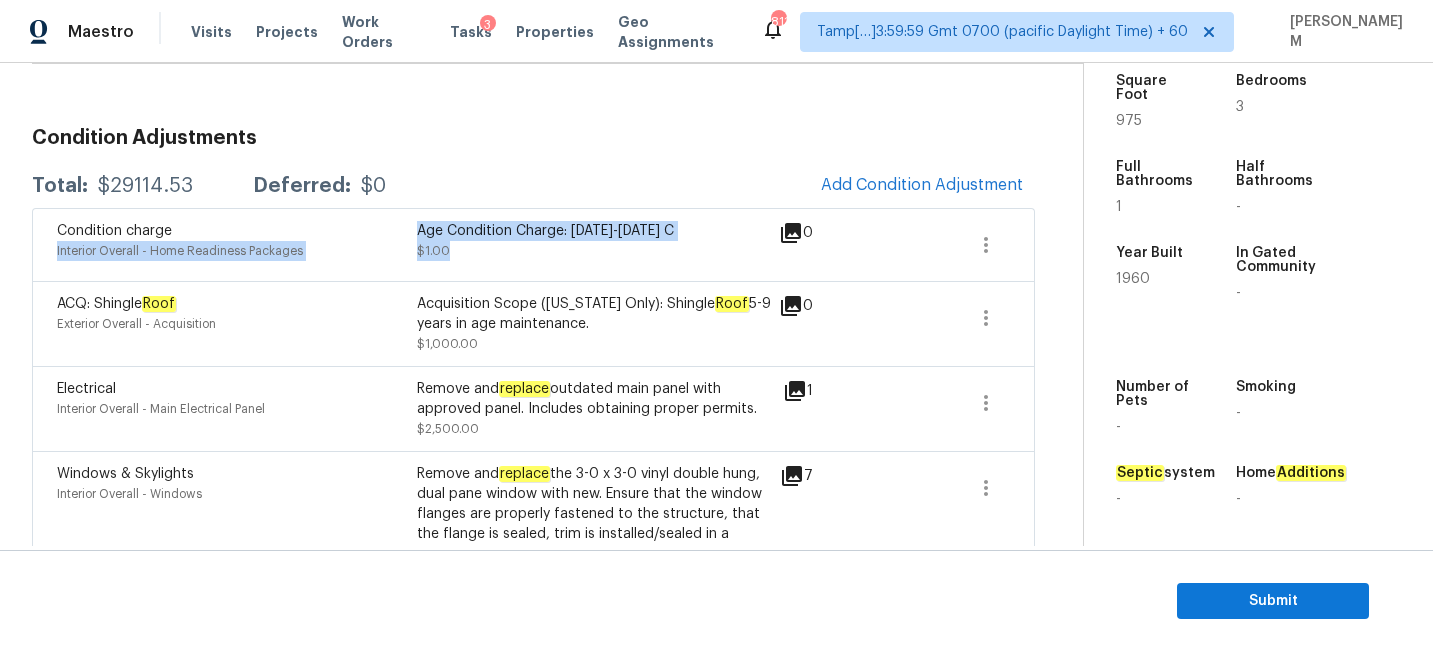 drag, startPoint x: 414, startPoint y: 229, endPoint x: 637, endPoint y: 246, distance: 223.64705 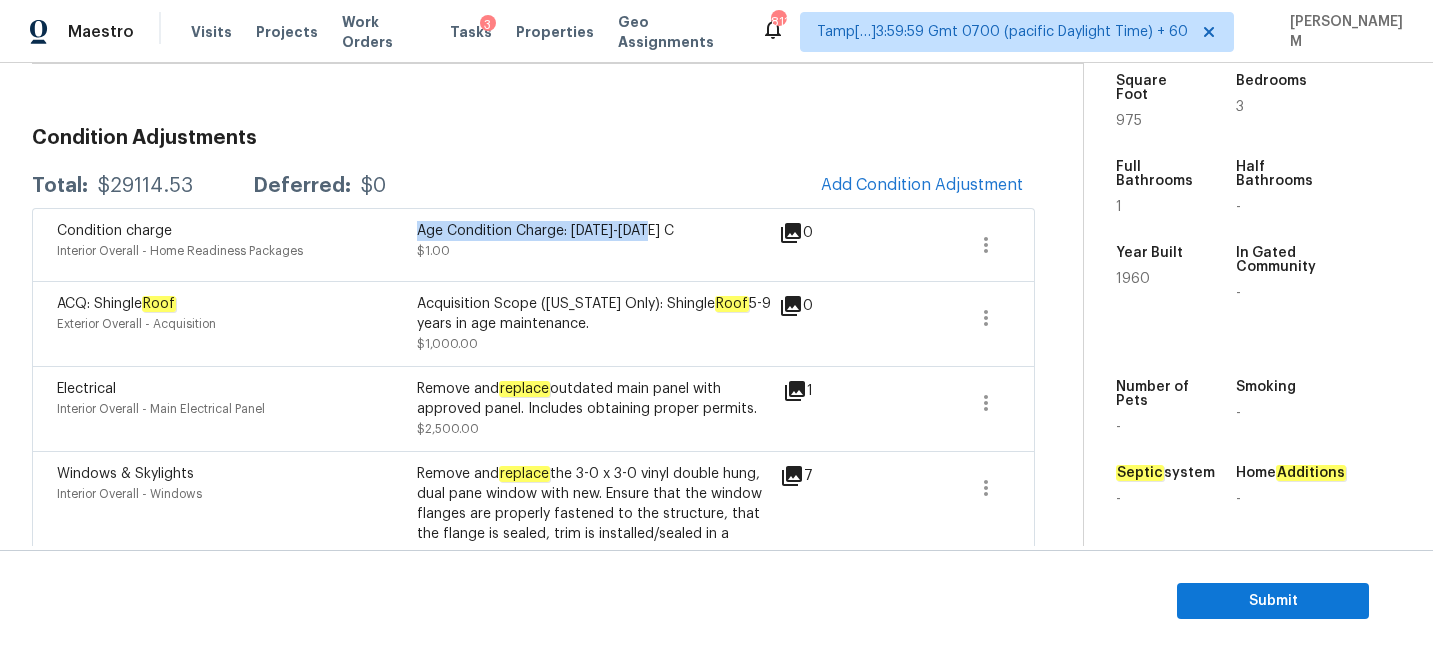 drag, startPoint x: 661, startPoint y: 226, endPoint x: 420, endPoint y: 224, distance: 241.0083 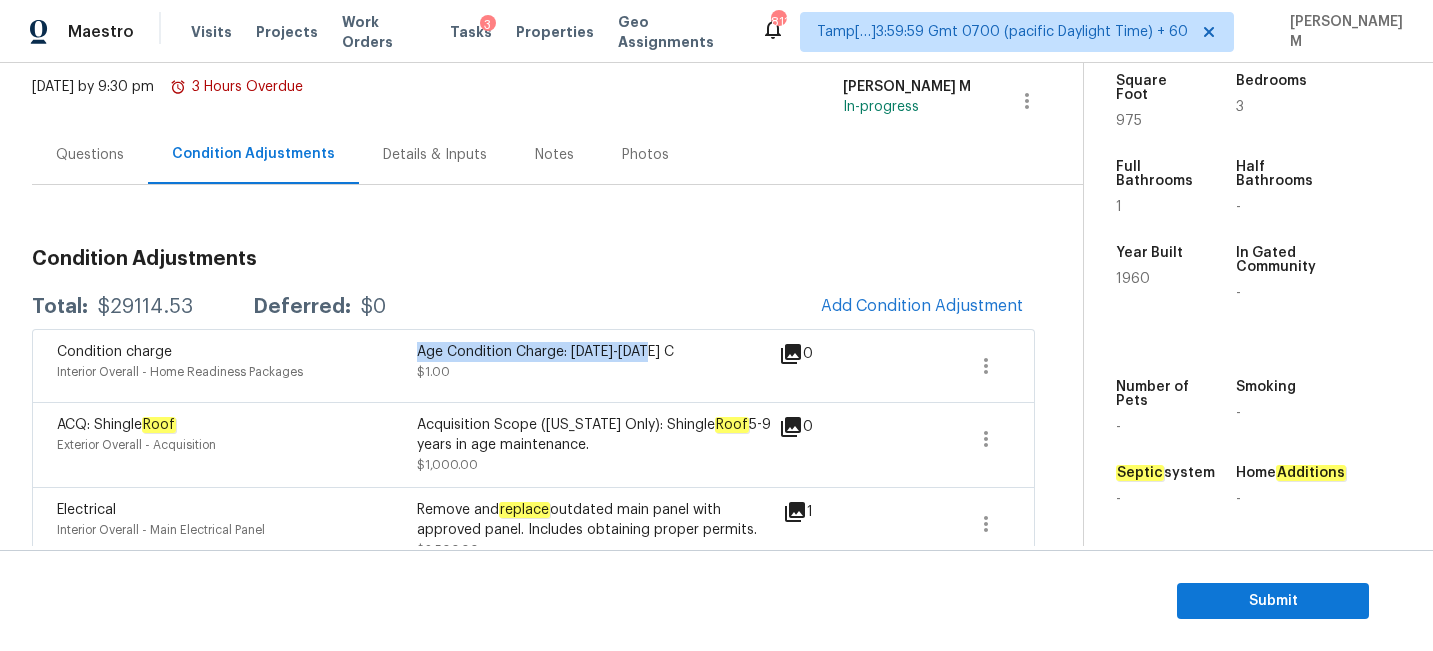scroll, scrollTop: 0, scrollLeft: 0, axis: both 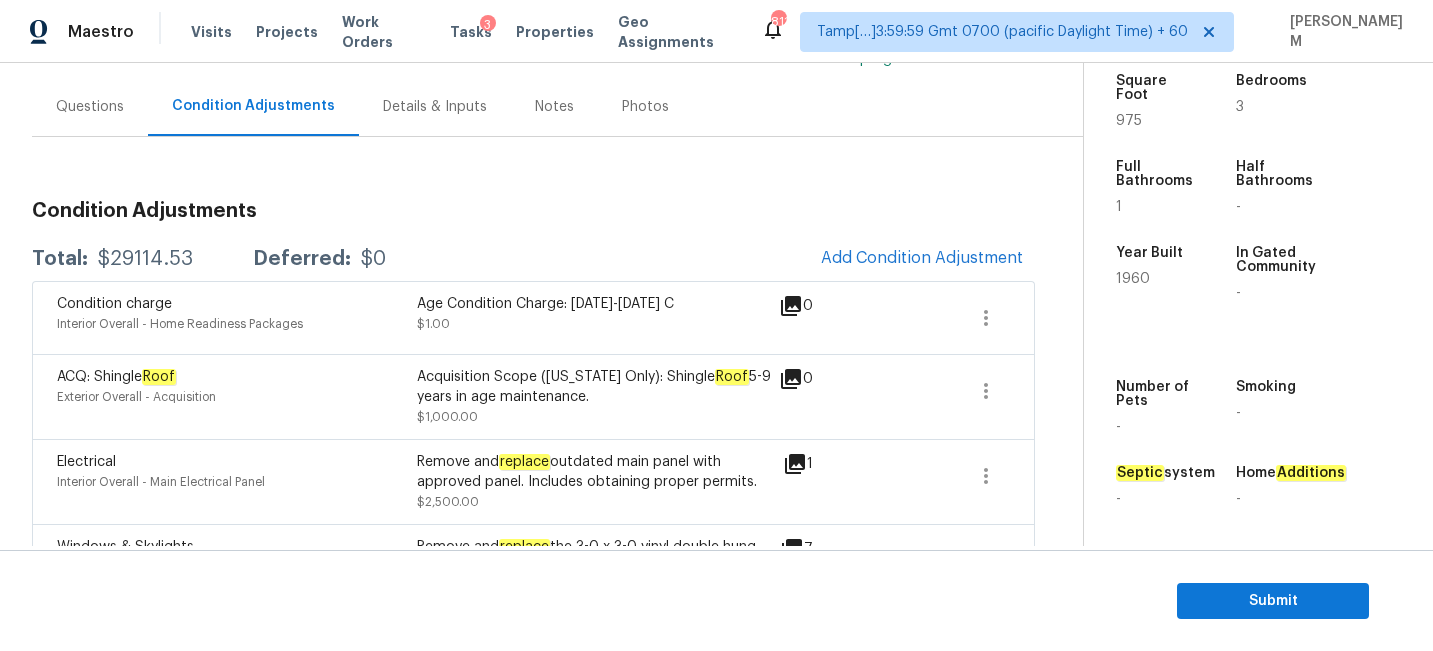 click on "Questions" at bounding box center [90, 107] 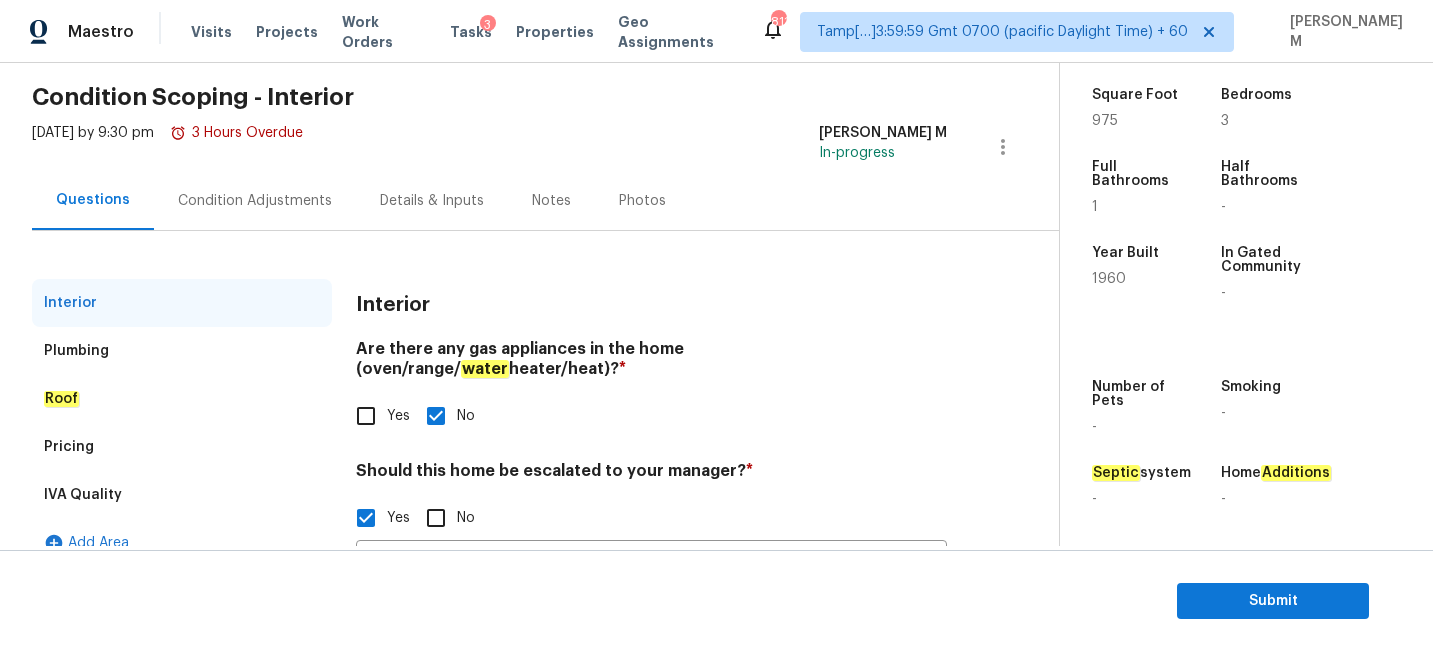 scroll, scrollTop: 5, scrollLeft: 0, axis: vertical 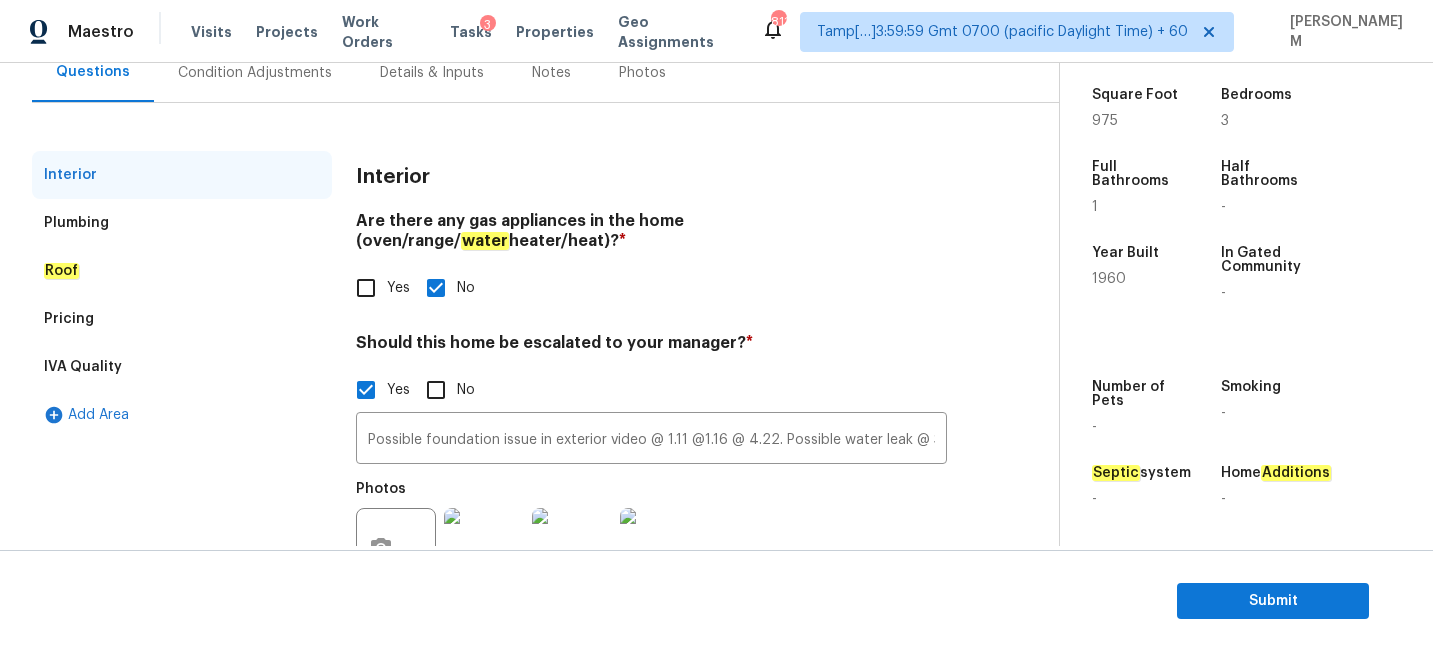 click on "Plumbing" at bounding box center [182, 223] 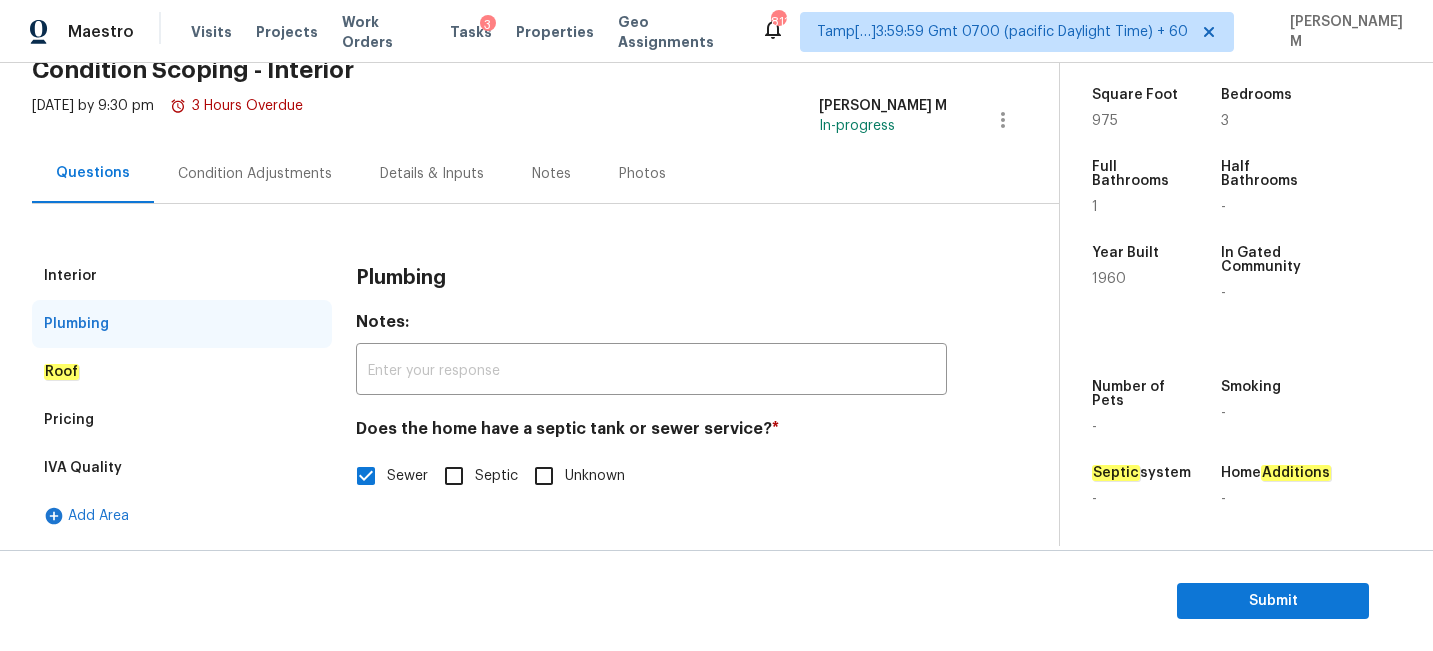 scroll, scrollTop: 99, scrollLeft: 0, axis: vertical 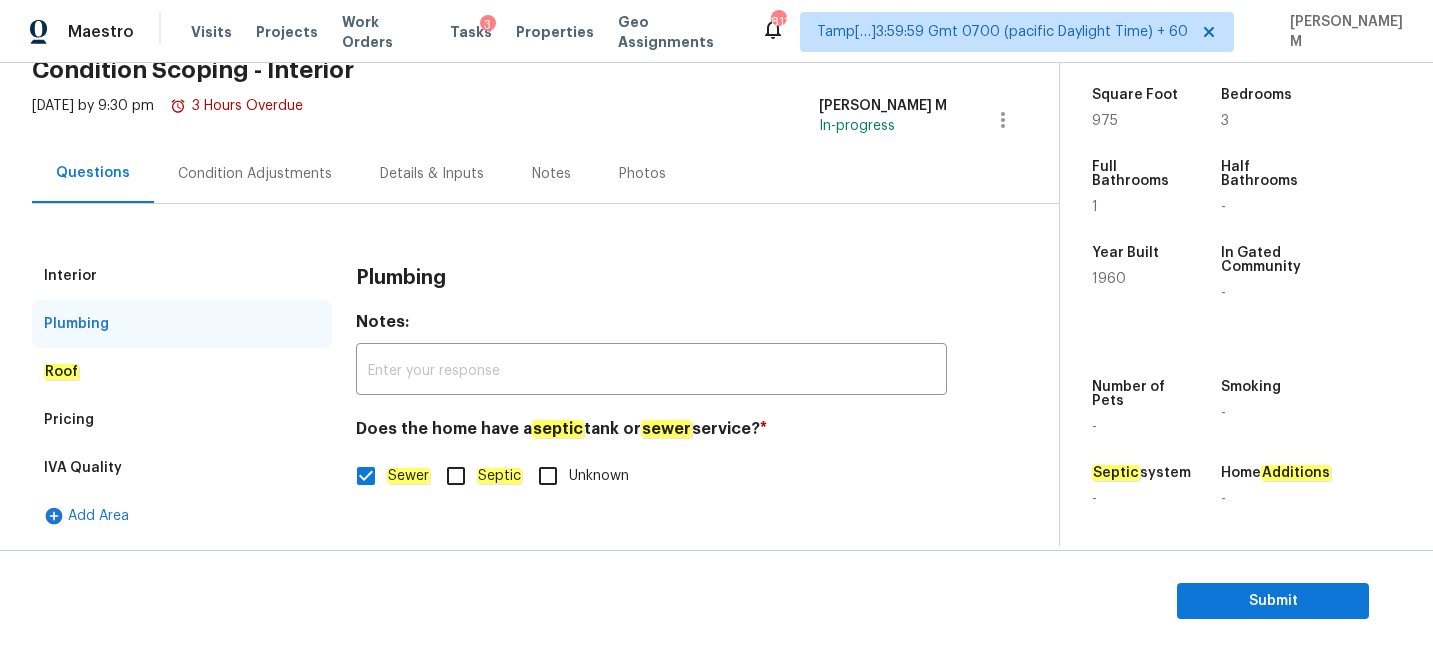 click on "Roof" at bounding box center (182, 372) 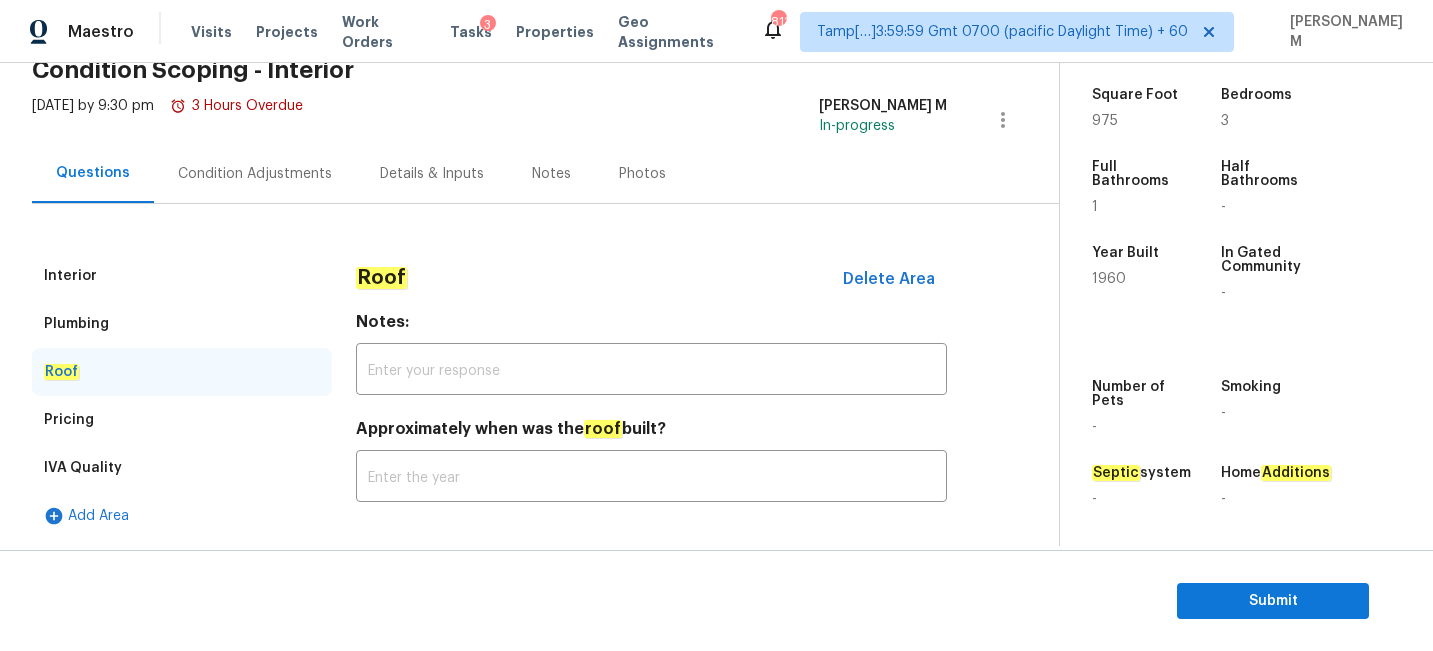 click on "Pricing" at bounding box center (182, 420) 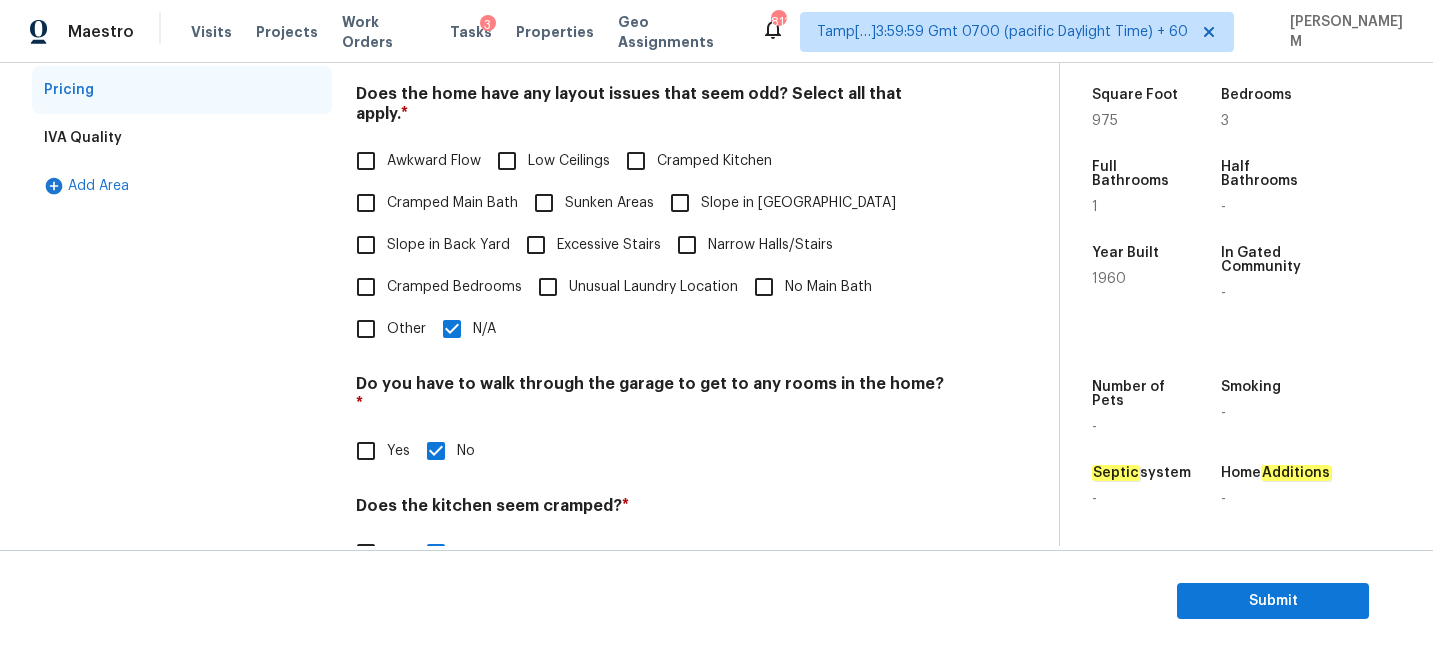 click on "IVA Quality" at bounding box center (182, 138) 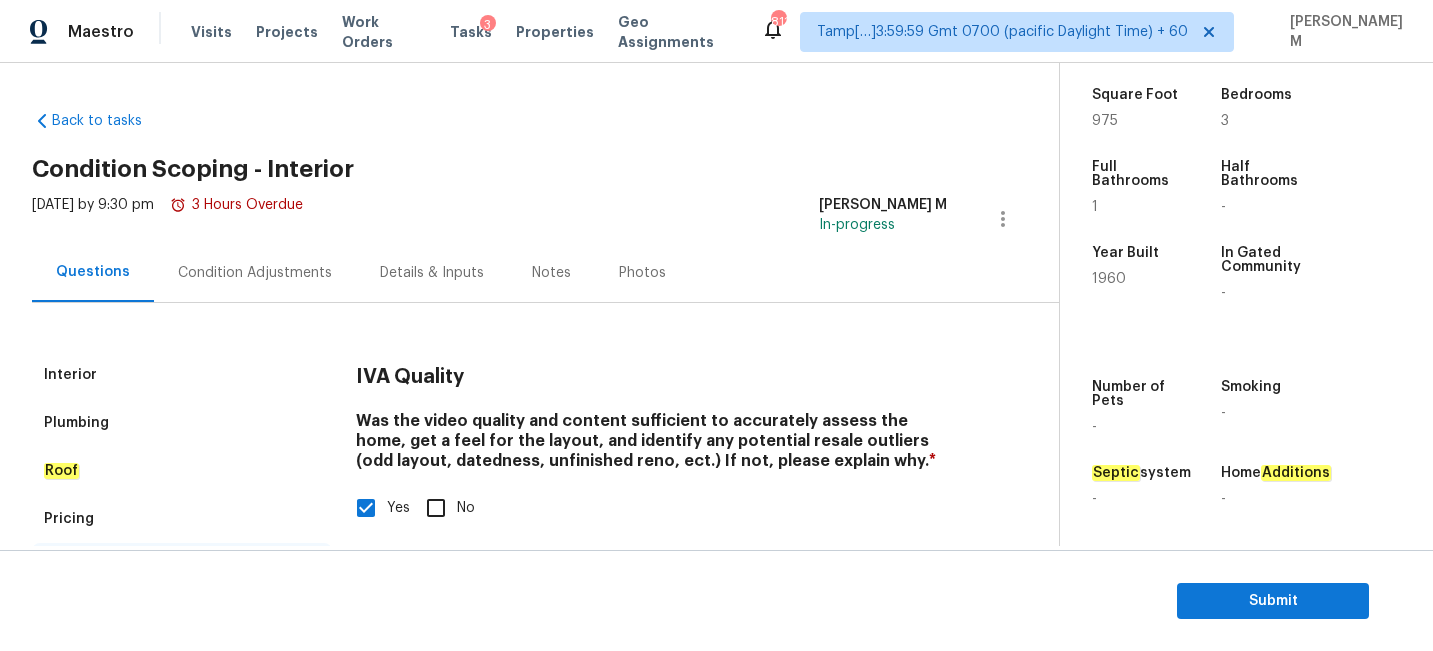 scroll, scrollTop: 1, scrollLeft: 0, axis: vertical 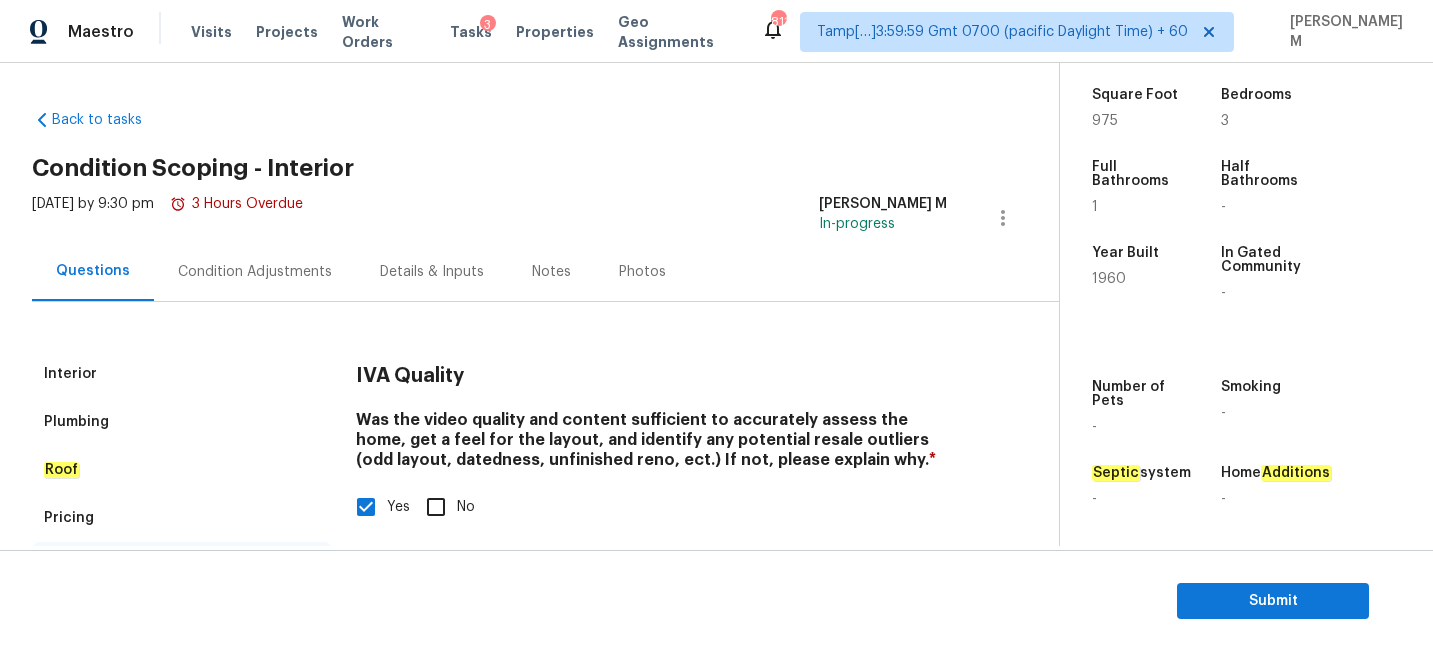 click on "Condition Adjustments" at bounding box center [255, 272] 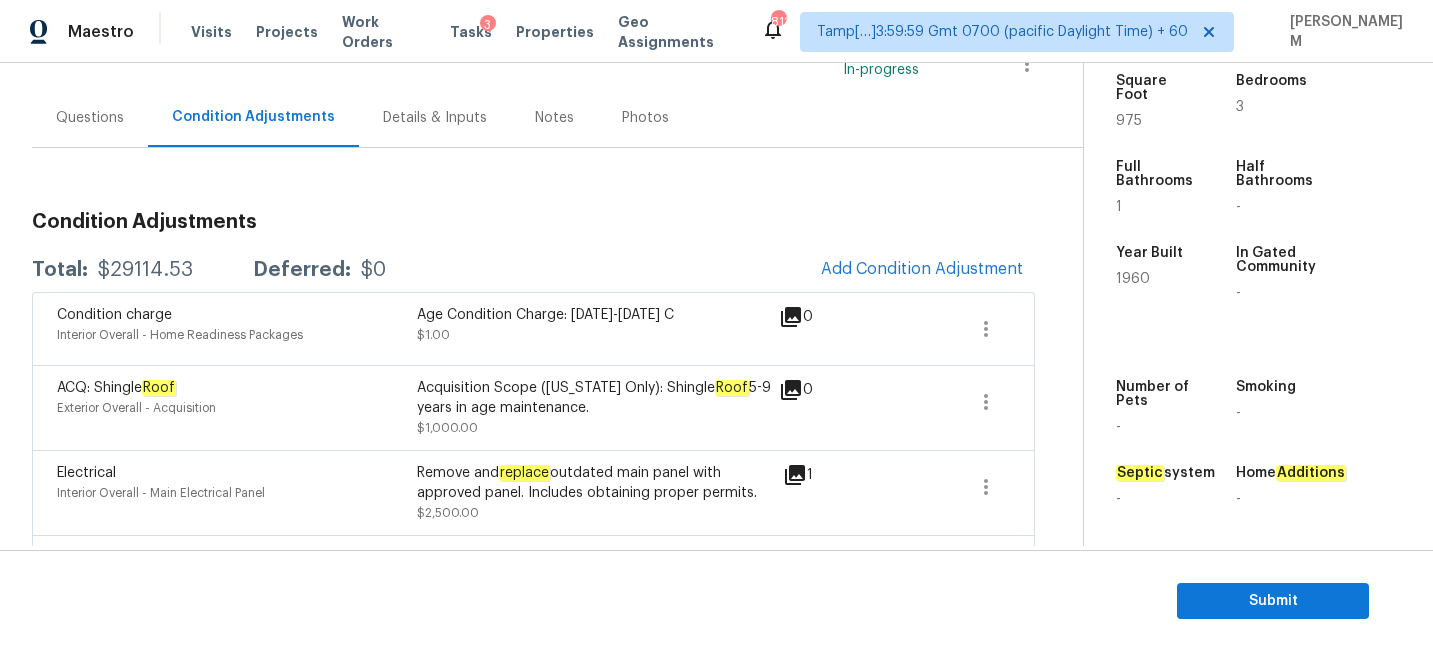 scroll, scrollTop: 0, scrollLeft: 0, axis: both 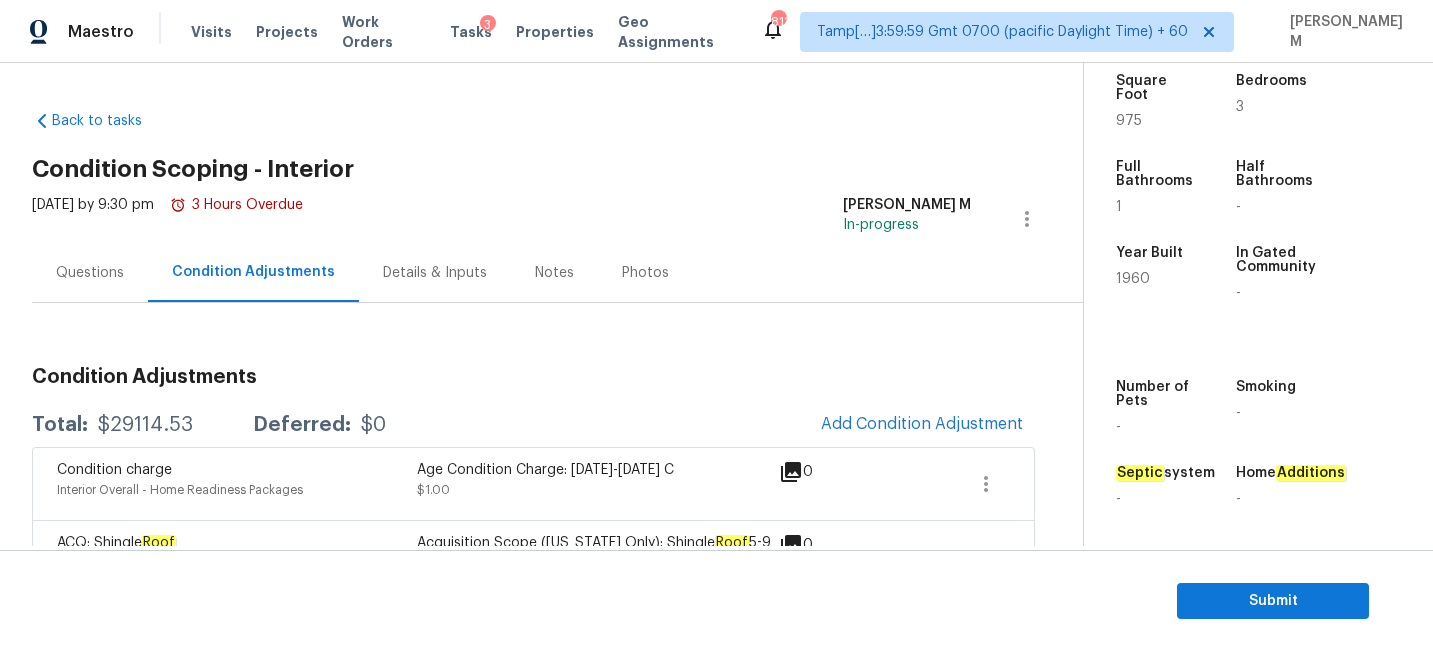 click on "Questions" at bounding box center [90, 272] 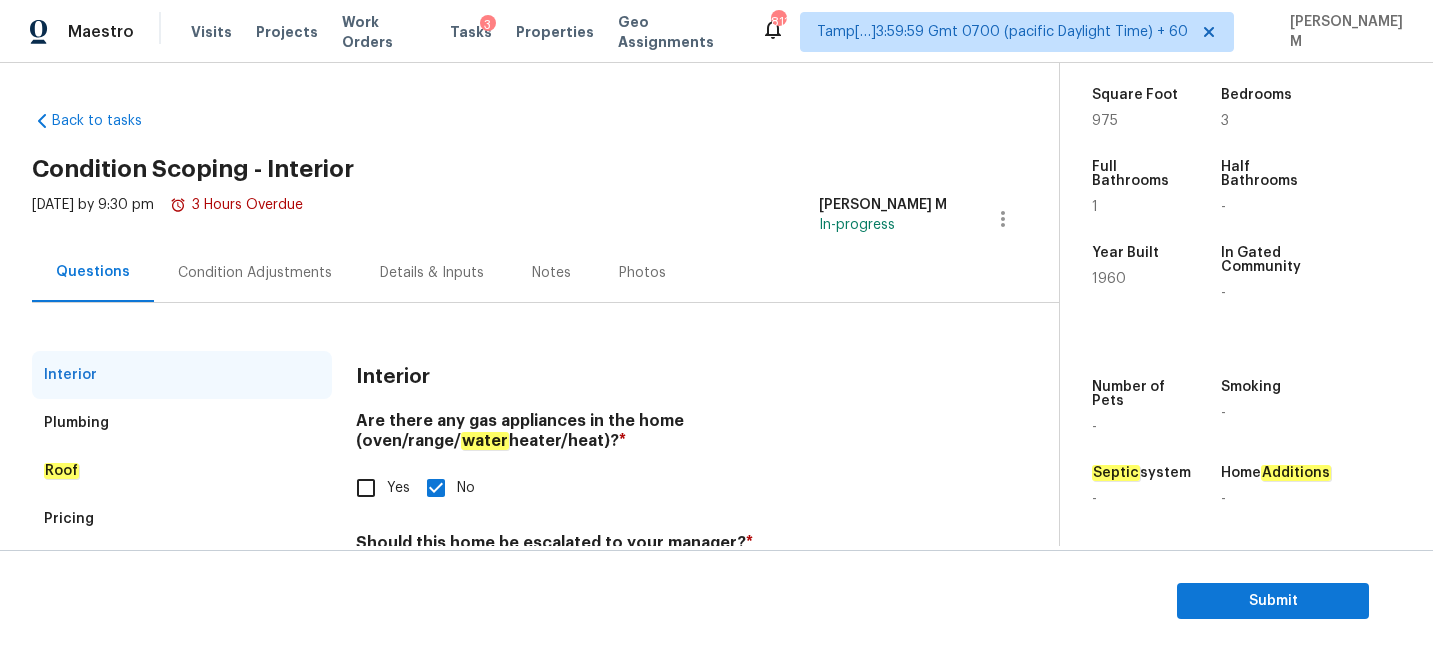 click on "Condition Adjustments" at bounding box center (255, 273) 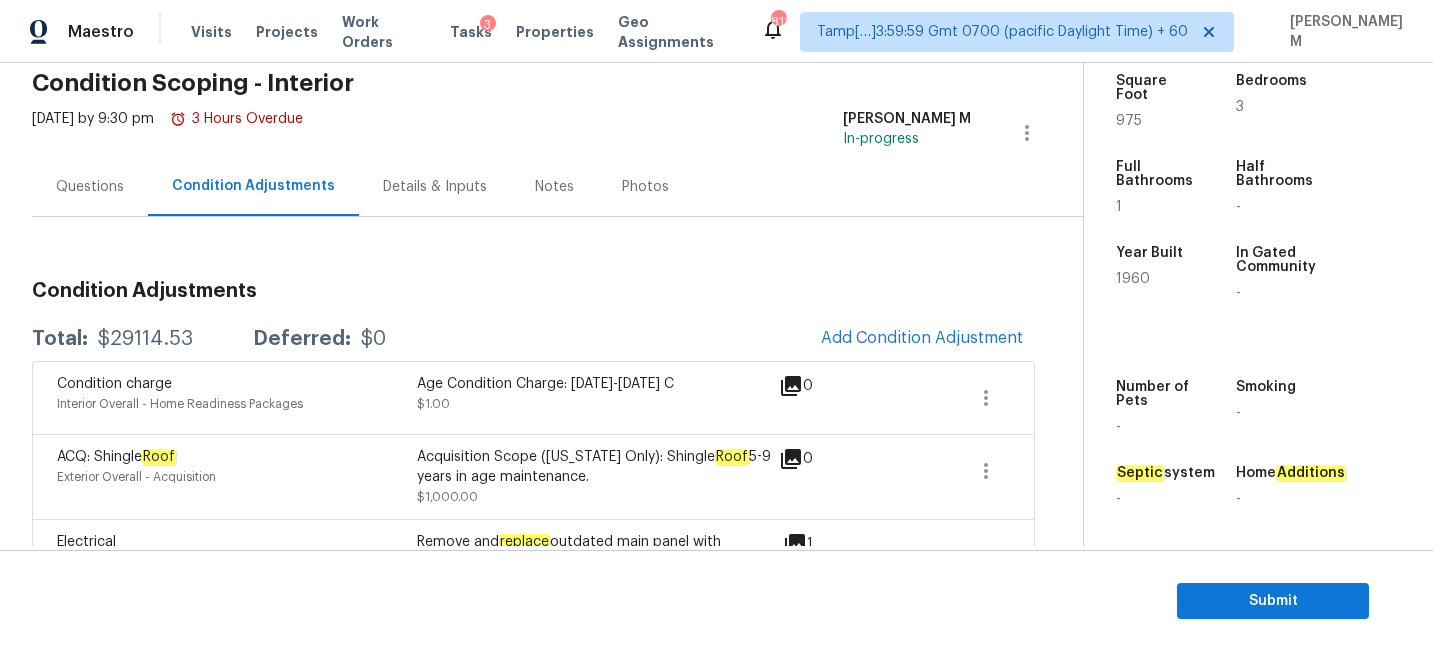 scroll, scrollTop: 0, scrollLeft: 0, axis: both 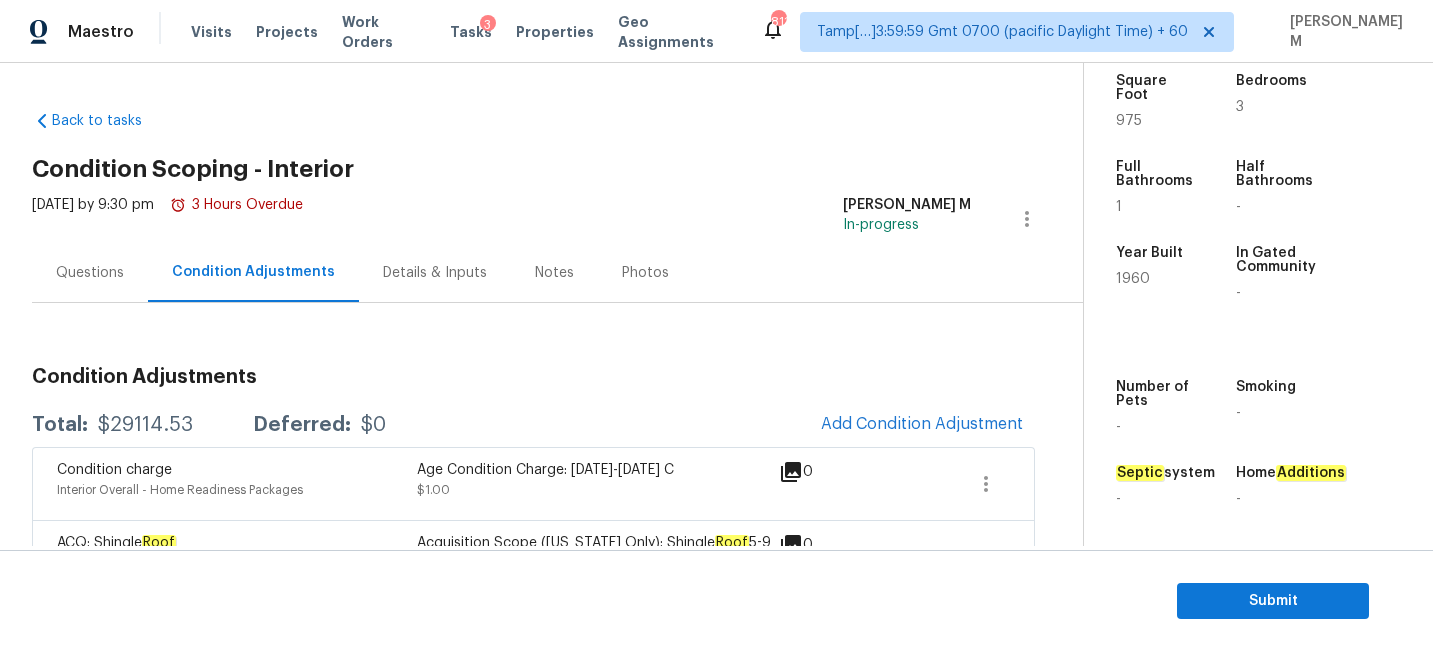click on "Questions" at bounding box center [90, 272] 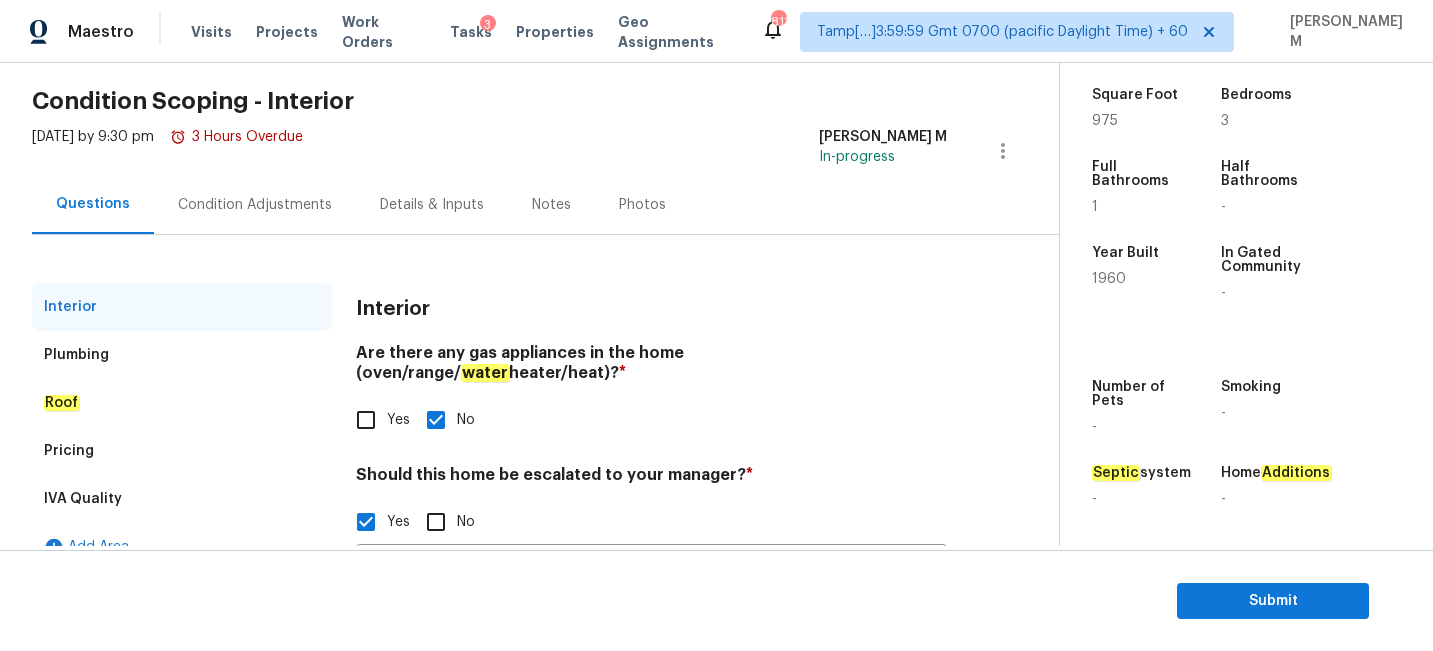 scroll, scrollTop: 21, scrollLeft: 0, axis: vertical 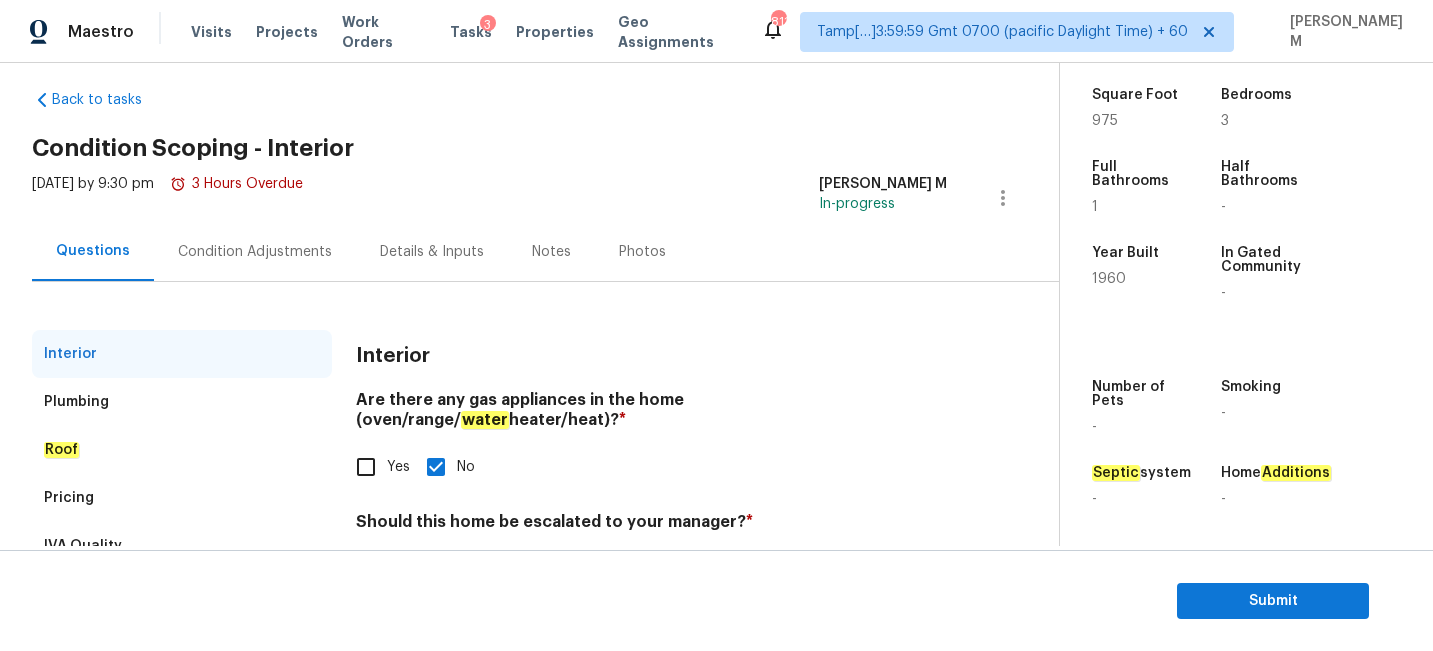 click on "Condition Adjustments" at bounding box center [255, 252] 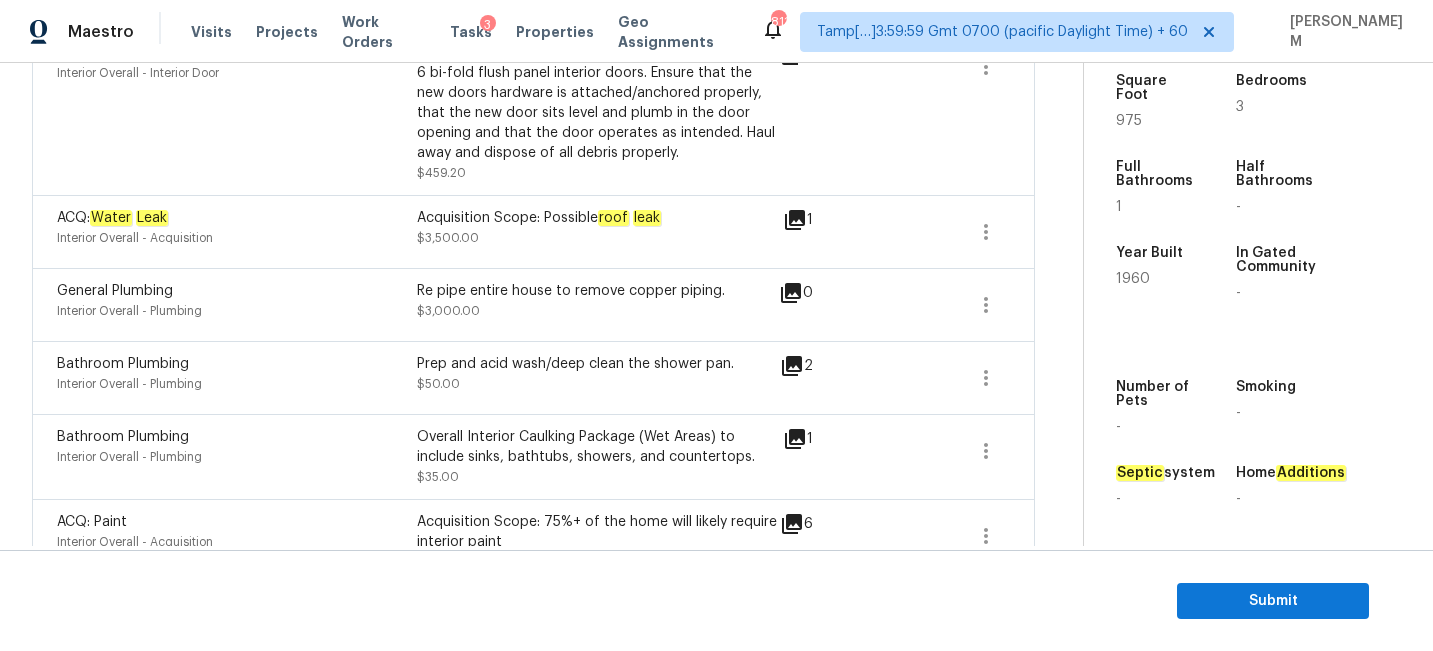 scroll, scrollTop: 0, scrollLeft: 0, axis: both 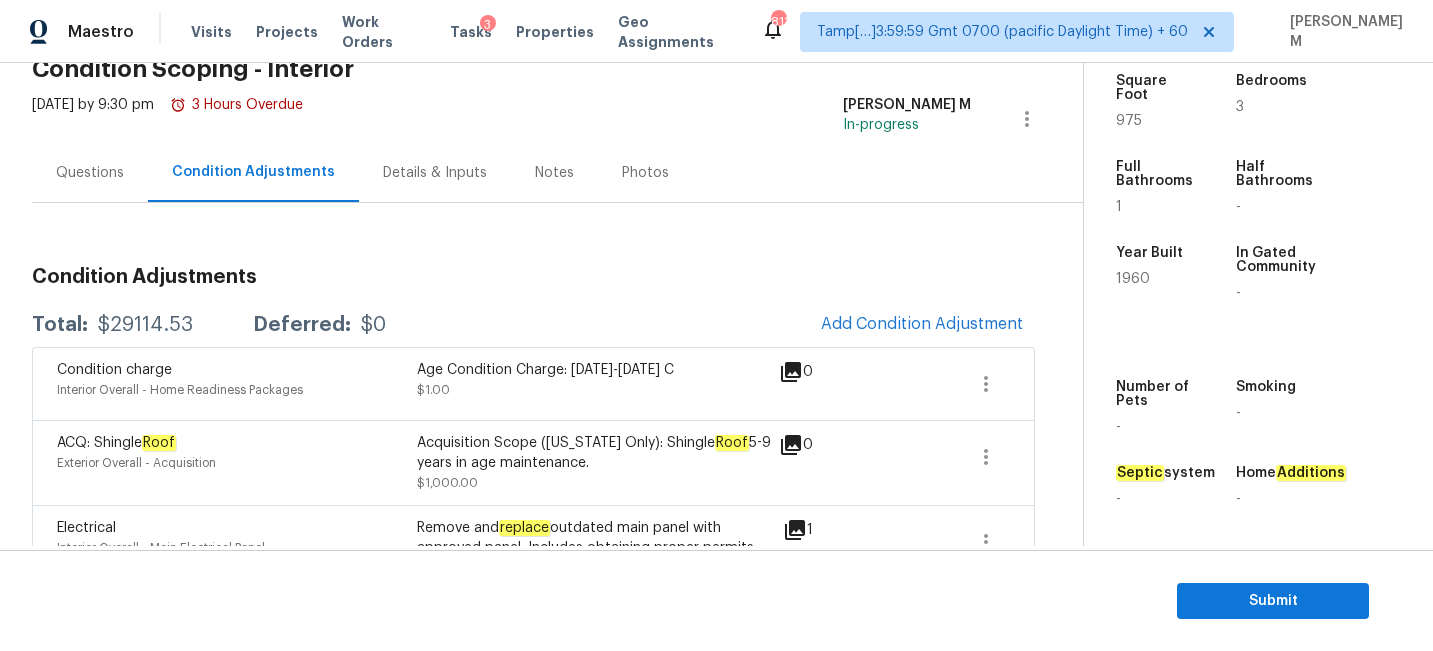 click on "Questions" at bounding box center (90, 173) 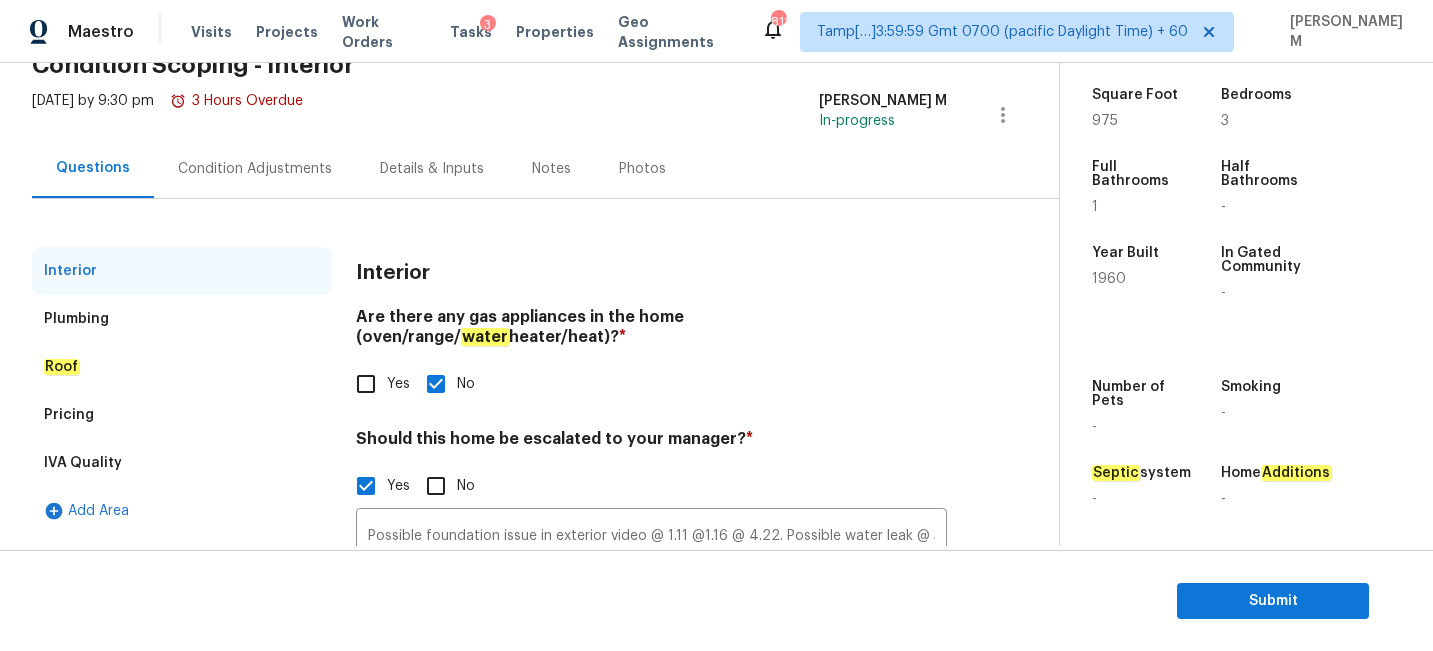 scroll, scrollTop: 20, scrollLeft: 0, axis: vertical 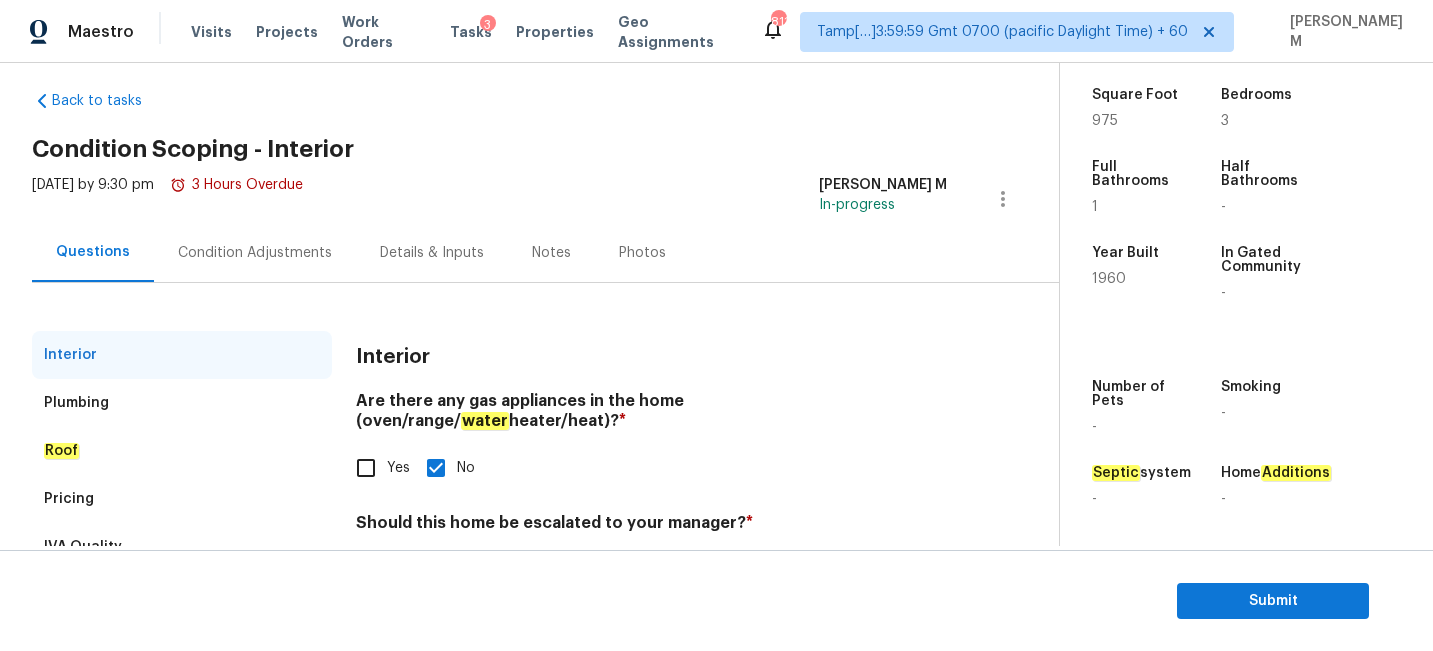 click on "Condition Adjustments" at bounding box center [255, 253] 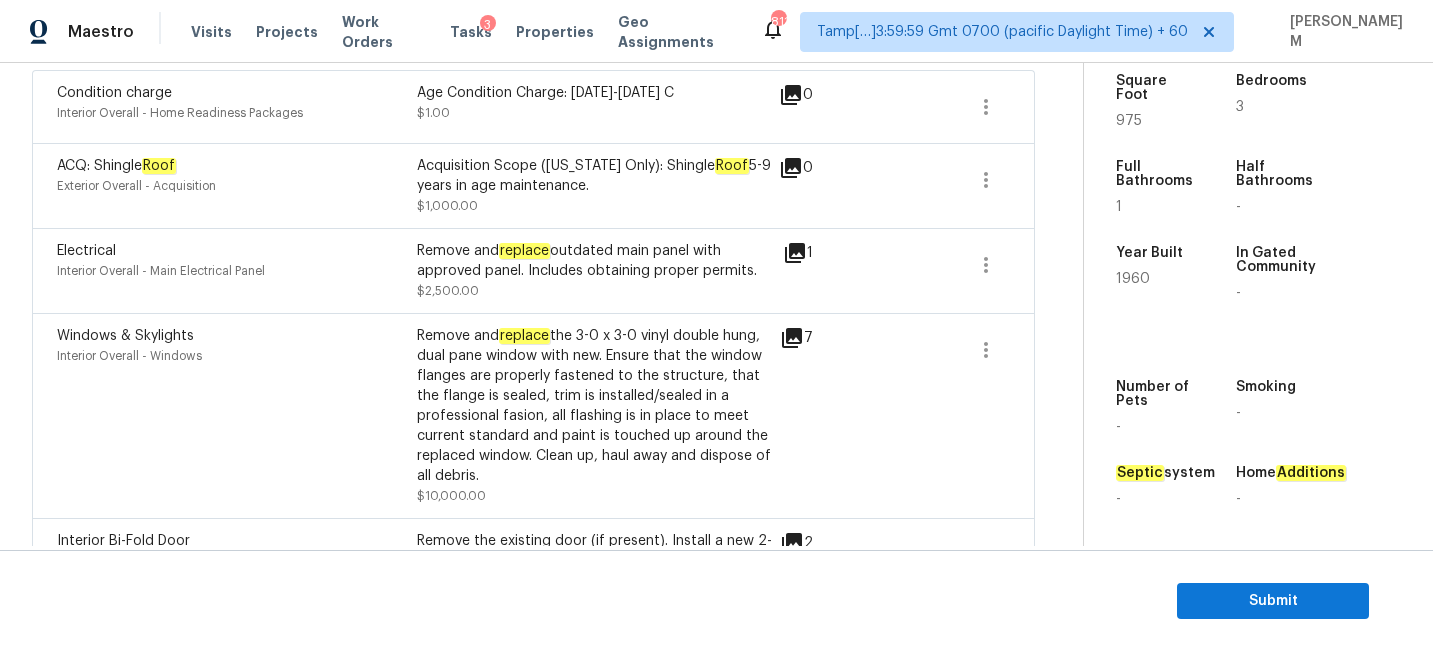 scroll, scrollTop: 378, scrollLeft: 0, axis: vertical 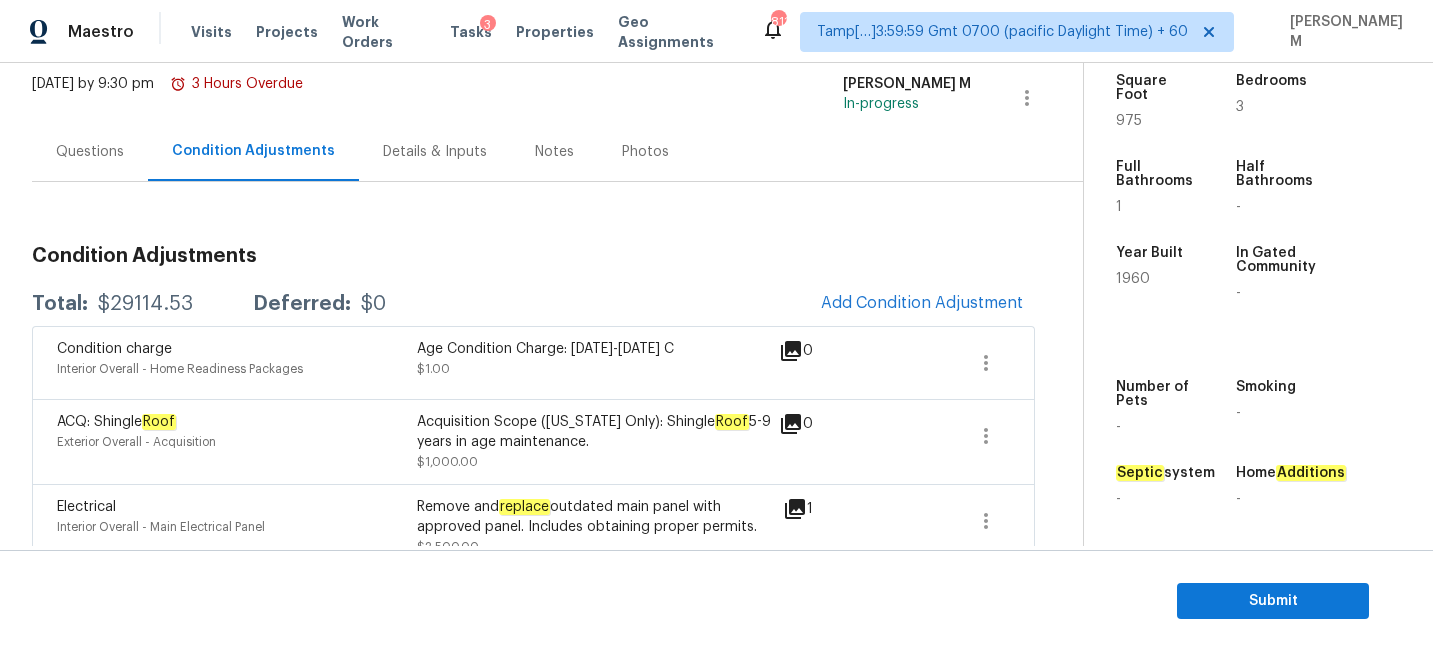 click on "Details & Inputs" at bounding box center [435, 151] 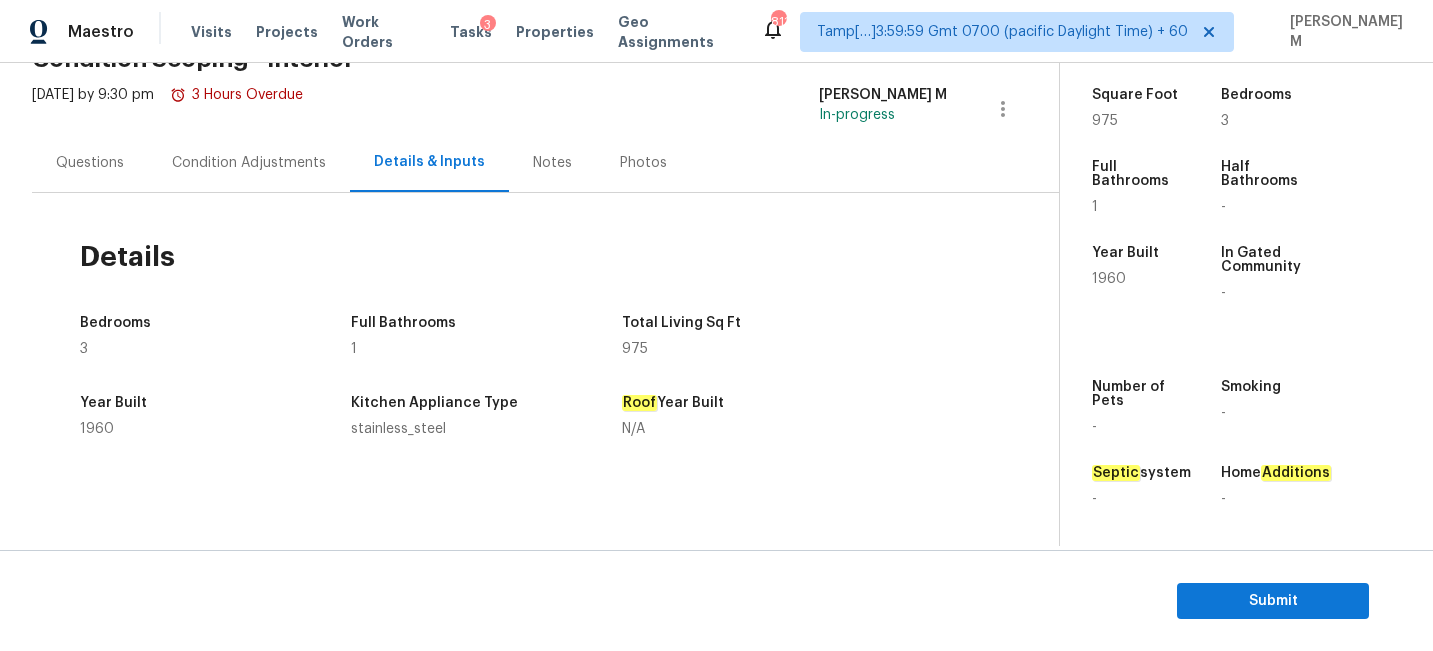 click on "Condition Adjustments" at bounding box center [249, 162] 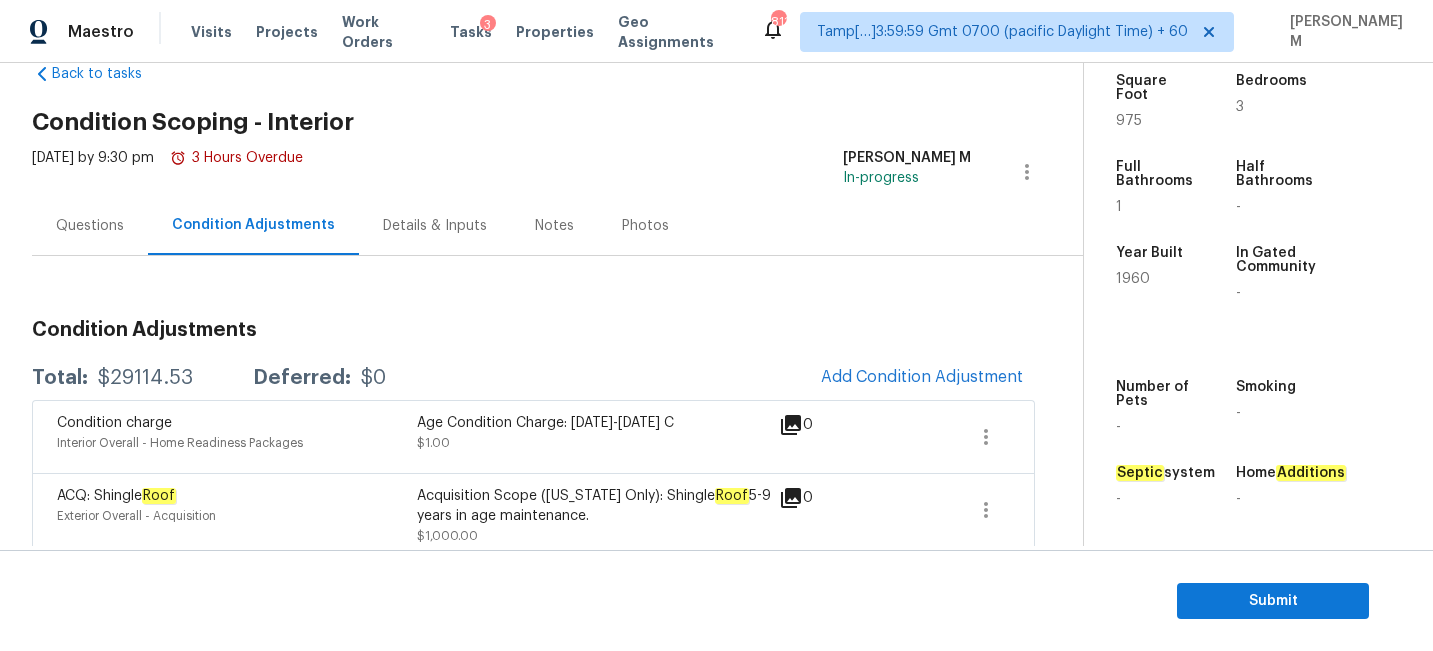 scroll, scrollTop: 57, scrollLeft: 0, axis: vertical 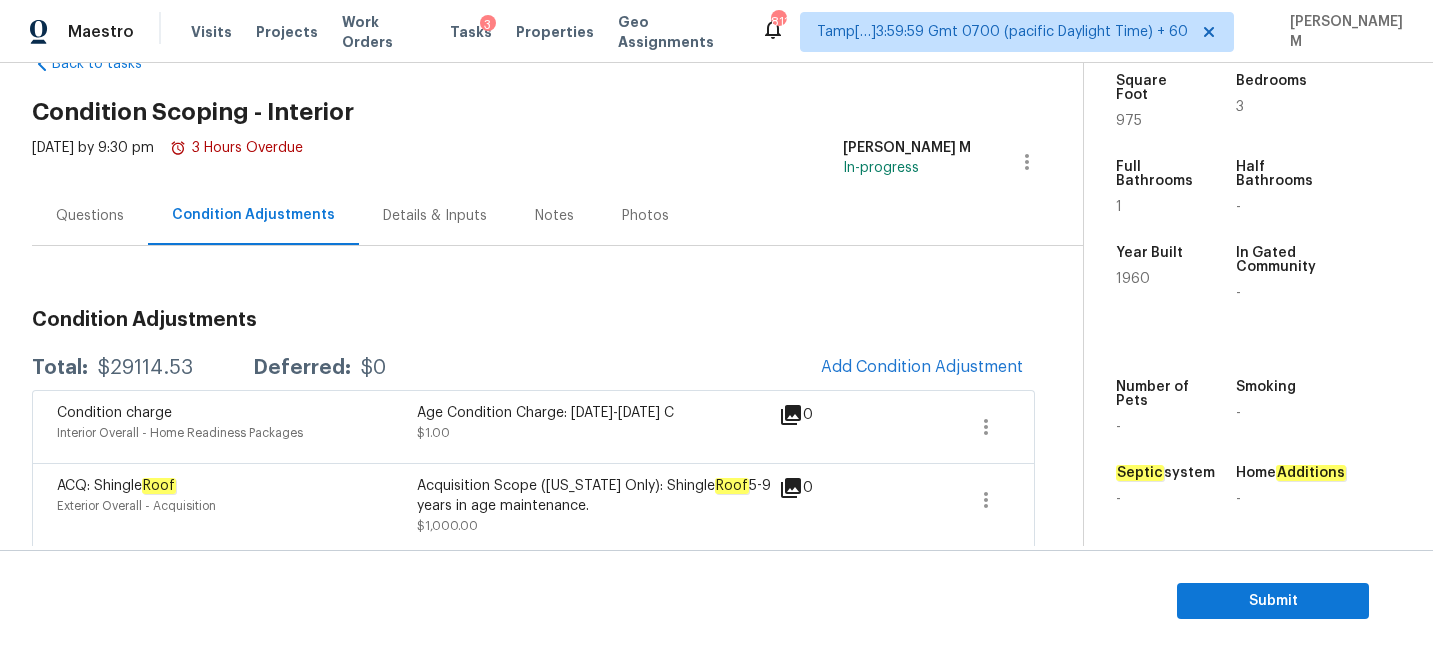 click on "Questions" at bounding box center (90, 215) 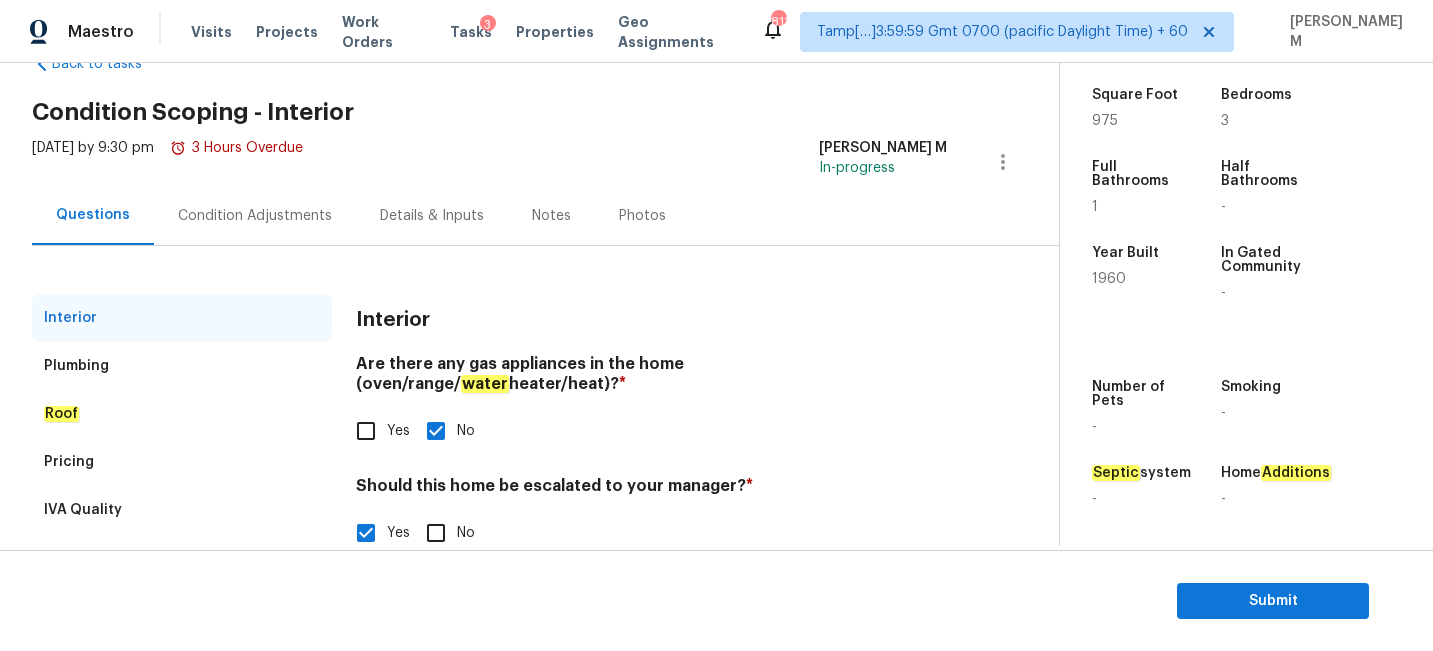 click on "Condition Adjustments" at bounding box center [255, 215] 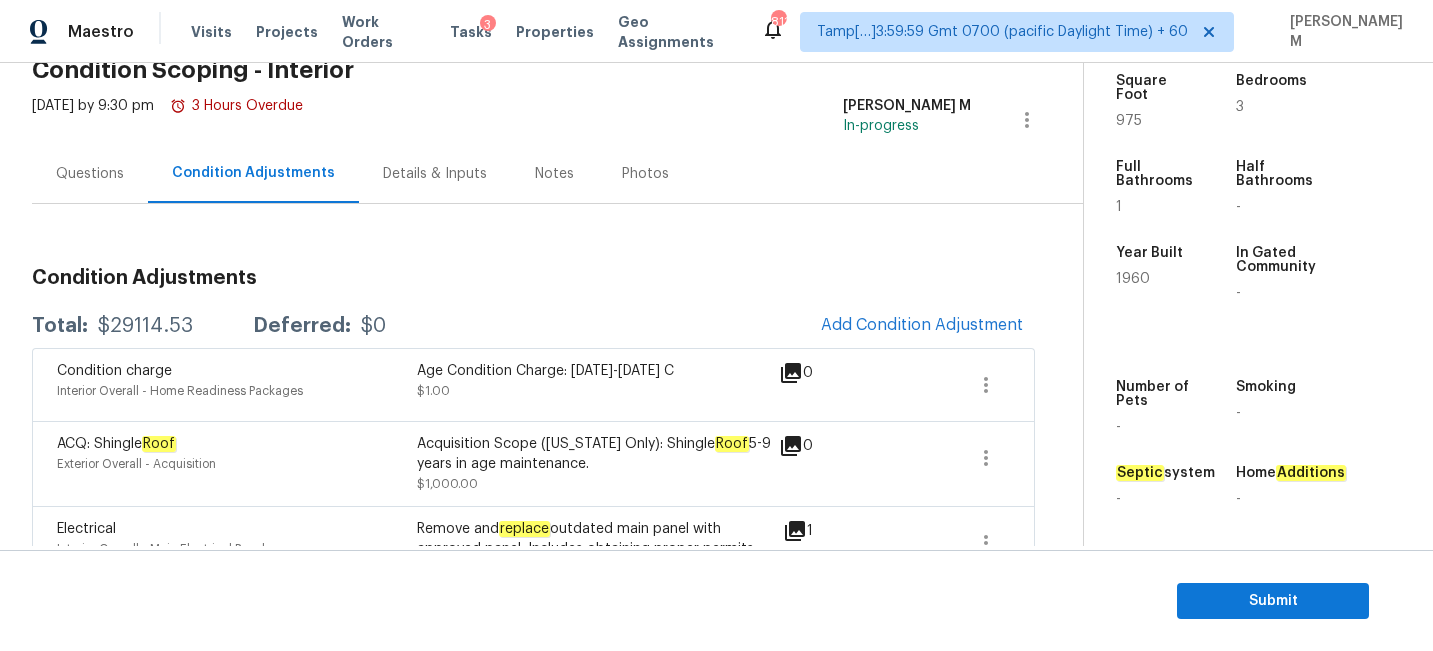 scroll, scrollTop: 59, scrollLeft: 0, axis: vertical 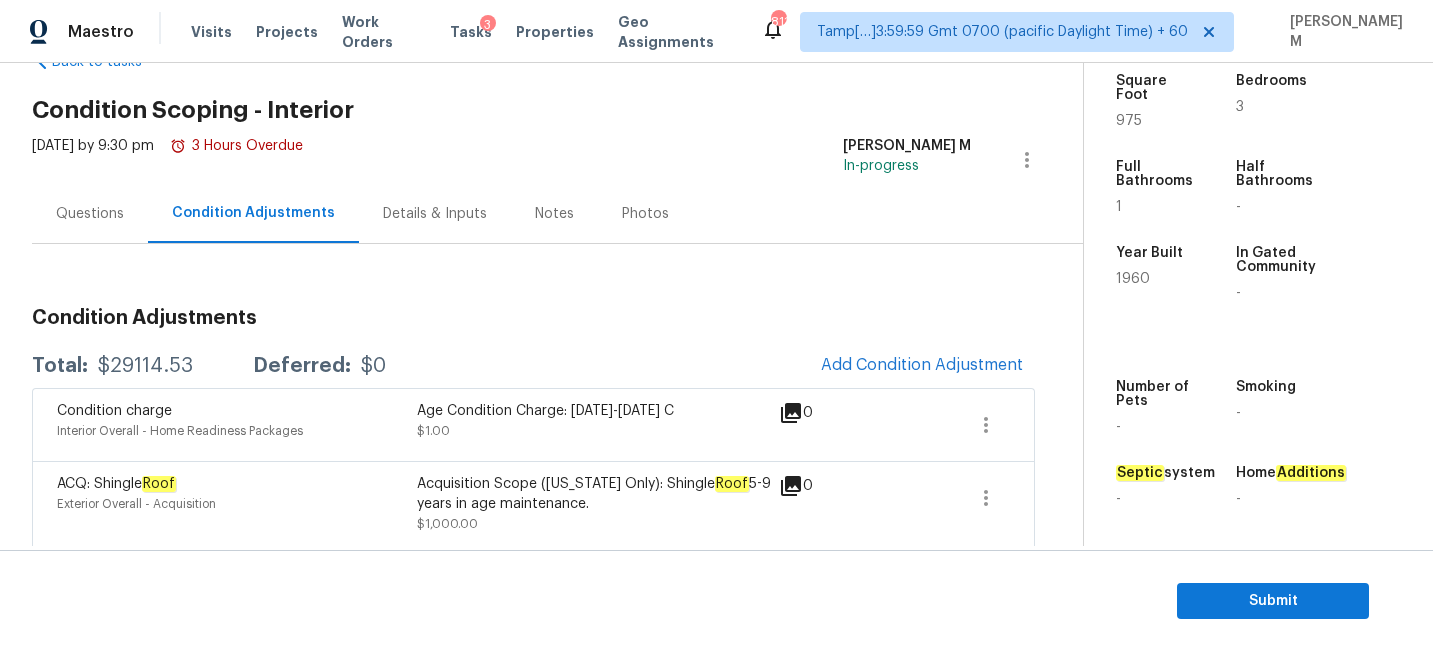 click on "Questions" at bounding box center (90, 214) 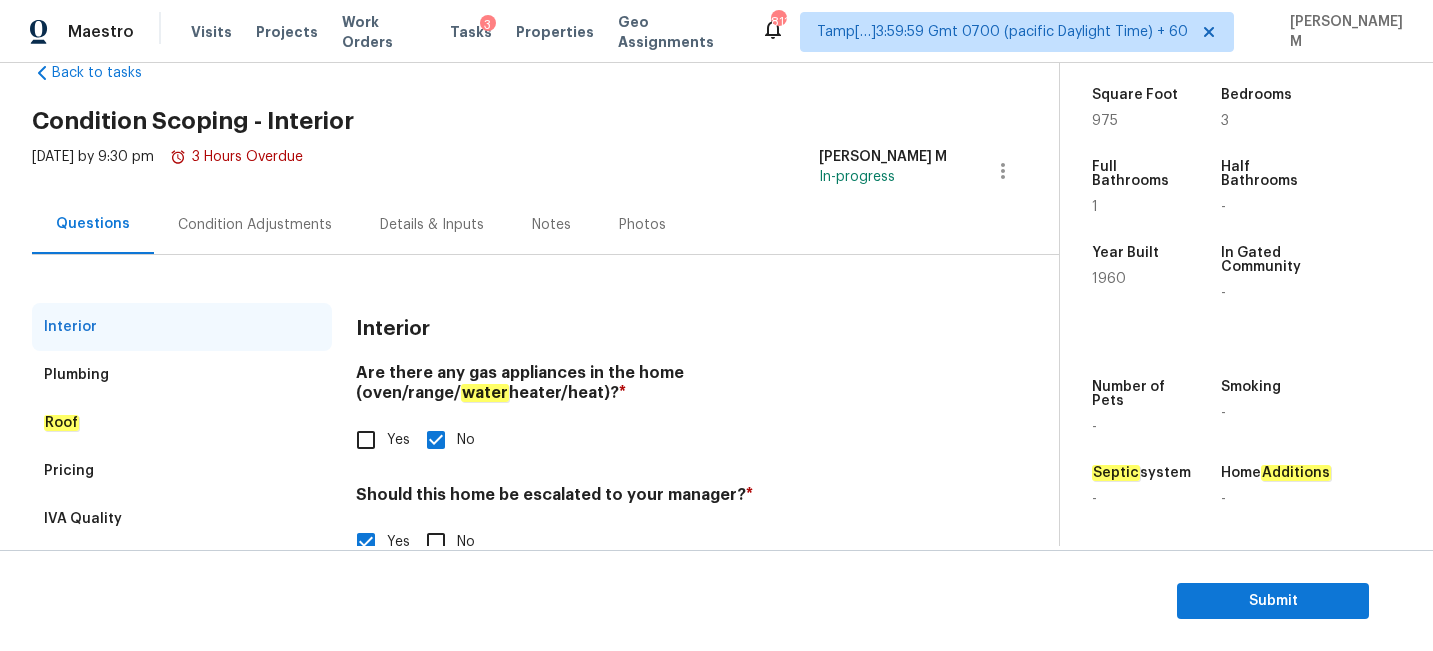 scroll, scrollTop: 0, scrollLeft: 0, axis: both 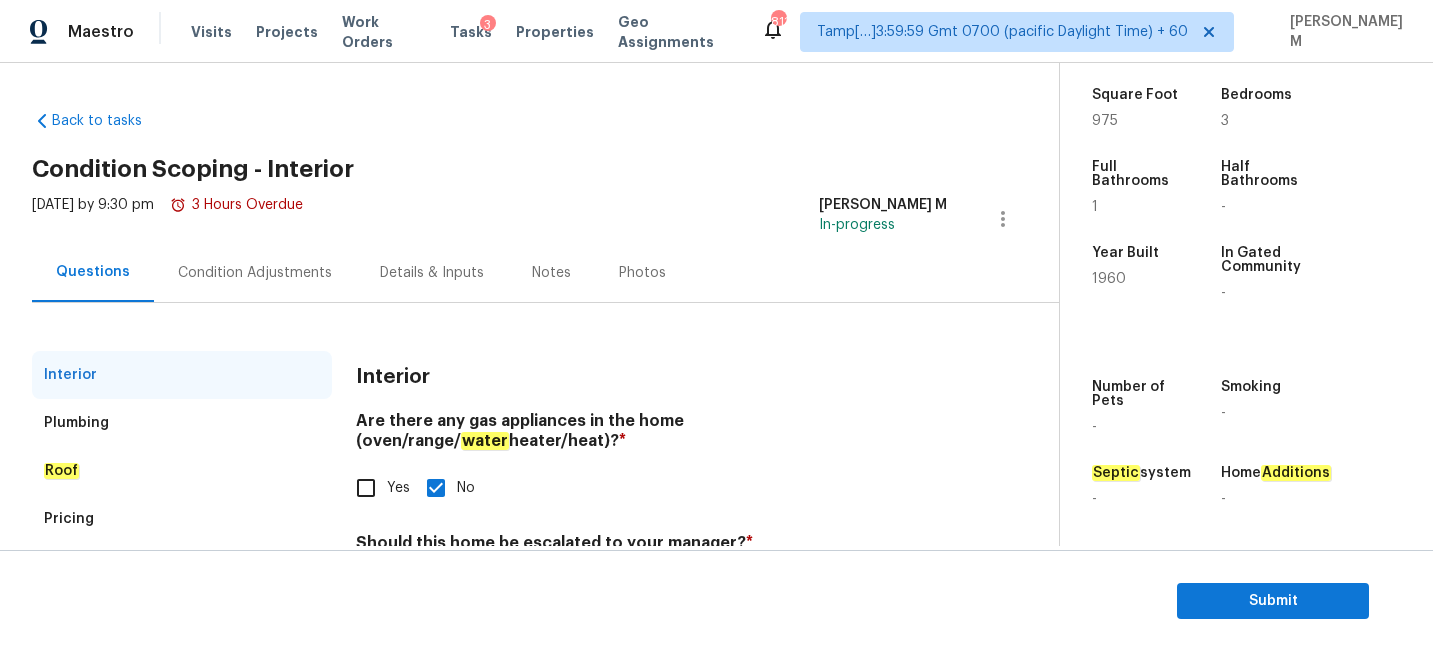 click on "Condition Adjustments" at bounding box center (255, 273) 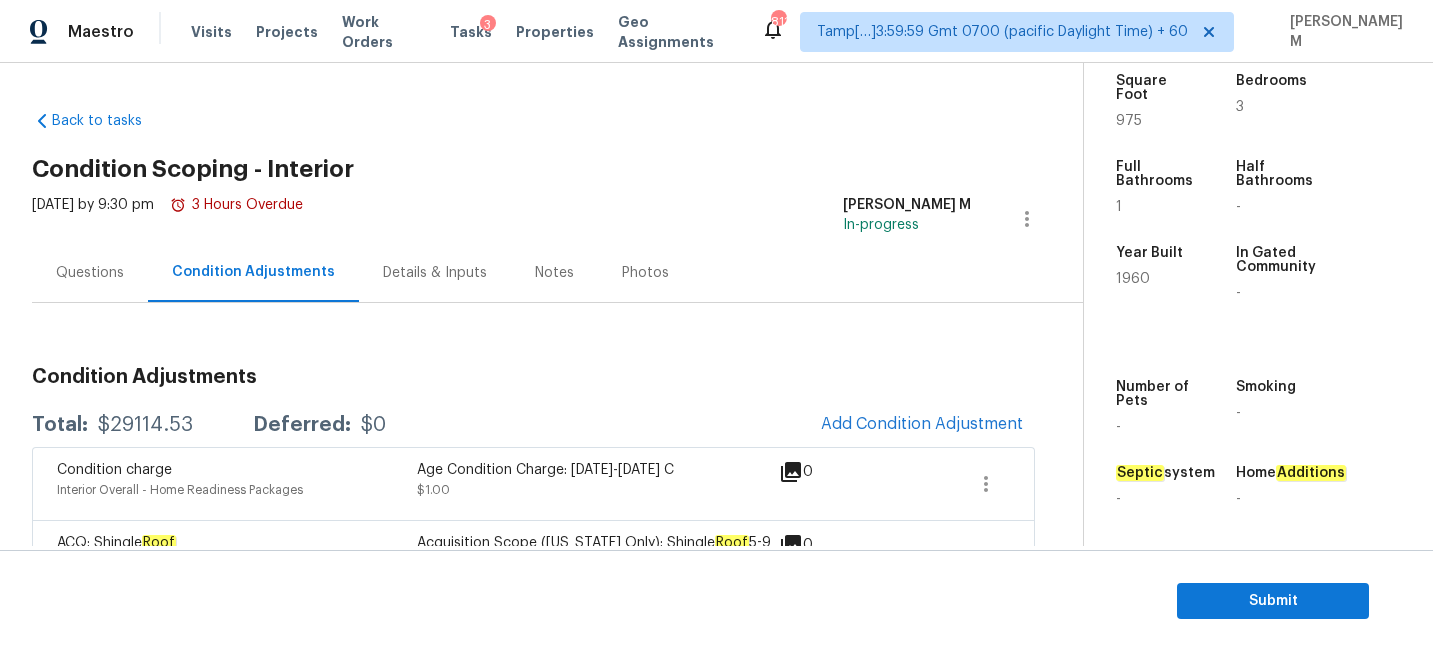 click on "Questions" at bounding box center [90, 272] 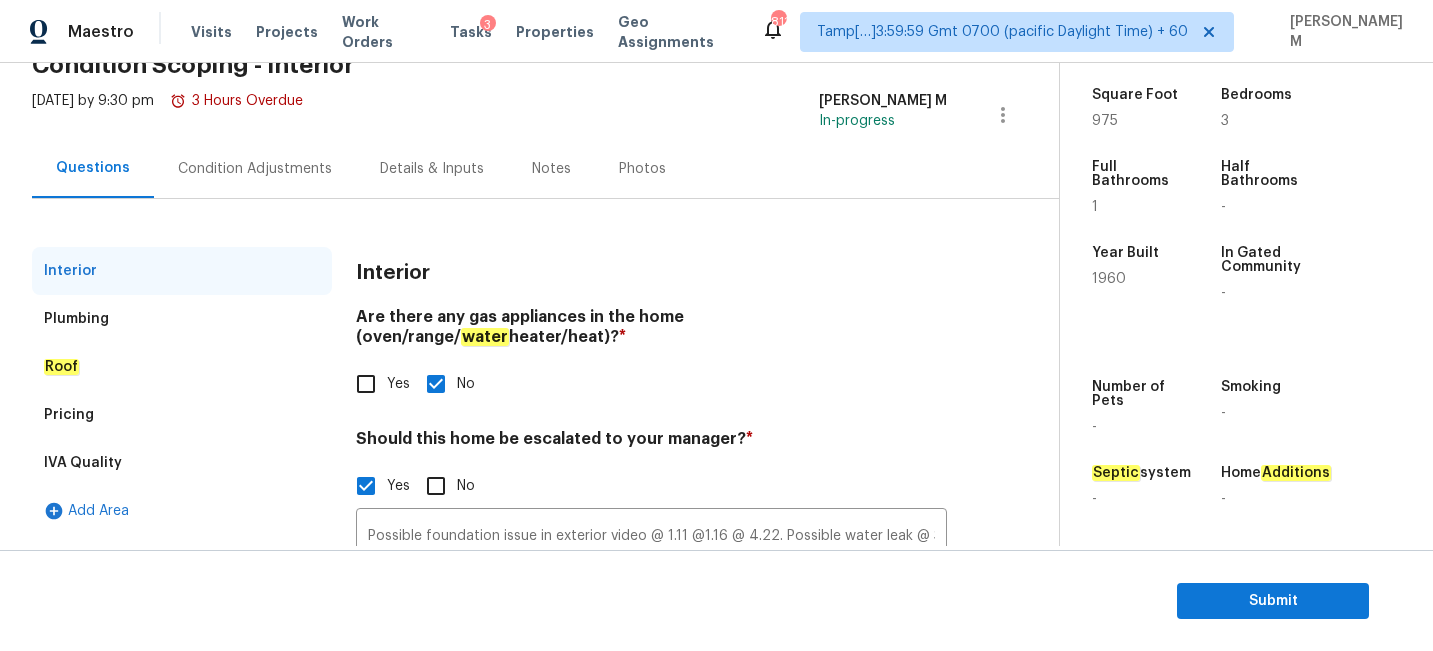 scroll, scrollTop: 43, scrollLeft: 0, axis: vertical 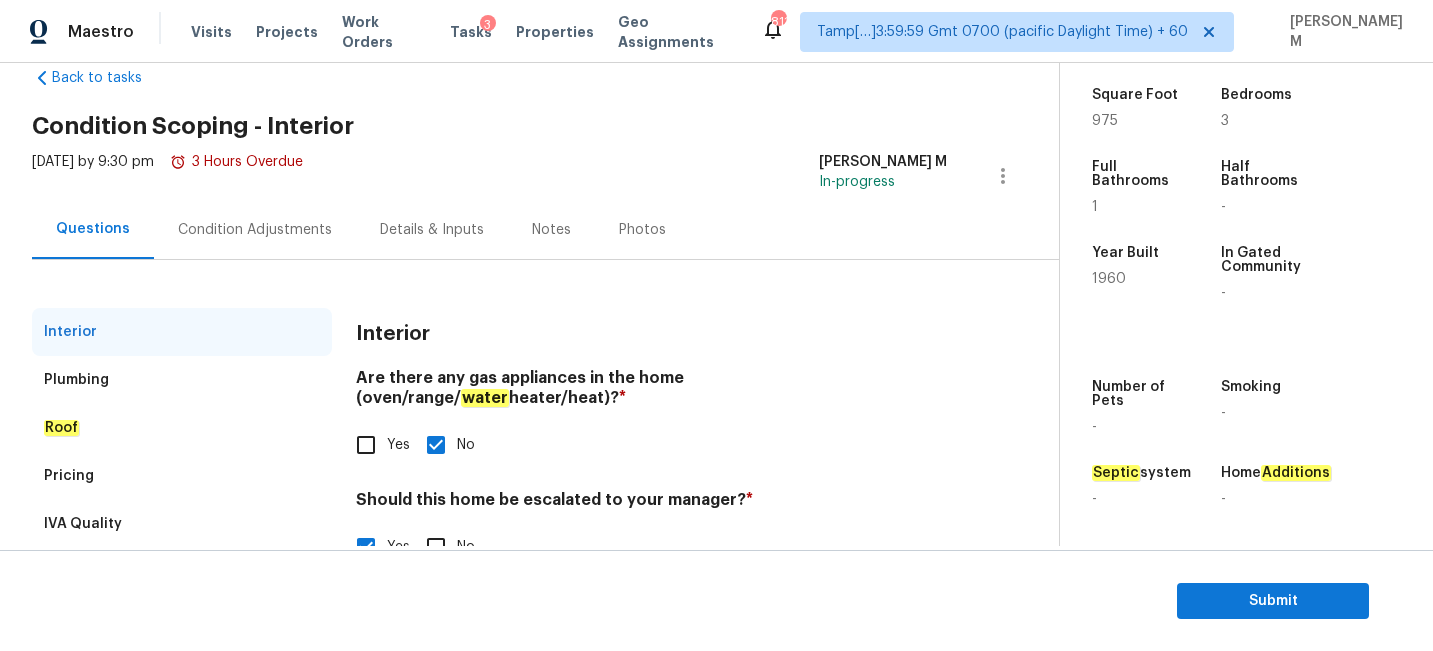 click on "Plumbing" at bounding box center [182, 380] 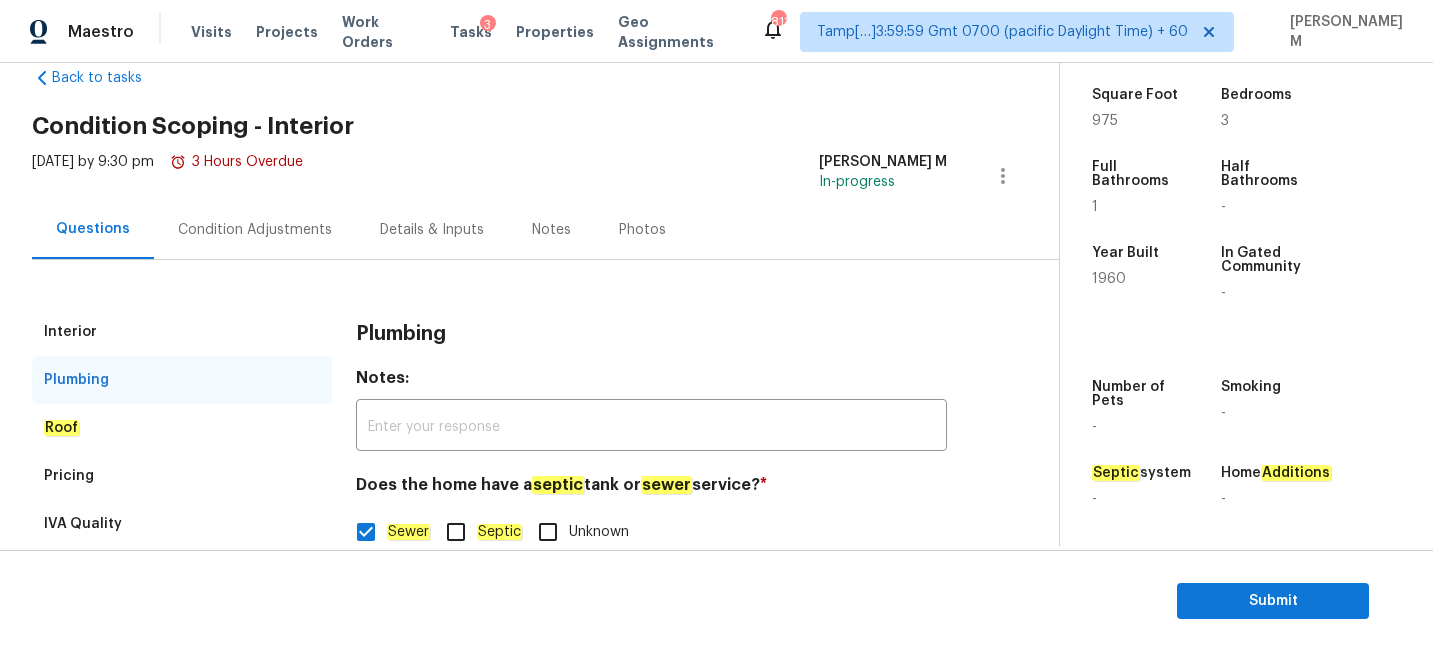 click on "Roof" at bounding box center [182, 428] 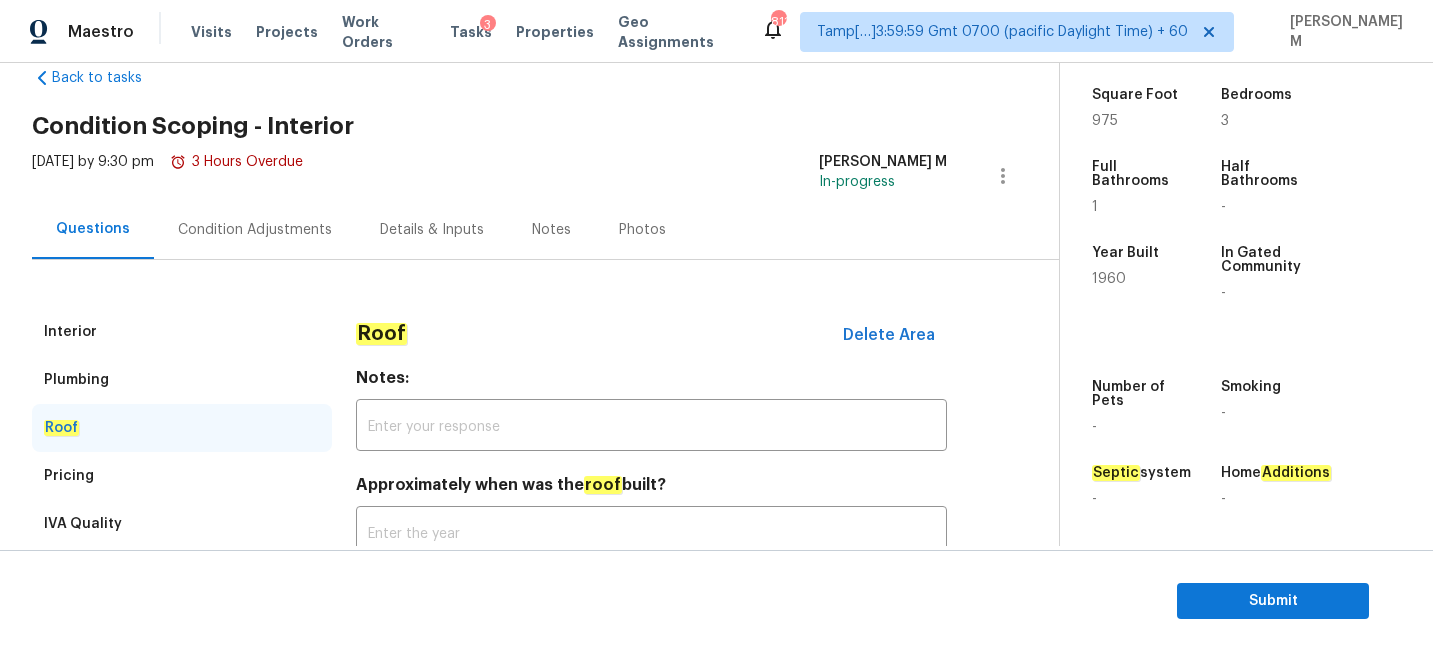 scroll, scrollTop: 99, scrollLeft: 0, axis: vertical 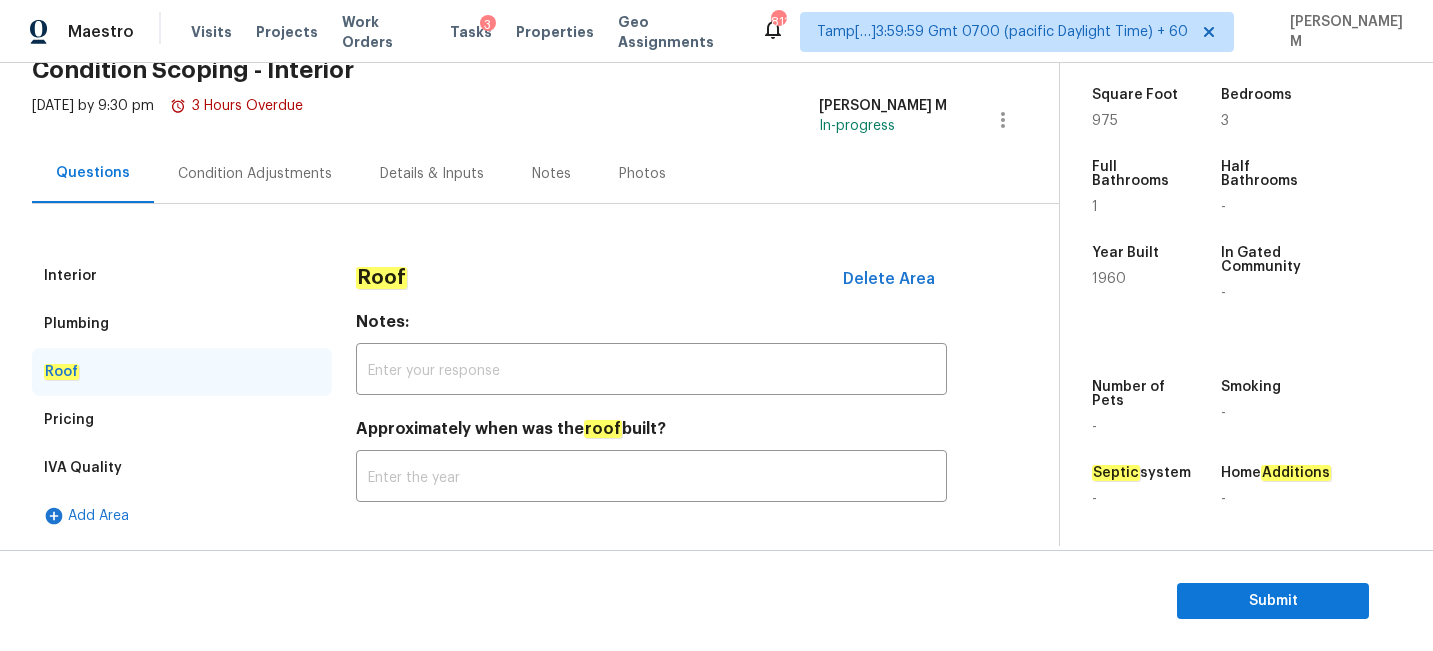 click on "Pricing" at bounding box center (182, 420) 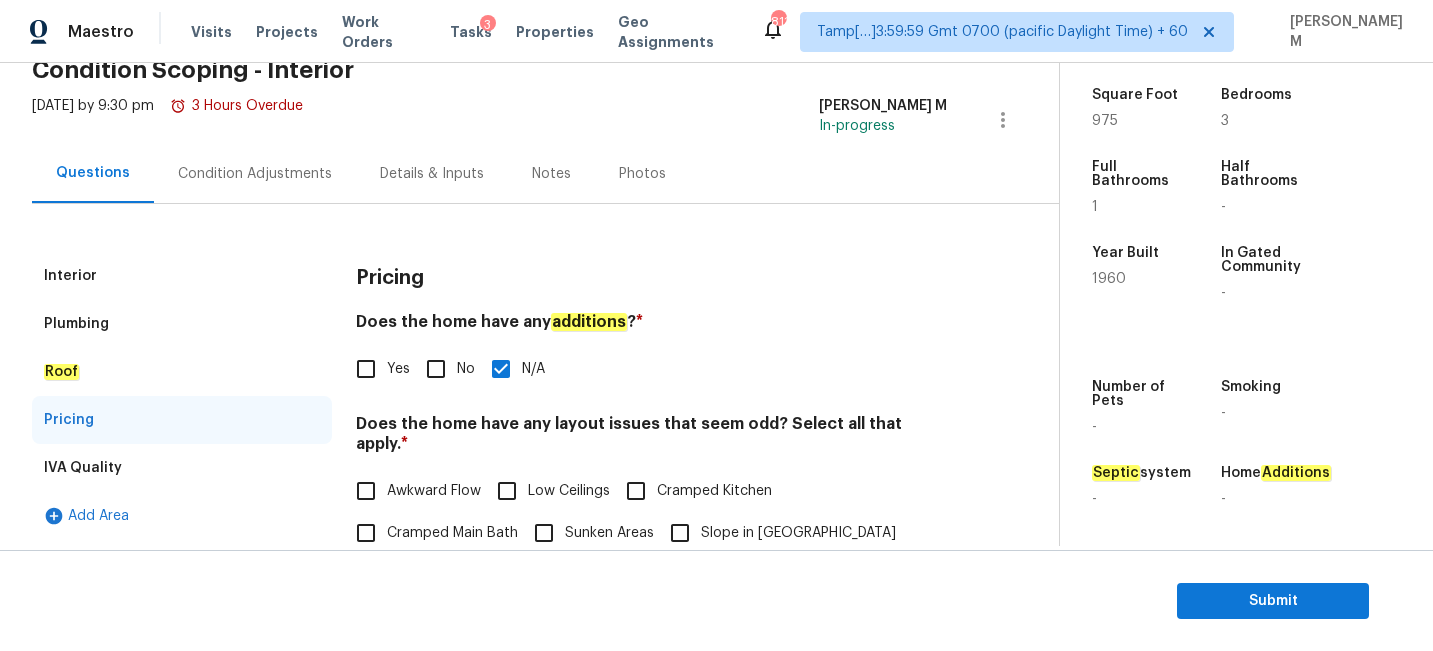 click on "Condition Adjustments" at bounding box center [255, 173] 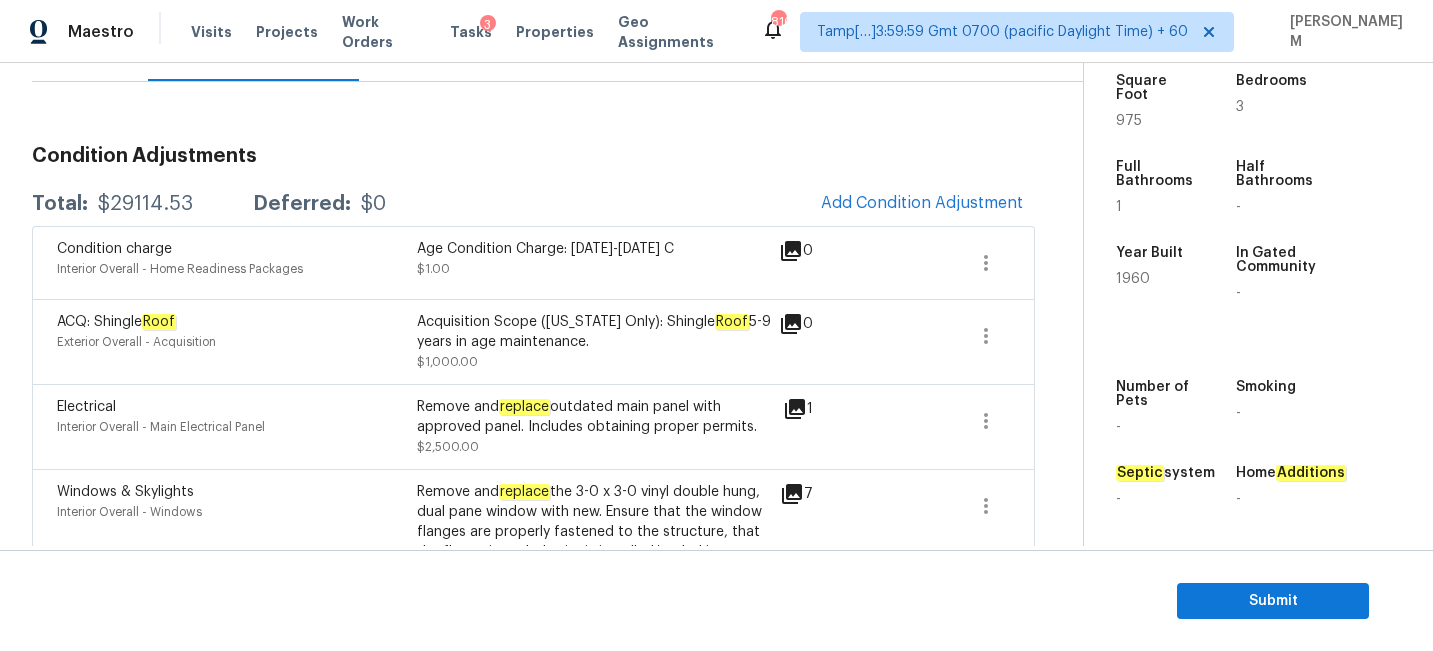scroll, scrollTop: 225, scrollLeft: 0, axis: vertical 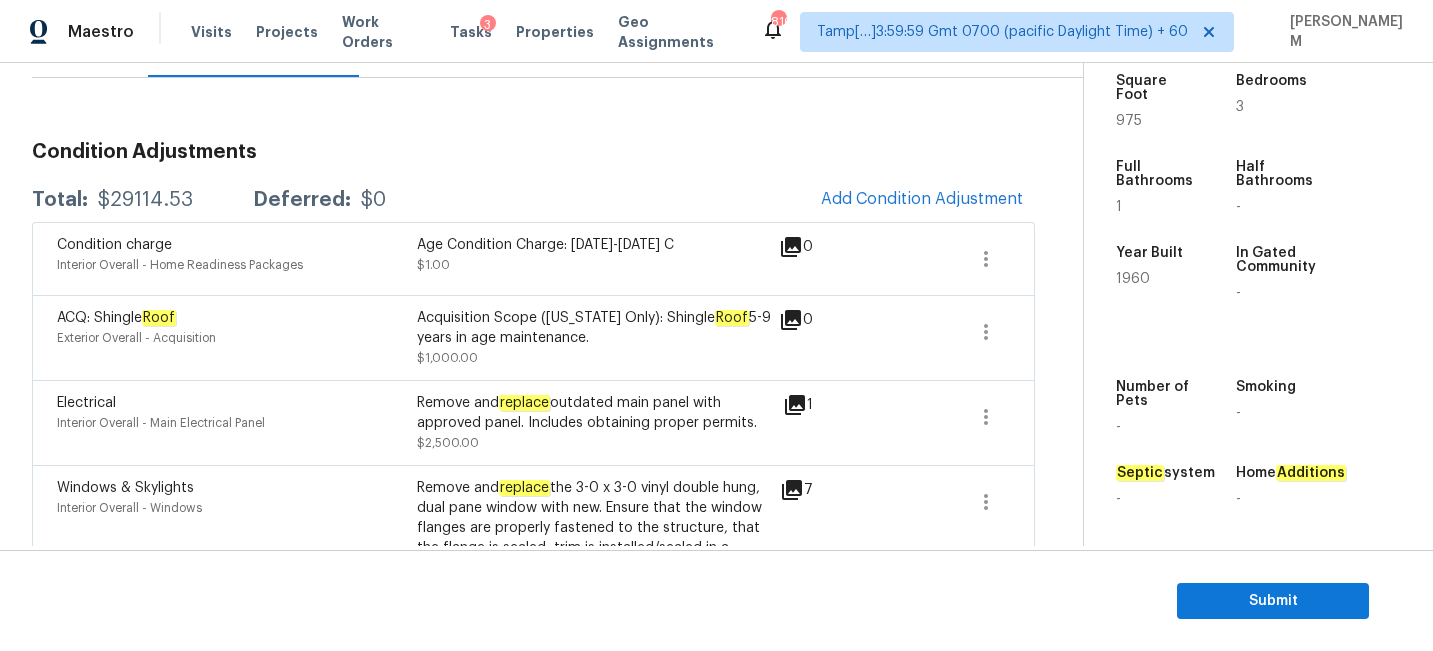 click on "Submit" at bounding box center [716, 601] 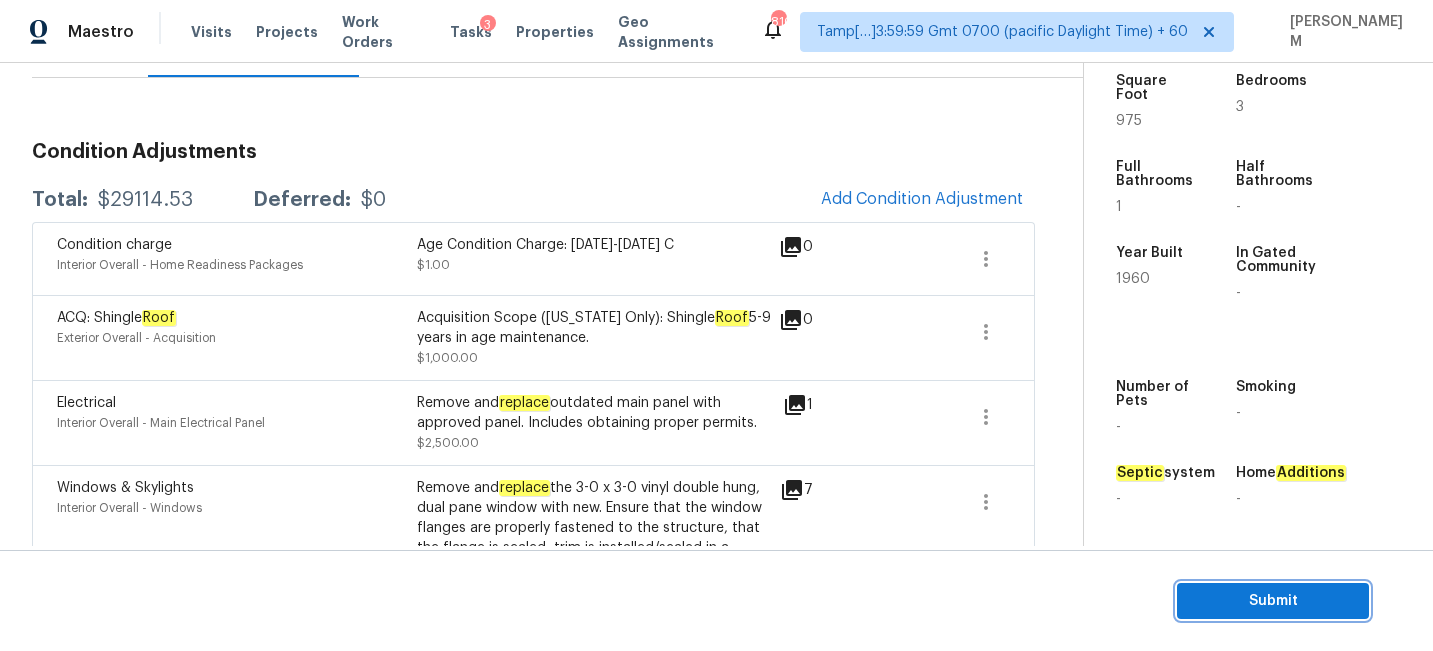 click on "Submit" at bounding box center (1273, 601) 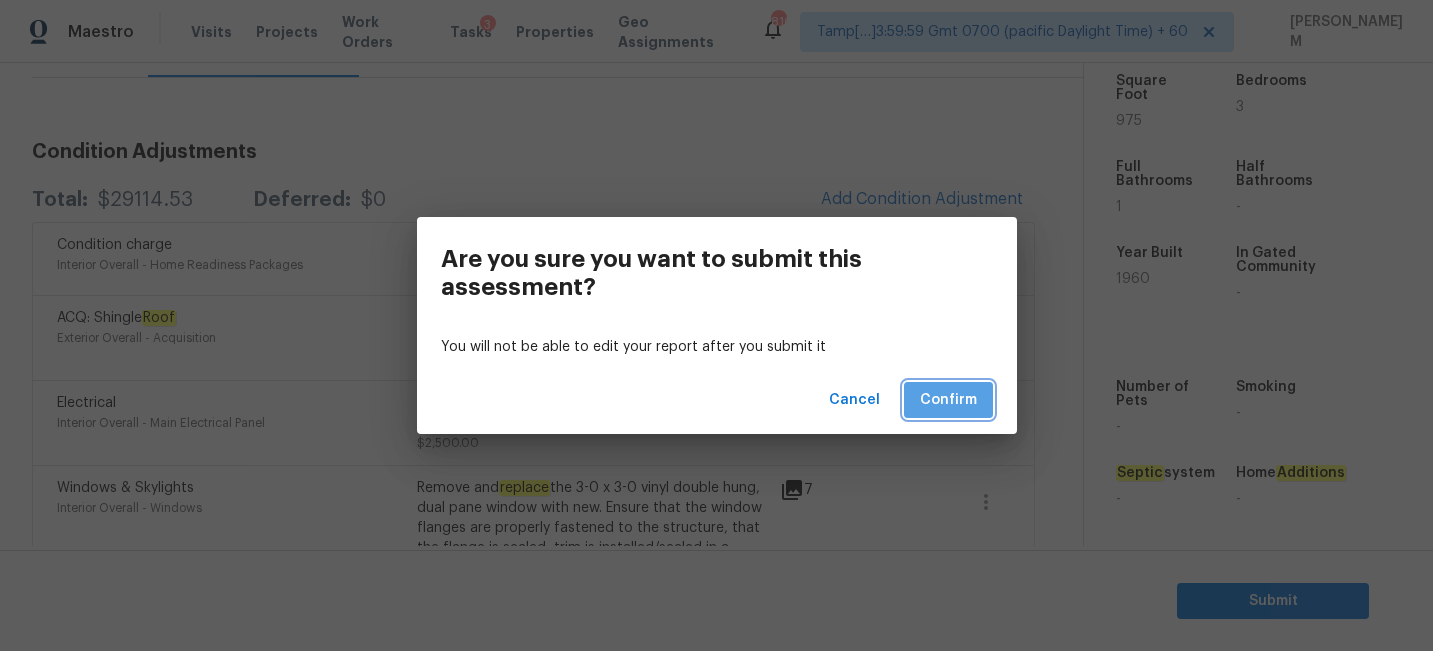 click on "Confirm" at bounding box center [948, 400] 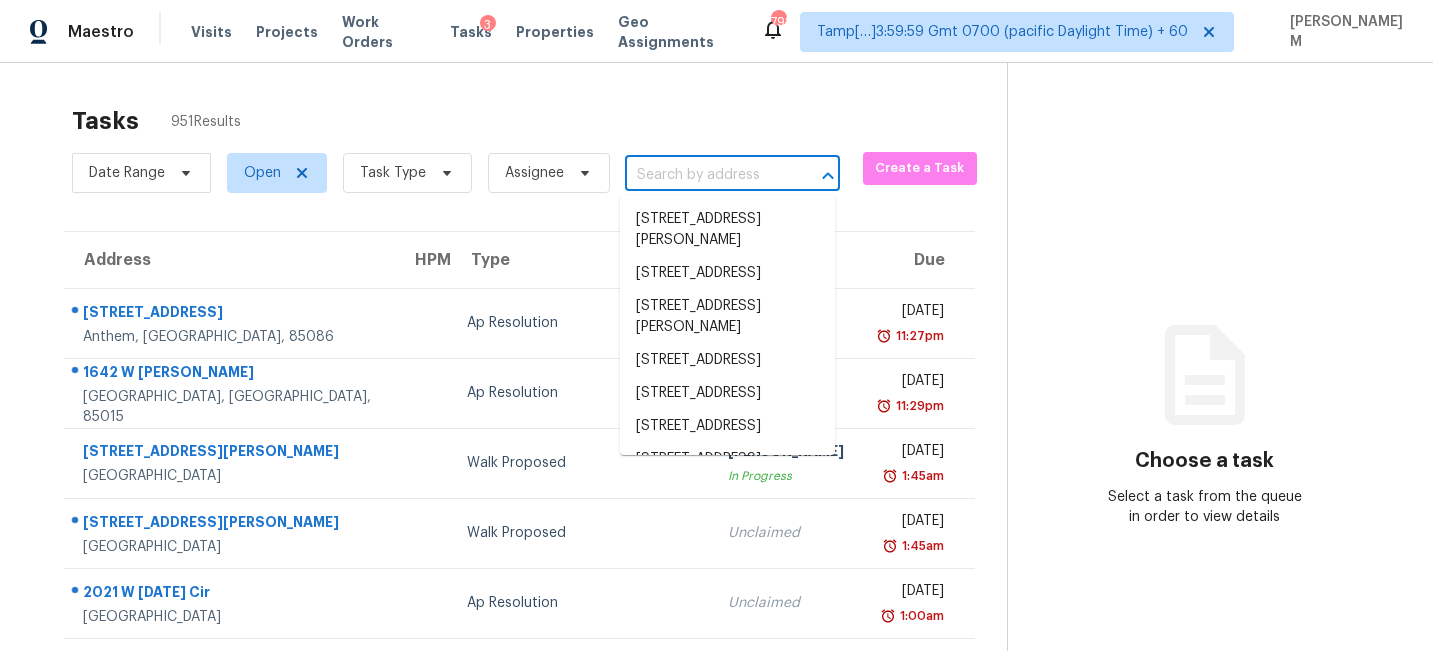 click at bounding box center [704, 175] 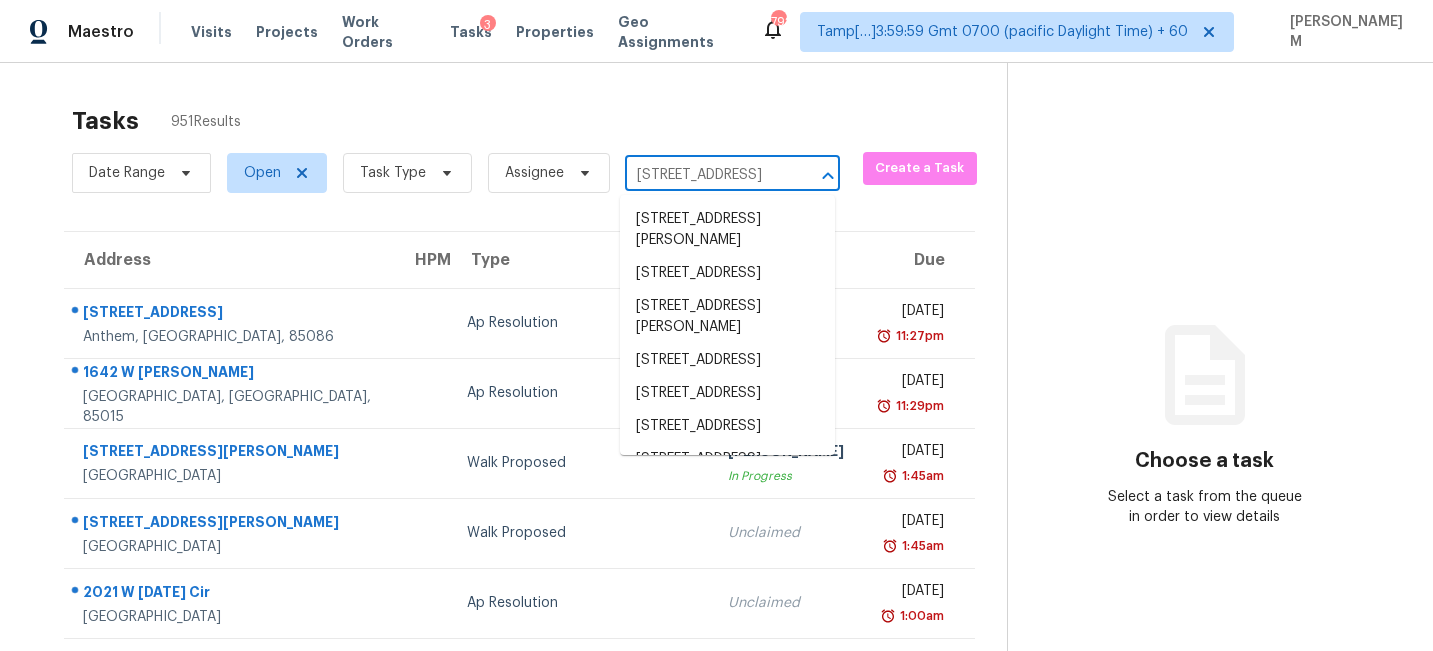 scroll, scrollTop: 0, scrollLeft: 122, axis: horizontal 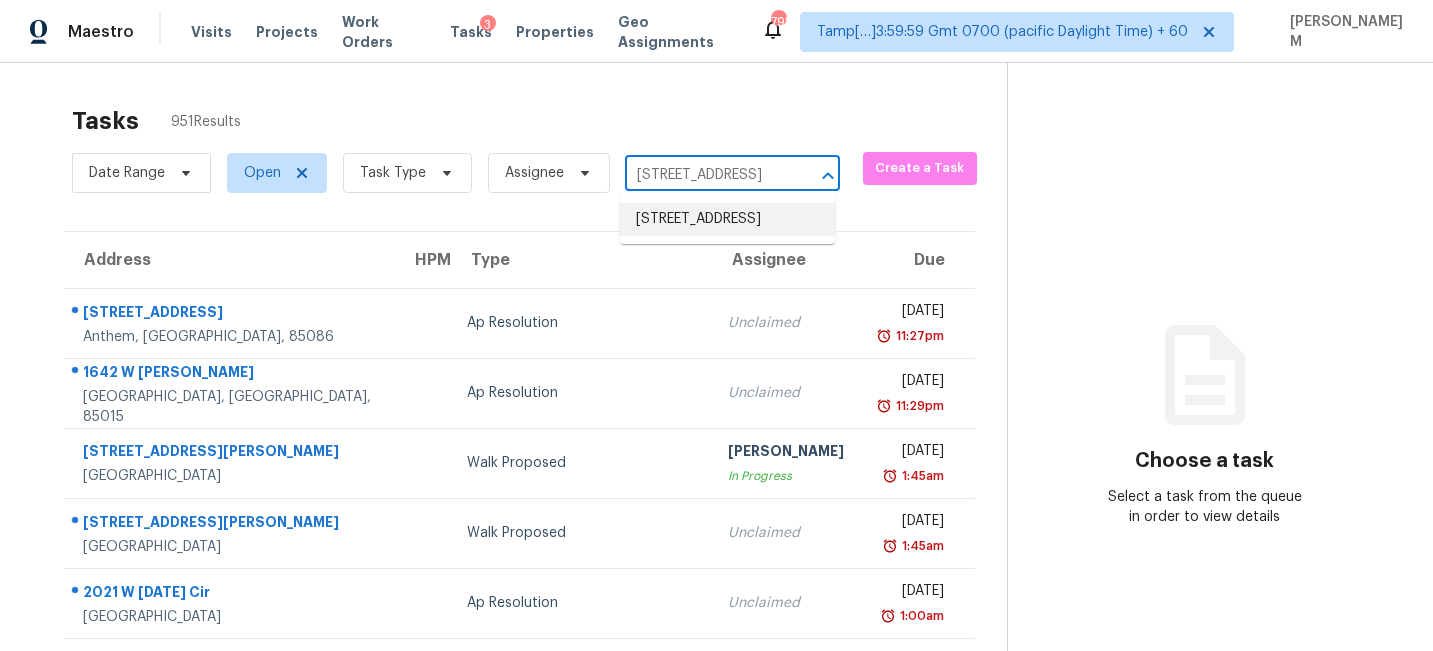 click on "[STREET_ADDRESS]" at bounding box center (727, 219) 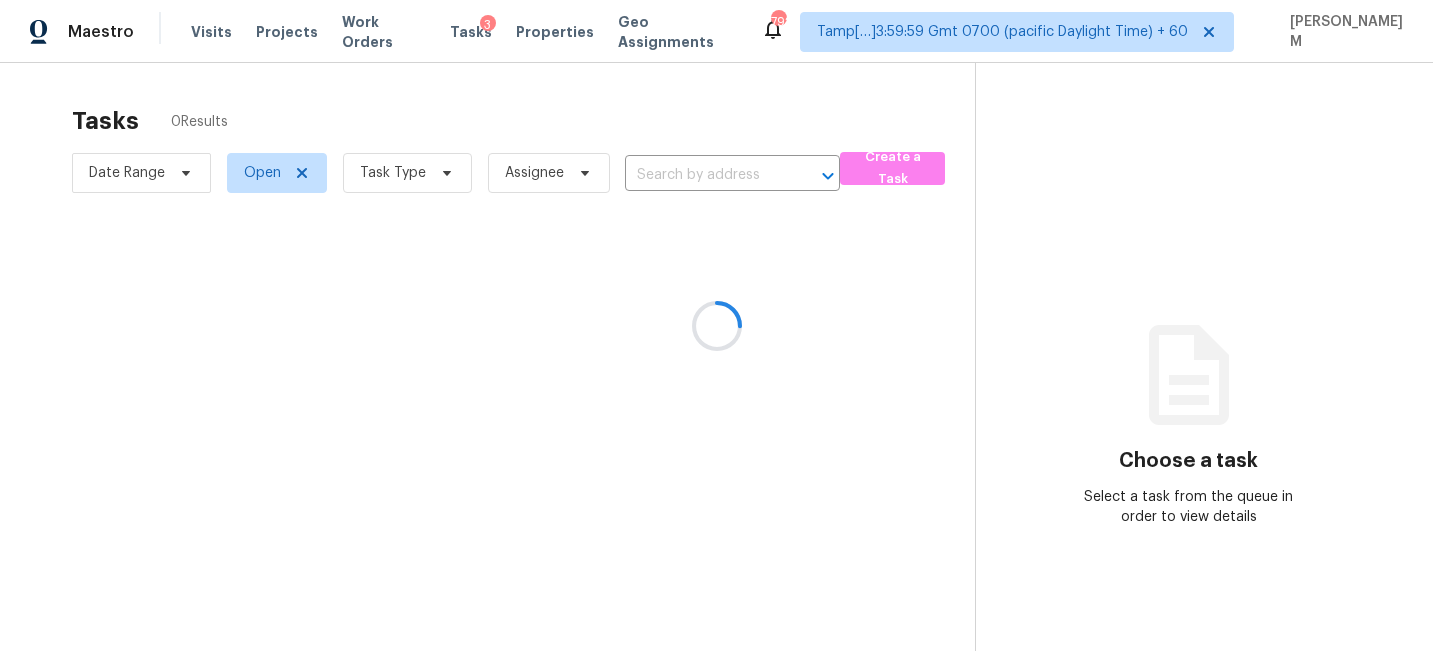 type on "[STREET_ADDRESS]" 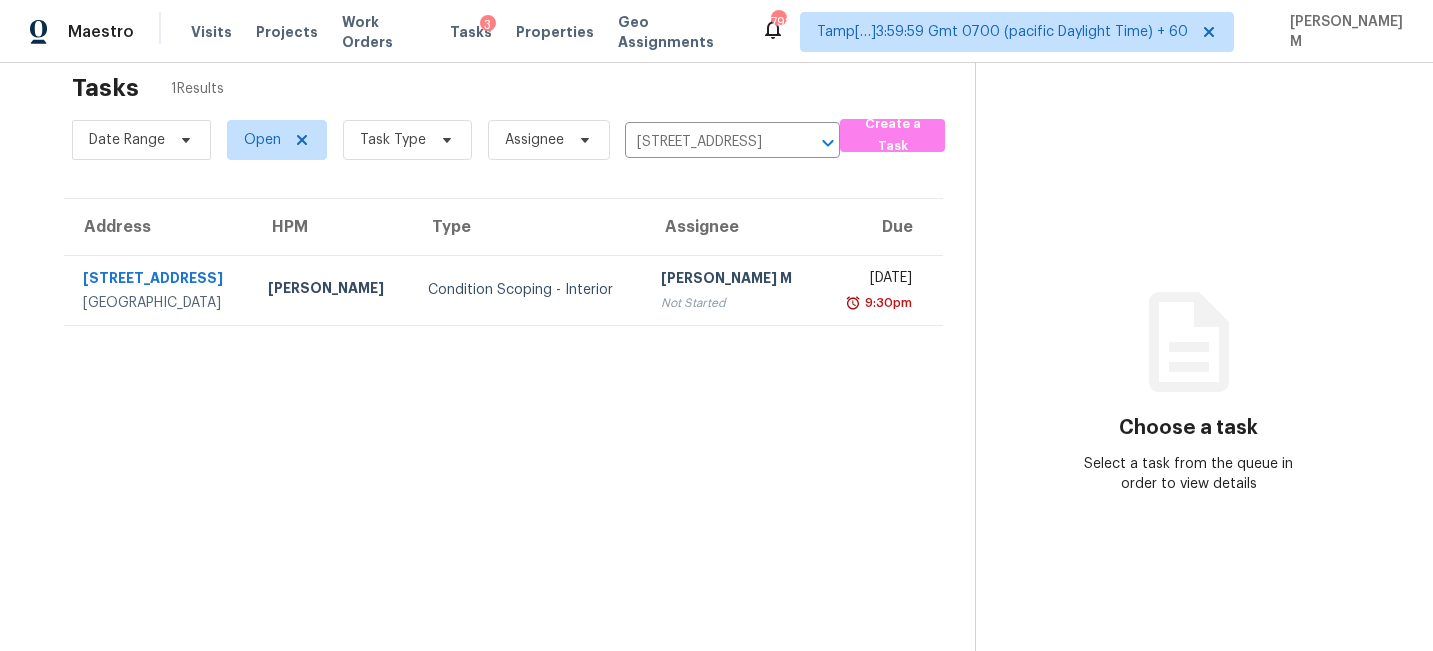 scroll, scrollTop: 63, scrollLeft: 0, axis: vertical 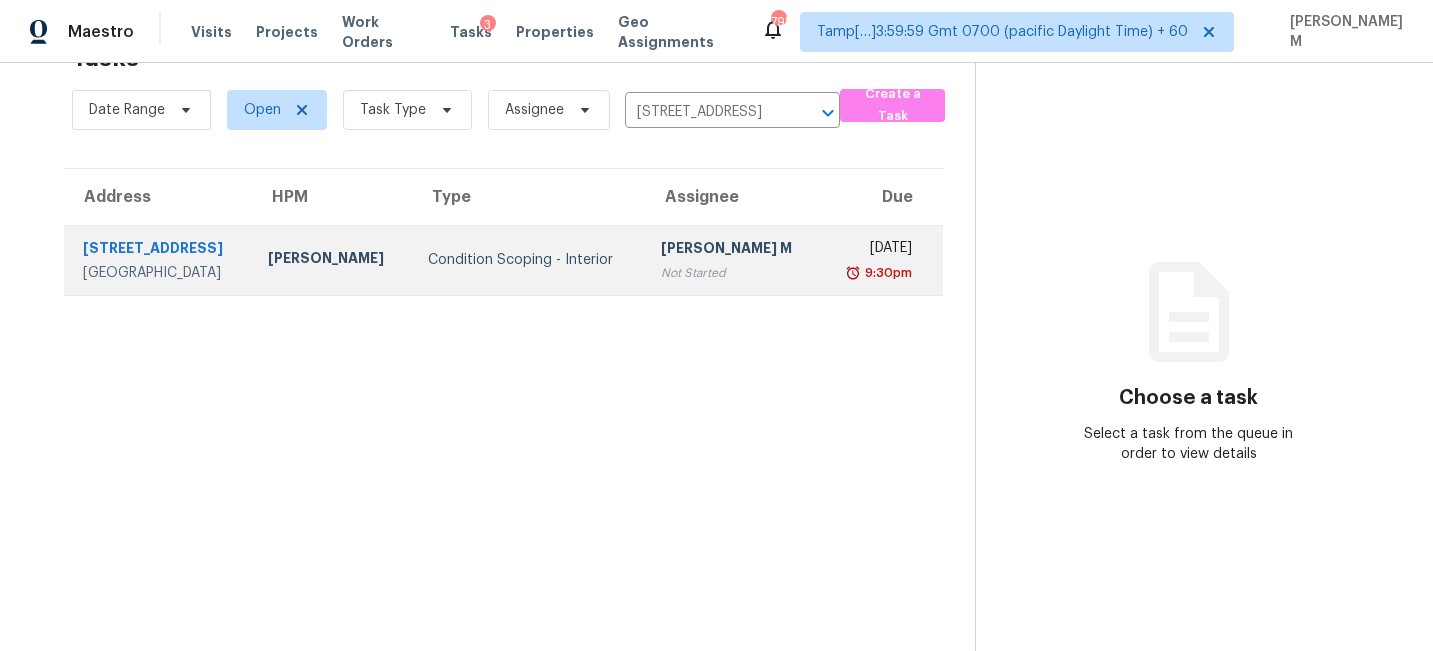 click on "[PERSON_NAME] M" at bounding box center [732, 250] 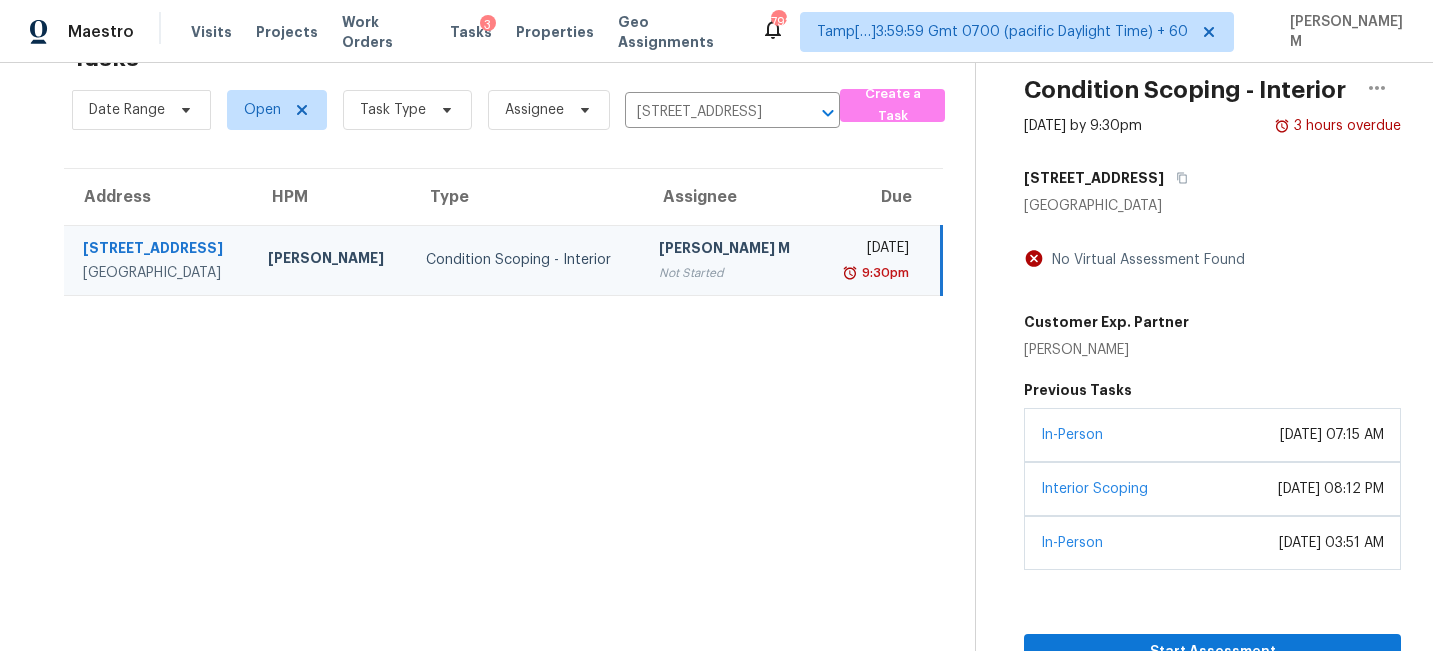 scroll, scrollTop: 82, scrollLeft: 0, axis: vertical 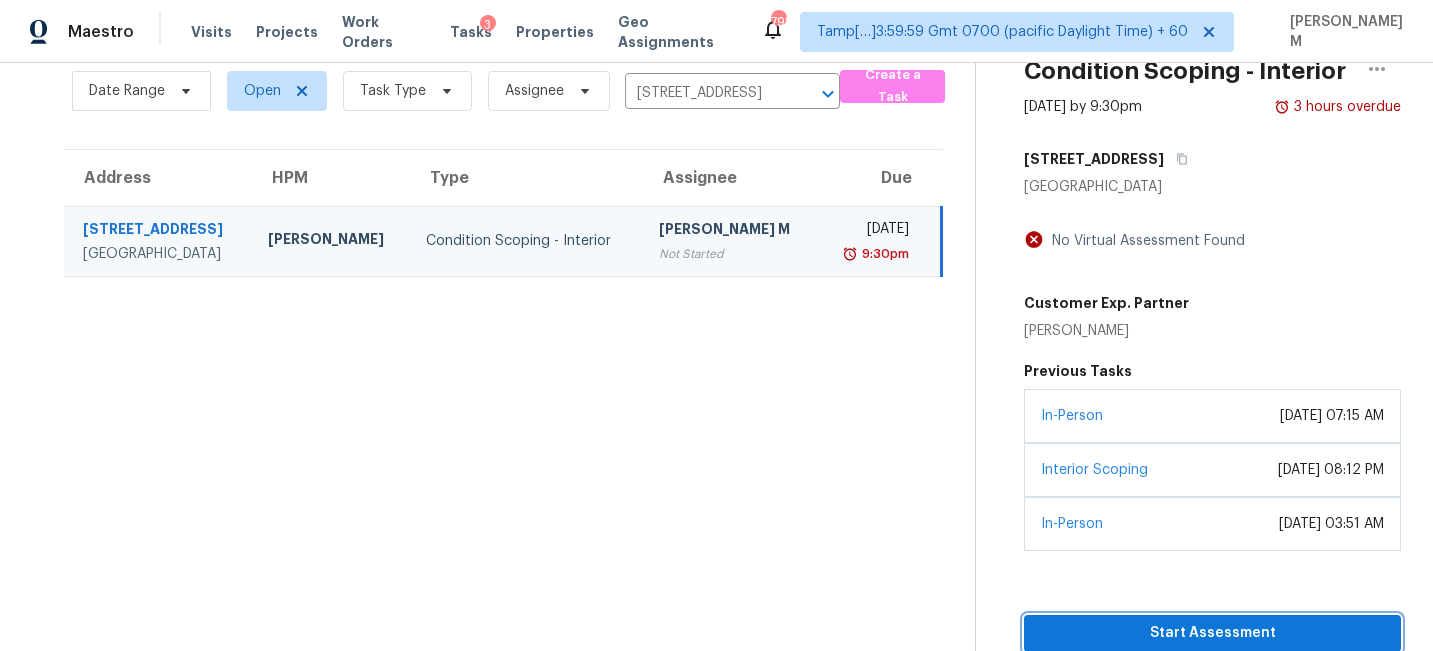 click on "Start Assessment" at bounding box center [1212, 633] 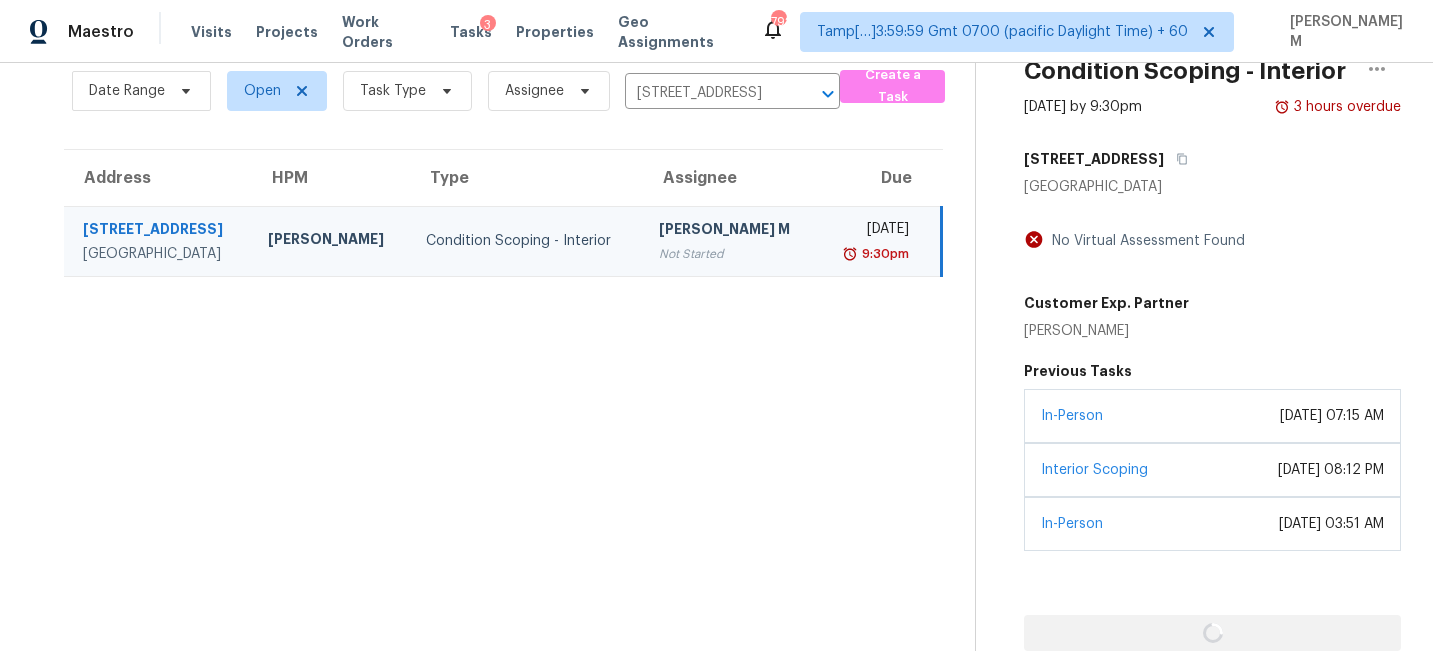 scroll, scrollTop: 82, scrollLeft: 0, axis: vertical 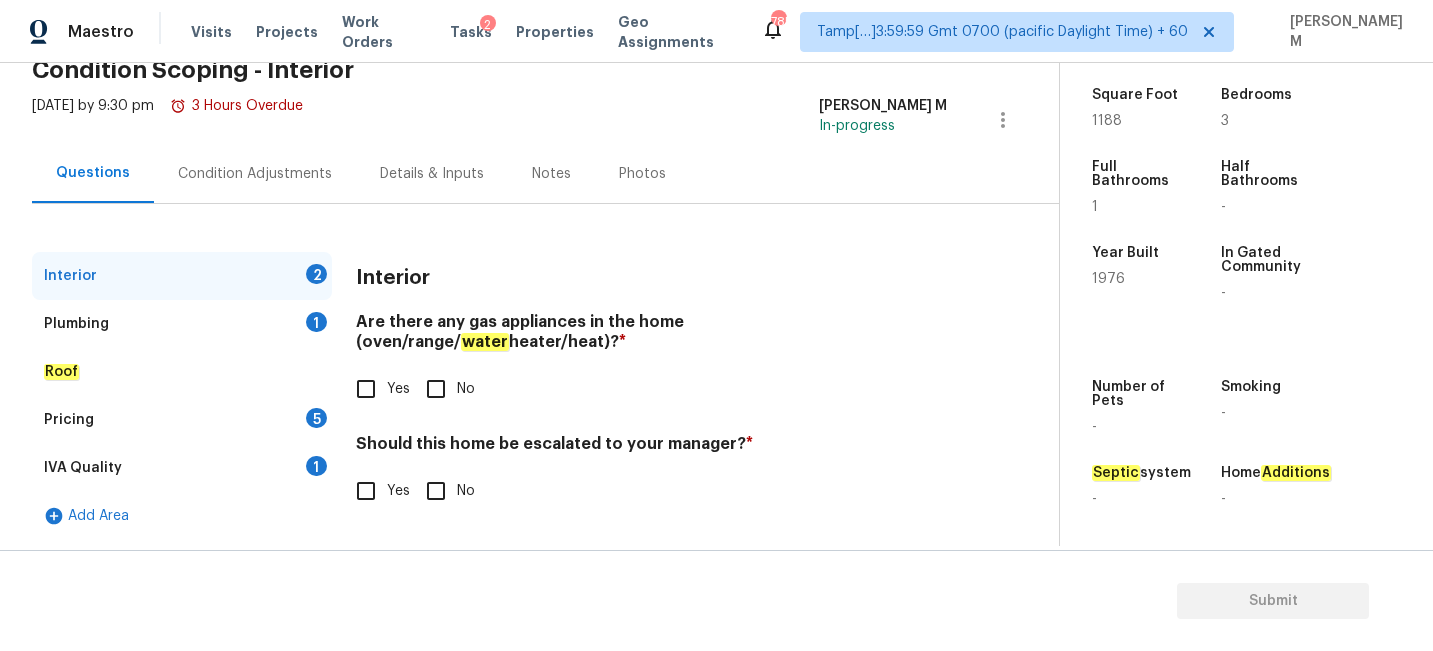 click on "Condition Adjustments" at bounding box center (255, 174) 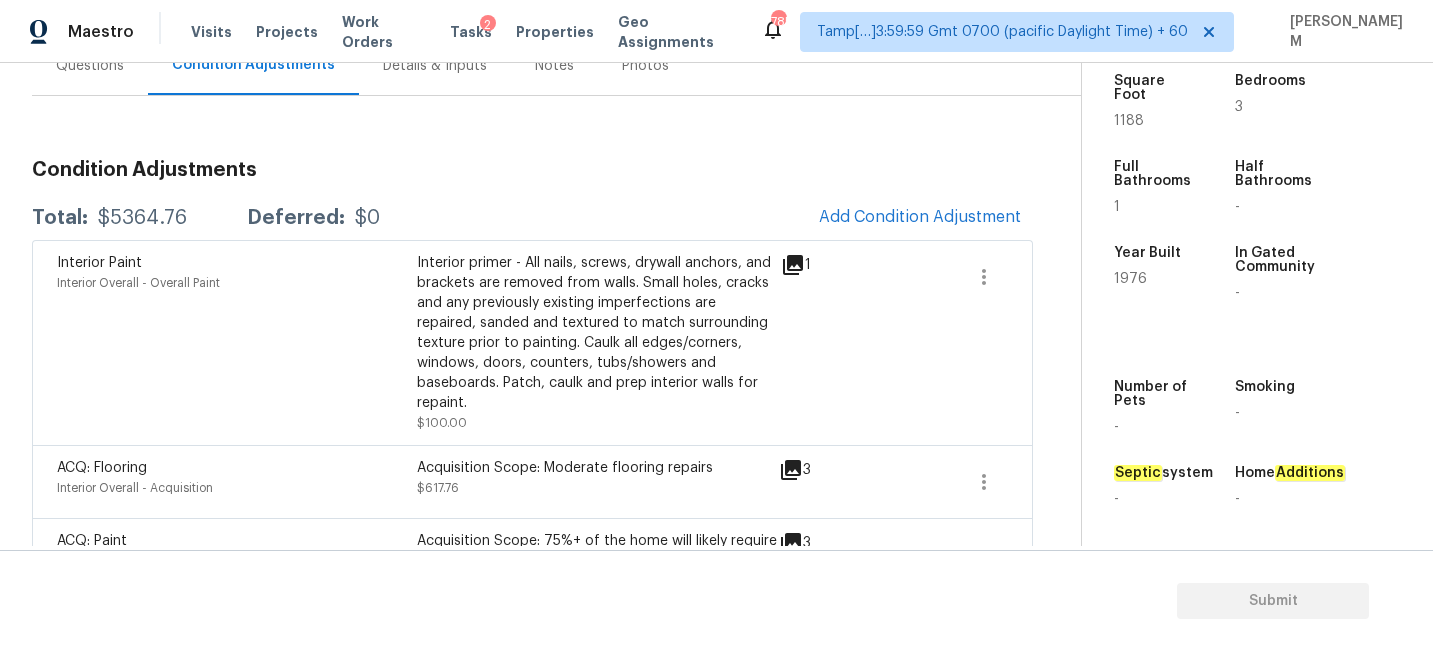 scroll, scrollTop: 206, scrollLeft: 0, axis: vertical 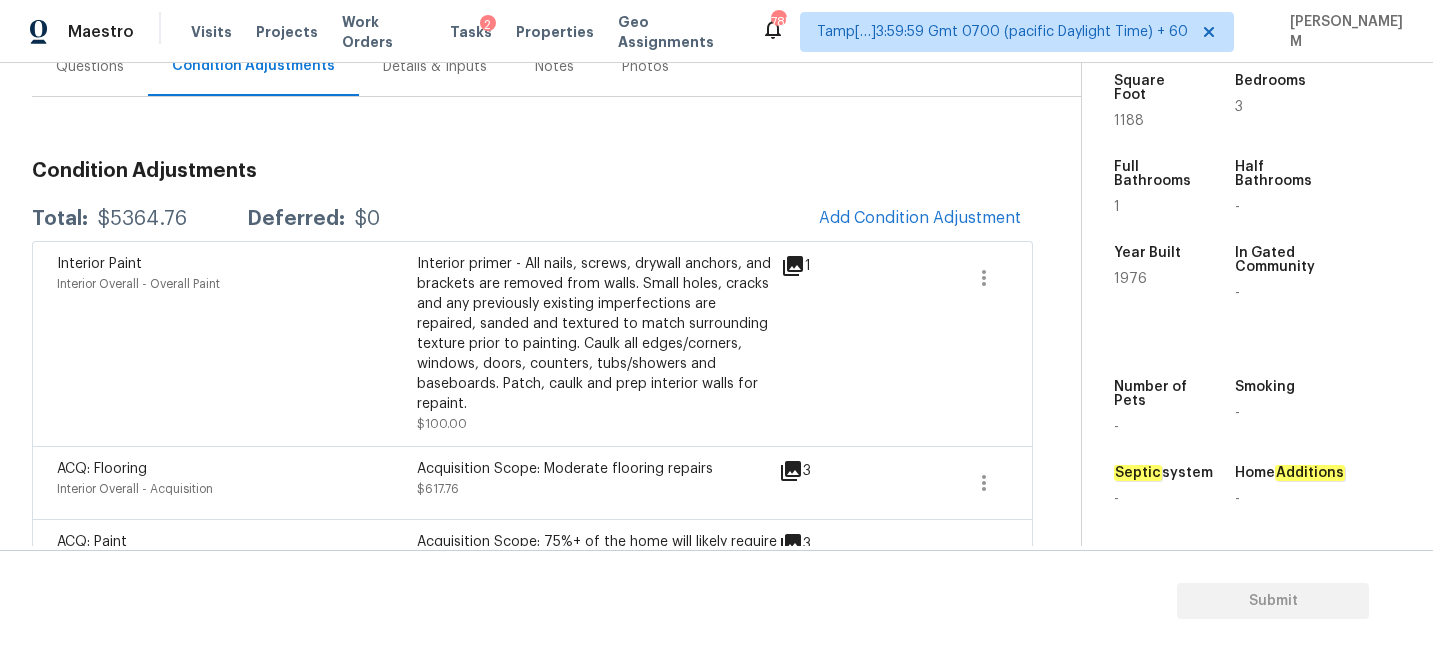 click 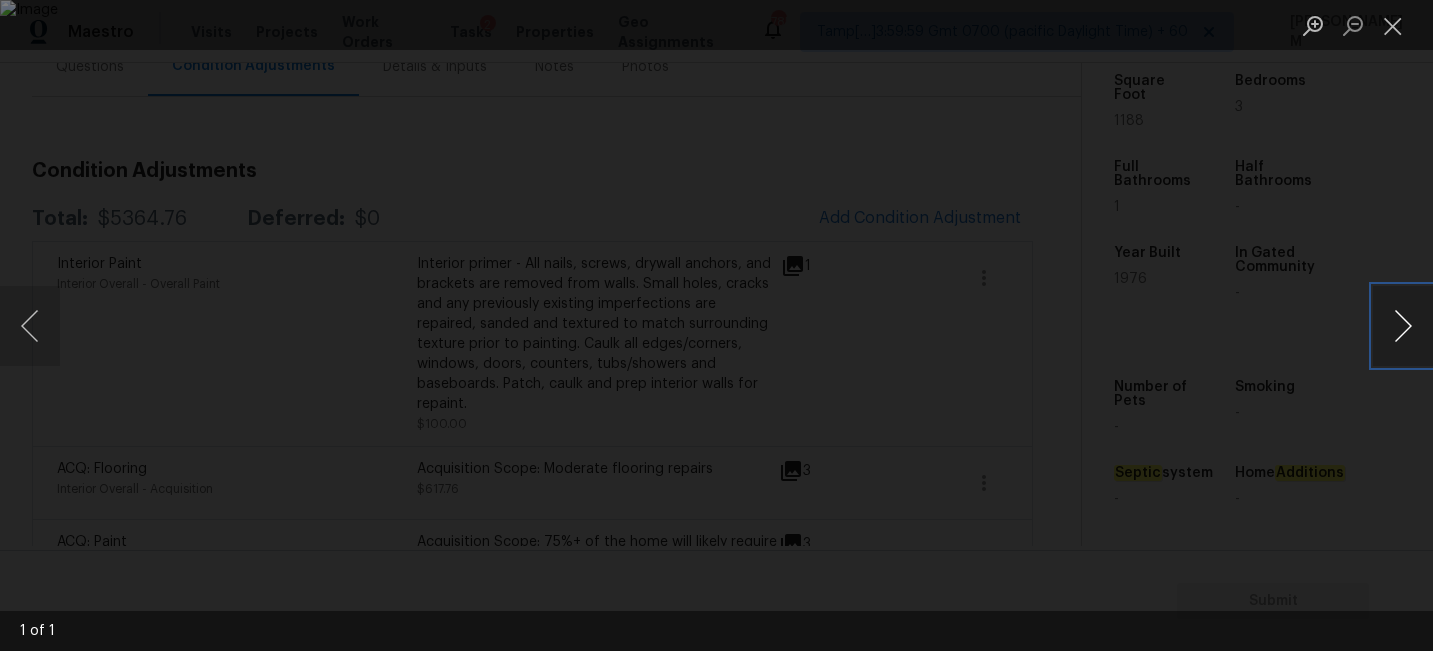 click at bounding box center (1403, 326) 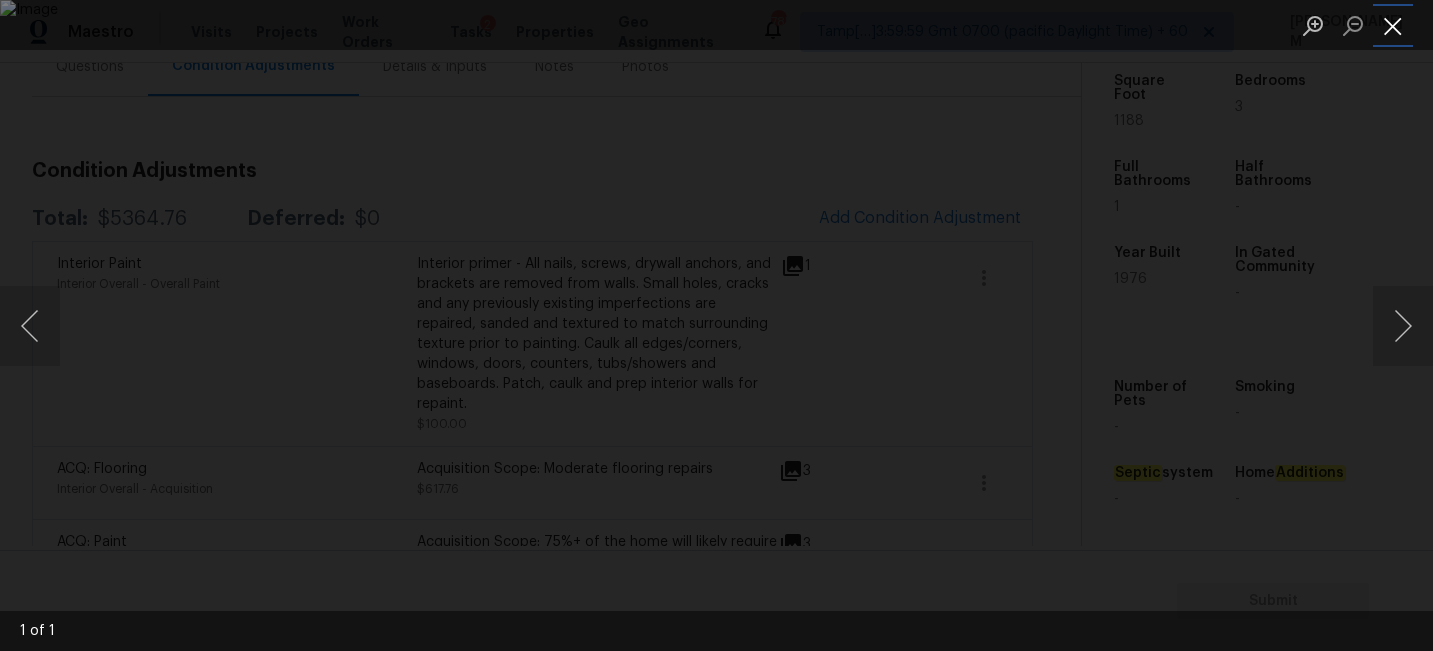 click at bounding box center [1393, 25] 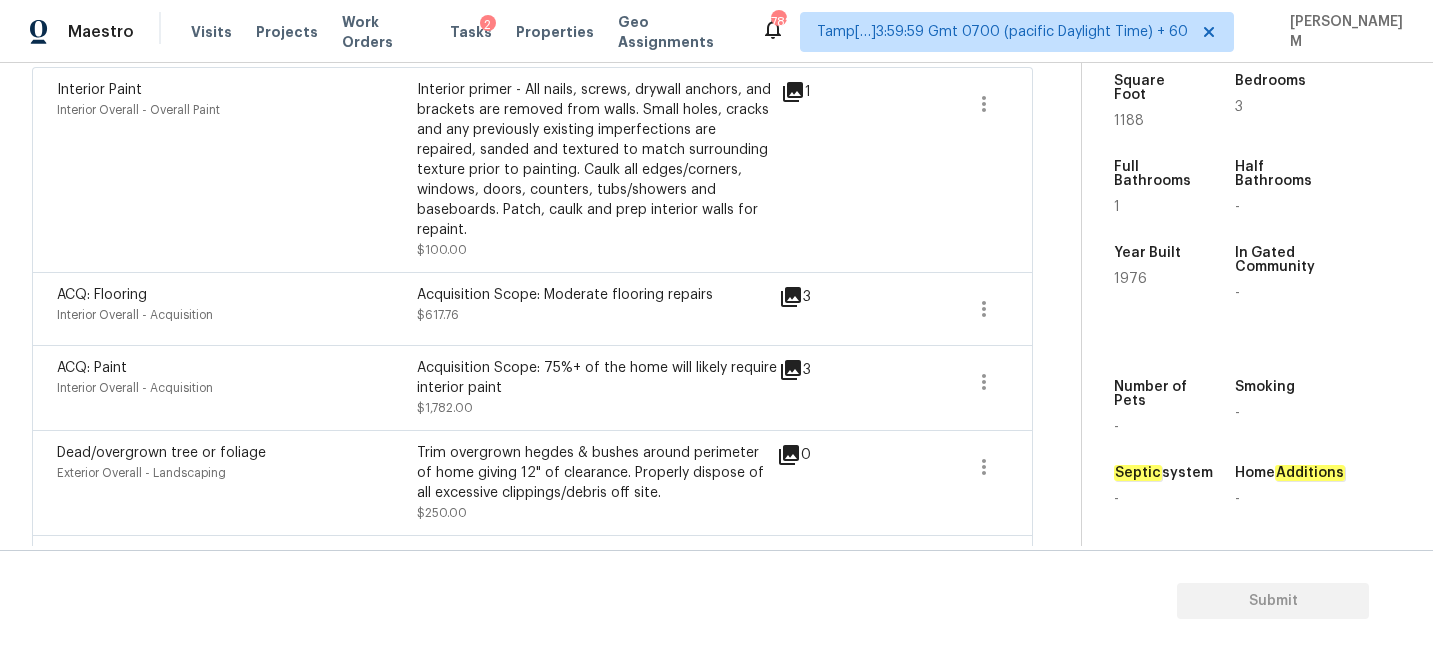 scroll, scrollTop: 258, scrollLeft: 0, axis: vertical 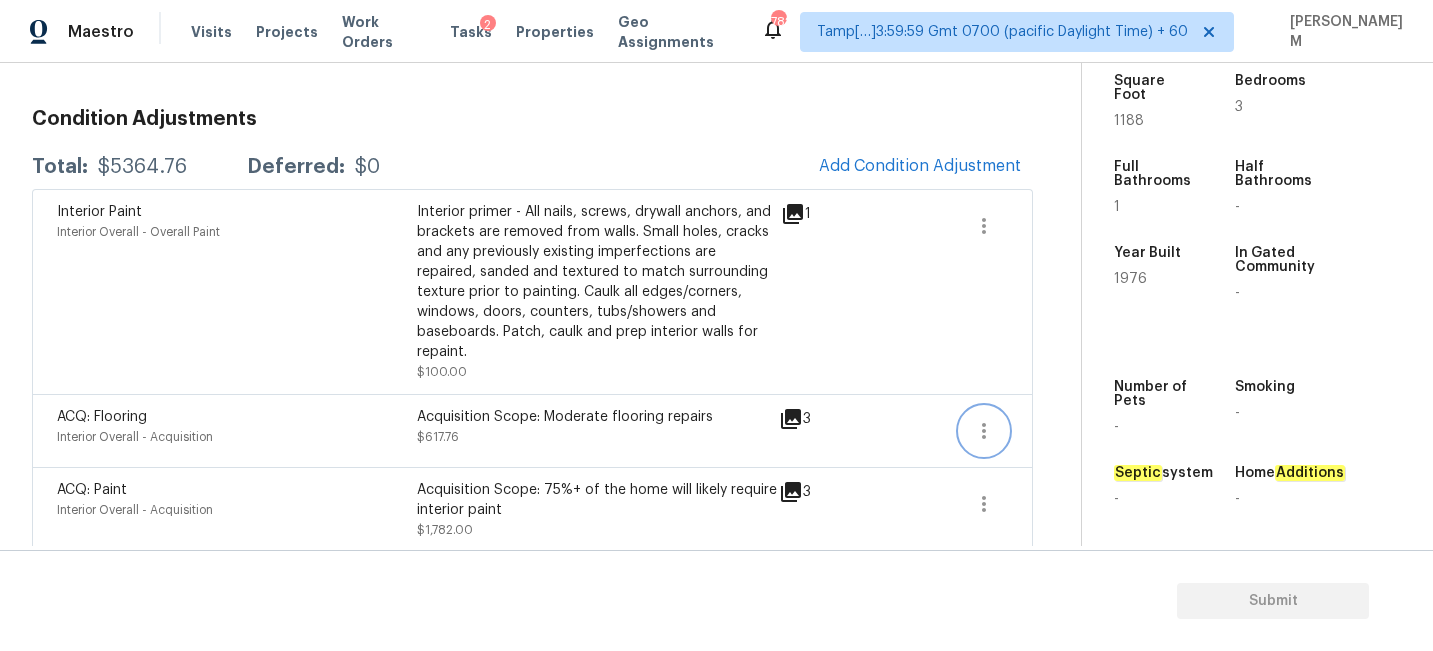 click 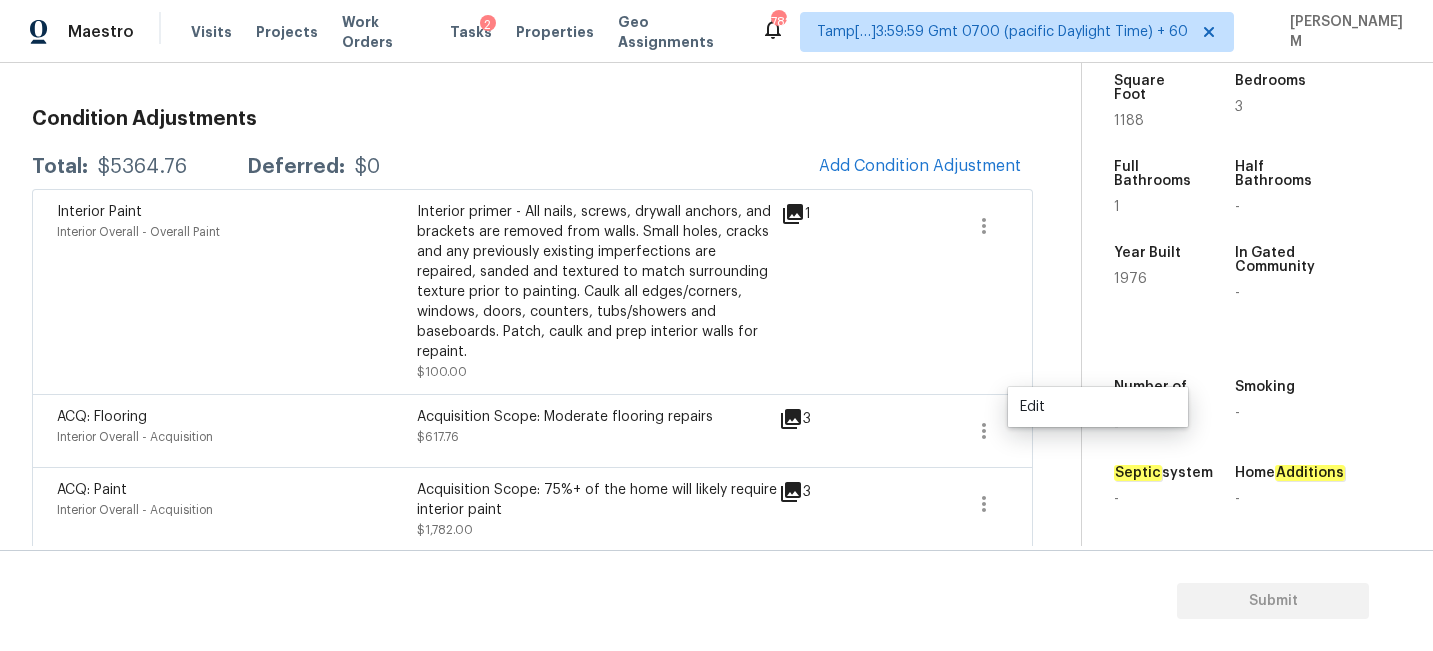 click on "Acquisition Scope: Moderate flooring repairs $617.76" at bounding box center (597, 431) 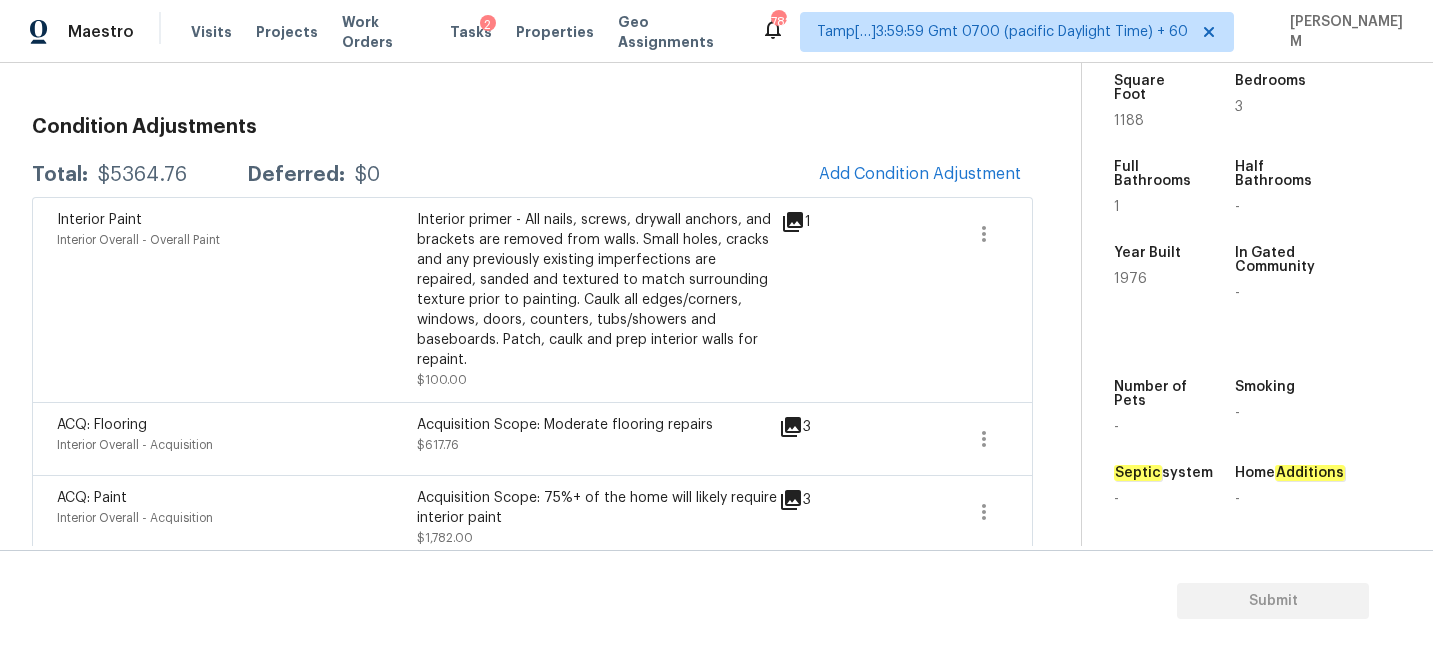 scroll, scrollTop: 252, scrollLeft: 0, axis: vertical 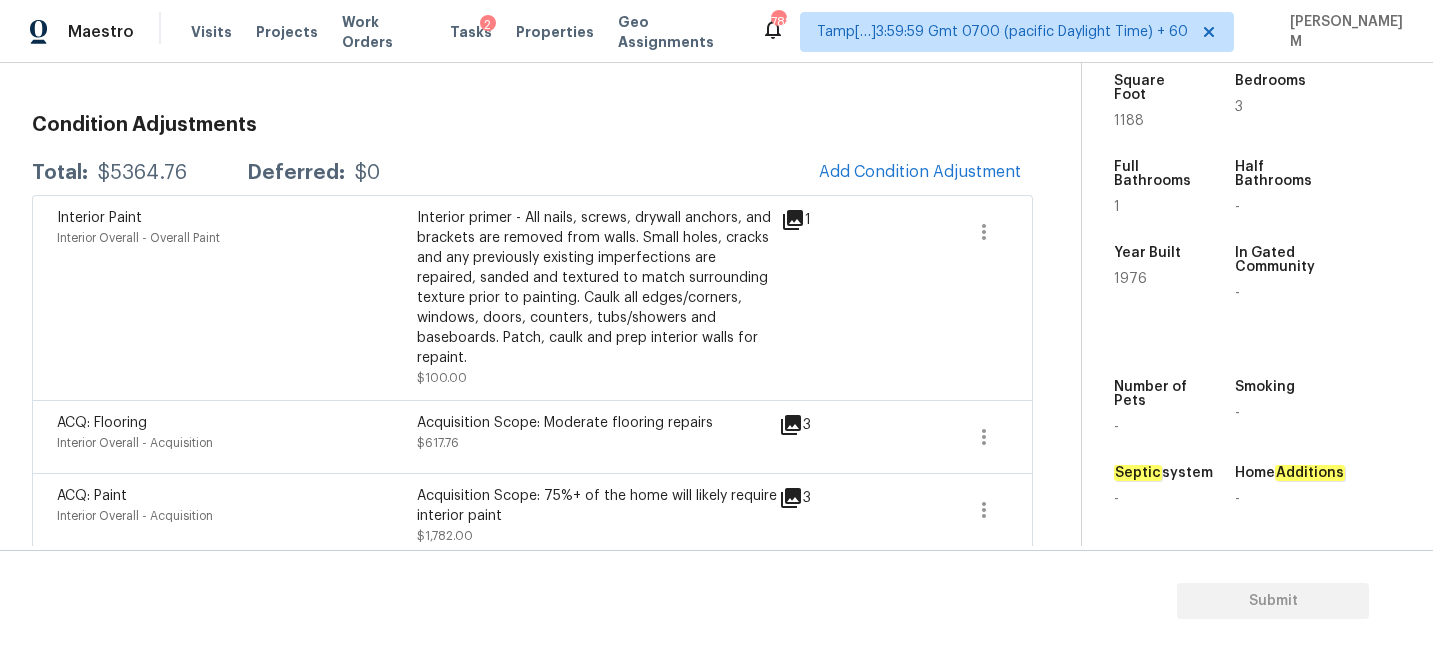 click 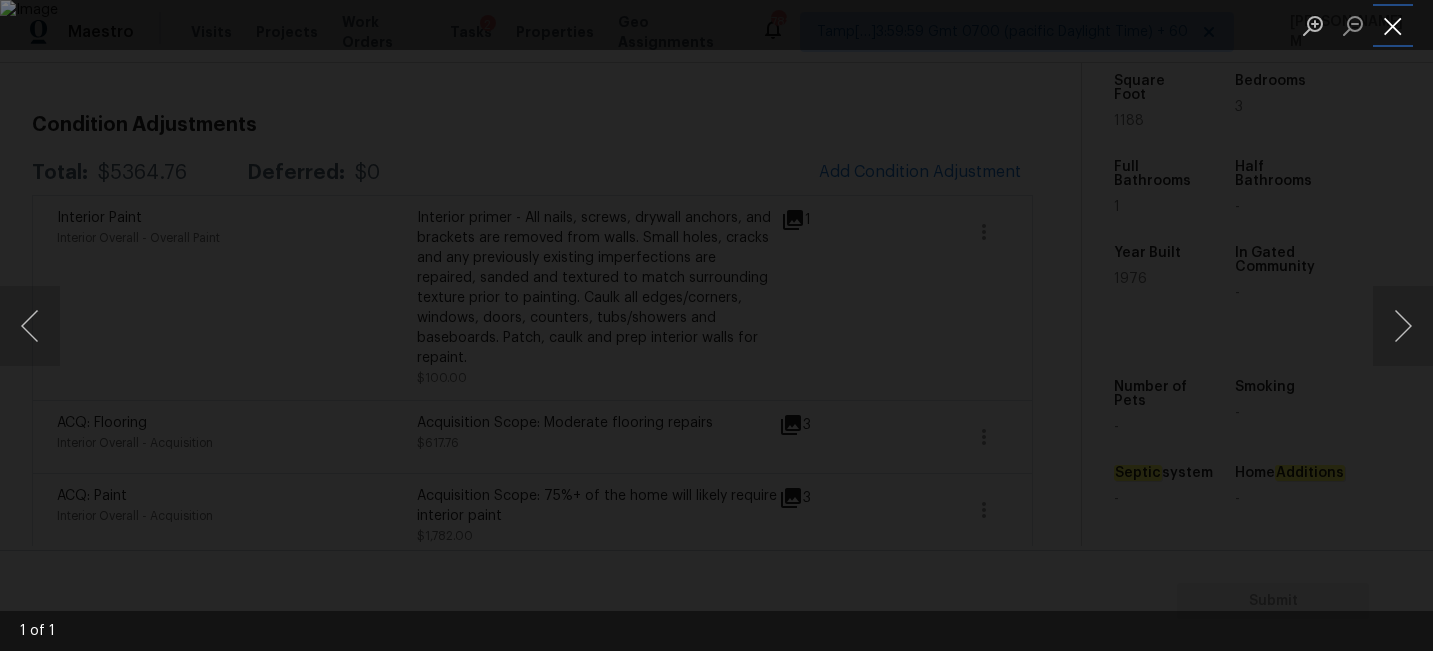 click at bounding box center (1393, 25) 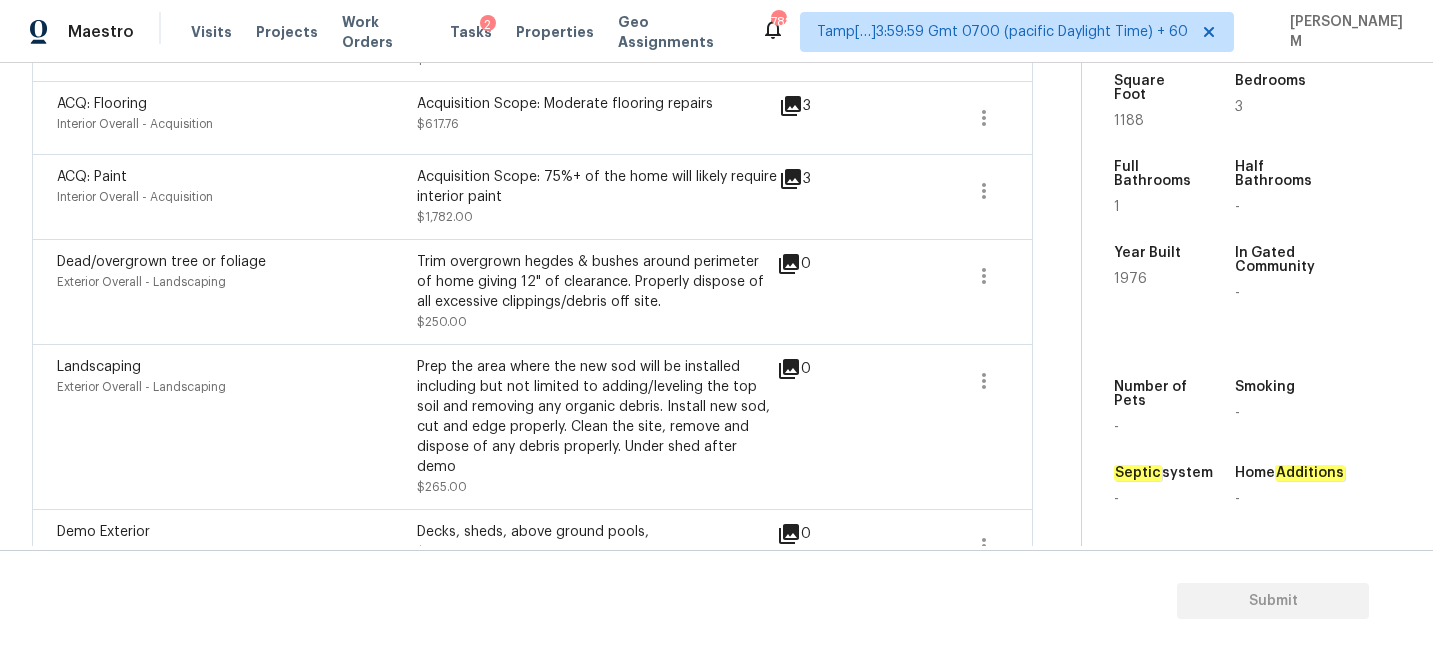 scroll, scrollTop: 0, scrollLeft: 0, axis: both 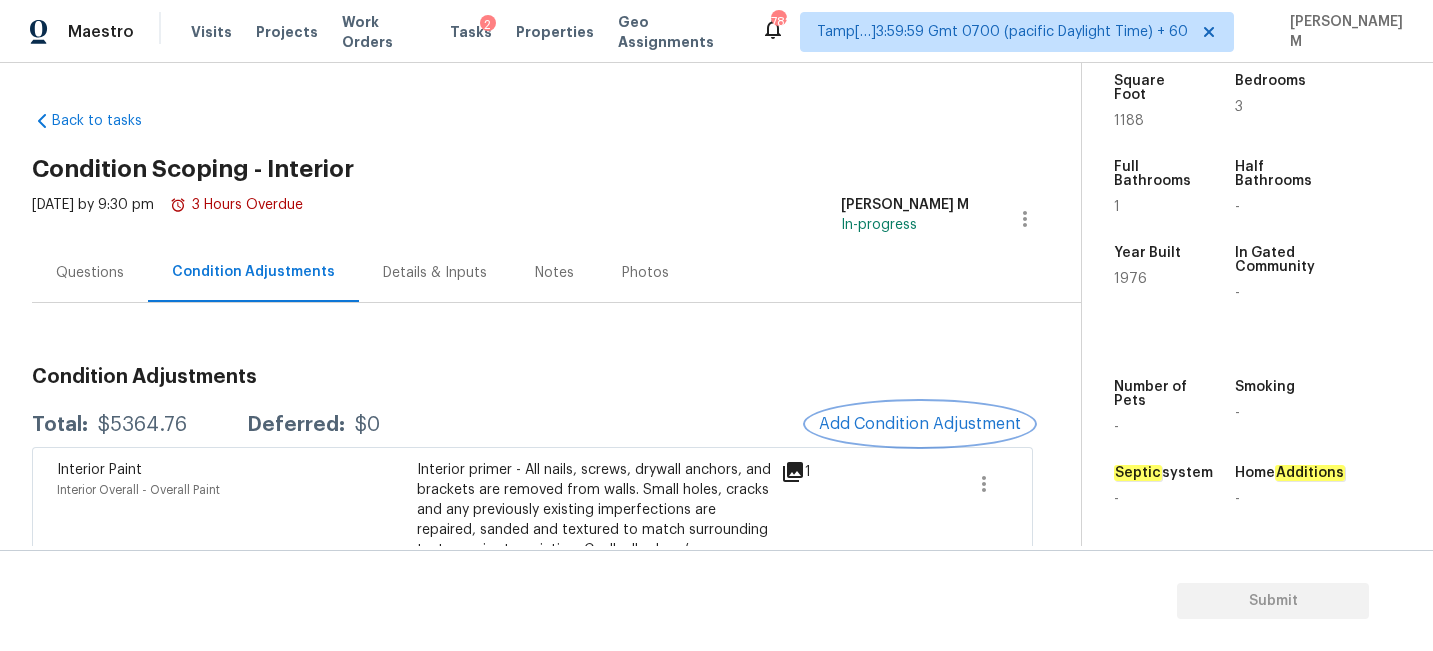 click on "Add Condition Adjustment" at bounding box center (920, 424) 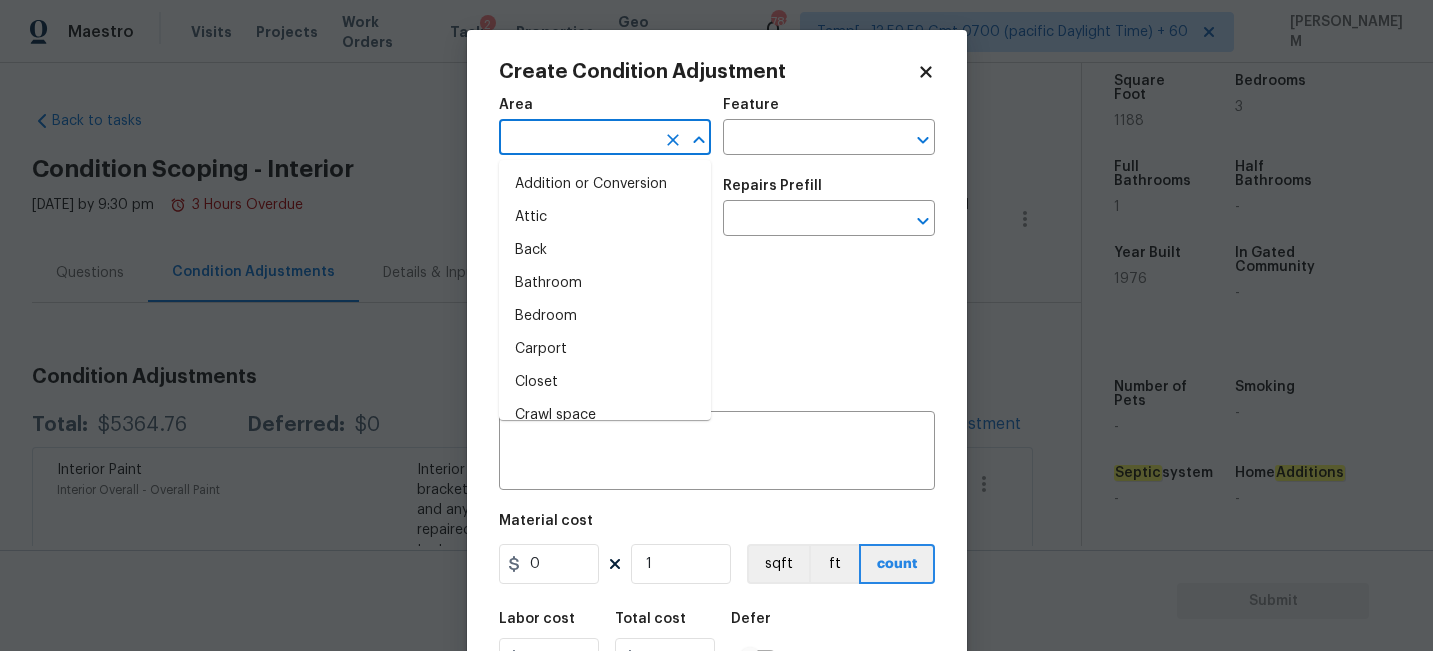 click at bounding box center (577, 139) 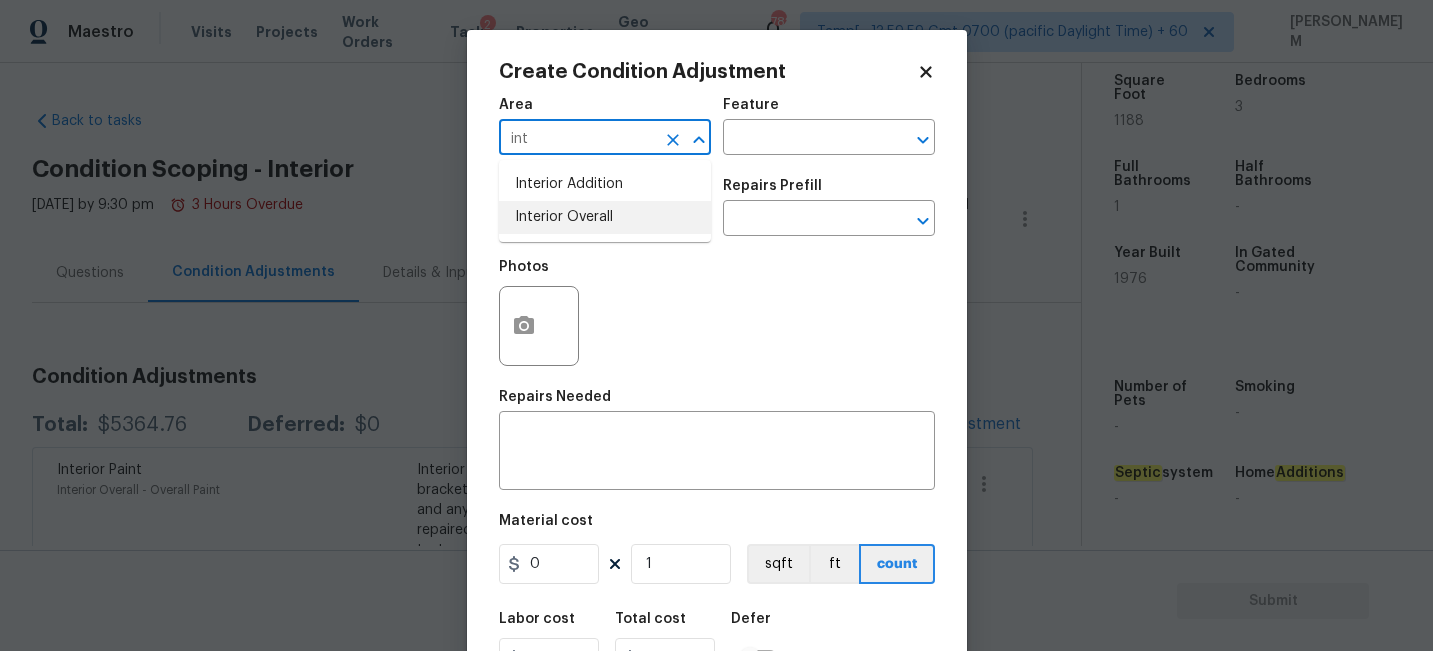 click on "Interior Overall" at bounding box center [605, 217] 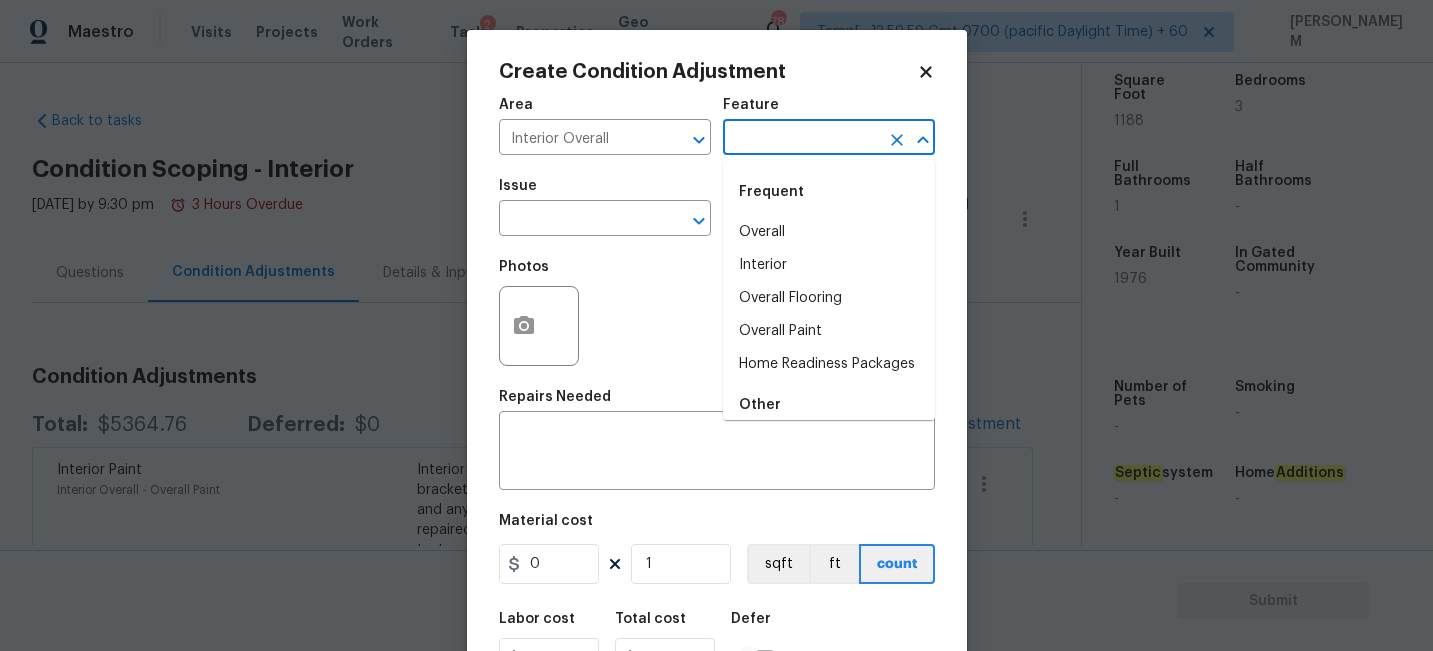click at bounding box center (801, 139) 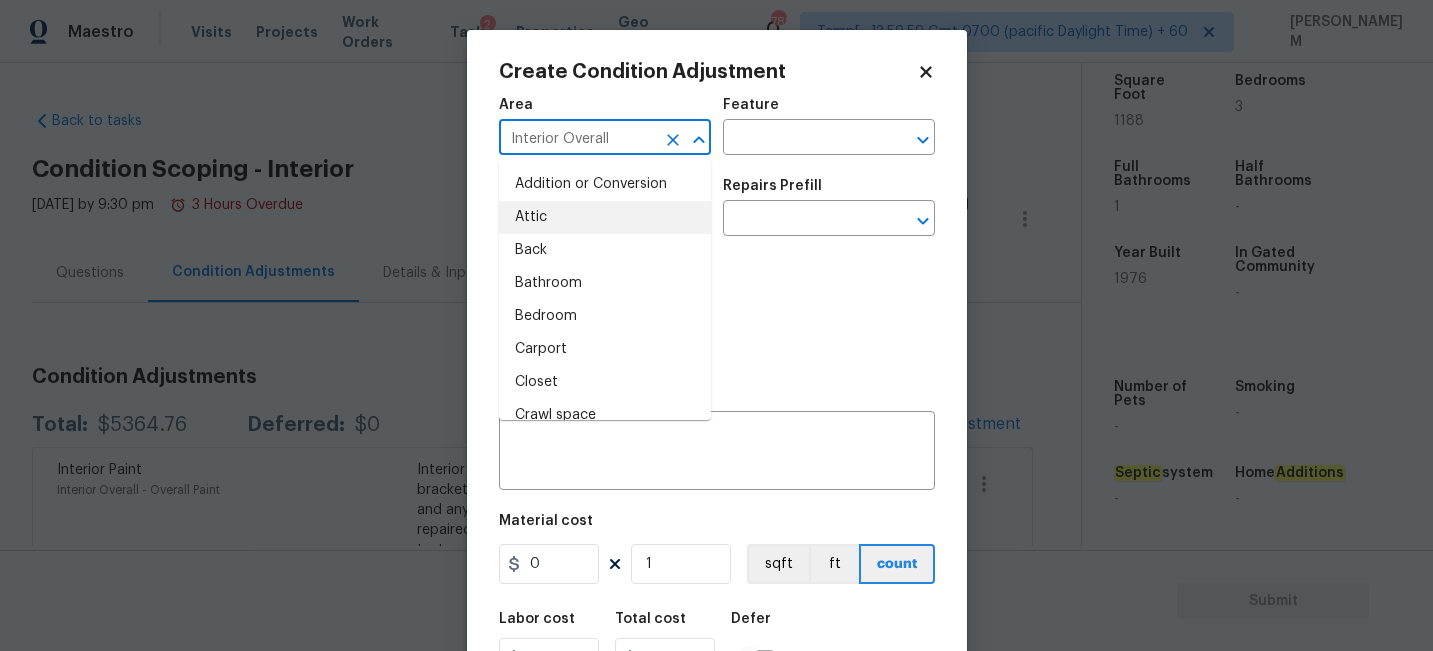 click on "Interior Overall" at bounding box center (577, 139) 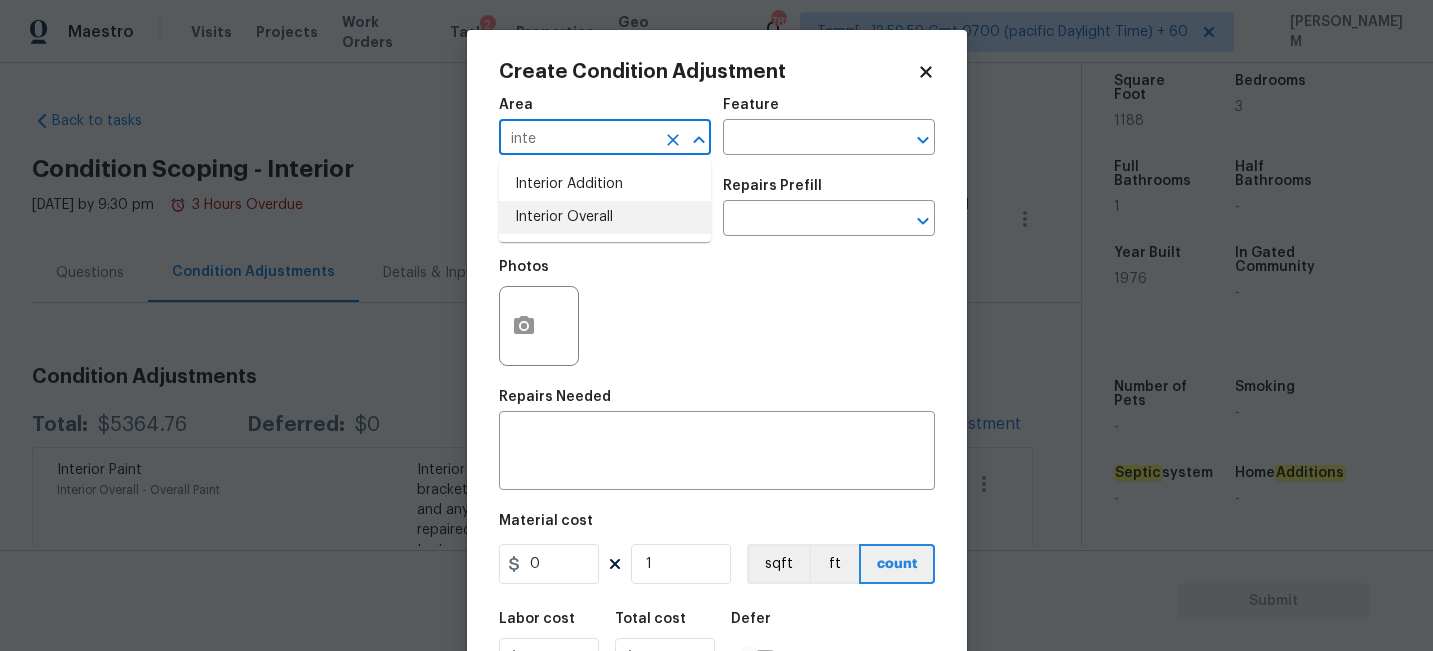 click on "Interior Overall" at bounding box center (605, 217) 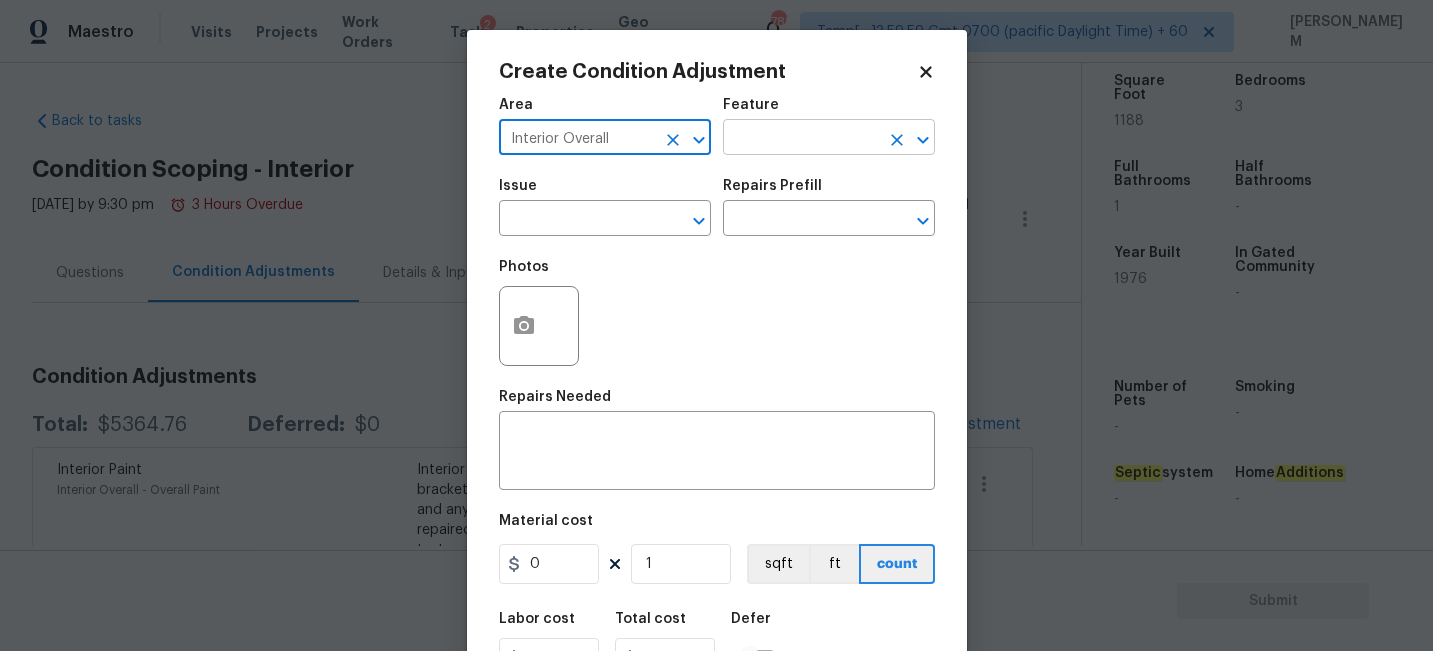 click at bounding box center (801, 139) 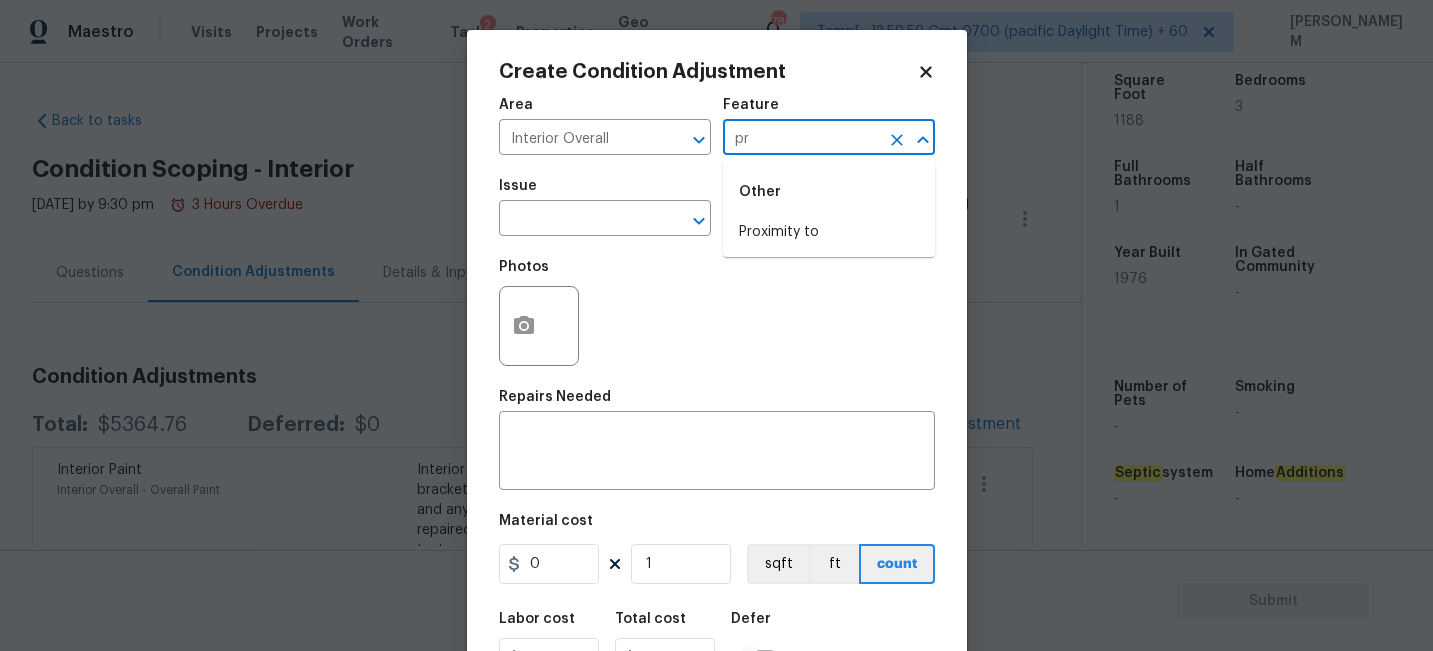 type on "p" 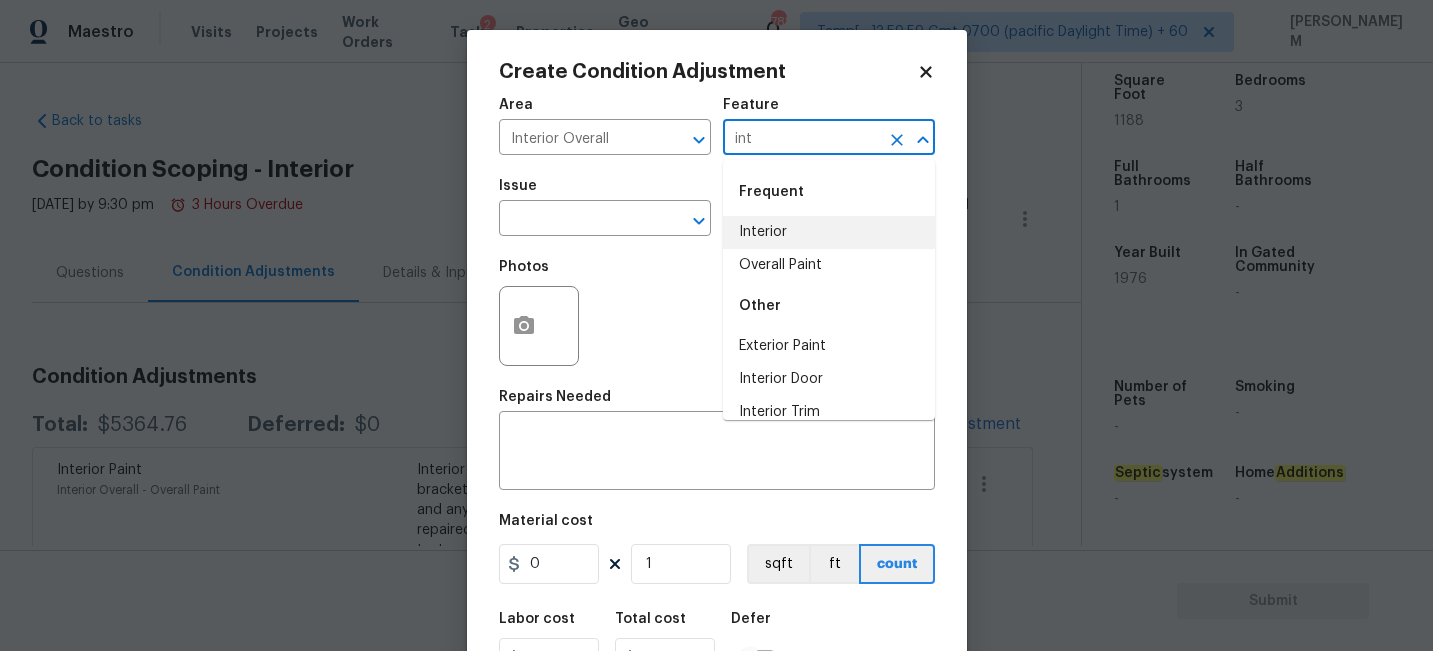 click on "Interior" at bounding box center [829, 232] 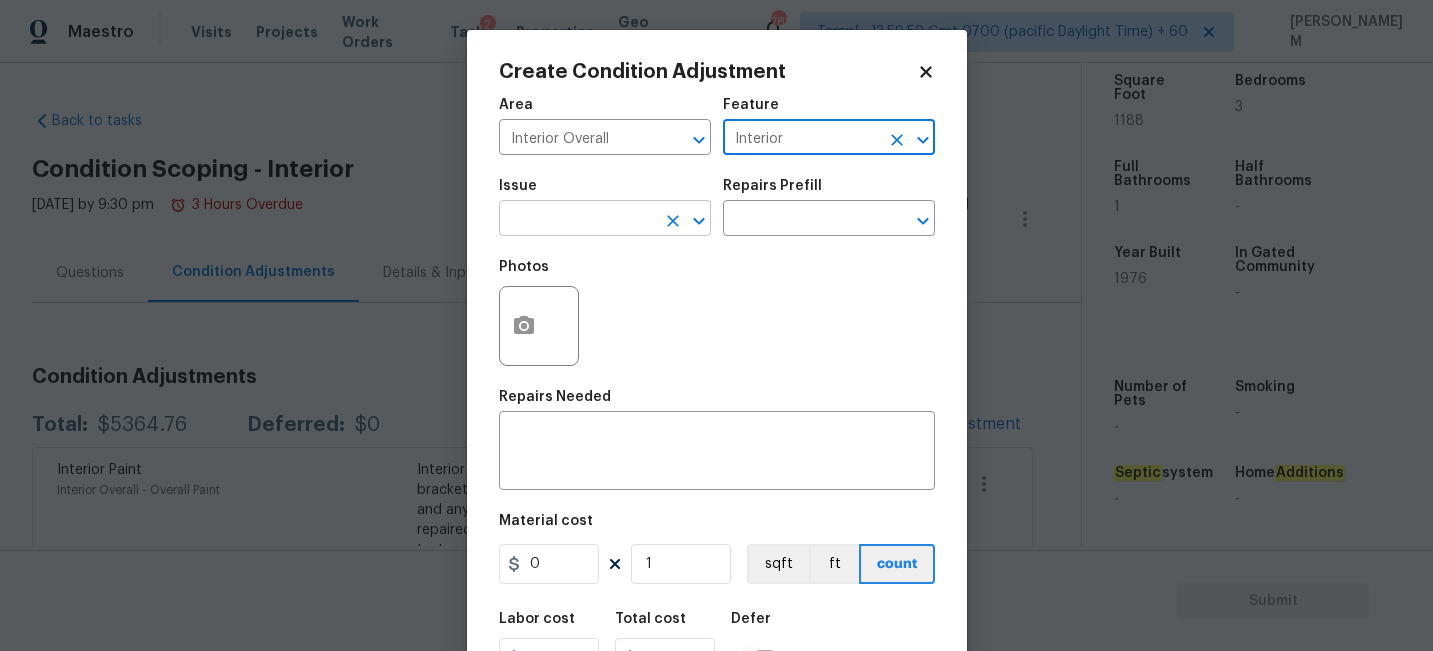 type on "Interior" 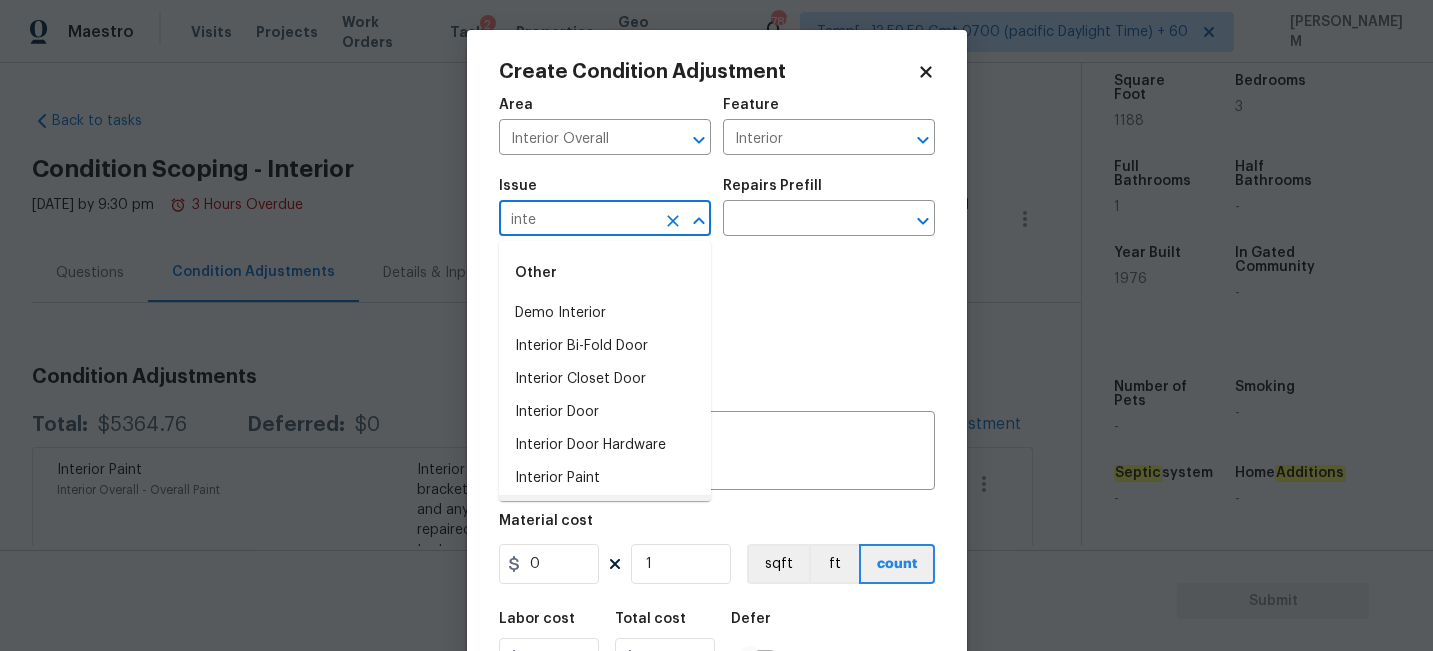 click on "Interior Pocket Door" at bounding box center (605, 511) 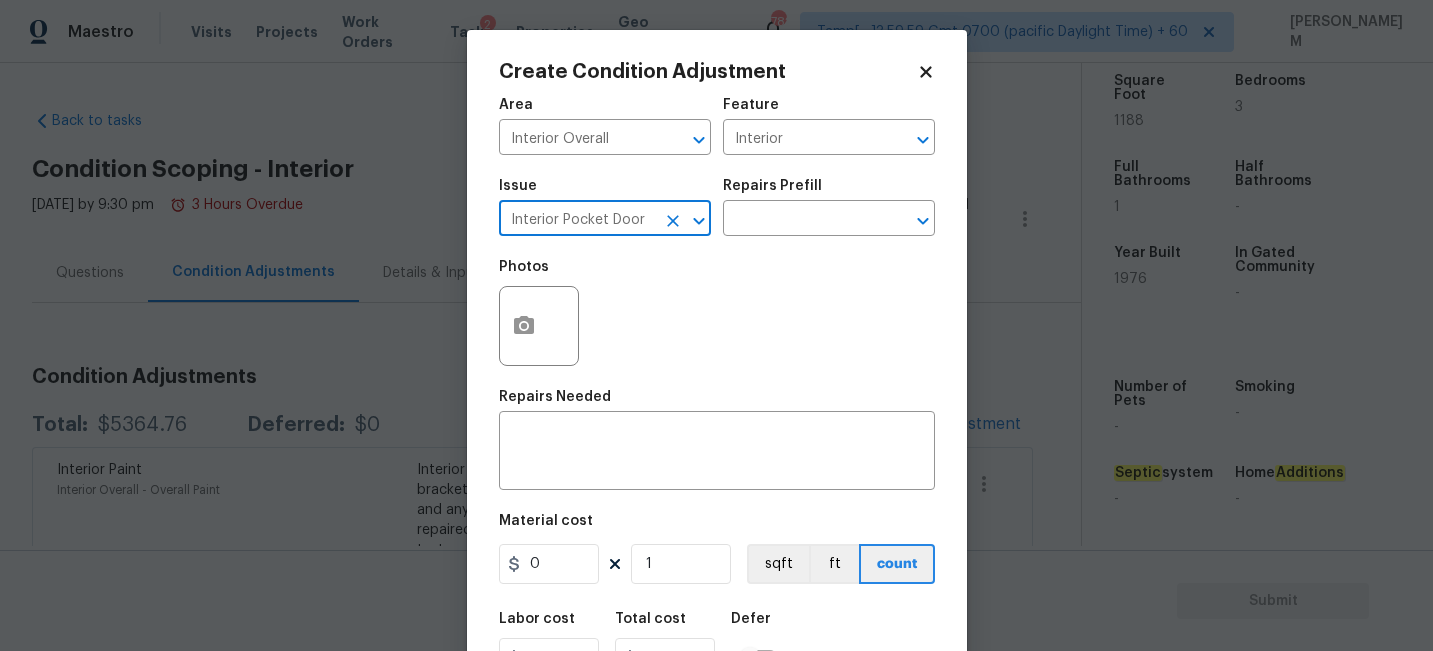 click 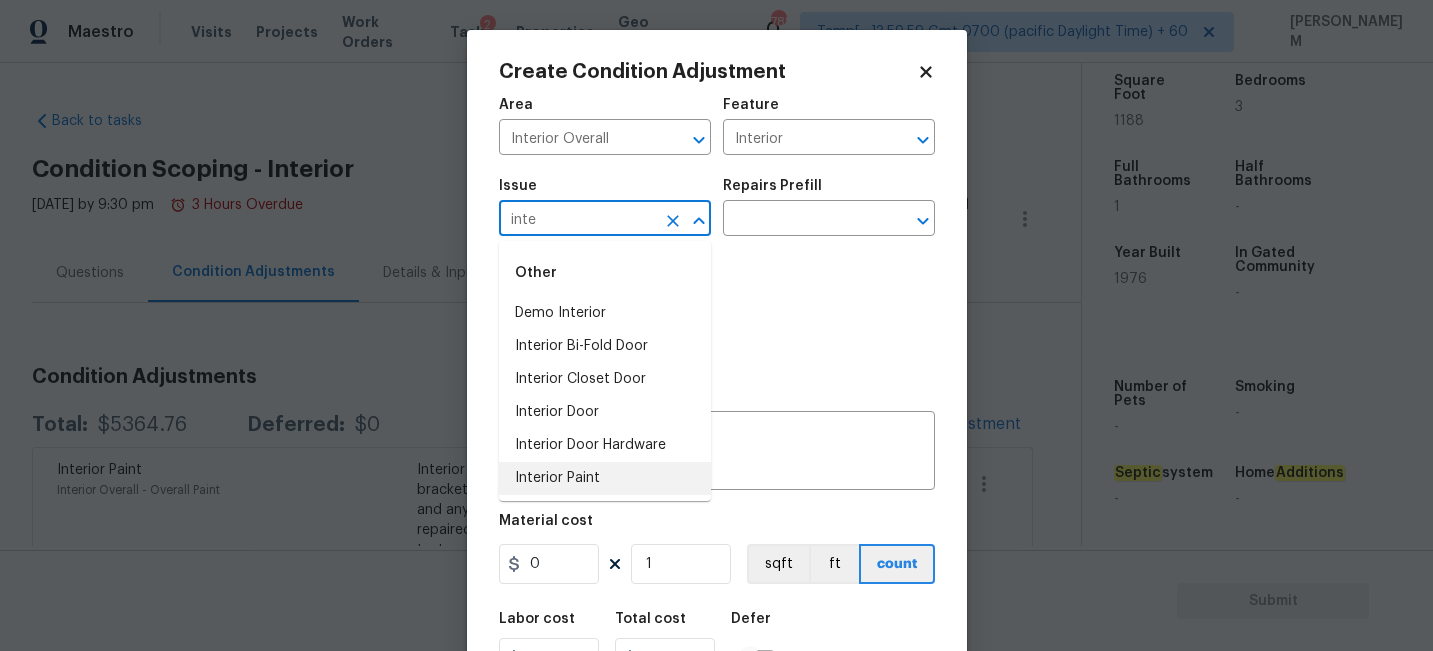click on "Interior Paint" at bounding box center (605, 478) 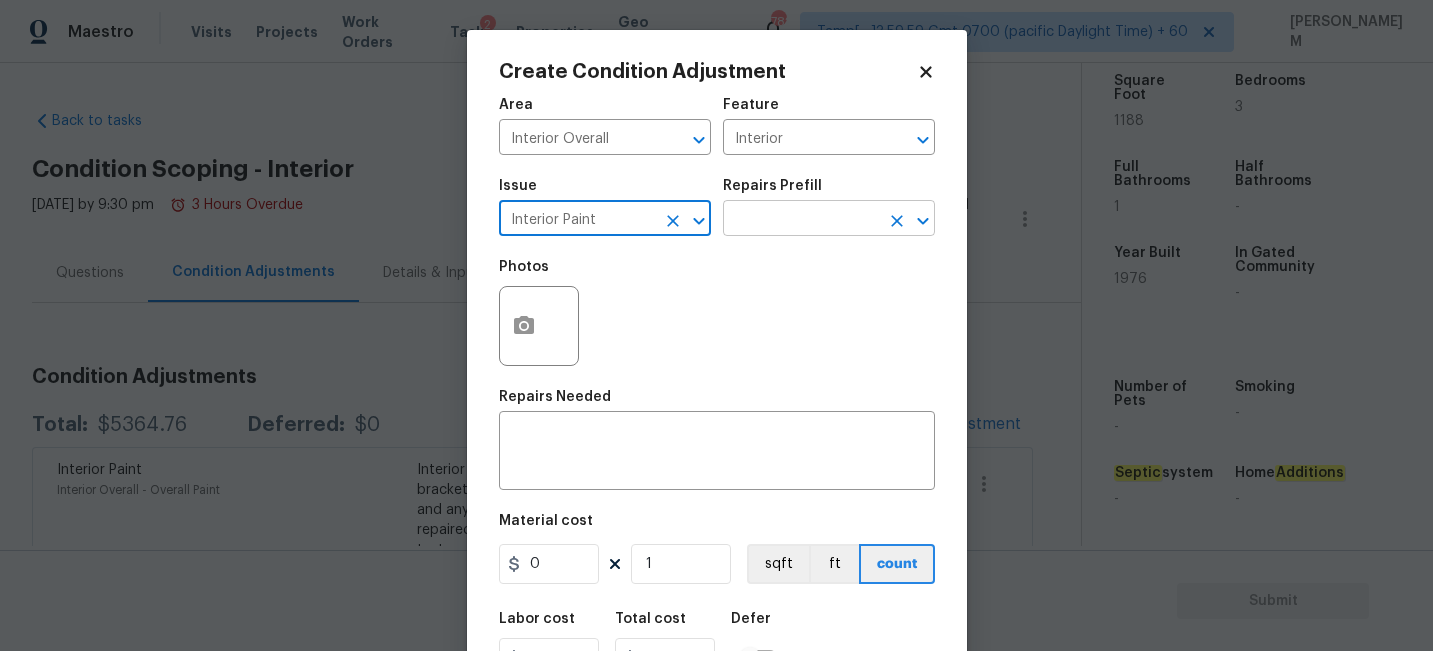 type on "Interior Paint" 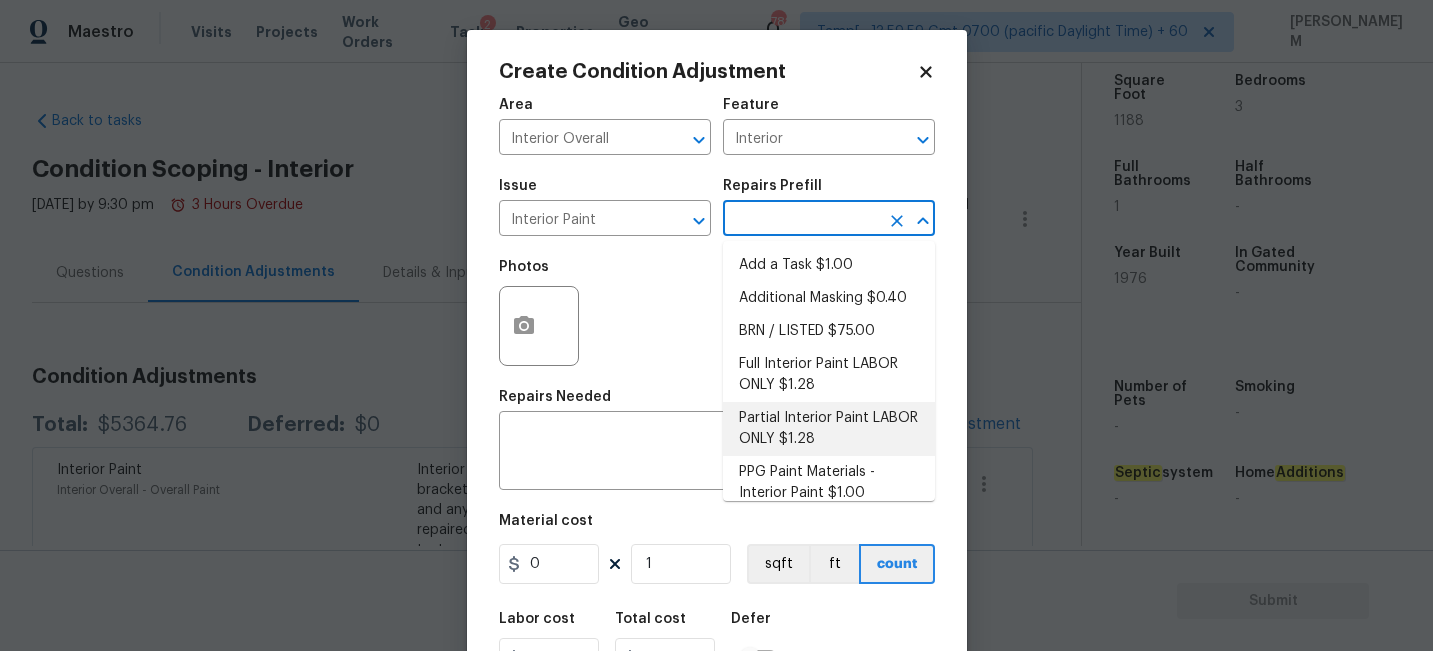 scroll, scrollTop: 49, scrollLeft: 0, axis: vertical 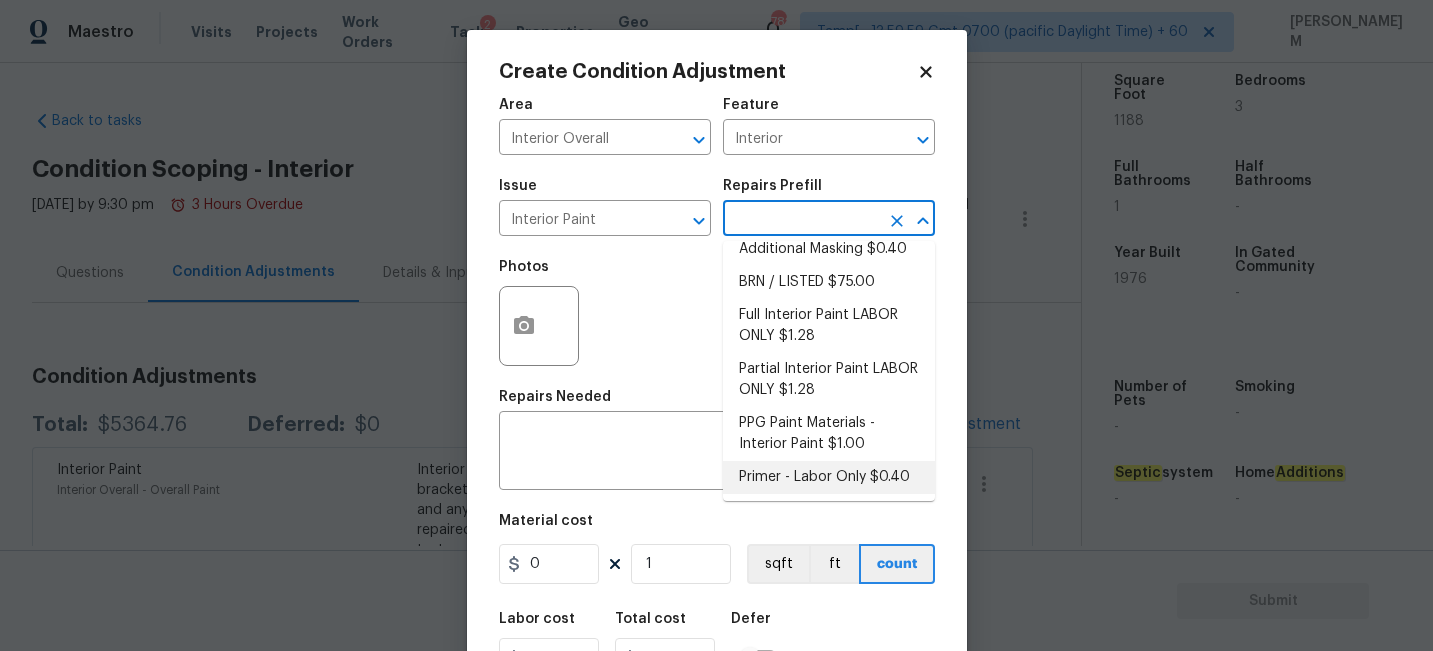 click on "Primer - Labor Only $0.40" at bounding box center [829, 477] 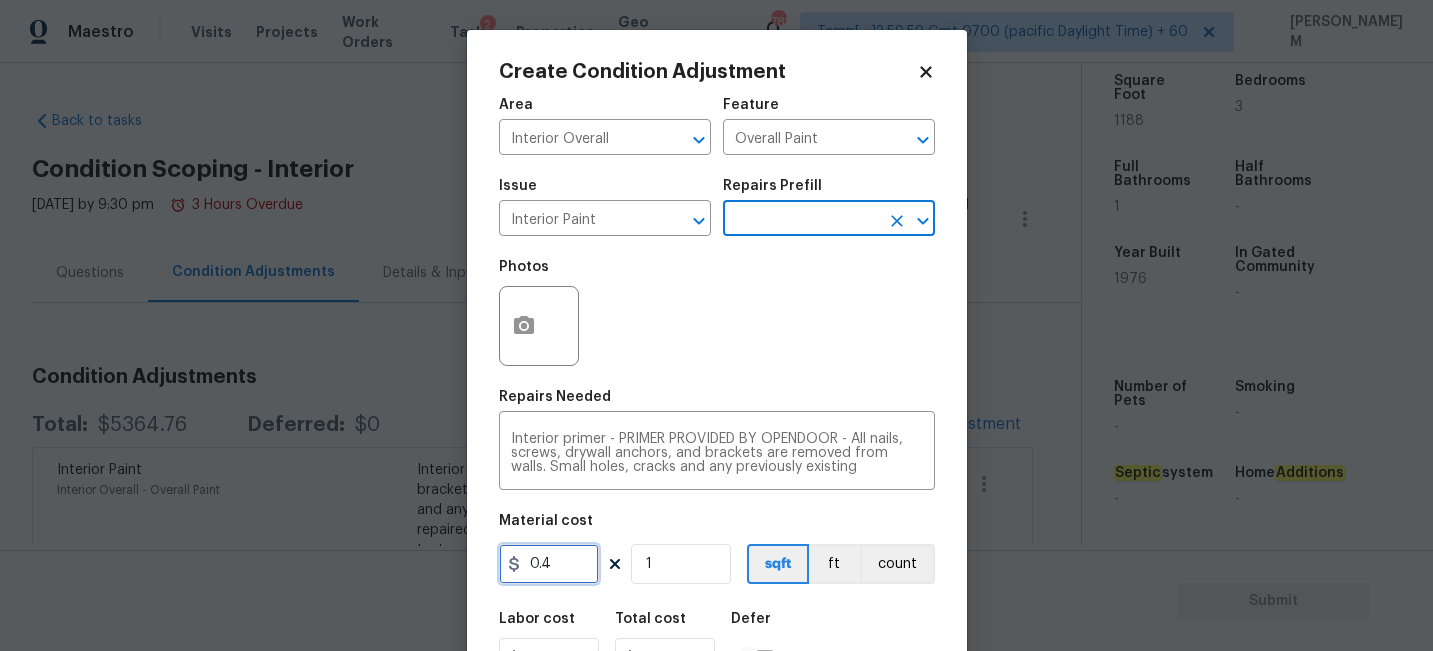 click on "0.4" at bounding box center (549, 564) 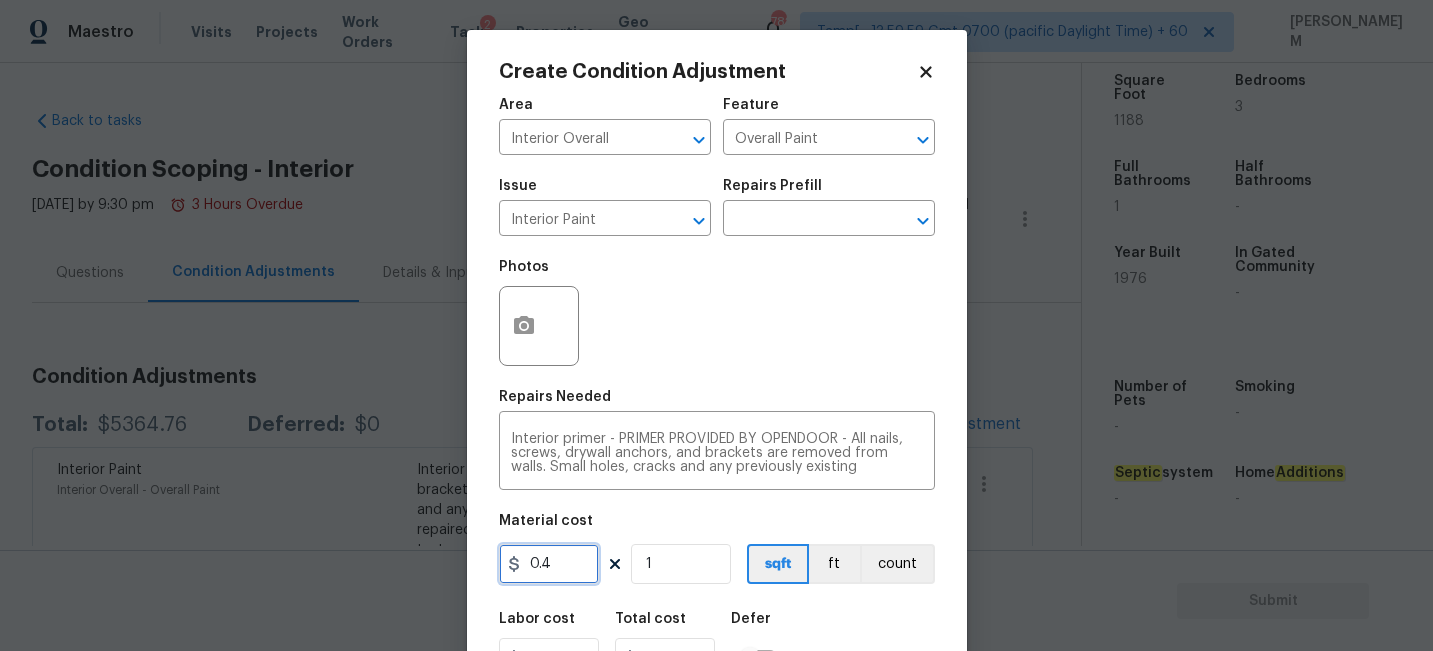 click on "0.4" at bounding box center [549, 564] 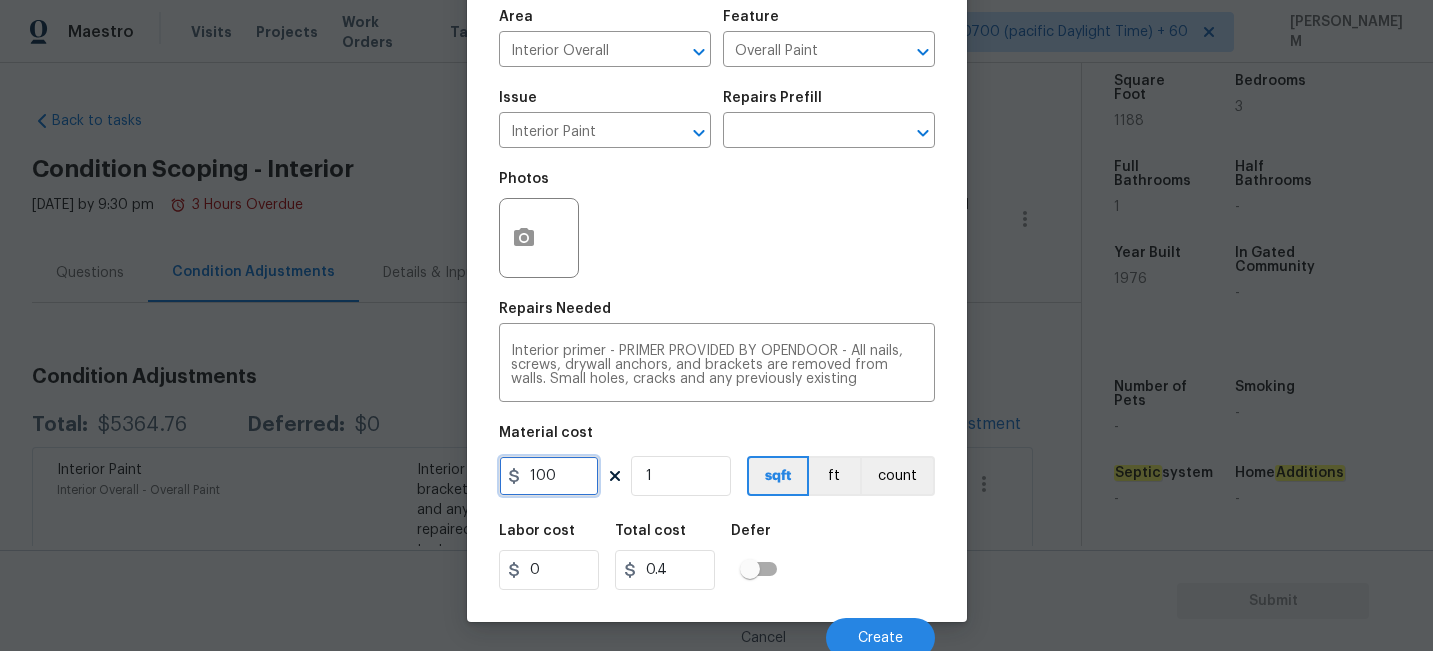 scroll, scrollTop: 96, scrollLeft: 0, axis: vertical 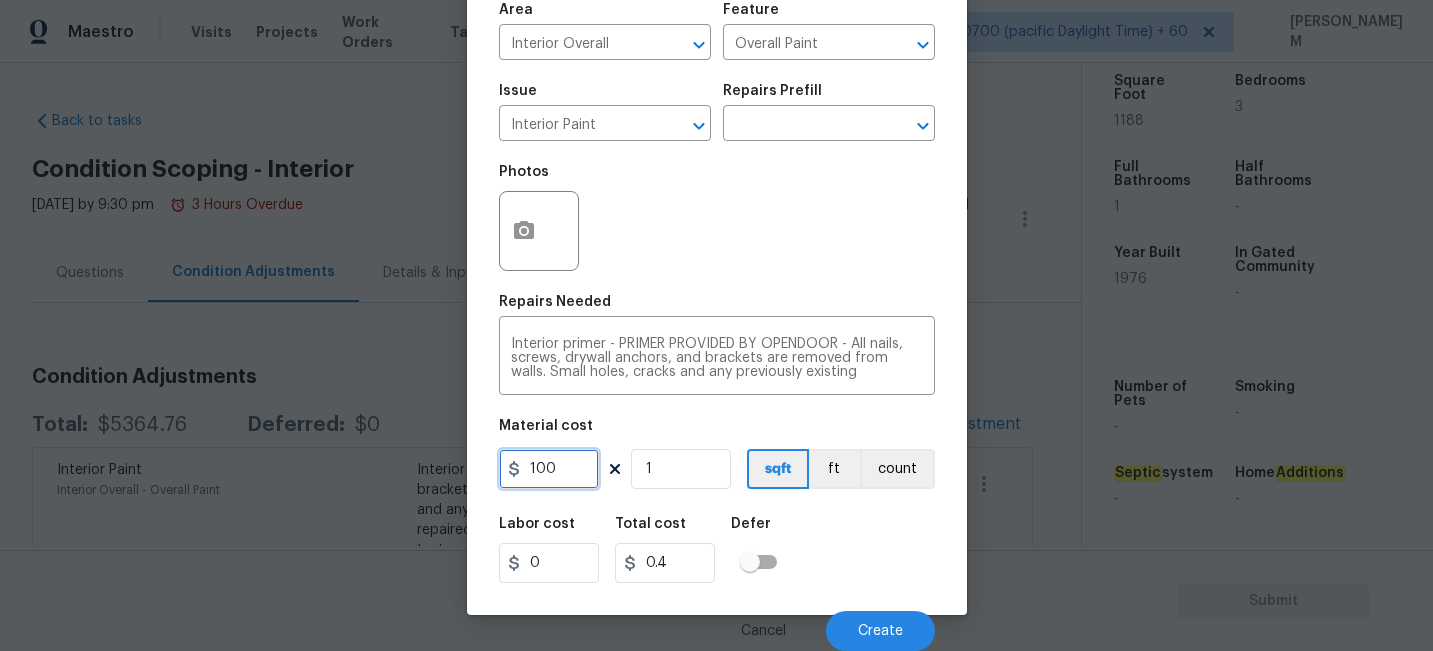 type on "100" 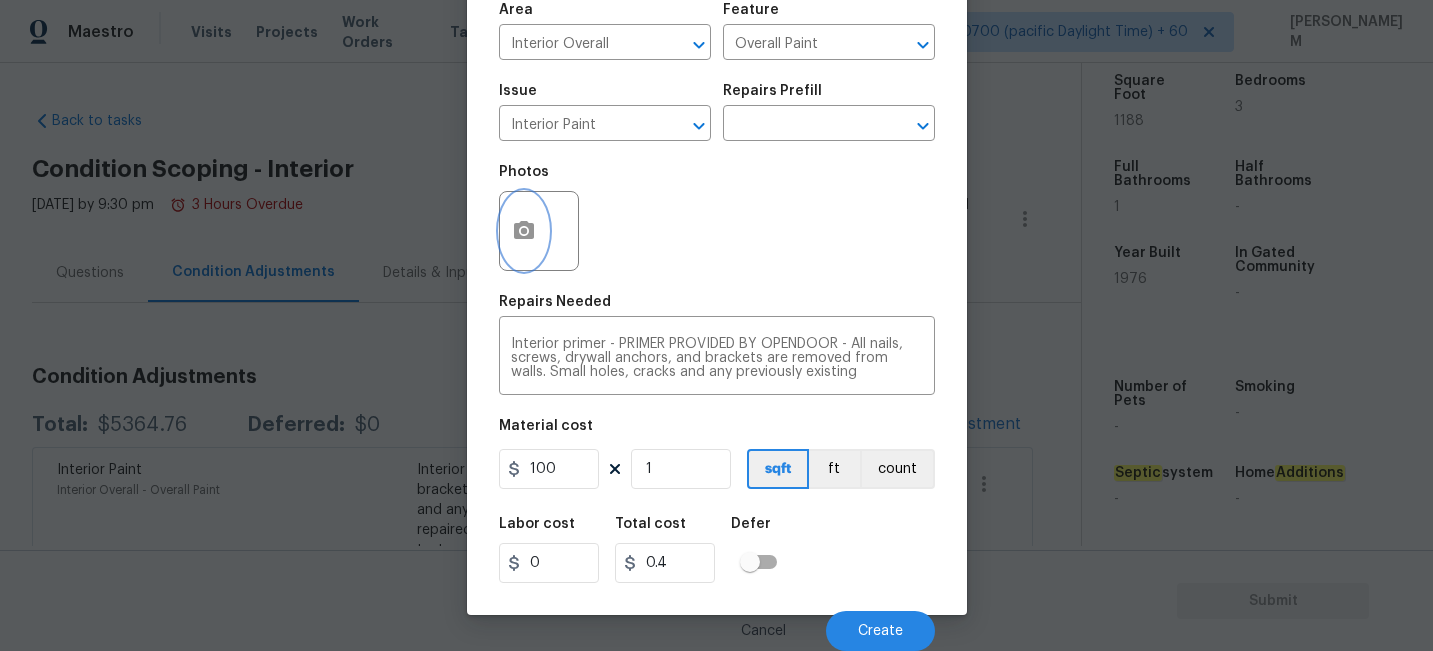 type on "100" 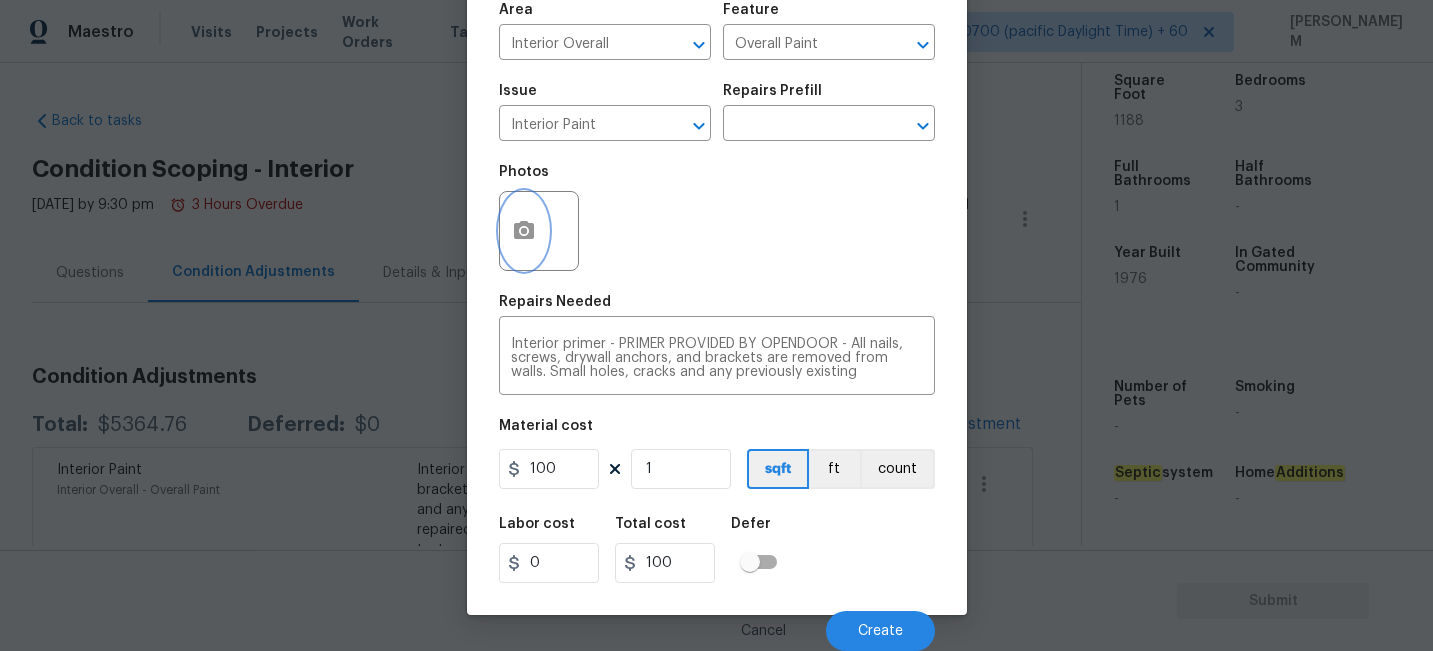 click 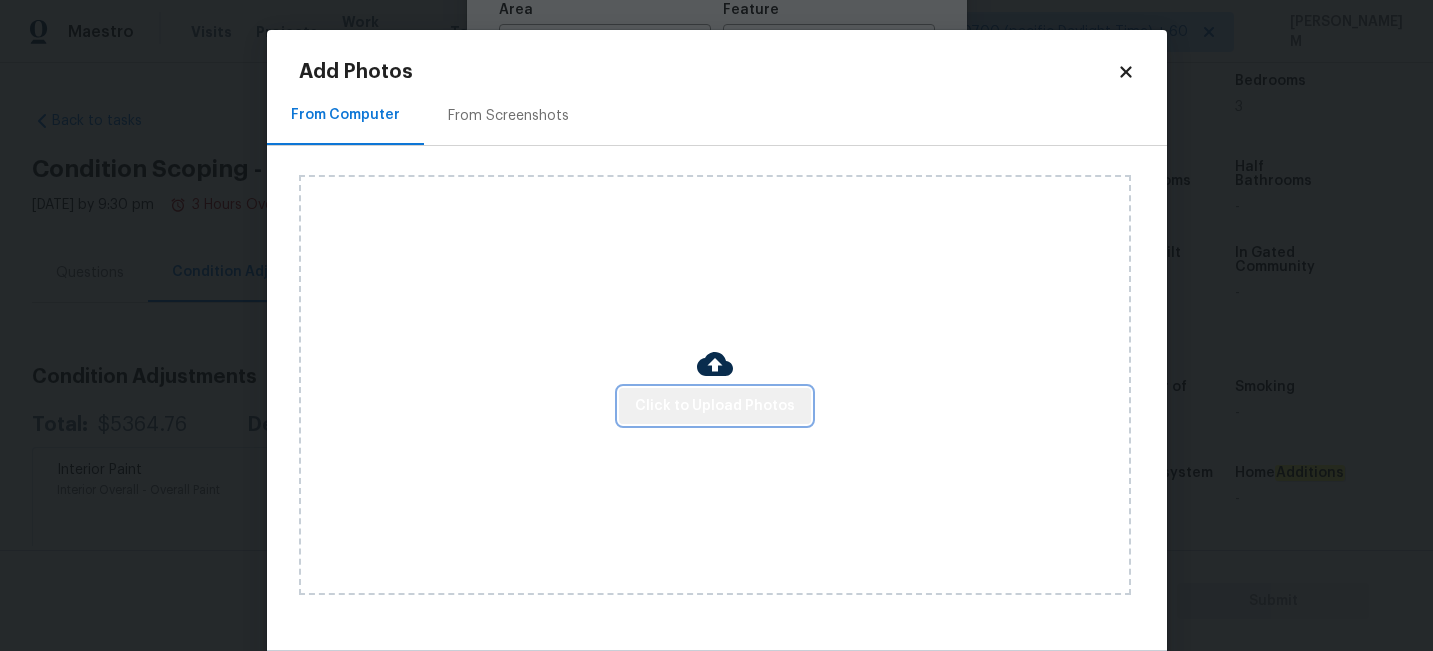 click on "Click to Upload Photos" at bounding box center [715, 406] 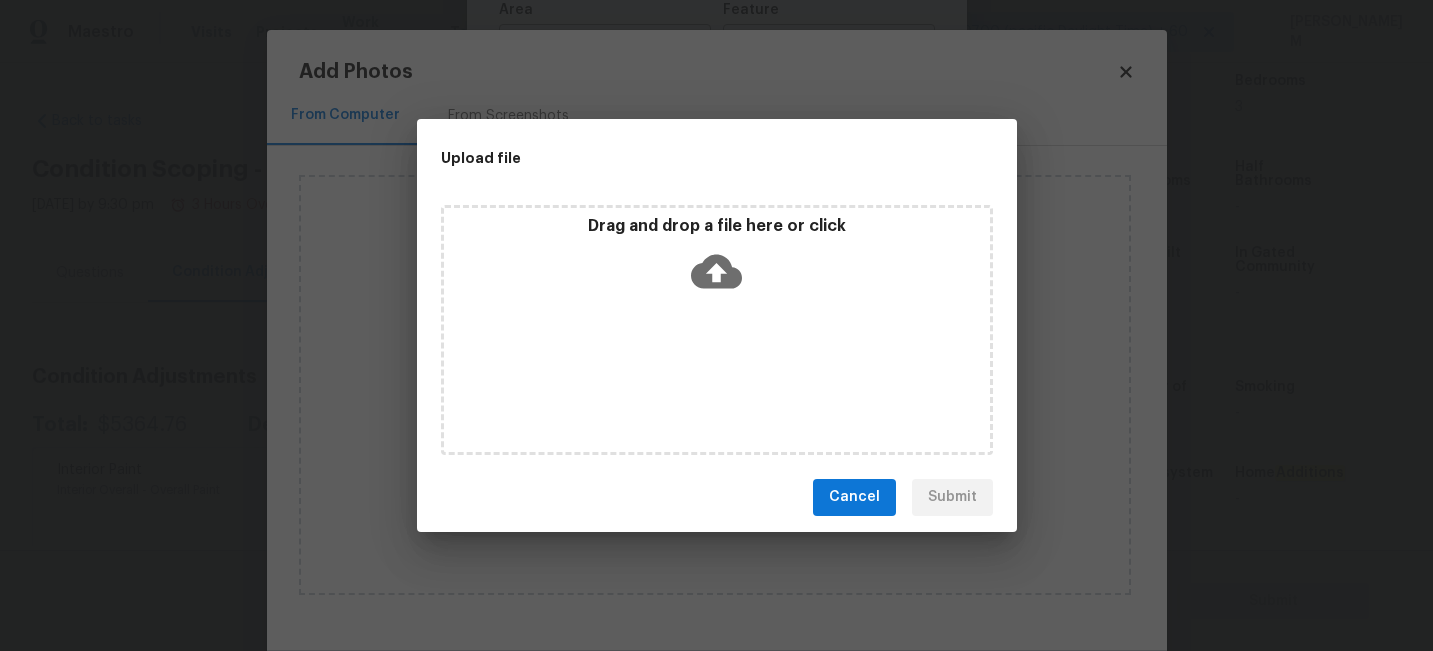 click 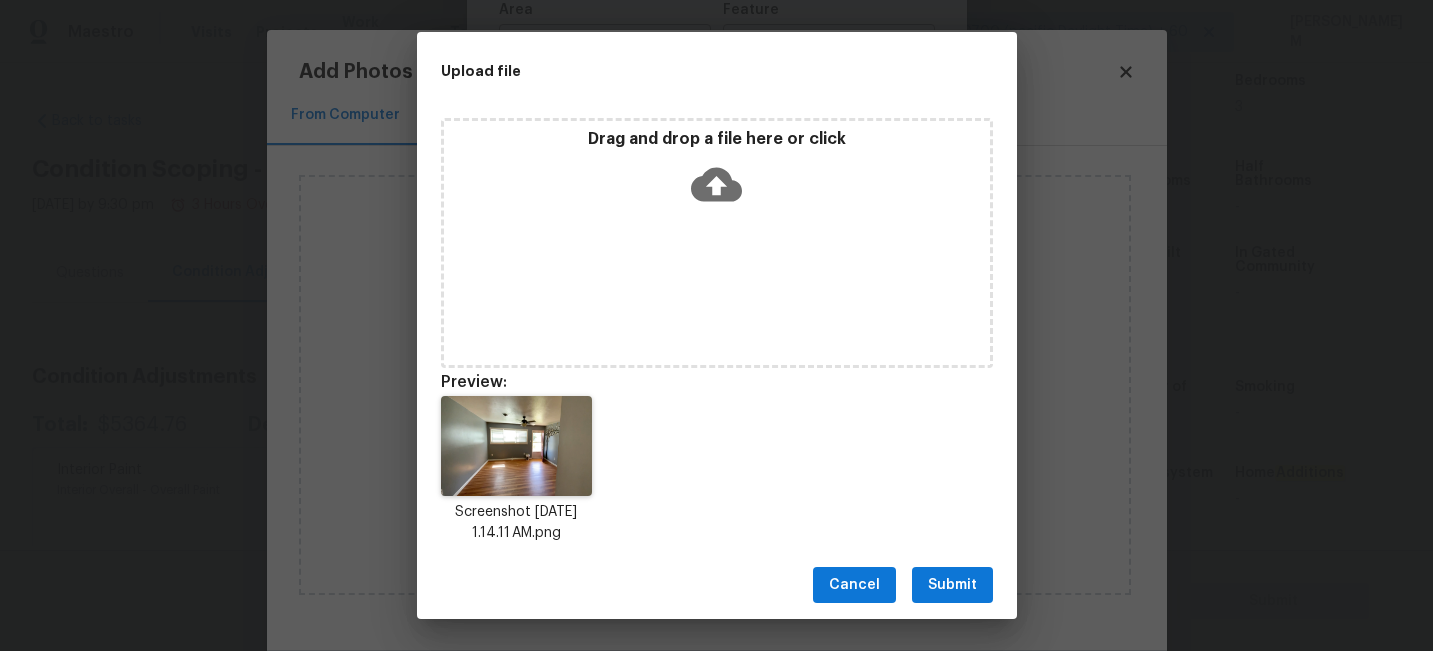 scroll, scrollTop: 17, scrollLeft: 0, axis: vertical 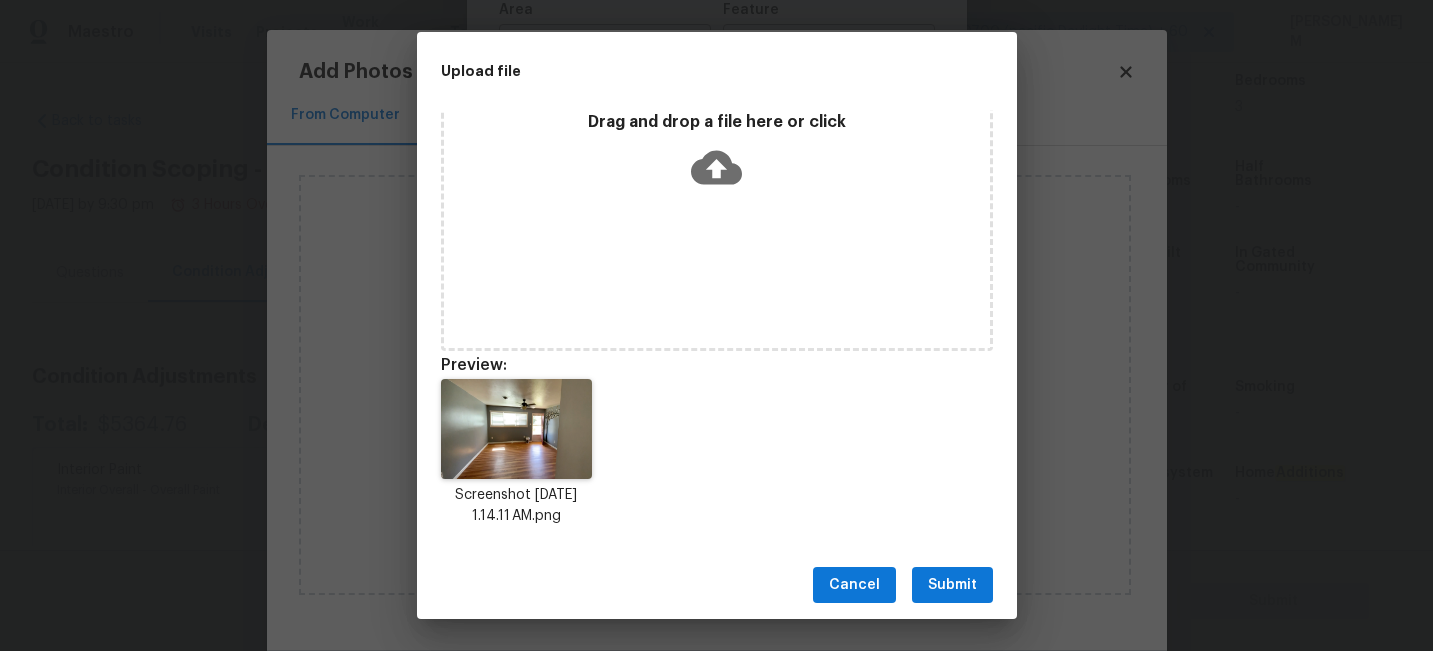 click on "Submit" at bounding box center [952, 585] 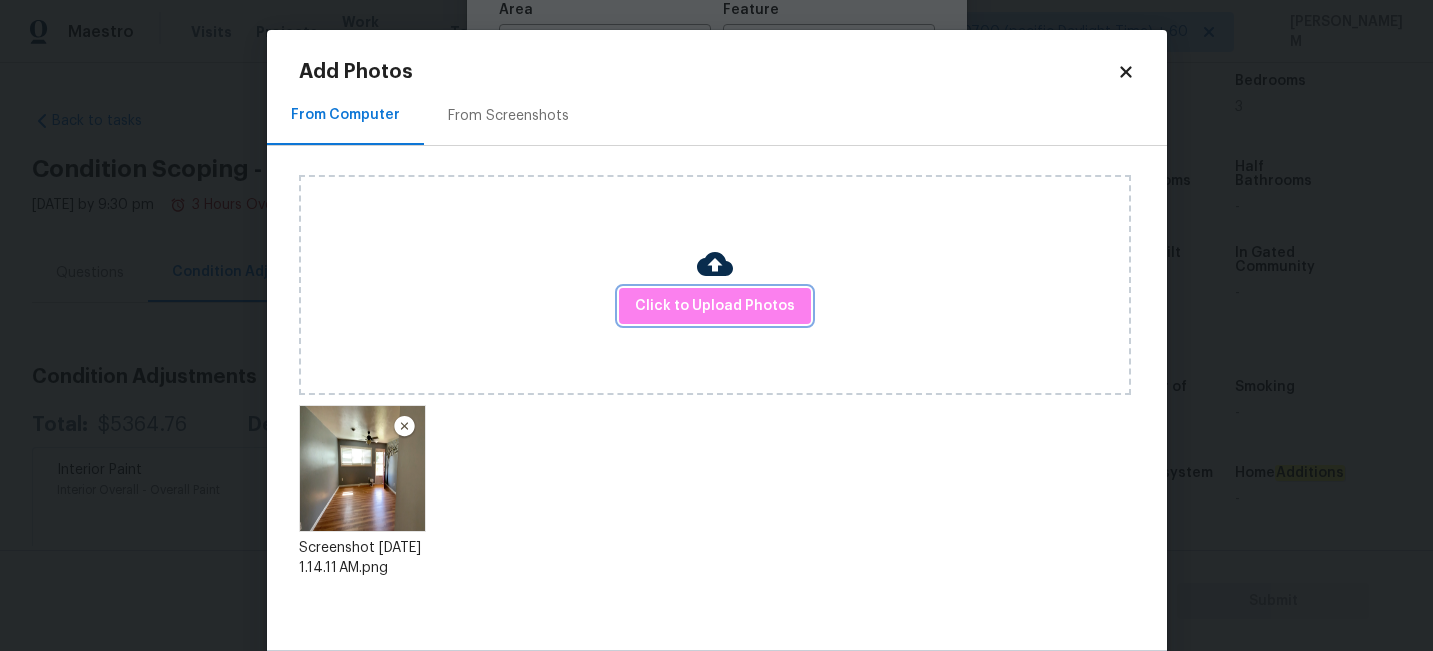 scroll, scrollTop: 0, scrollLeft: 0, axis: both 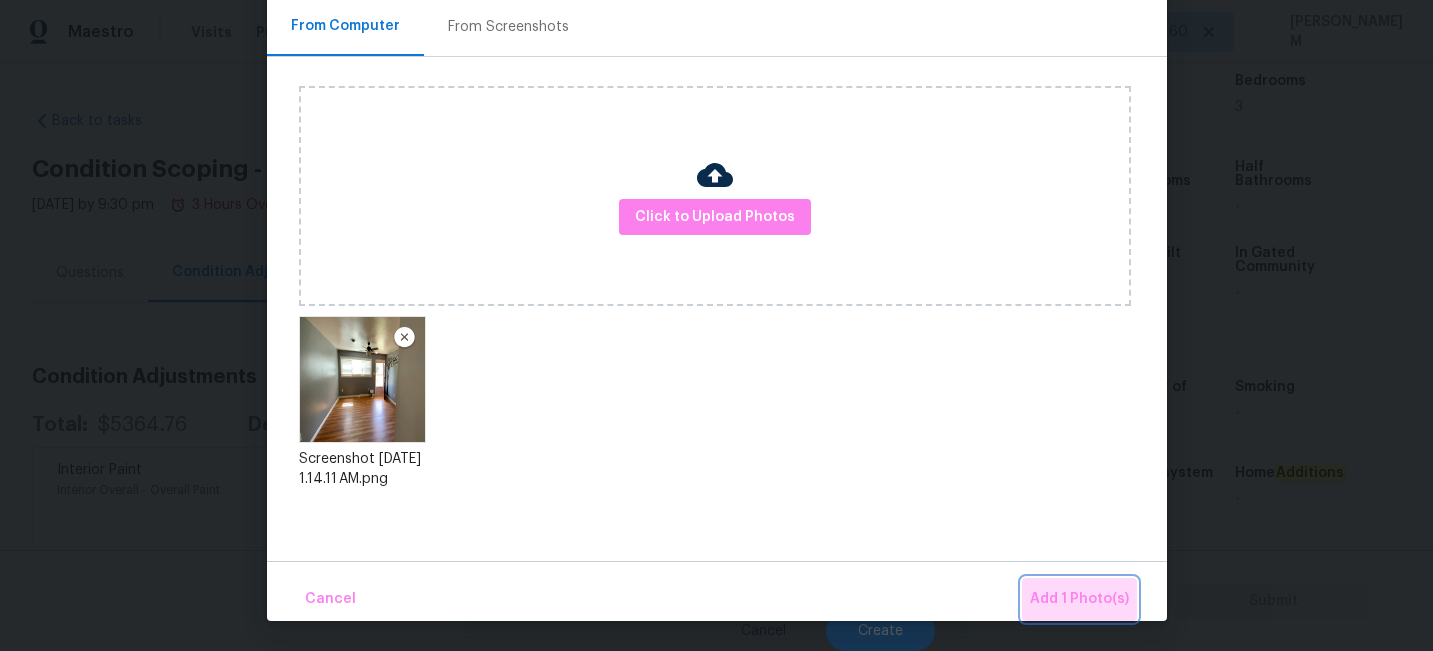 click on "Add 1 Photo(s)" at bounding box center (1079, 599) 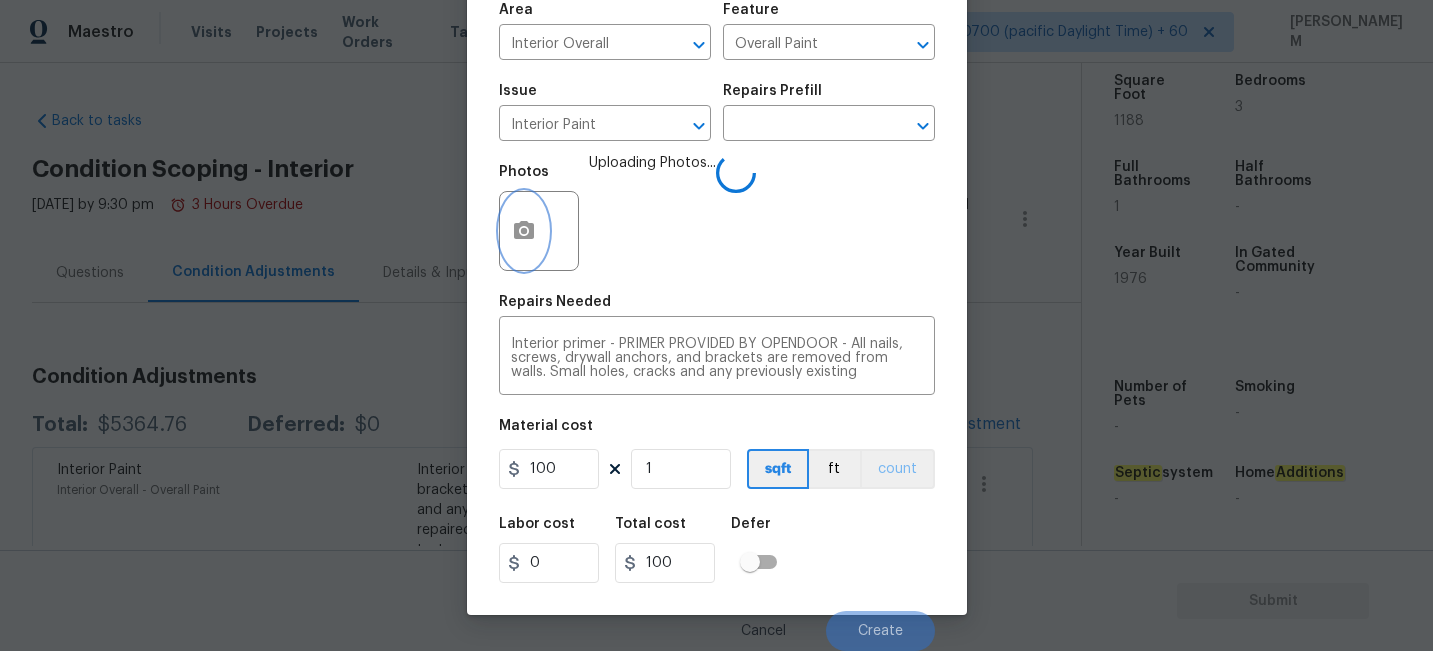 scroll, scrollTop: 0, scrollLeft: 0, axis: both 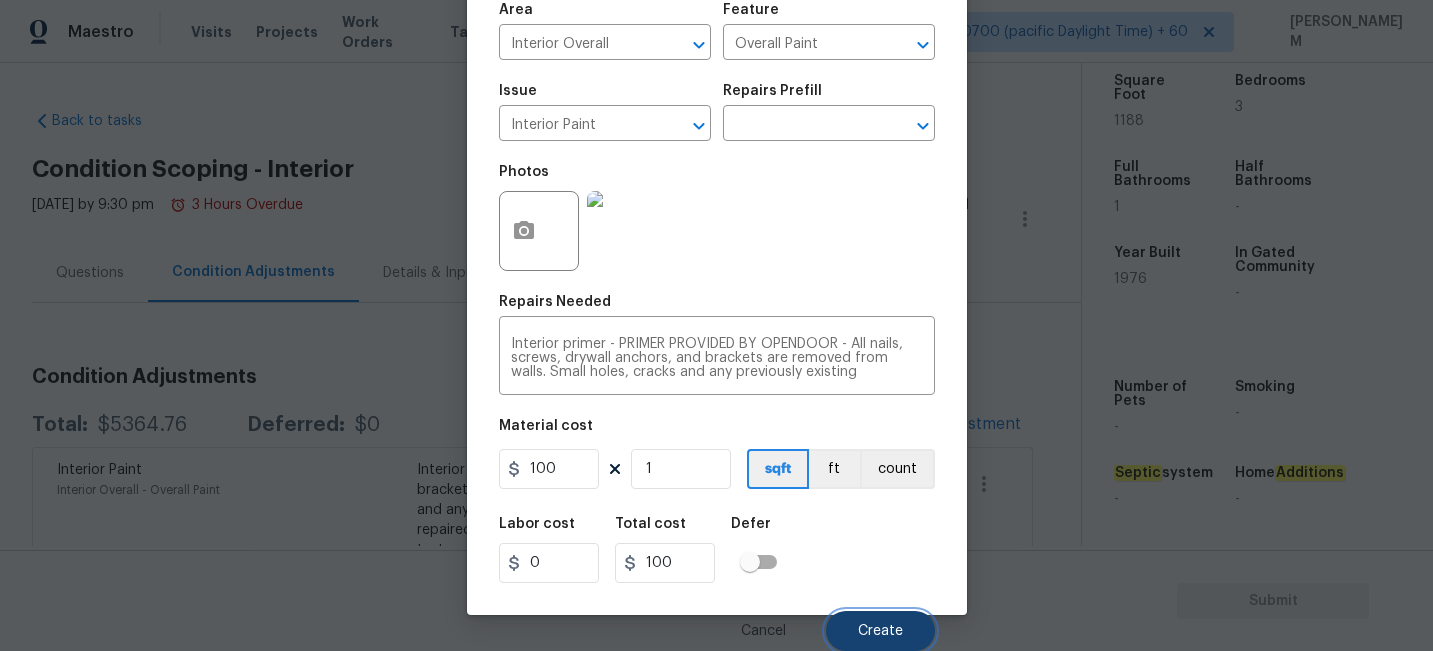 click on "Create" at bounding box center (880, 631) 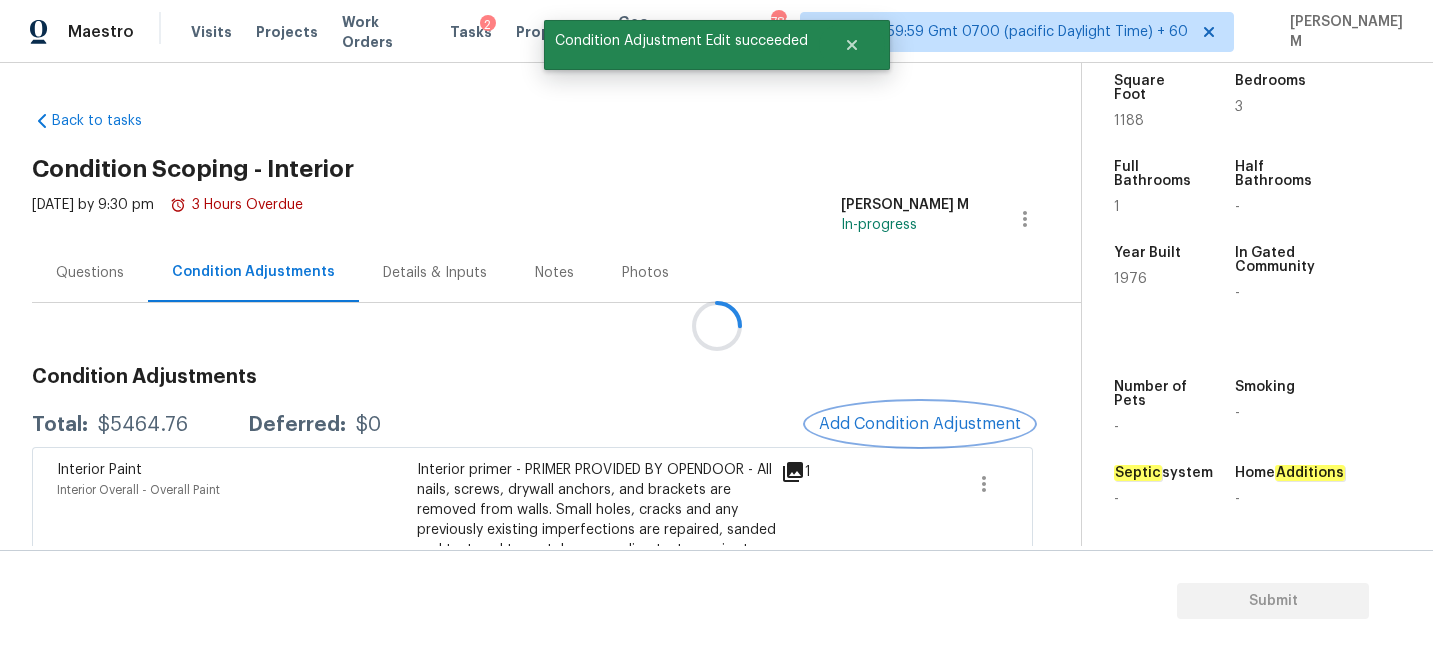 scroll, scrollTop: 0, scrollLeft: 0, axis: both 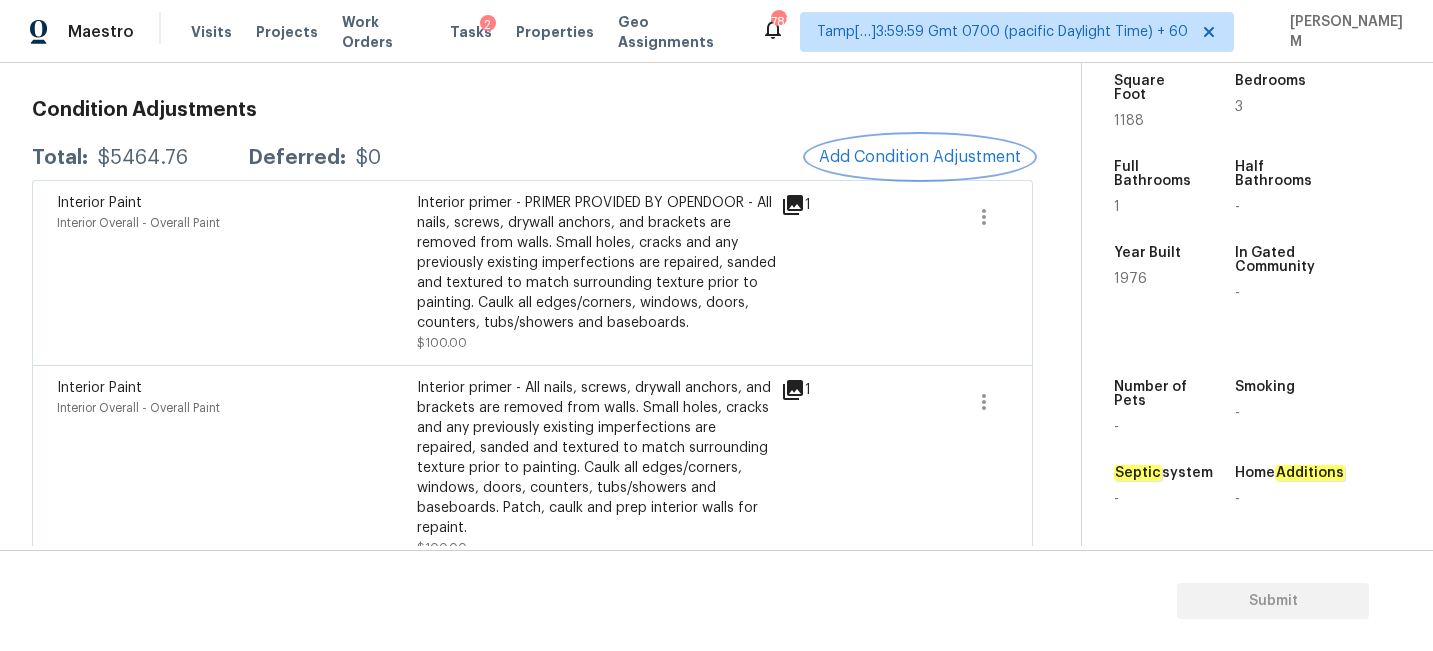 click on "Add Condition Adjustment" at bounding box center [920, 157] 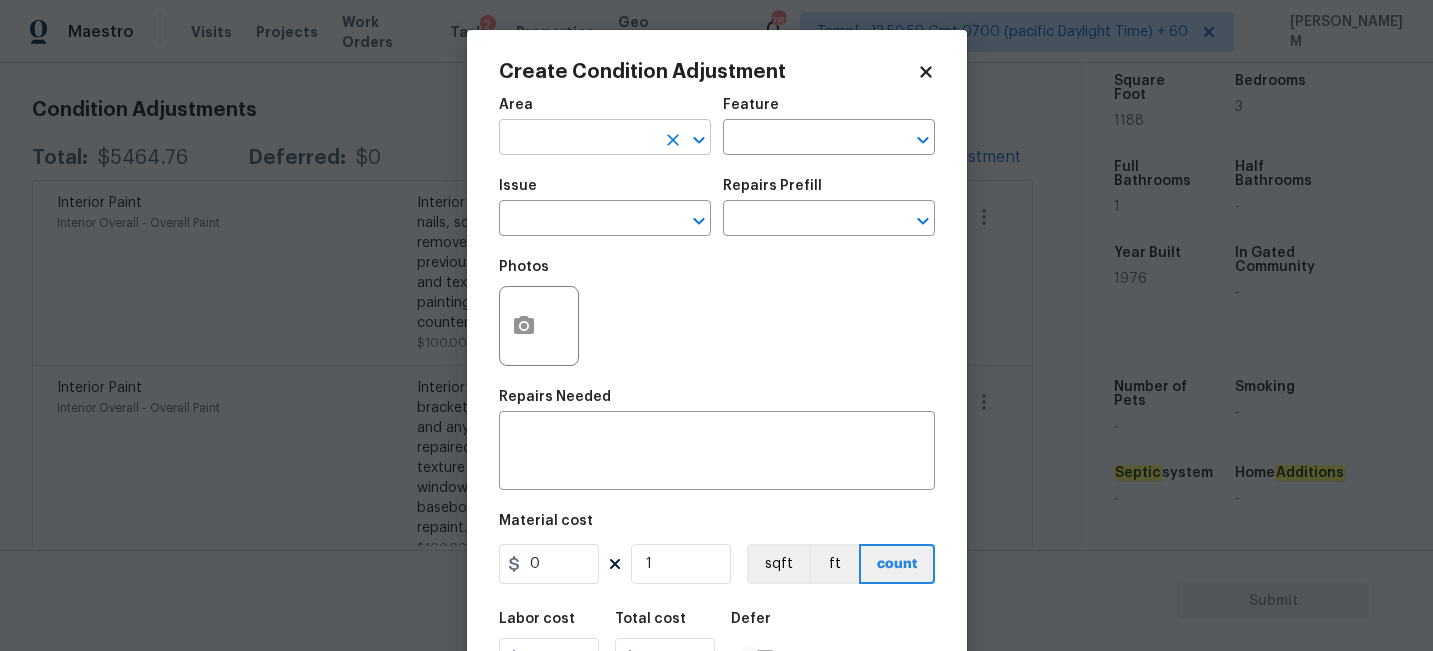 click at bounding box center [577, 139] 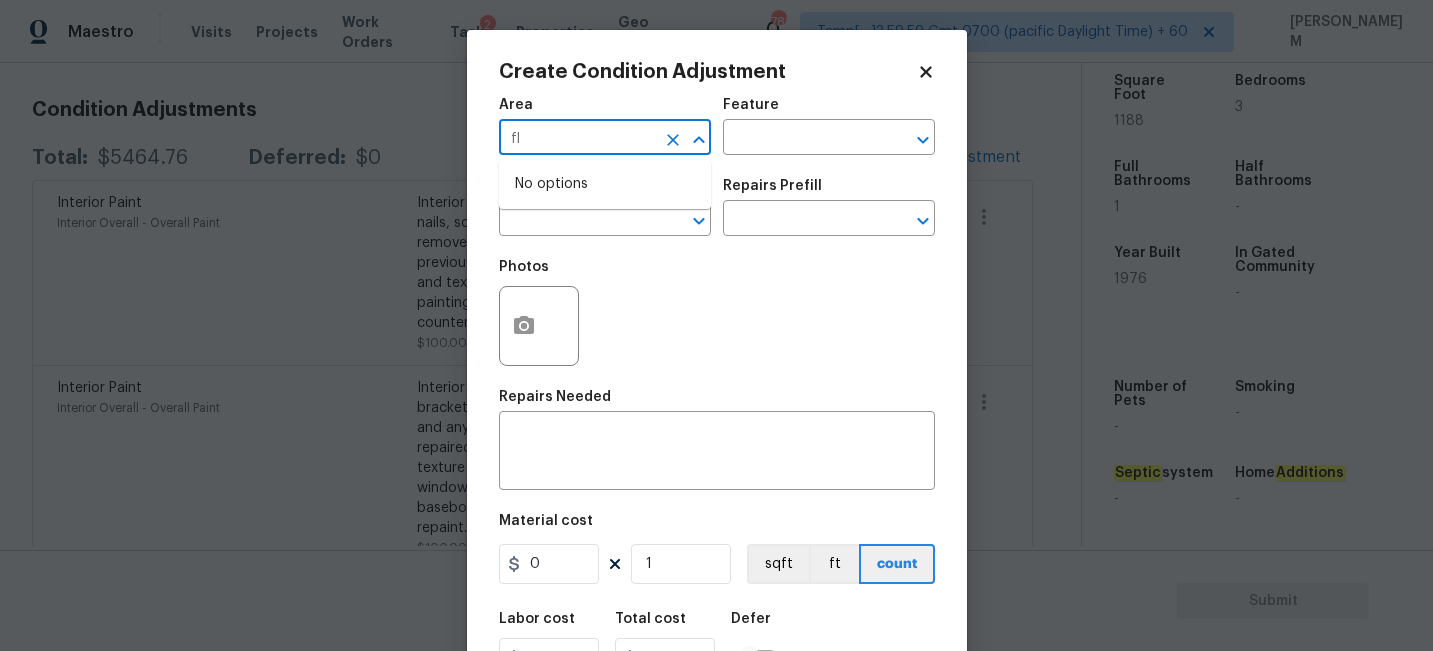 type on "f" 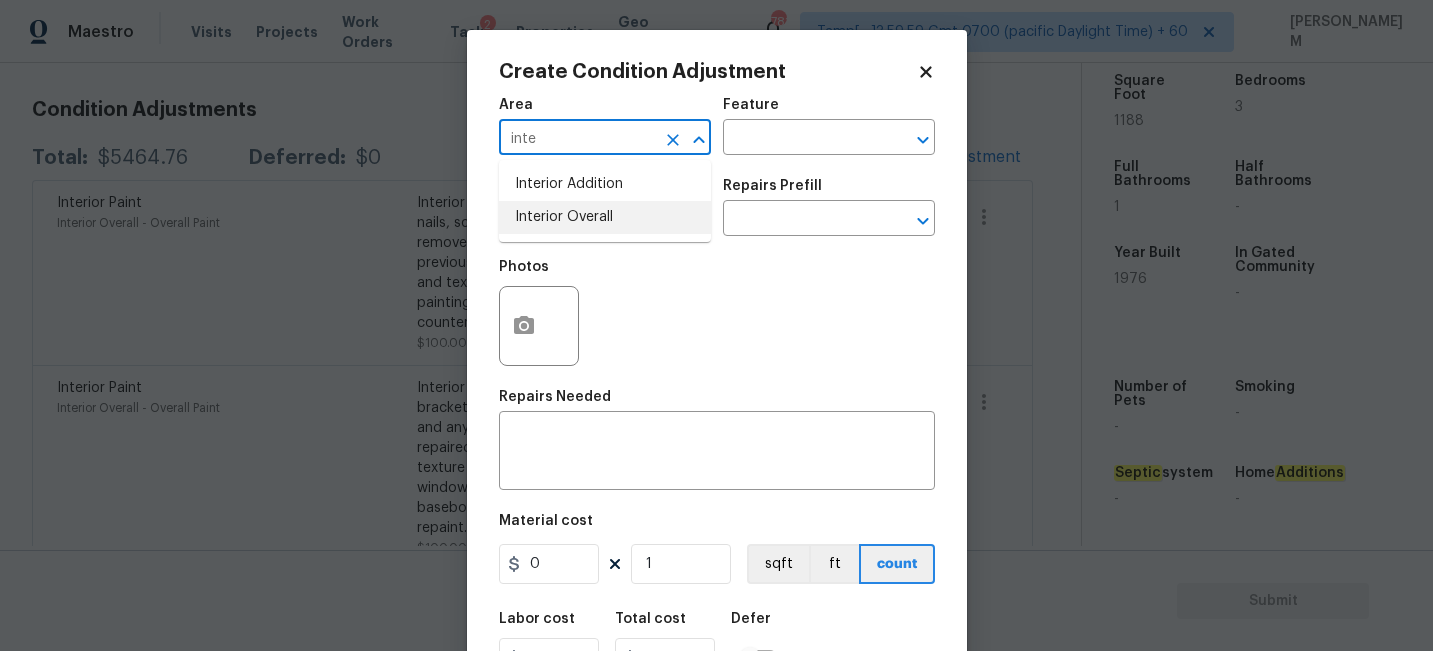 click on "Interior Overall" at bounding box center (605, 217) 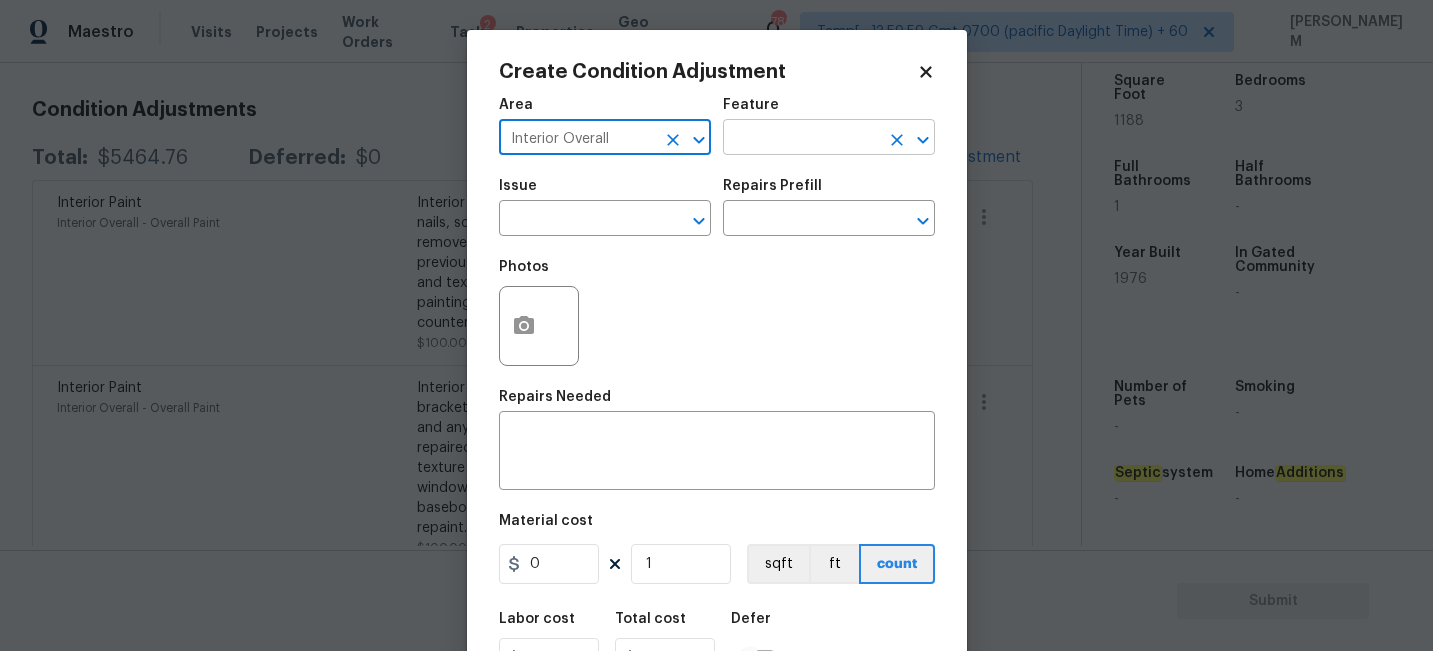 type on "Interior Overall" 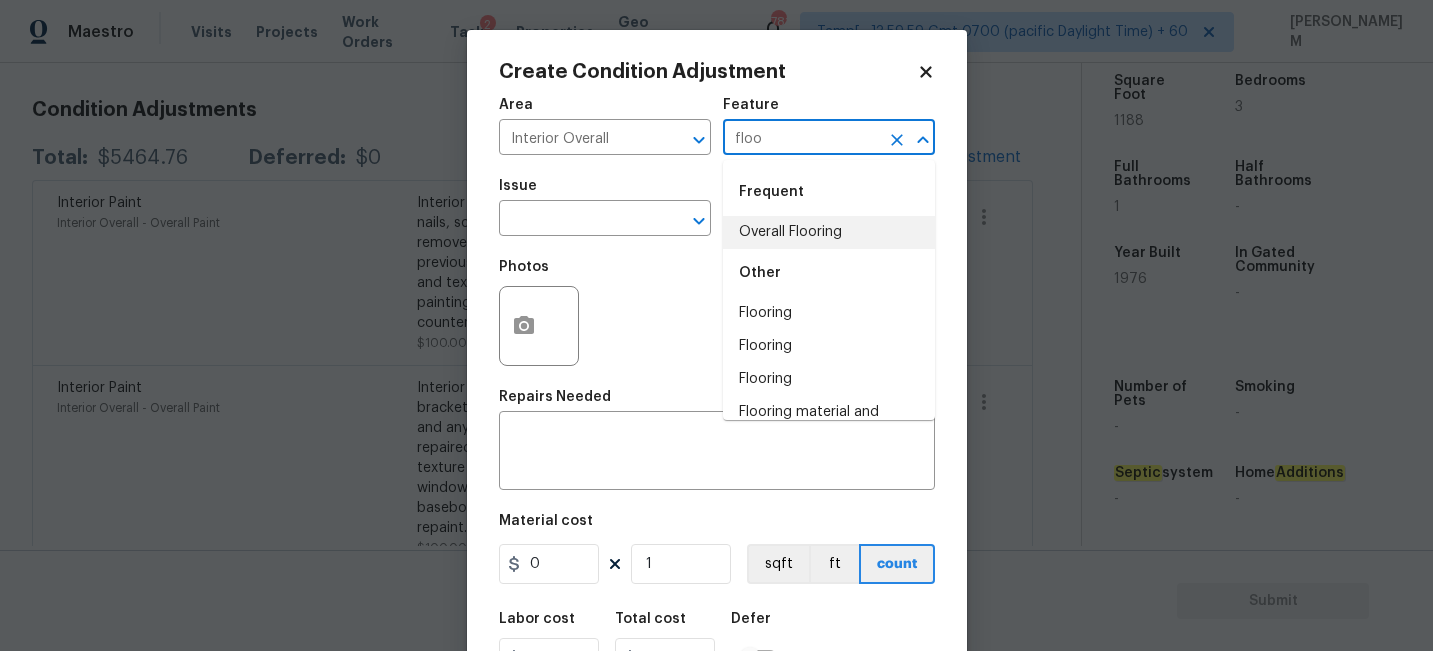 click on "Overall Flooring" at bounding box center (829, 232) 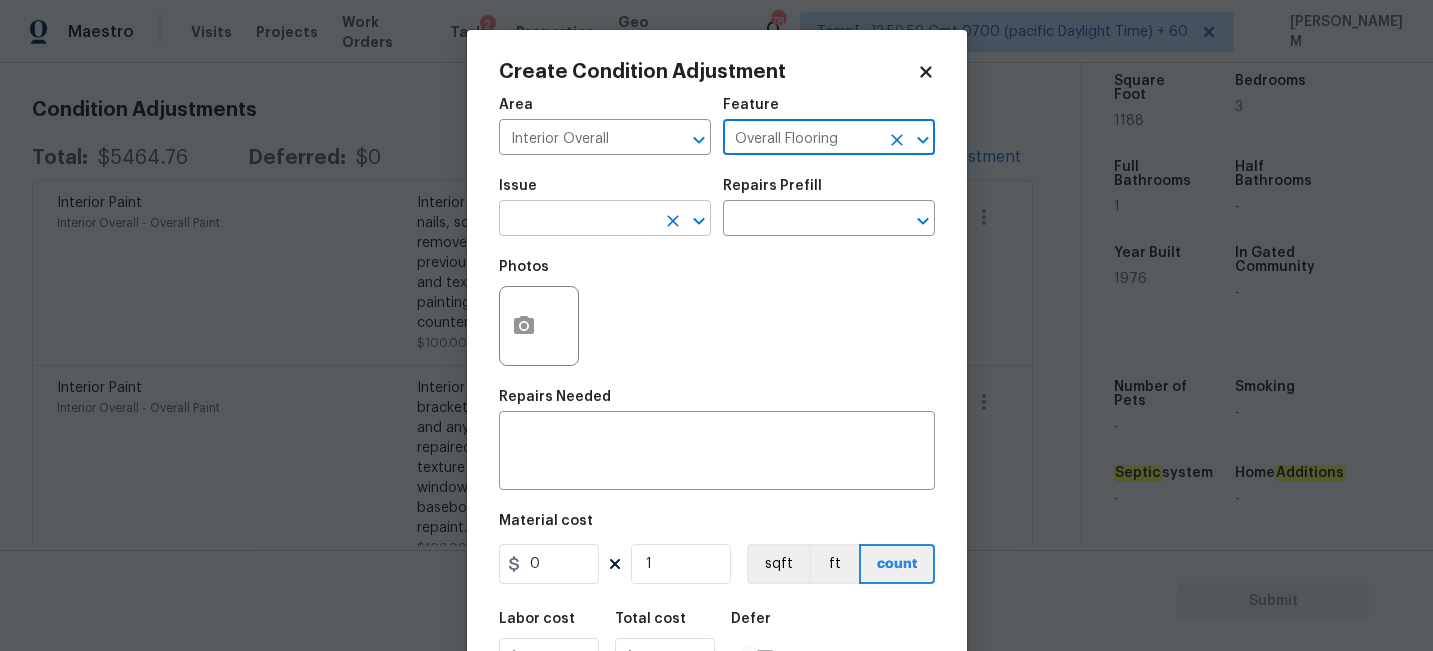 type on "Overall Flooring" 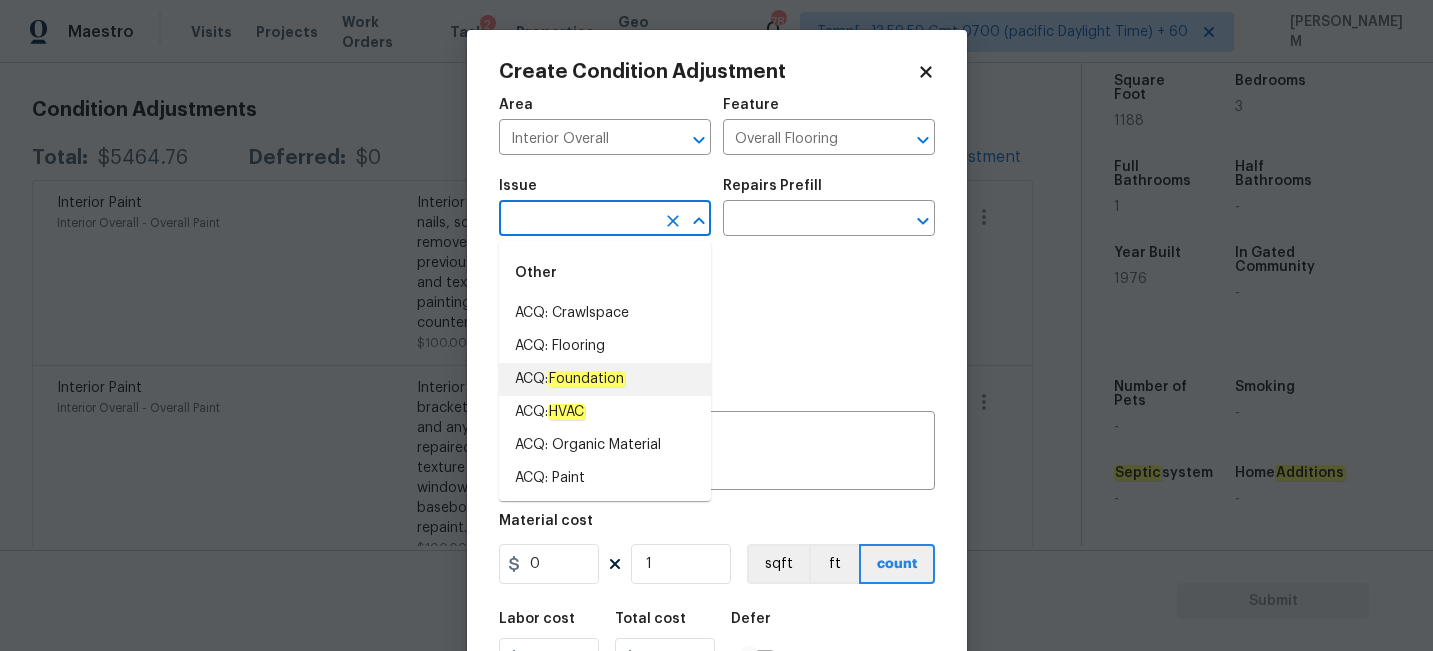 click on "Foundation" at bounding box center [586, 379] 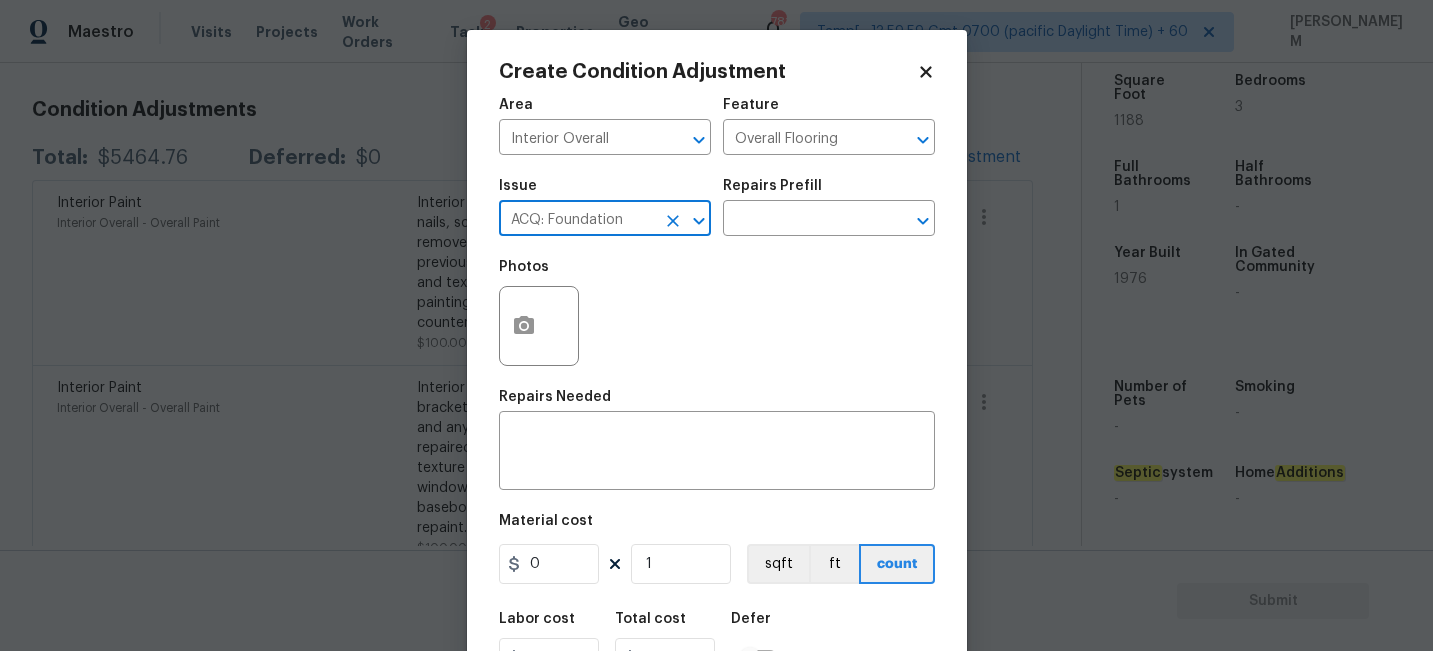 click at bounding box center (685, 221) 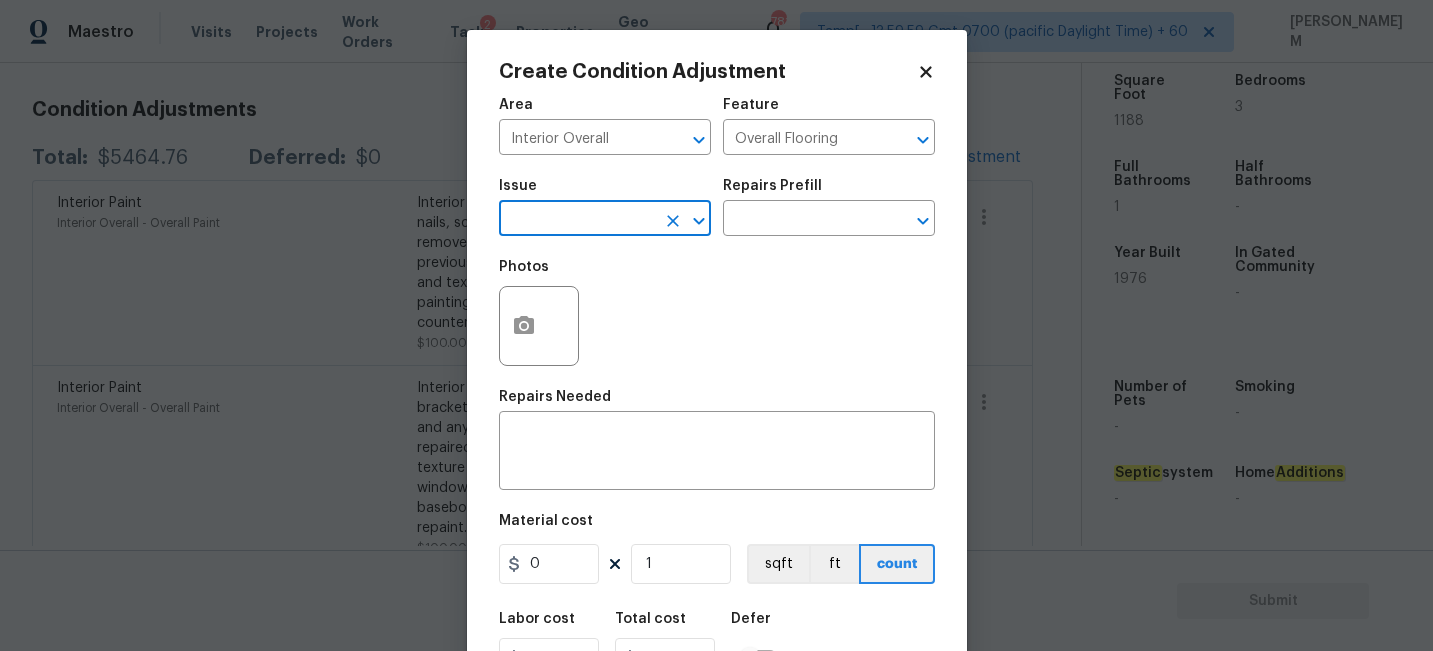 click 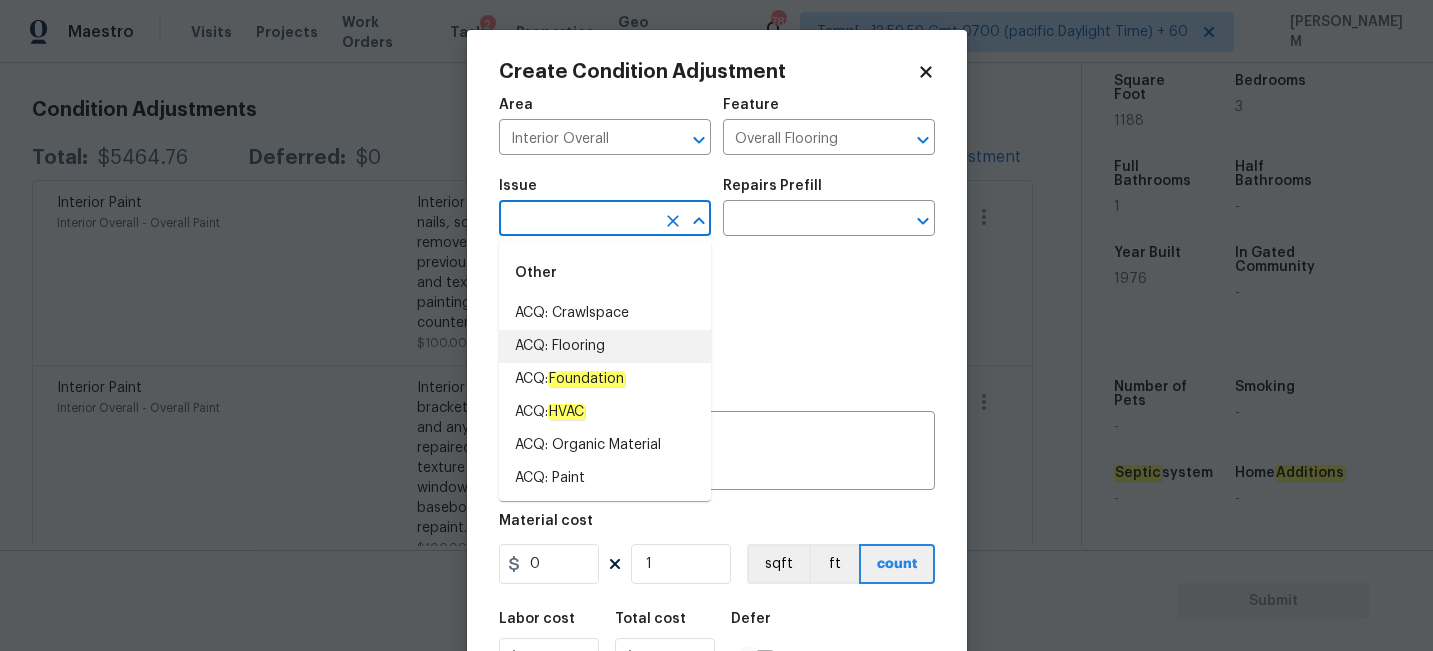 click on "ACQ: Flooring" at bounding box center [605, 346] 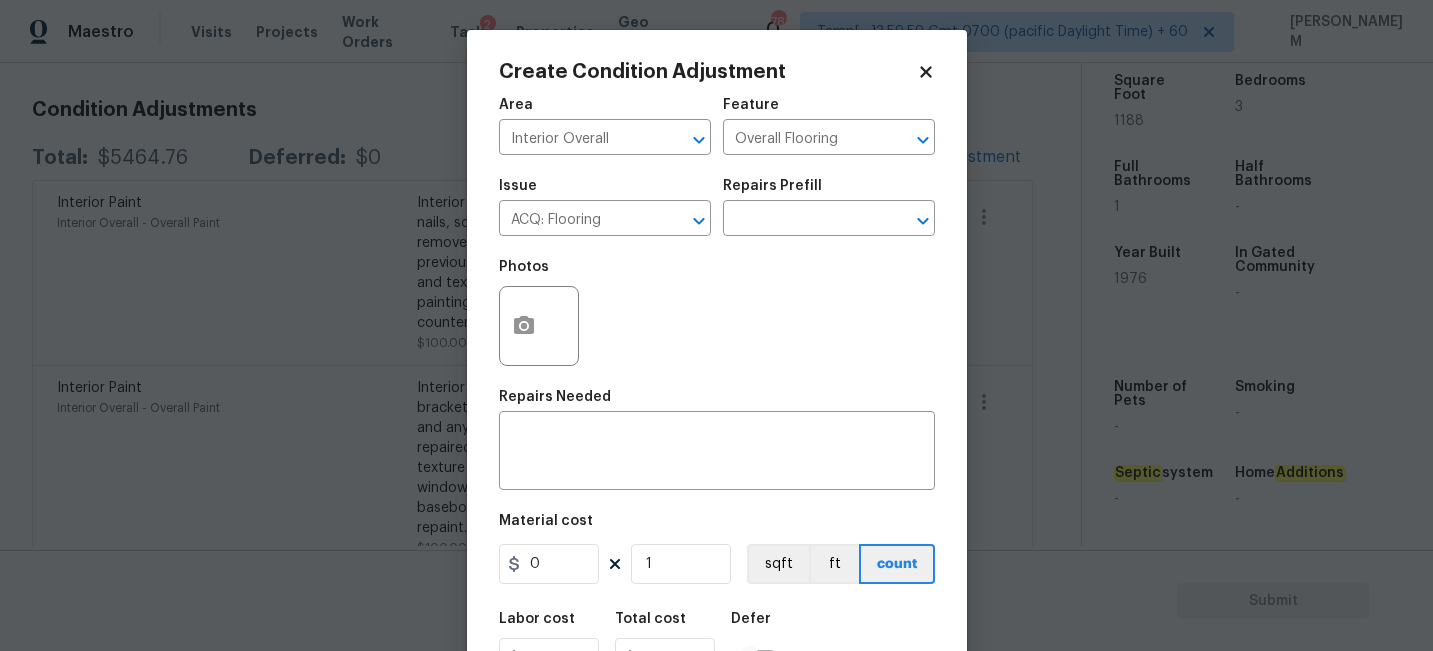 click on "Repairs Prefill" at bounding box center (829, 192) 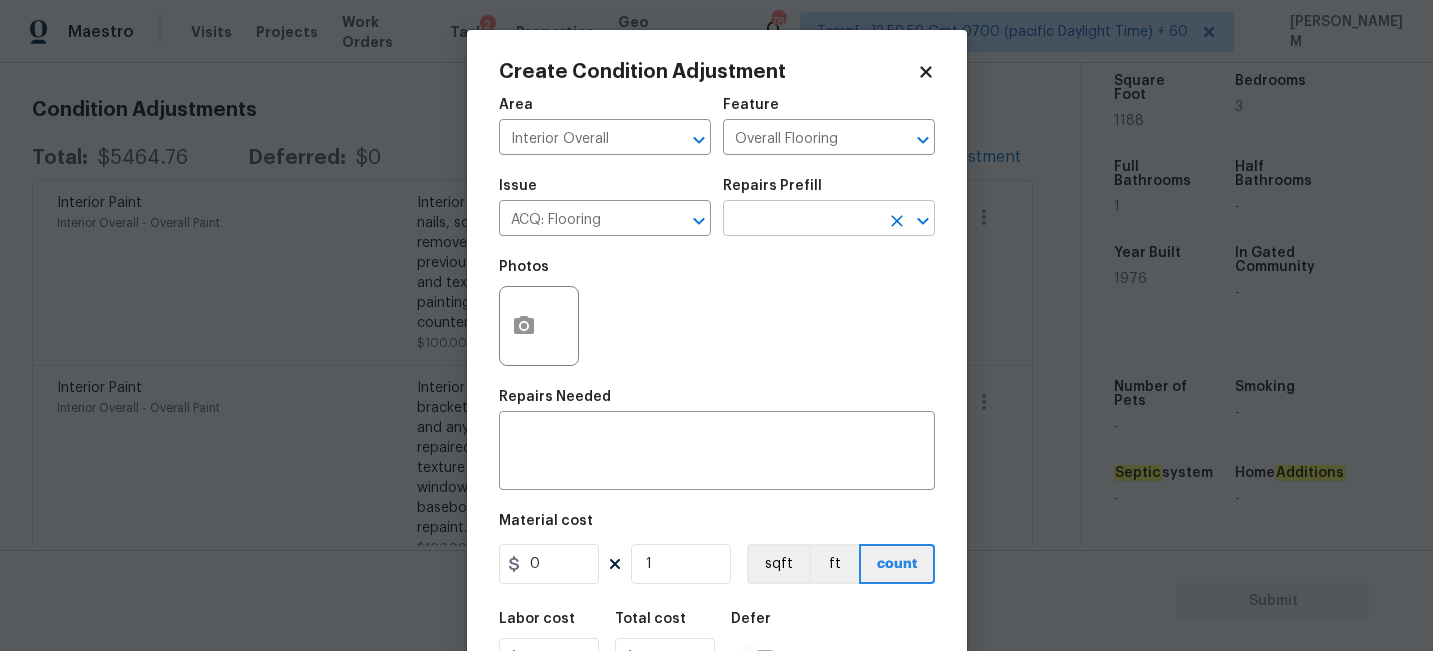 click at bounding box center [801, 220] 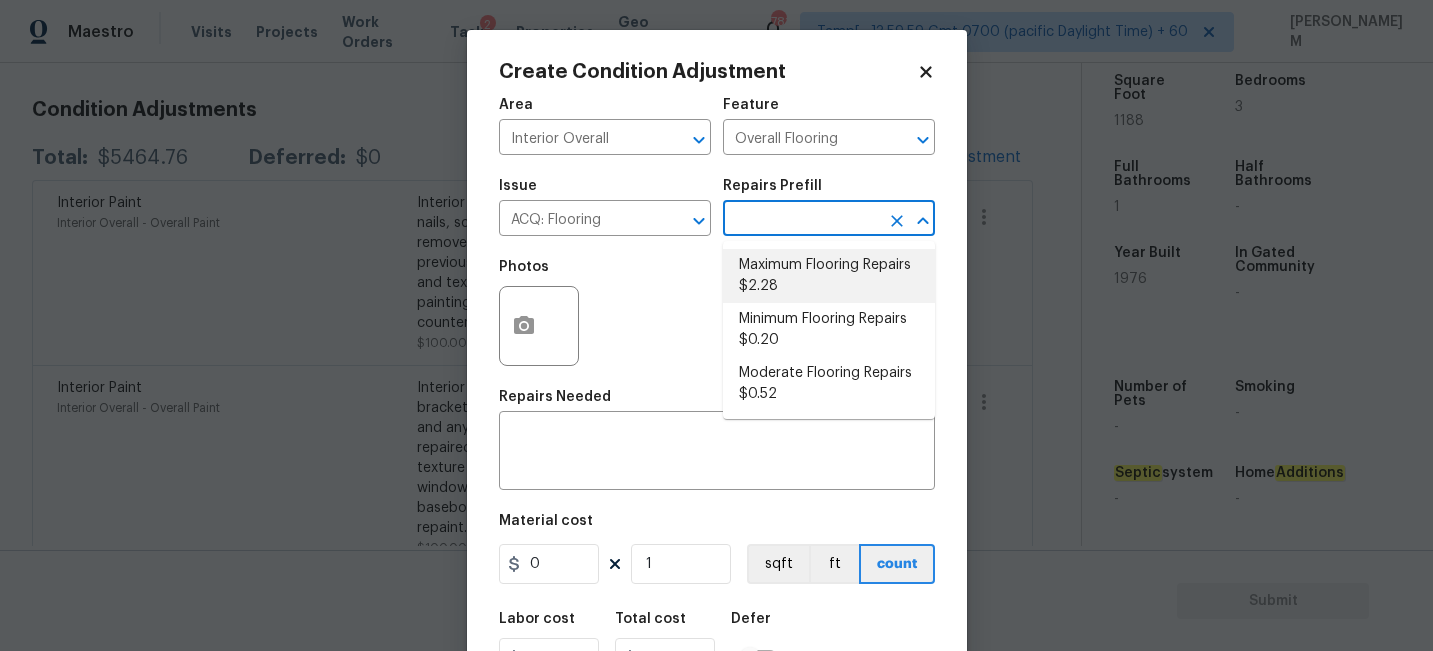 click on "Maximum Flooring Repairs $2.28" at bounding box center [829, 276] 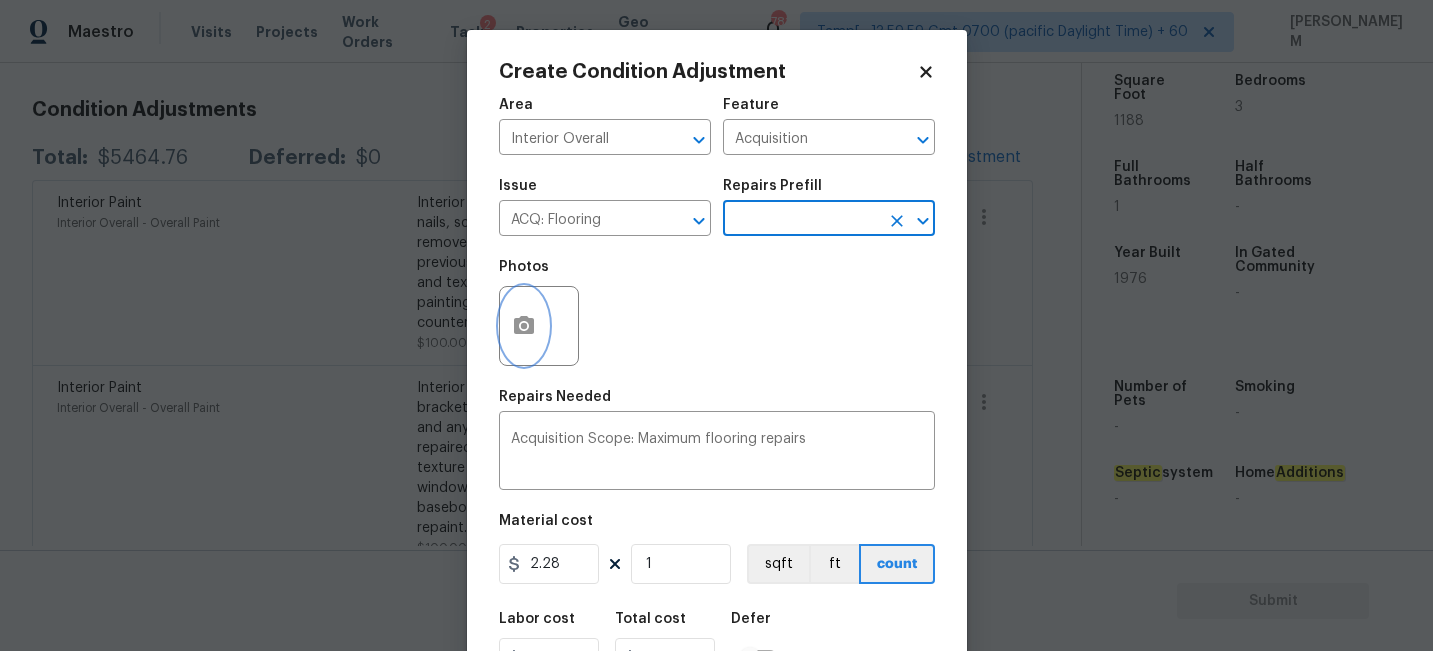 click at bounding box center [524, 326] 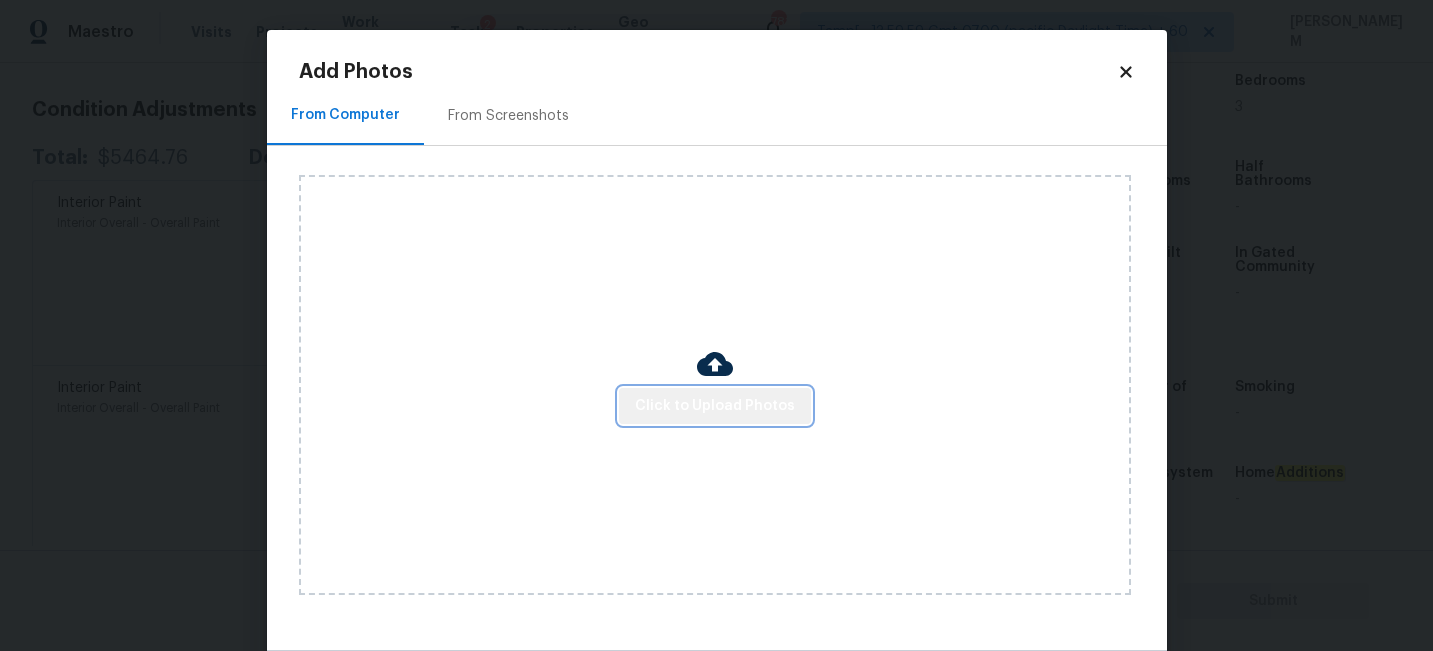 click on "Click to Upload Photos" at bounding box center [715, 406] 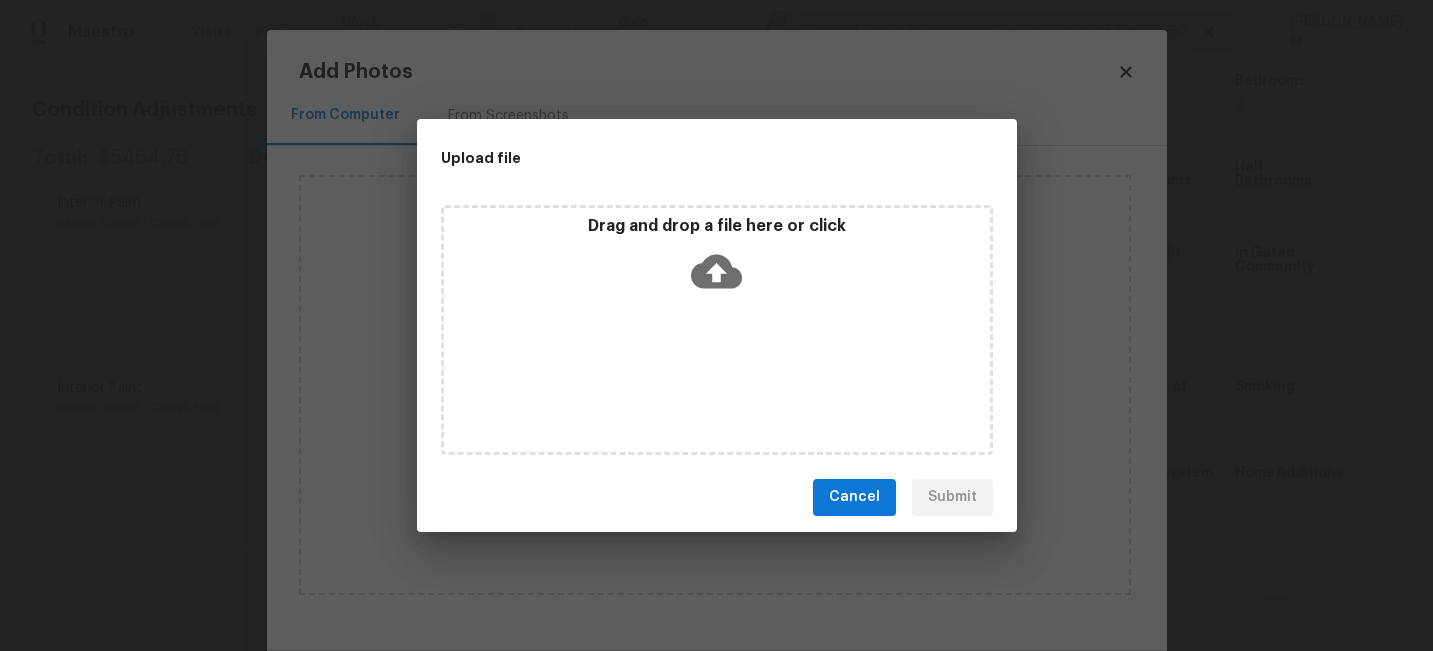 click 